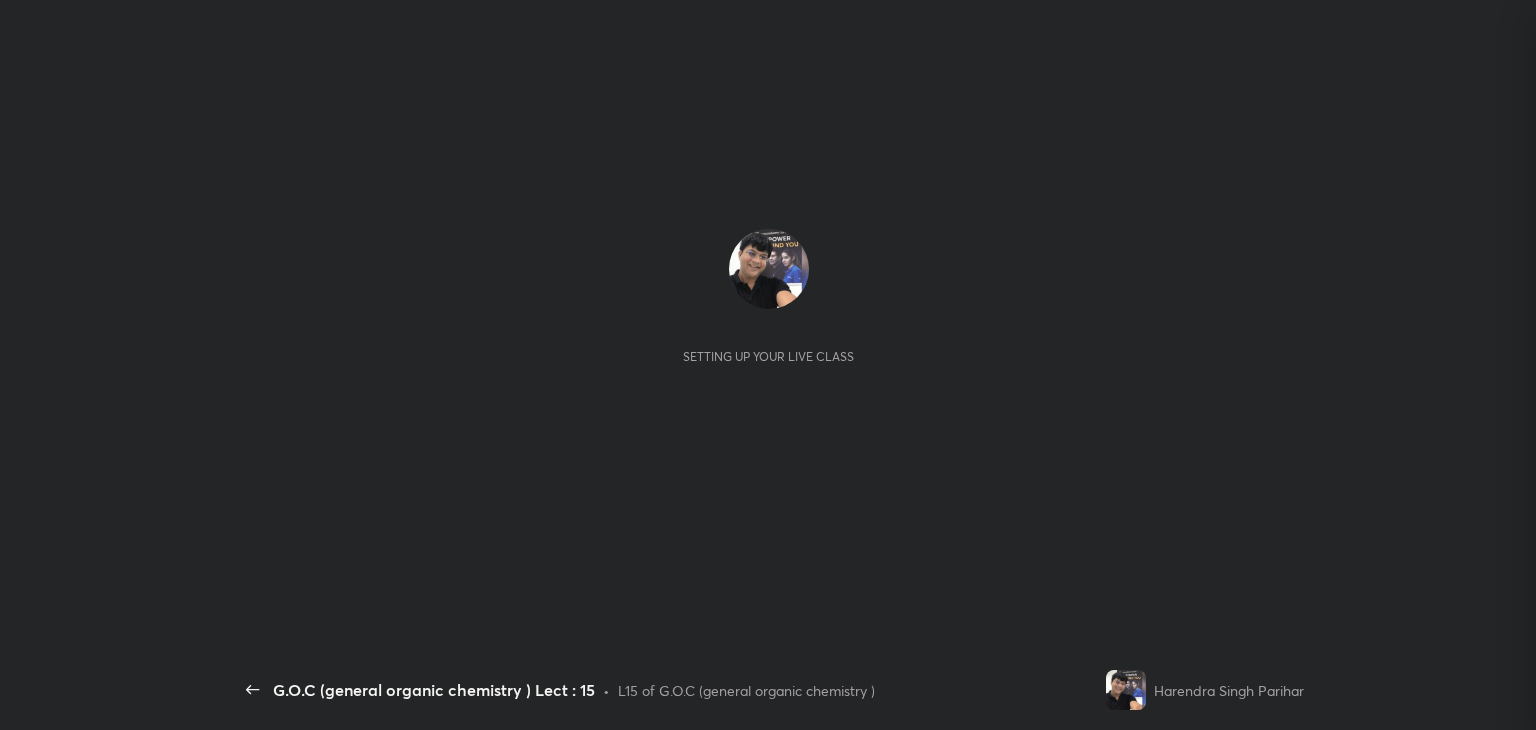 scroll, scrollTop: 0, scrollLeft: 0, axis: both 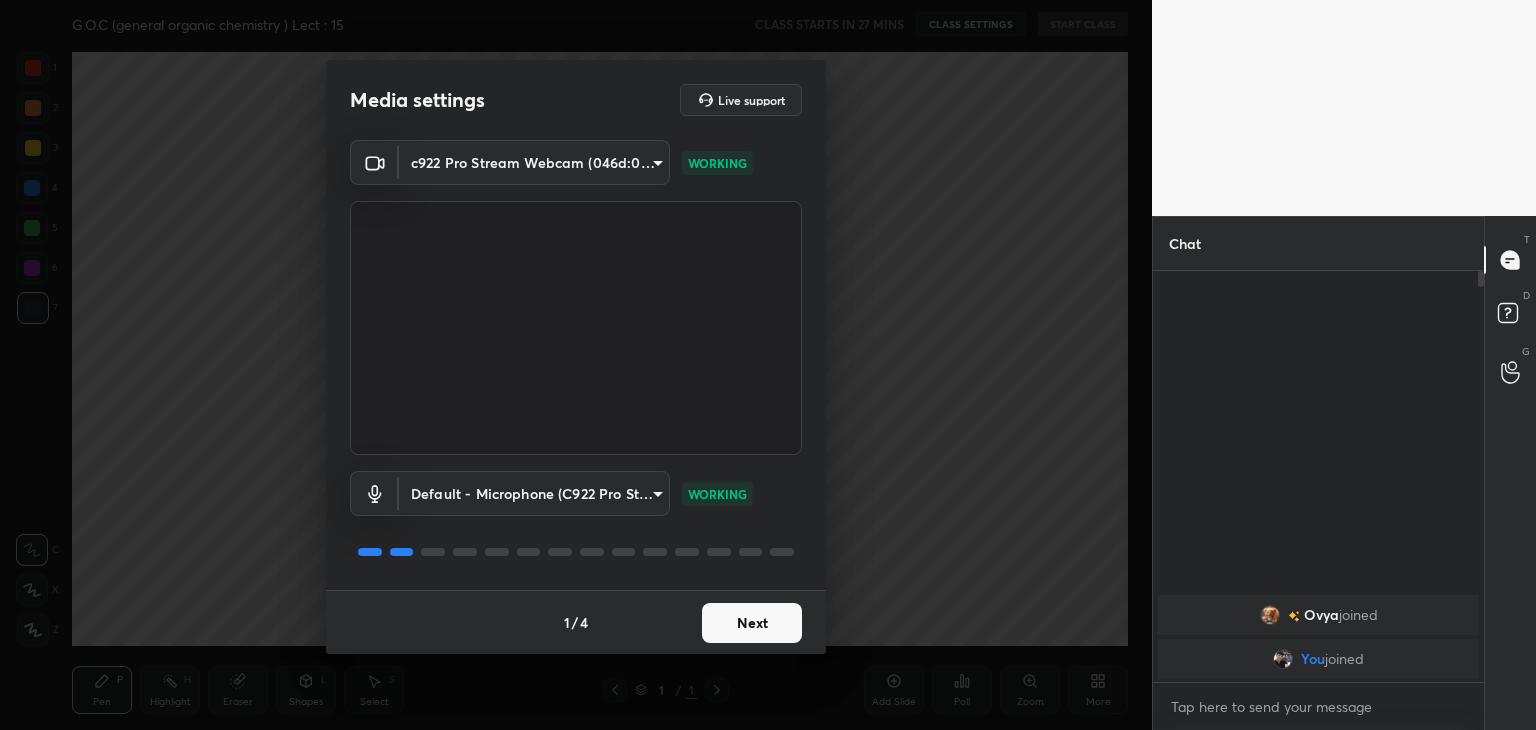 click on "Next" at bounding box center [752, 623] 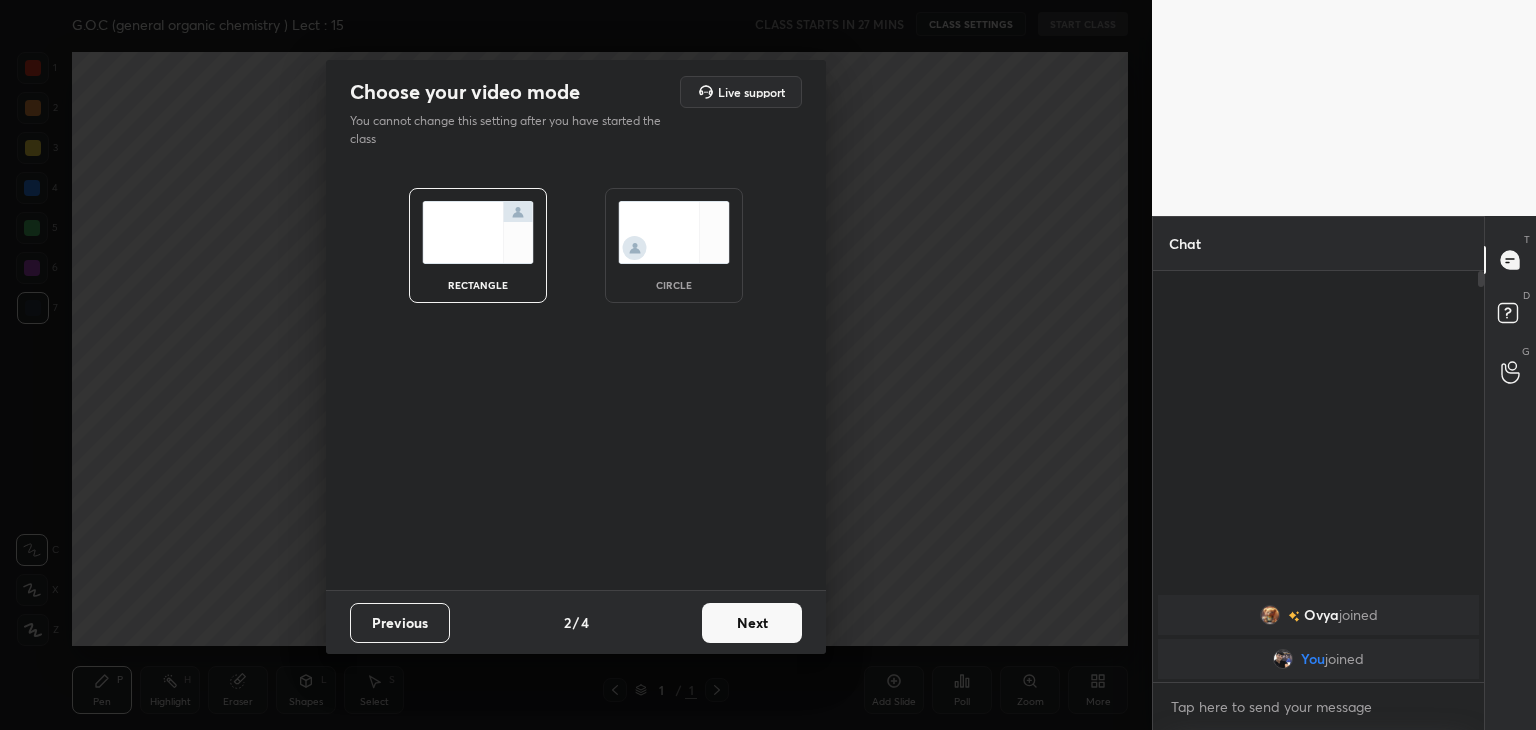 click on "Next" at bounding box center [752, 623] 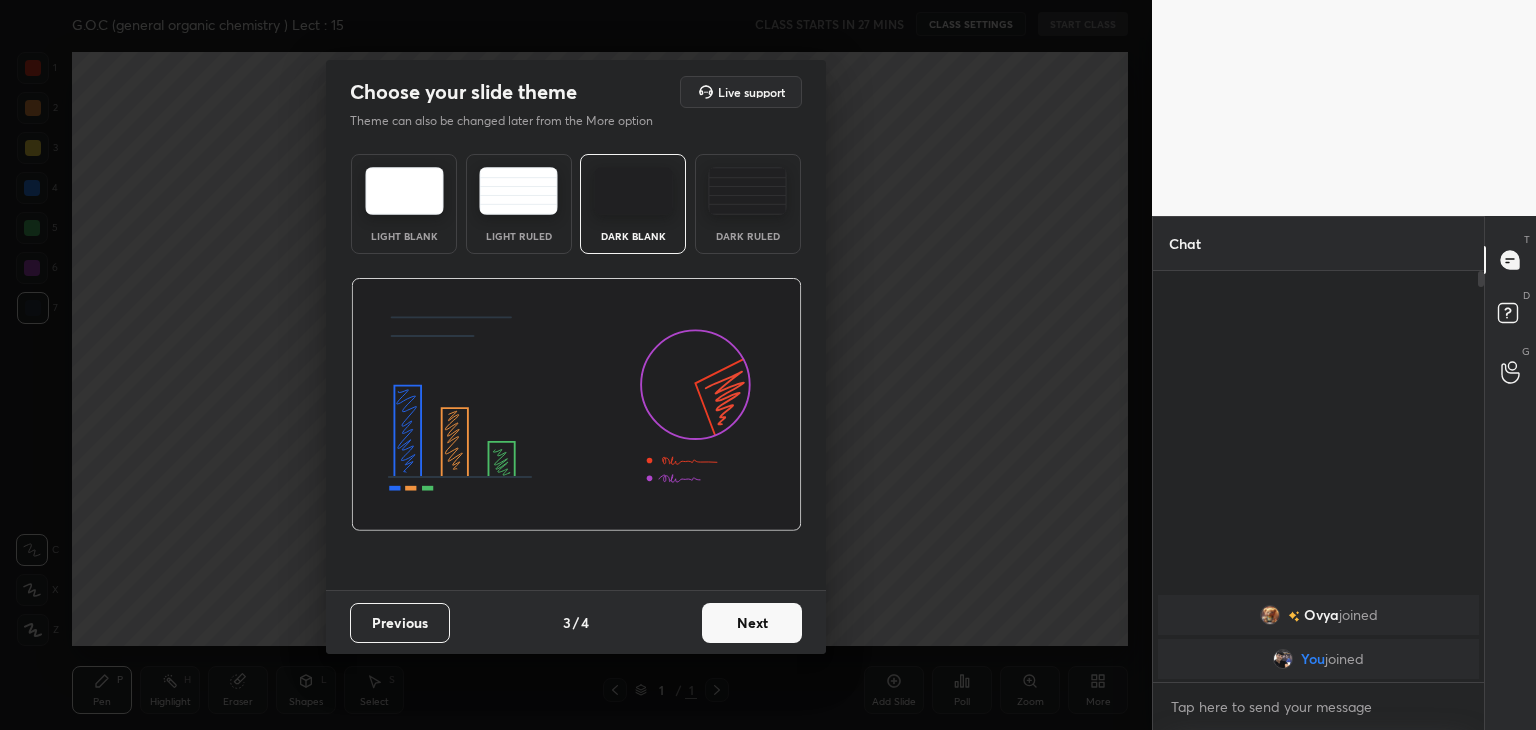 click on "Next" at bounding box center [752, 623] 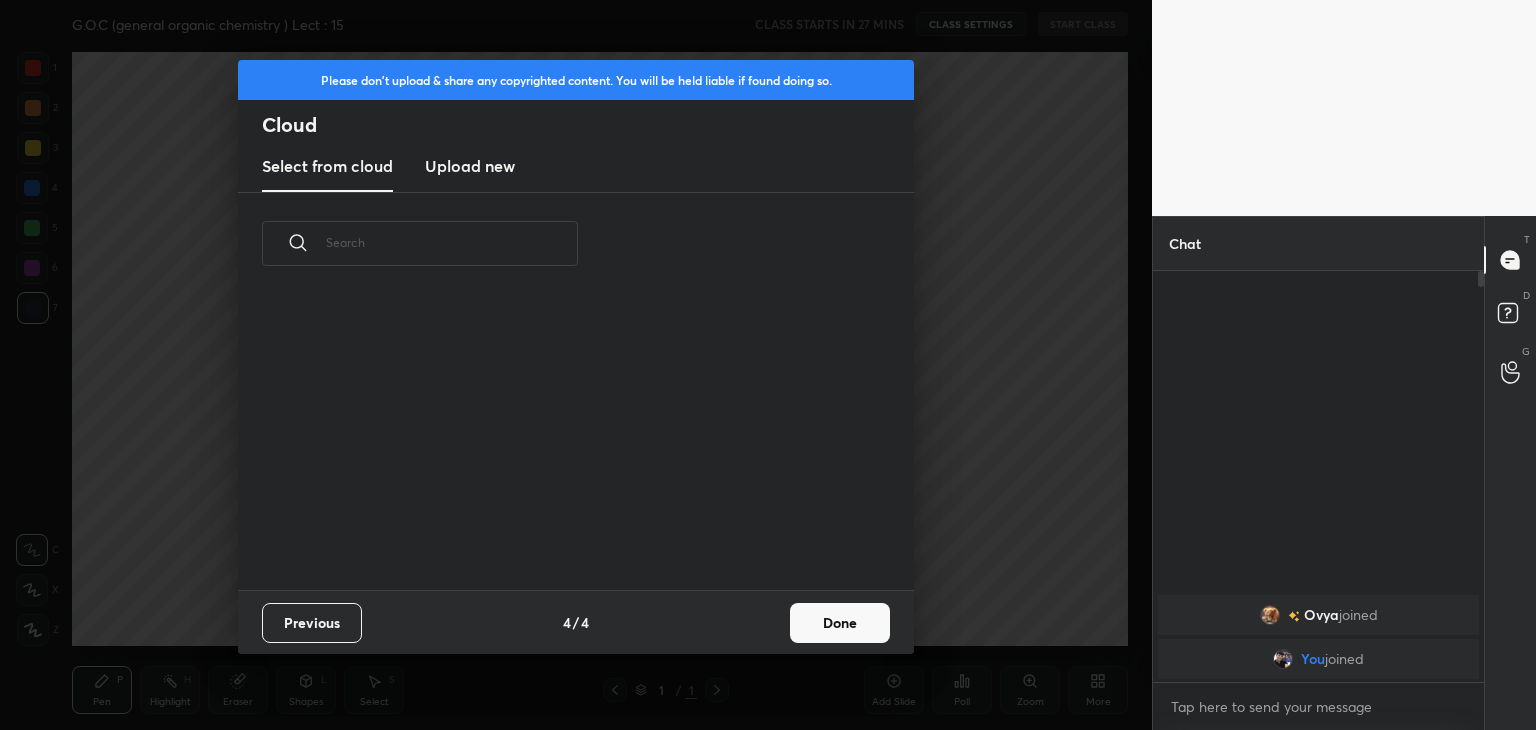 scroll, scrollTop: 6, scrollLeft: 10, axis: both 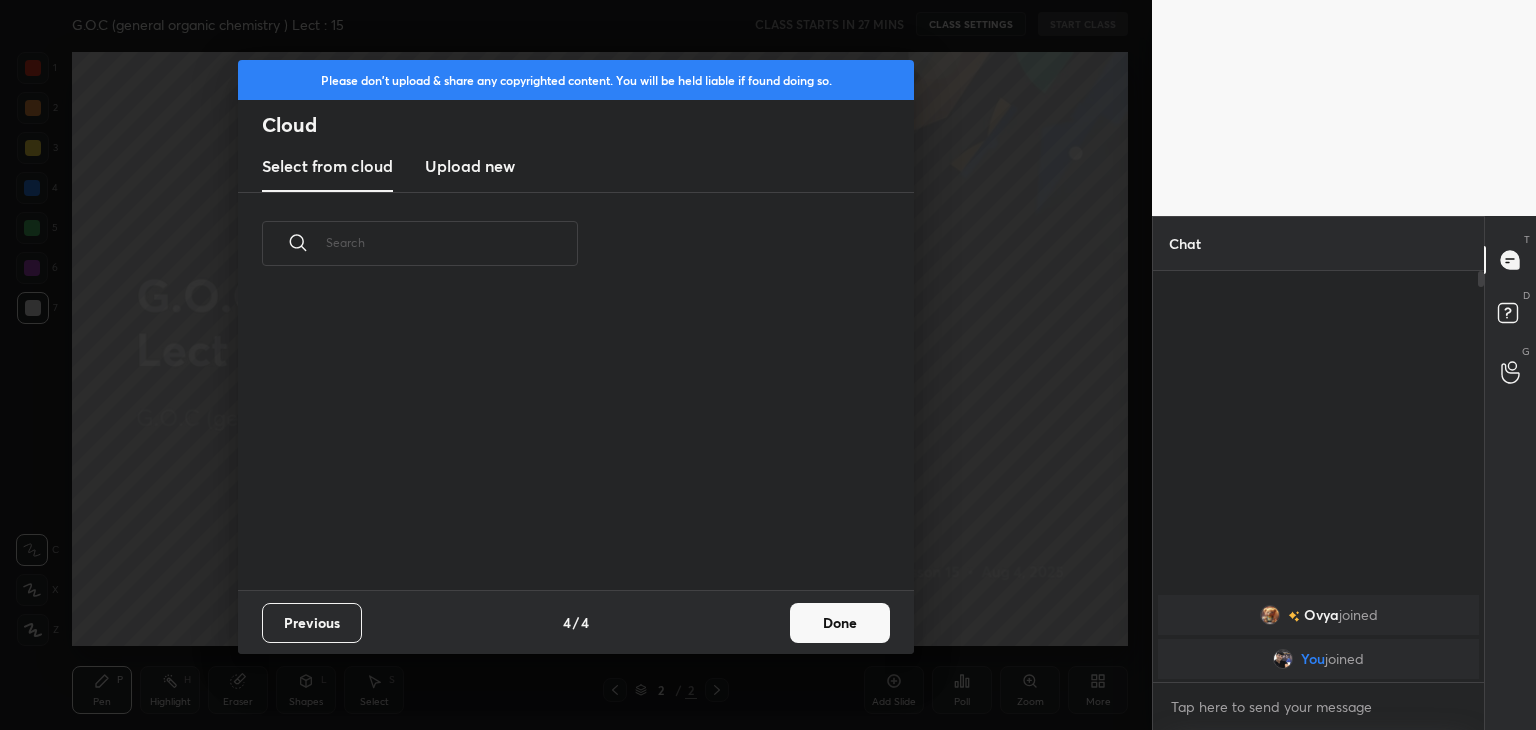 click on "Done" at bounding box center [840, 623] 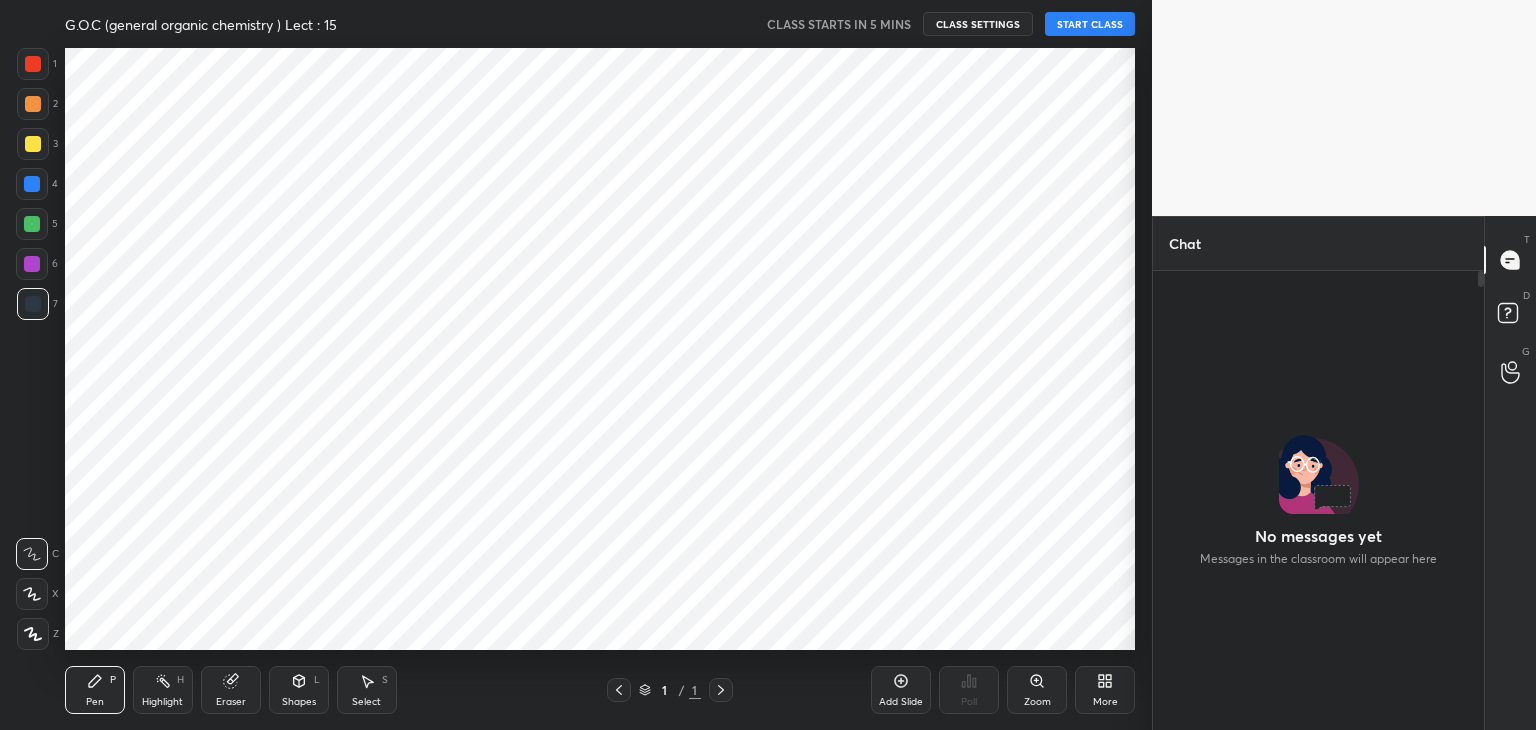 scroll, scrollTop: 0, scrollLeft: 0, axis: both 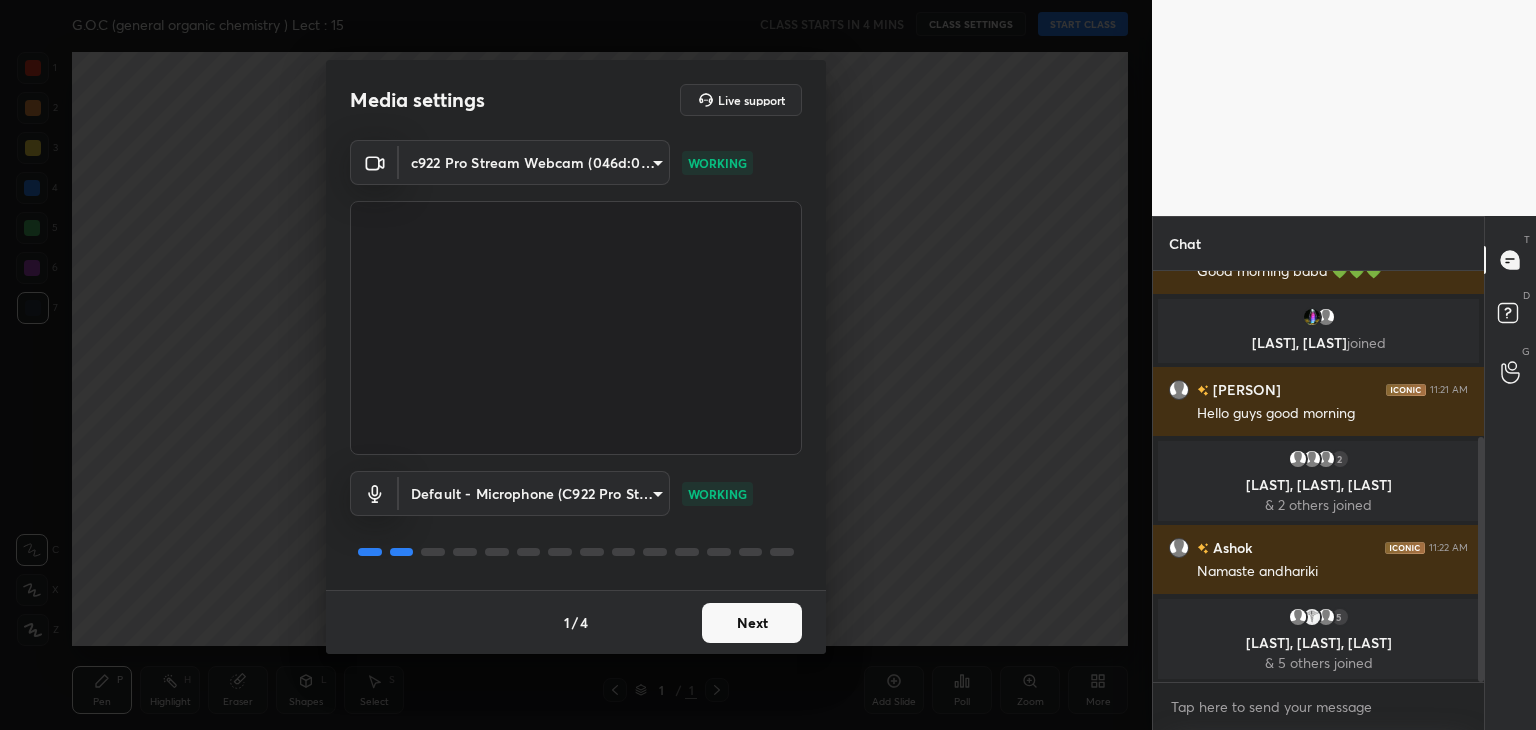 click on "Next" at bounding box center (752, 623) 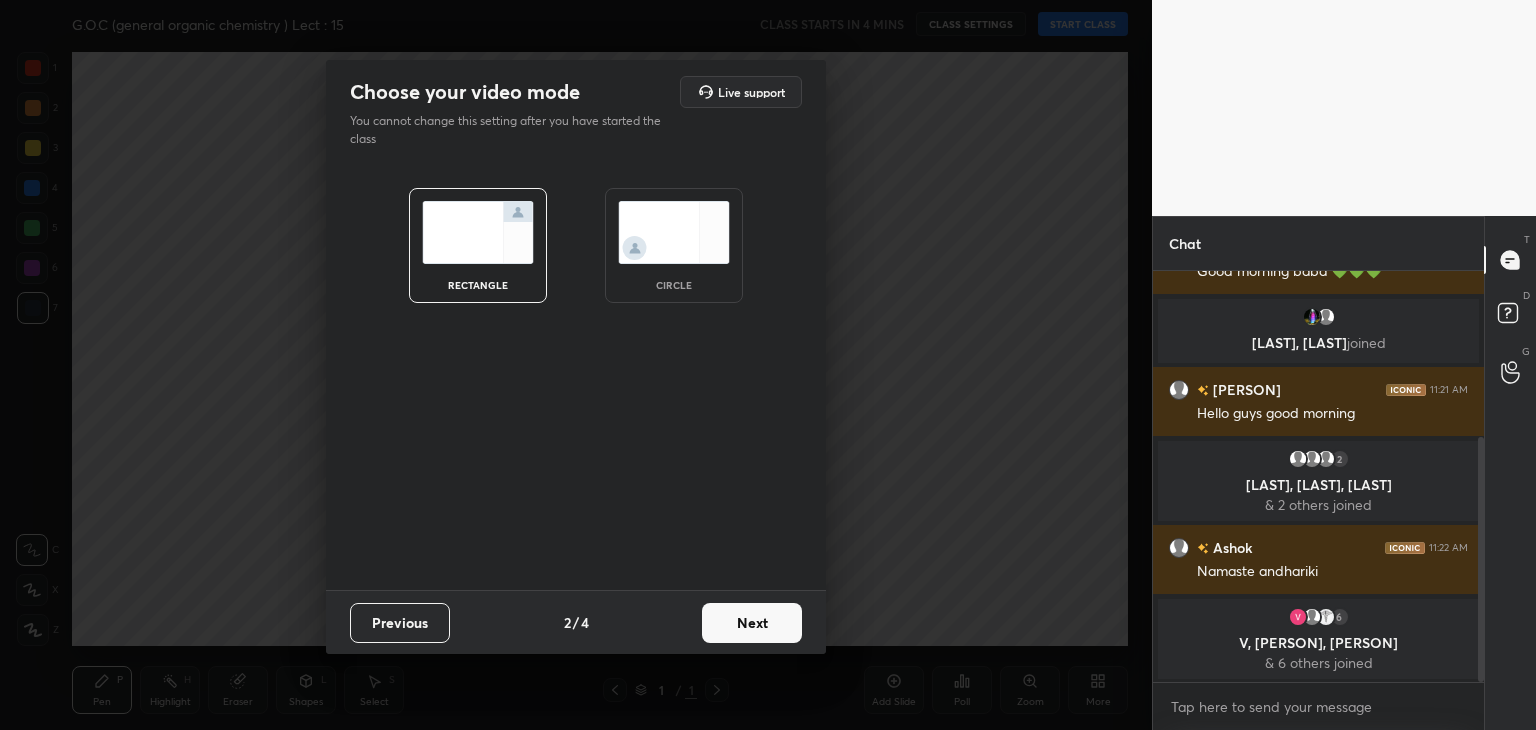 click on "Next" at bounding box center [752, 623] 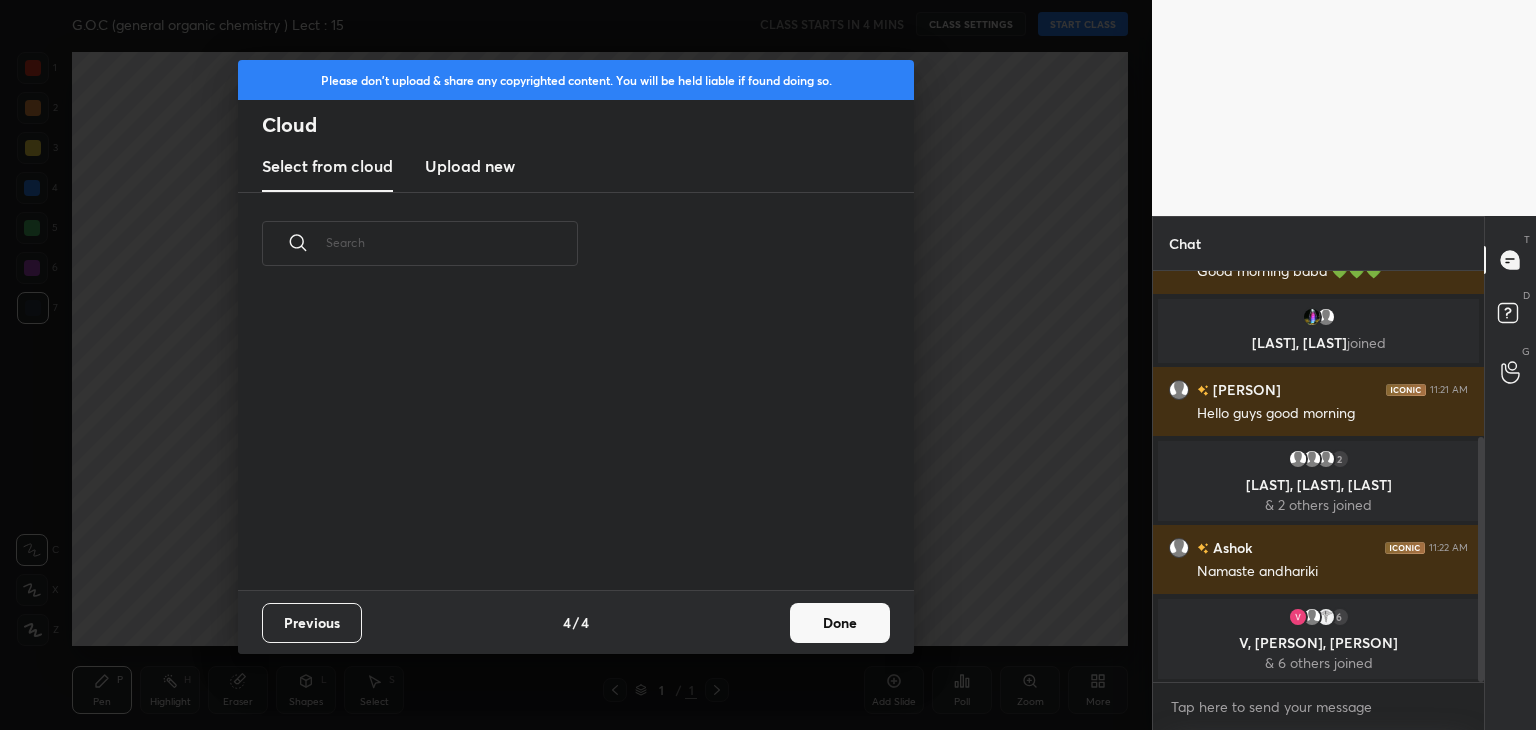 click on "Previous 4 / 4 Done" at bounding box center [576, 622] 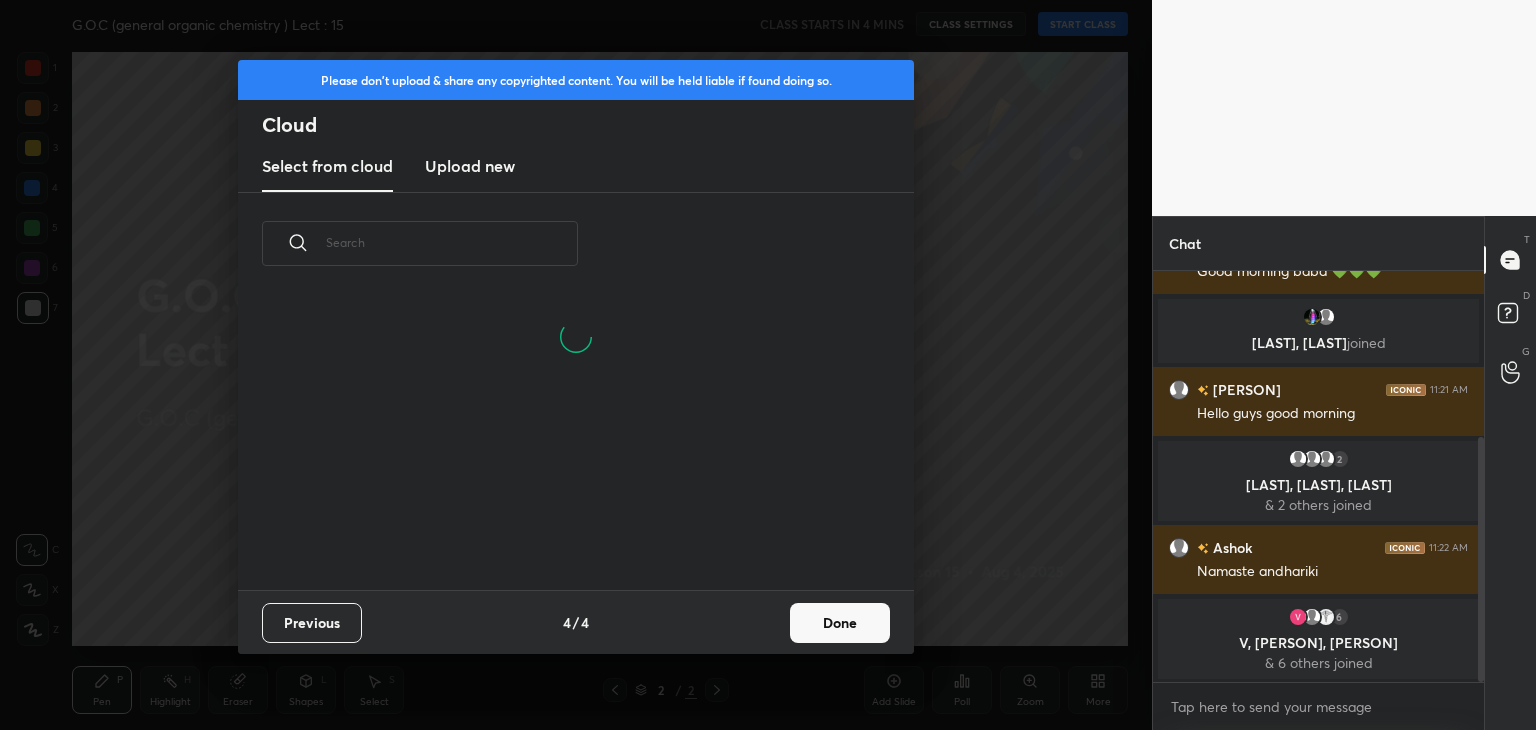 click on "Done" at bounding box center (840, 623) 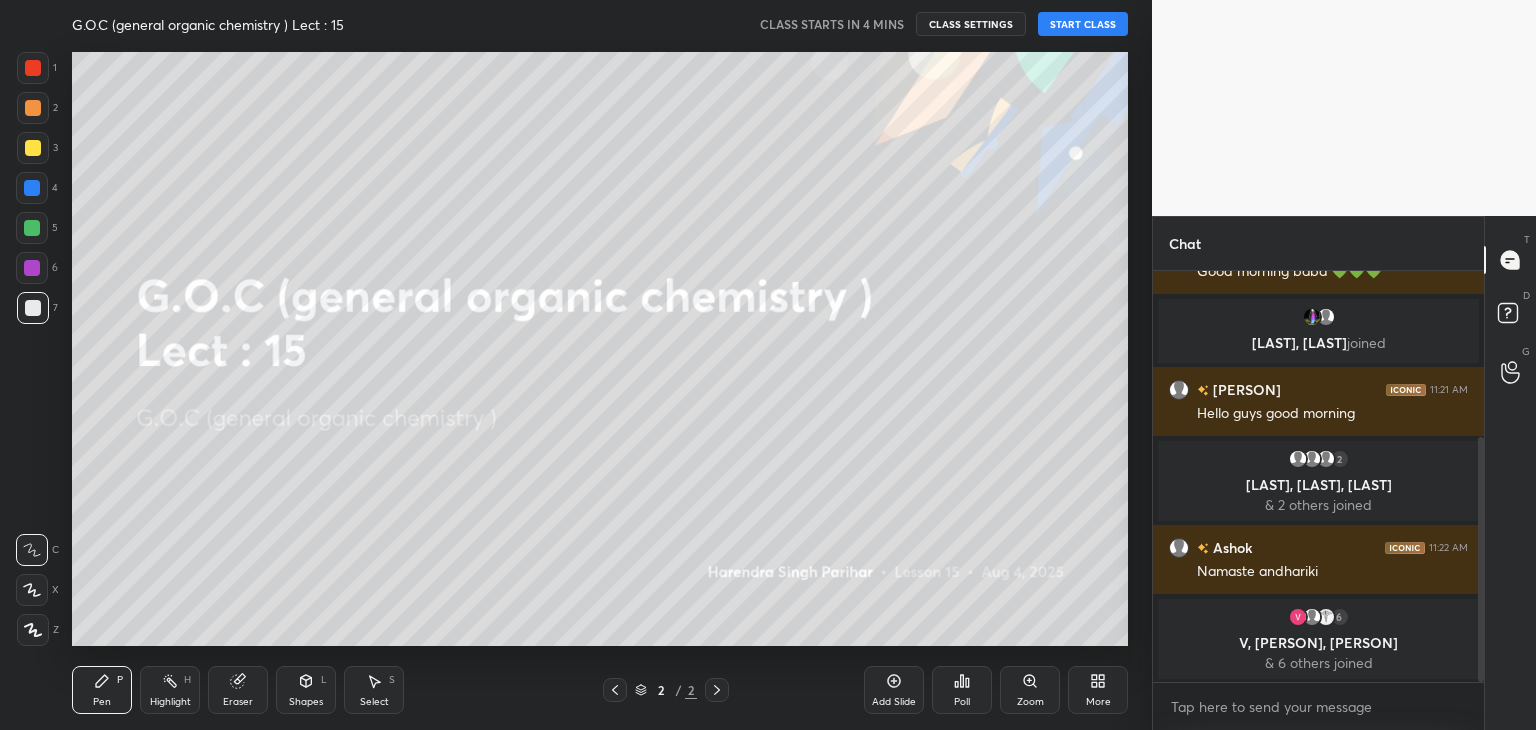 click on "START CLASS" at bounding box center [1083, 24] 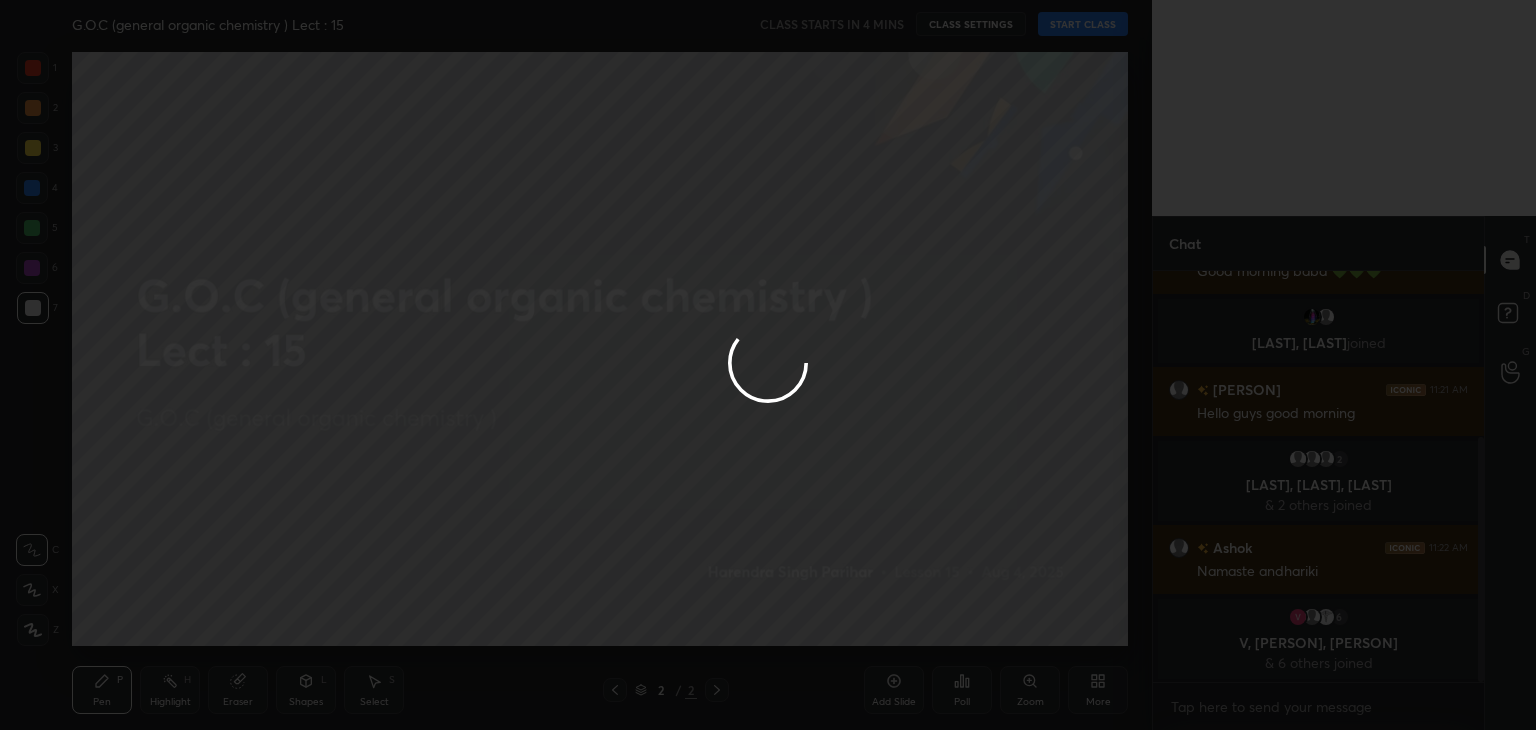 drag, startPoint x: 1087, startPoint y: 29, endPoint x: 607, endPoint y: 271, distance: 537.5537 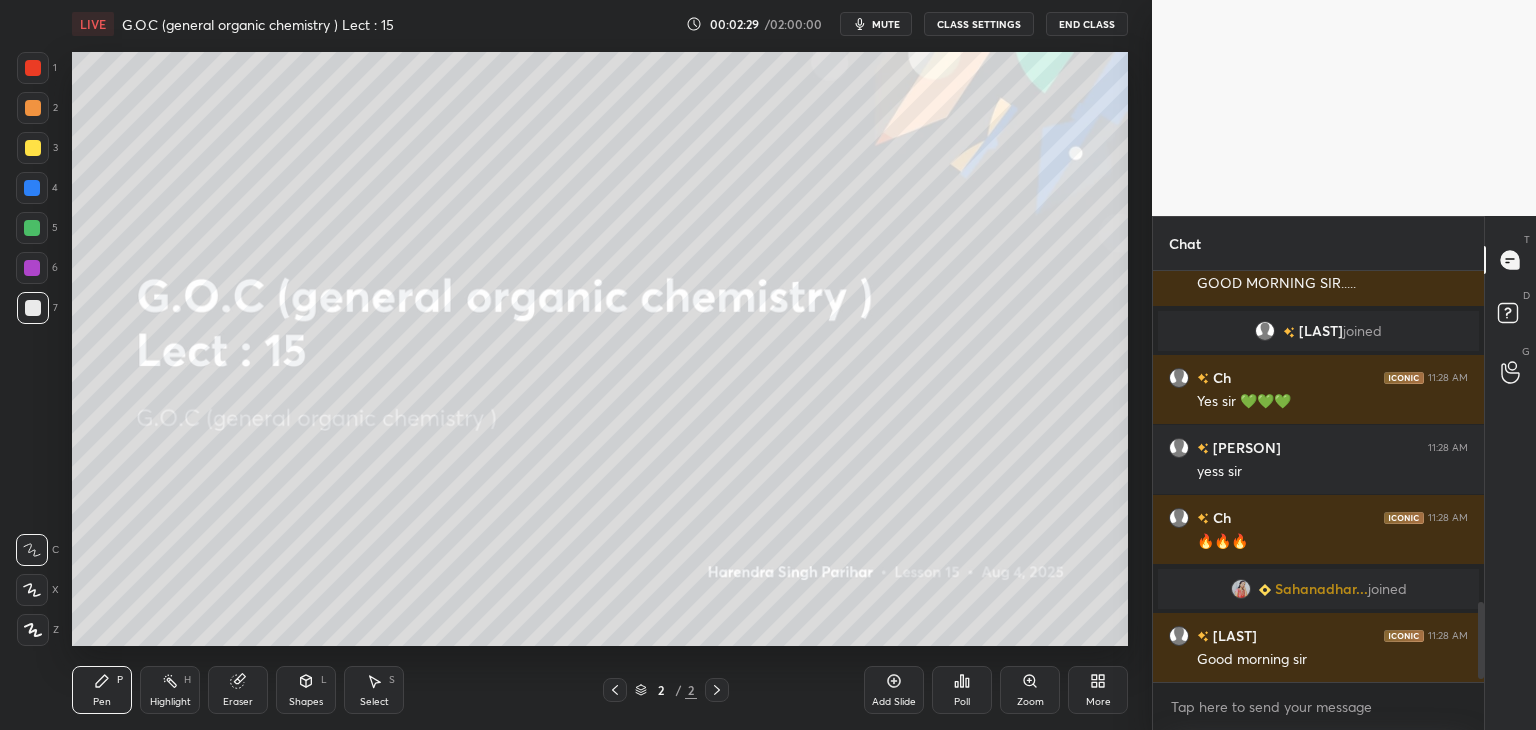 scroll, scrollTop: 1766, scrollLeft: 0, axis: vertical 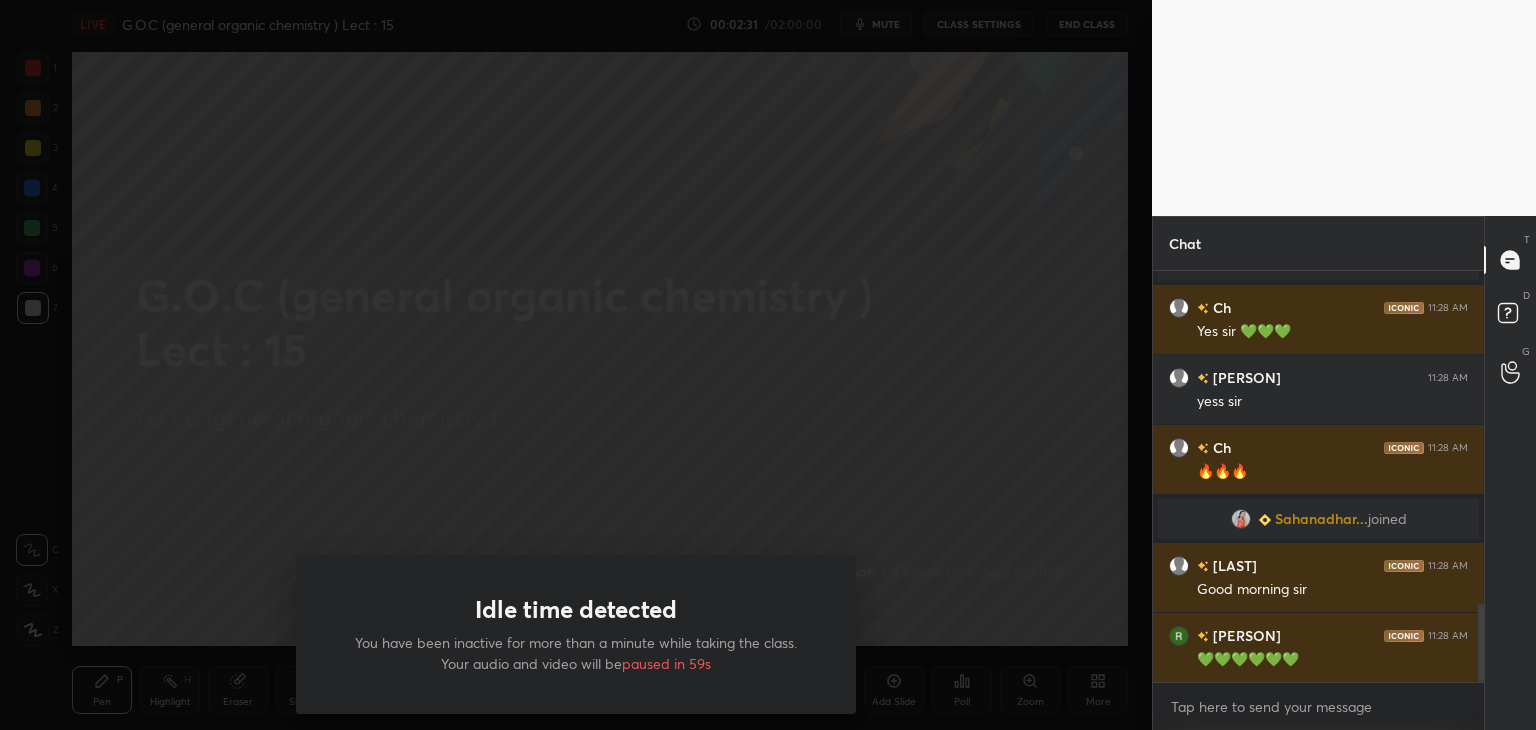 click on "Idle time detected You have been inactive for more than a minute while taking the class. Your audio and video will be  paused in 59s" at bounding box center [576, 365] 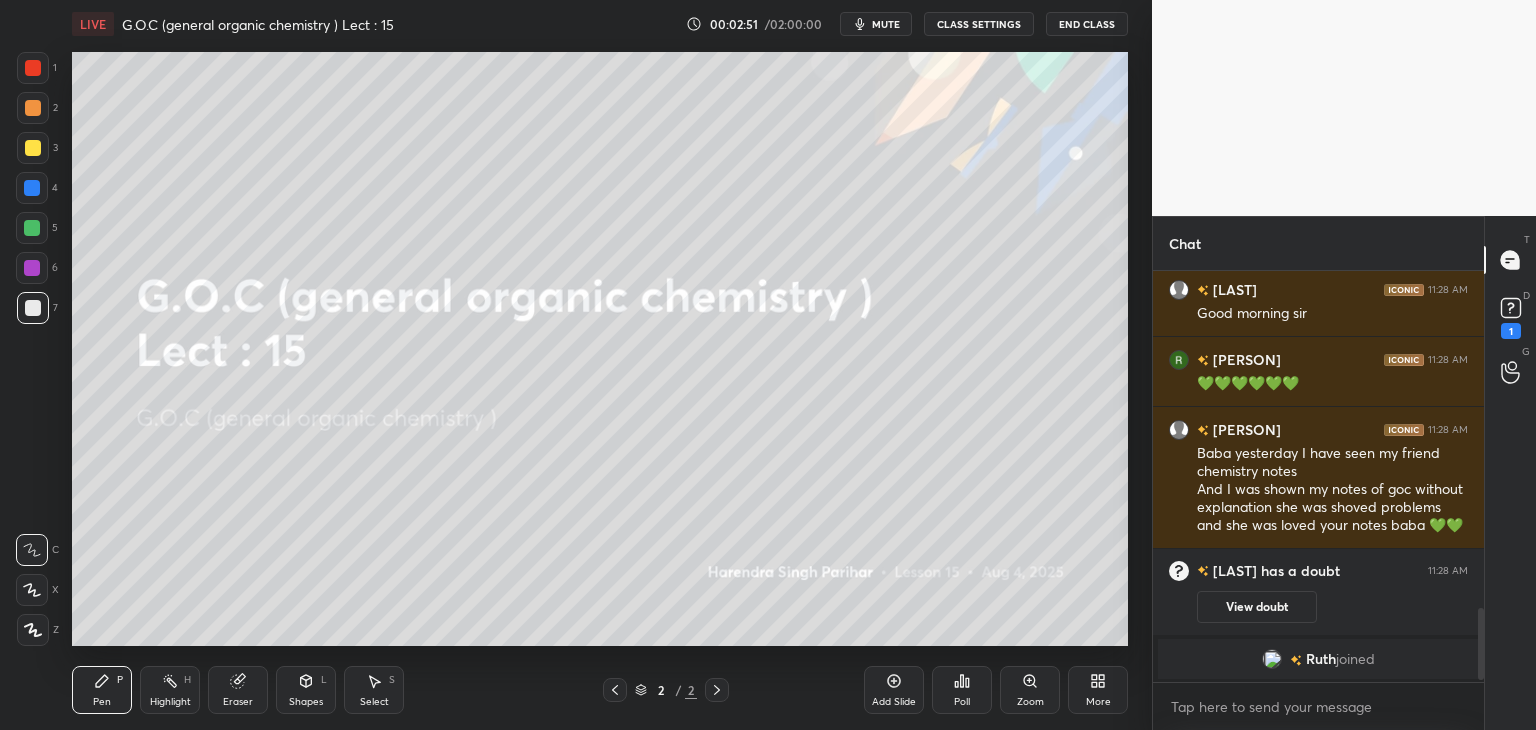 scroll, scrollTop: 1952, scrollLeft: 0, axis: vertical 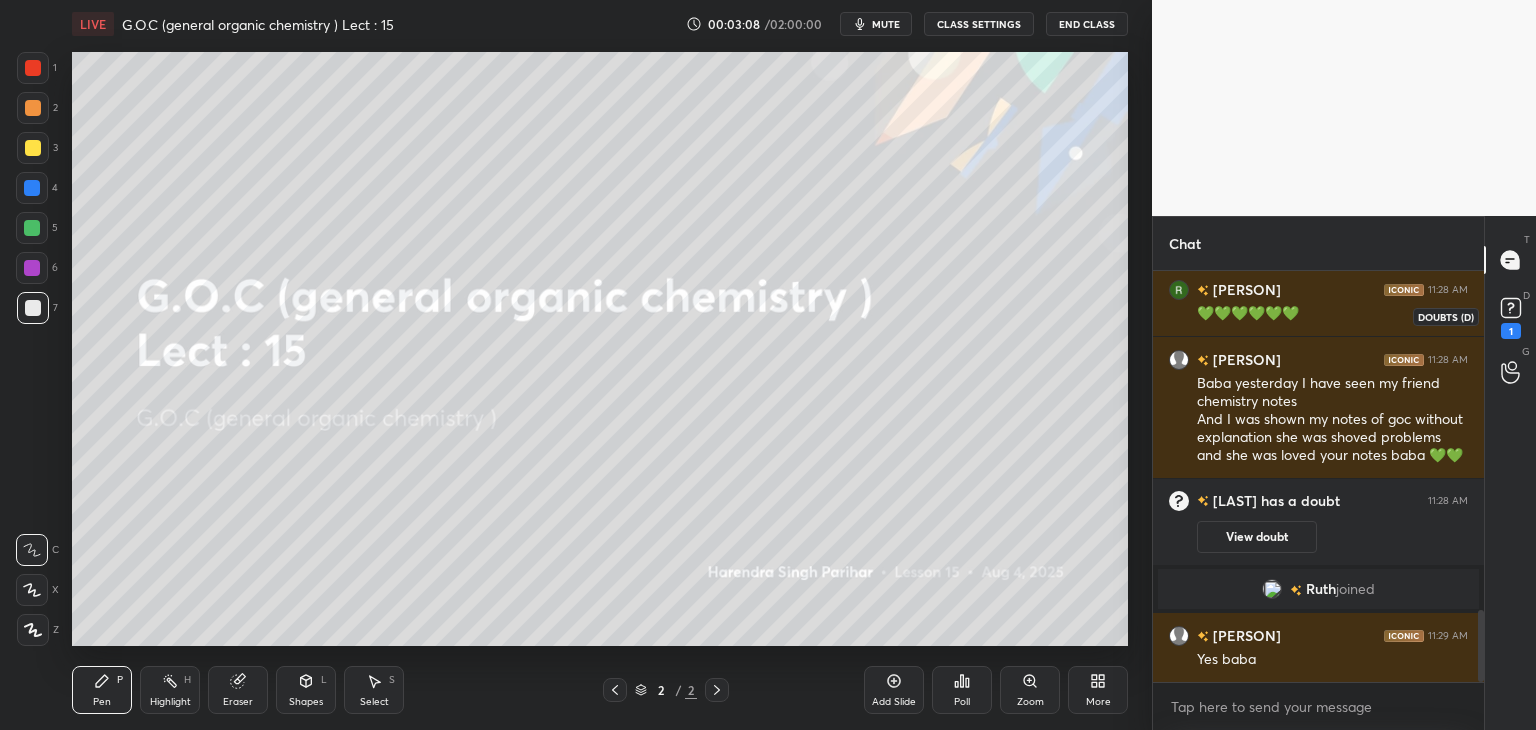 click 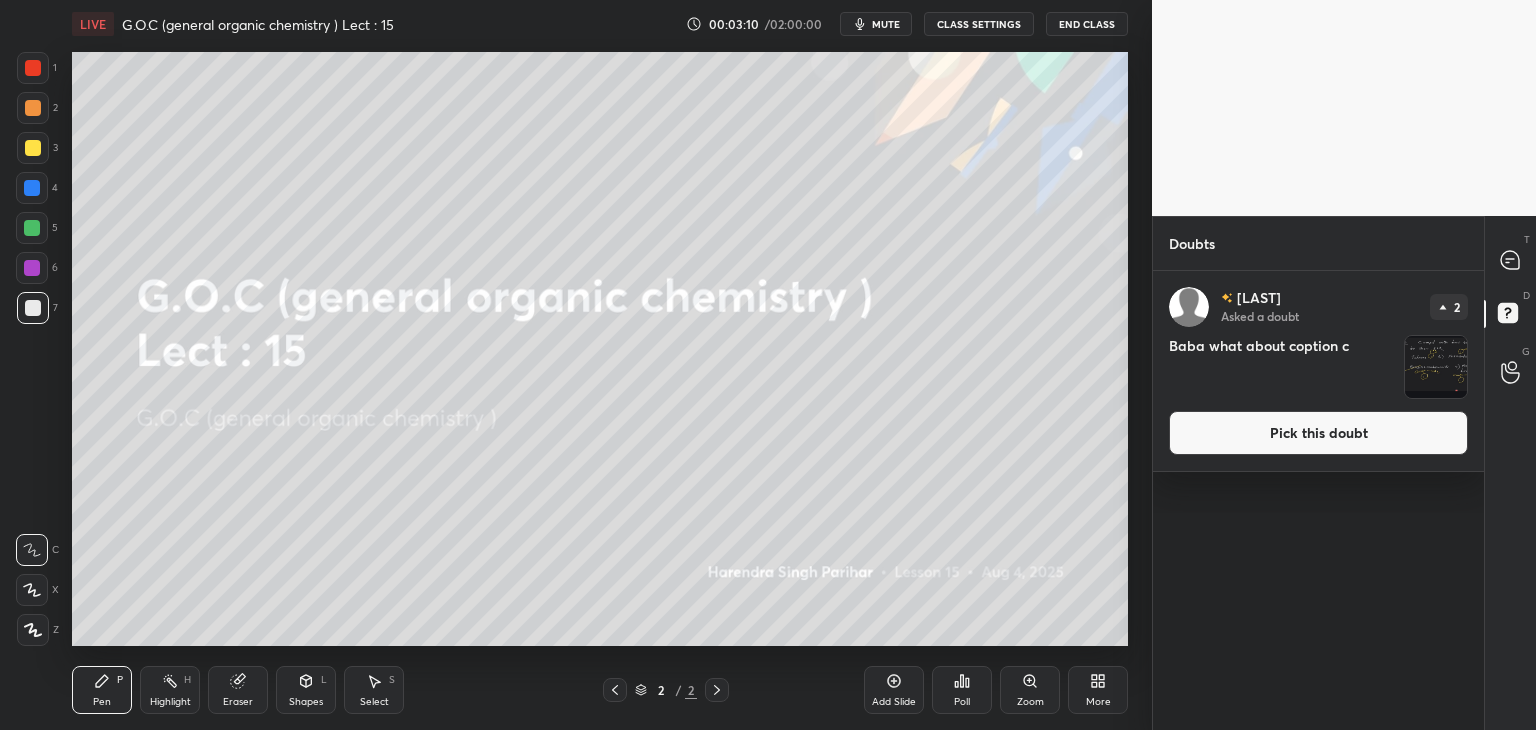 click on "Pick this doubt" at bounding box center [1318, 433] 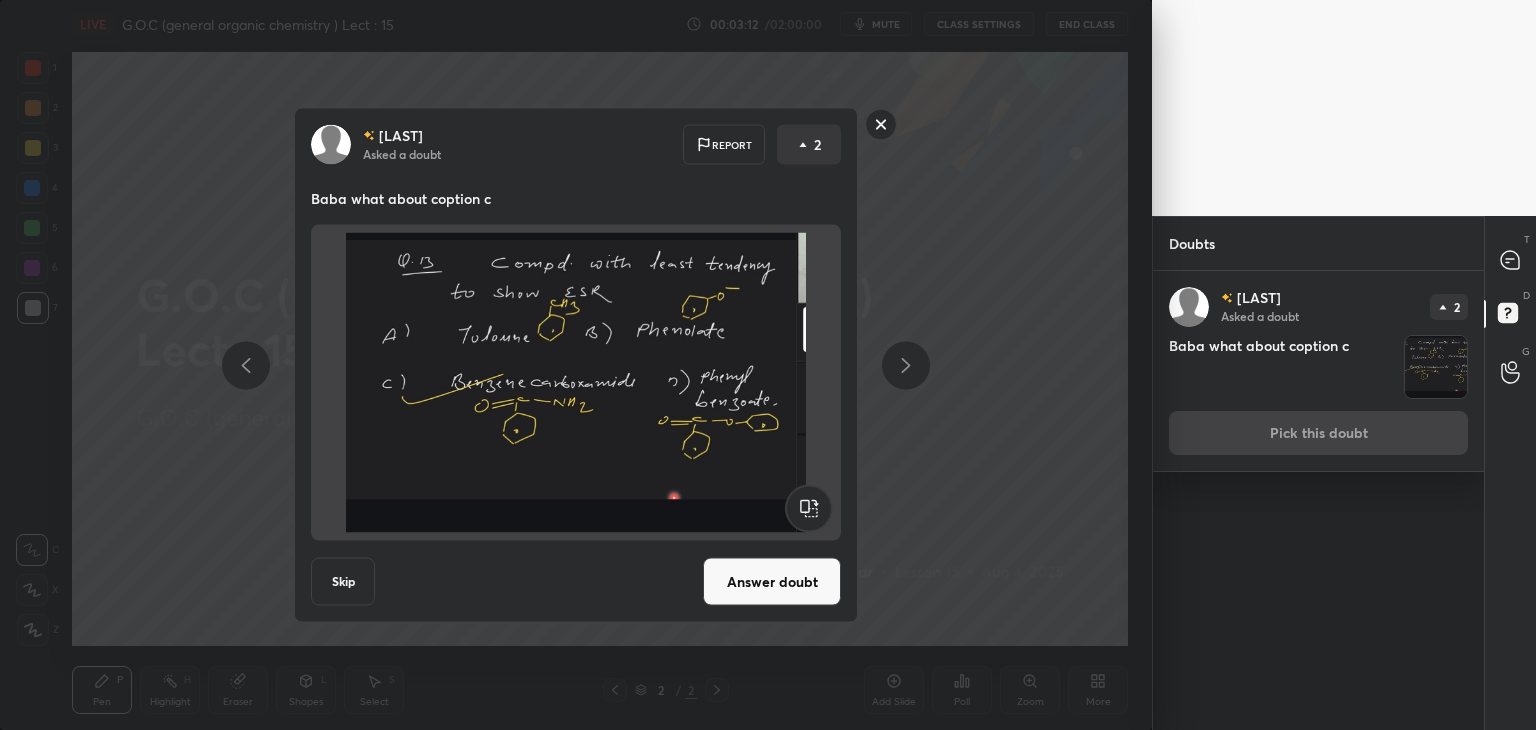 click on "Answer doubt" at bounding box center (772, 582) 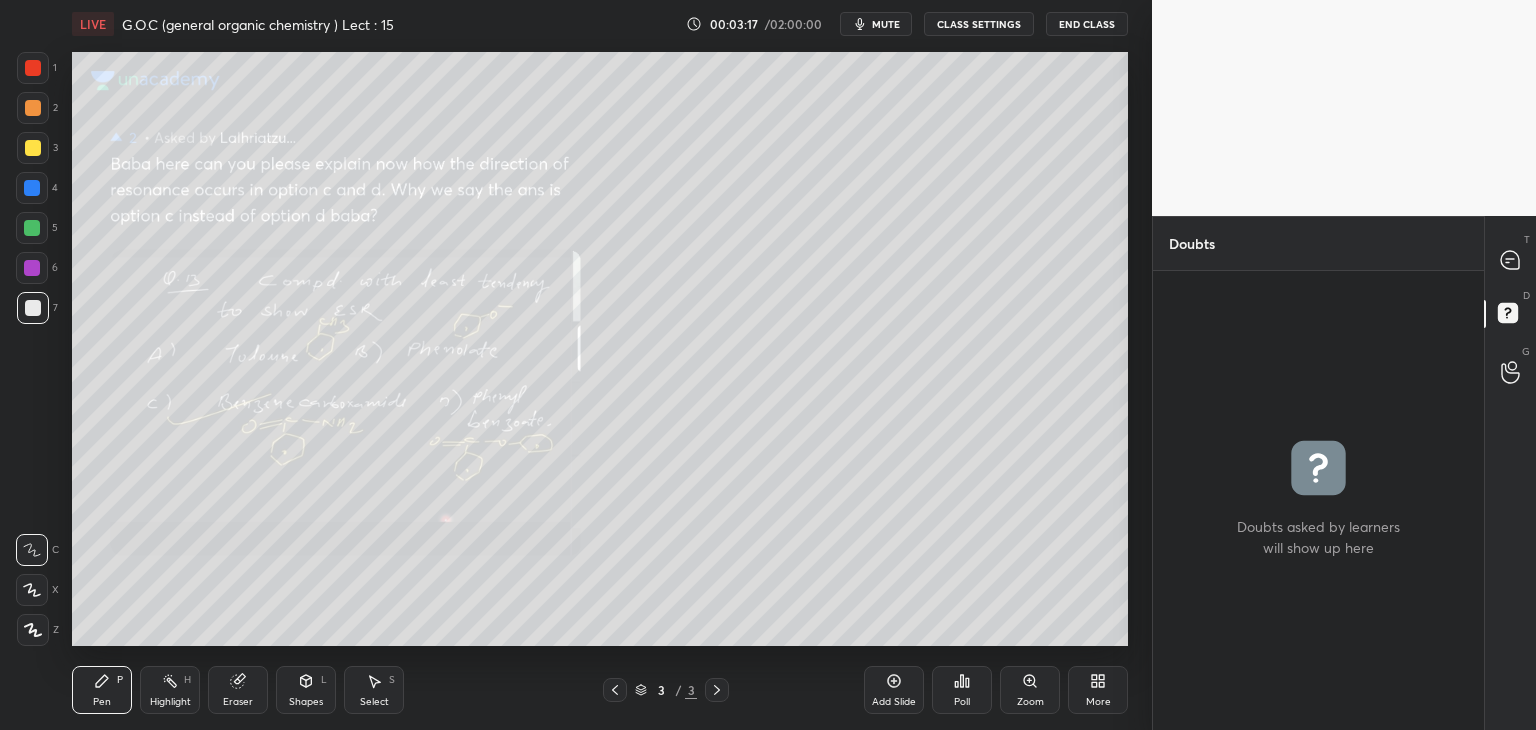 click 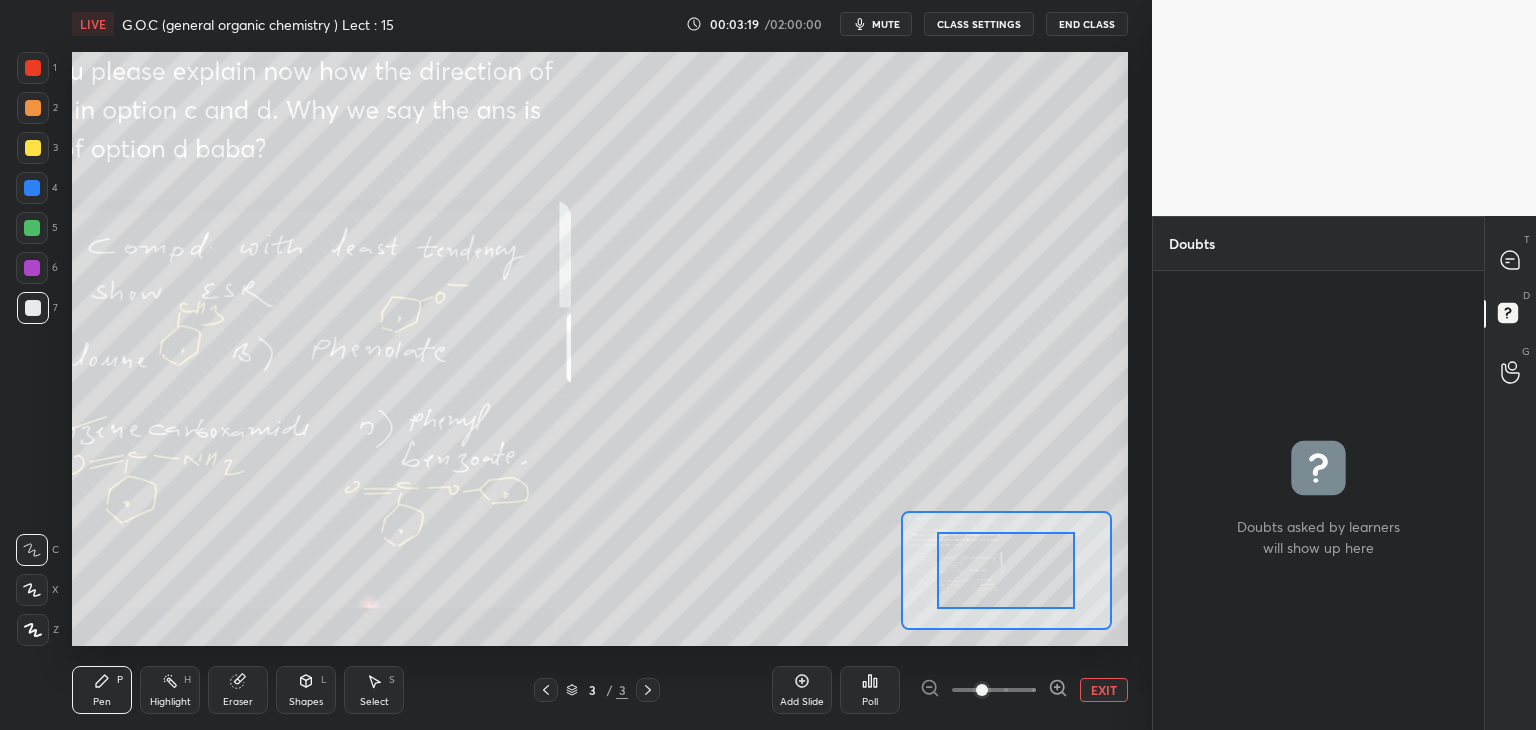 click 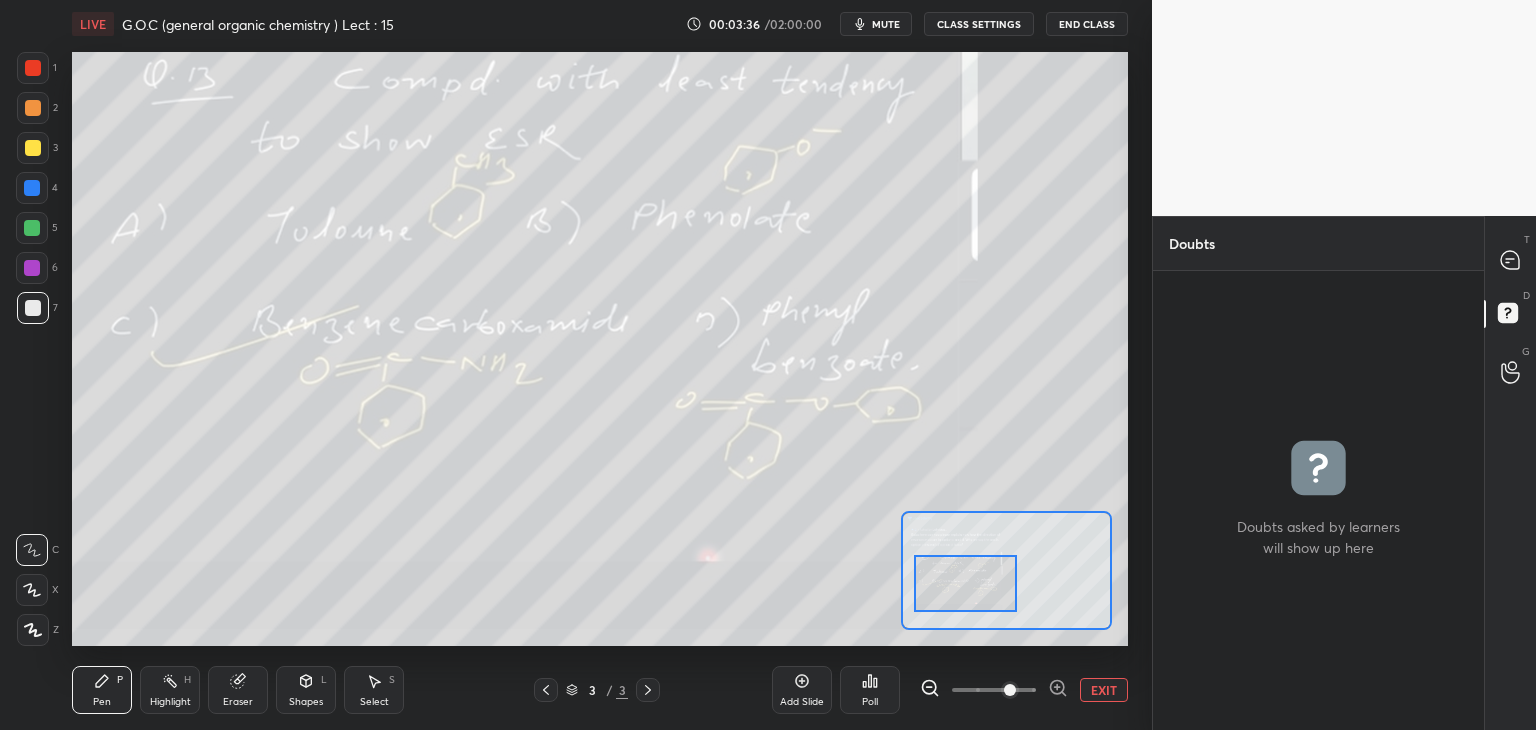 drag, startPoint x: 1020, startPoint y: 592, endPoint x: 979, endPoint y: 605, distance: 43.011627 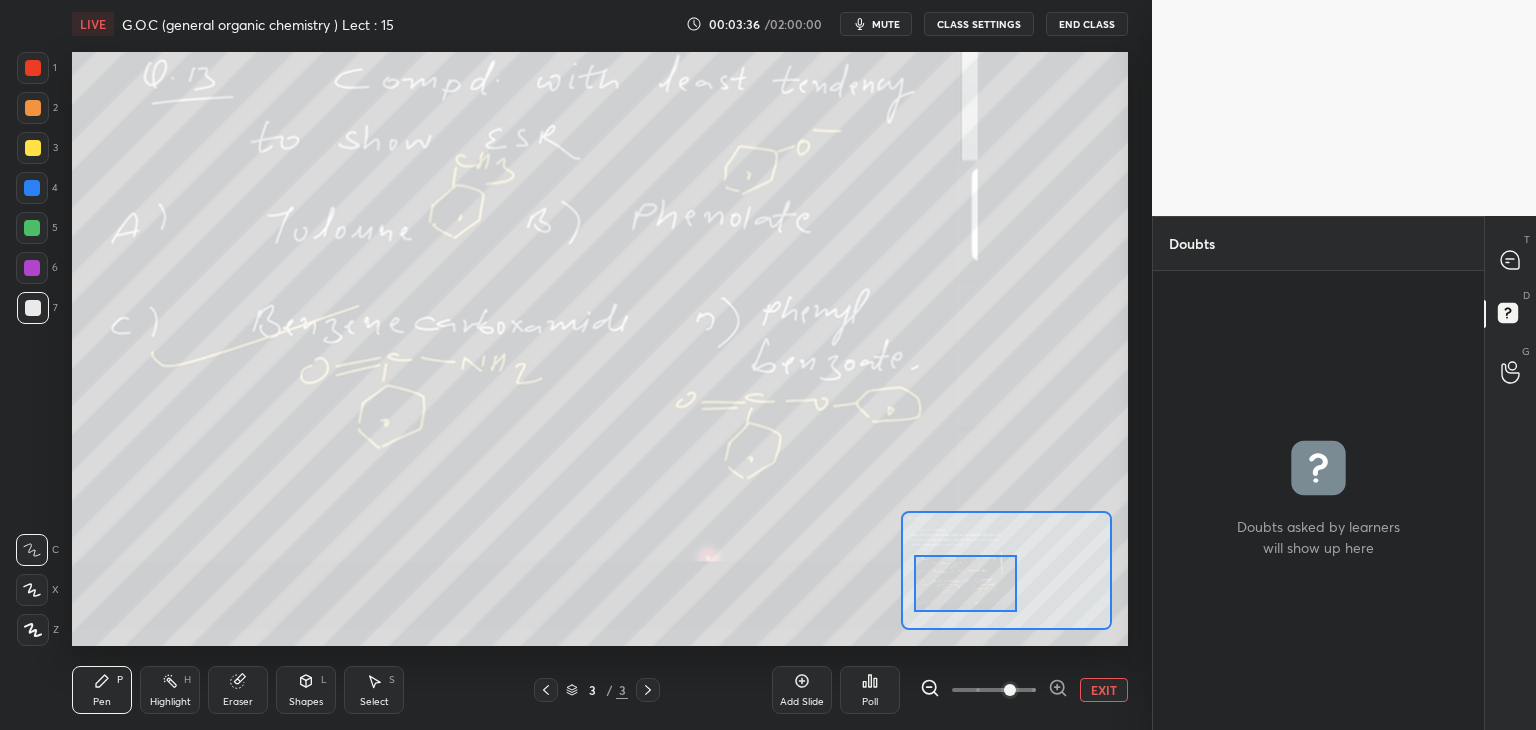click at bounding box center (966, 583) 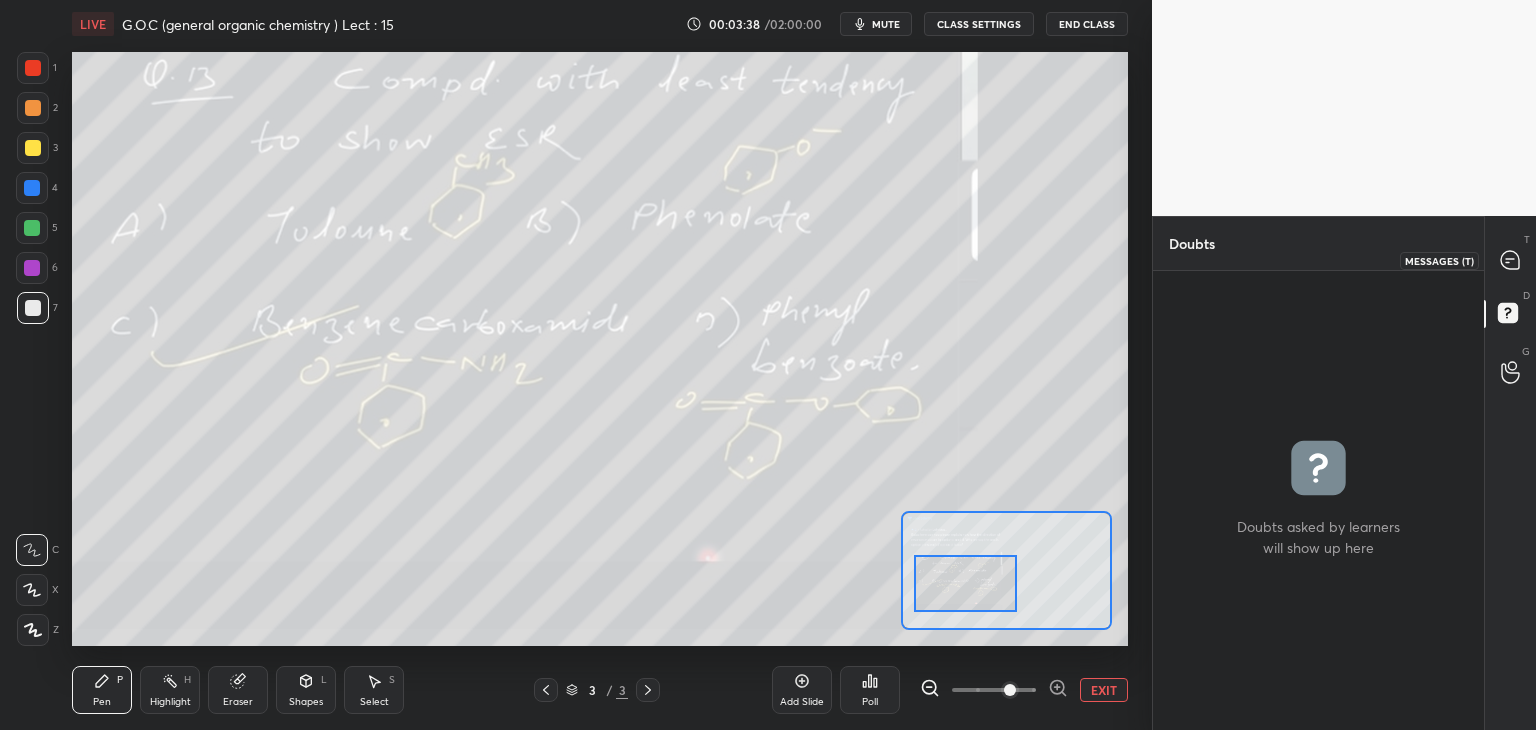 click 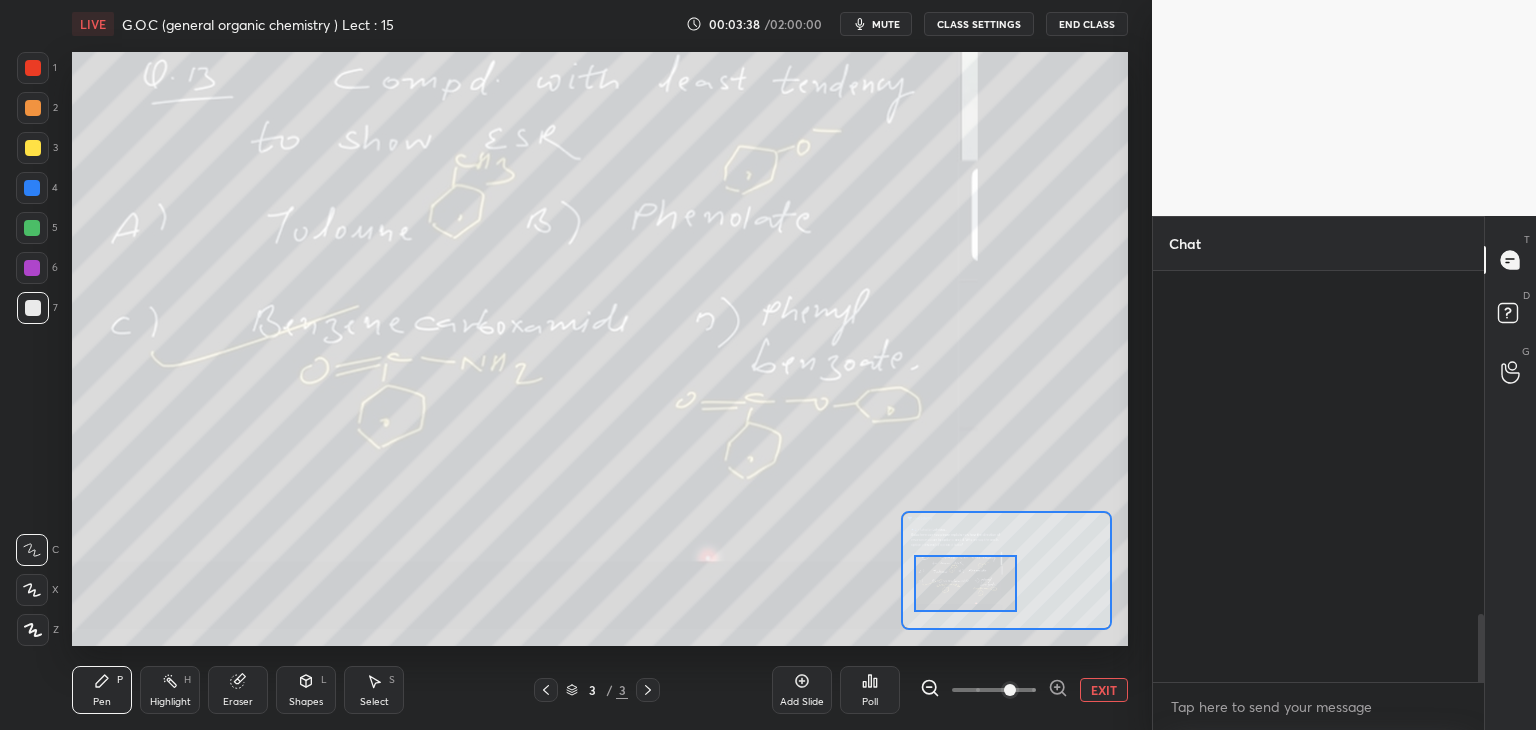 scroll, scrollTop: 2464, scrollLeft: 0, axis: vertical 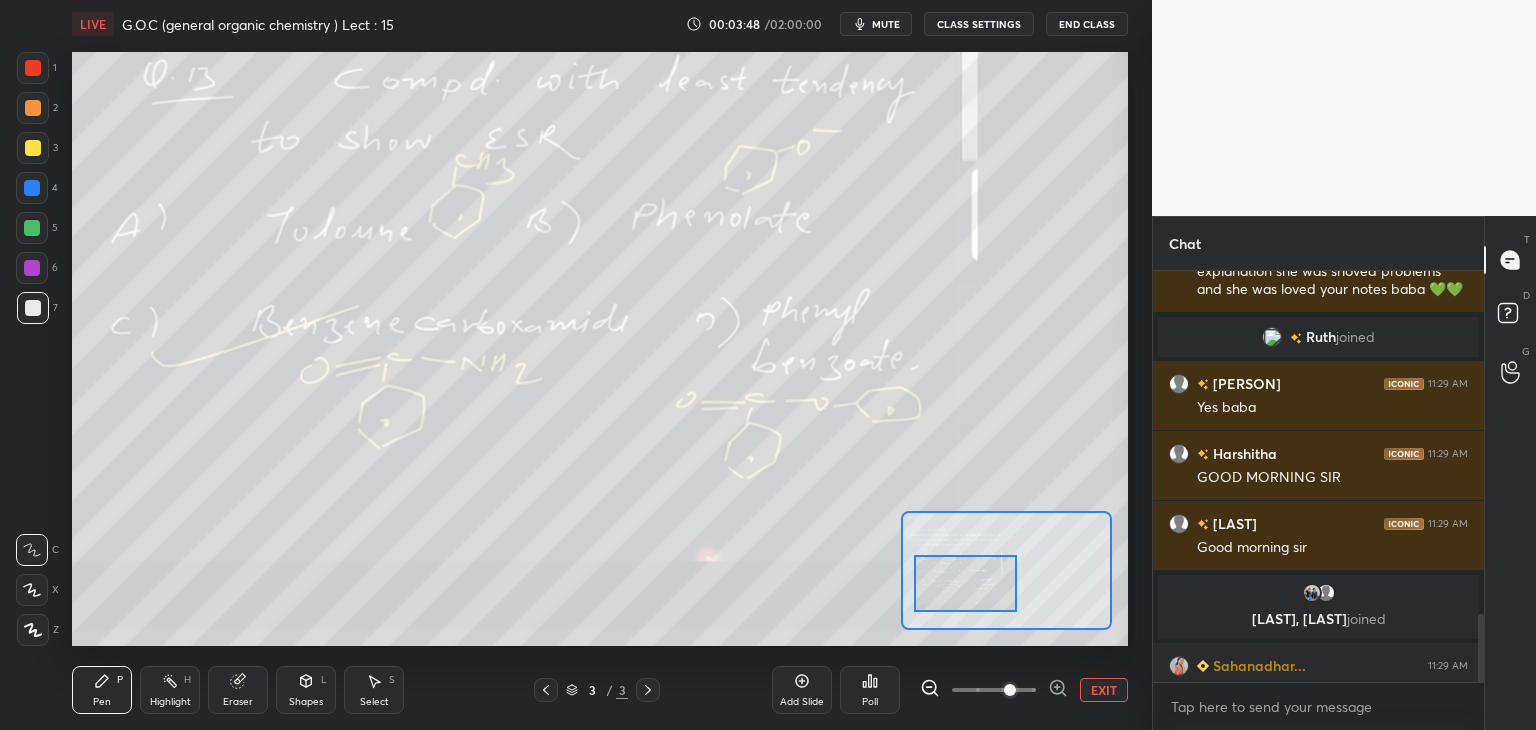 click at bounding box center (32, 228) 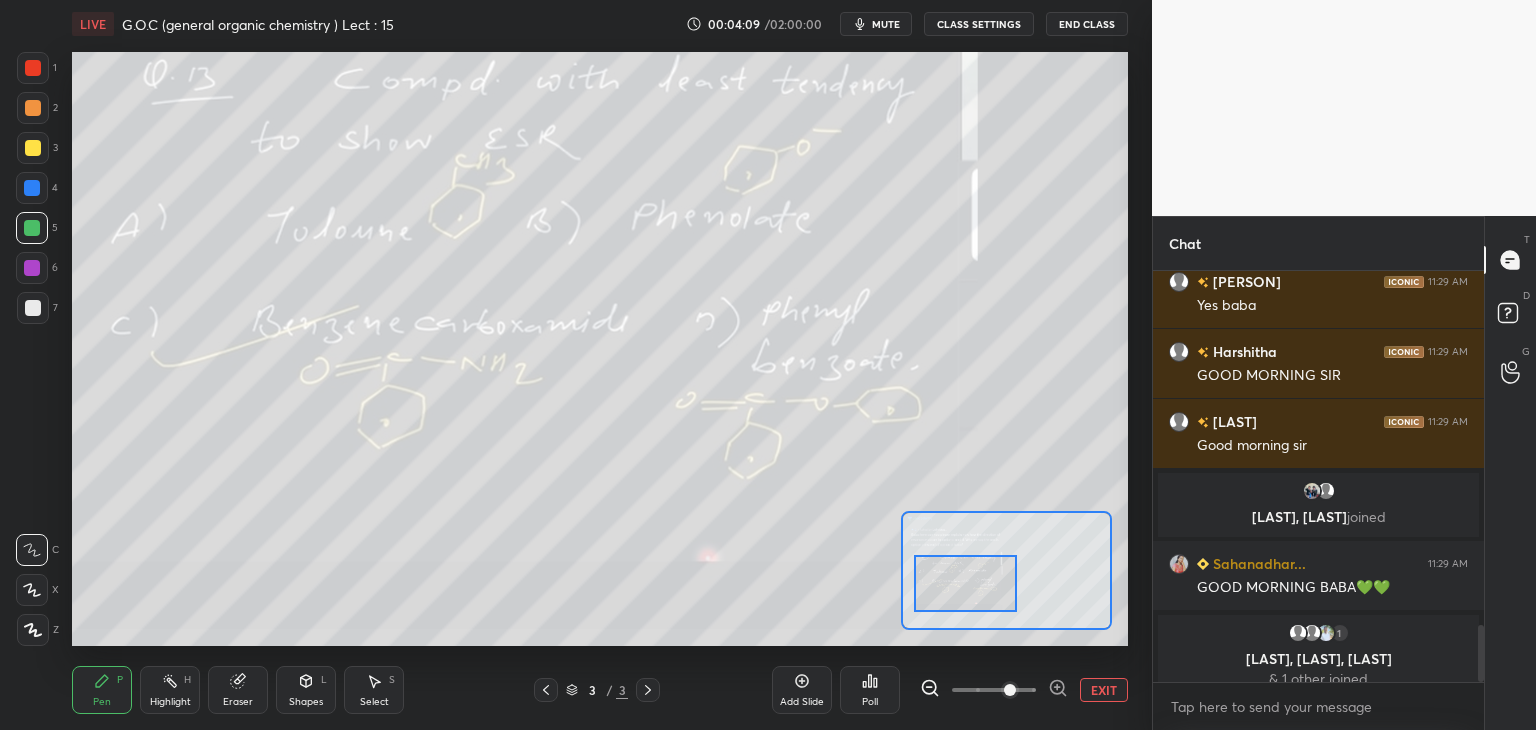 scroll, scrollTop: 2582, scrollLeft: 0, axis: vertical 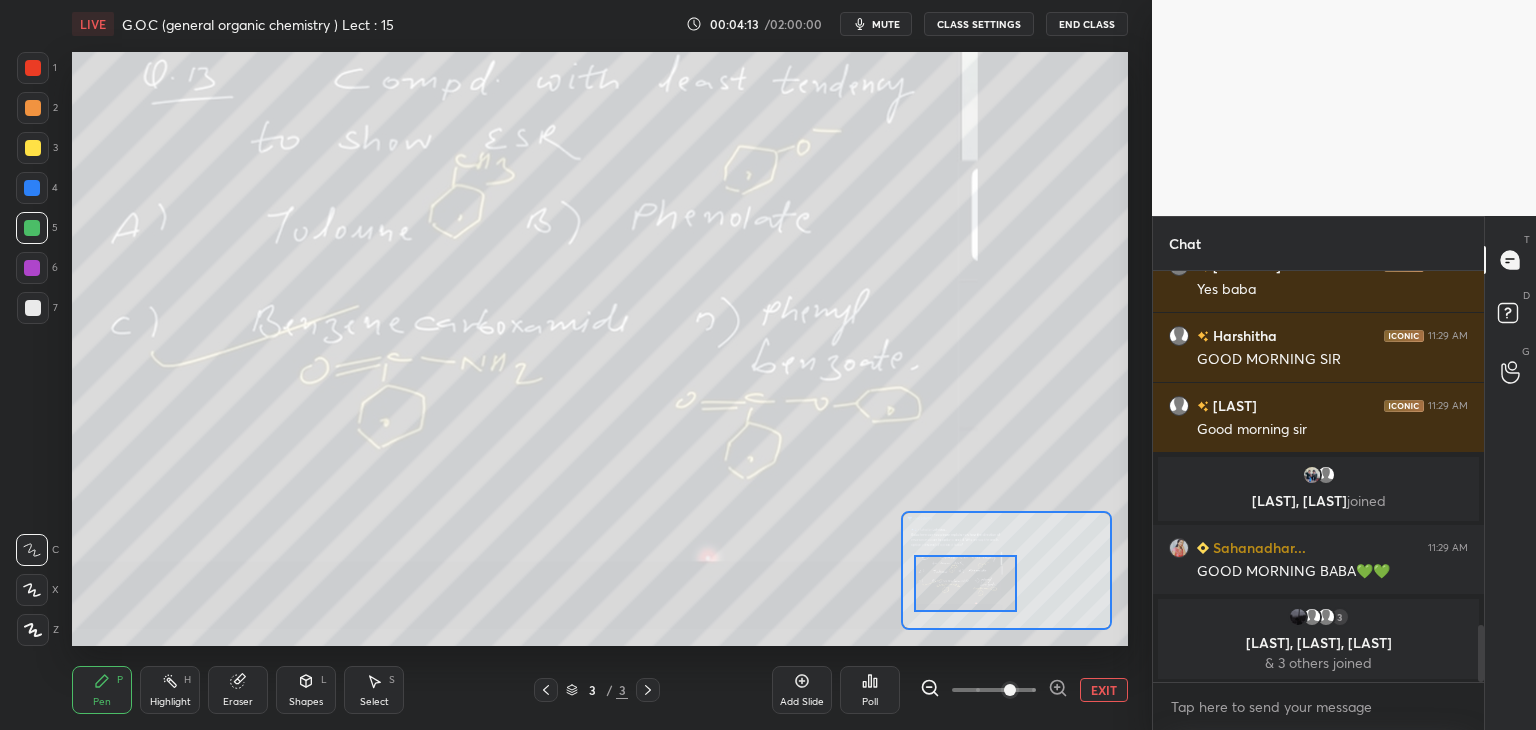 click at bounding box center (32, 268) 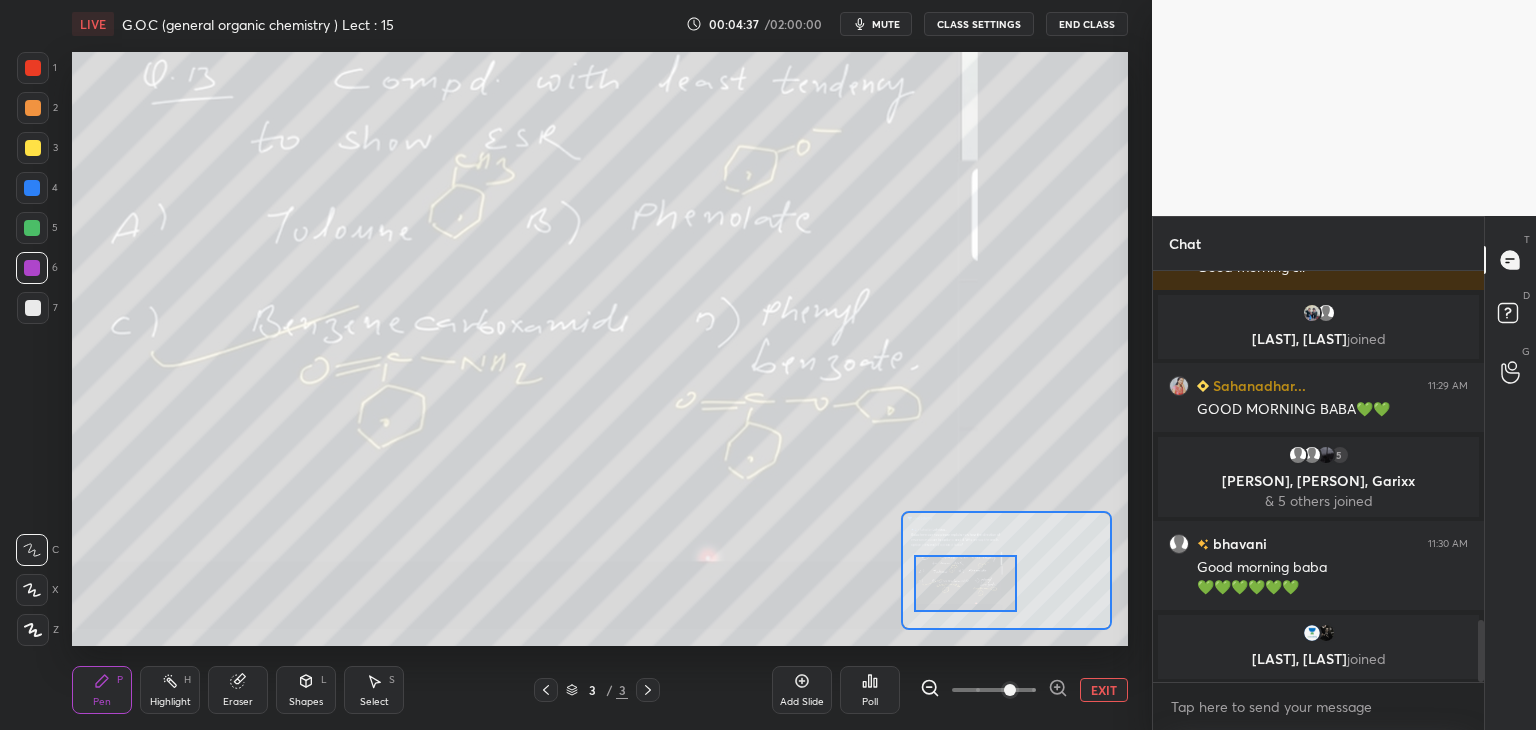 scroll, scrollTop: 2366, scrollLeft: 0, axis: vertical 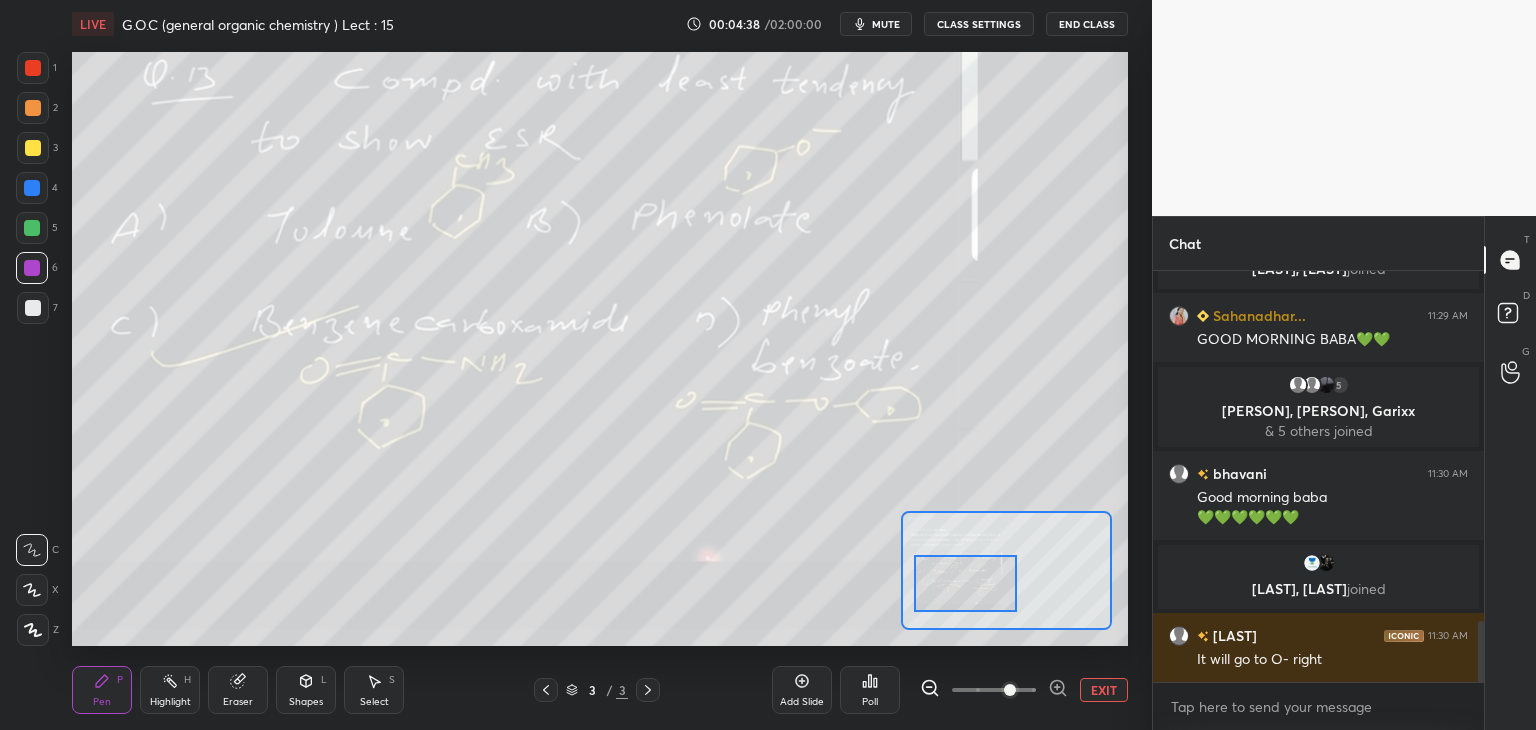 click at bounding box center [33, 148] 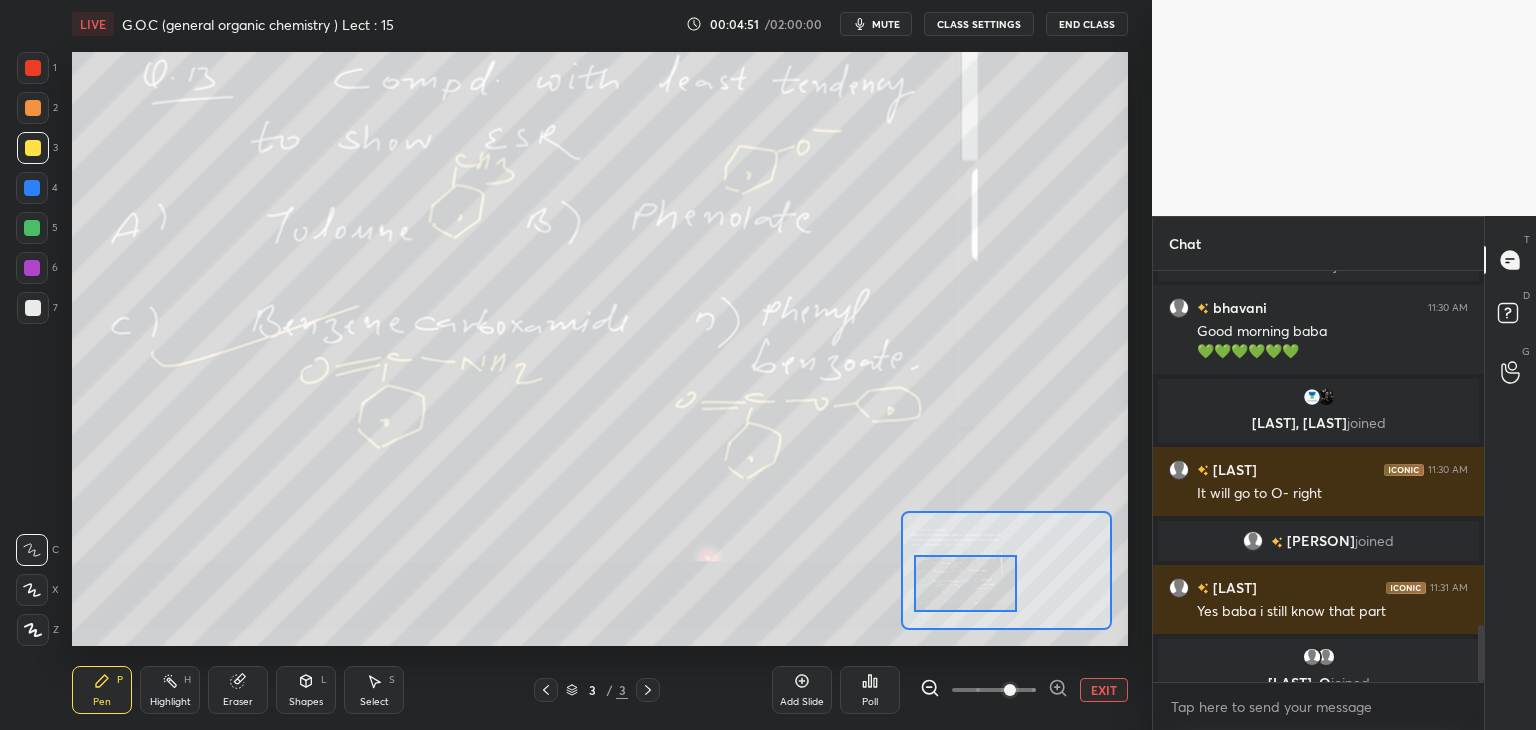 scroll, scrollTop: 2538, scrollLeft: 0, axis: vertical 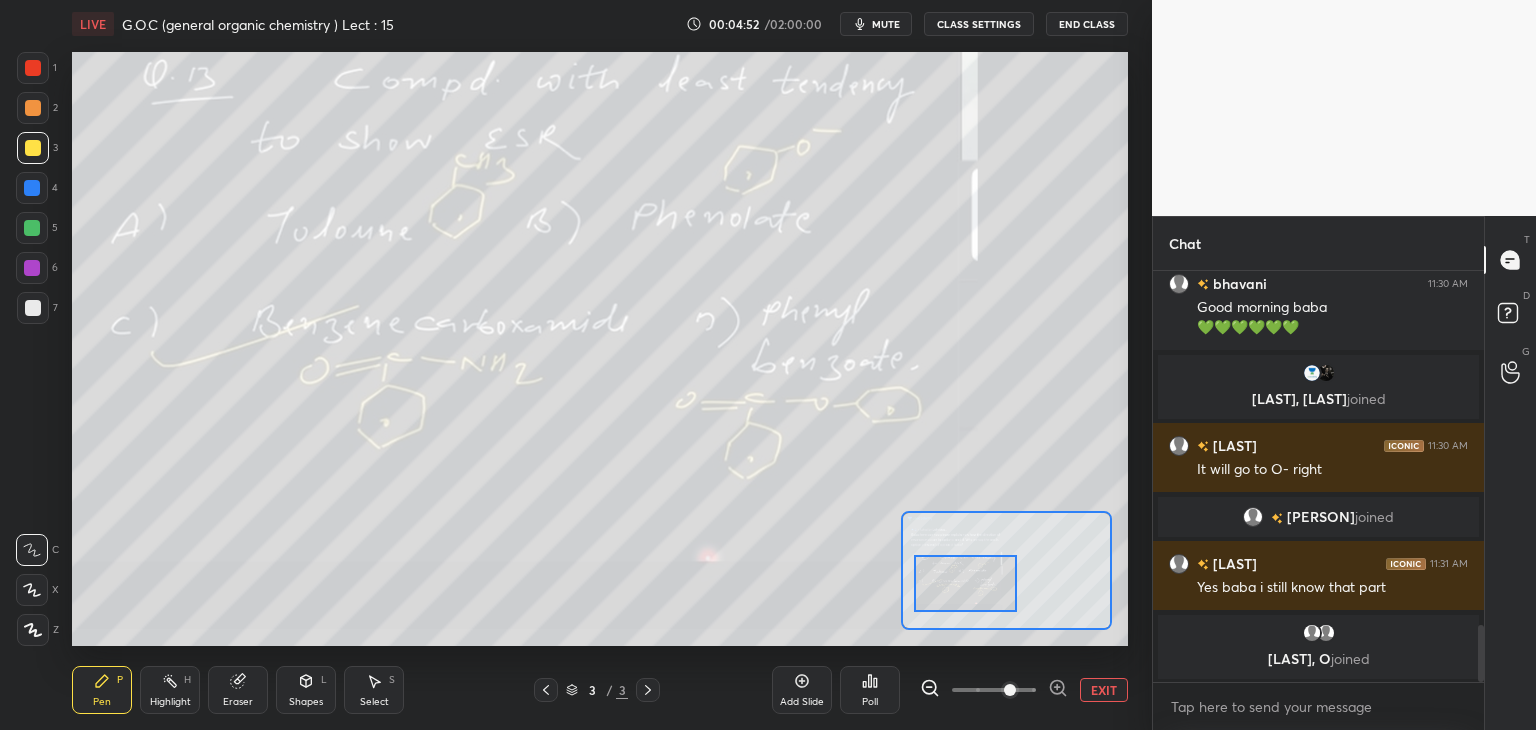 click at bounding box center (32, 228) 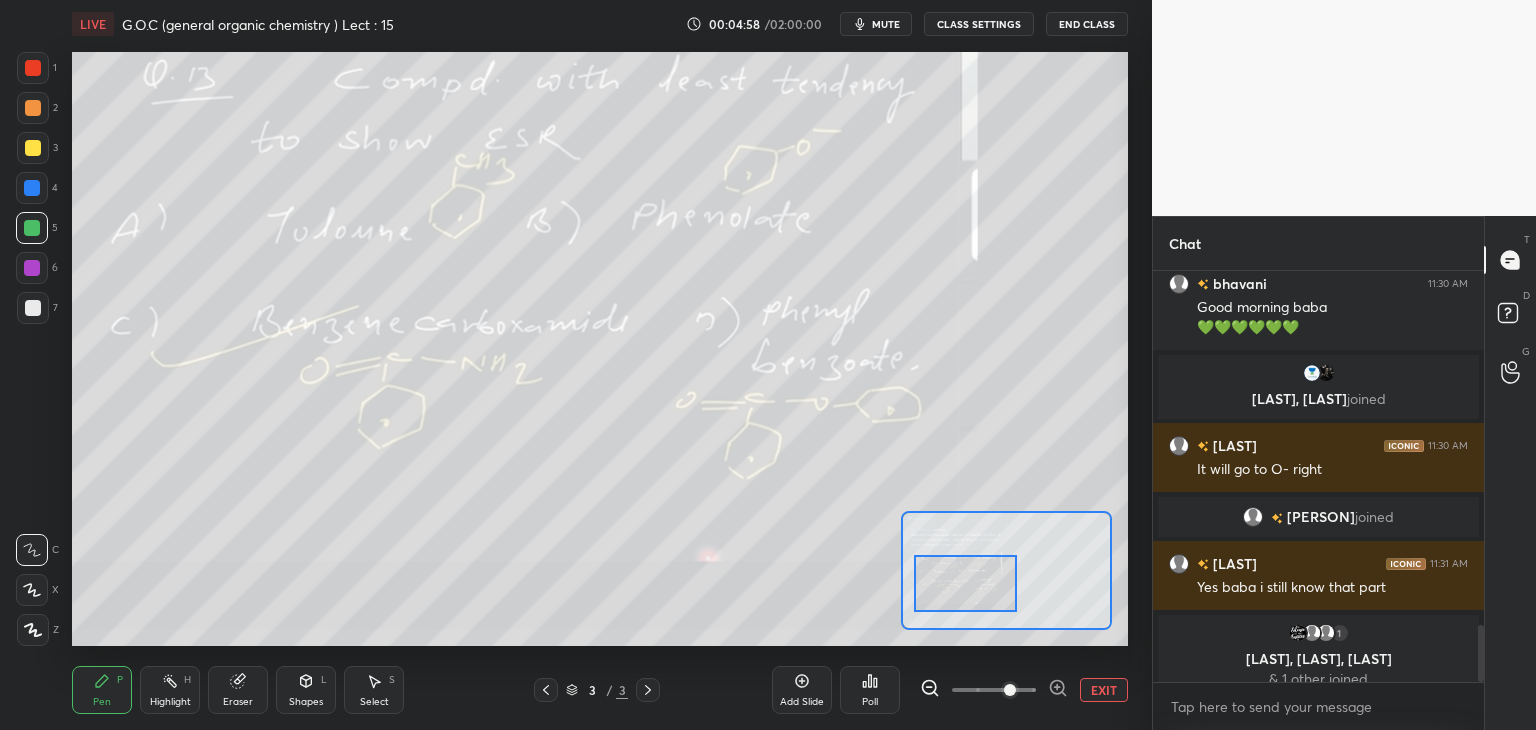 scroll, scrollTop: 2554, scrollLeft: 0, axis: vertical 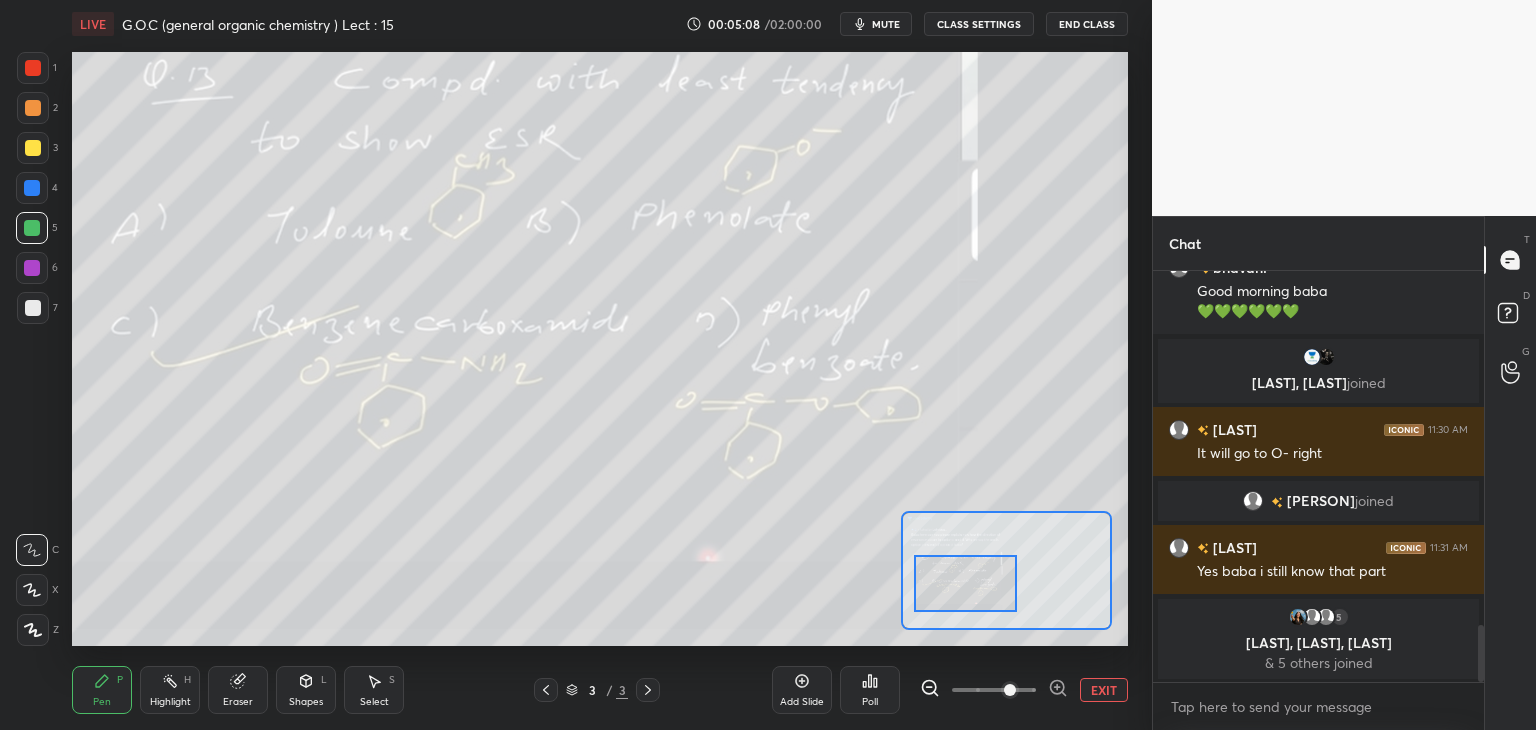 click 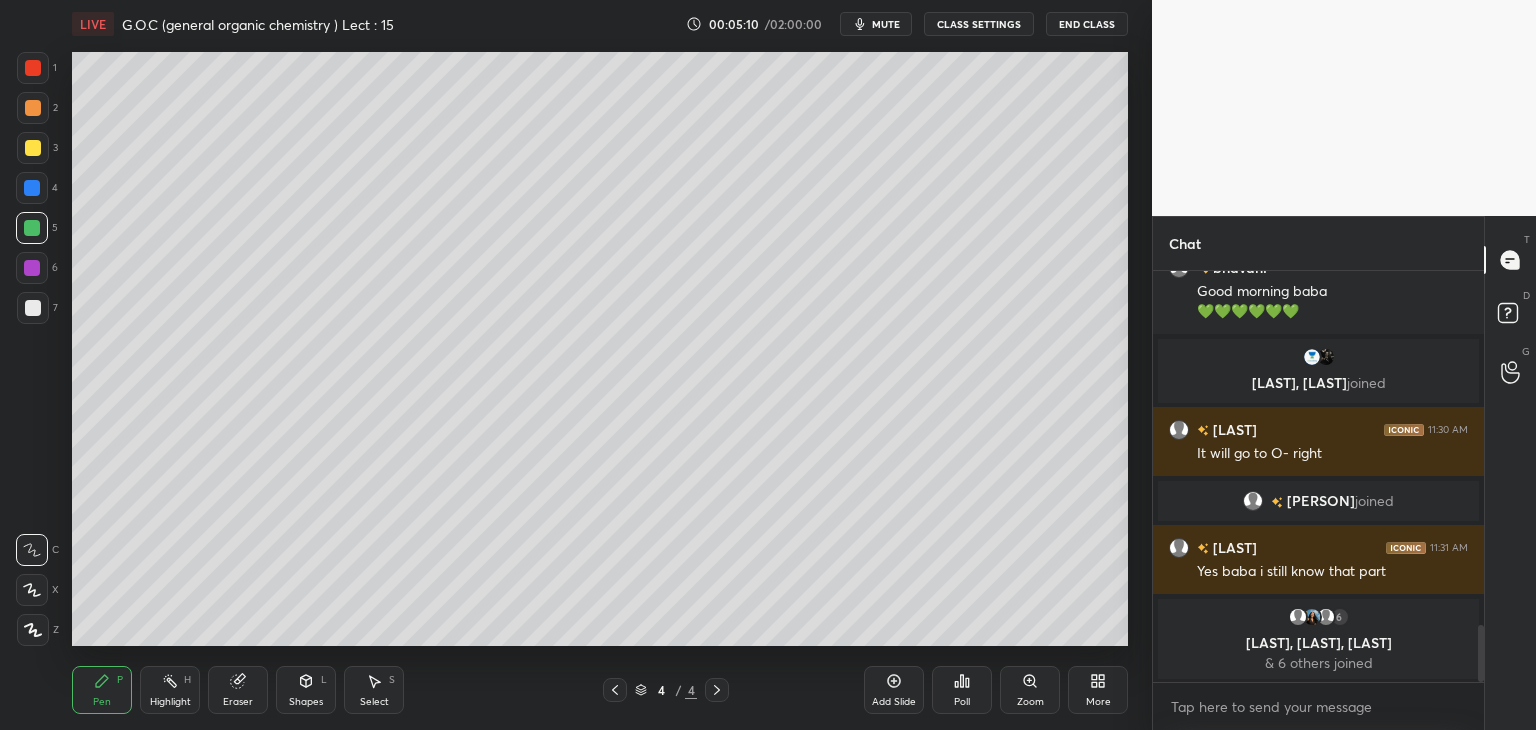 click at bounding box center (33, 308) 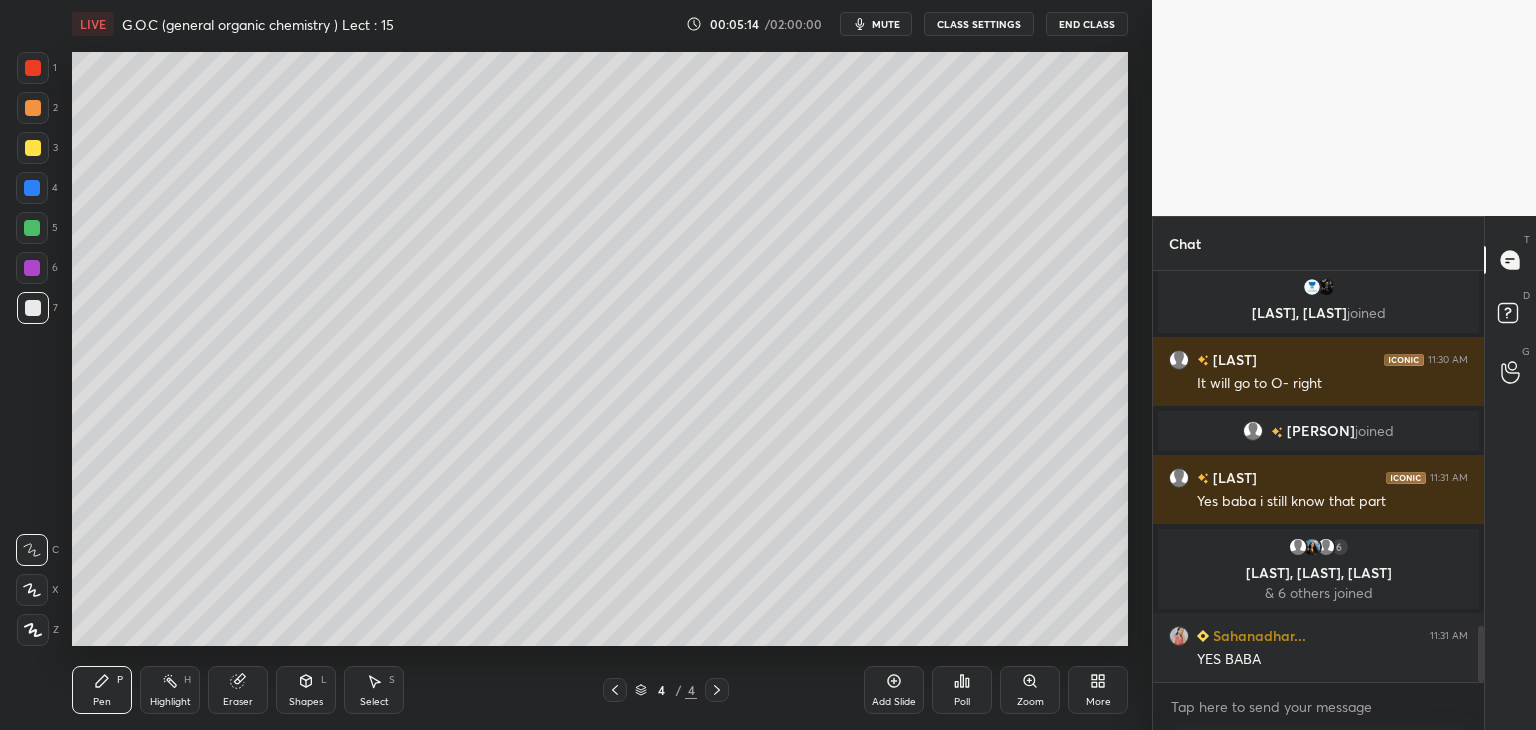 scroll, scrollTop: 2652, scrollLeft: 0, axis: vertical 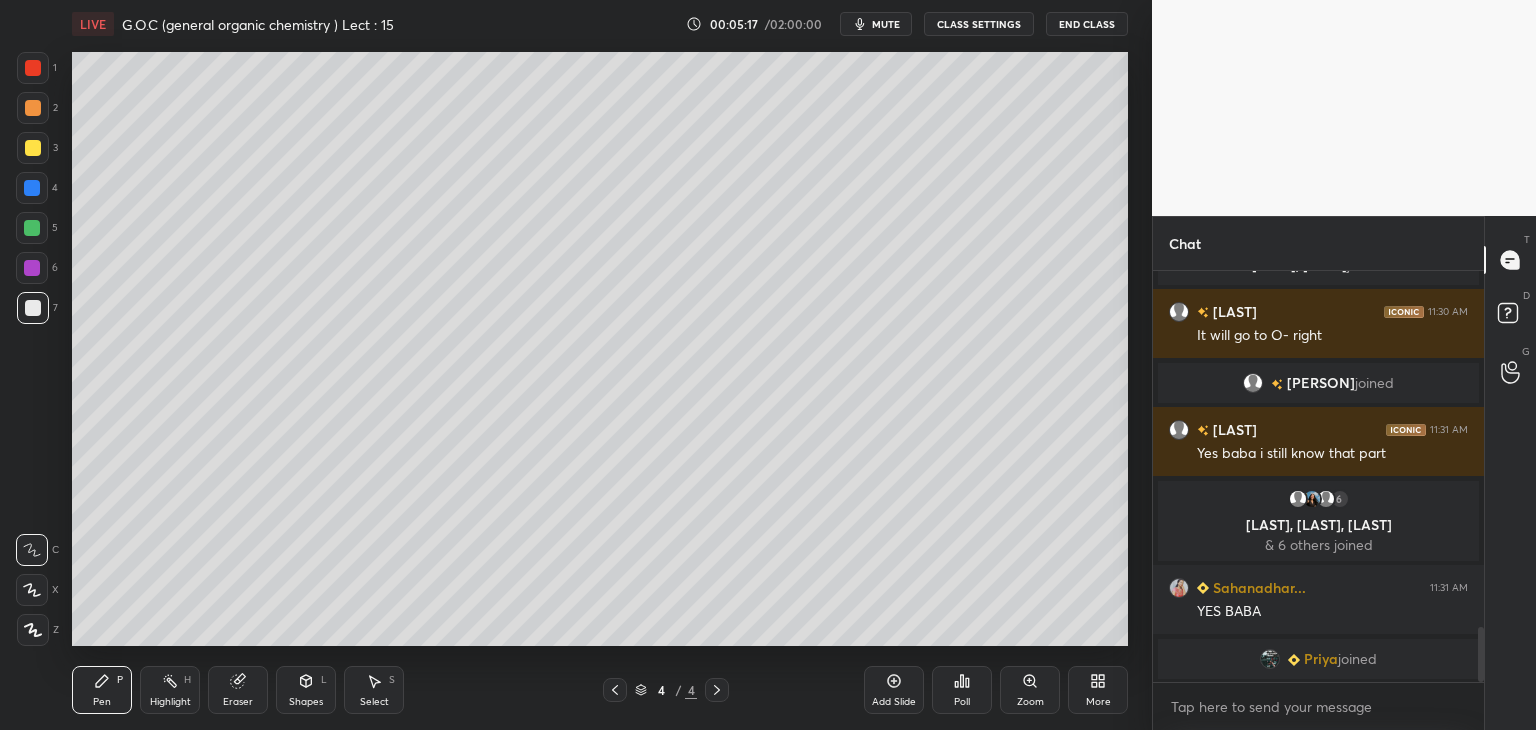 click 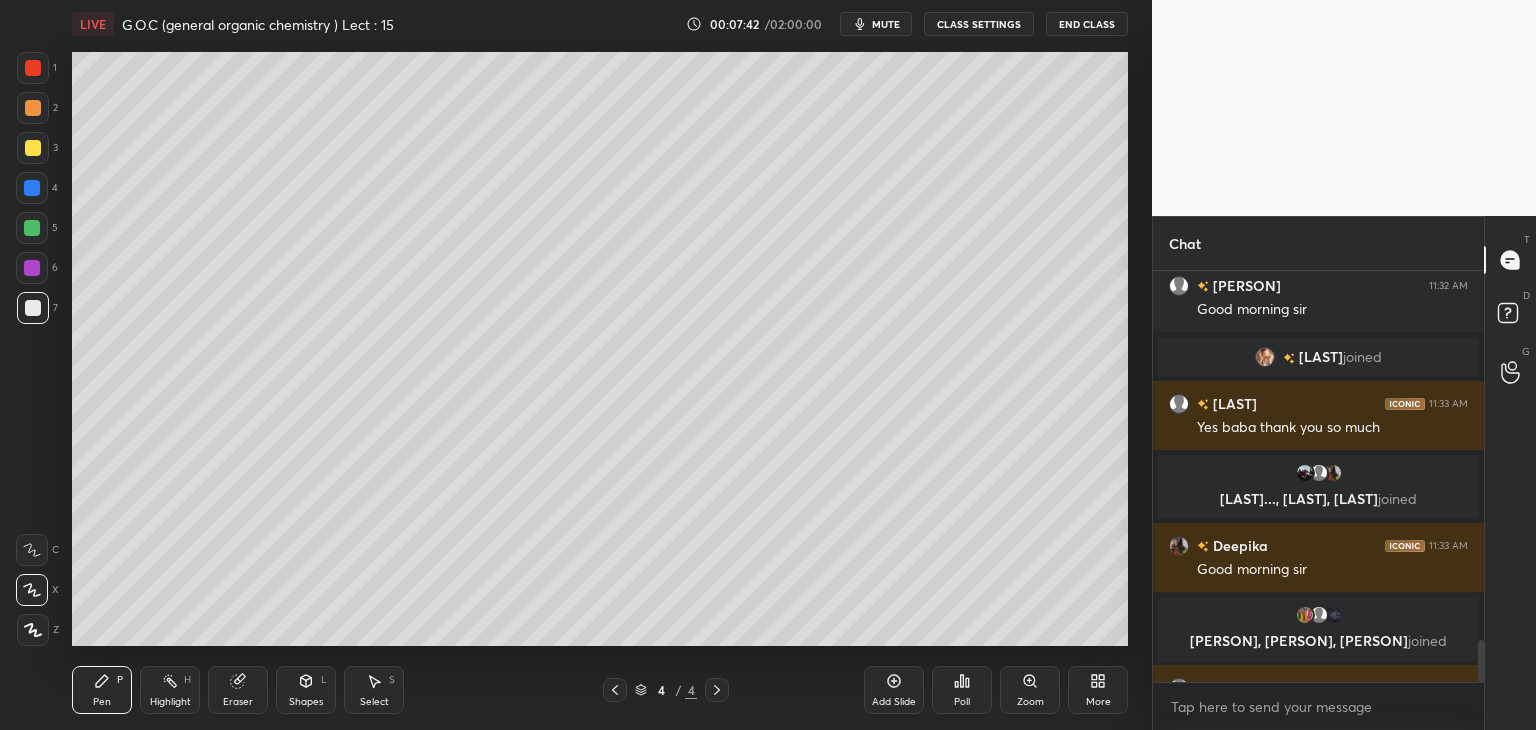 scroll, scrollTop: 3594, scrollLeft: 0, axis: vertical 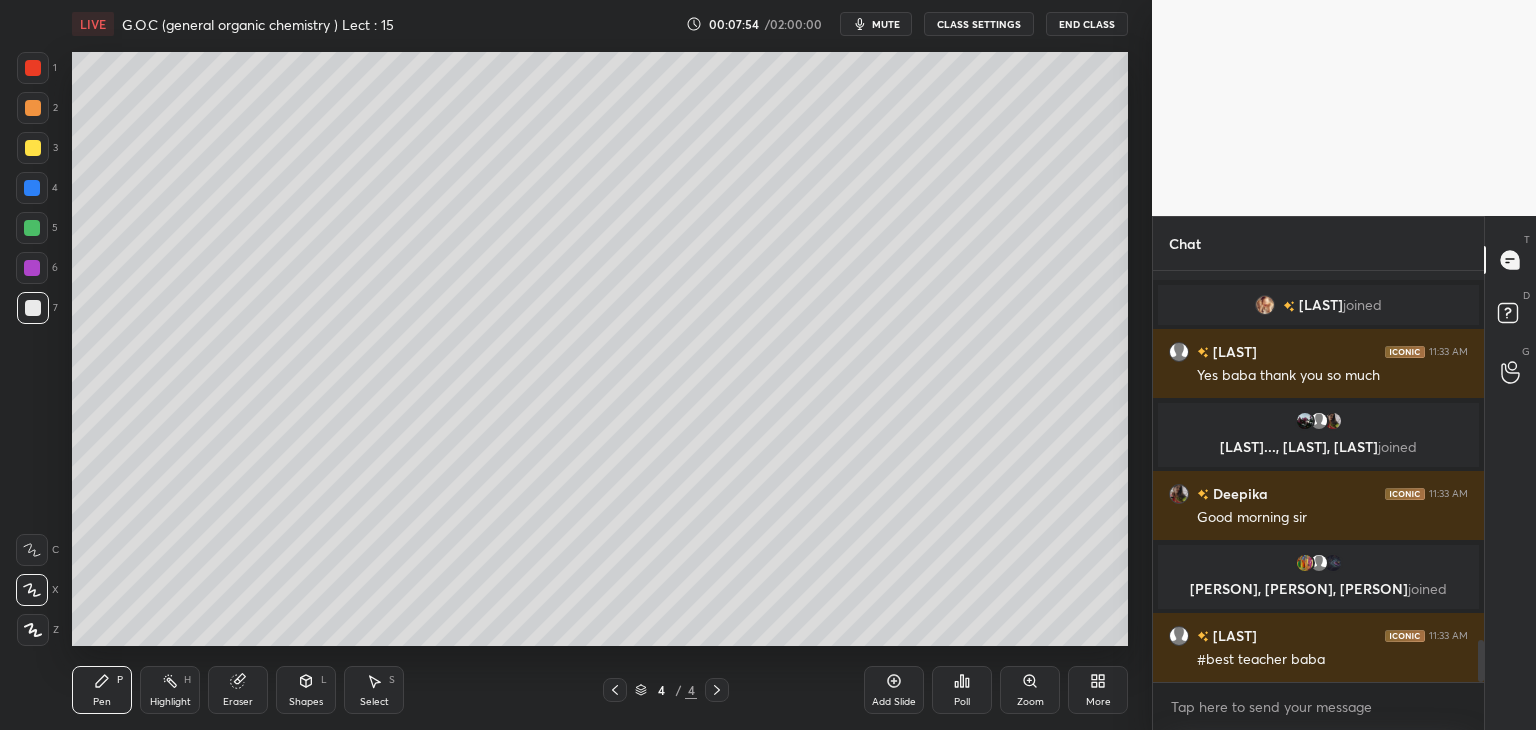 click 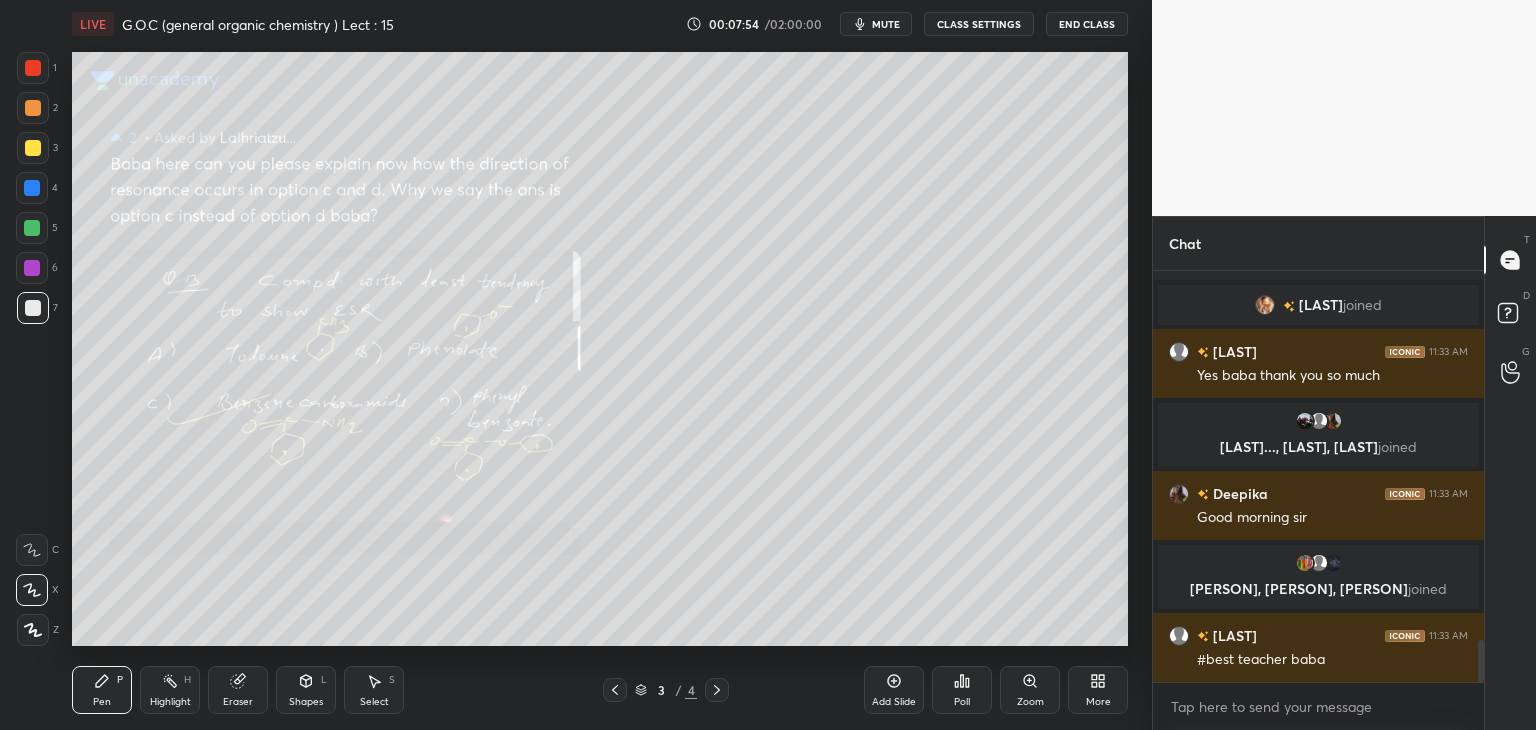 click 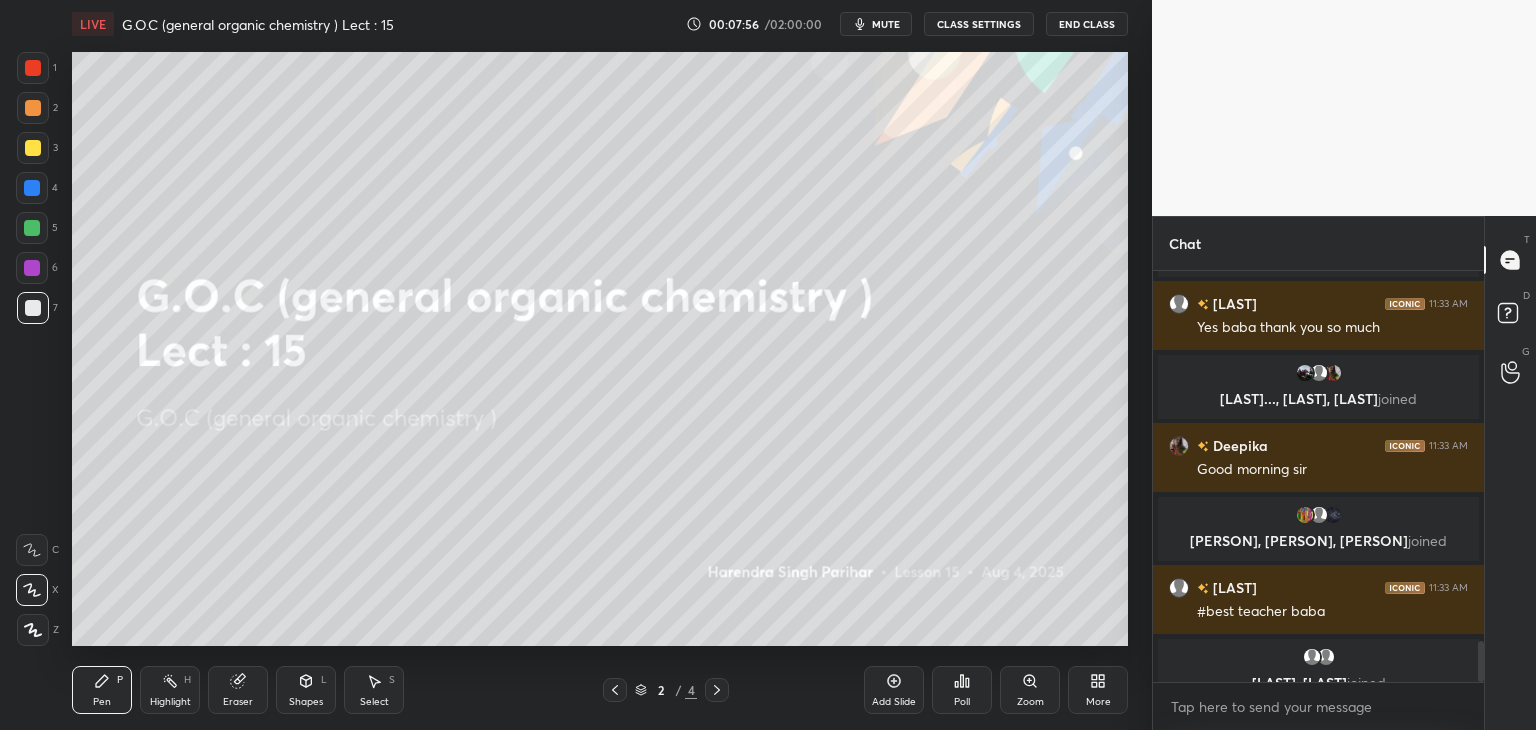 scroll, scrollTop: 3666, scrollLeft: 0, axis: vertical 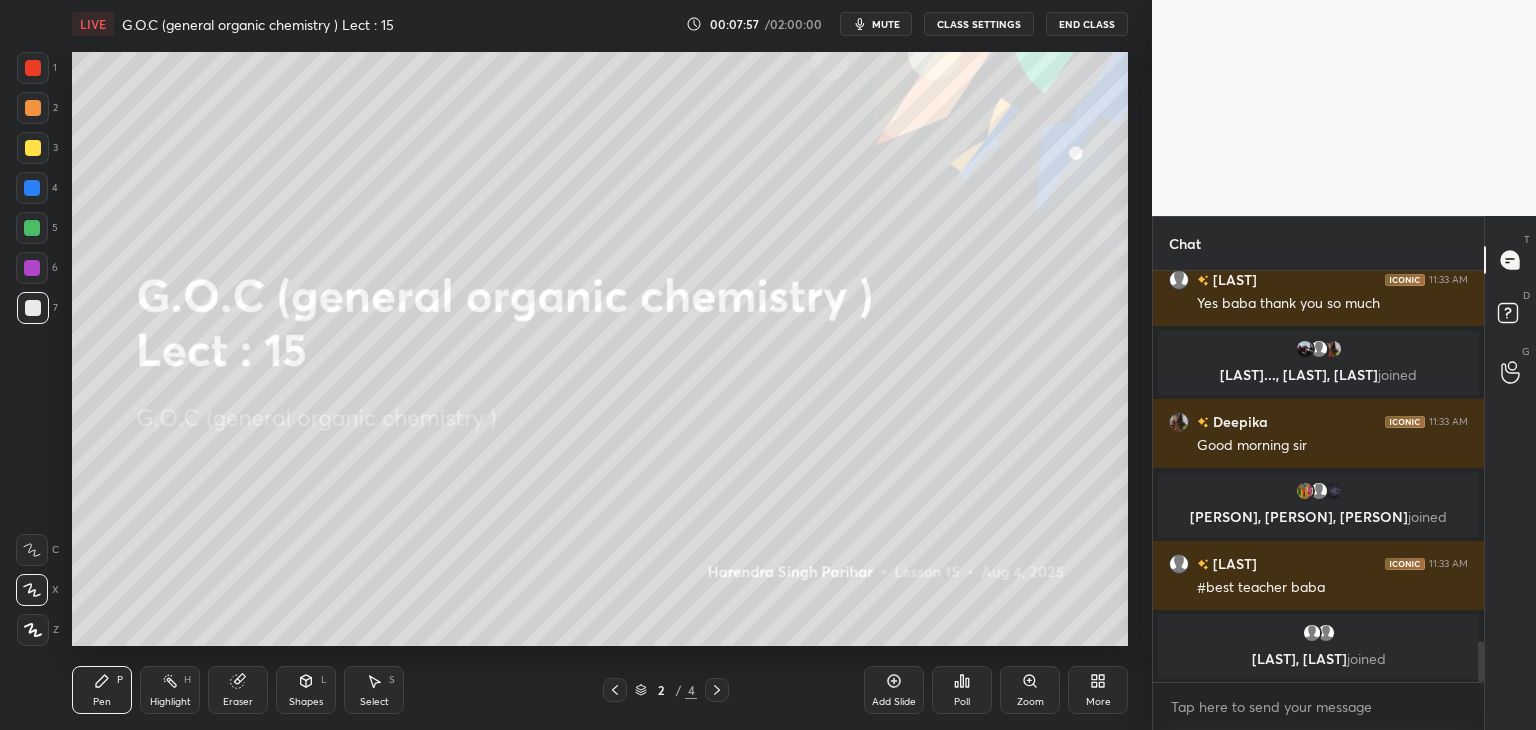 click 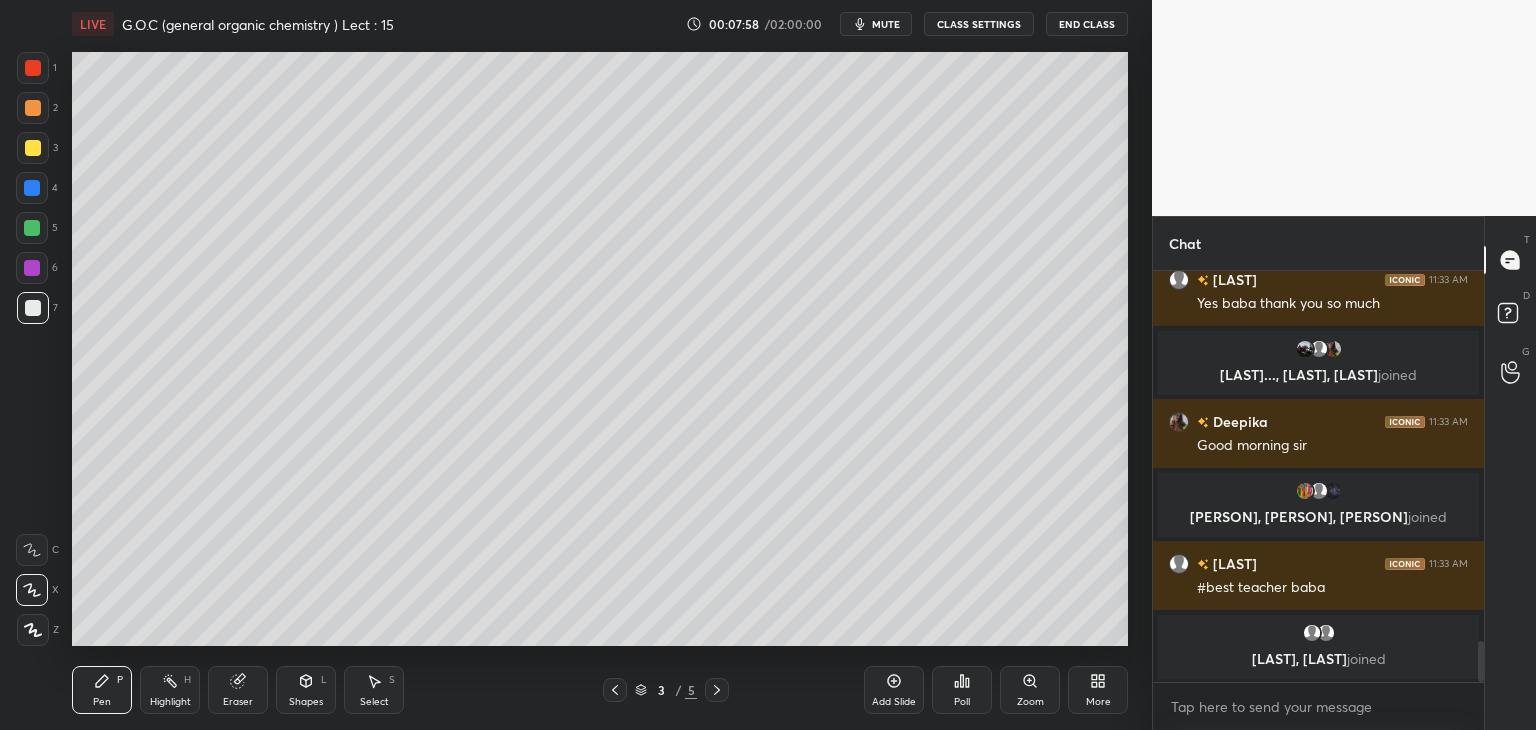 click at bounding box center (33, 308) 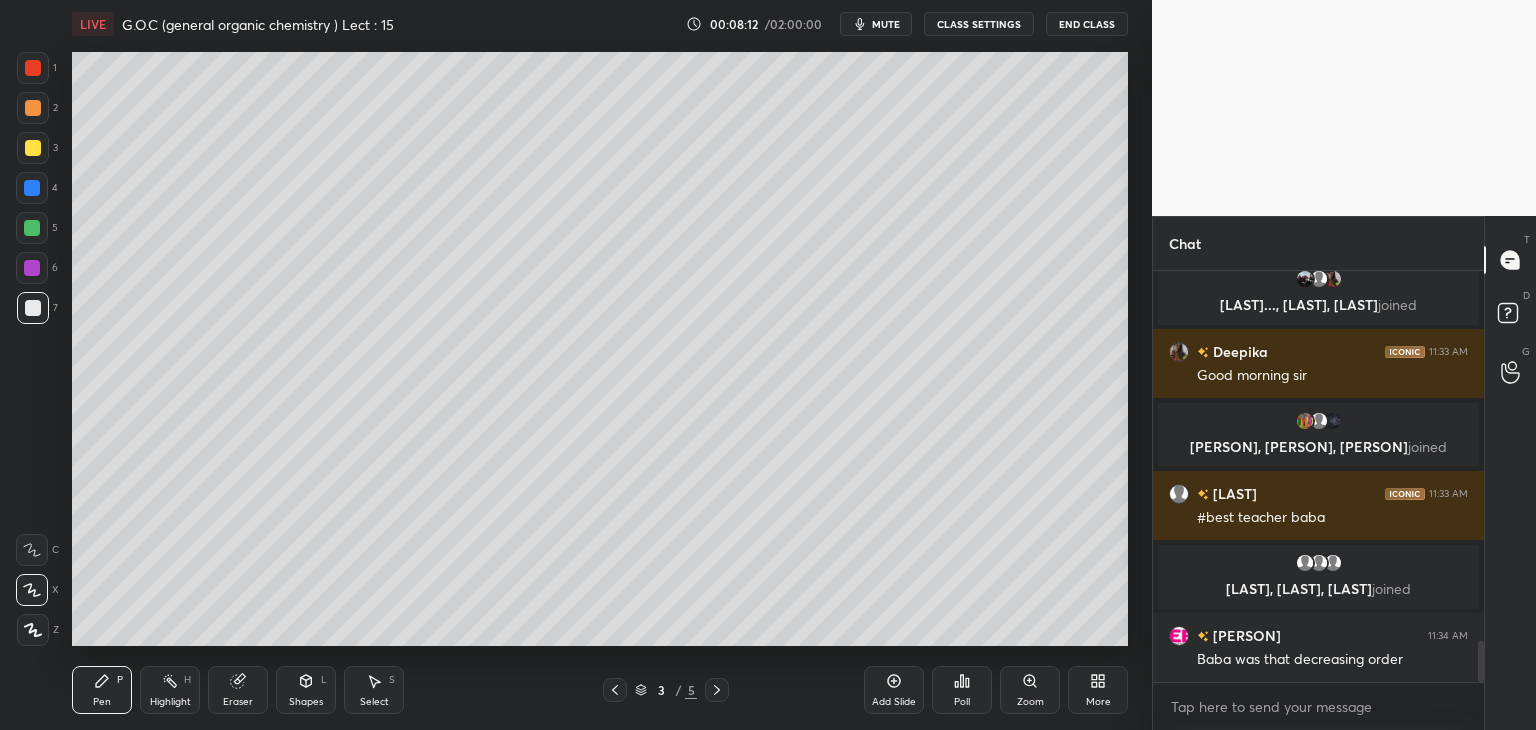 scroll, scrollTop: 3746, scrollLeft: 0, axis: vertical 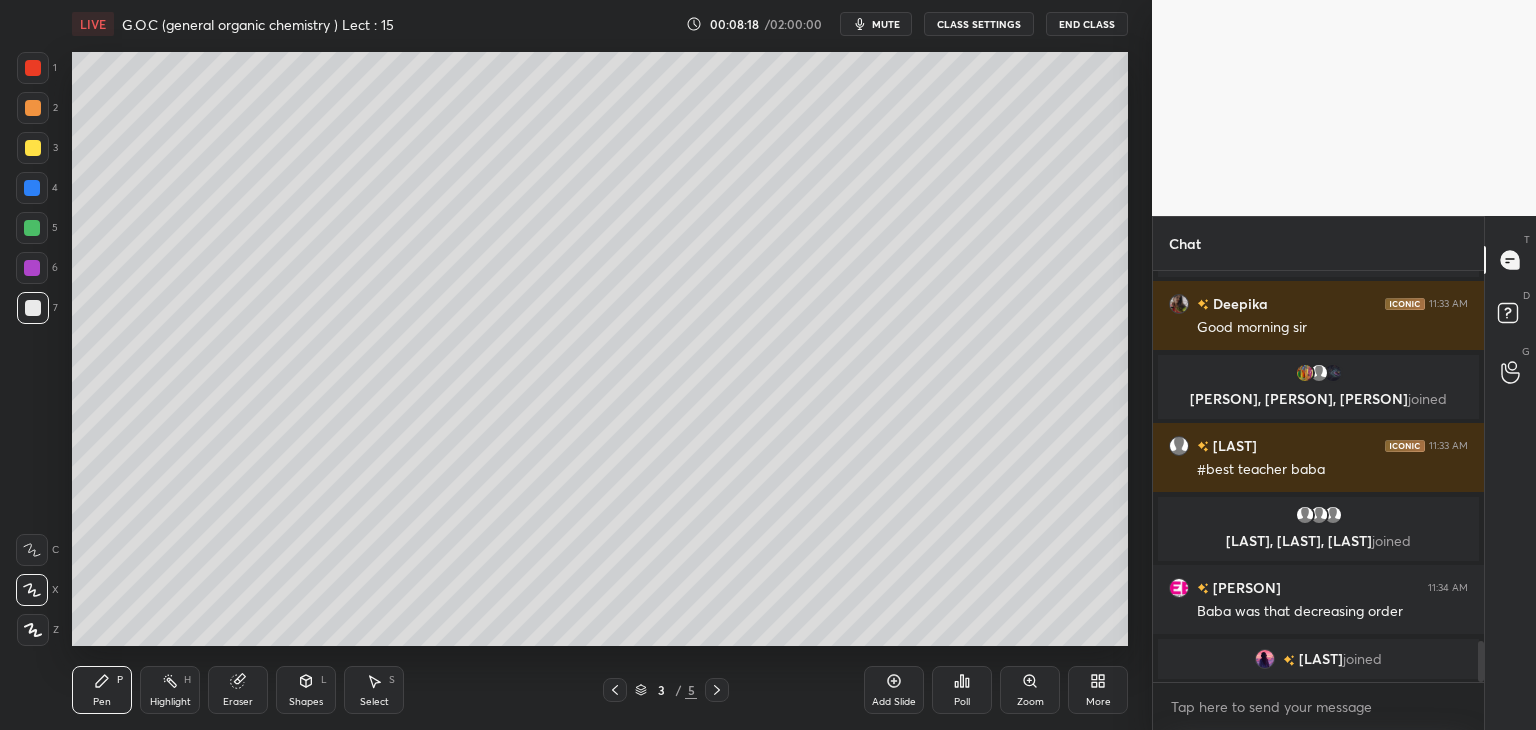click 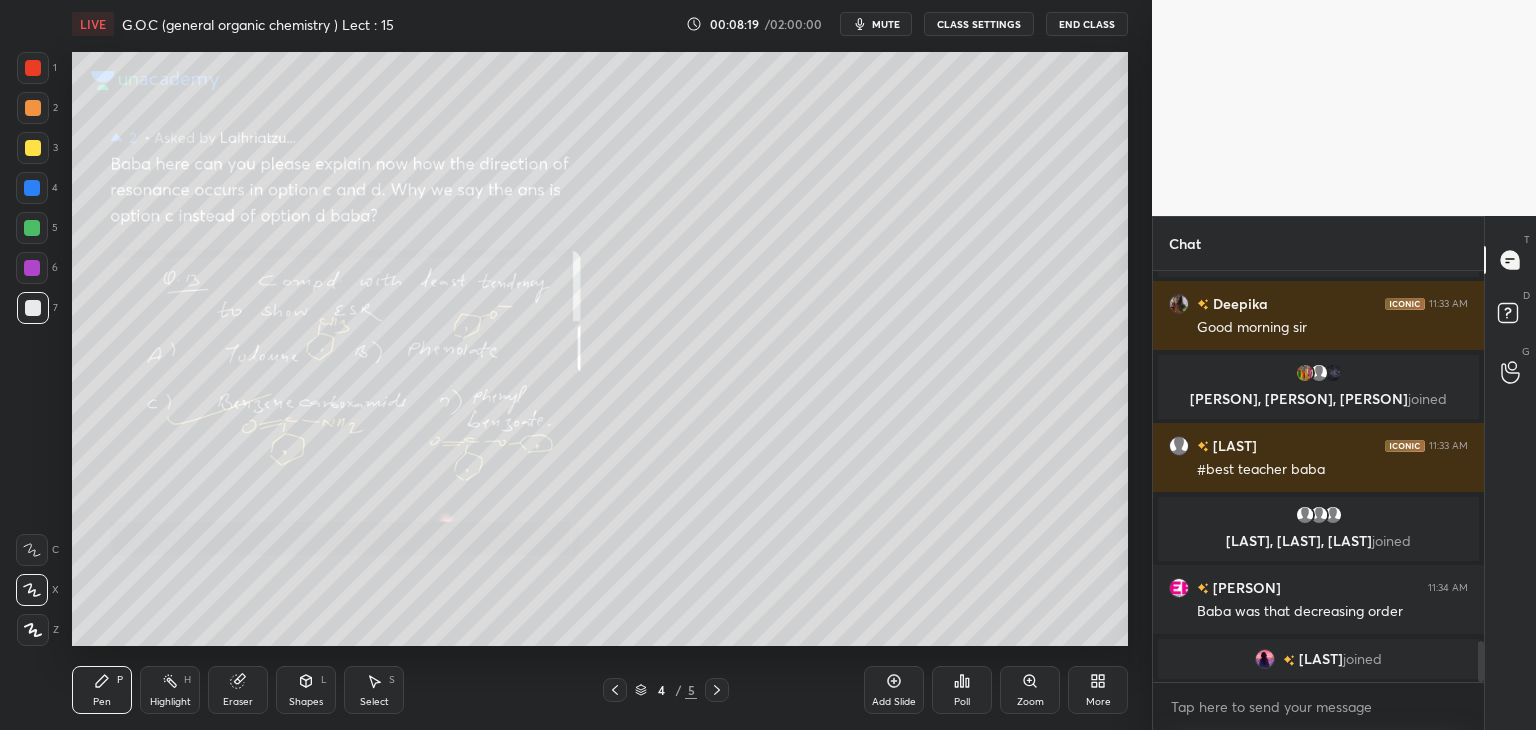click 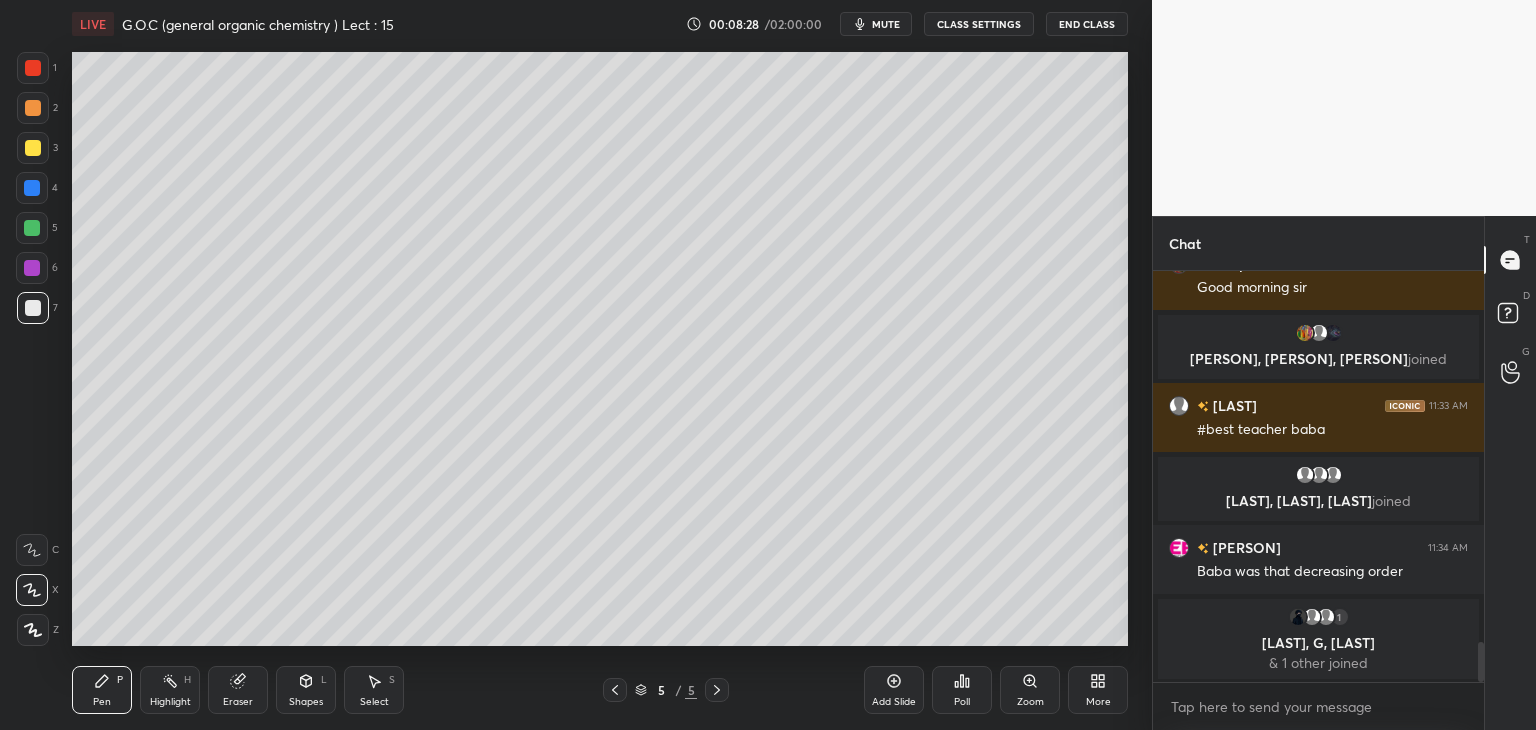 scroll, scrollTop: 3834, scrollLeft: 0, axis: vertical 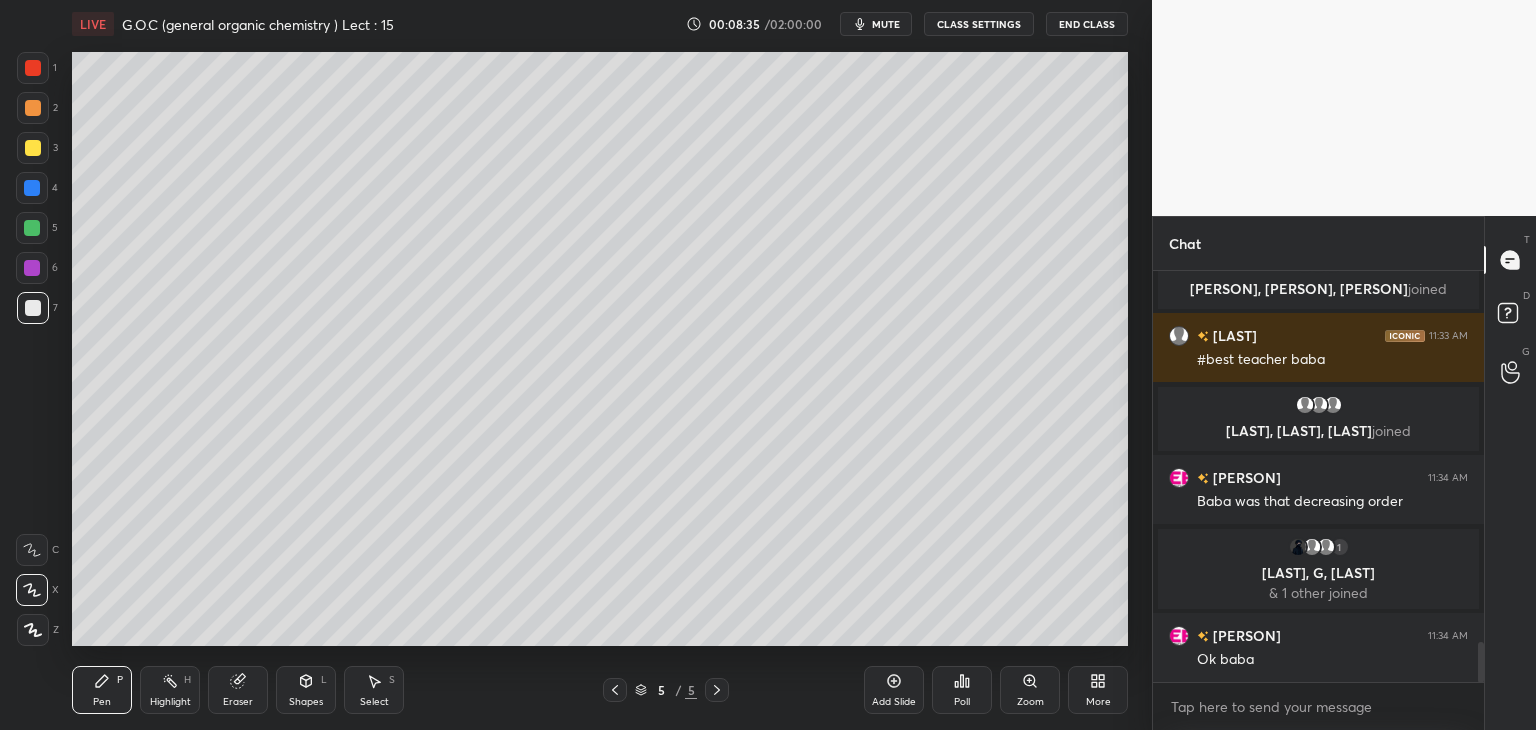 click at bounding box center [33, 148] 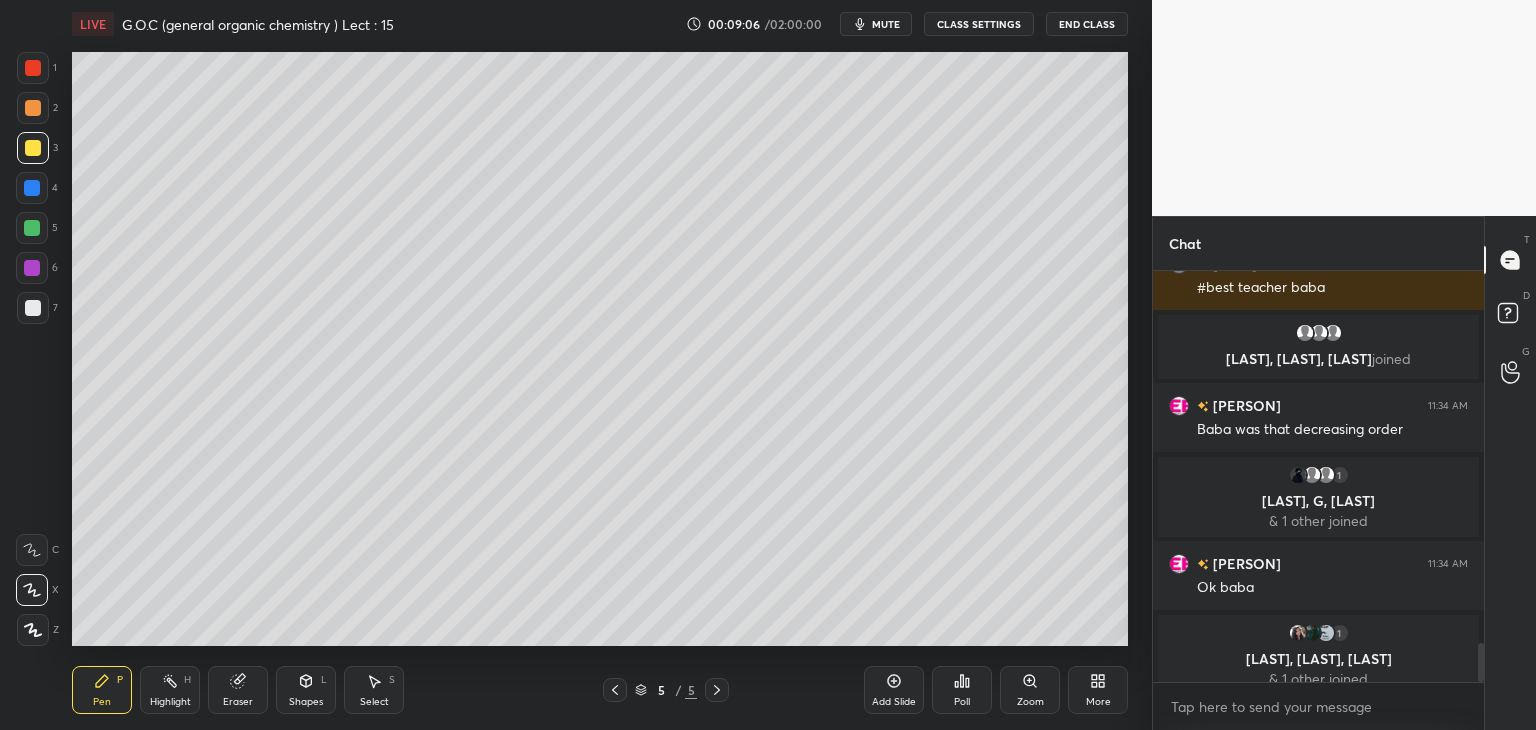 scroll, scrollTop: 3922, scrollLeft: 0, axis: vertical 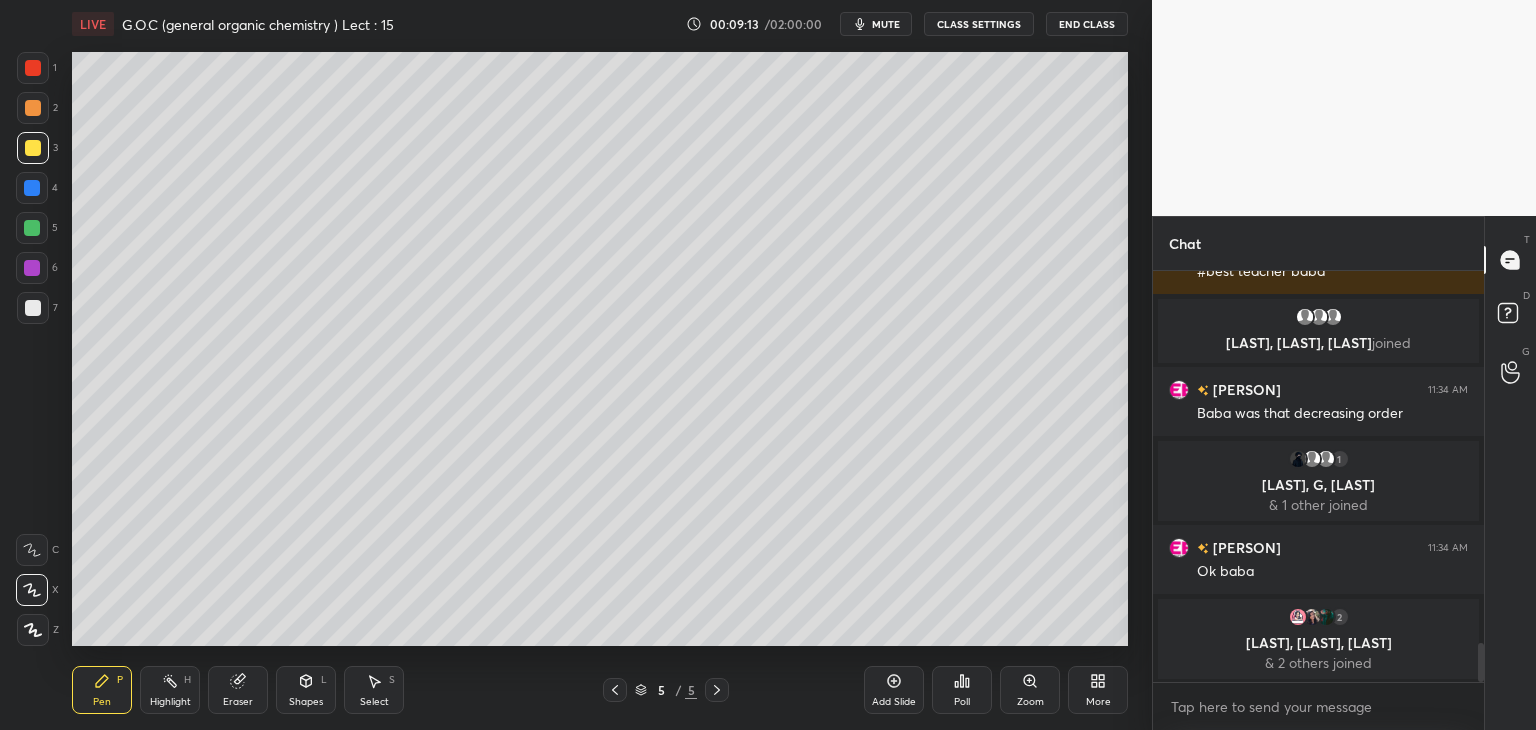 click 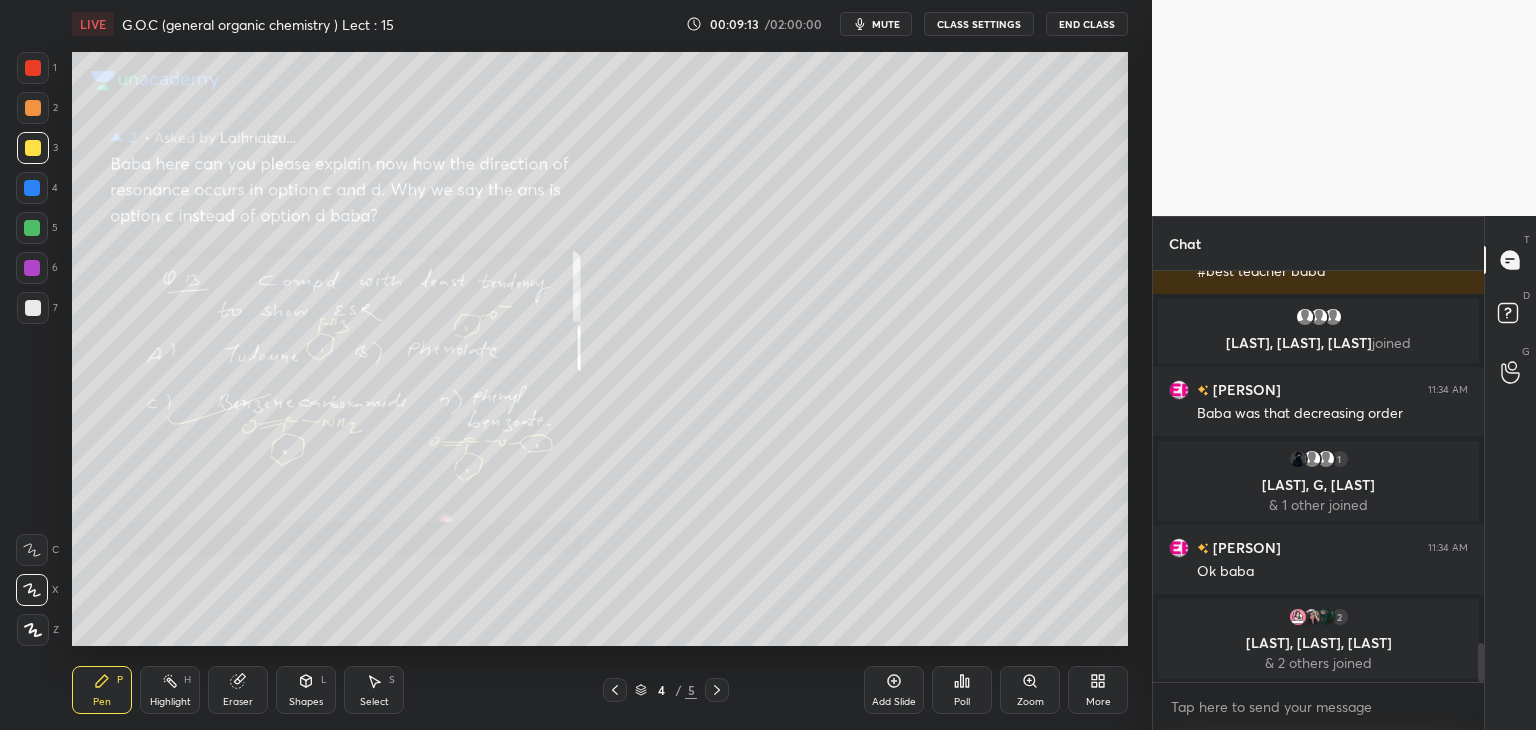 click 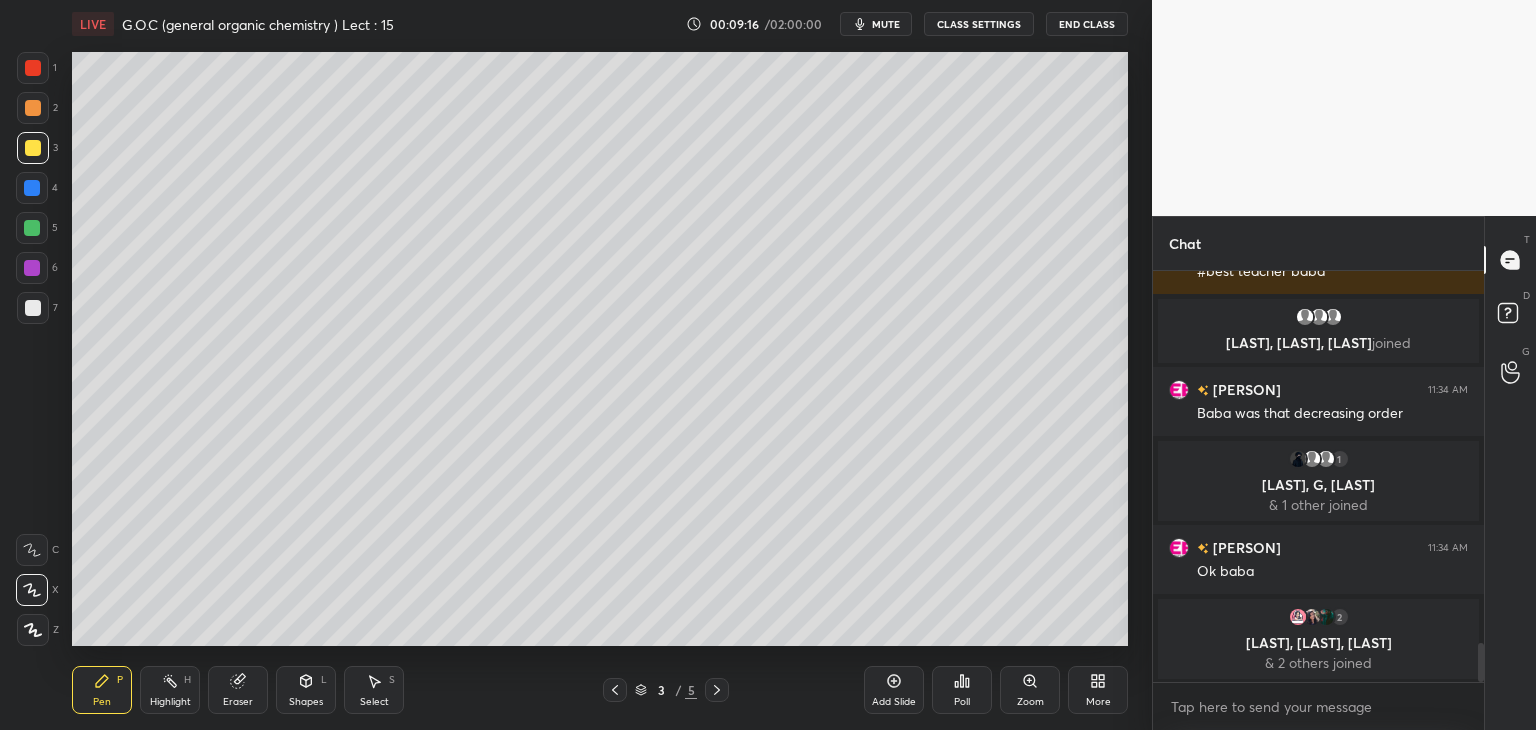 click at bounding box center [33, 148] 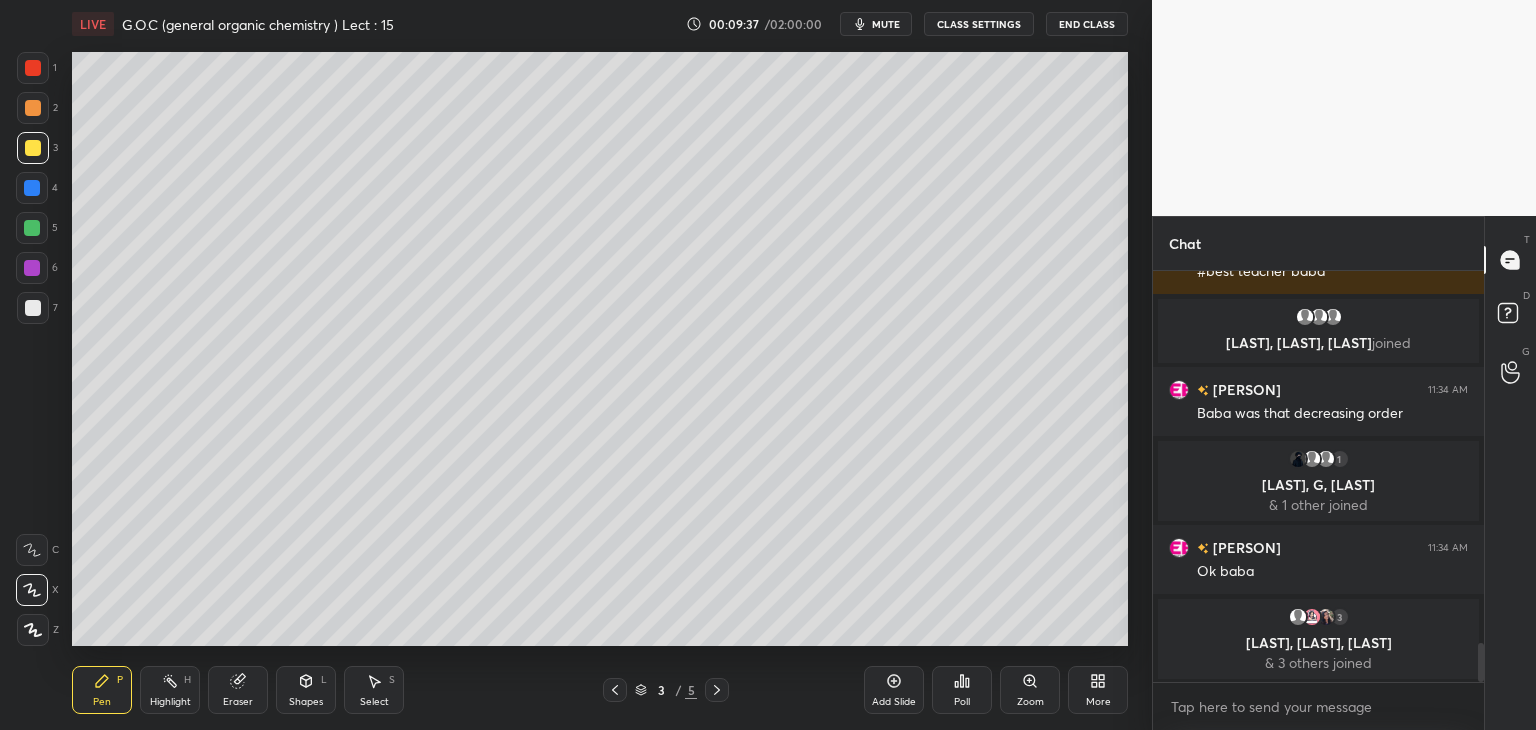 click at bounding box center [33, 308] 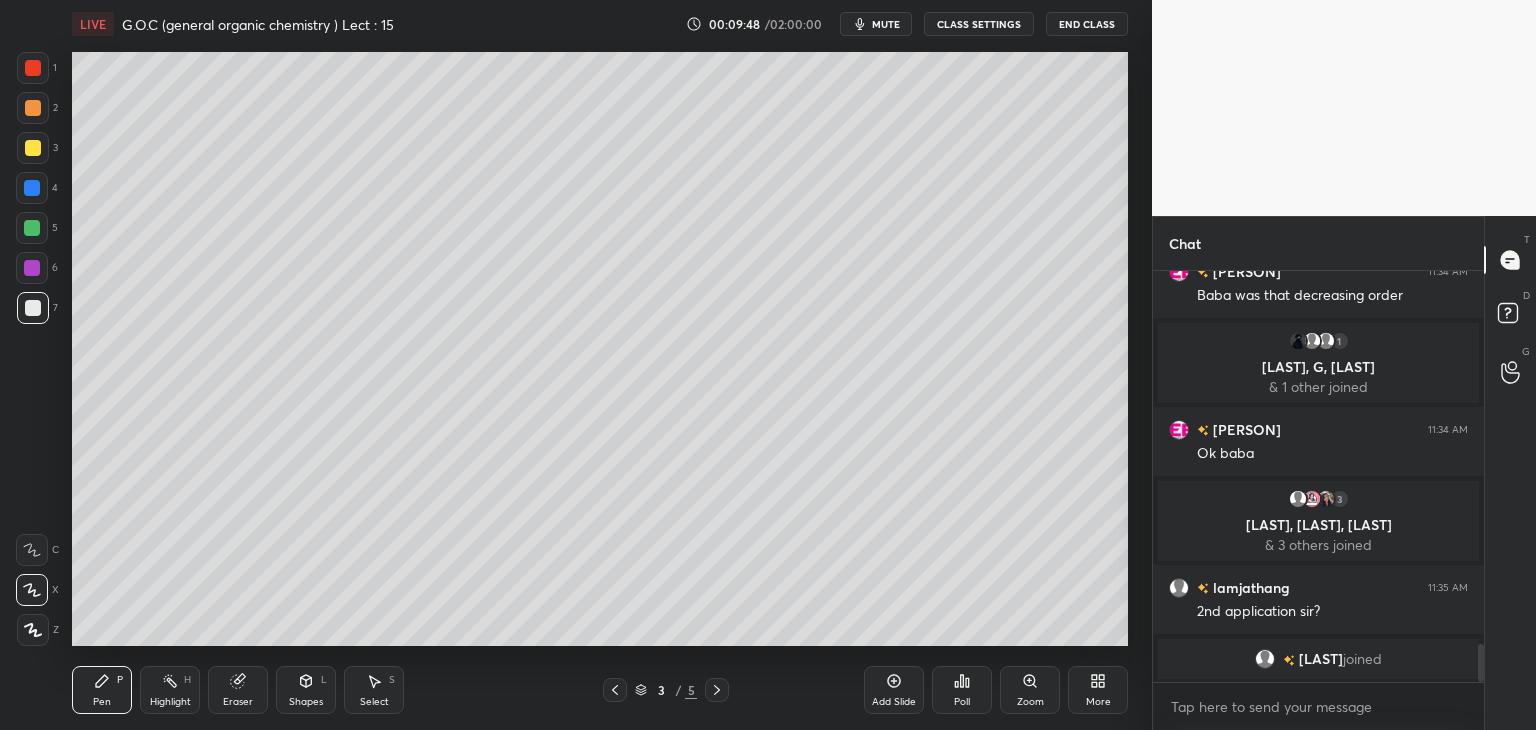 scroll, scrollTop: 4012, scrollLeft: 0, axis: vertical 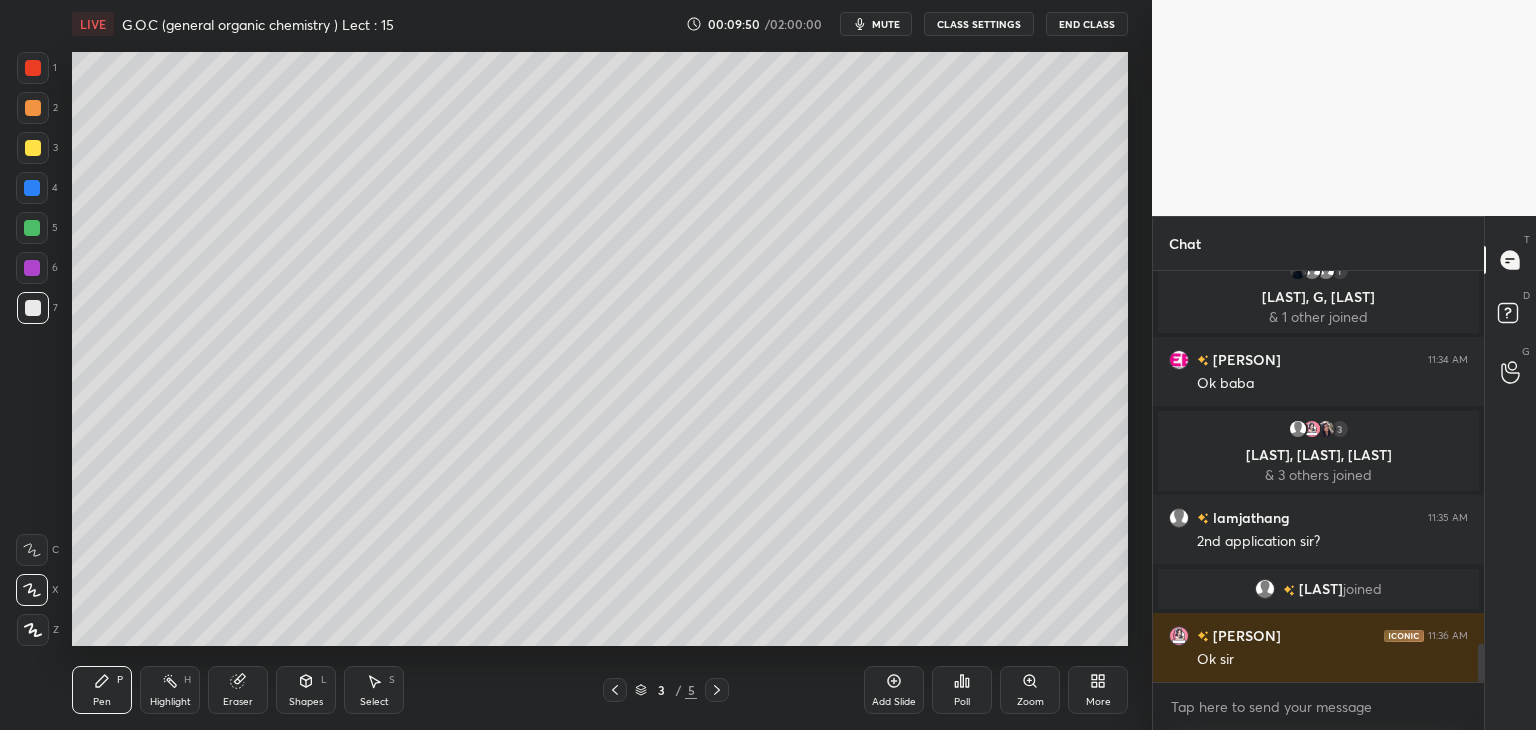 click on "Shapes L" at bounding box center (306, 690) 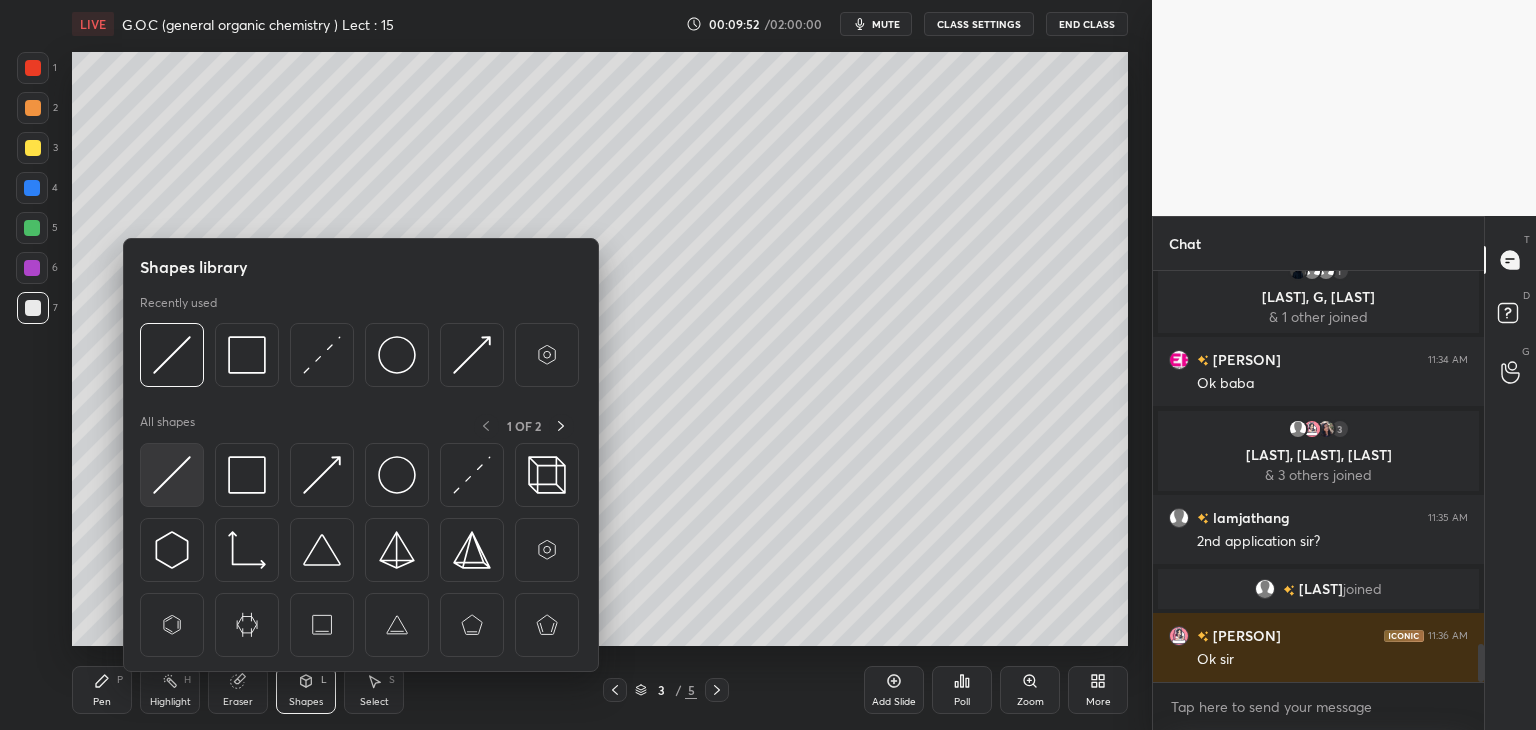 click at bounding box center (172, 475) 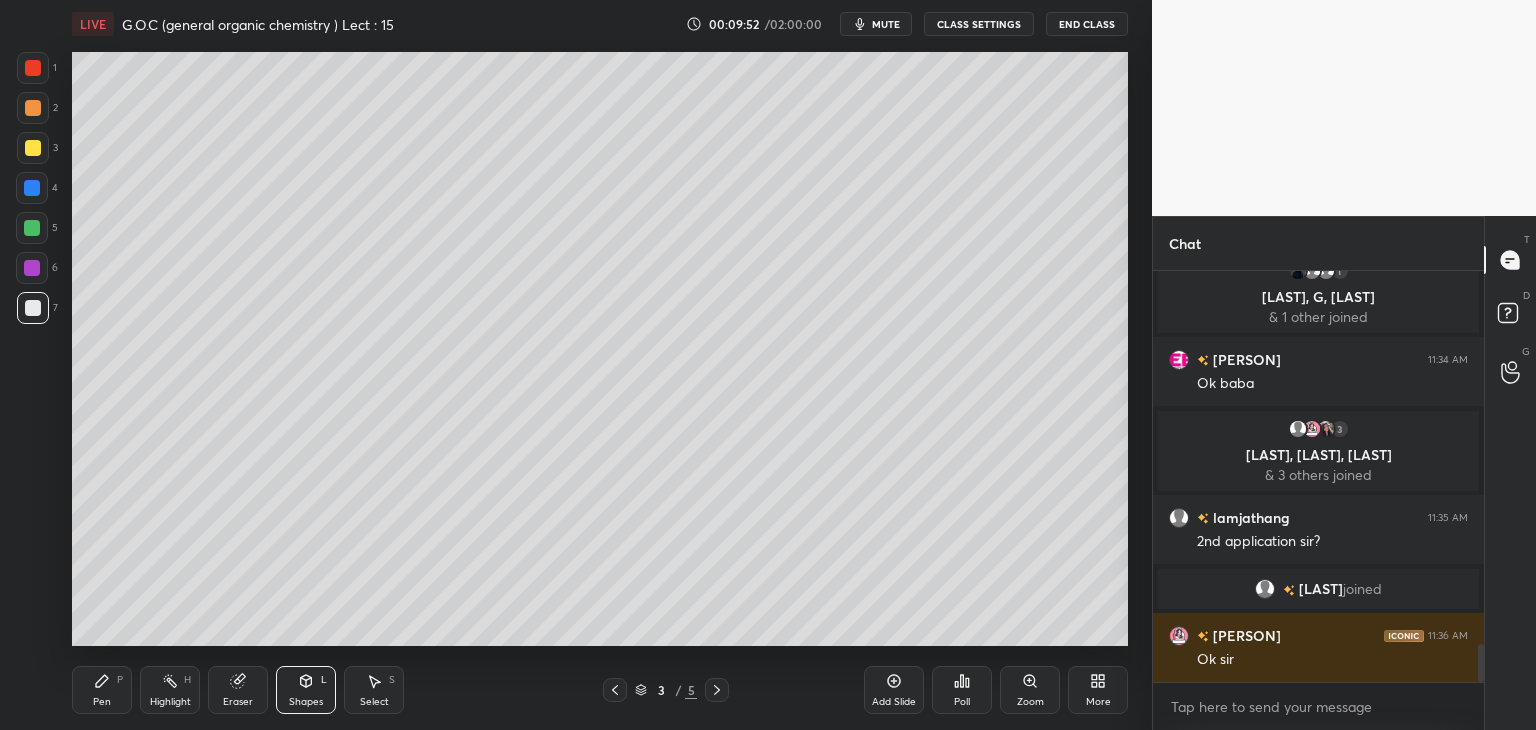 click at bounding box center (33, 108) 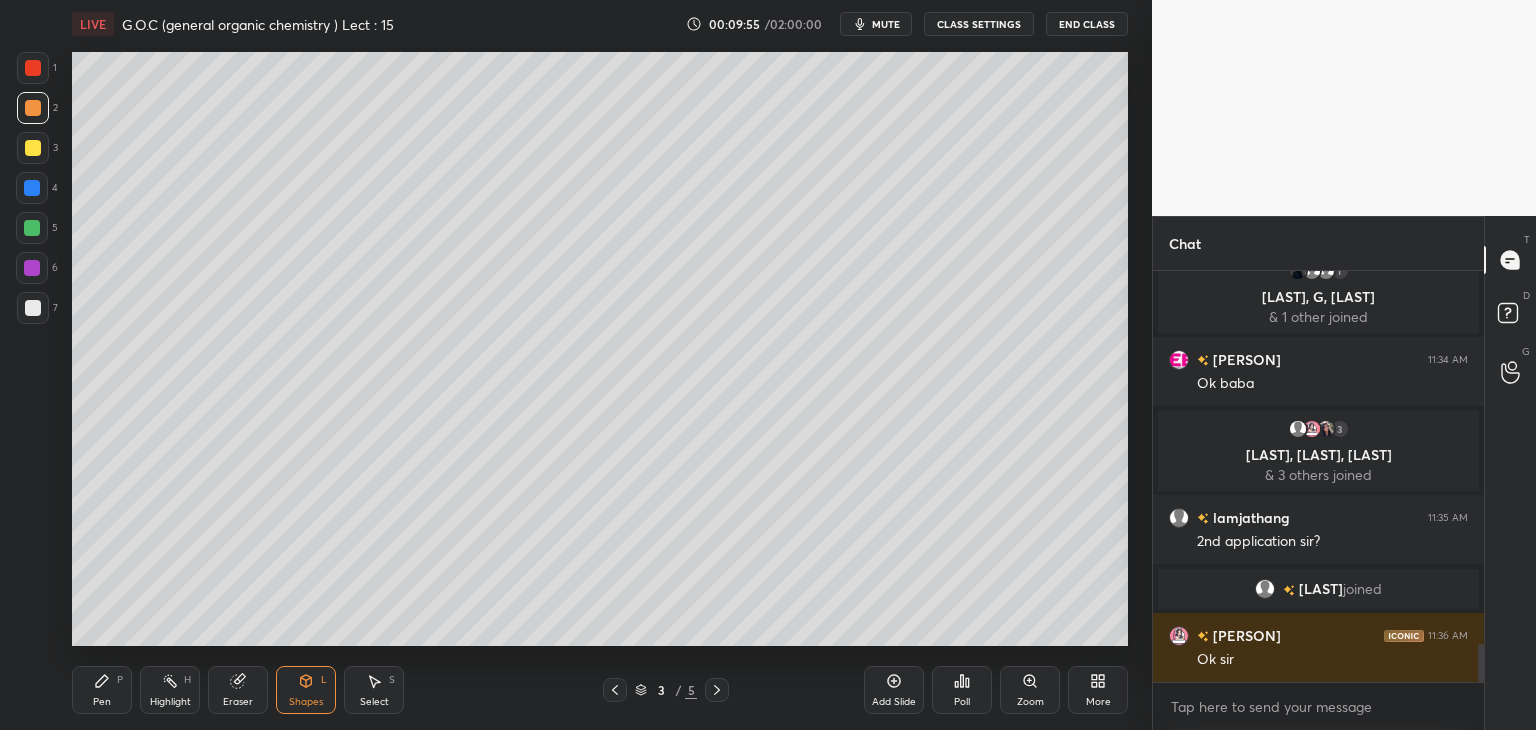 scroll, scrollTop: 4060, scrollLeft: 0, axis: vertical 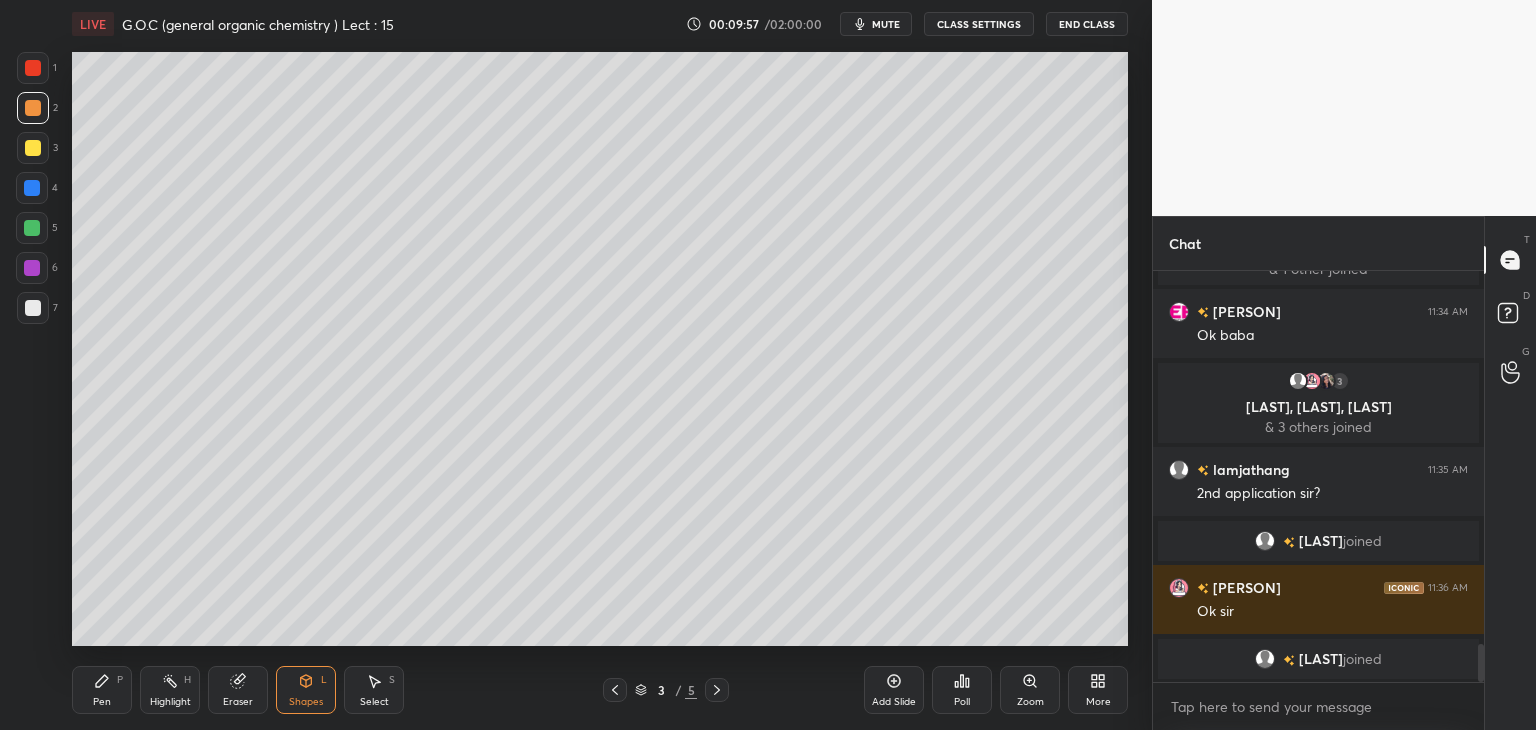 click at bounding box center [32, 228] 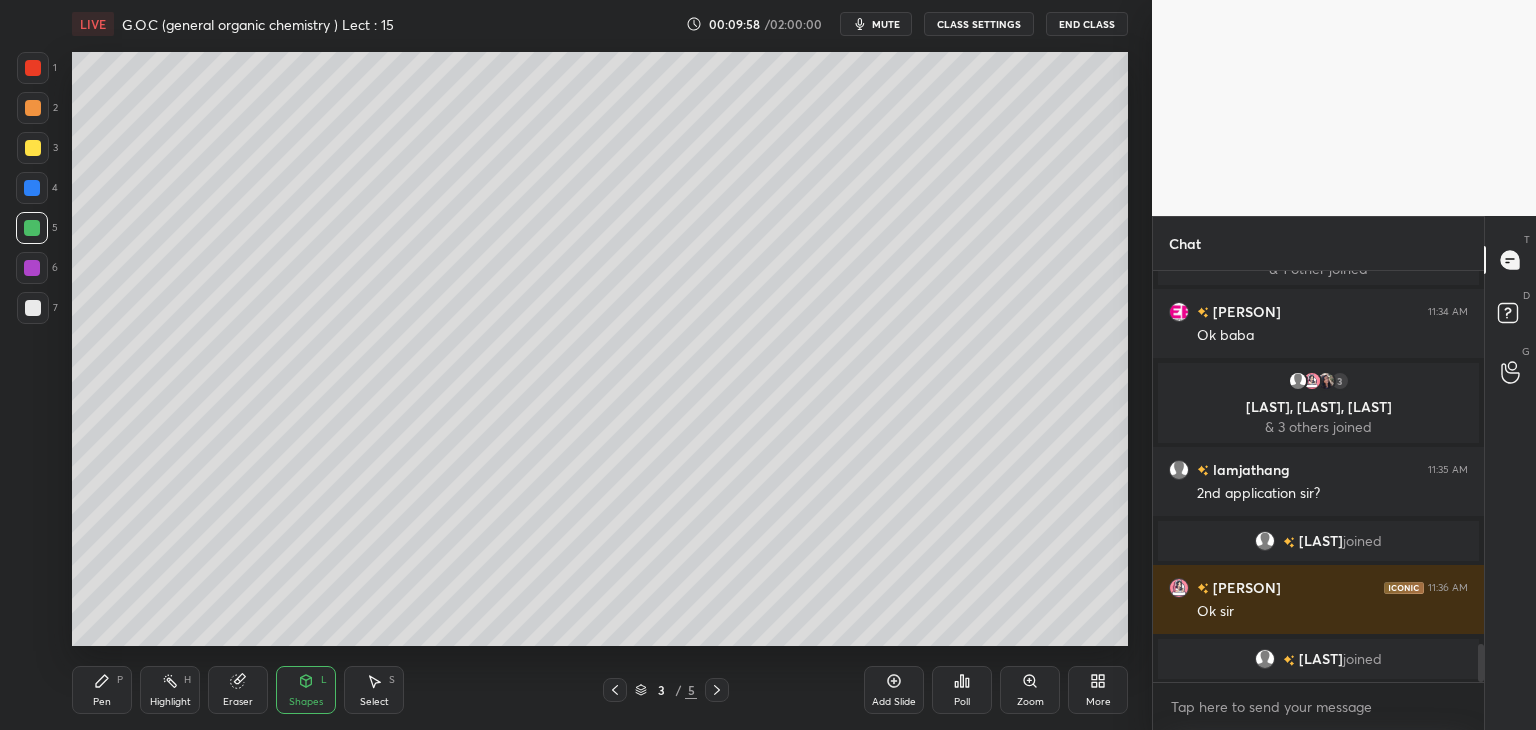 click on "Pen P" at bounding box center (102, 690) 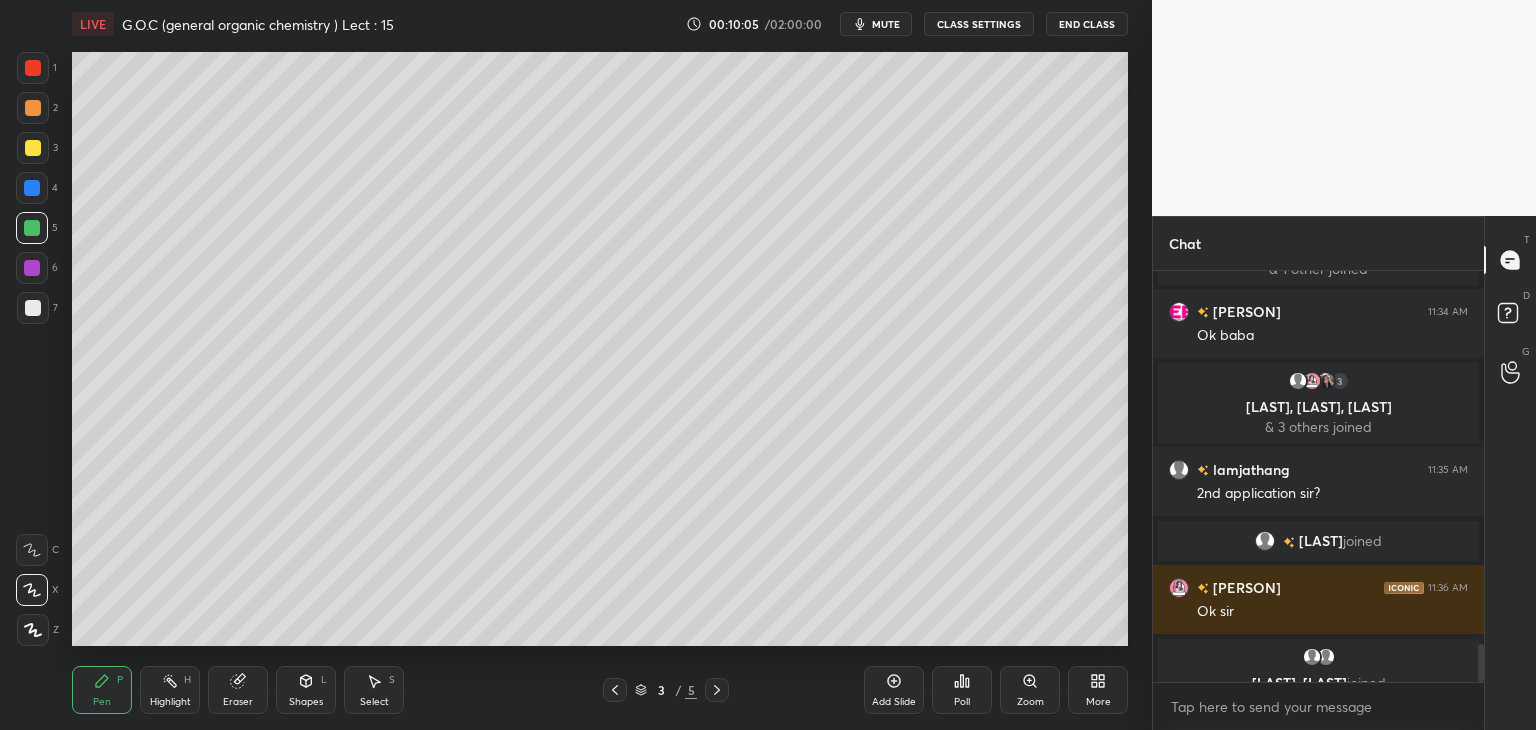 scroll, scrollTop: 4084, scrollLeft: 0, axis: vertical 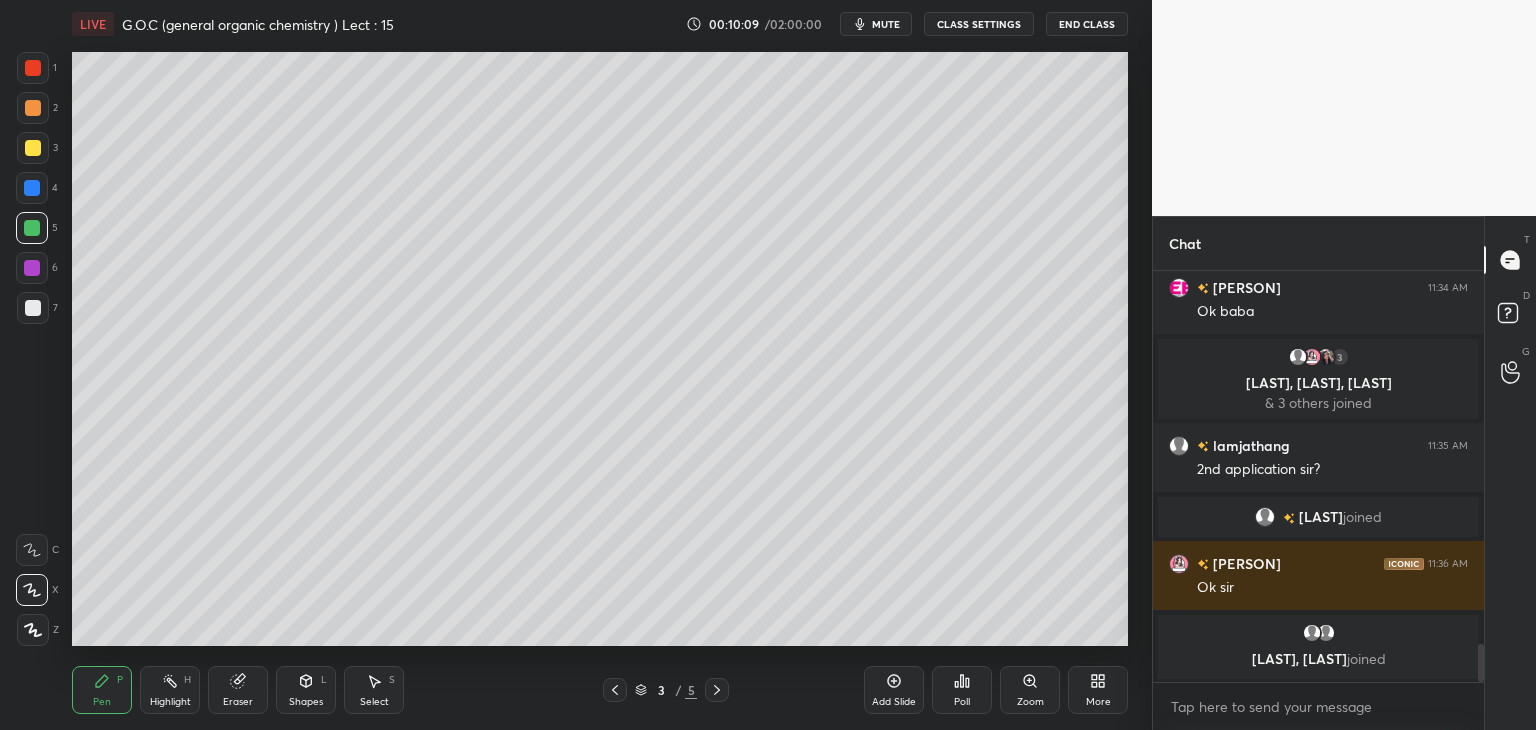click at bounding box center [33, 148] 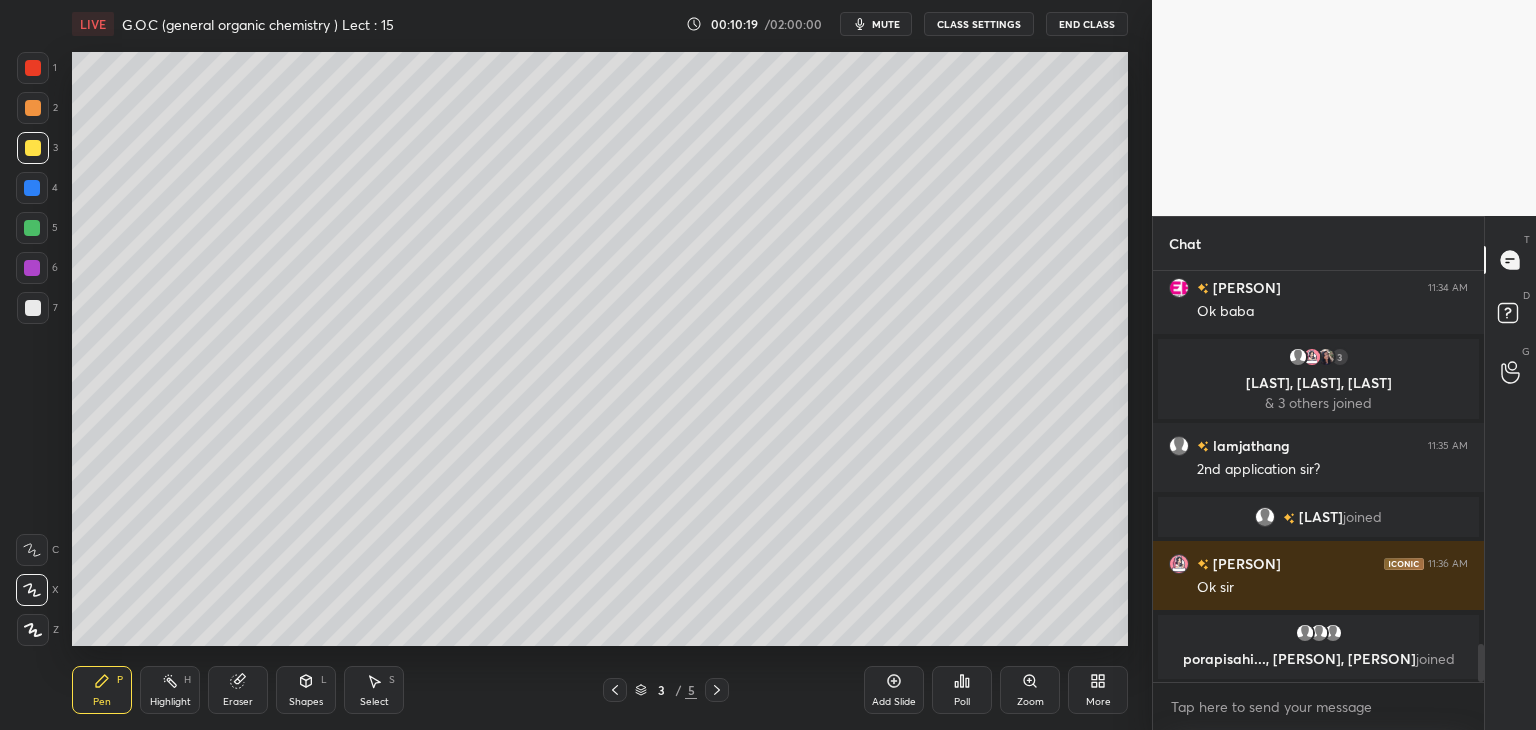 scroll, scrollTop: 4100, scrollLeft: 0, axis: vertical 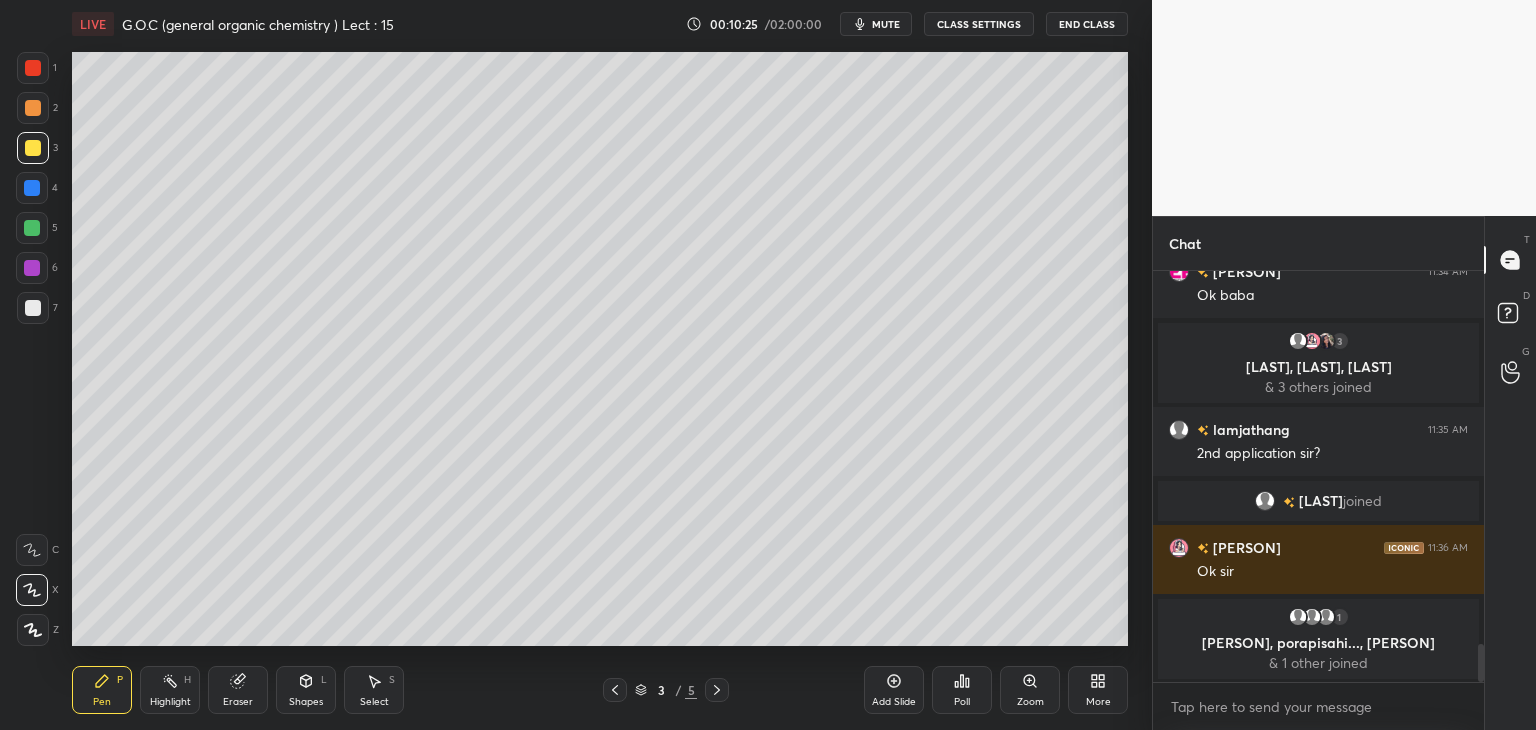 click at bounding box center (33, 108) 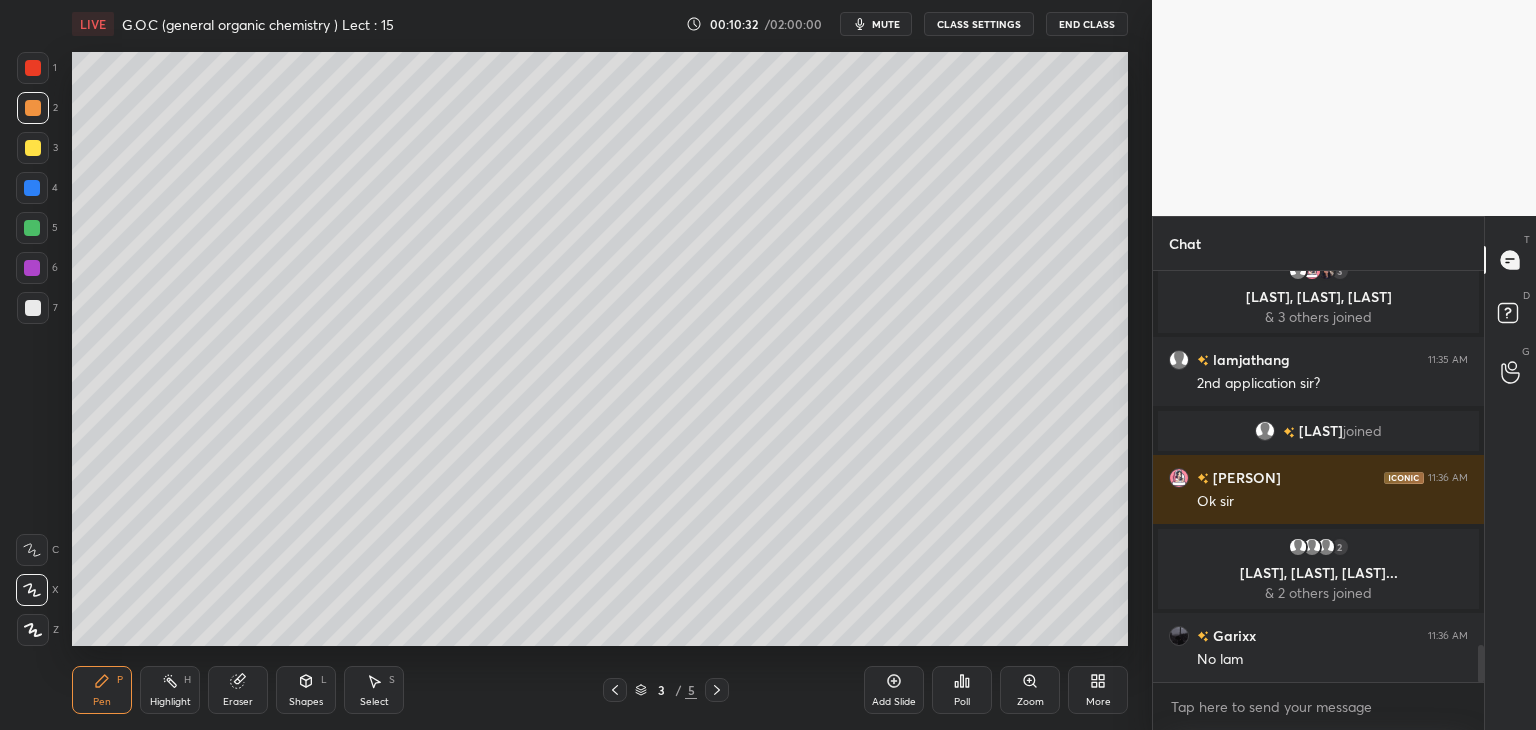 scroll, scrollTop: 4200, scrollLeft: 0, axis: vertical 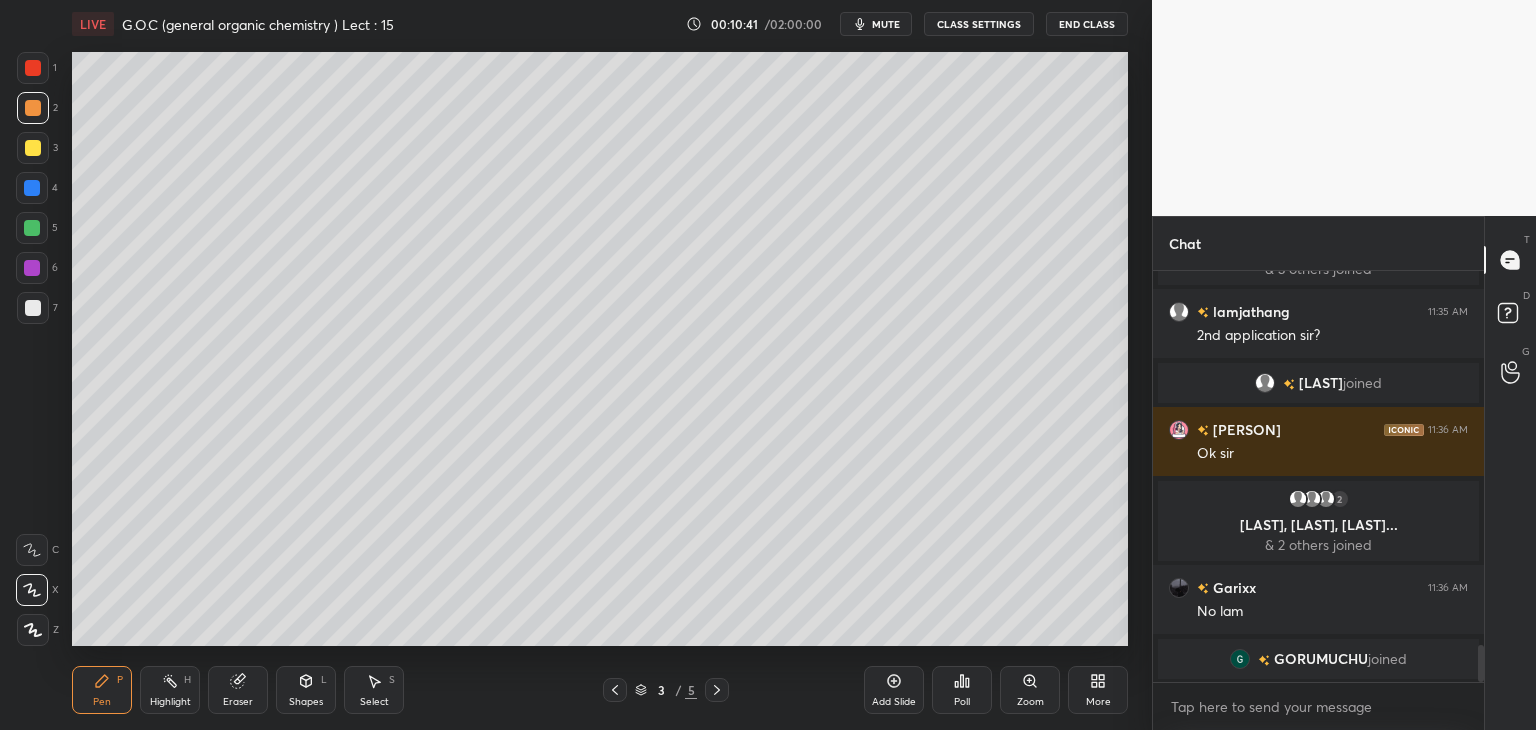 click at bounding box center (32, 188) 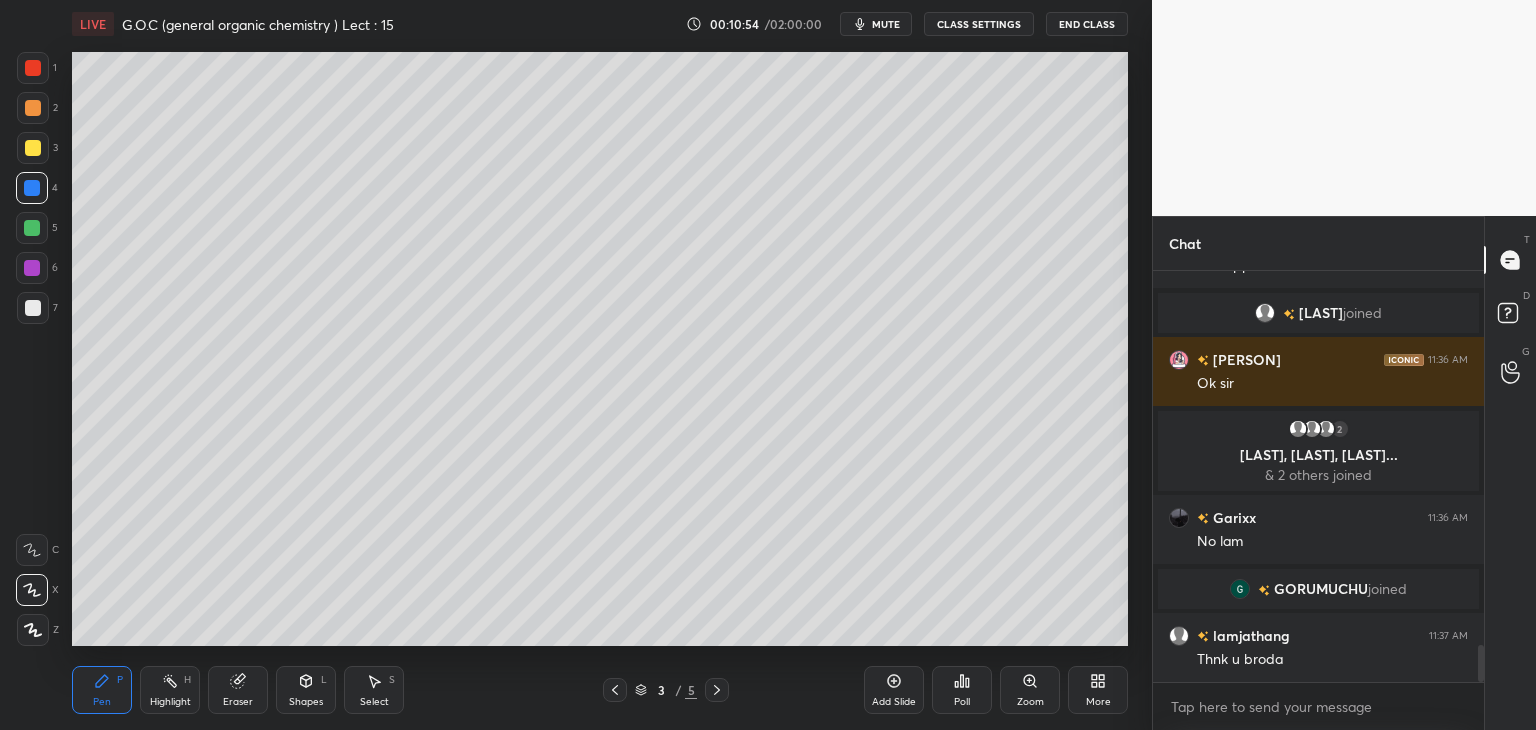 scroll, scrollTop: 4282, scrollLeft: 0, axis: vertical 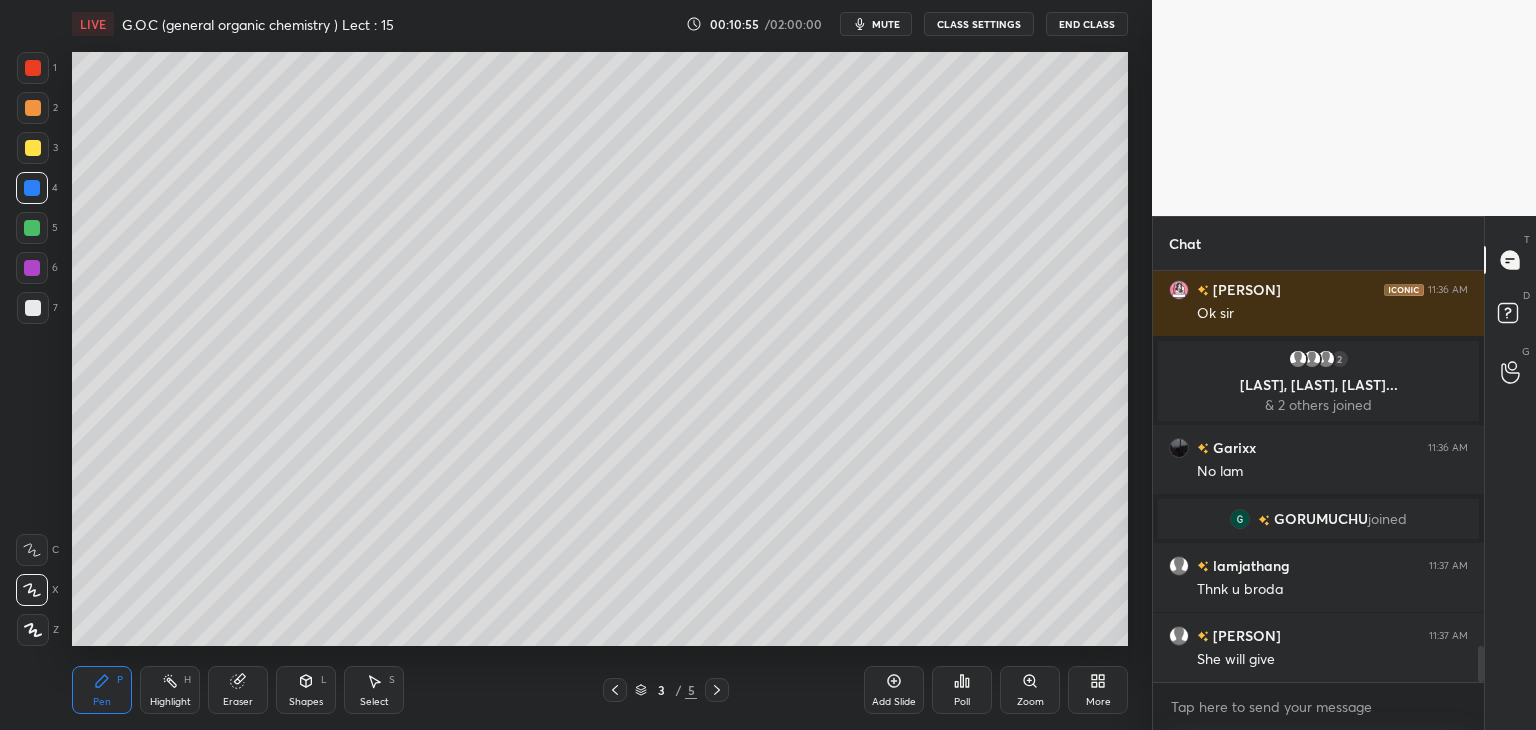 click at bounding box center (33, 108) 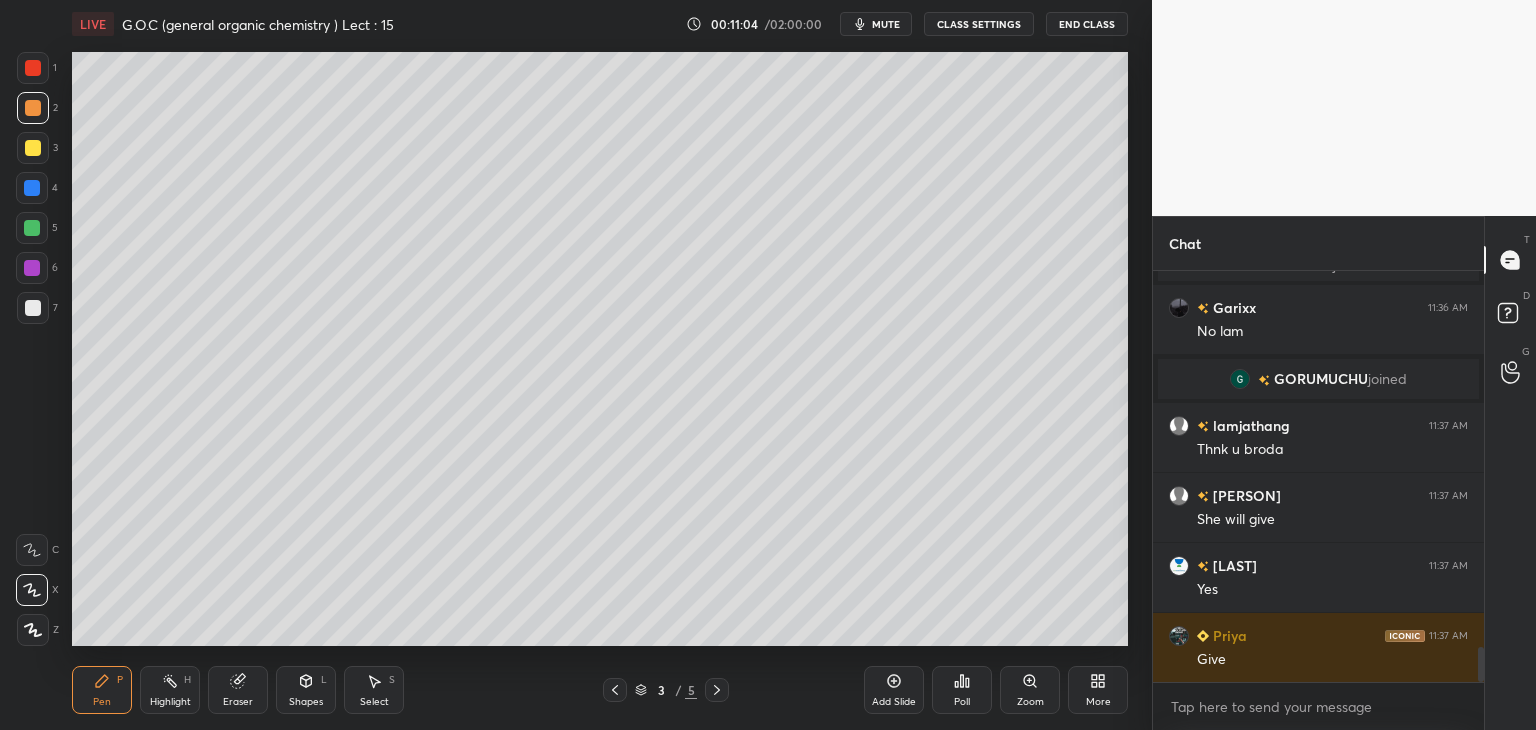 scroll, scrollTop: 4470, scrollLeft: 0, axis: vertical 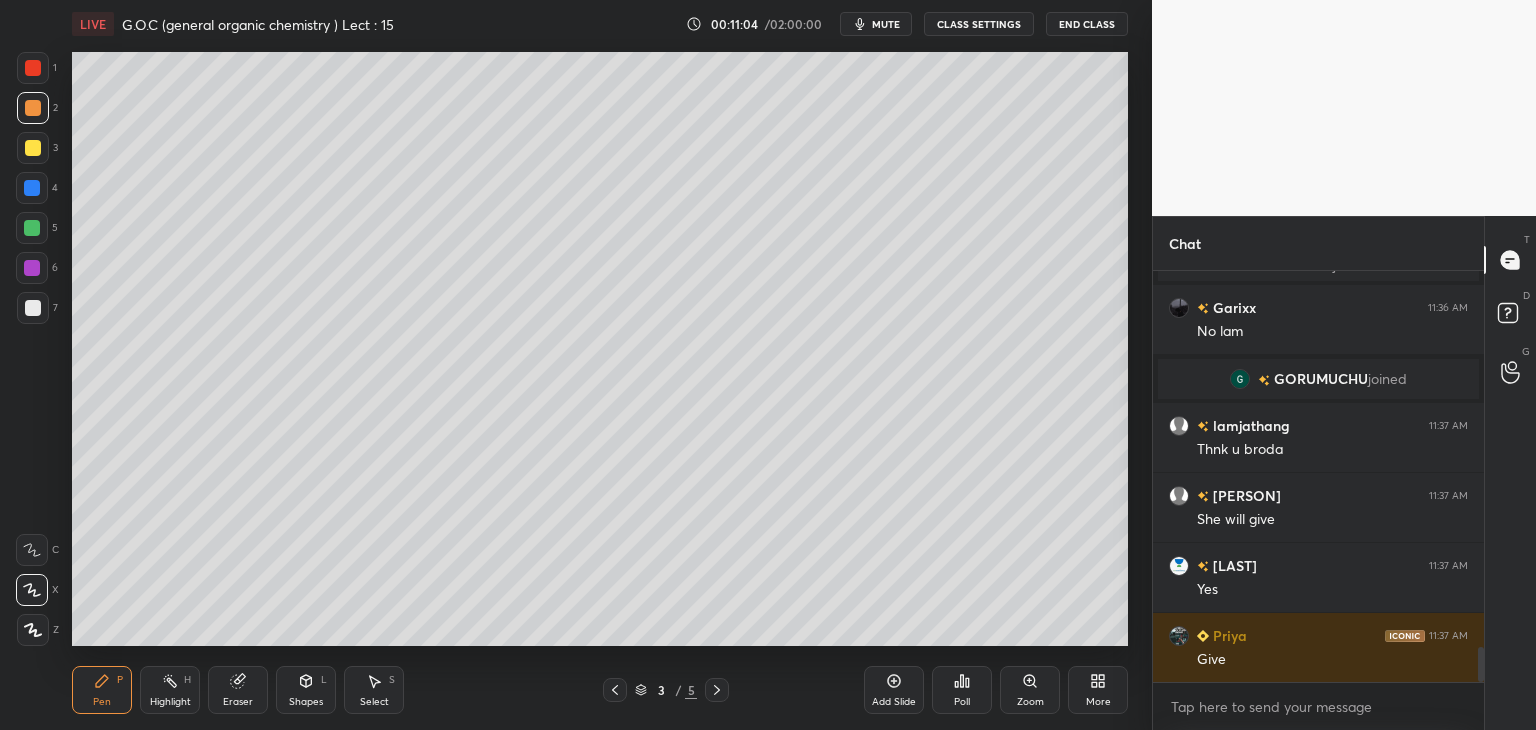 click at bounding box center [32, 228] 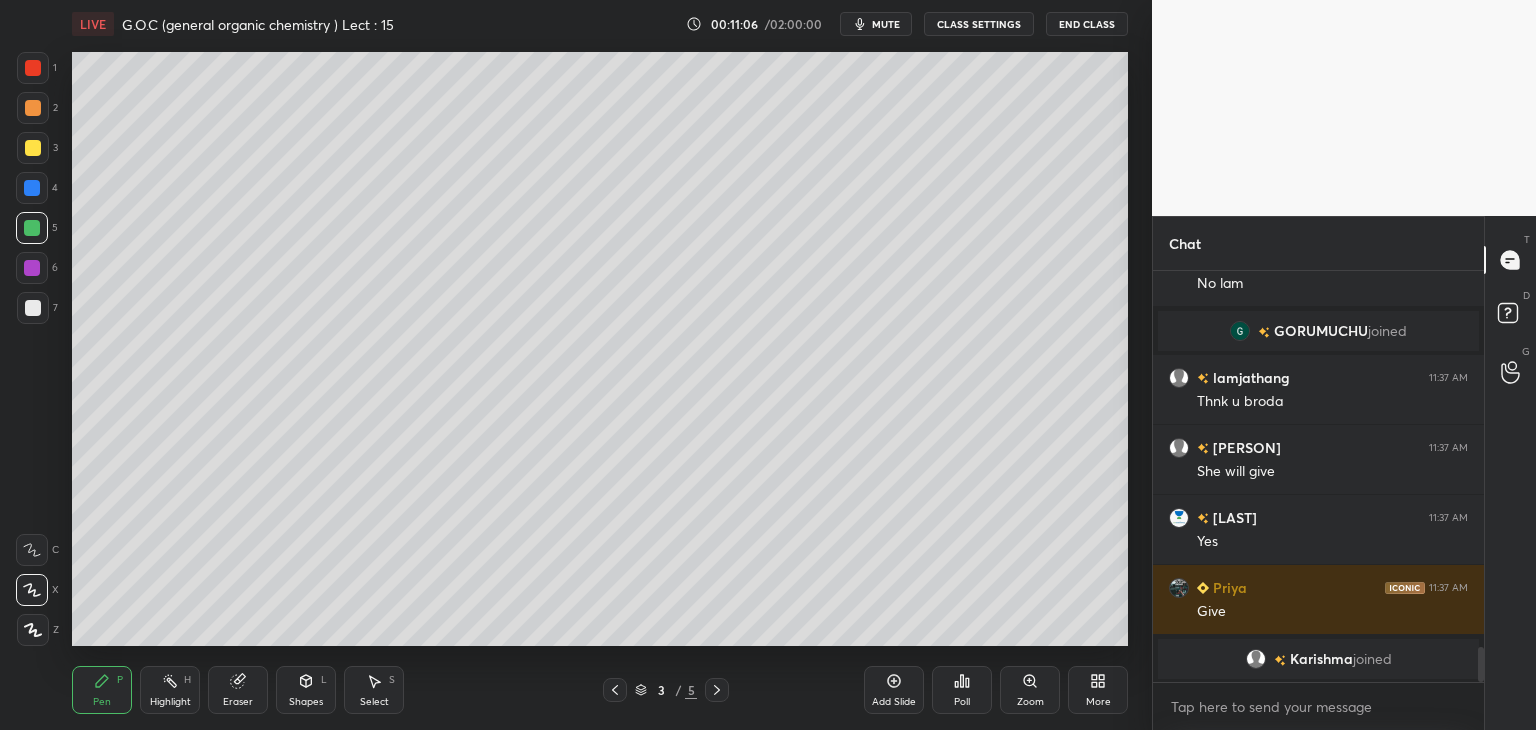 click at bounding box center (32, 228) 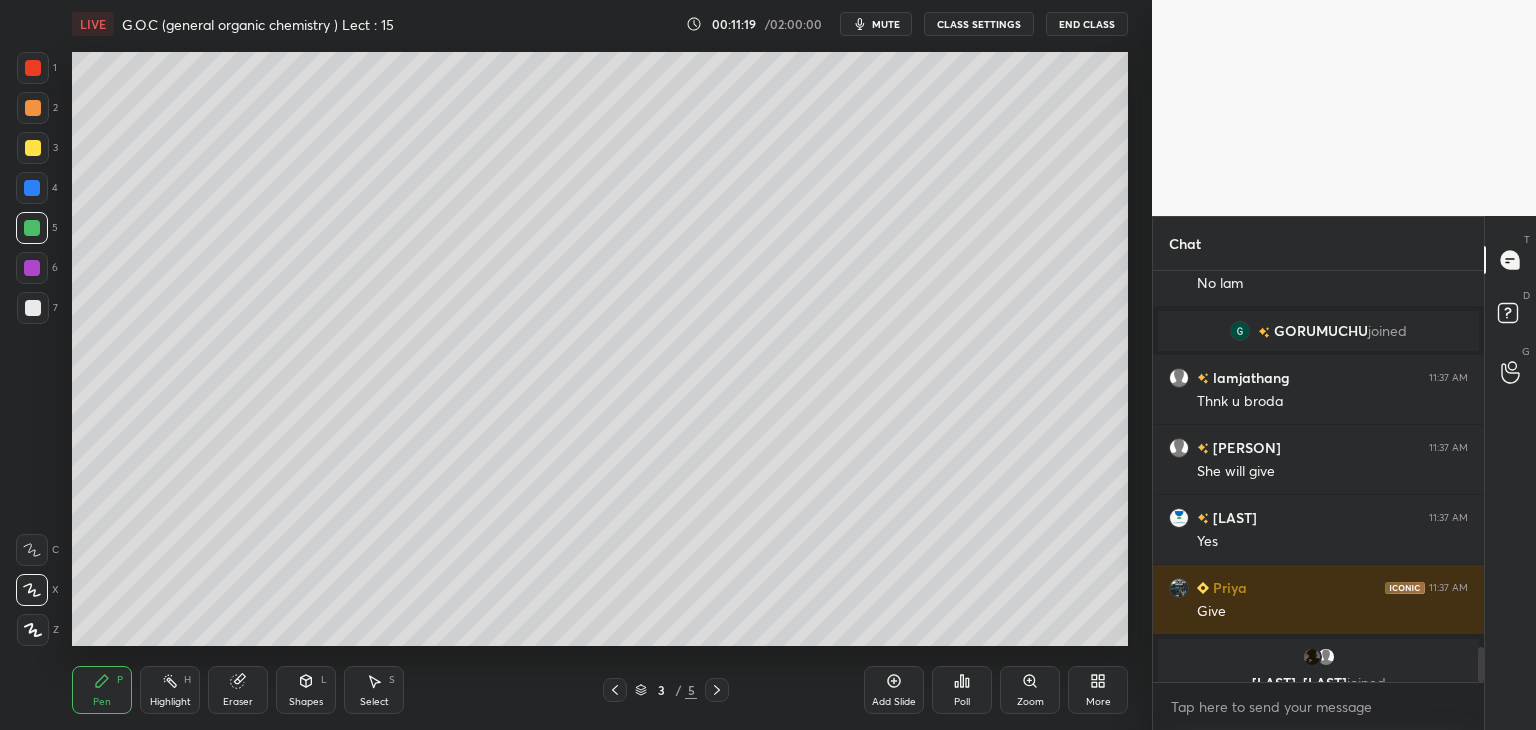 scroll, scrollTop: 4494, scrollLeft: 0, axis: vertical 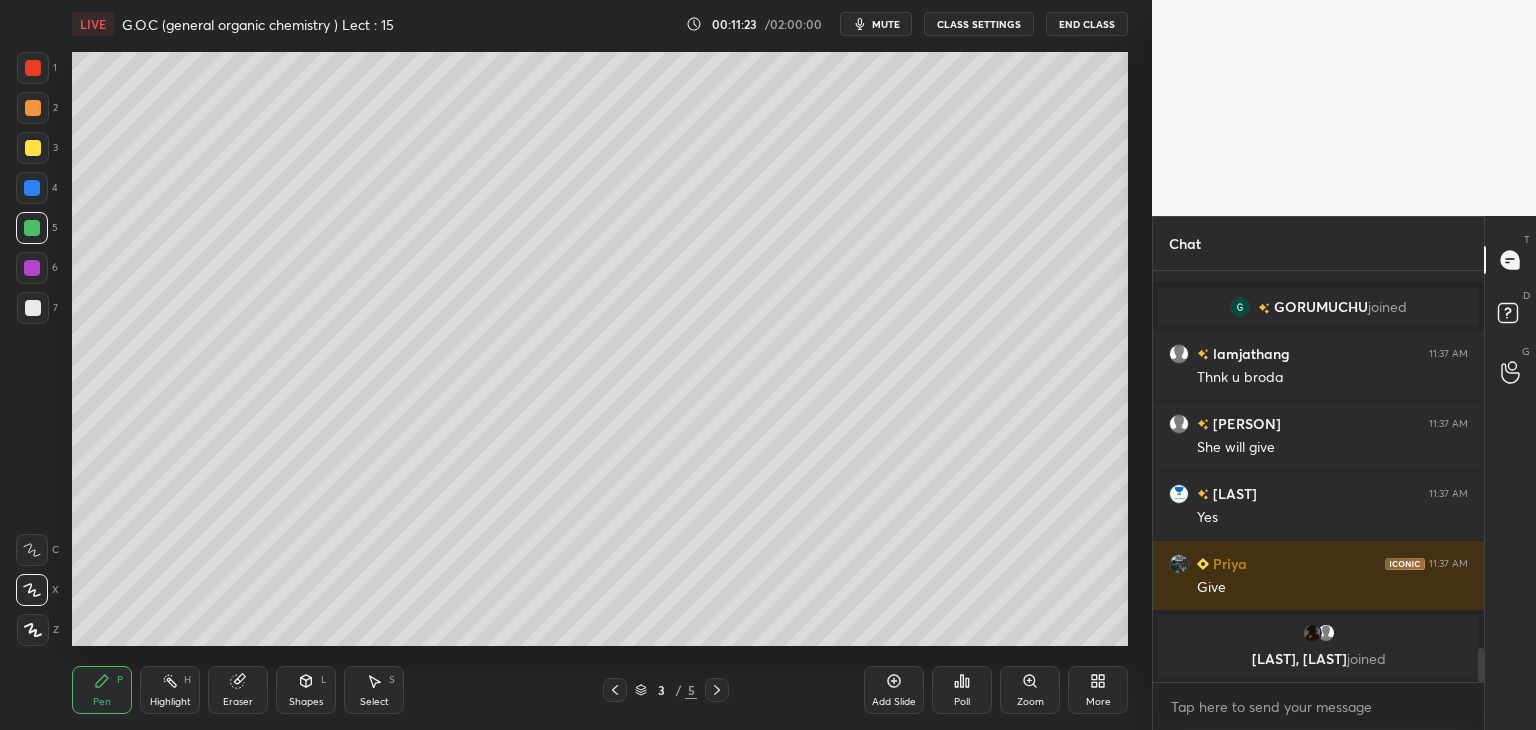 click at bounding box center [32, 188] 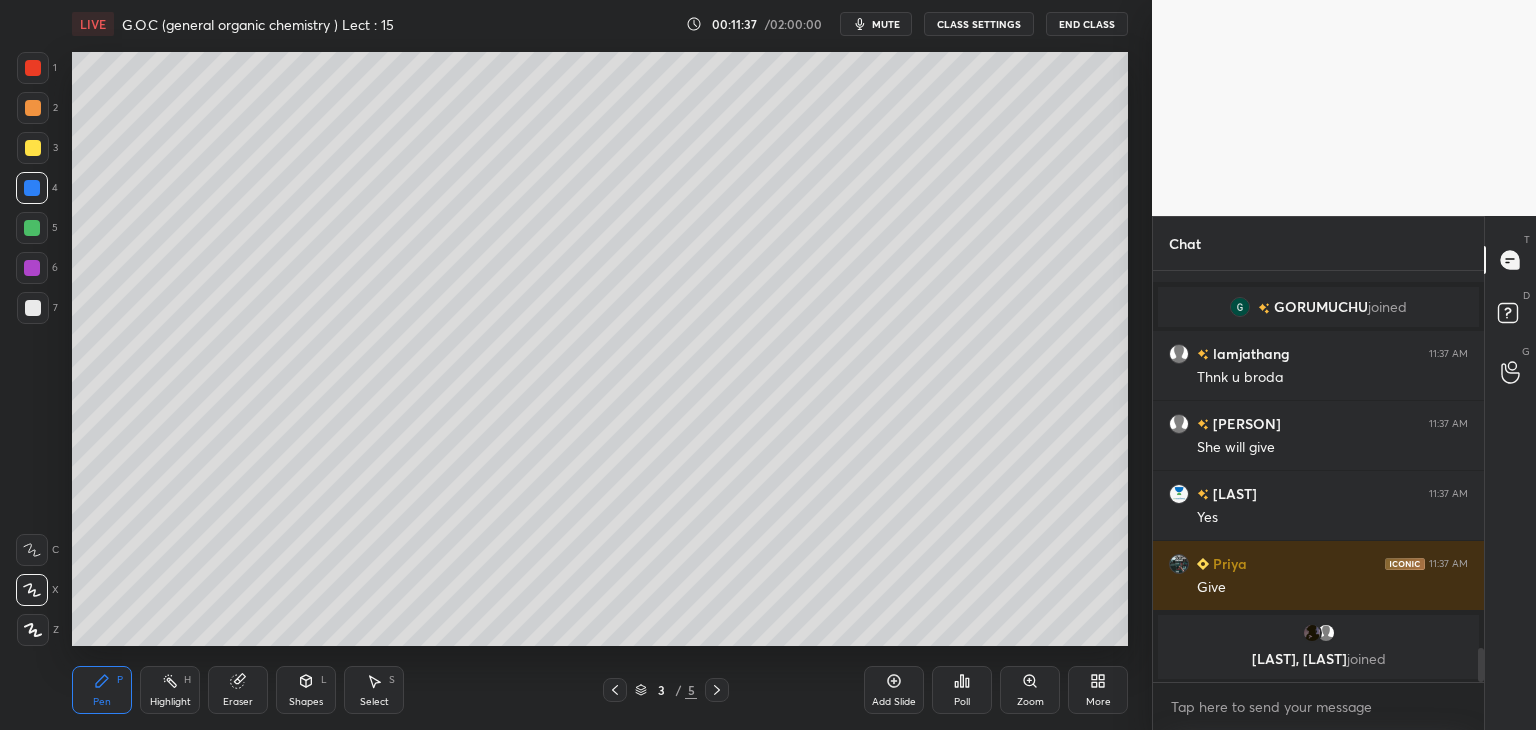 click at bounding box center [32, 228] 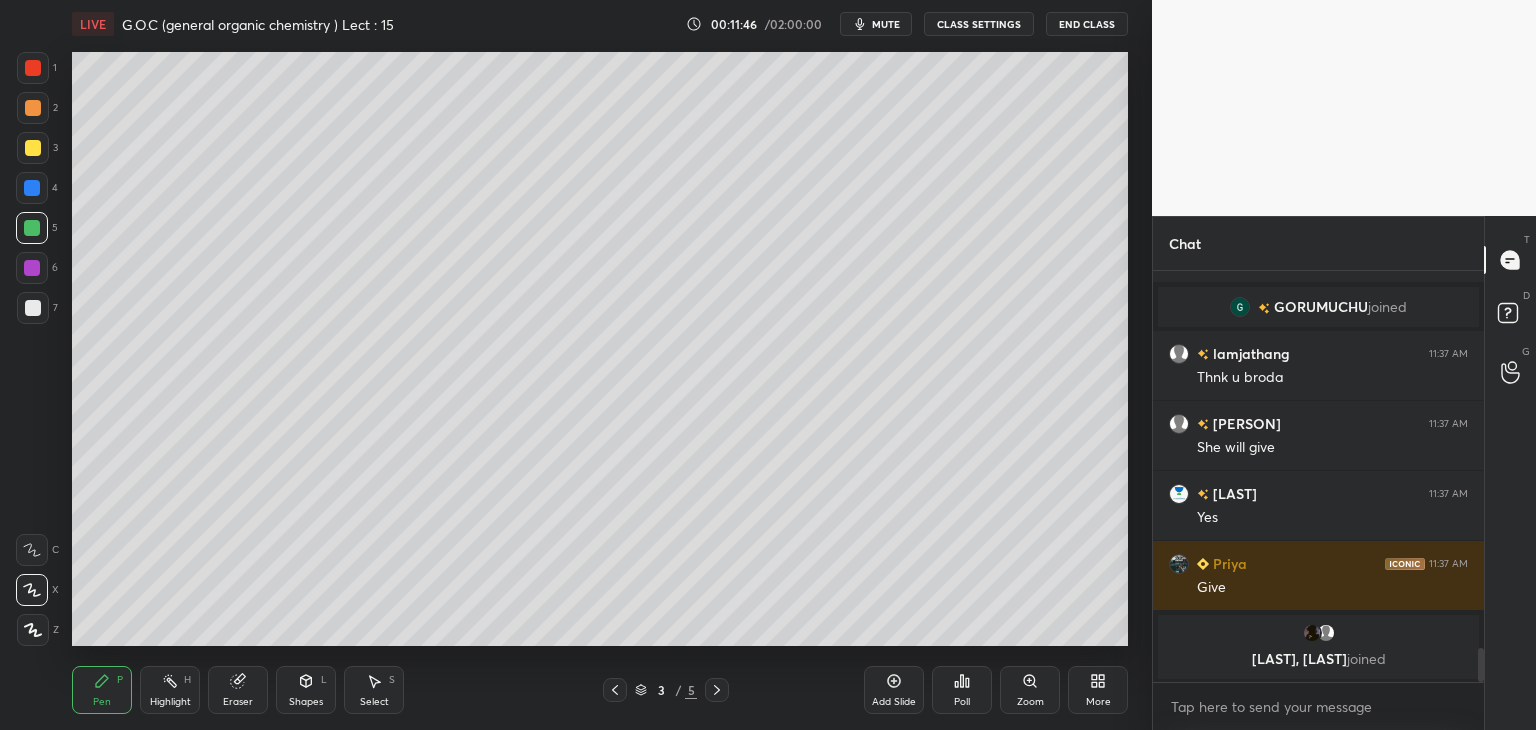 click at bounding box center [33, 108] 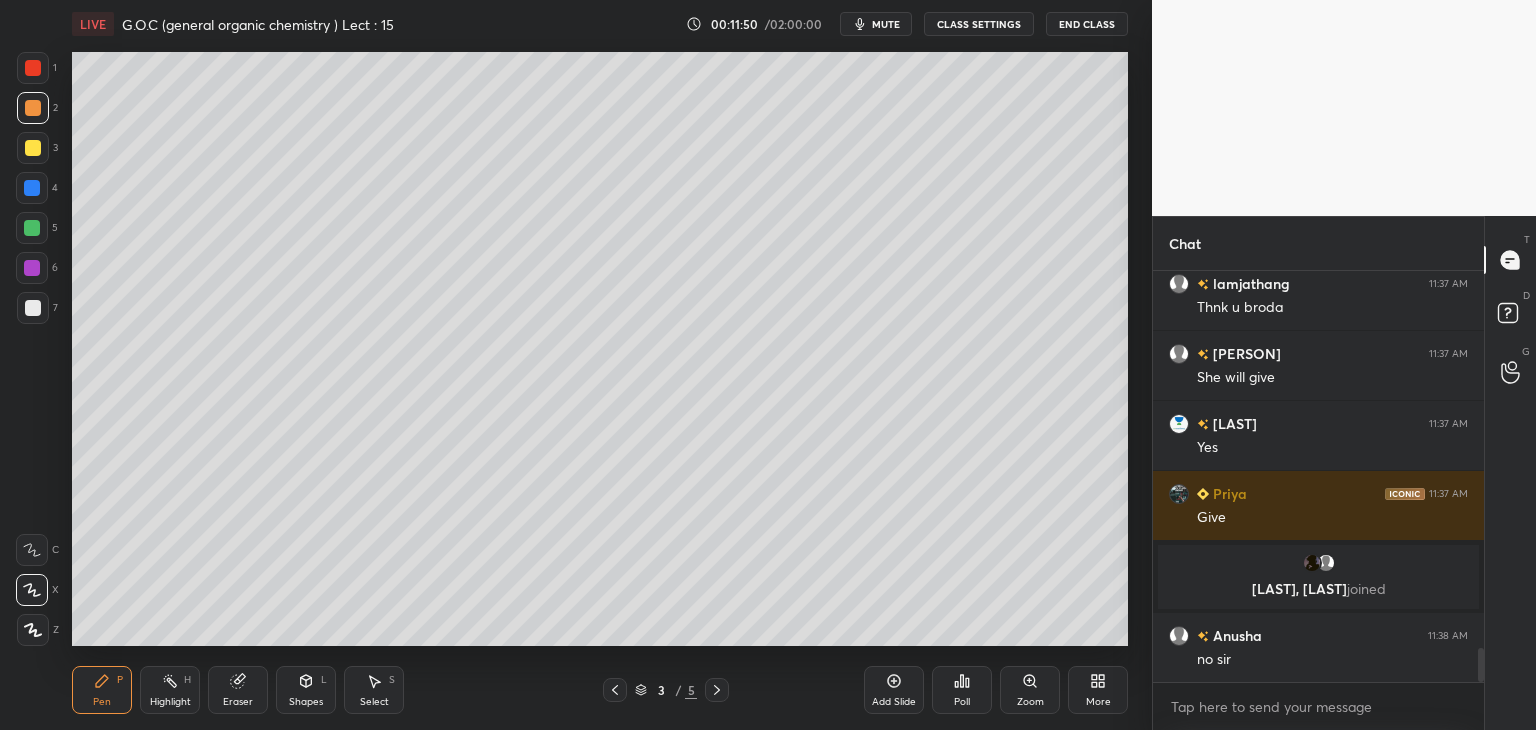 scroll, scrollTop: 4574, scrollLeft: 0, axis: vertical 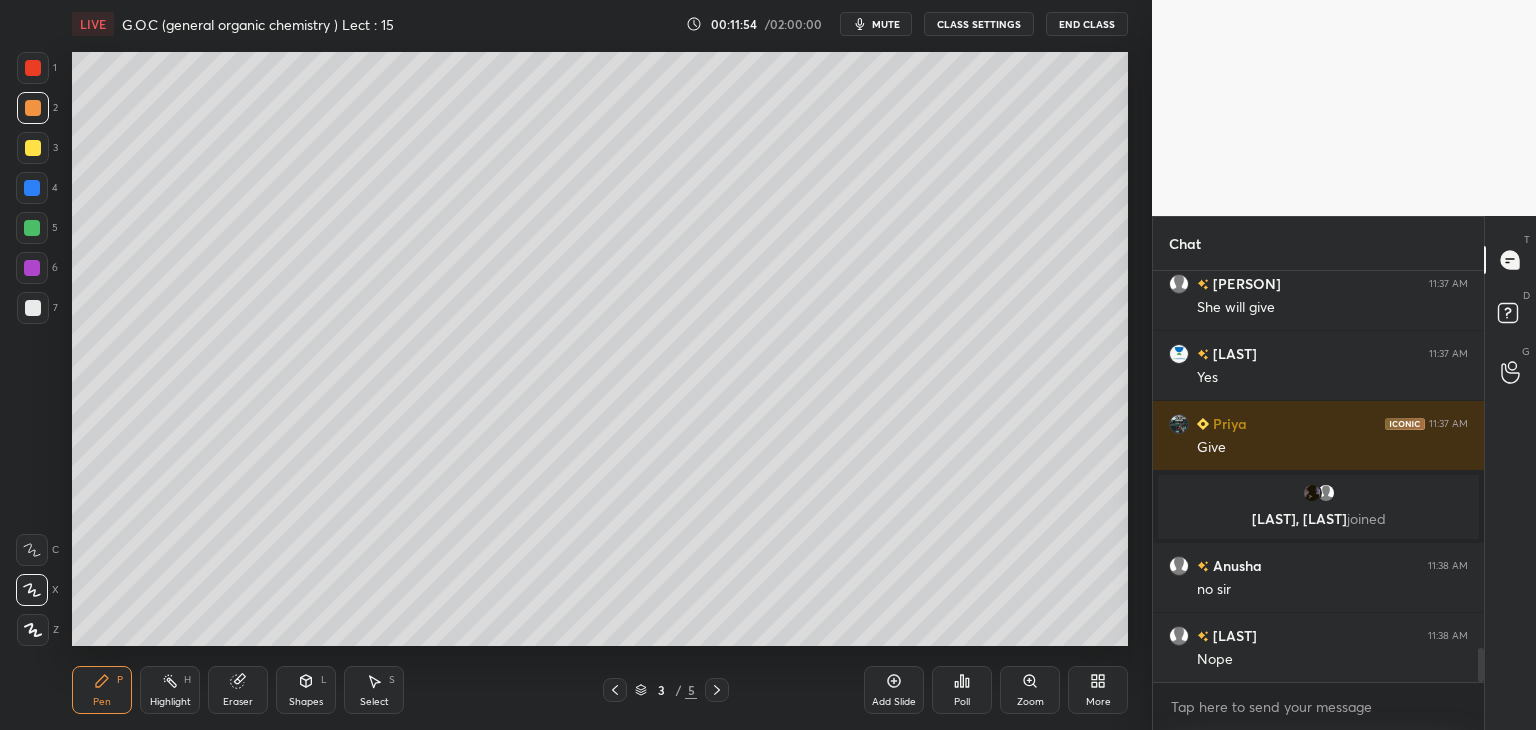 click at bounding box center (33, 68) 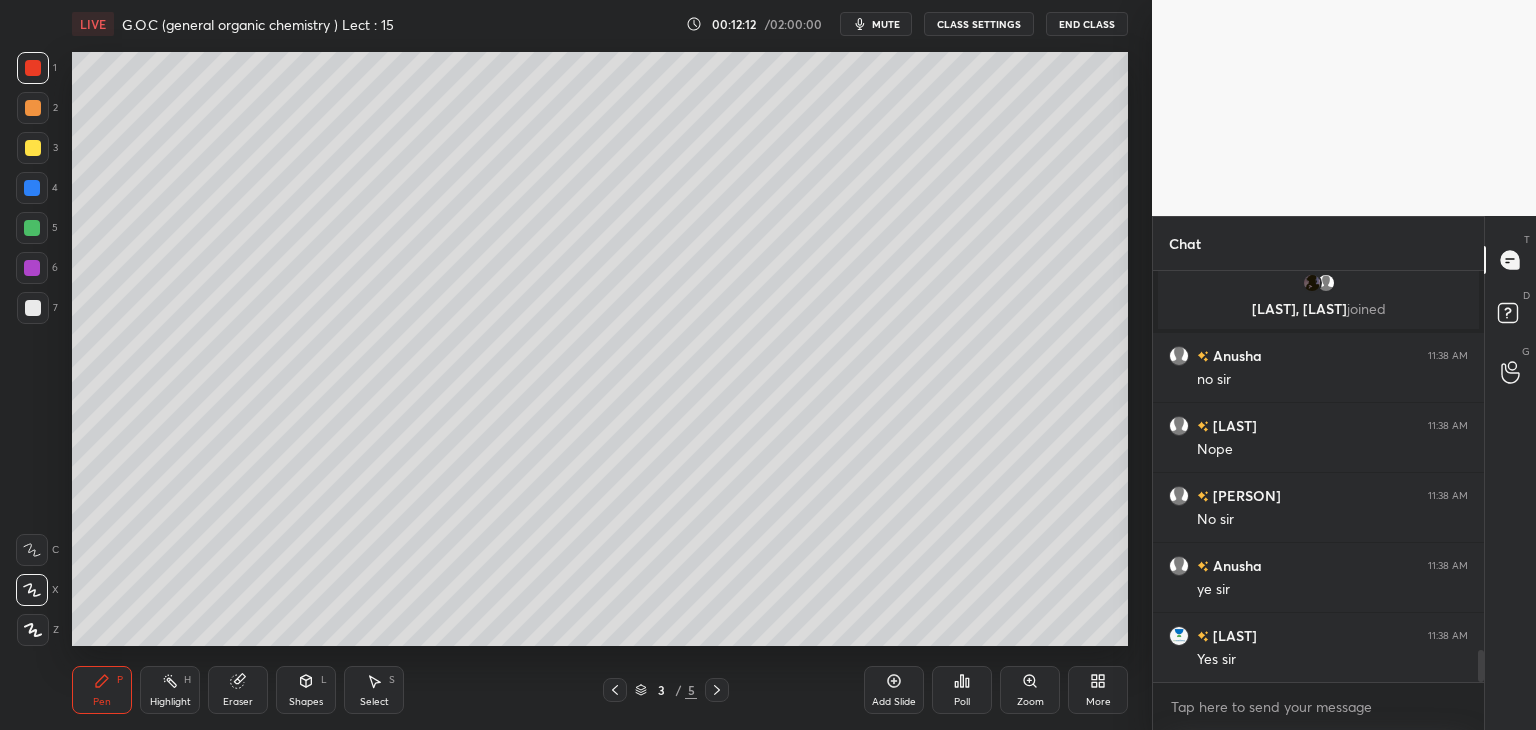 scroll, scrollTop: 4854, scrollLeft: 0, axis: vertical 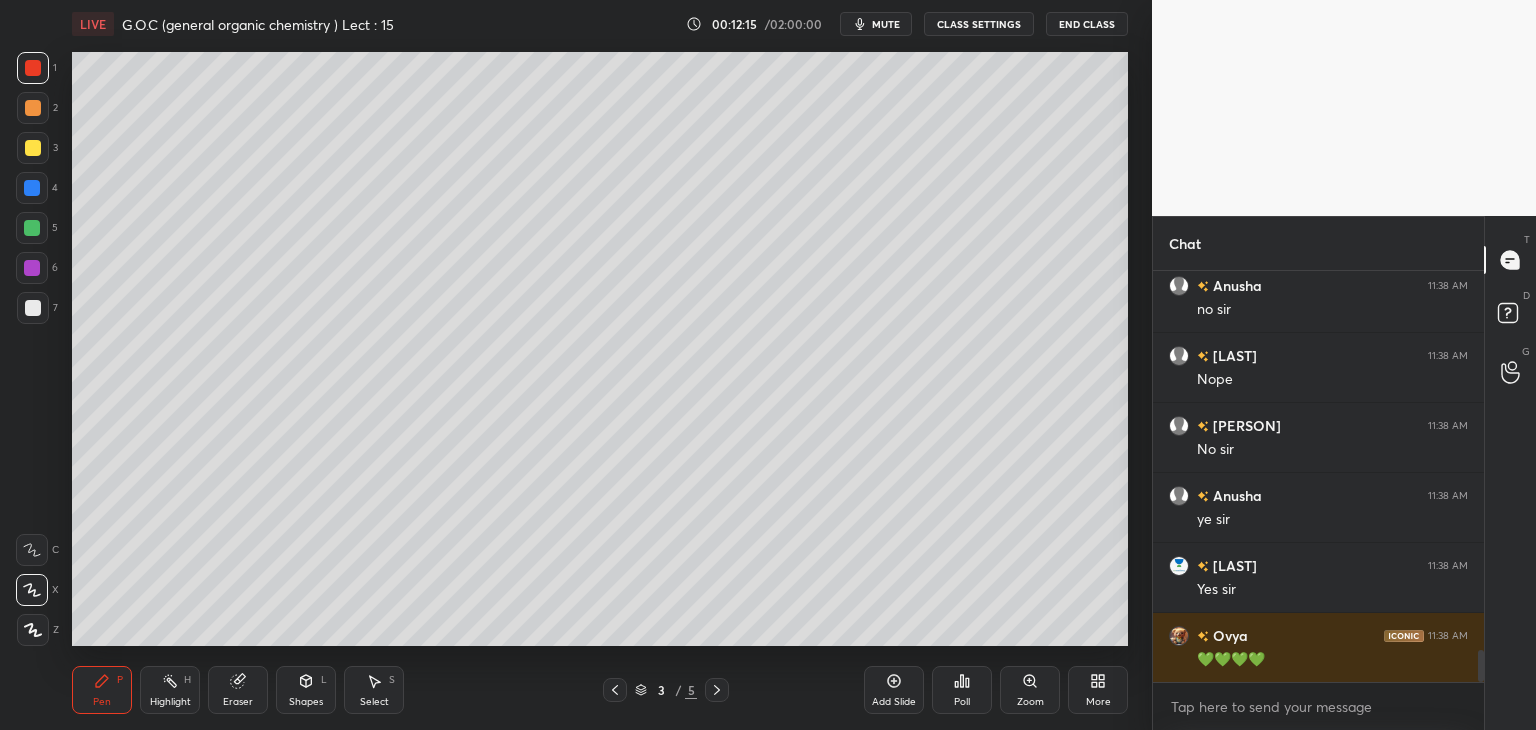 click at bounding box center (33, 148) 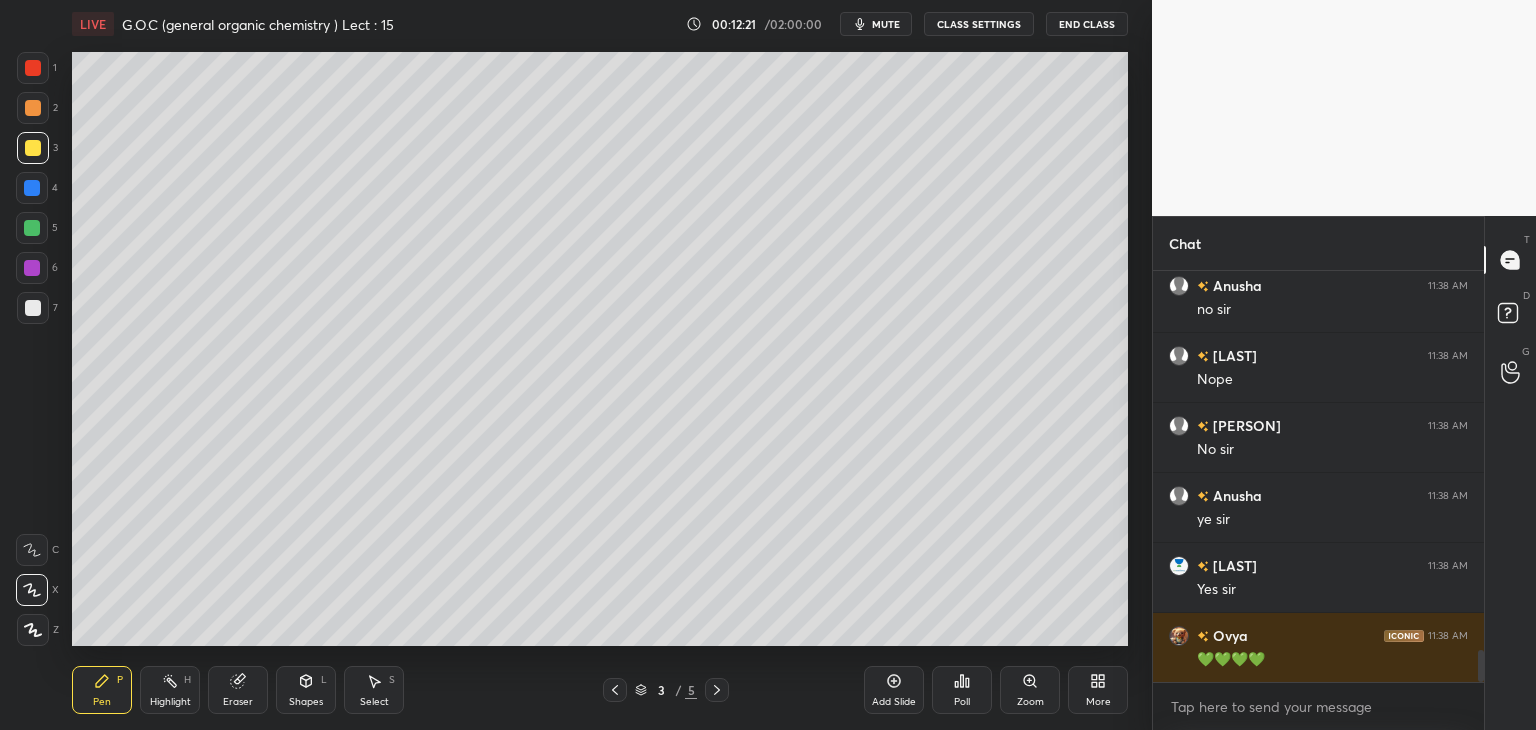 click at bounding box center (33, 108) 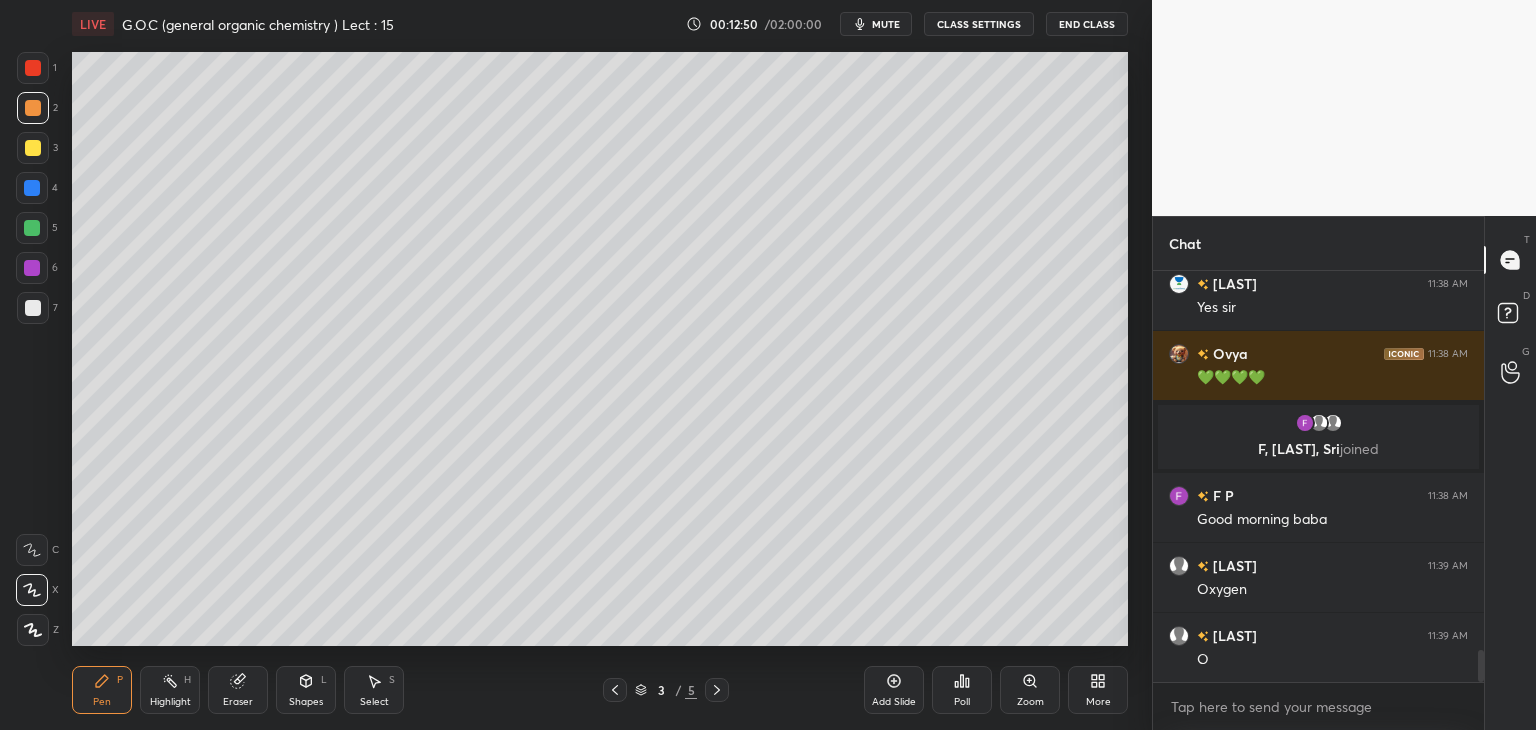 scroll, scrollTop: 5058, scrollLeft: 0, axis: vertical 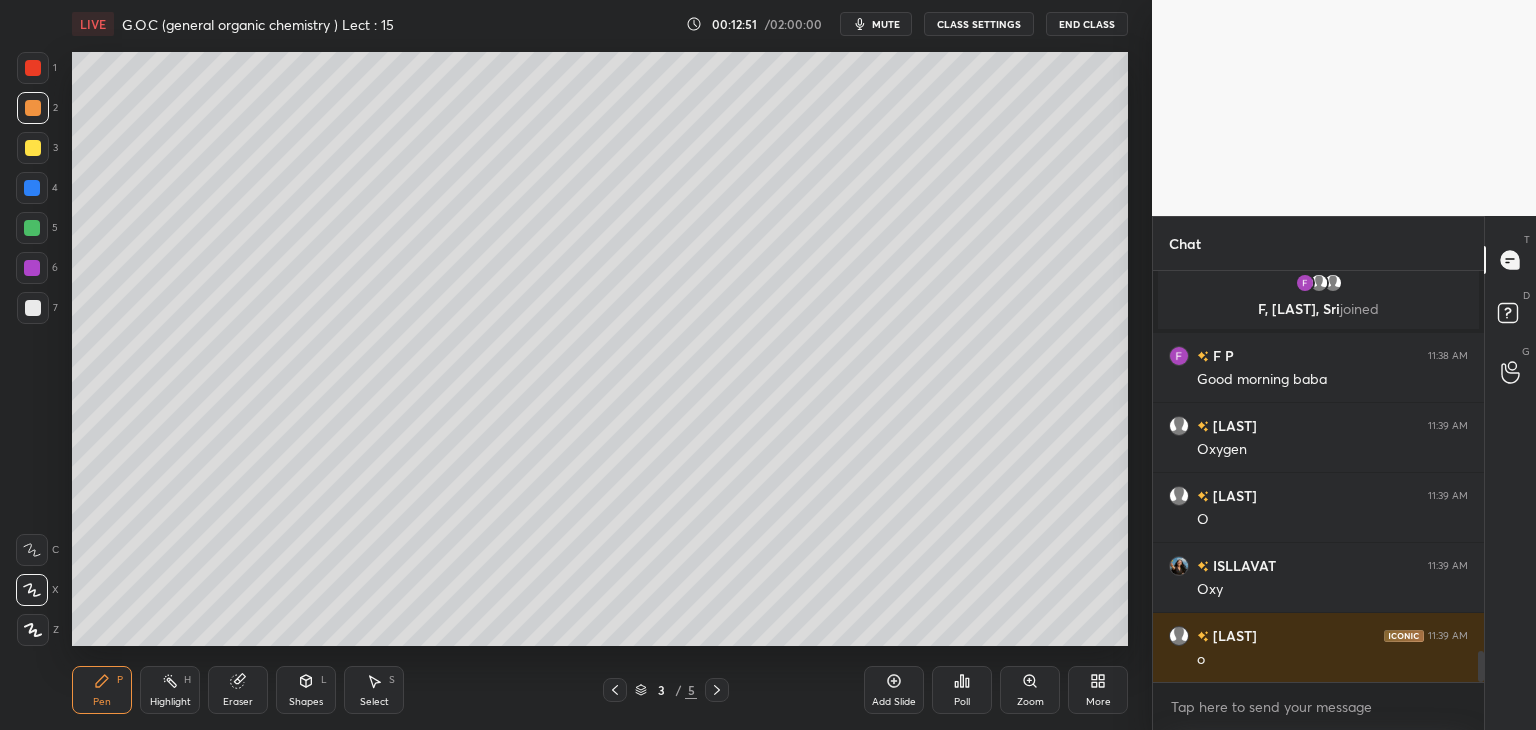 click at bounding box center [32, 188] 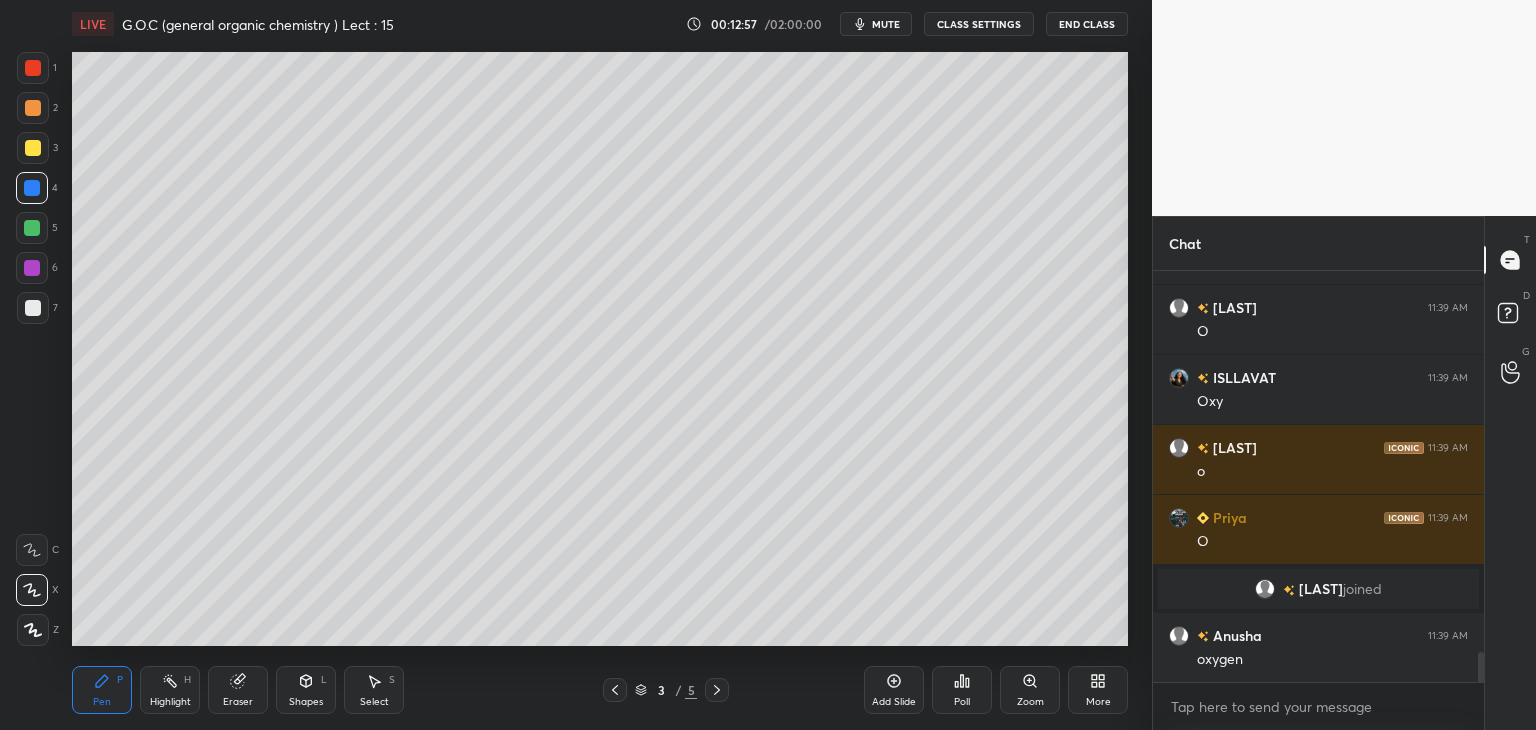 scroll, scrollTop: 5170, scrollLeft: 0, axis: vertical 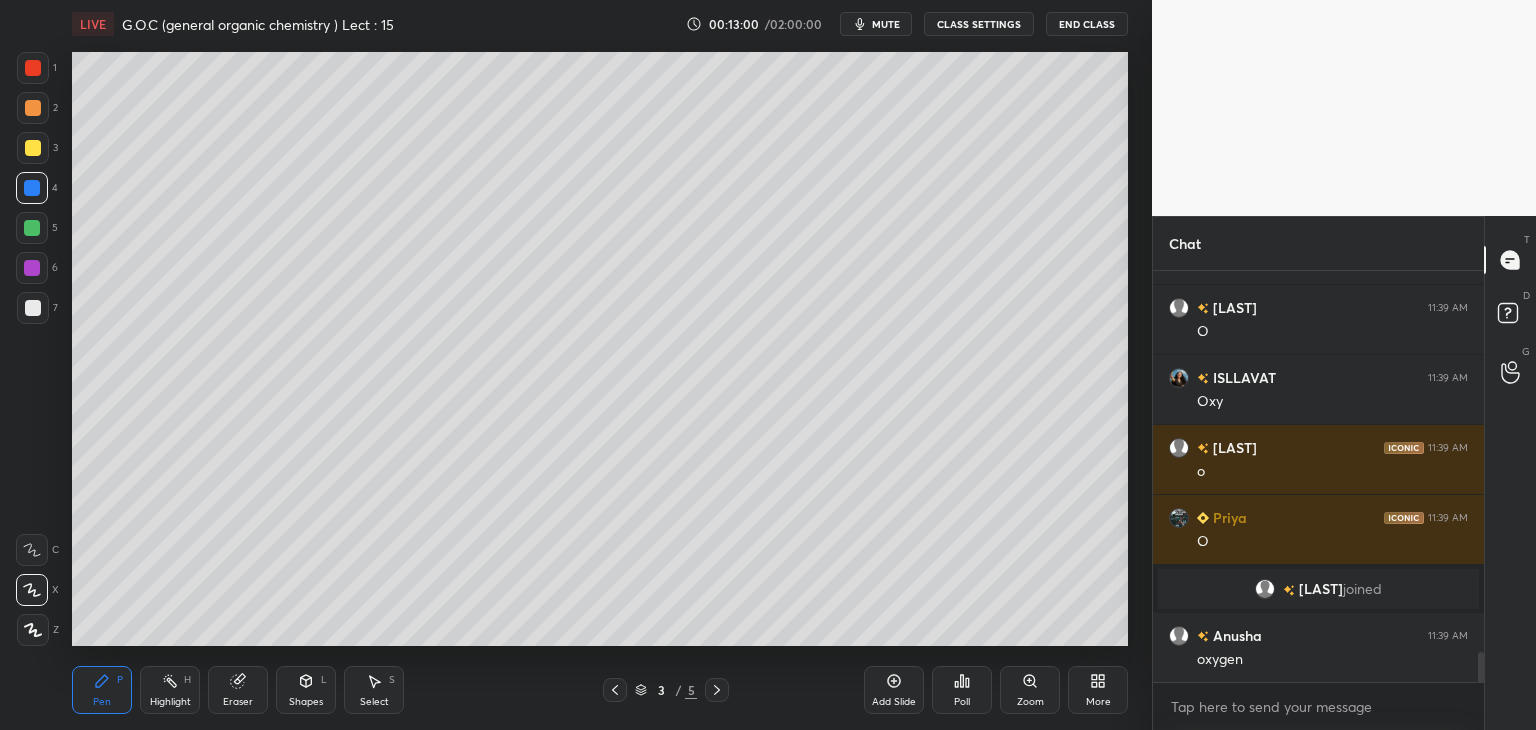 click at bounding box center (33, 148) 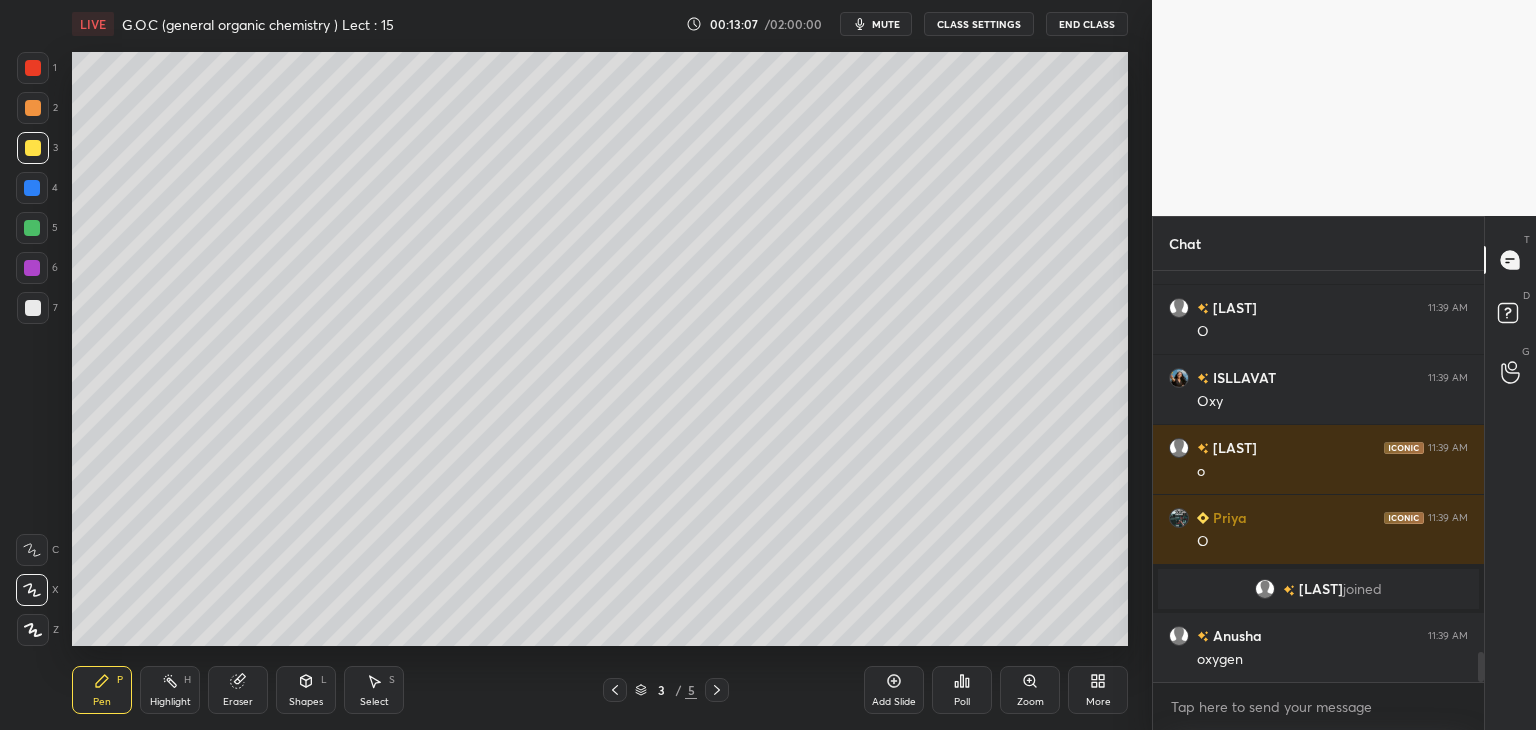 scroll, scrollTop: 5218, scrollLeft: 0, axis: vertical 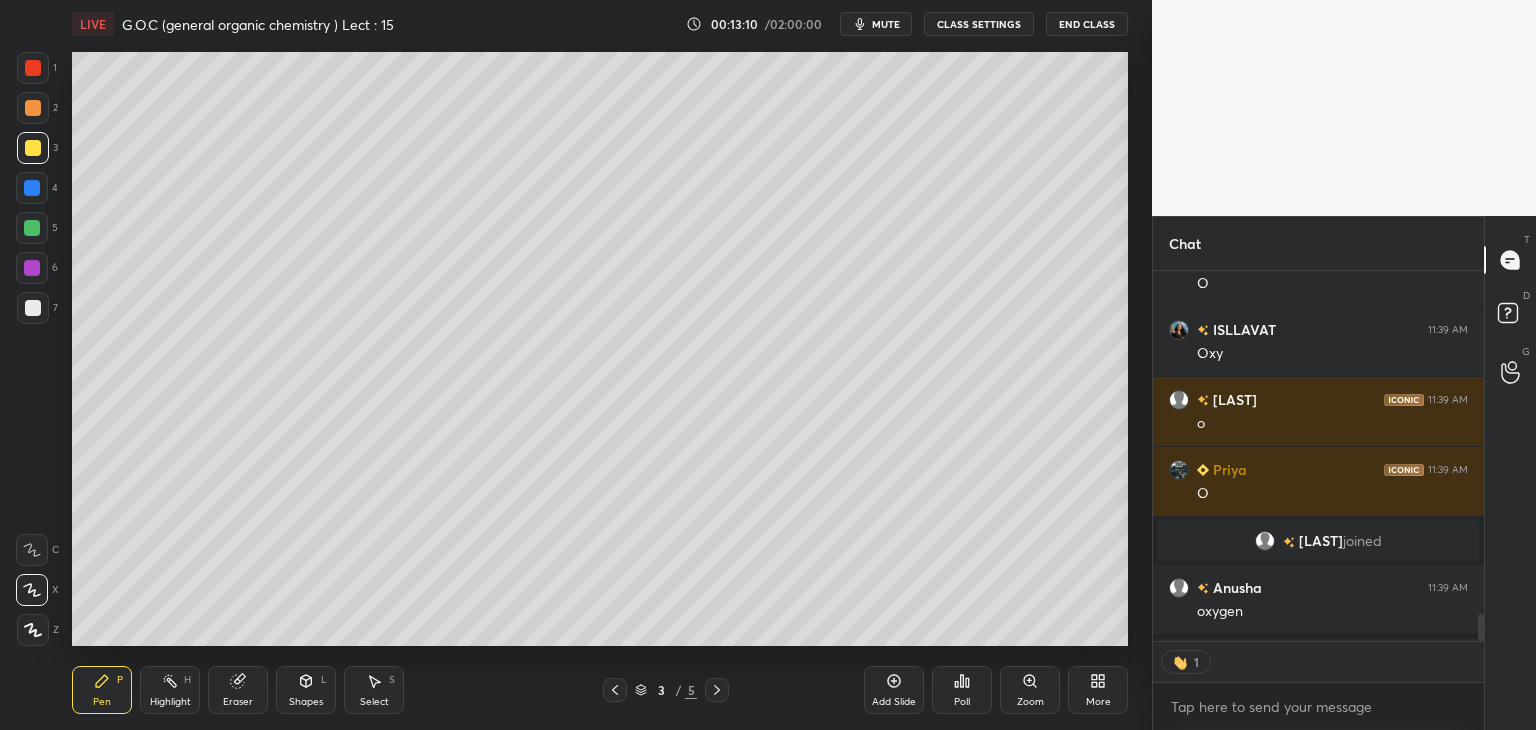 click at bounding box center [33, 308] 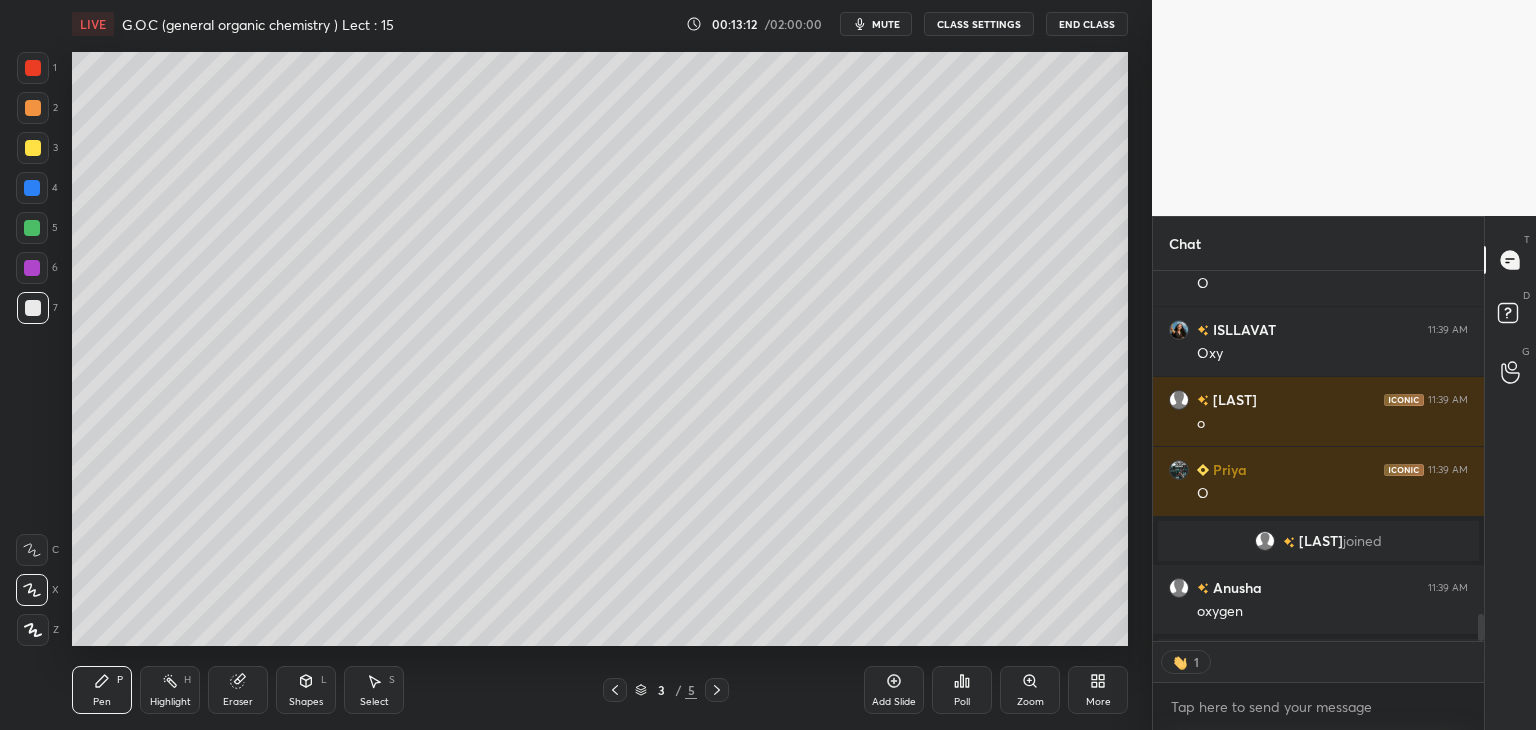 scroll, scrollTop: 5283, scrollLeft: 0, axis: vertical 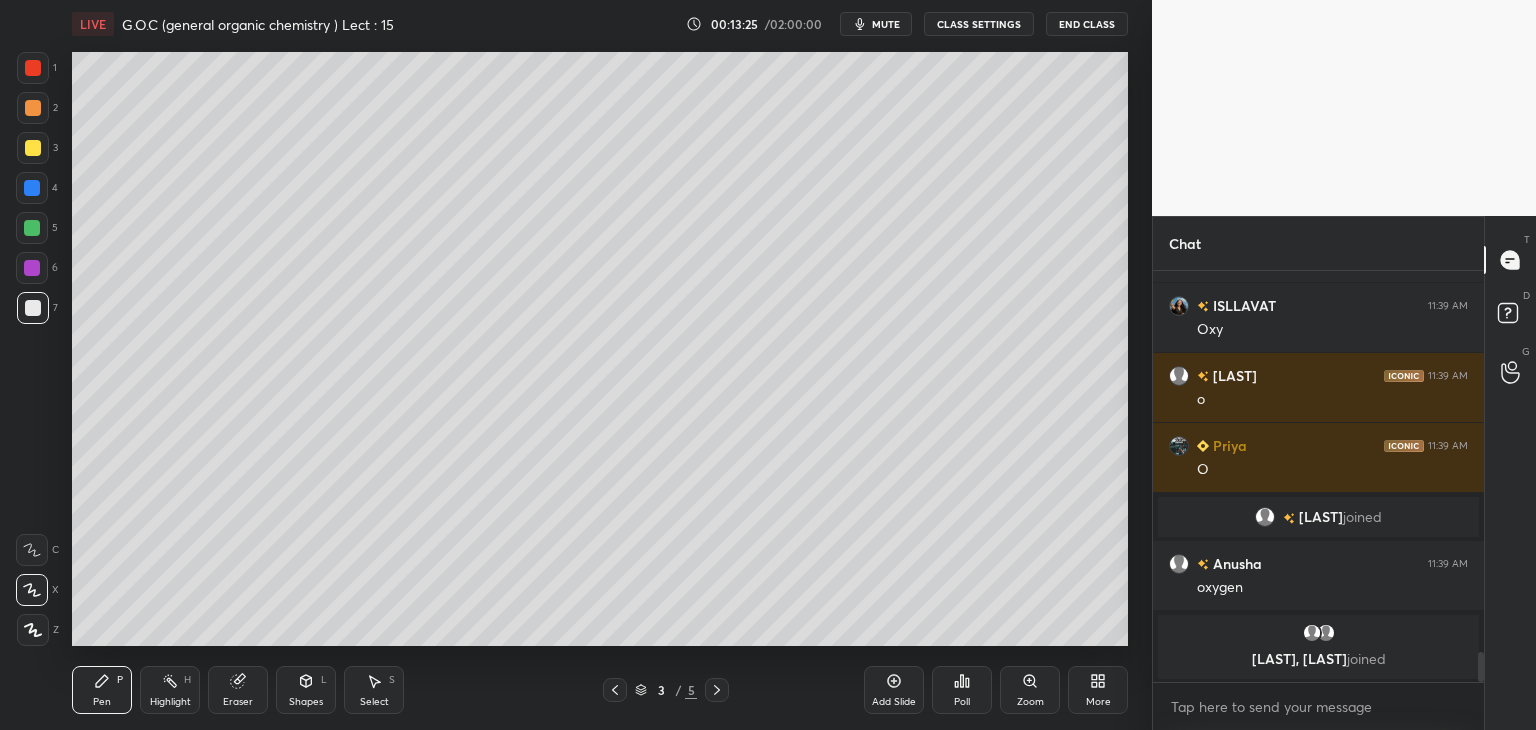 click at bounding box center [33, 148] 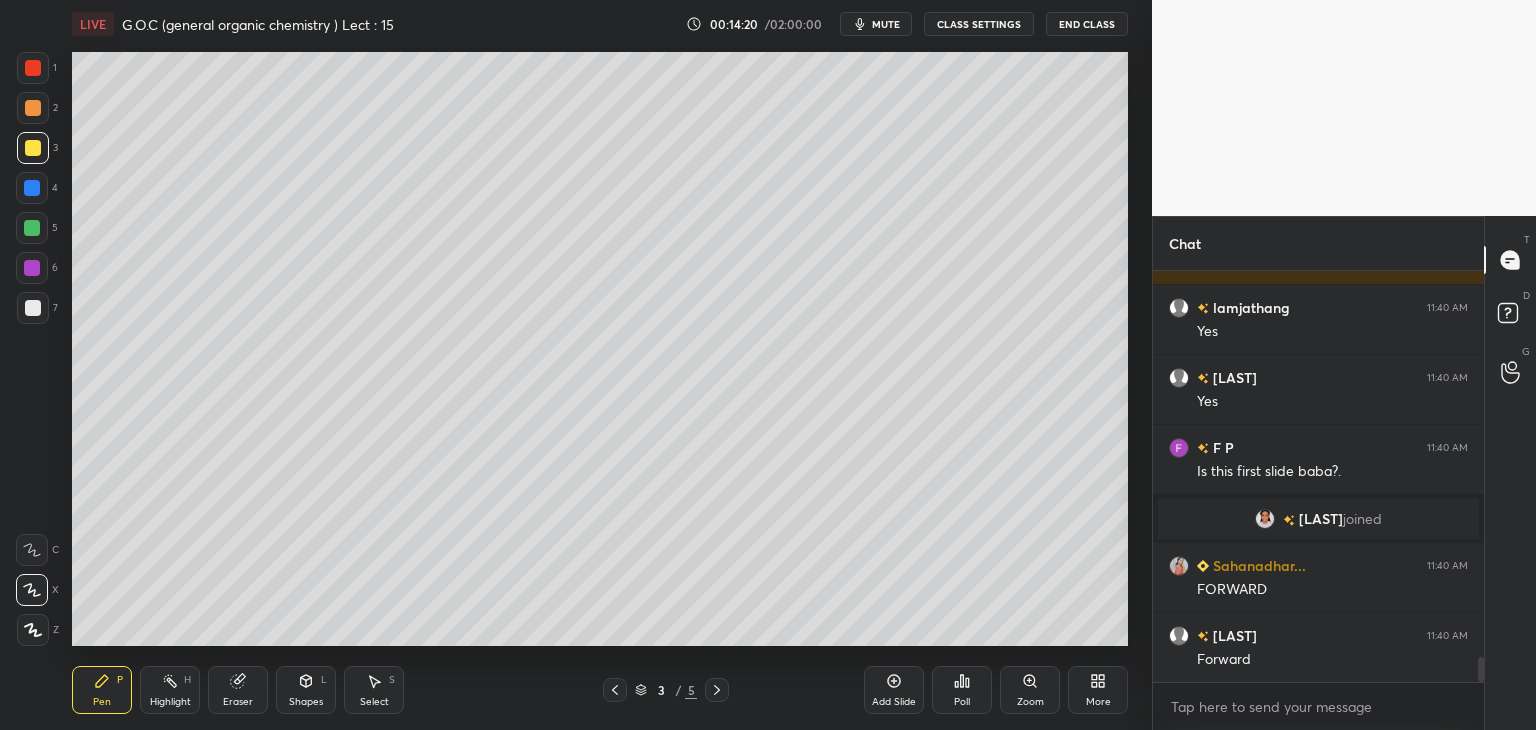 scroll, scrollTop: 6556, scrollLeft: 0, axis: vertical 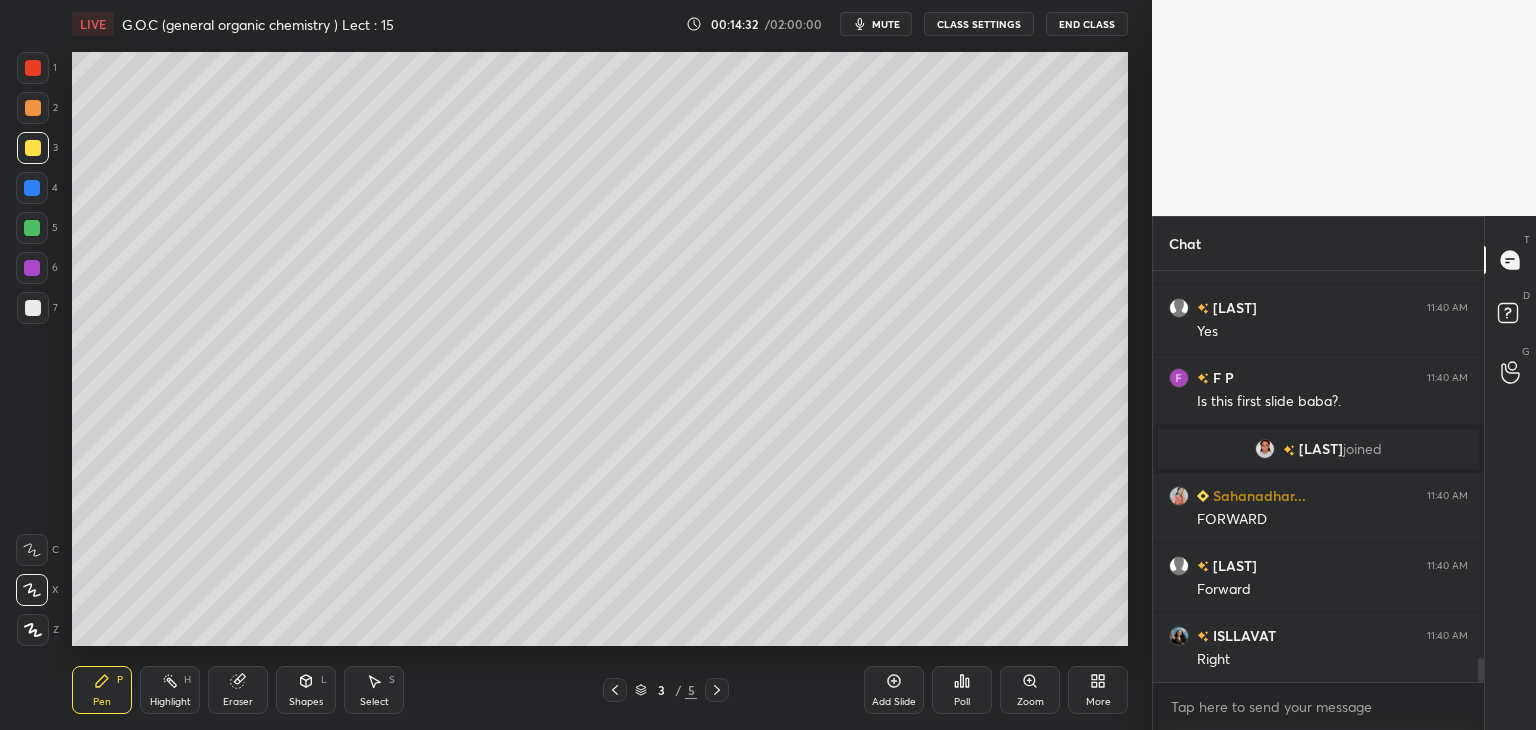 click at bounding box center [32, 228] 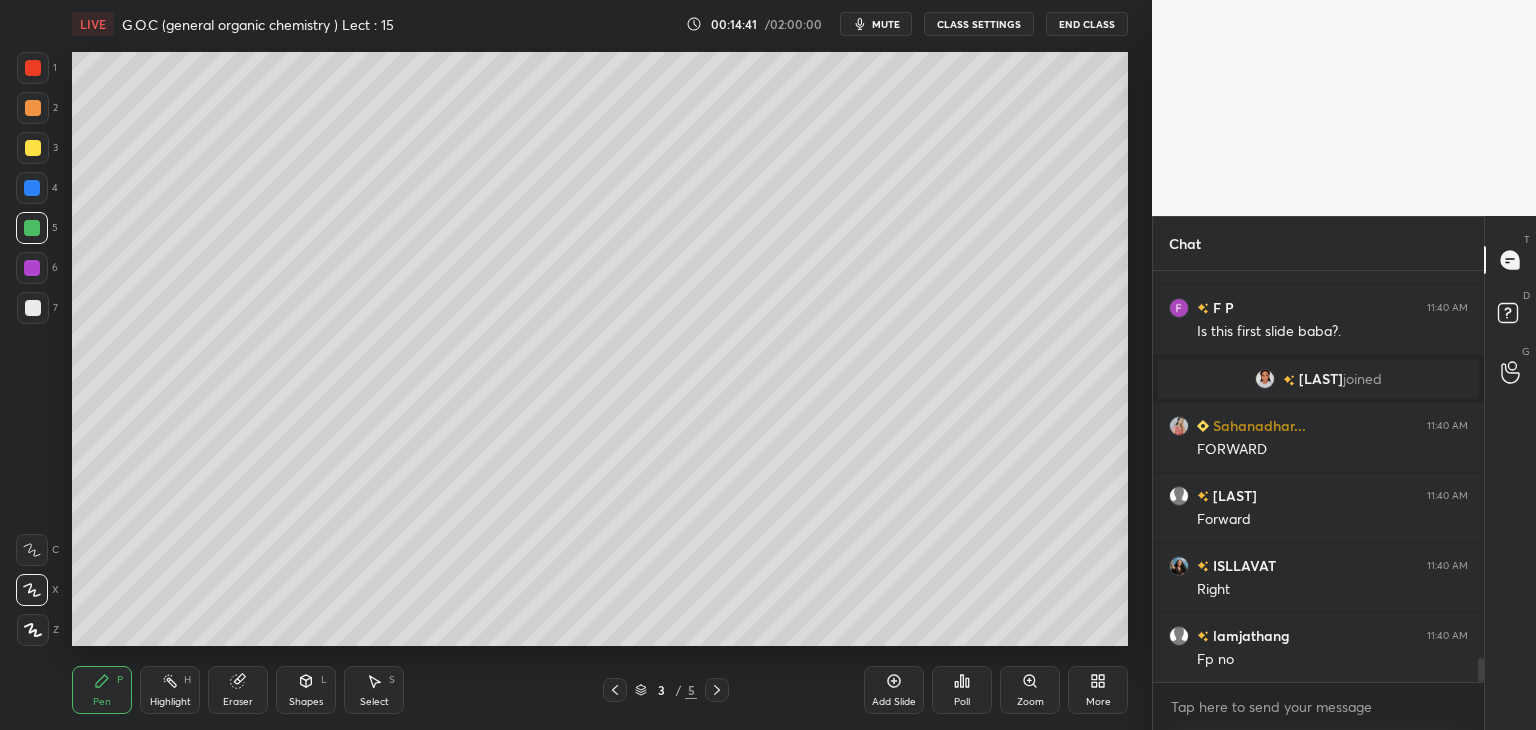 scroll, scrollTop: 6674, scrollLeft: 0, axis: vertical 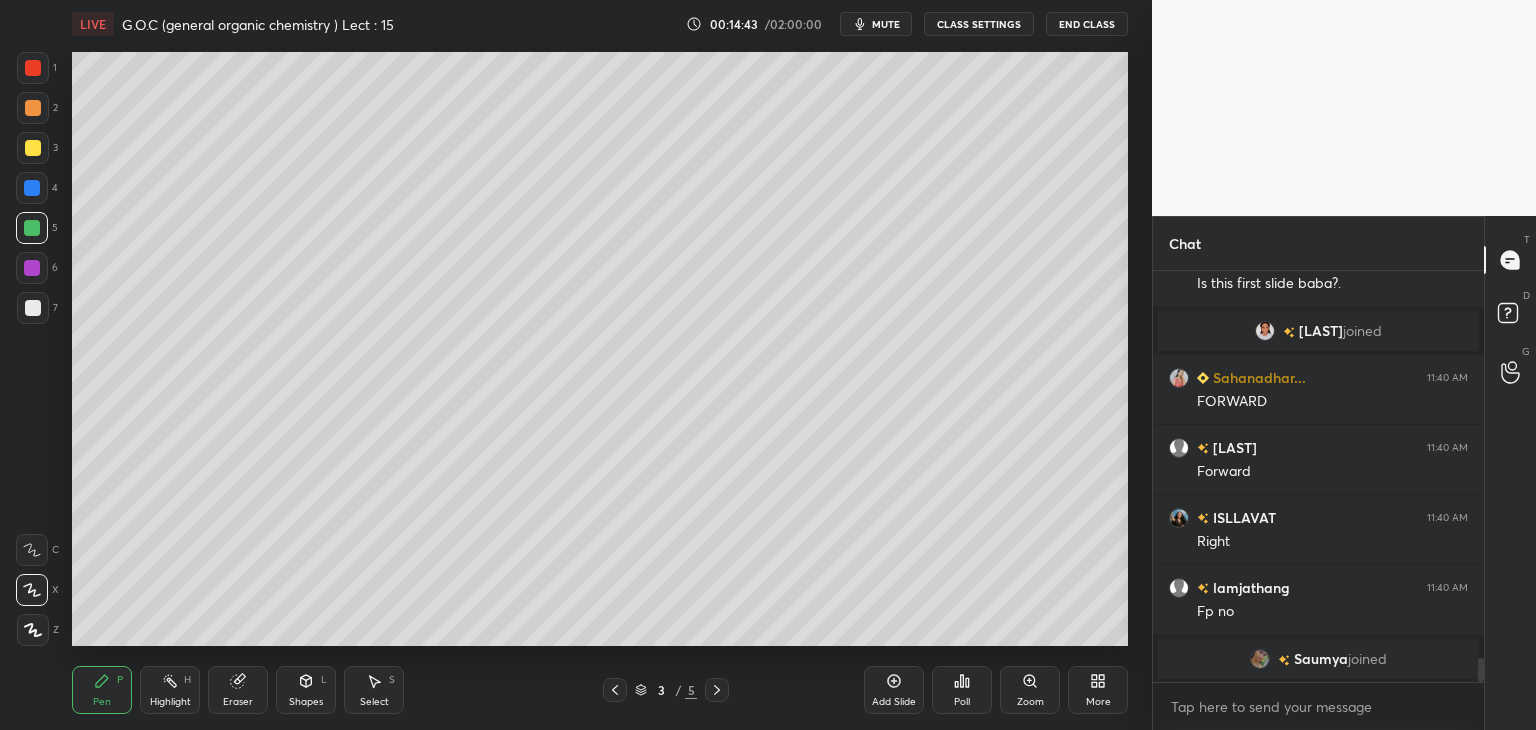 click at bounding box center (32, 188) 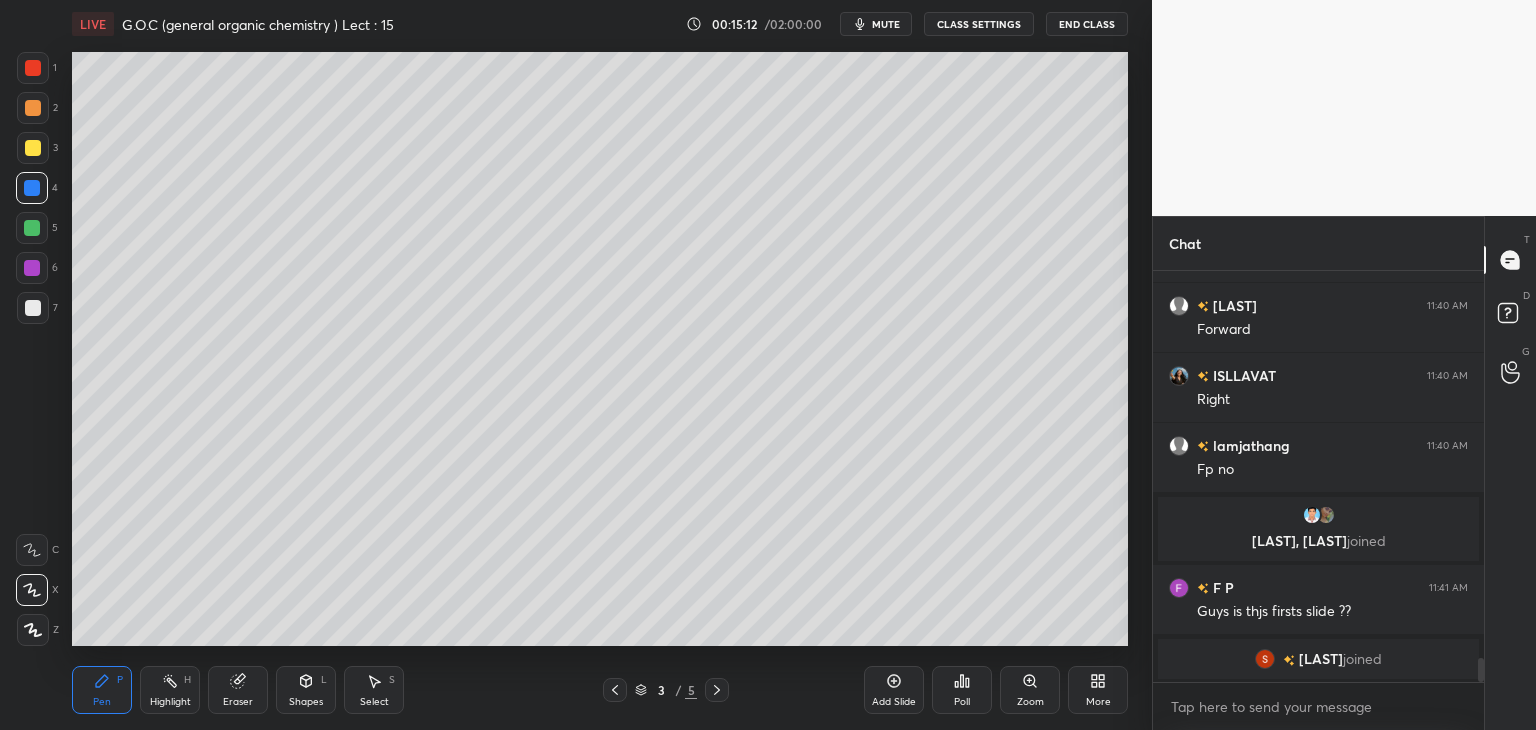 scroll, scrollTop: 6746, scrollLeft: 0, axis: vertical 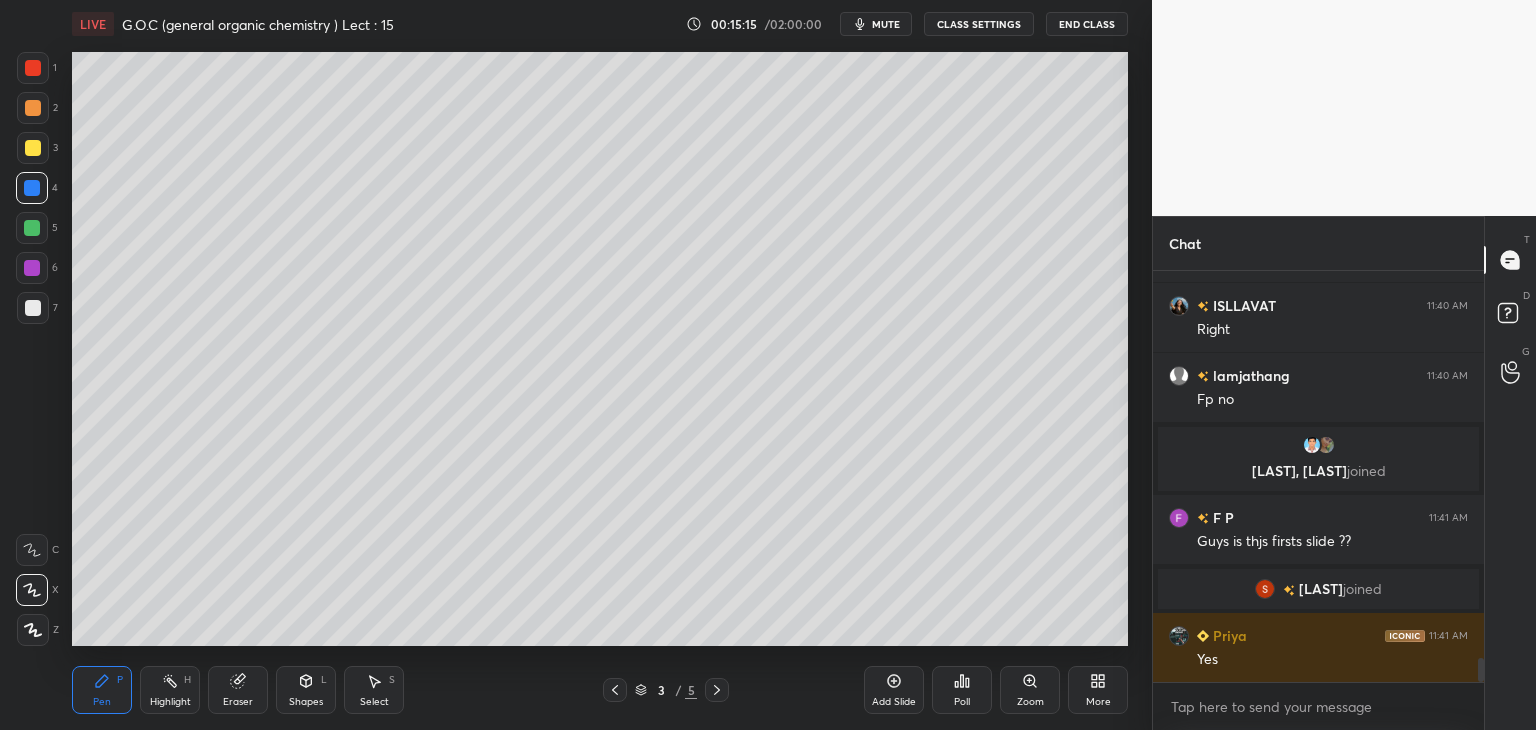 click on "Shapes" at bounding box center (306, 702) 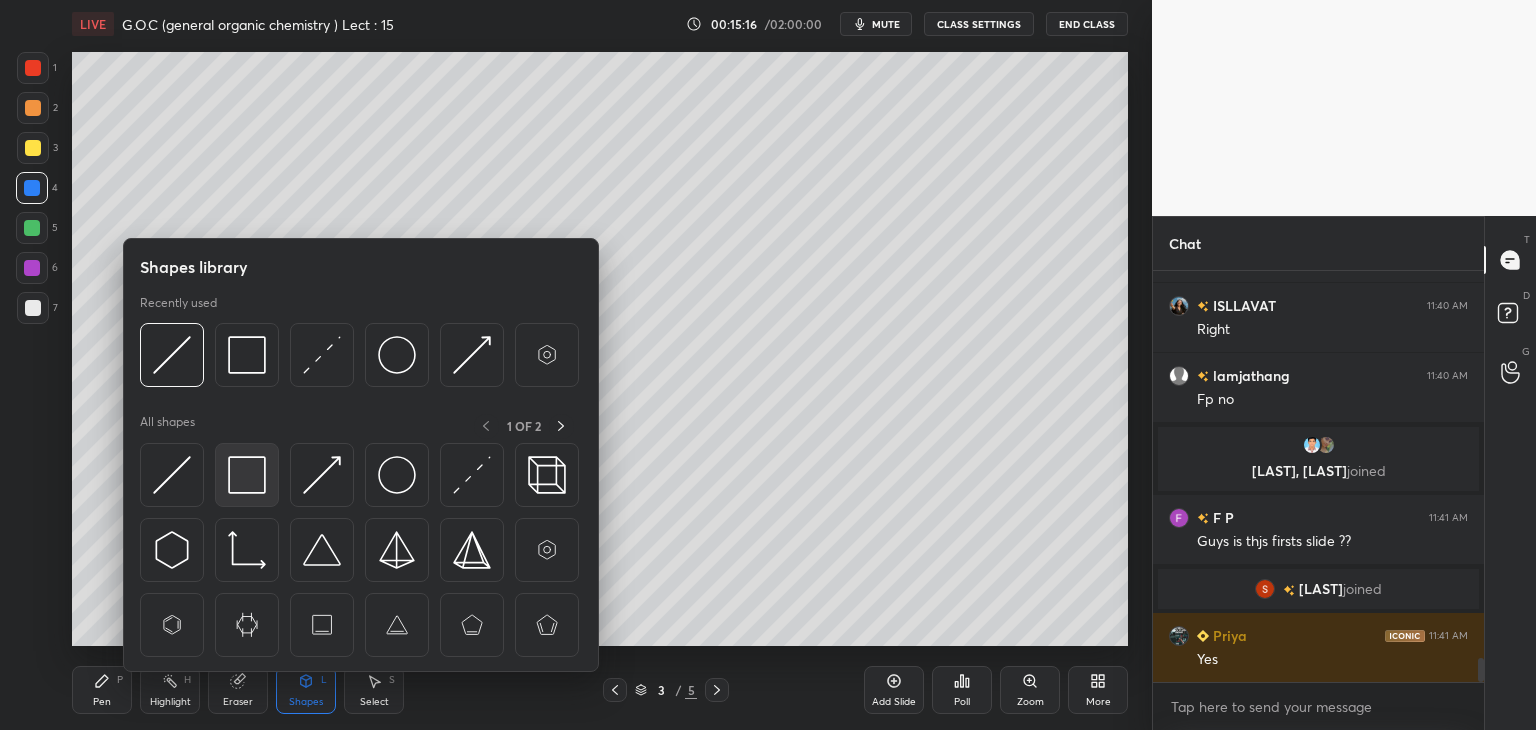 click at bounding box center (247, 475) 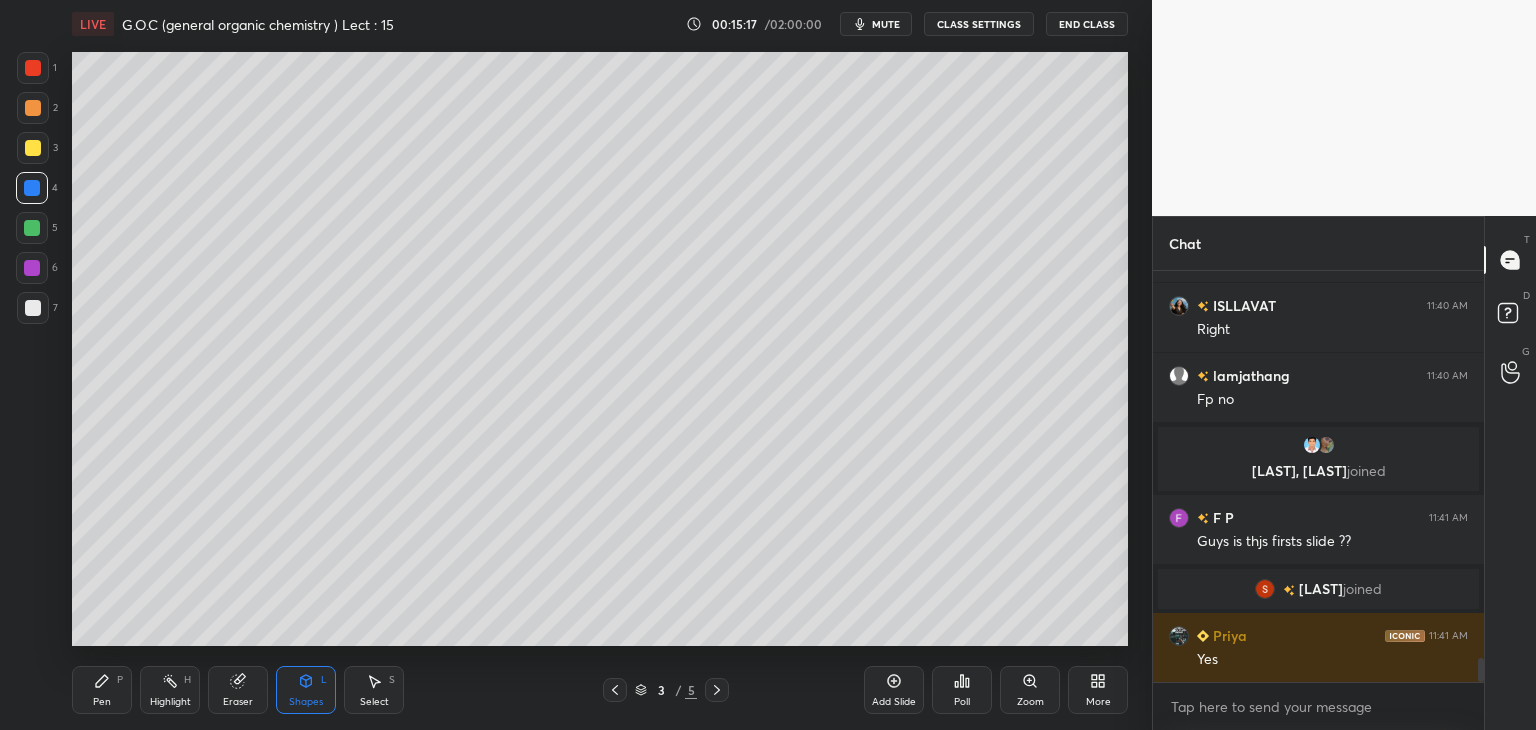 scroll, scrollTop: 6816, scrollLeft: 0, axis: vertical 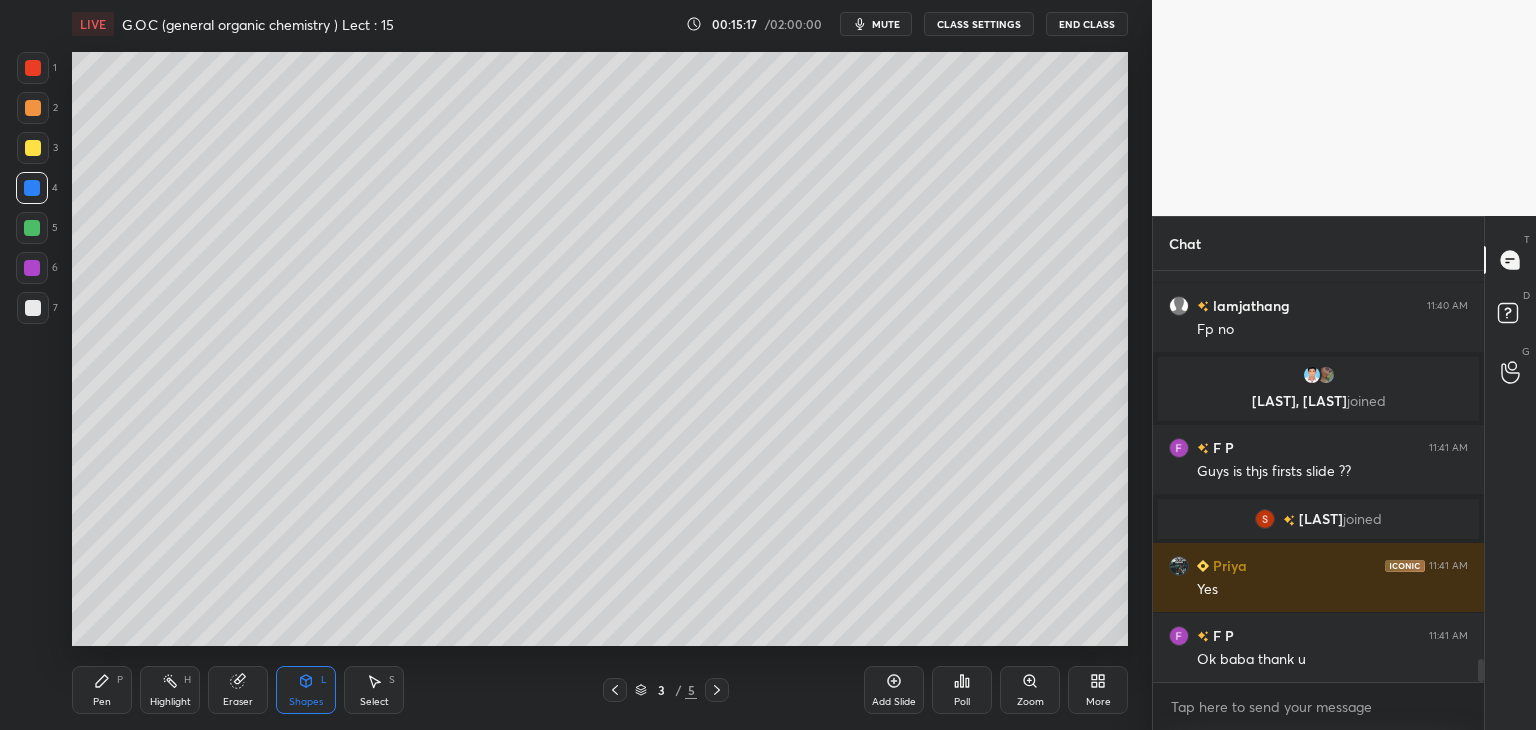 click at bounding box center [32, 268] 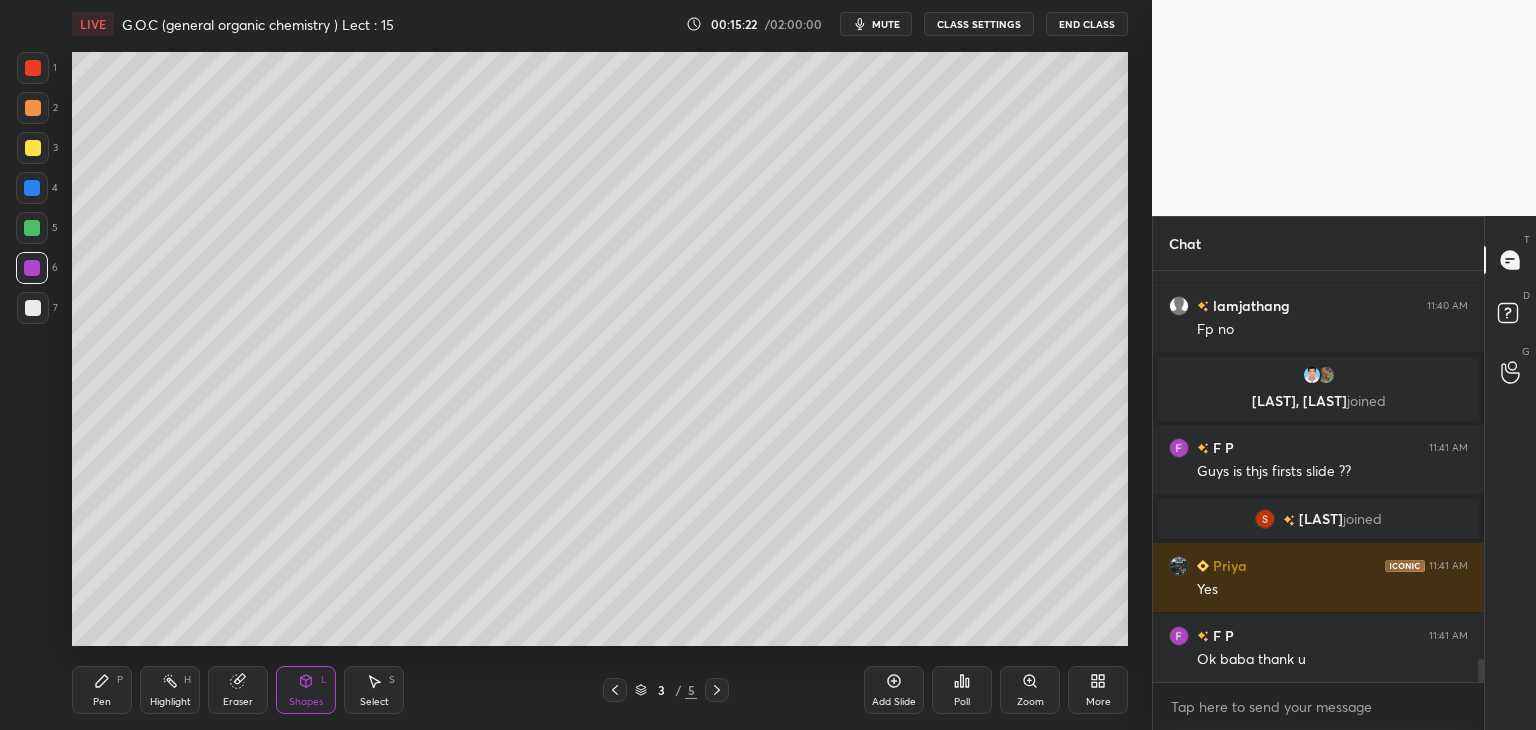 click 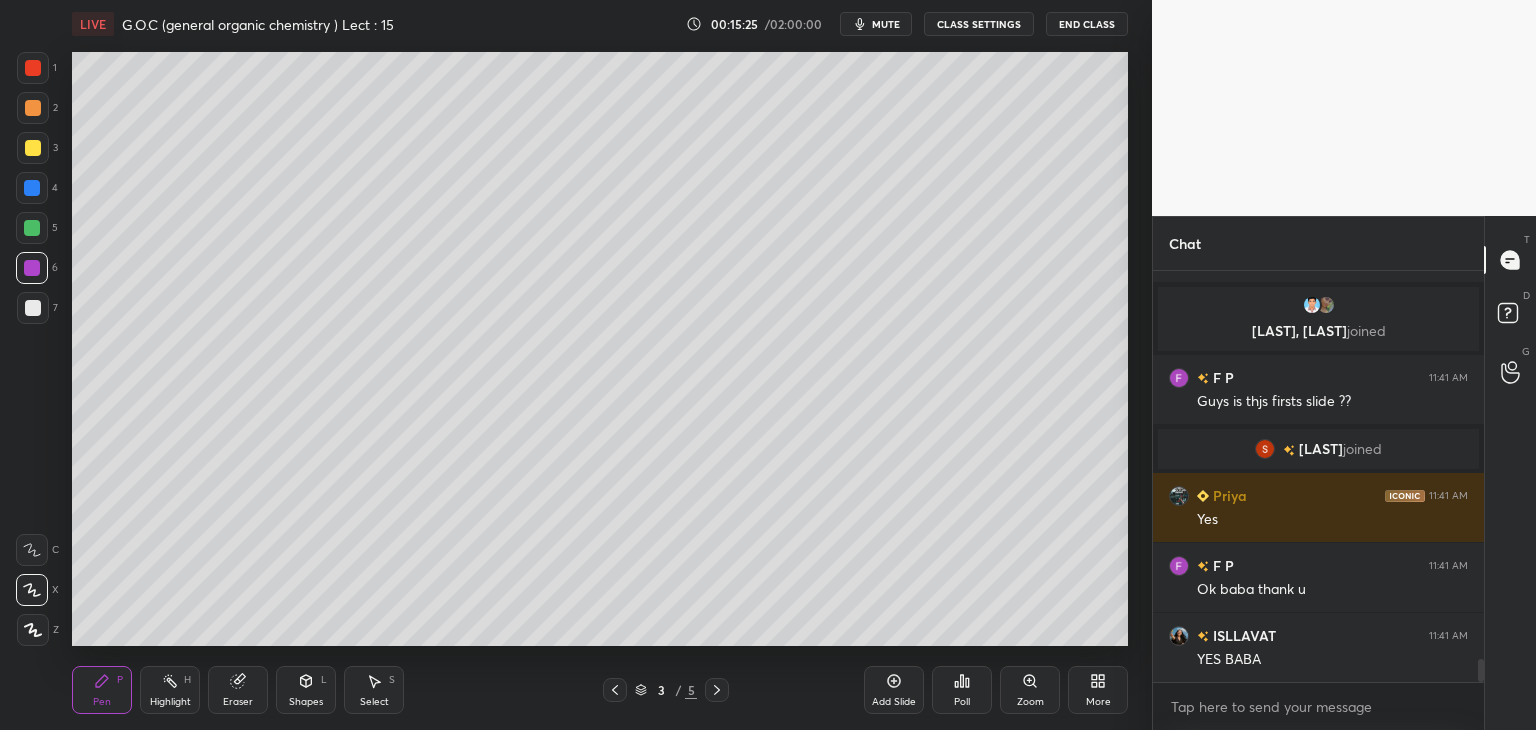click at bounding box center [33, 308] 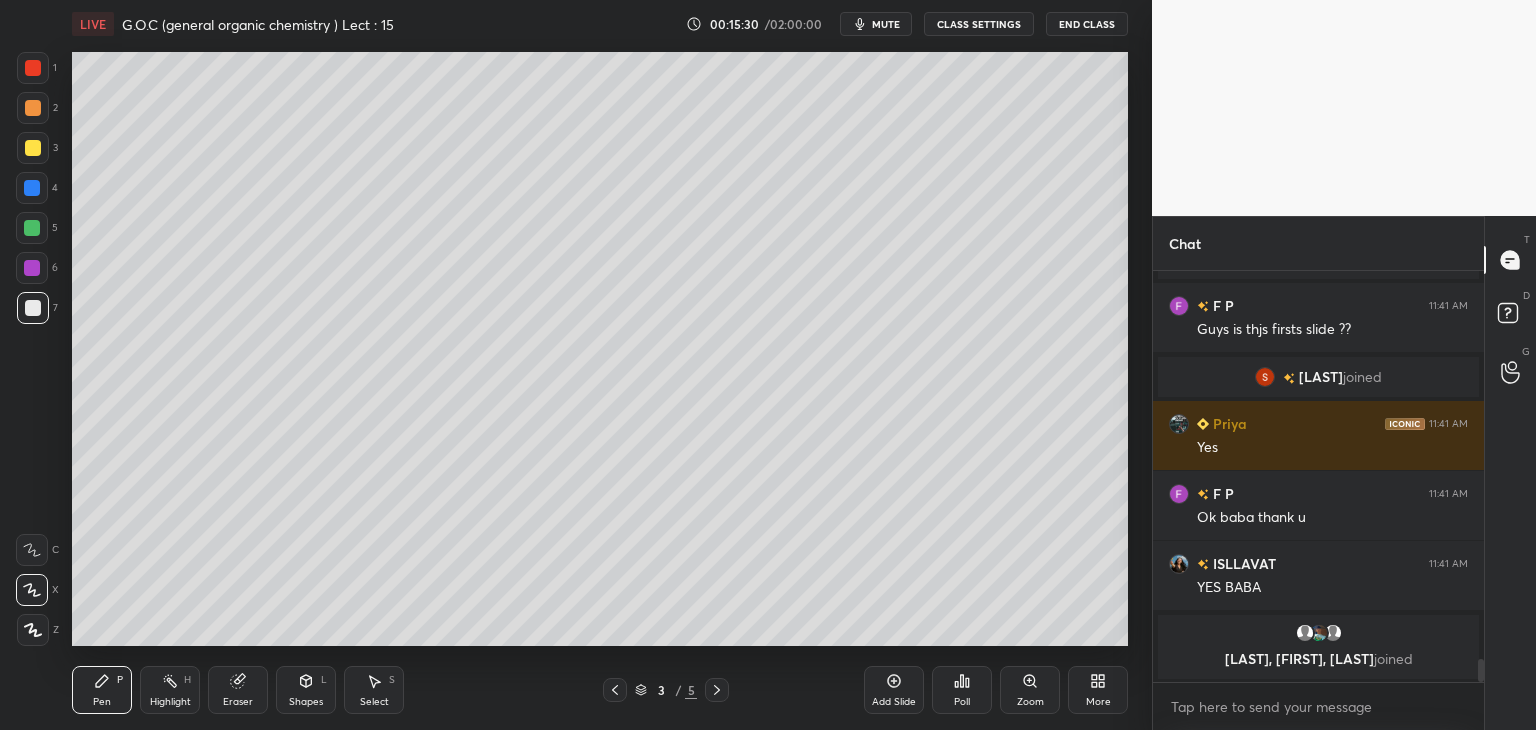 scroll, scrollTop: 6928, scrollLeft: 0, axis: vertical 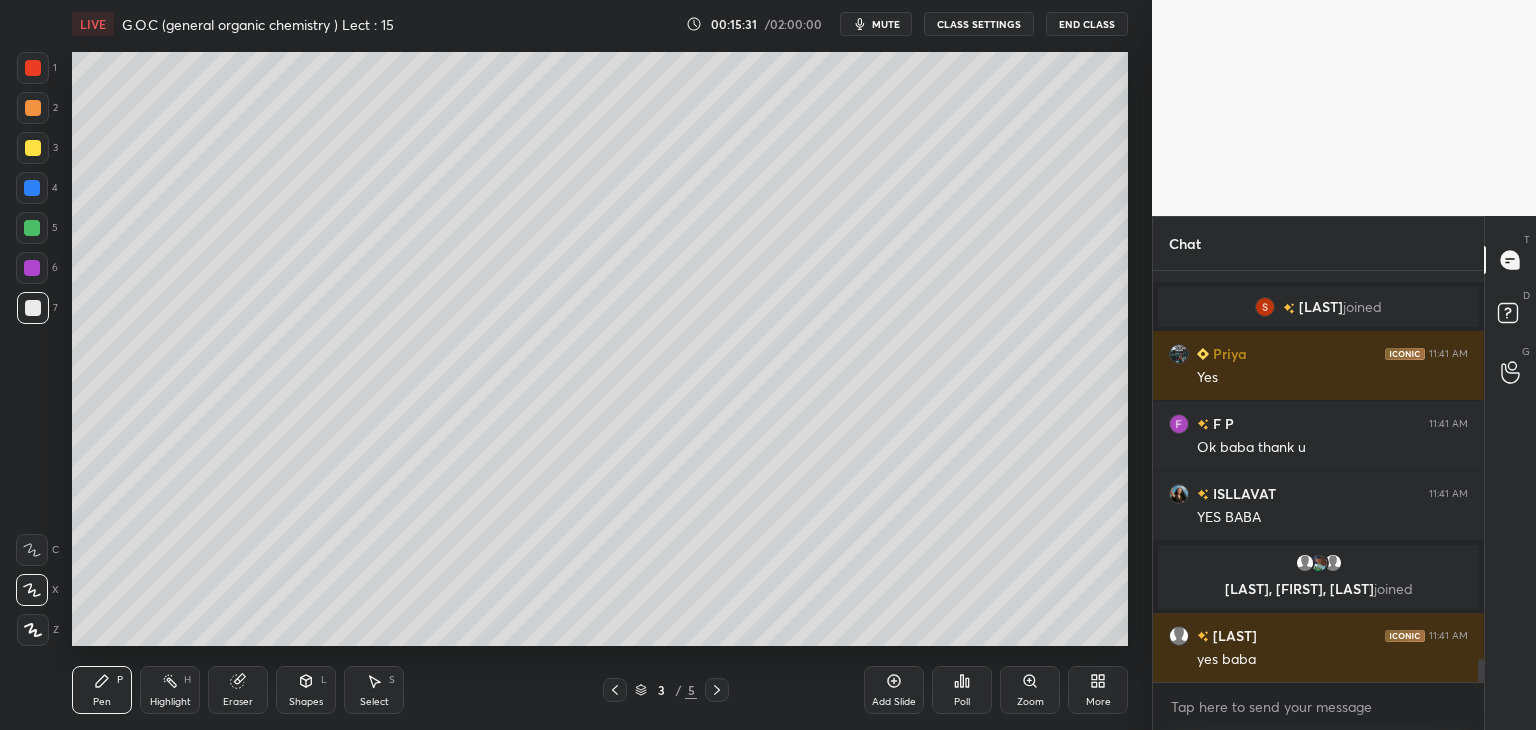 click on "Add Slide" at bounding box center (894, 690) 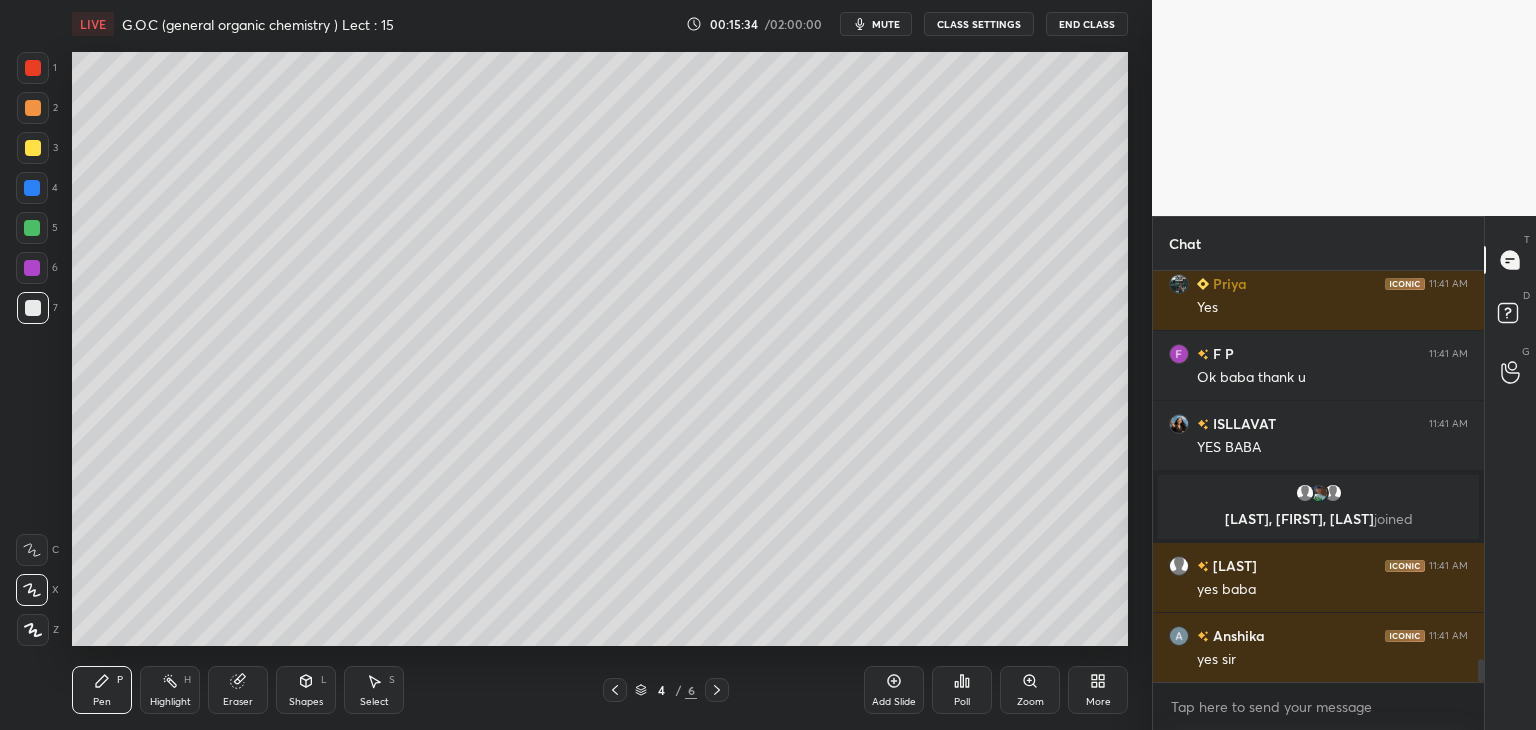 scroll, scrollTop: 7068, scrollLeft: 0, axis: vertical 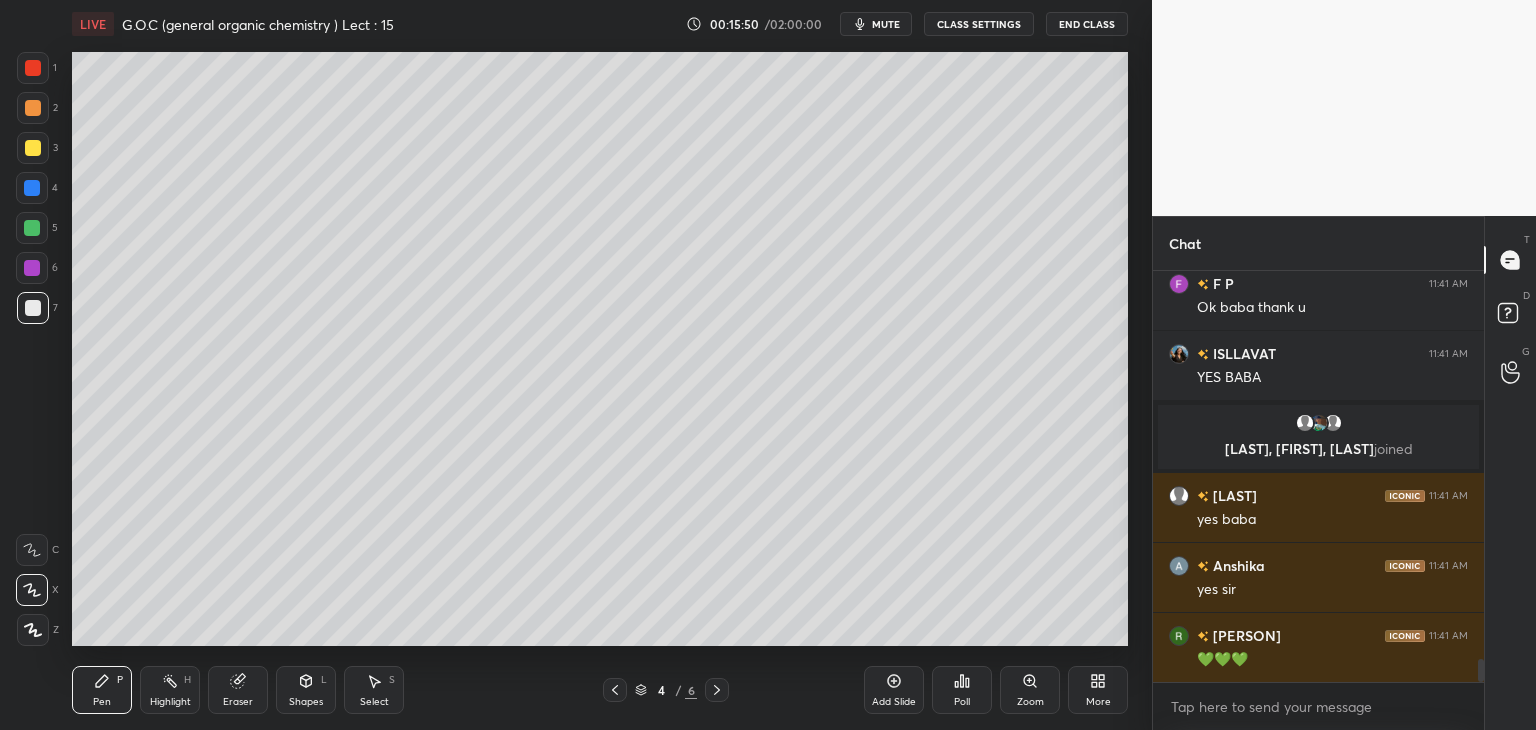 click at bounding box center [33, 148] 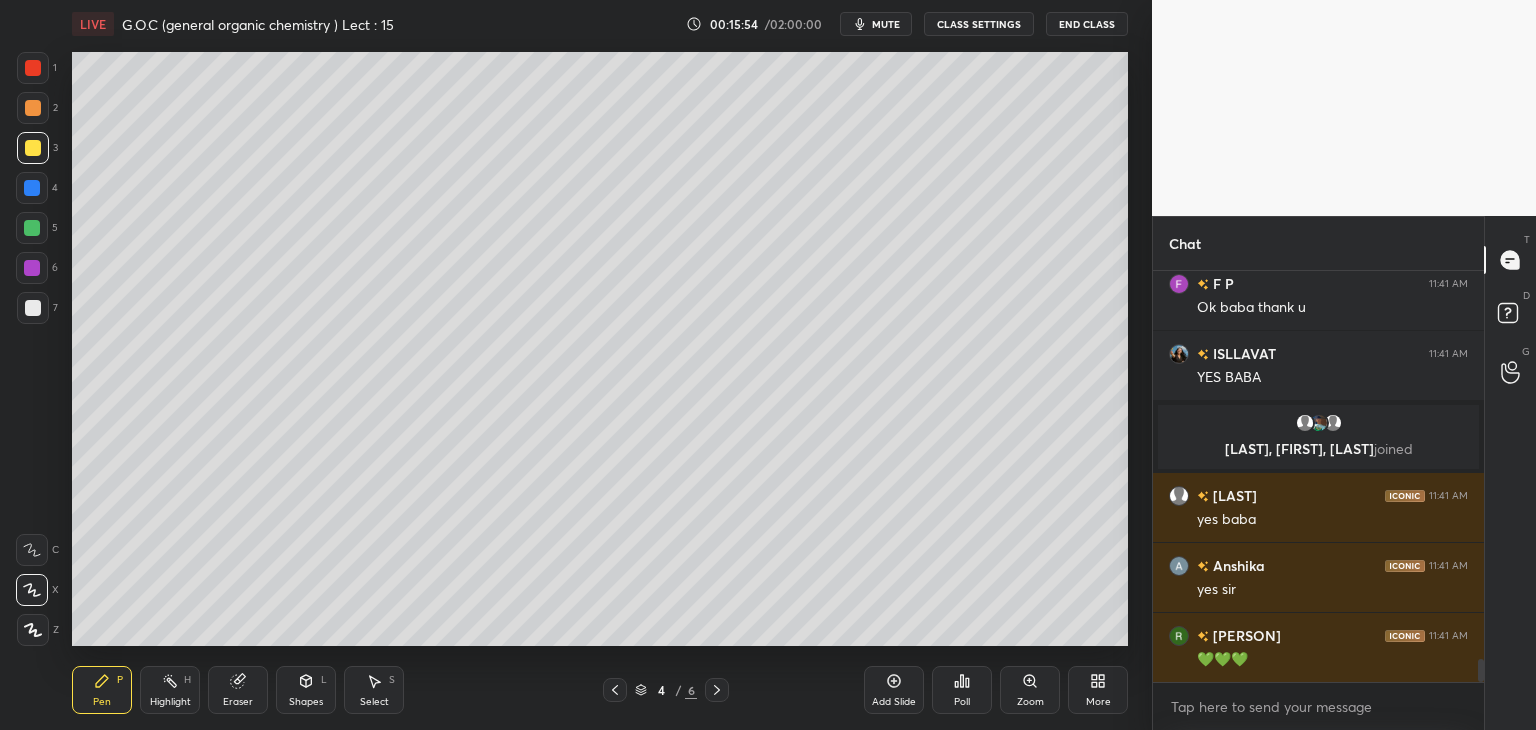 click at bounding box center [32, 188] 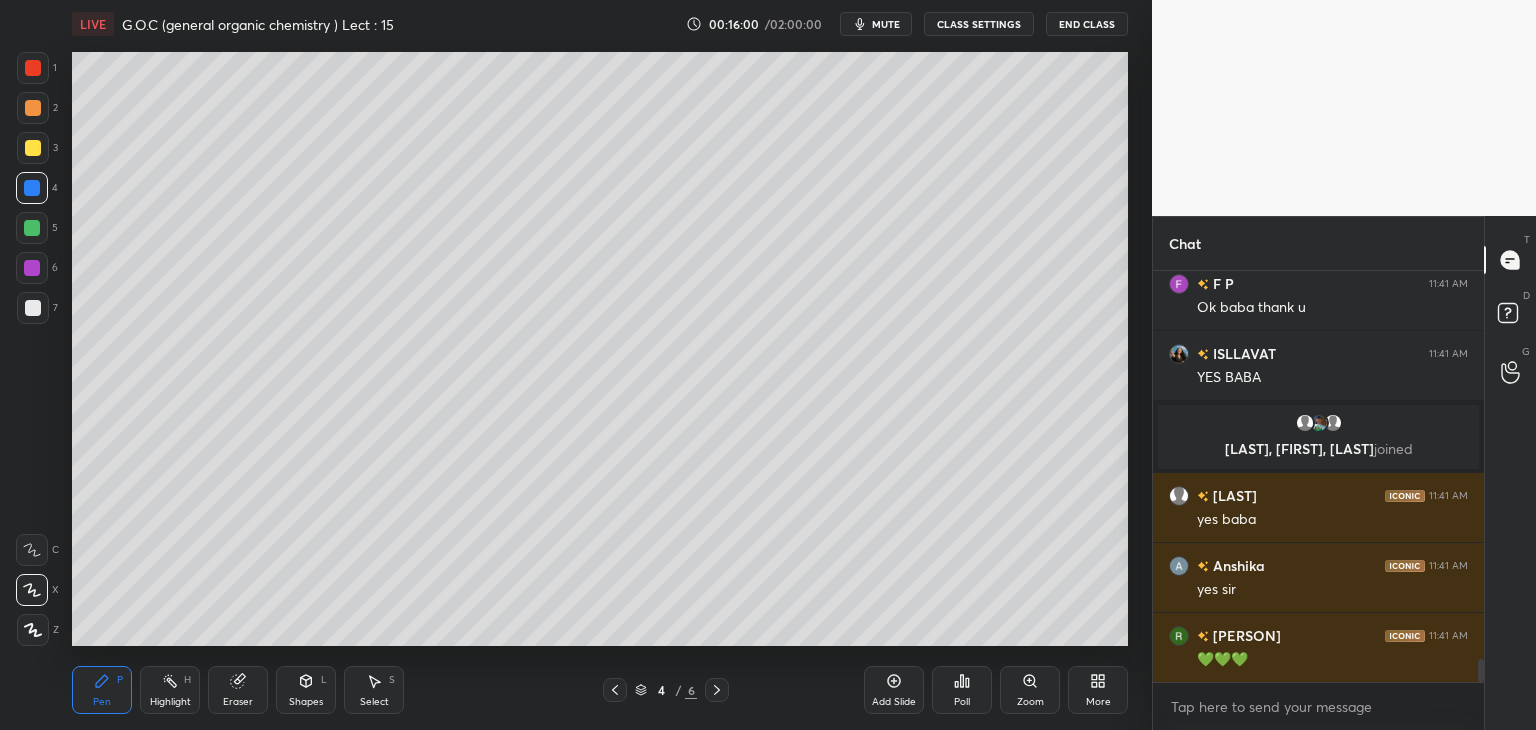 click at bounding box center (33, 68) 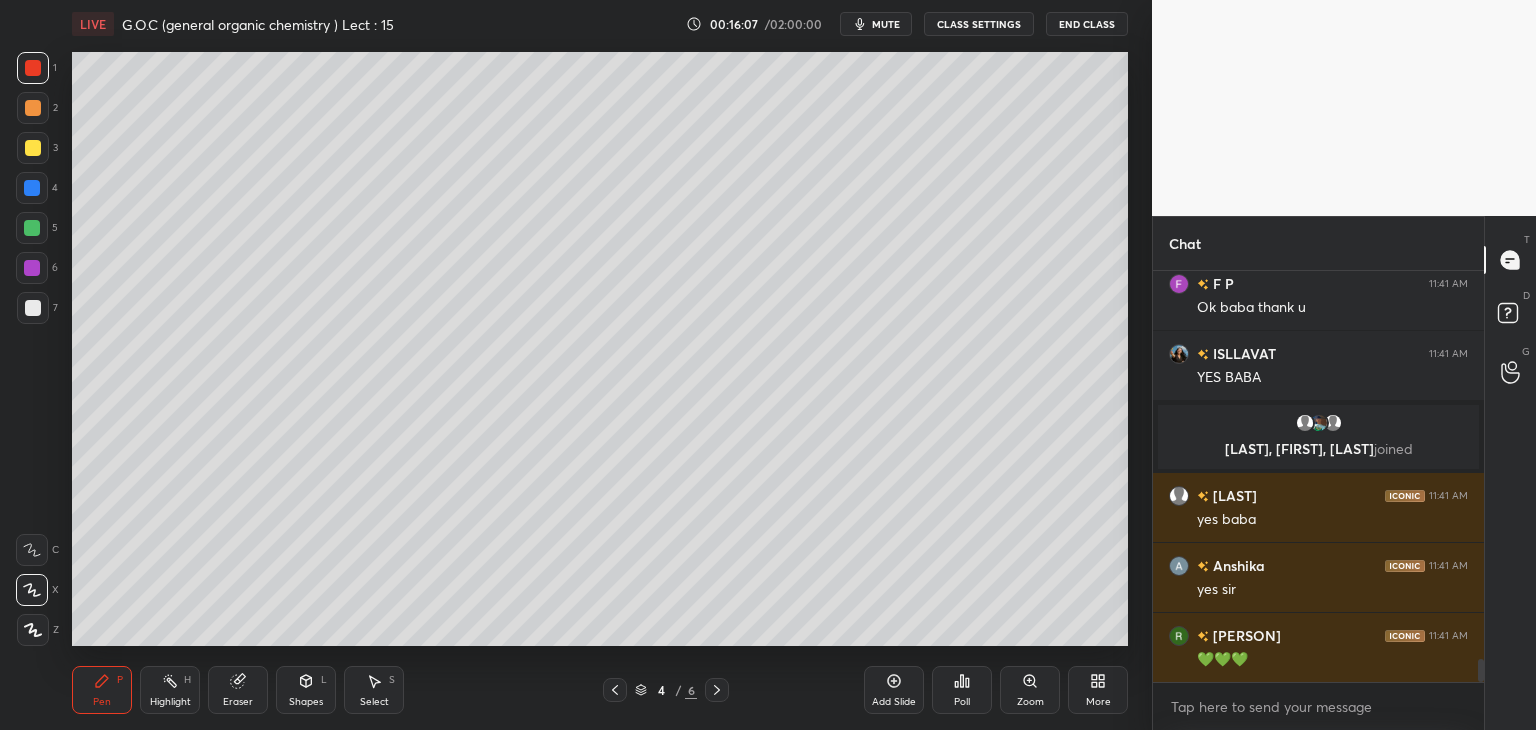 scroll, scrollTop: 7116, scrollLeft: 0, axis: vertical 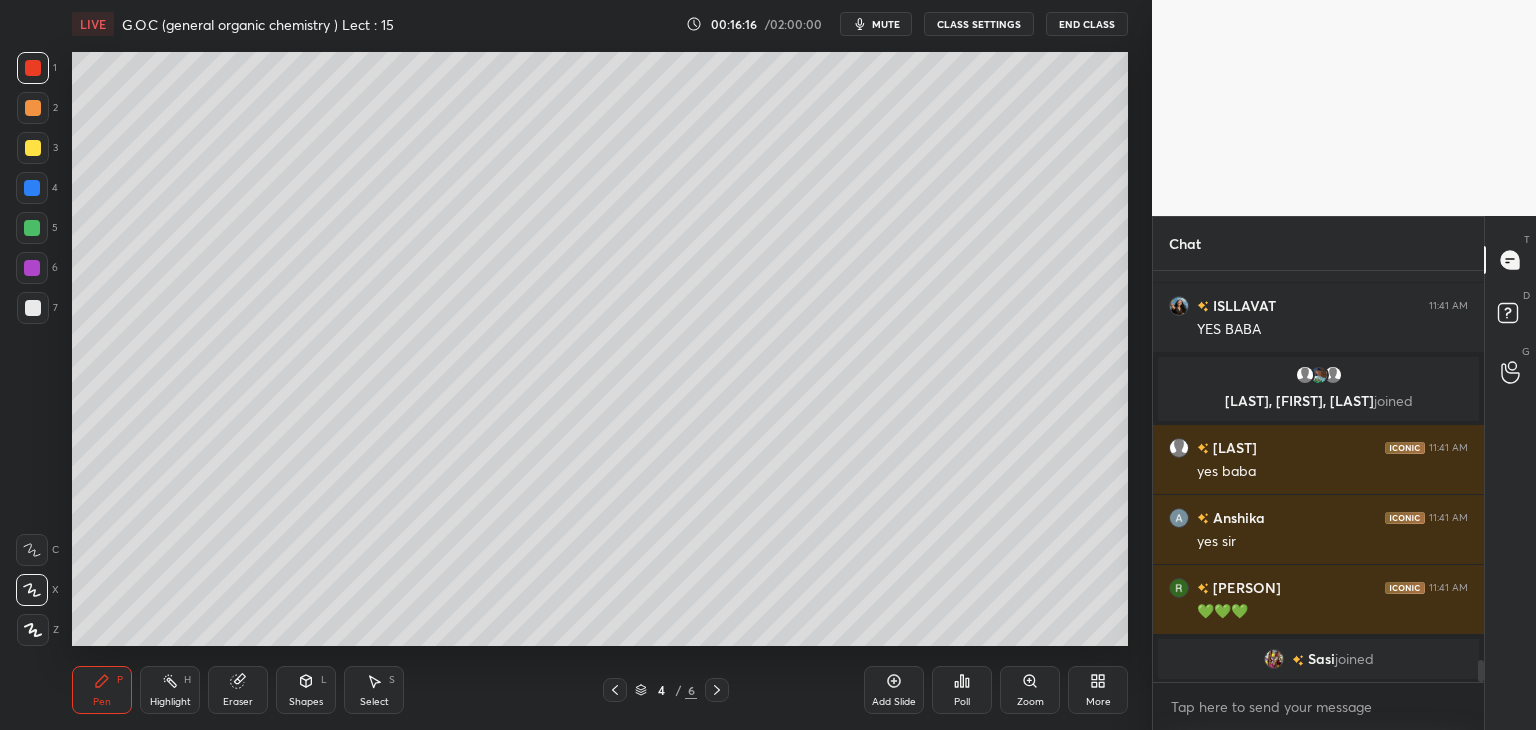 click at bounding box center (33, 148) 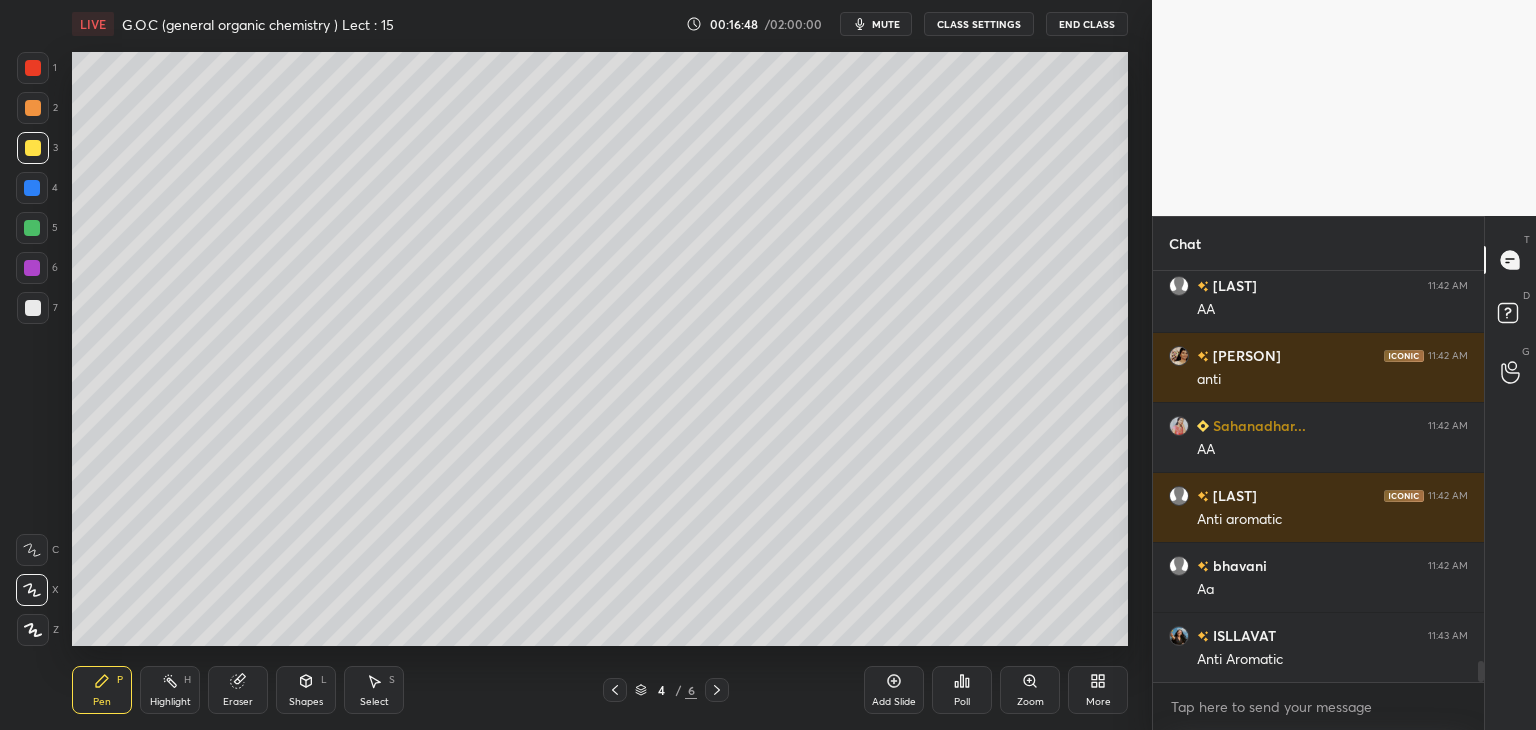 scroll, scrollTop: 7876, scrollLeft: 0, axis: vertical 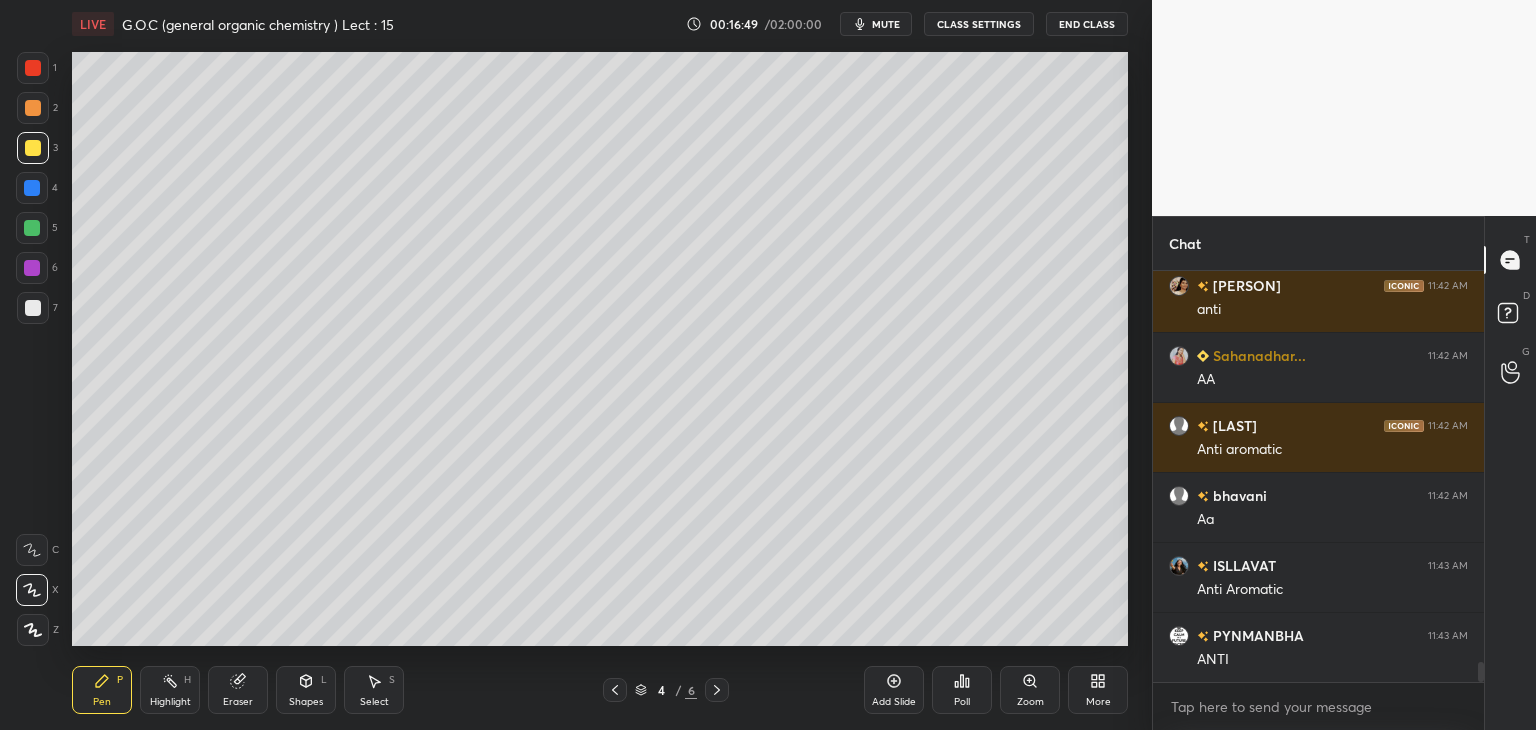 click at bounding box center (33, 108) 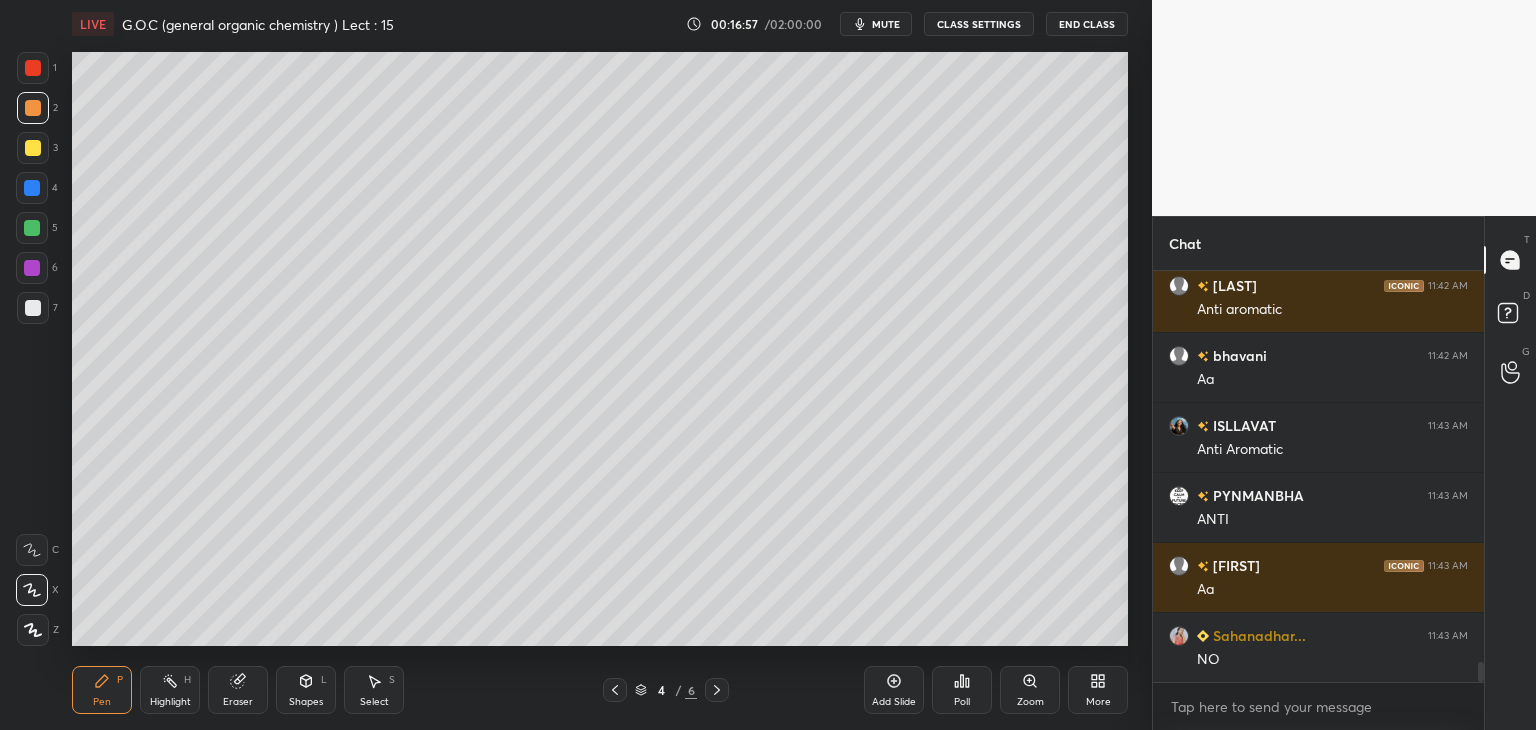 scroll, scrollTop: 8086, scrollLeft: 0, axis: vertical 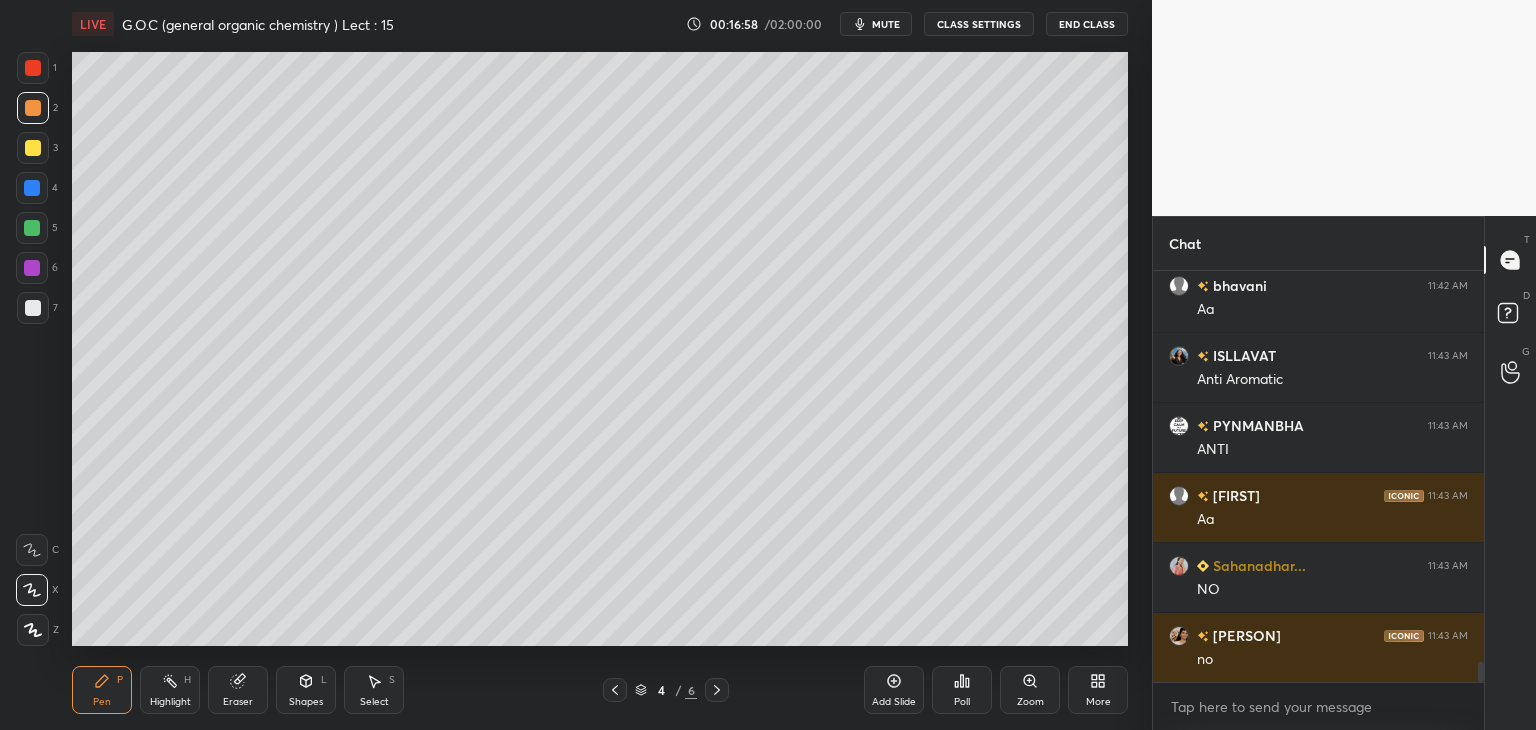 click at bounding box center (33, 68) 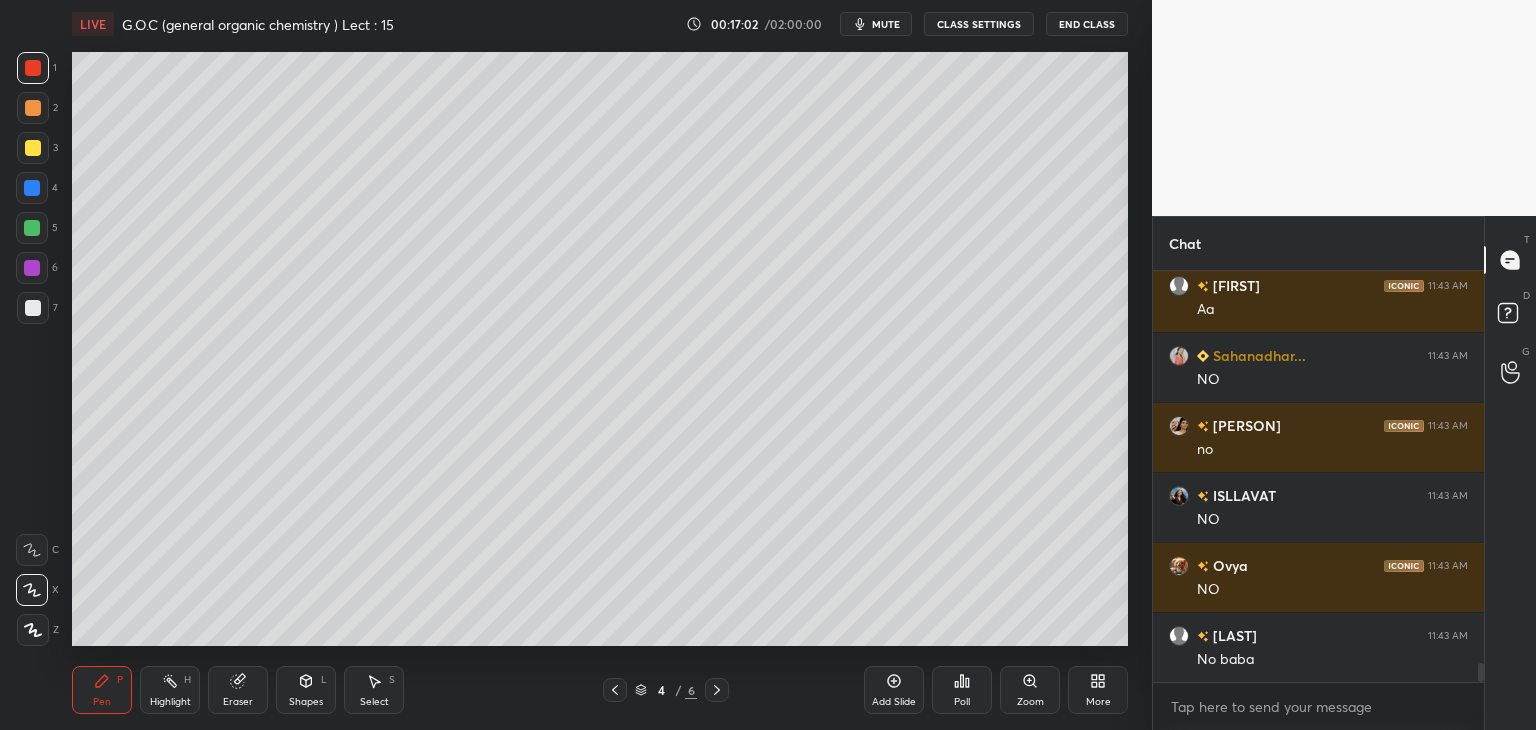 scroll, scrollTop: 8366, scrollLeft: 0, axis: vertical 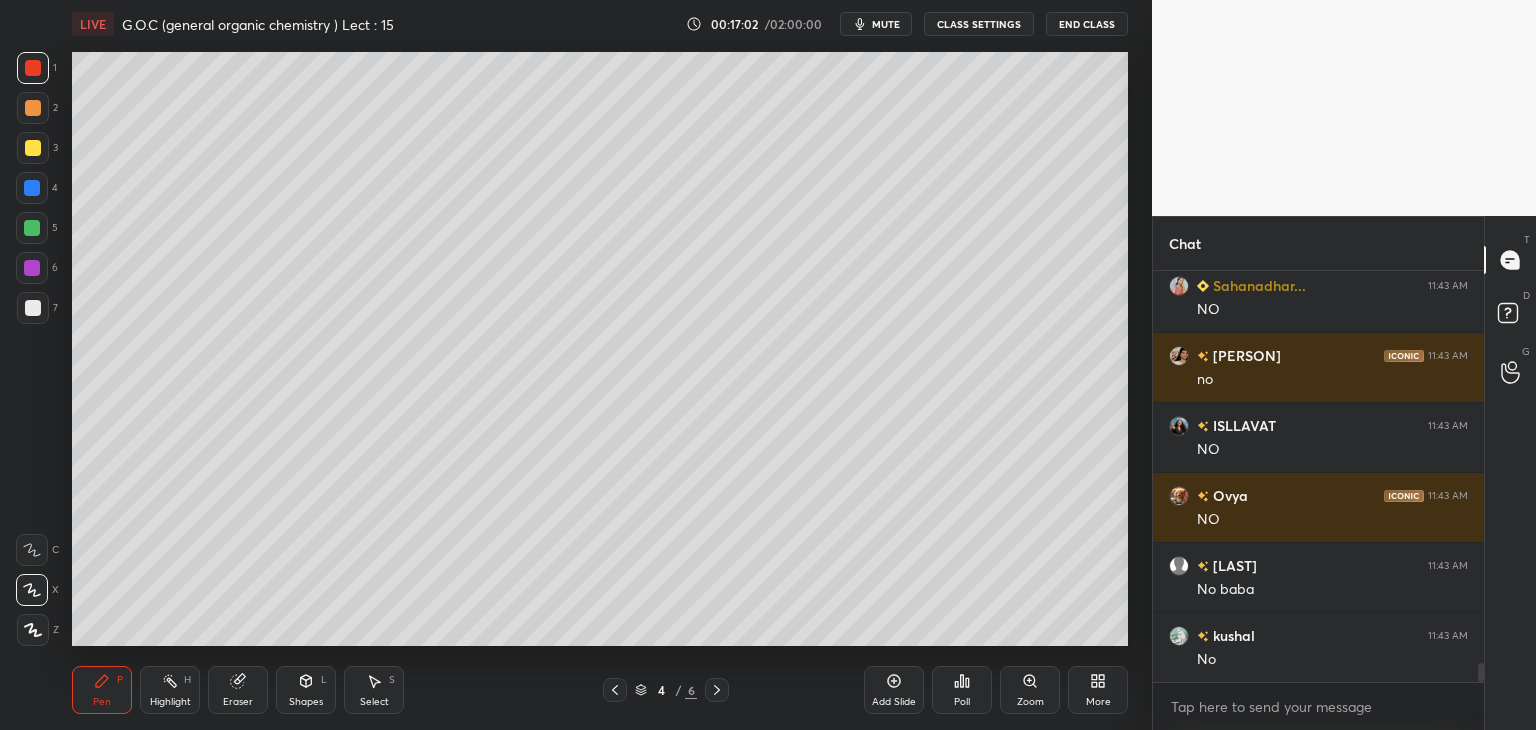 click at bounding box center (33, 308) 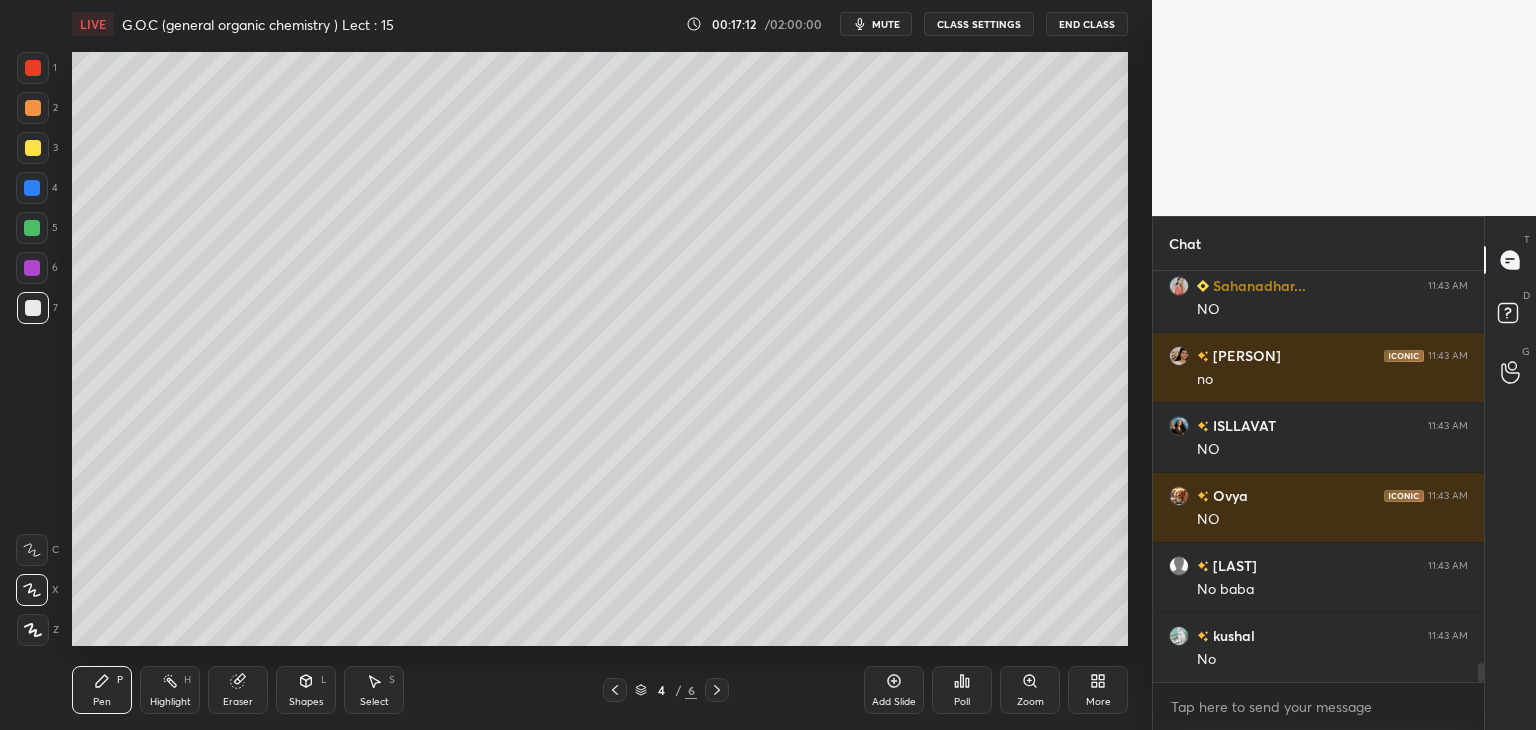 scroll, scrollTop: 8436, scrollLeft: 0, axis: vertical 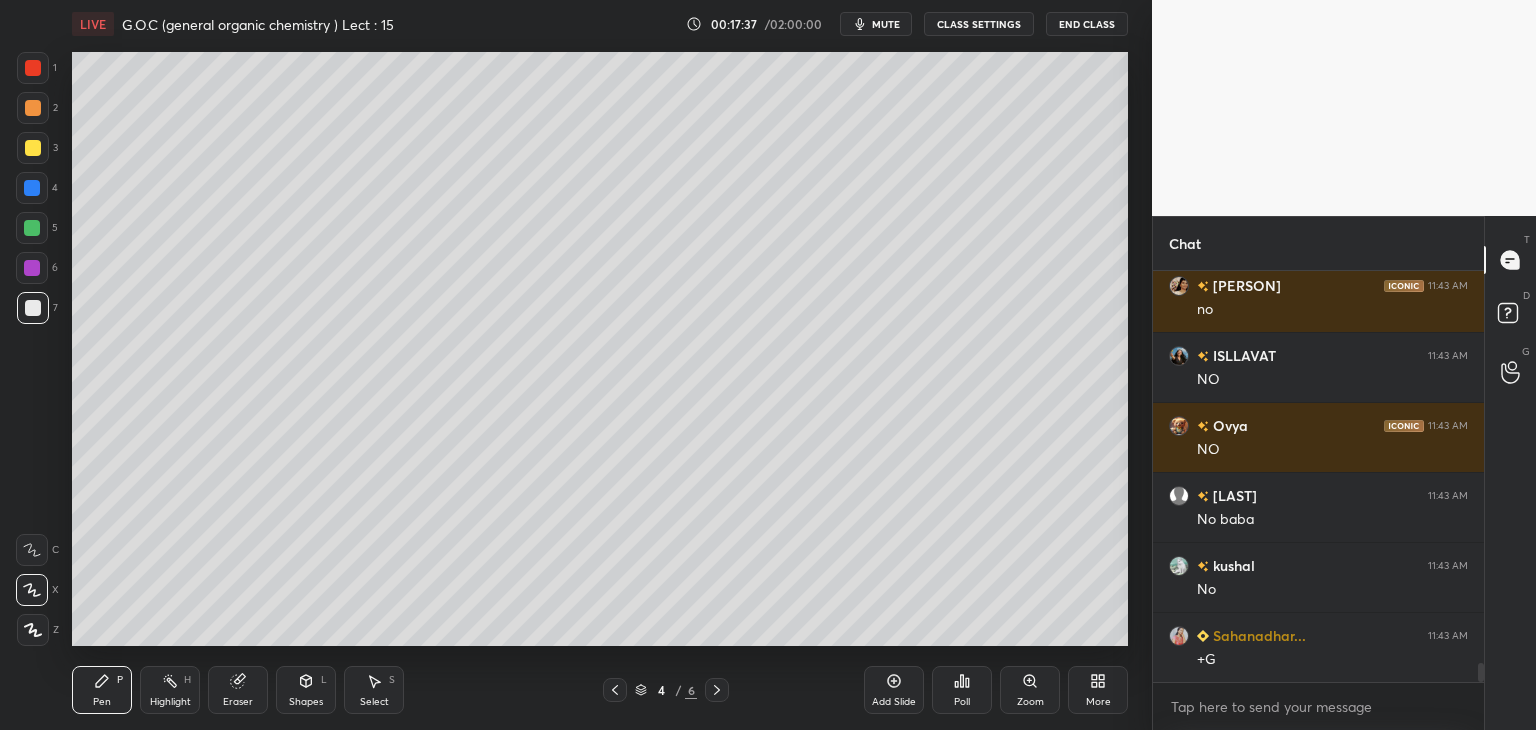 click at bounding box center [32, 188] 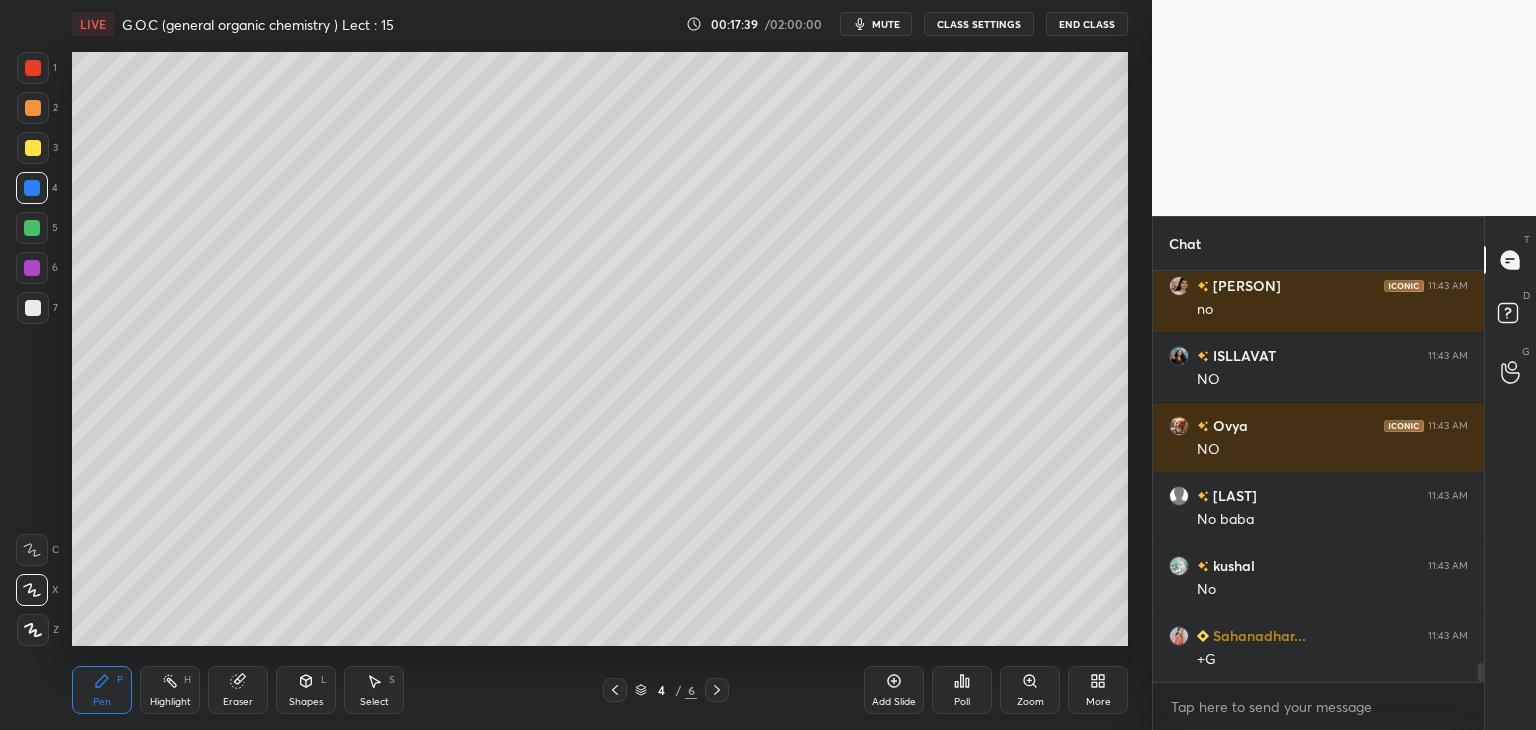 scroll, scrollTop: 8506, scrollLeft: 0, axis: vertical 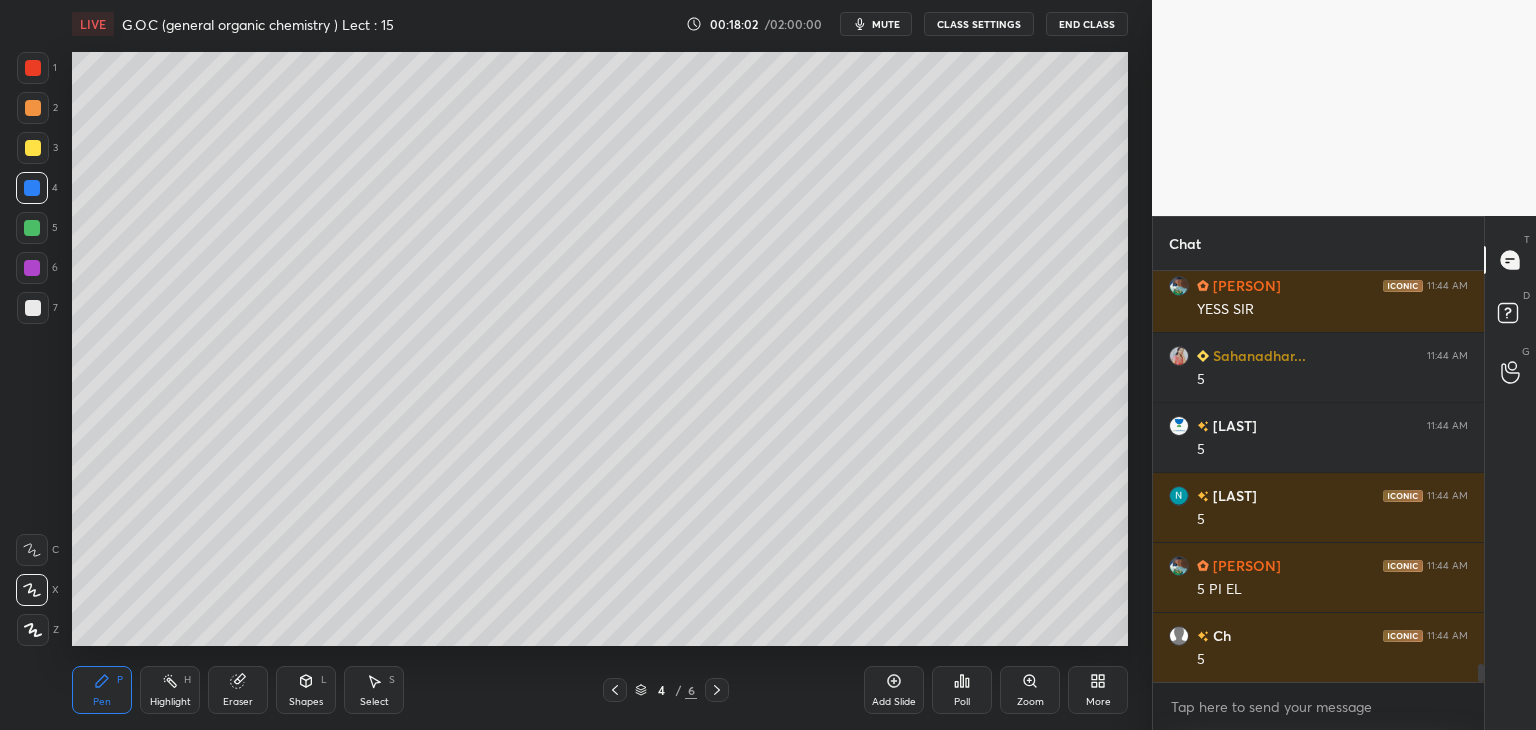 click on "Add Slide" at bounding box center (894, 690) 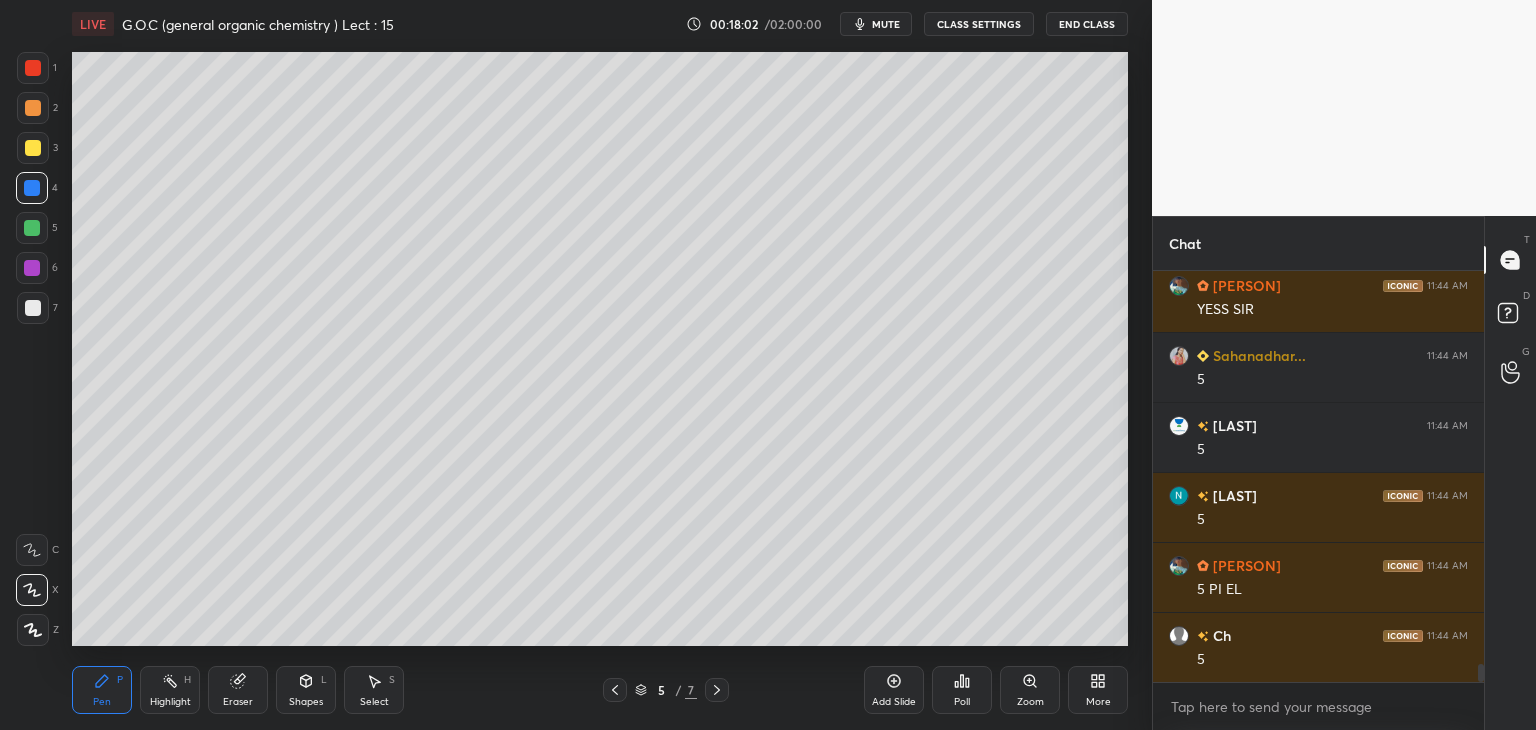 scroll, scrollTop: 365, scrollLeft: 325, axis: both 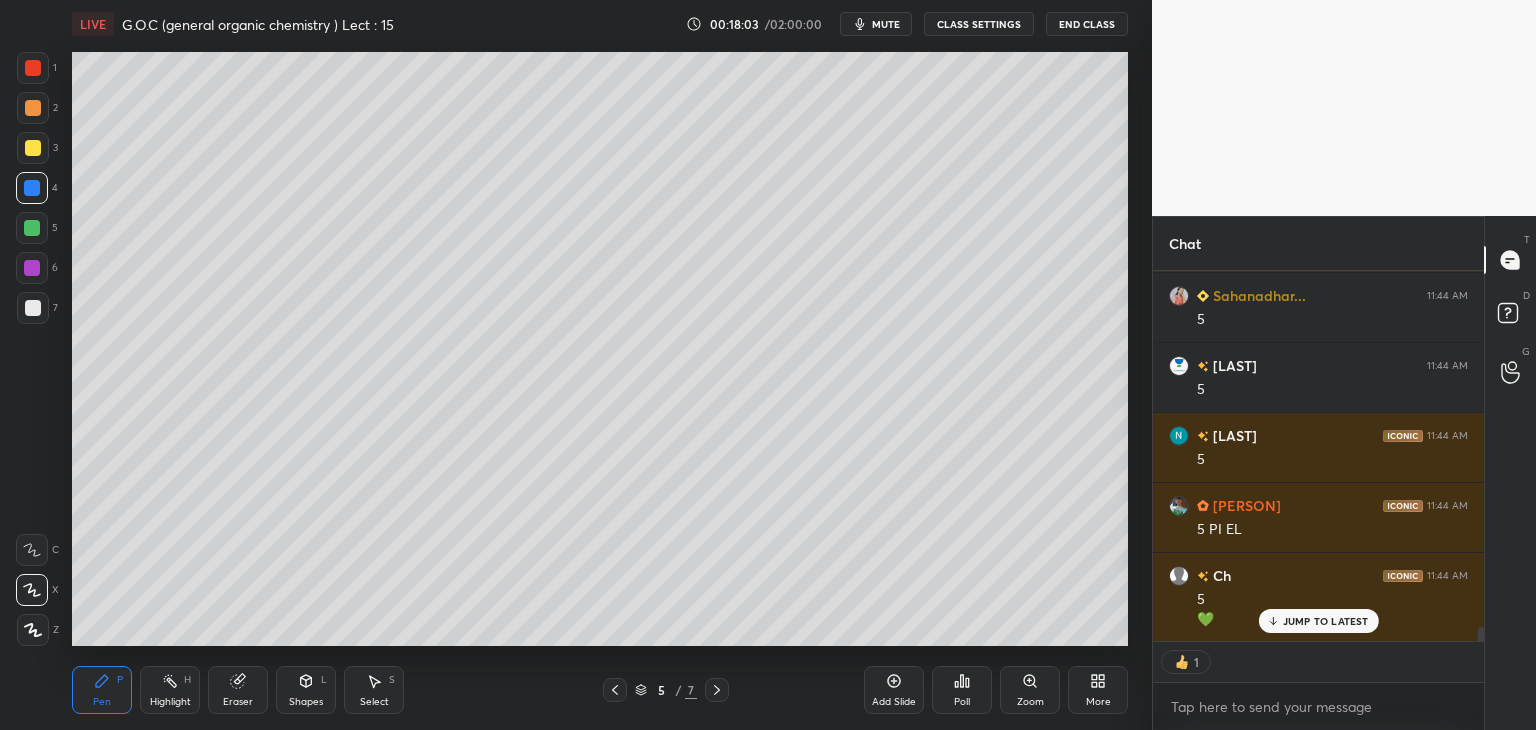 click at bounding box center [33, 308] 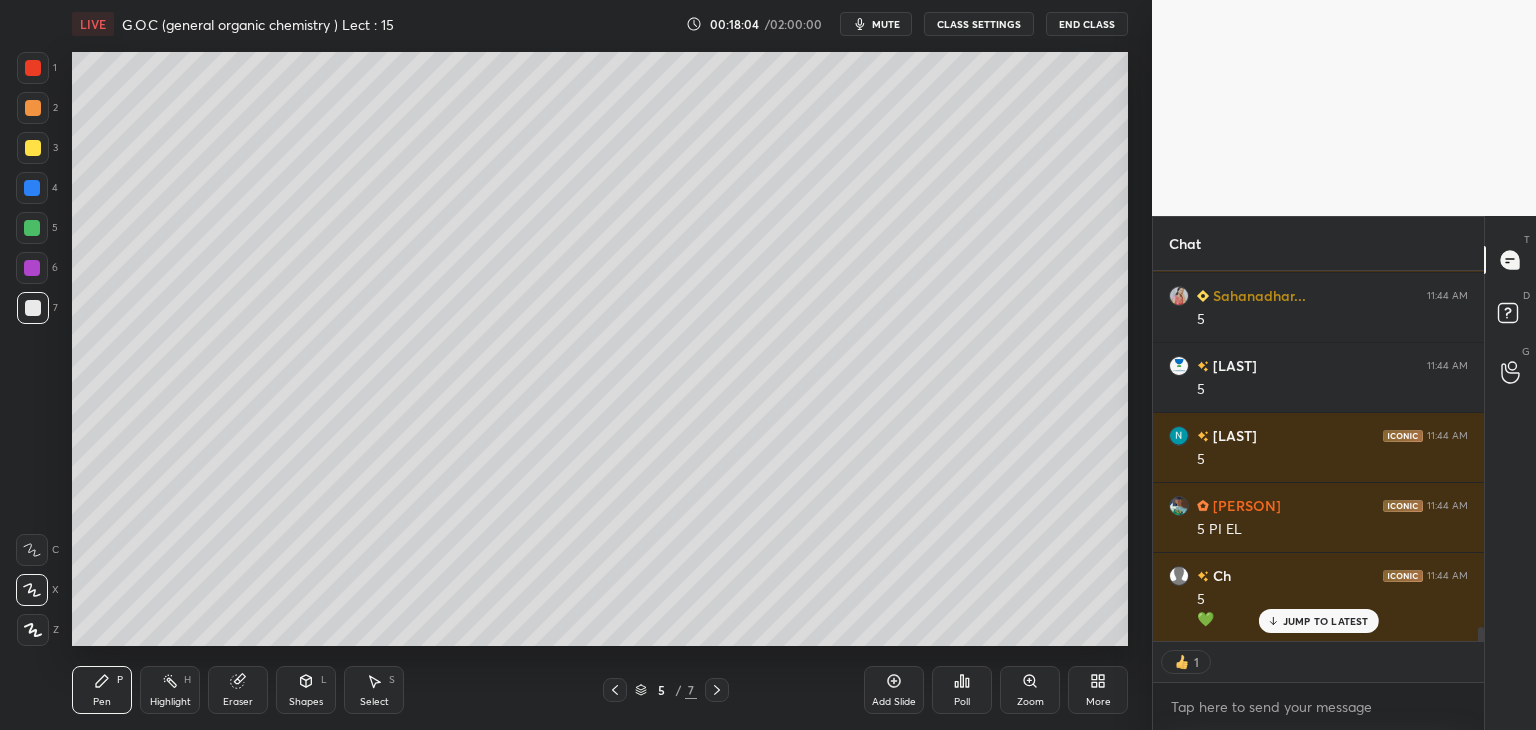 scroll, scrollTop: 9267, scrollLeft: 0, axis: vertical 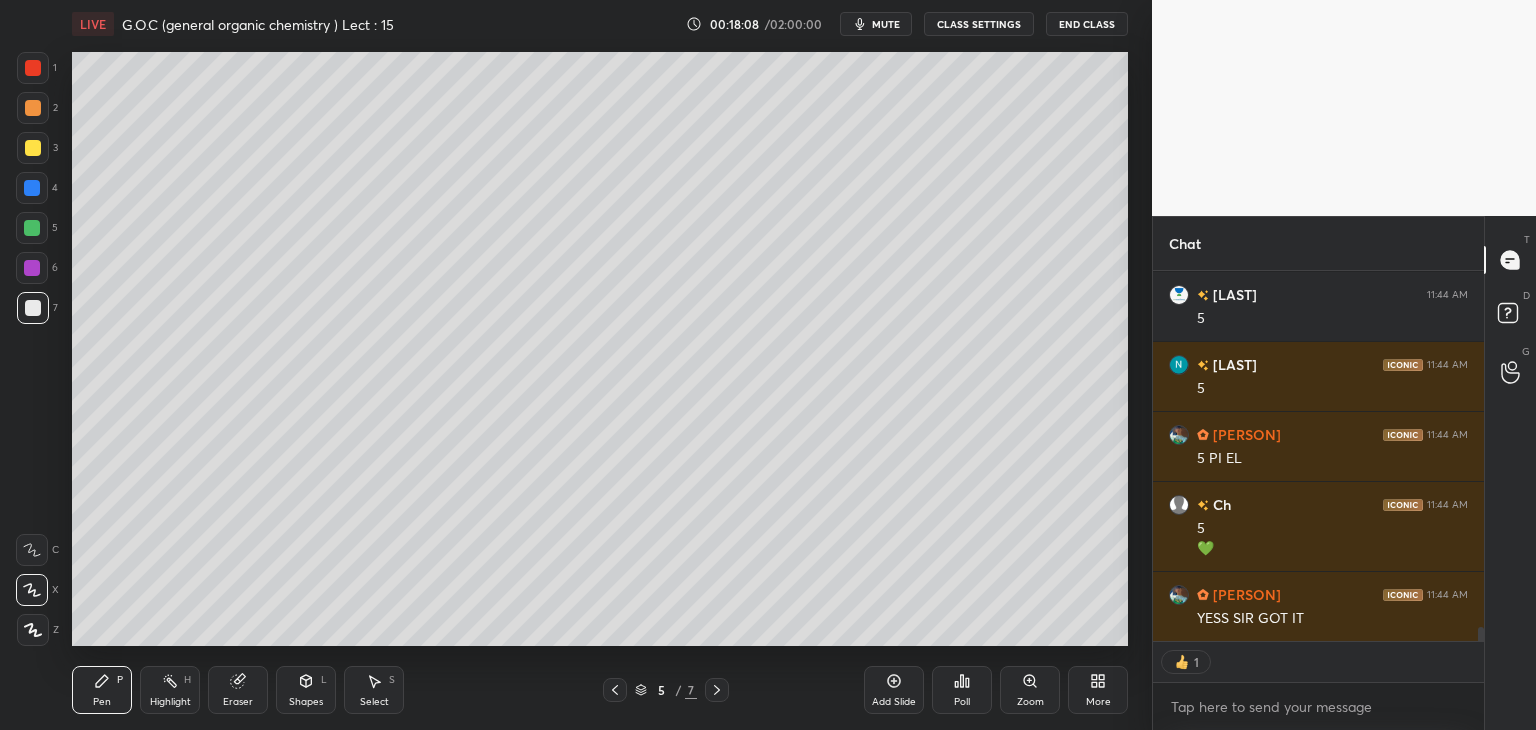click at bounding box center (33, 148) 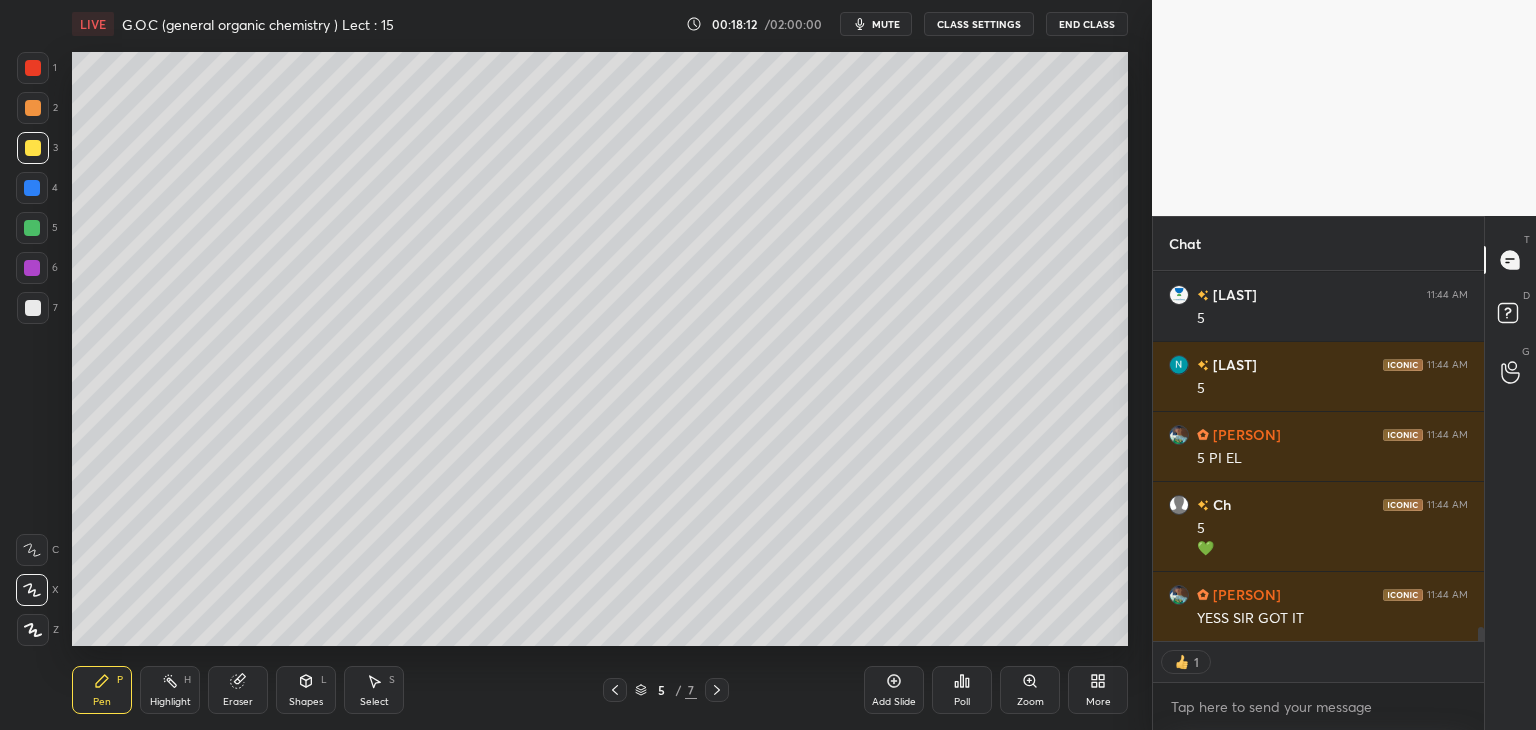 scroll, scrollTop: 6, scrollLeft: 6, axis: both 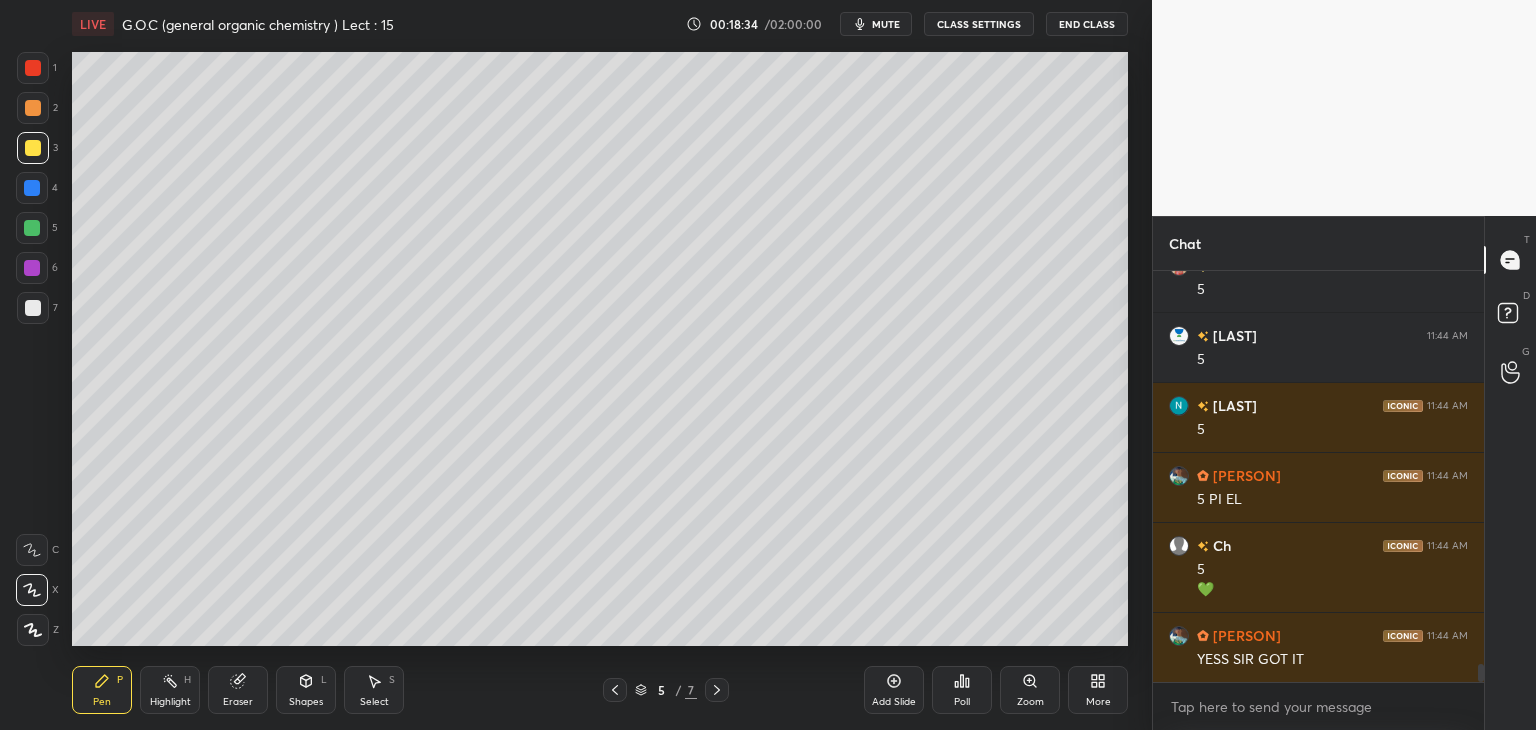 click at bounding box center [33, 108] 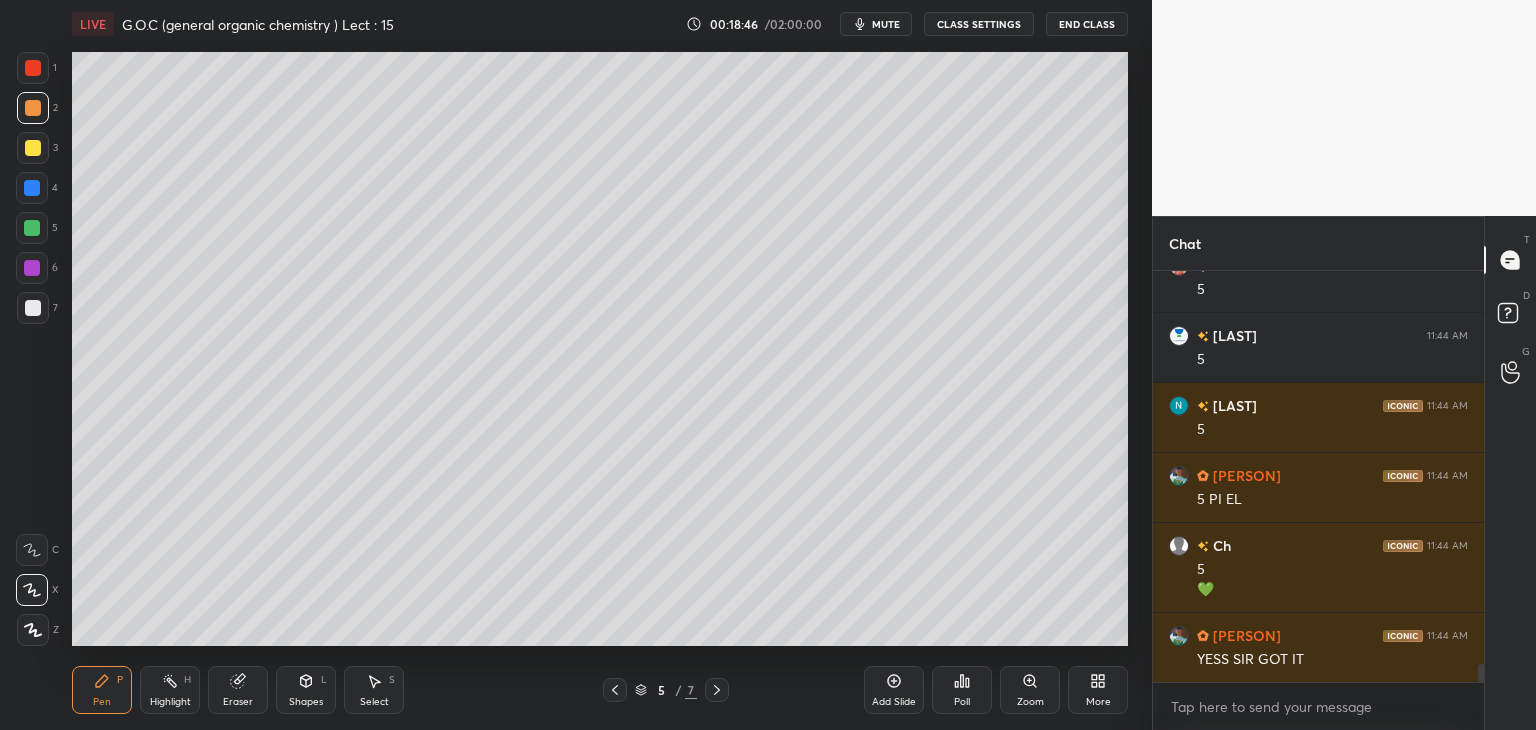 click at bounding box center [615, 690] 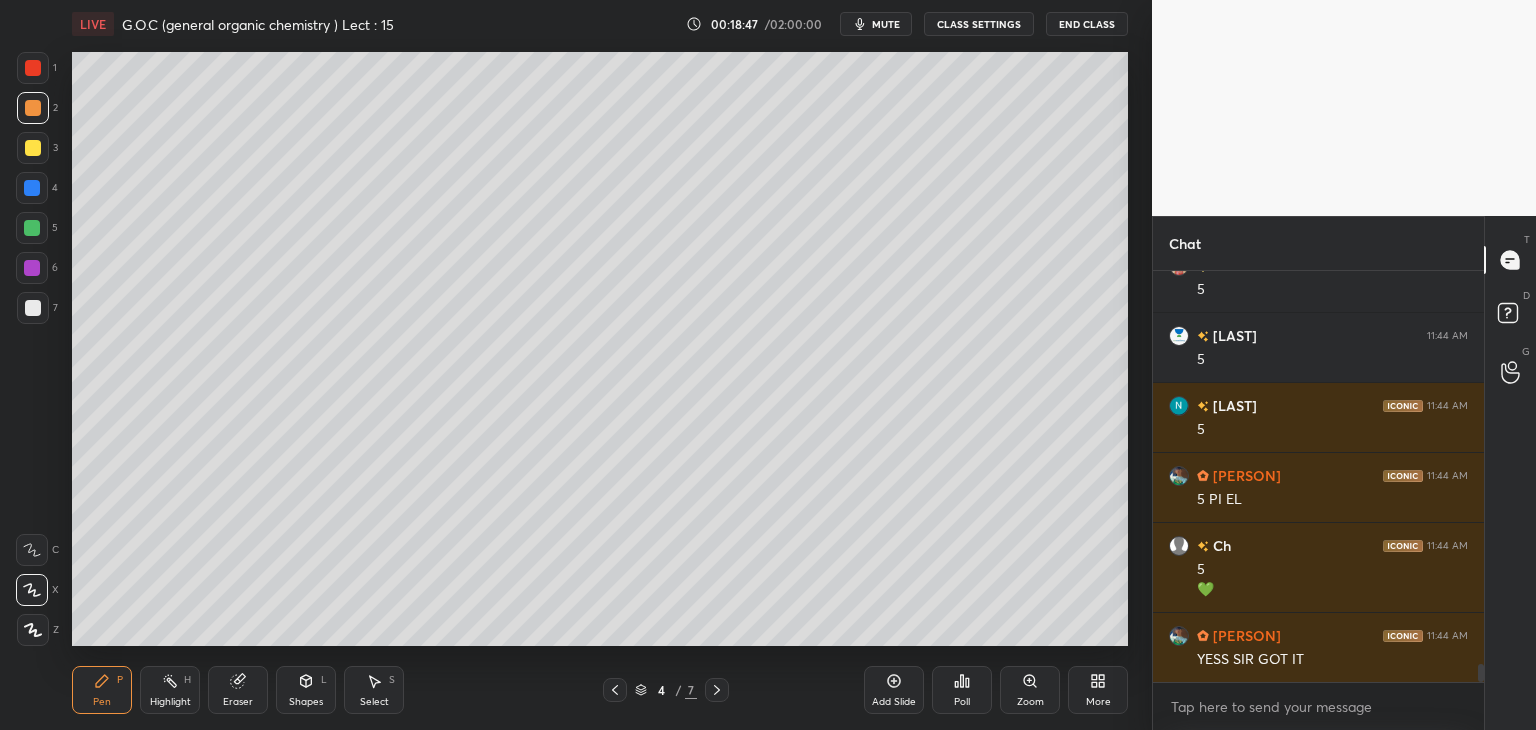 click 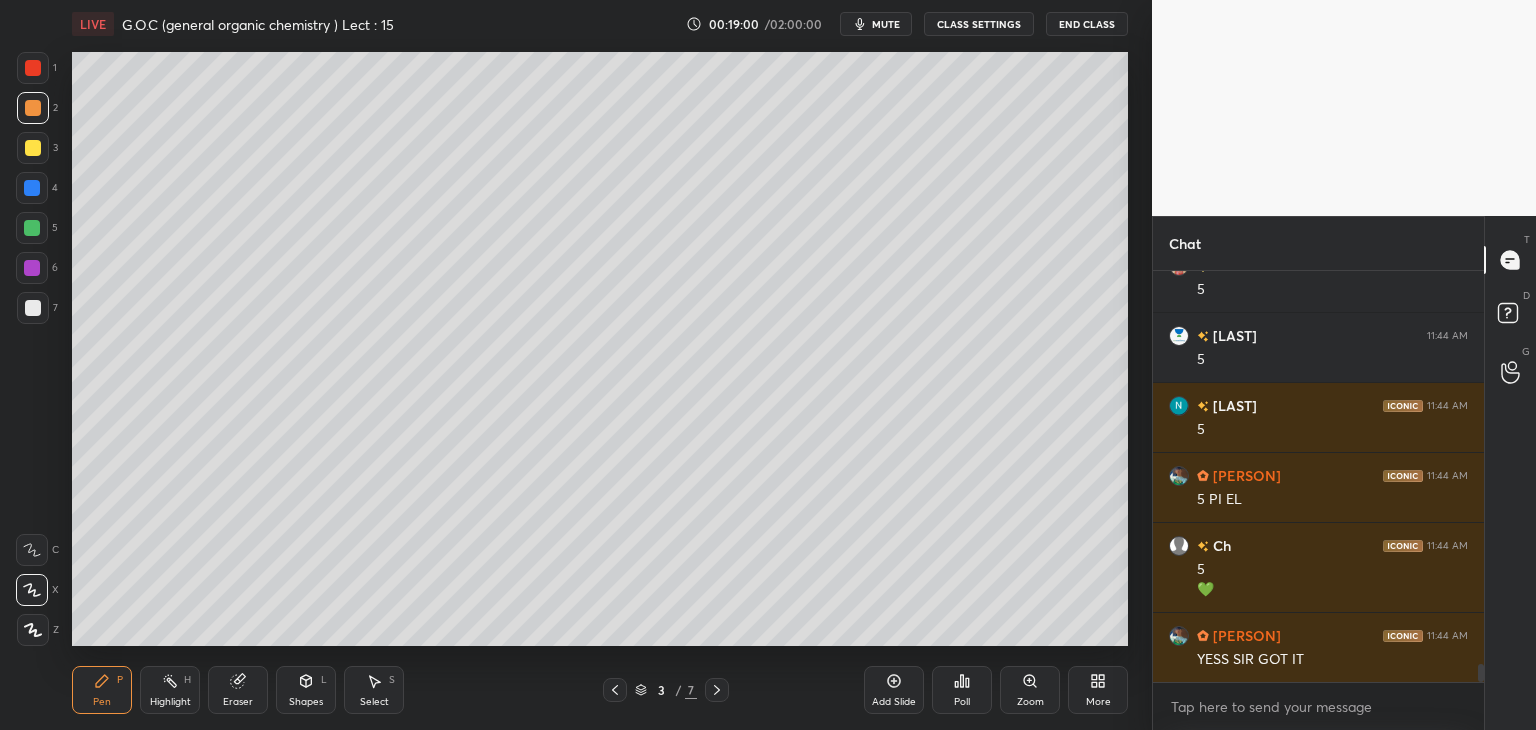 click at bounding box center [33, 148] 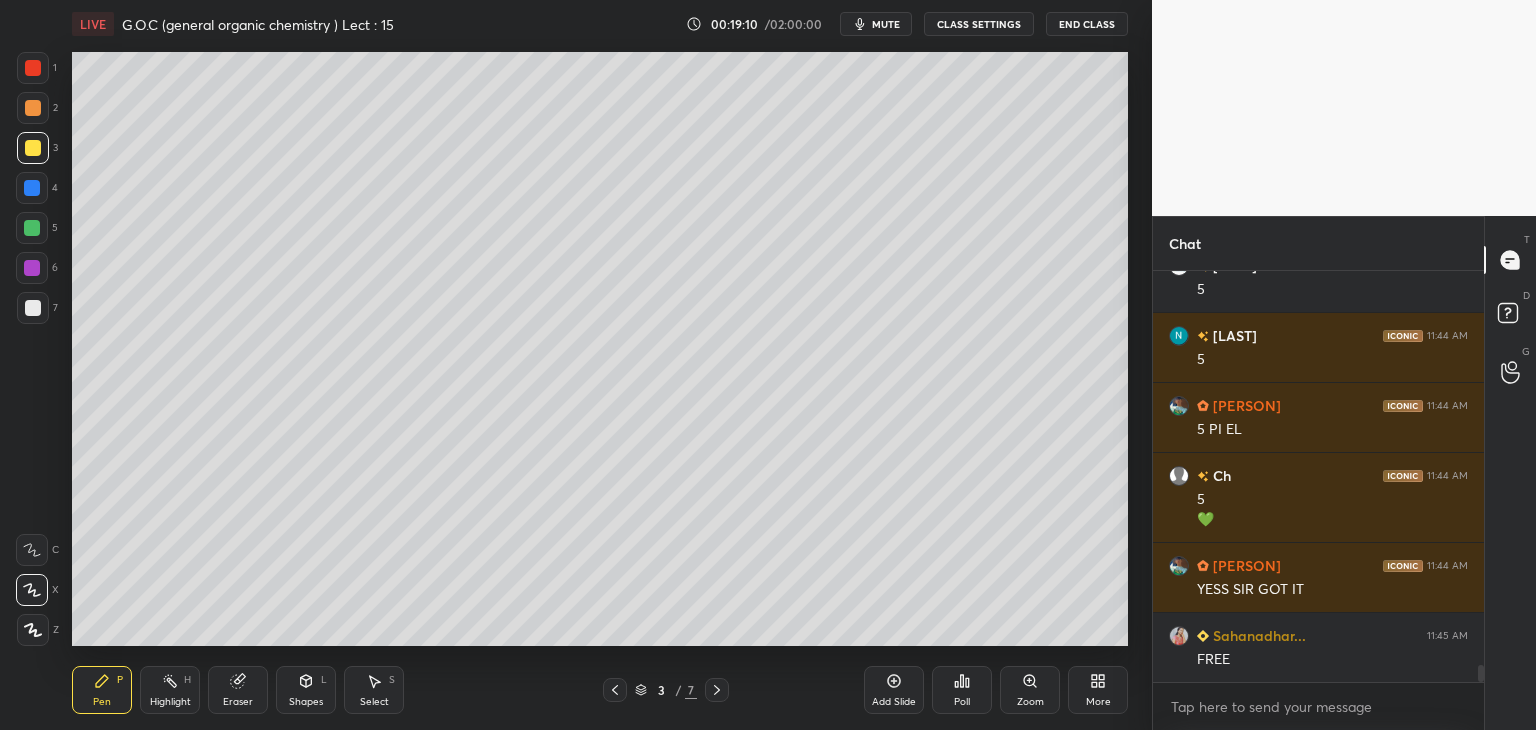 scroll, scrollTop: 9366, scrollLeft: 0, axis: vertical 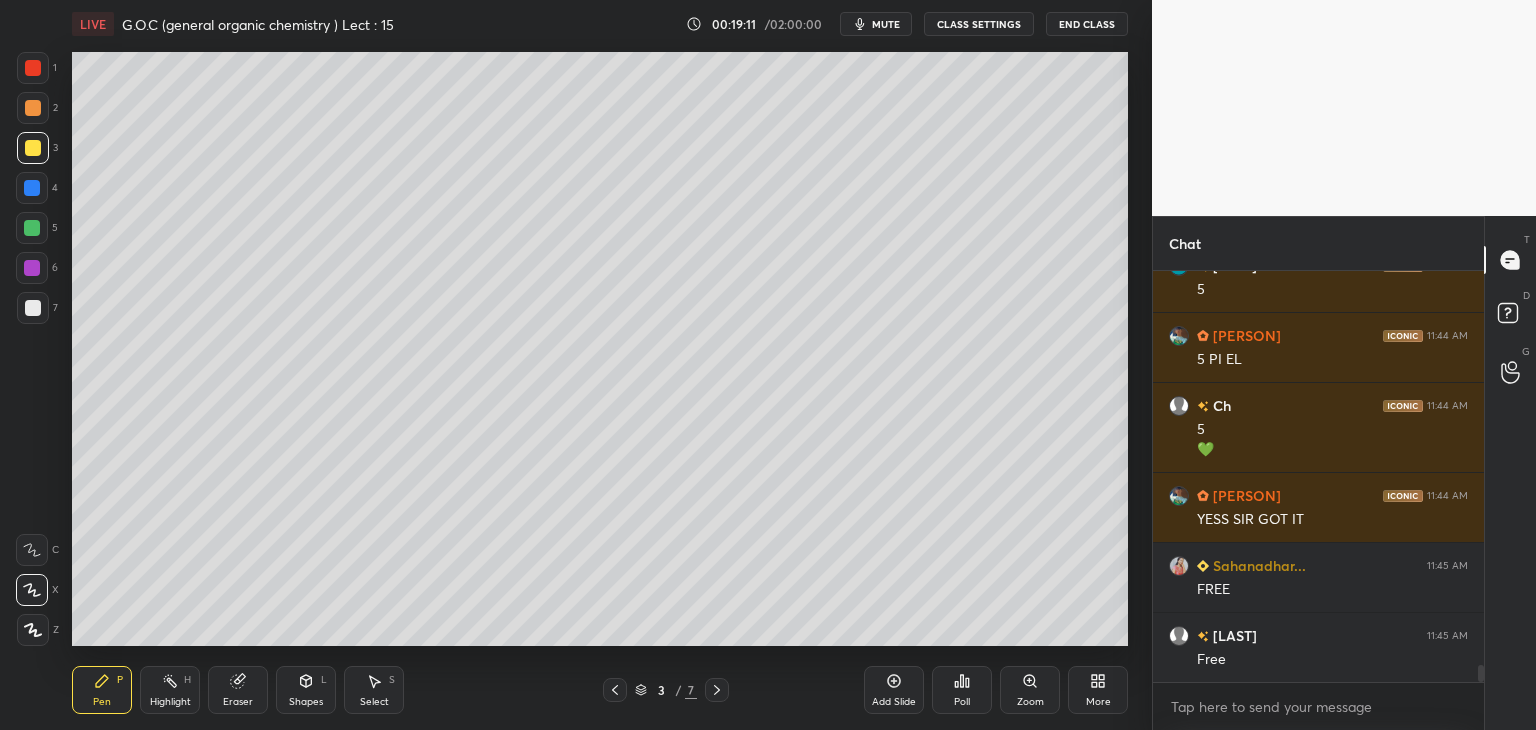 click at bounding box center (32, 268) 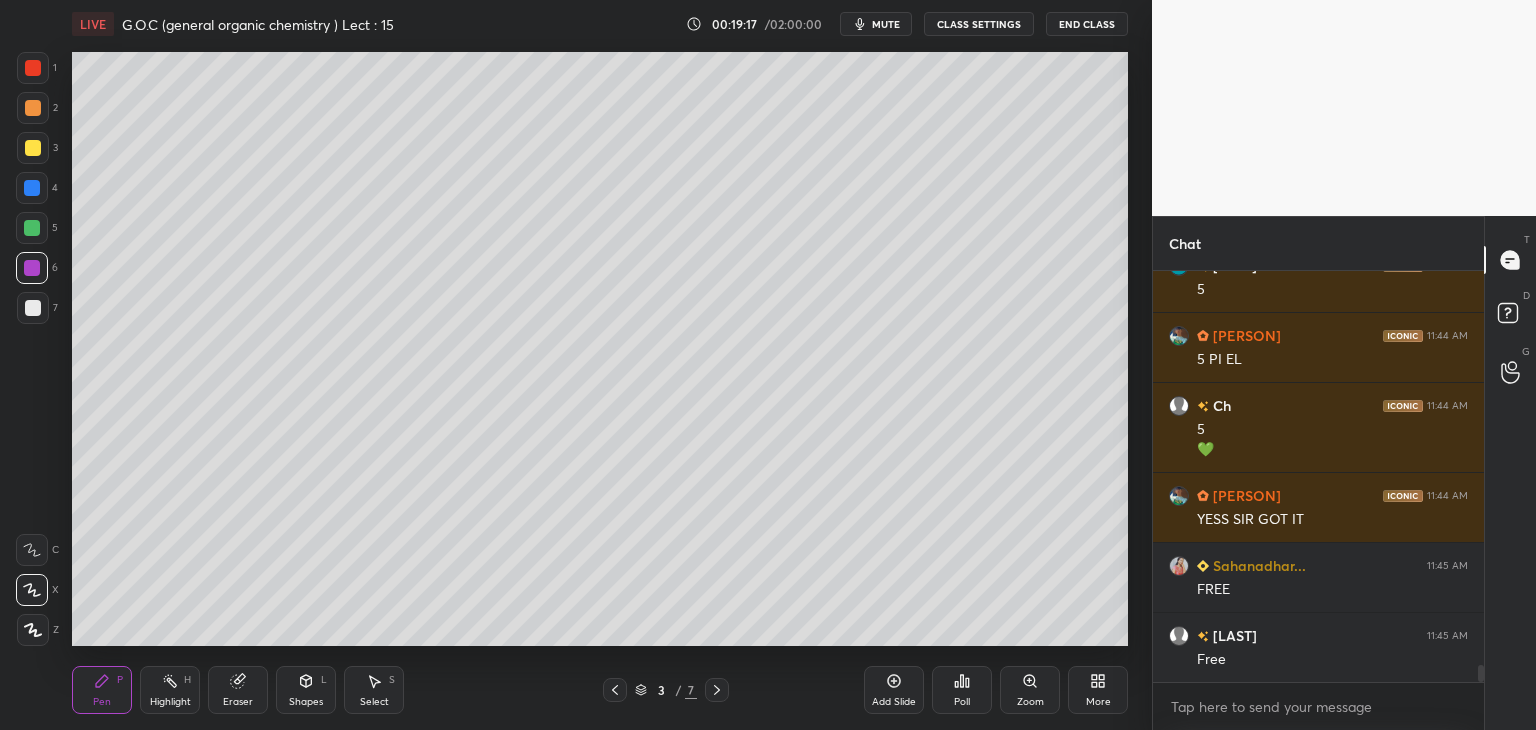 click at bounding box center (33, 148) 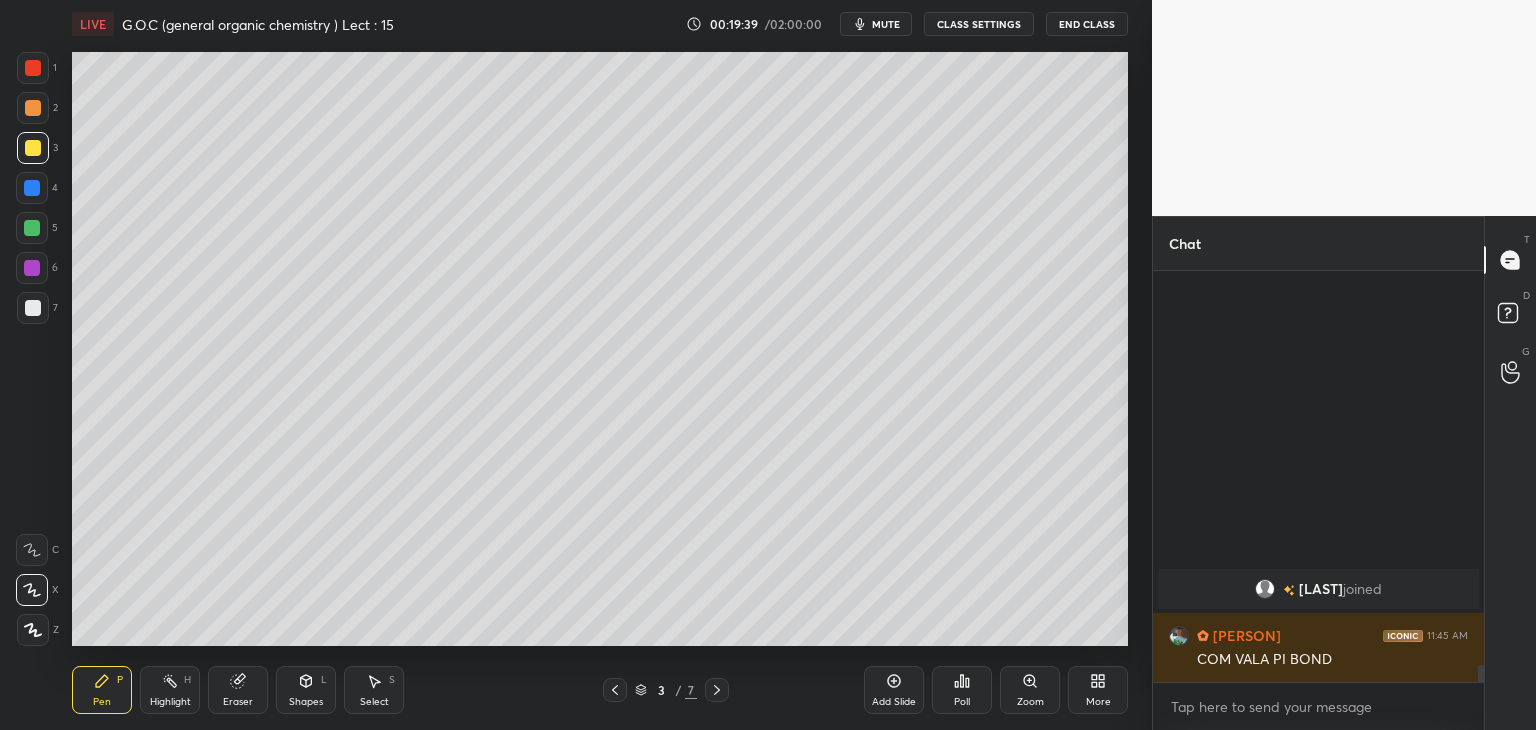 scroll, scrollTop: 8986, scrollLeft: 0, axis: vertical 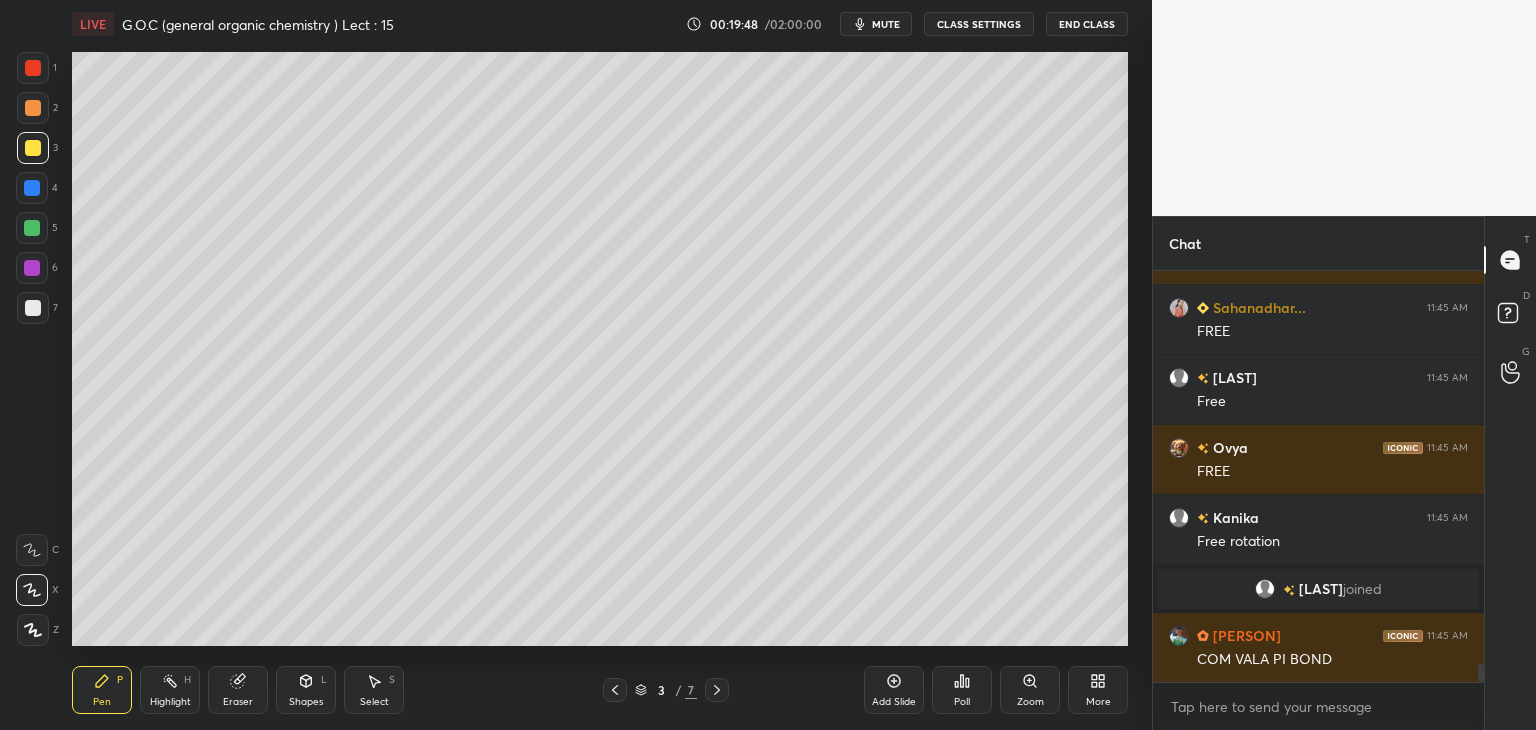 click 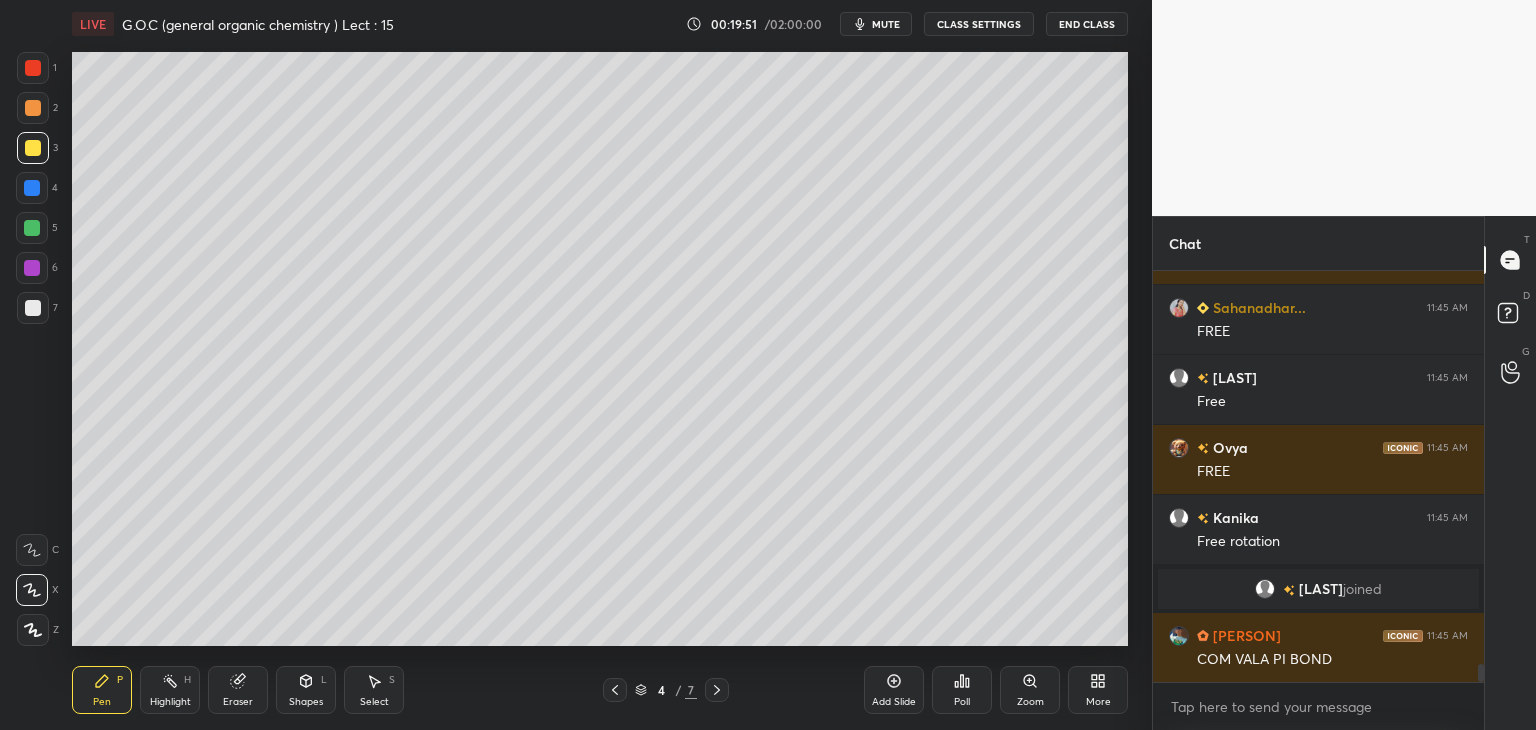 click at bounding box center (33, 108) 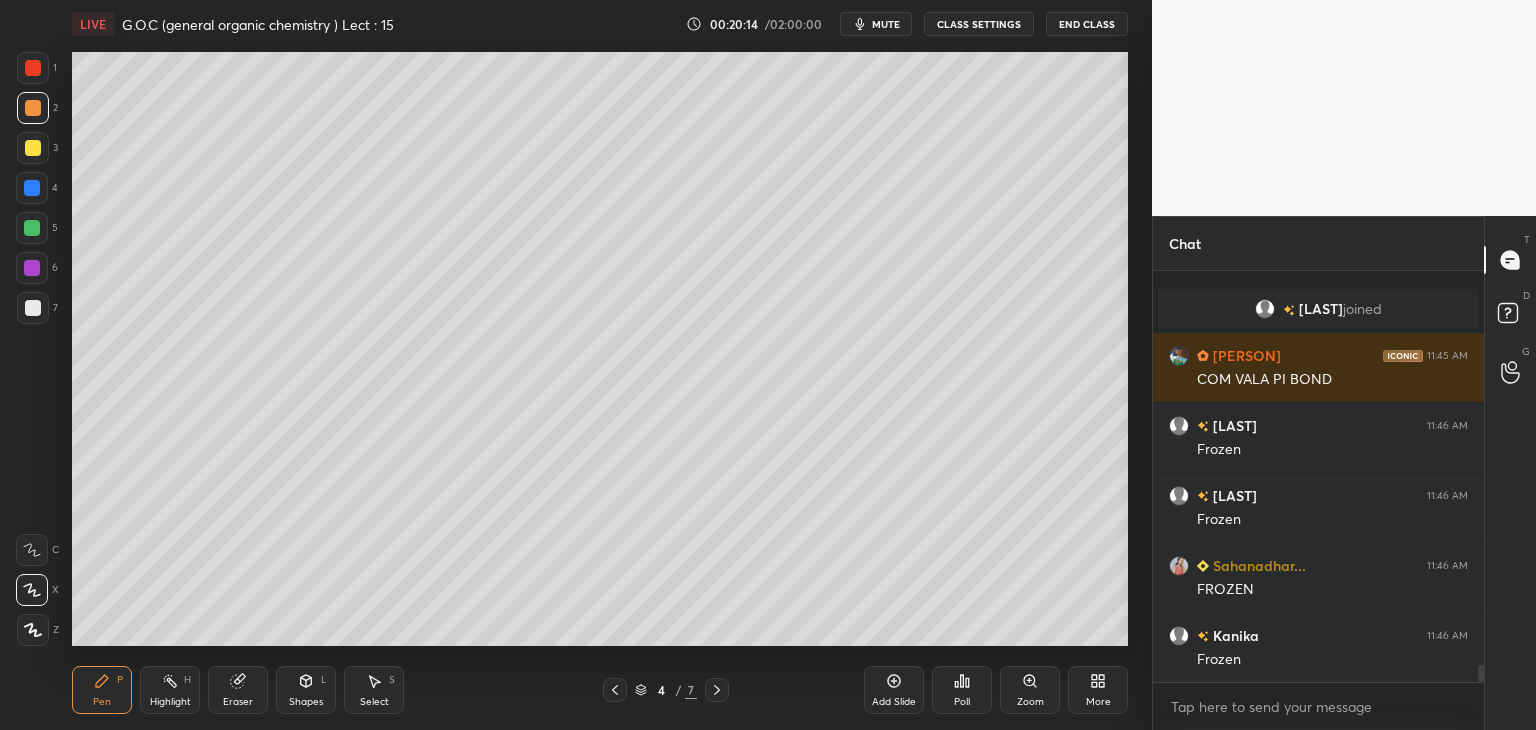 scroll, scrollTop: 9336, scrollLeft: 0, axis: vertical 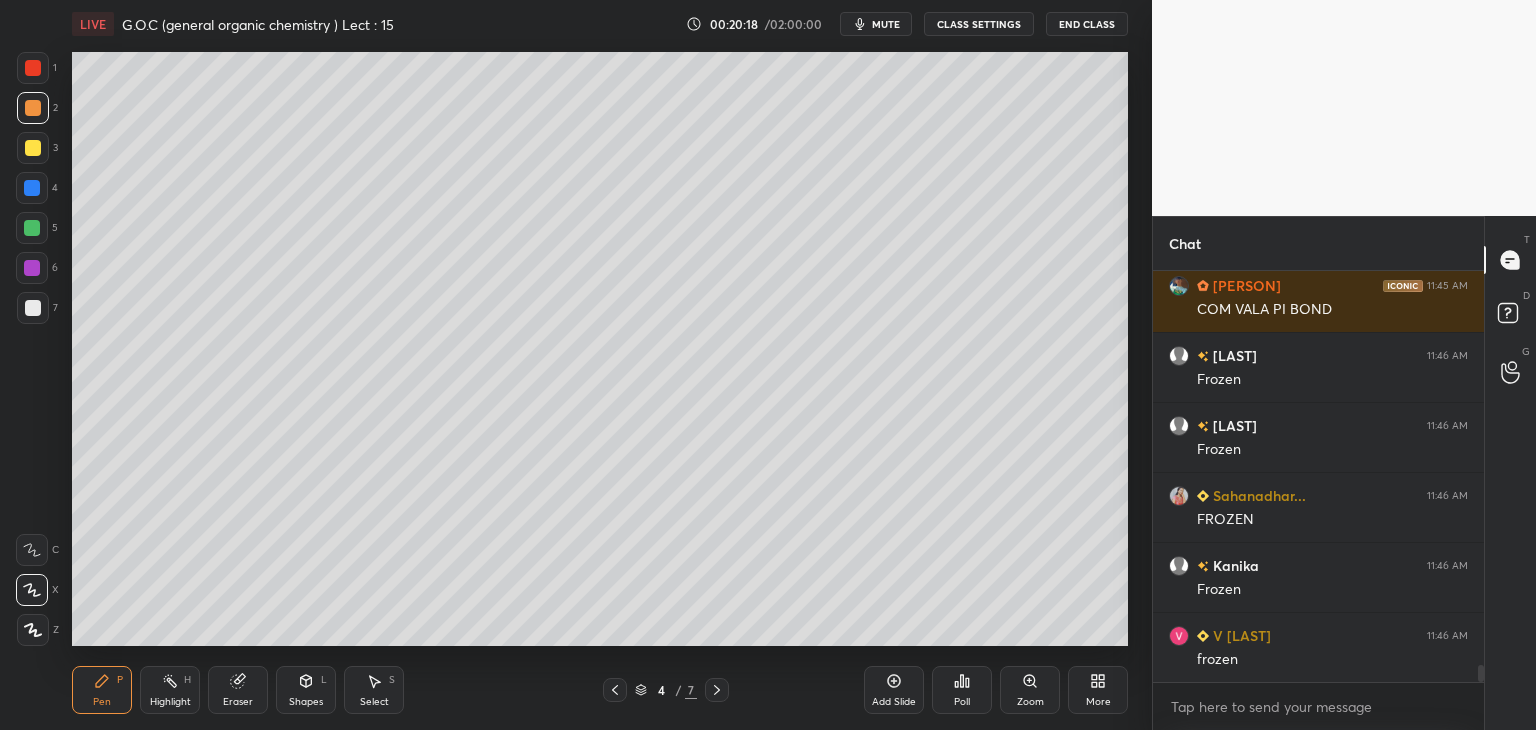 click 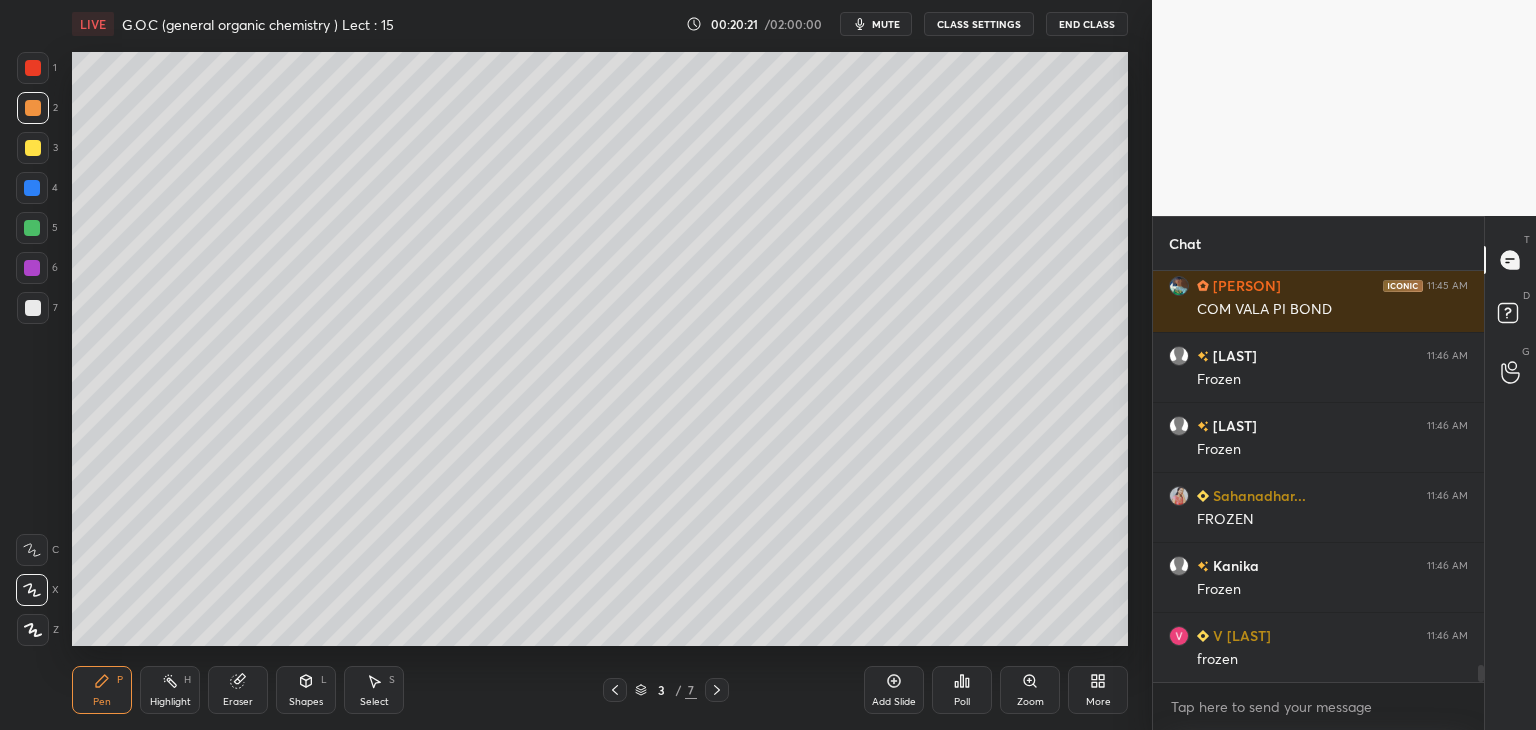 click on "Add Slide" at bounding box center [894, 690] 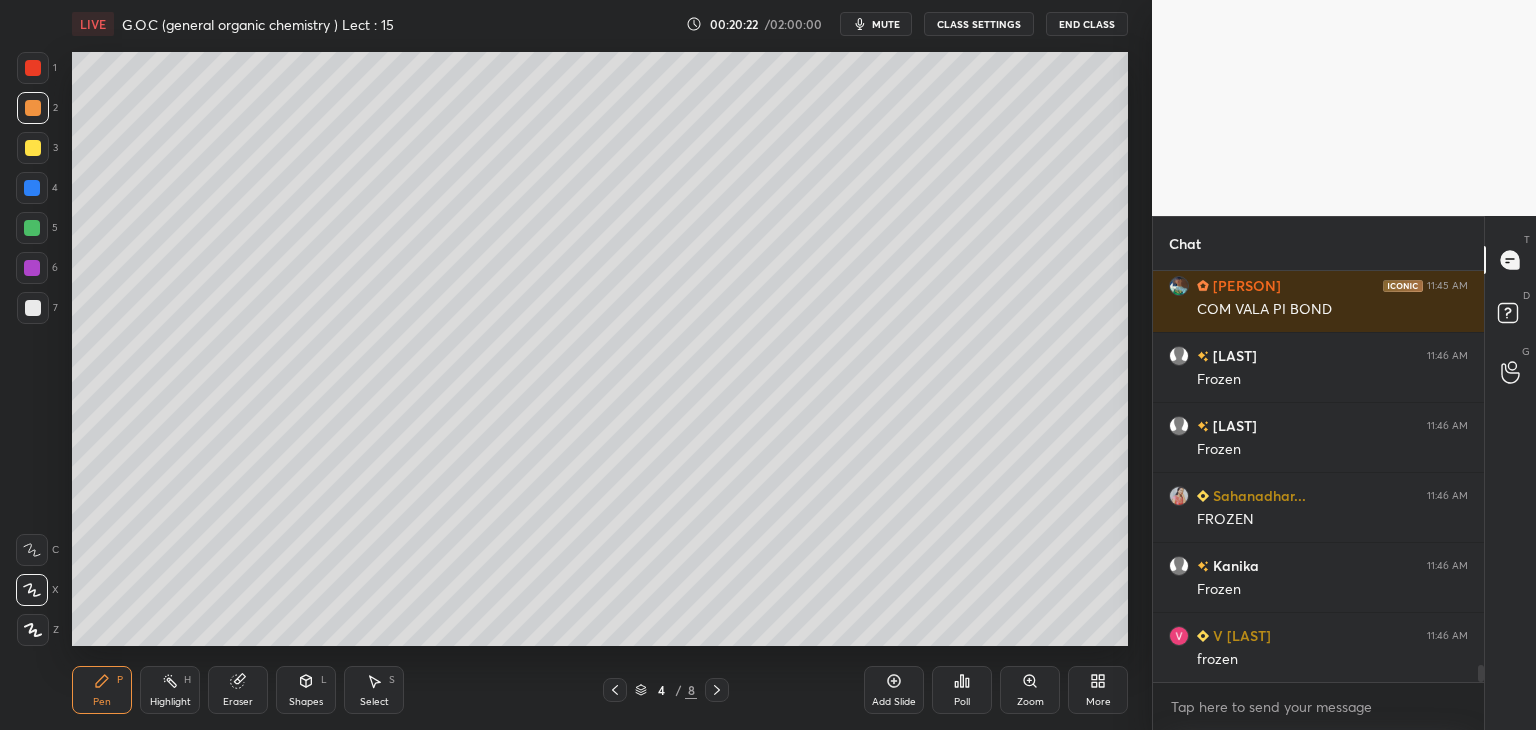 click at bounding box center [33, 308] 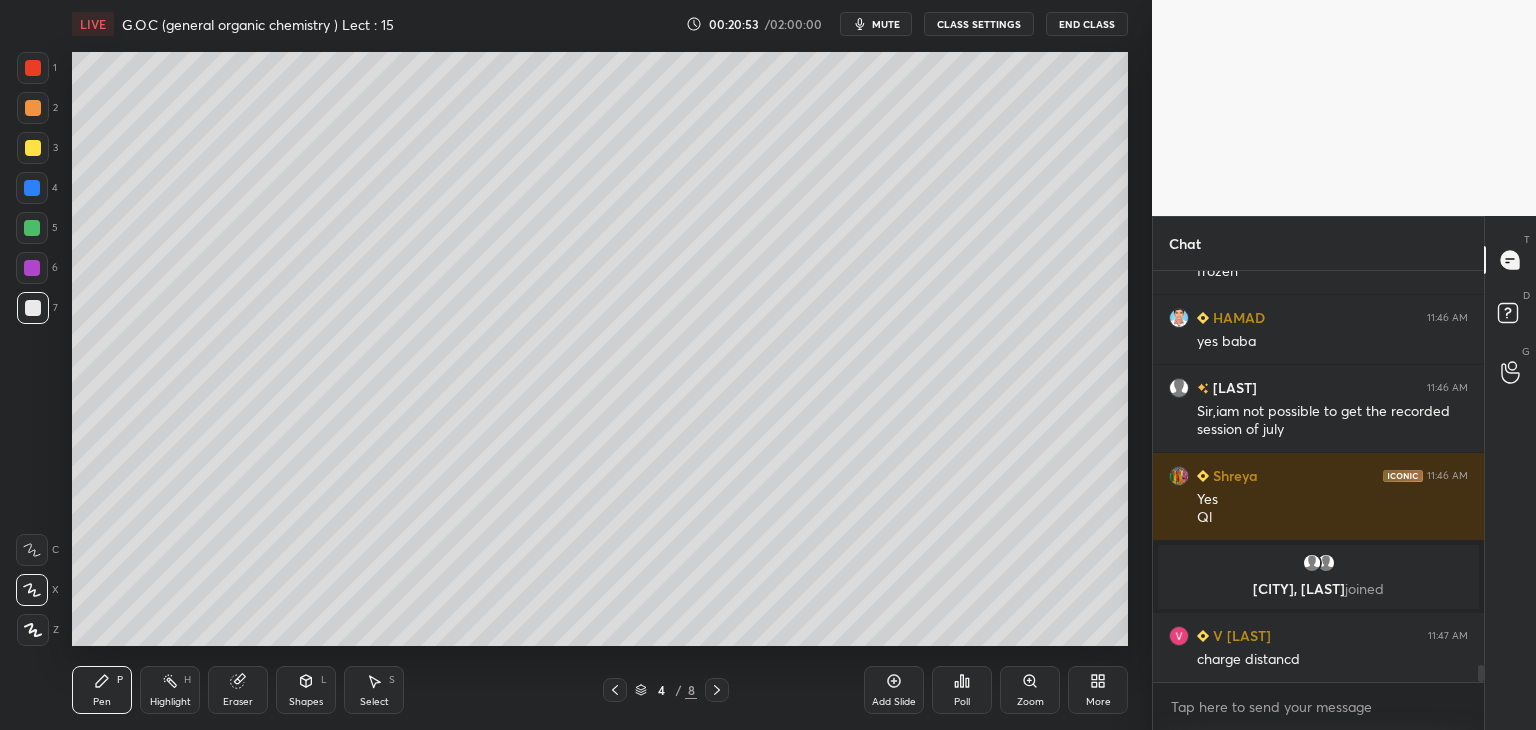 scroll, scrollTop: 9504, scrollLeft: 0, axis: vertical 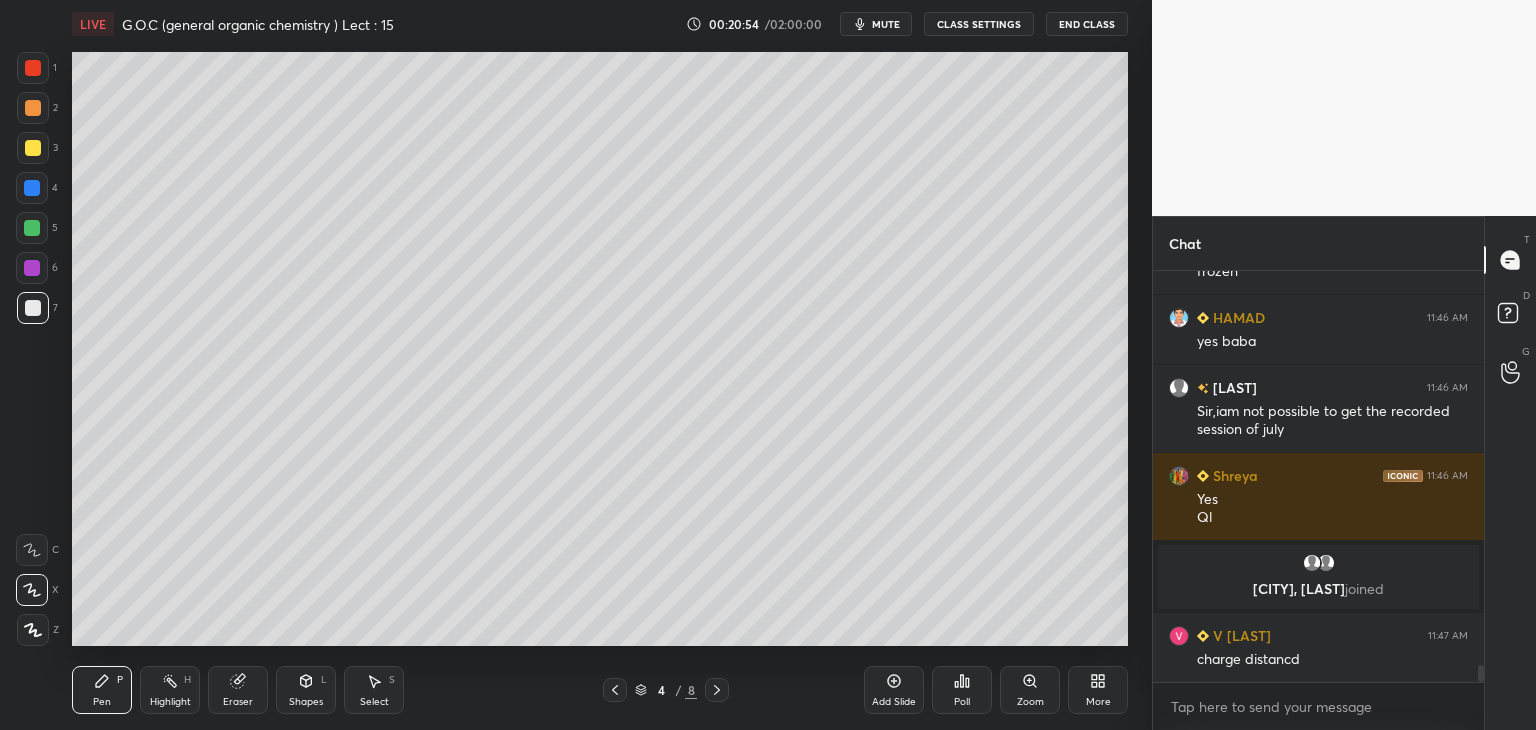 click 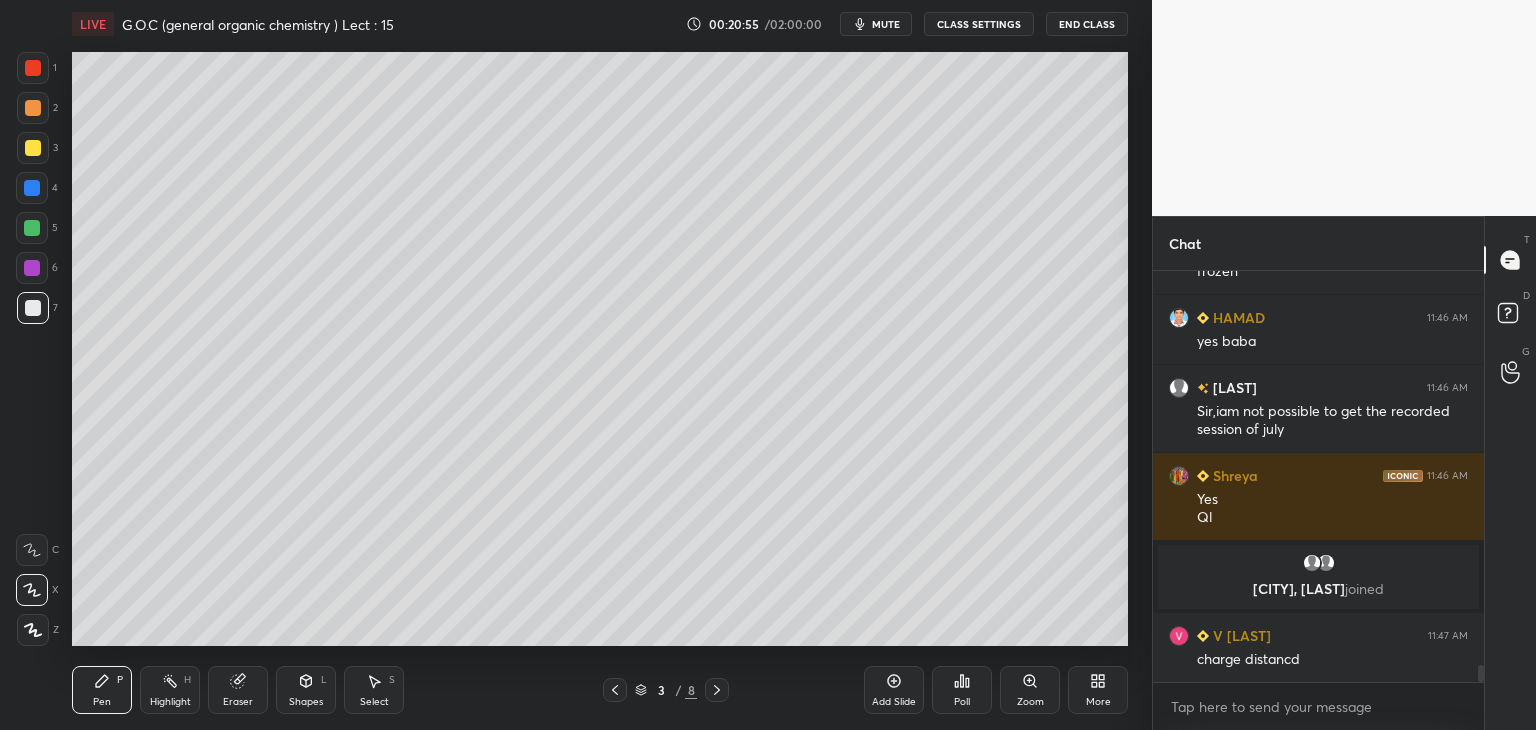 scroll, scrollTop: 9574, scrollLeft: 0, axis: vertical 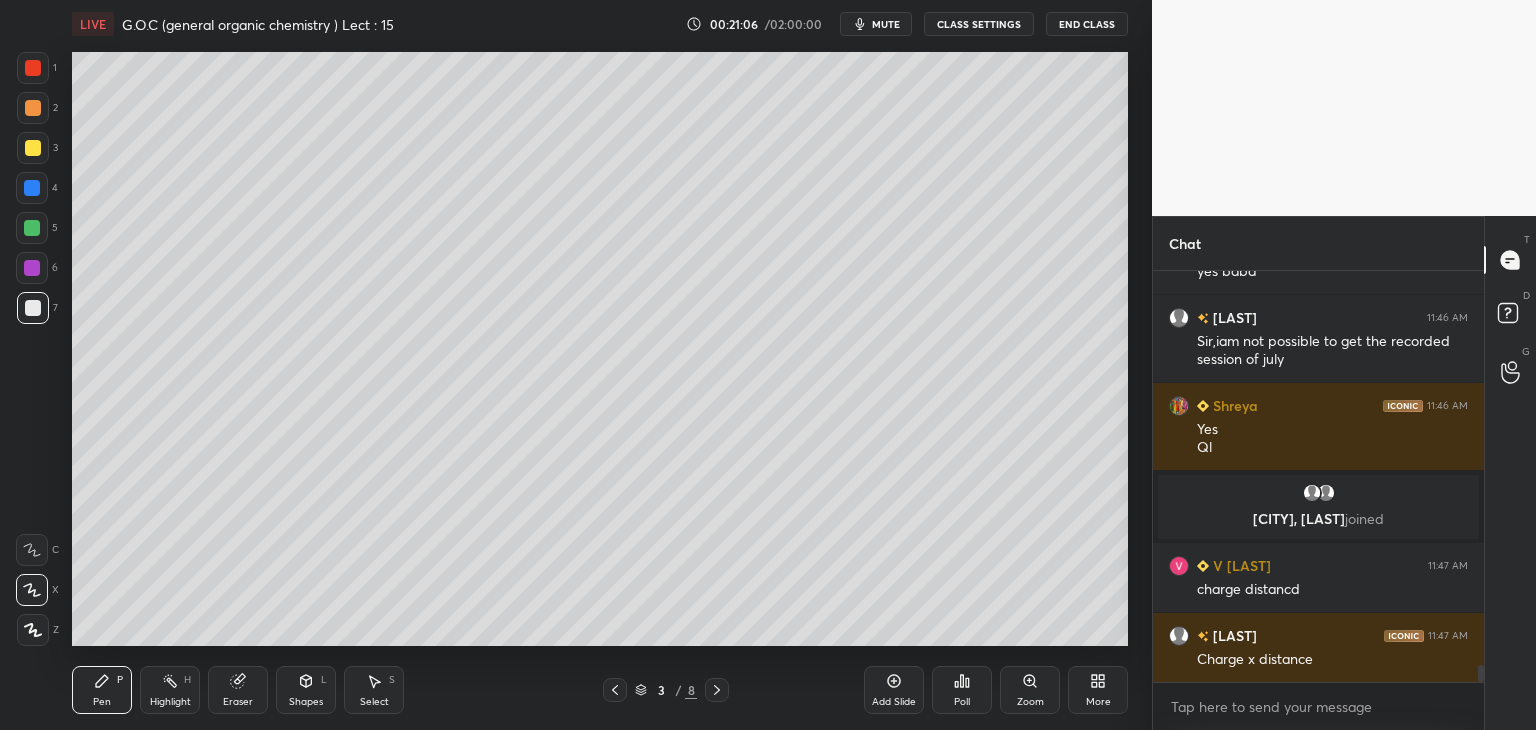 click 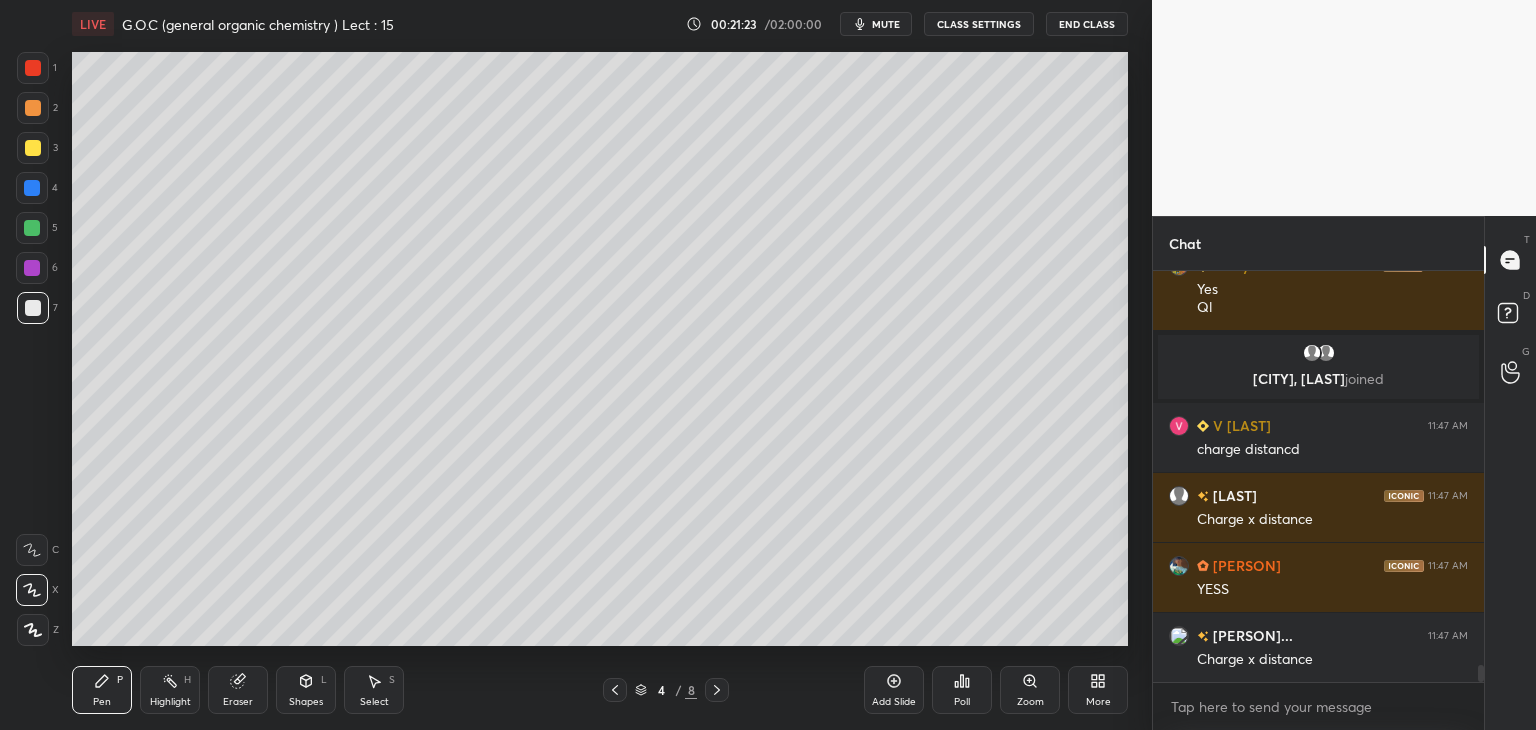 scroll, scrollTop: 9784, scrollLeft: 0, axis: vertical 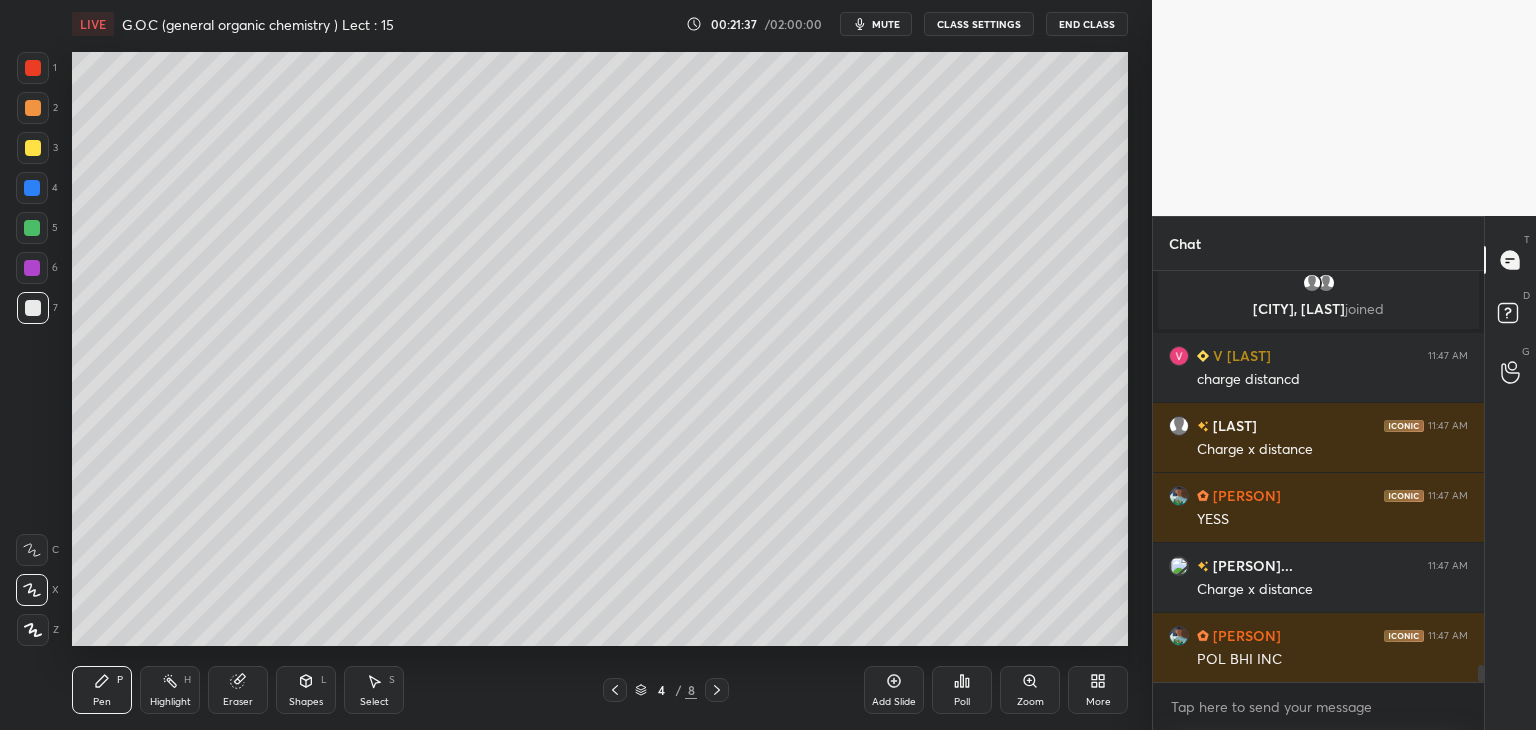 click at bounding box center (33, 148) 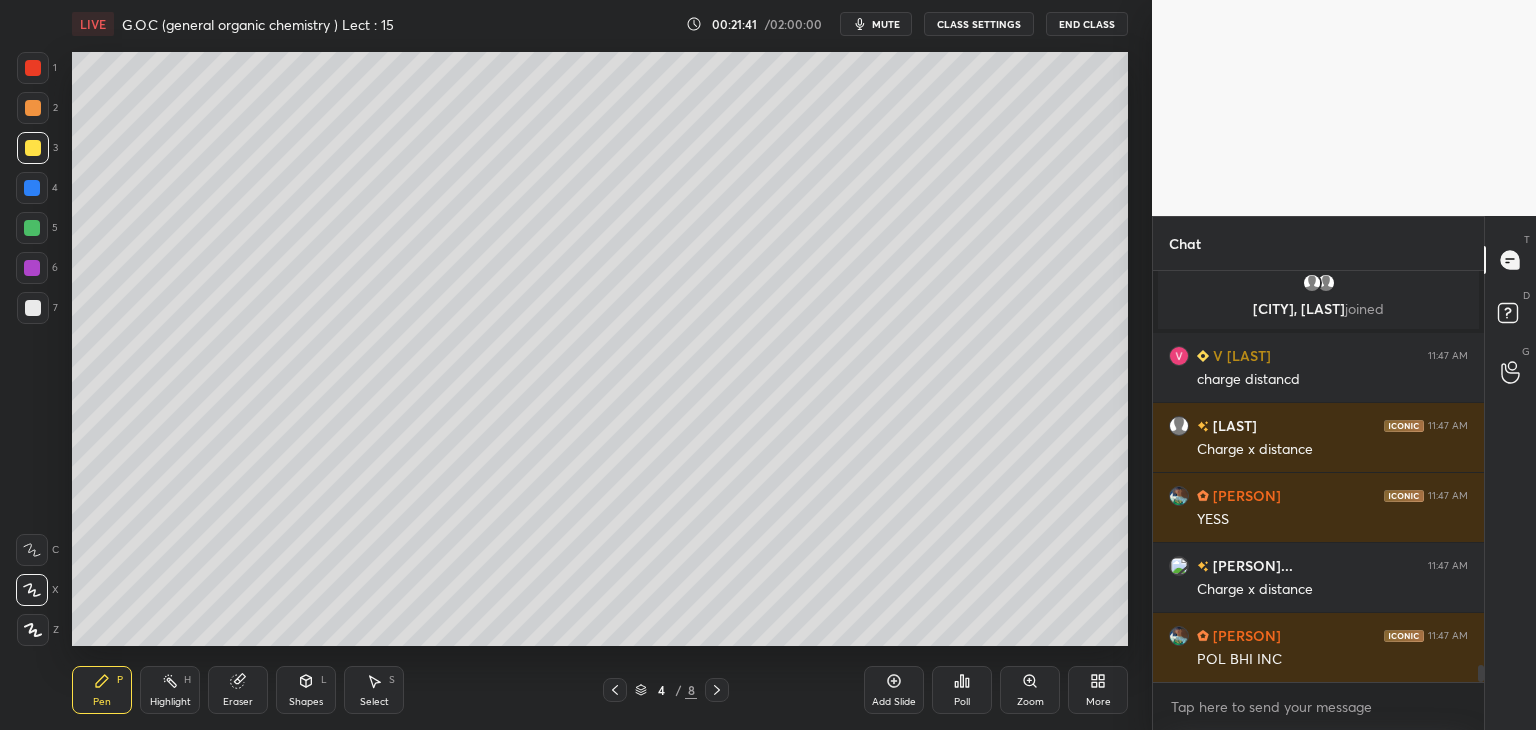 scroll, scrollTop: 9804, scrollLeft: 0, axis: vertical 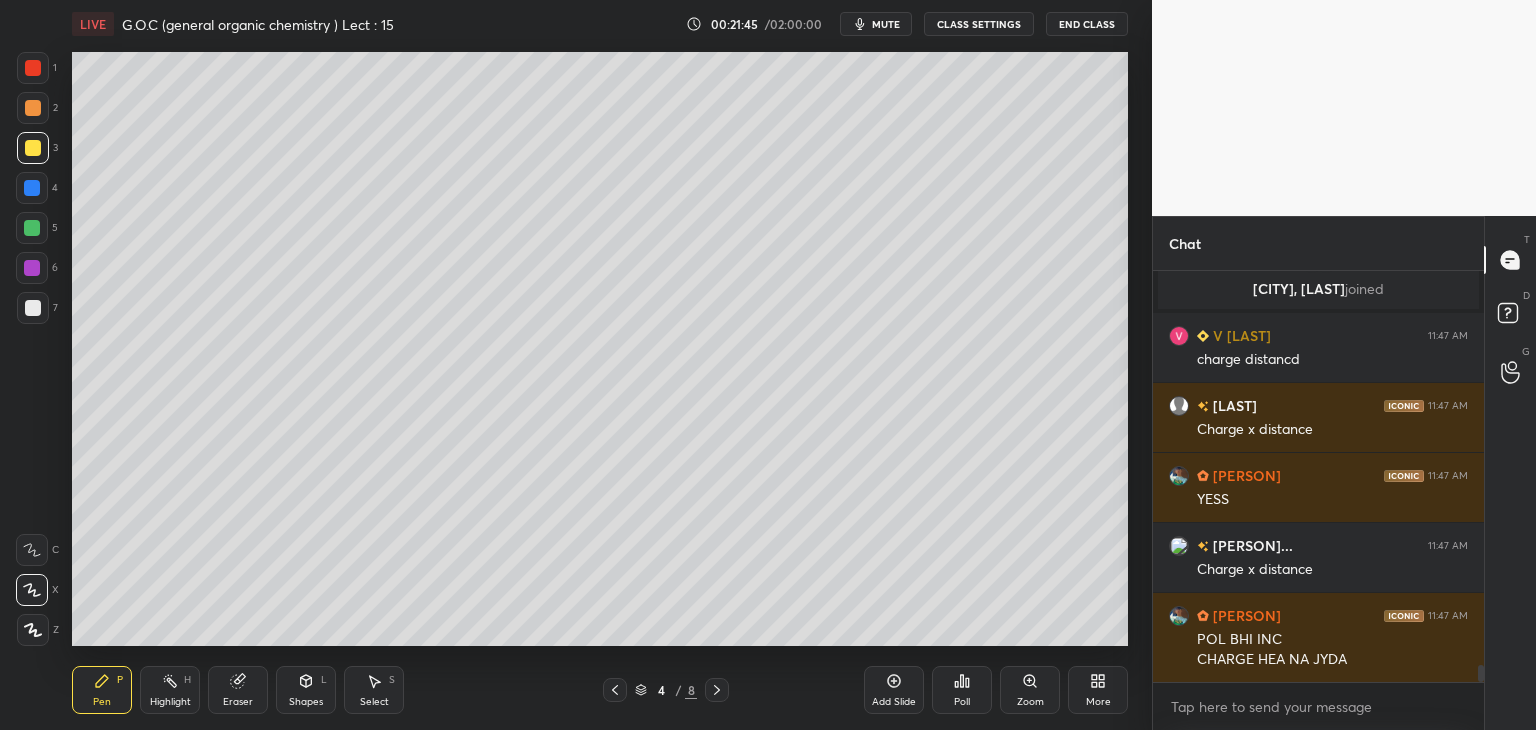 click 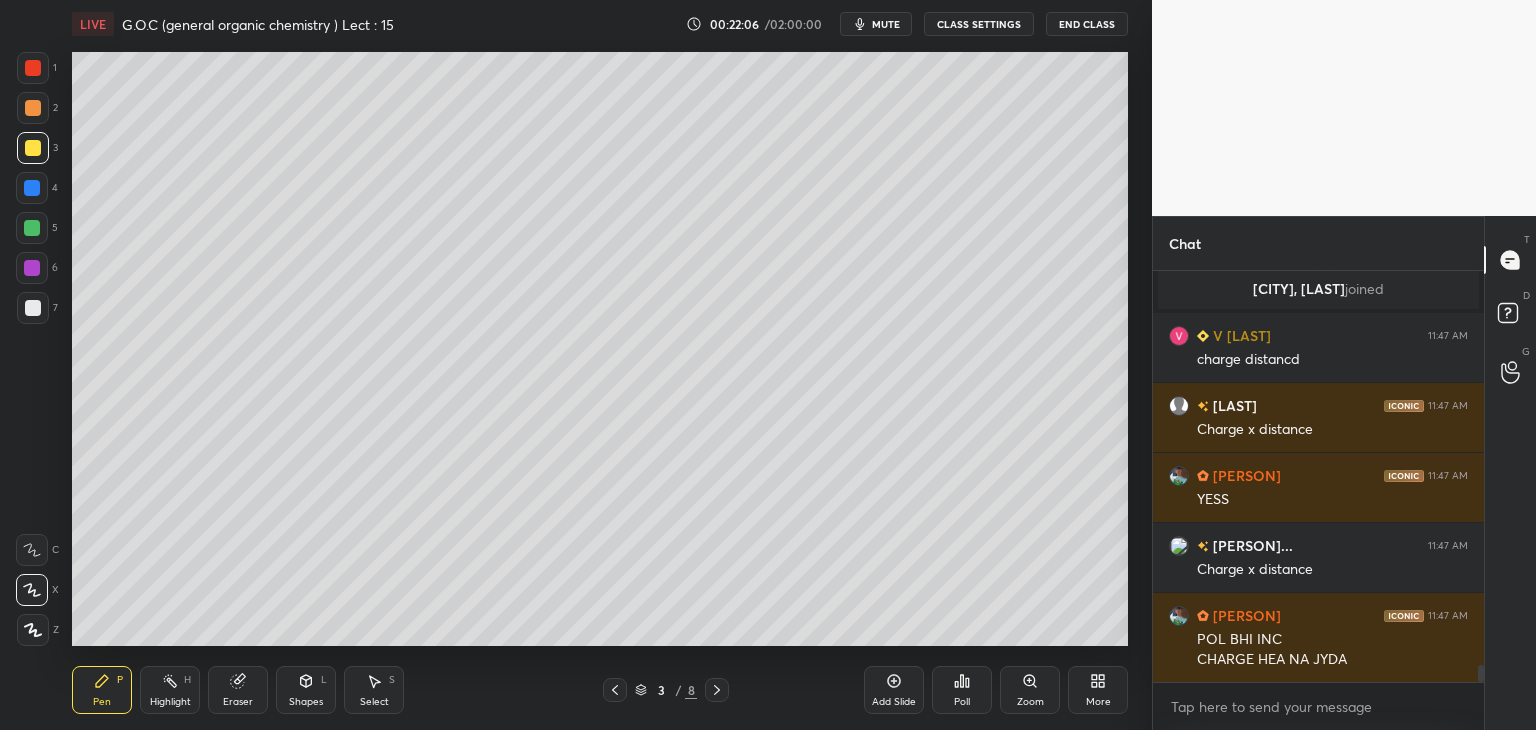 click 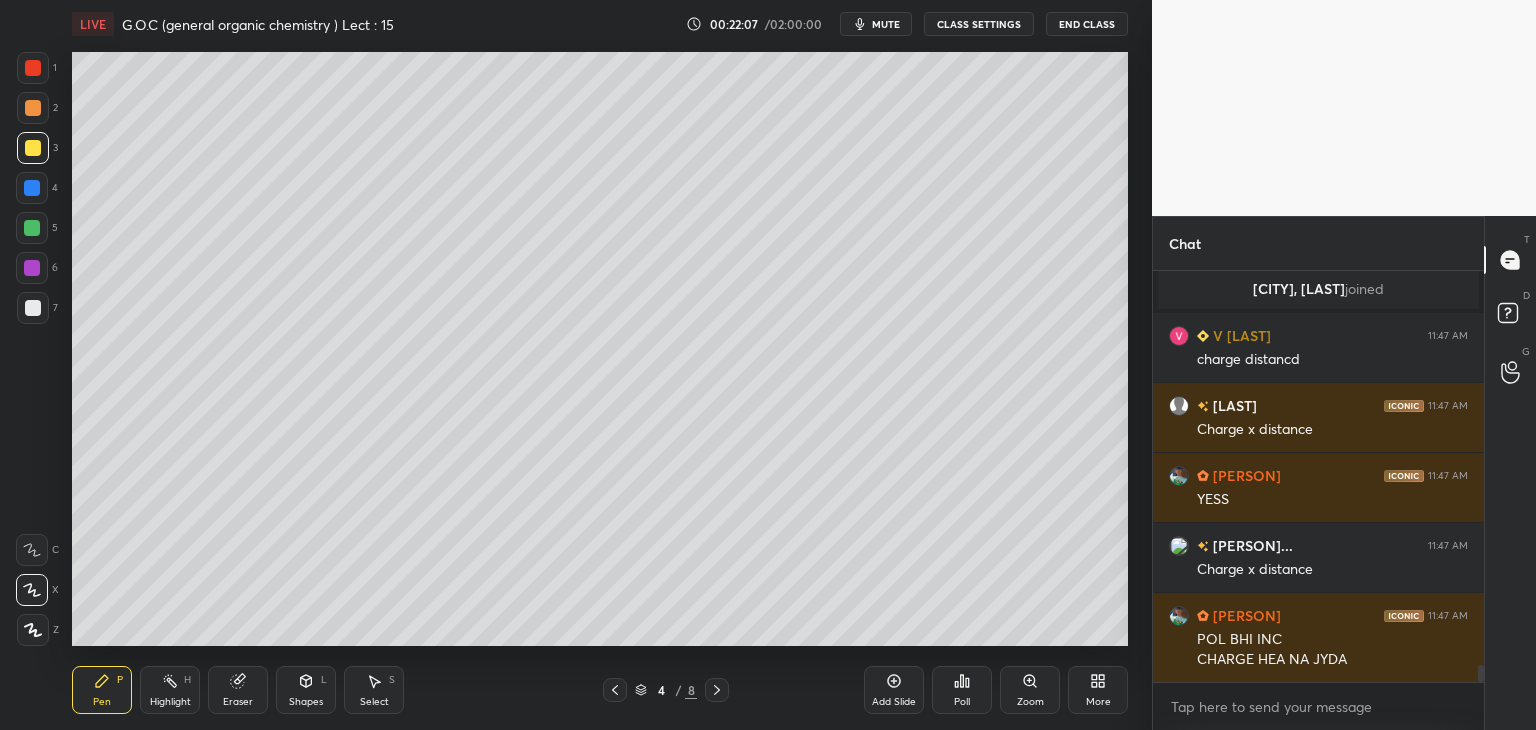click 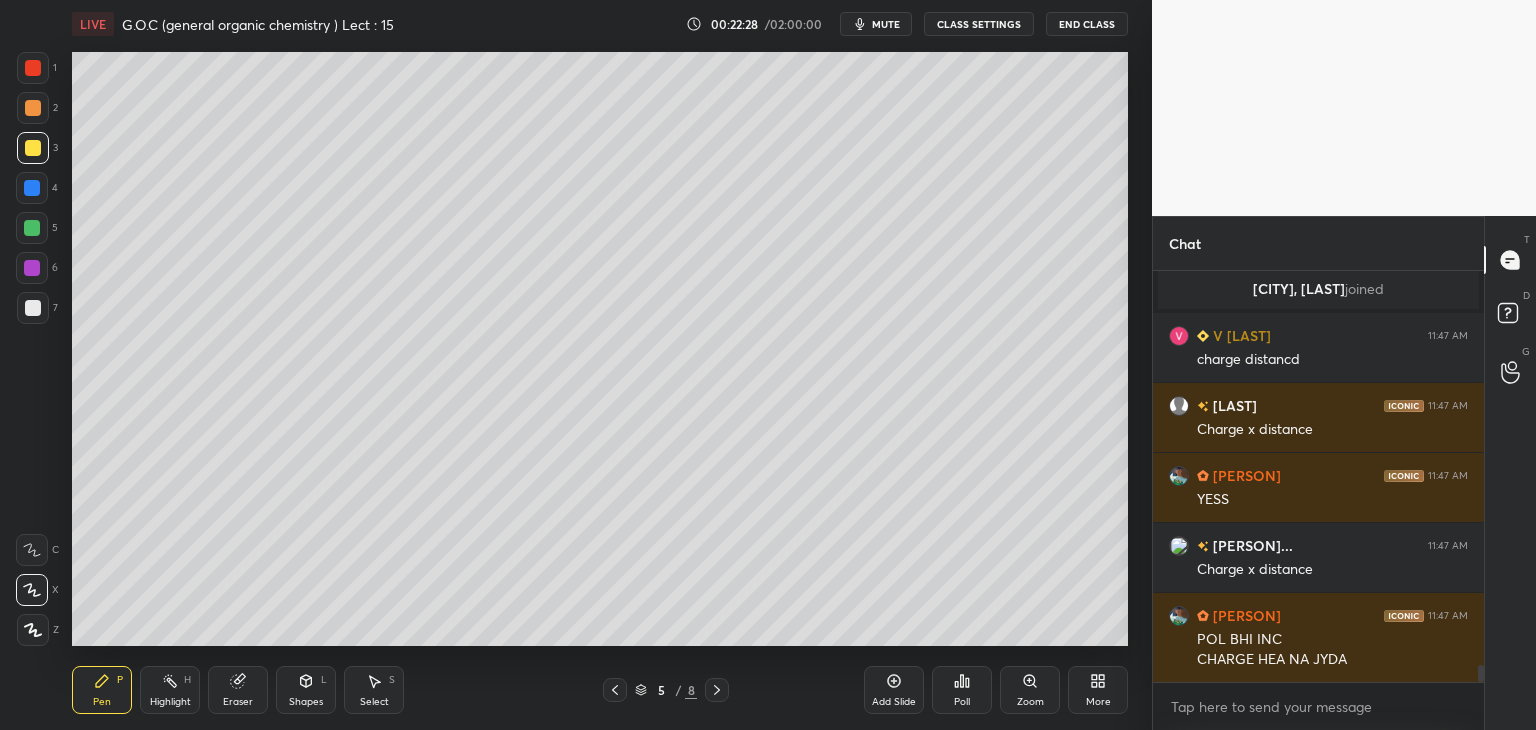 click 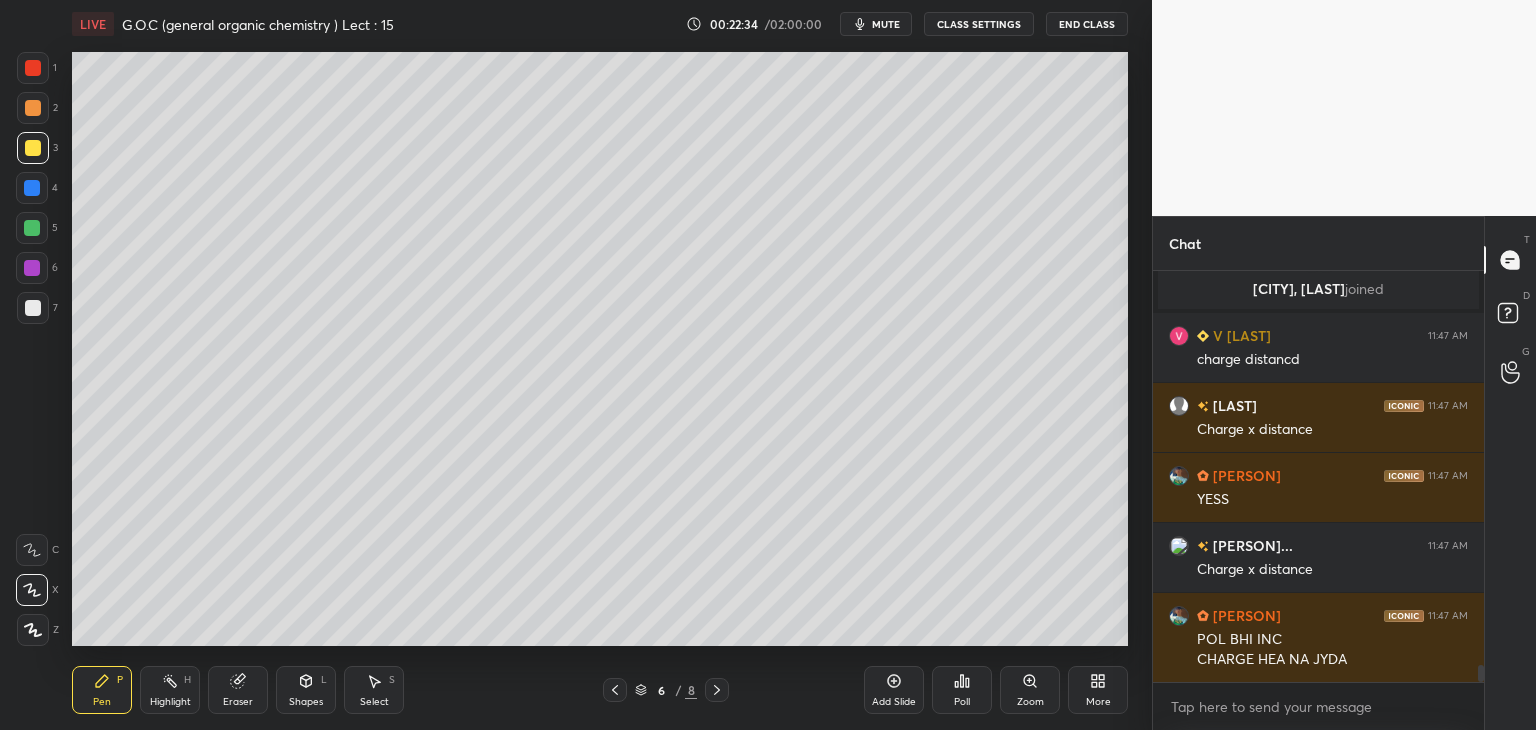 click at bounding box center [33, 308] 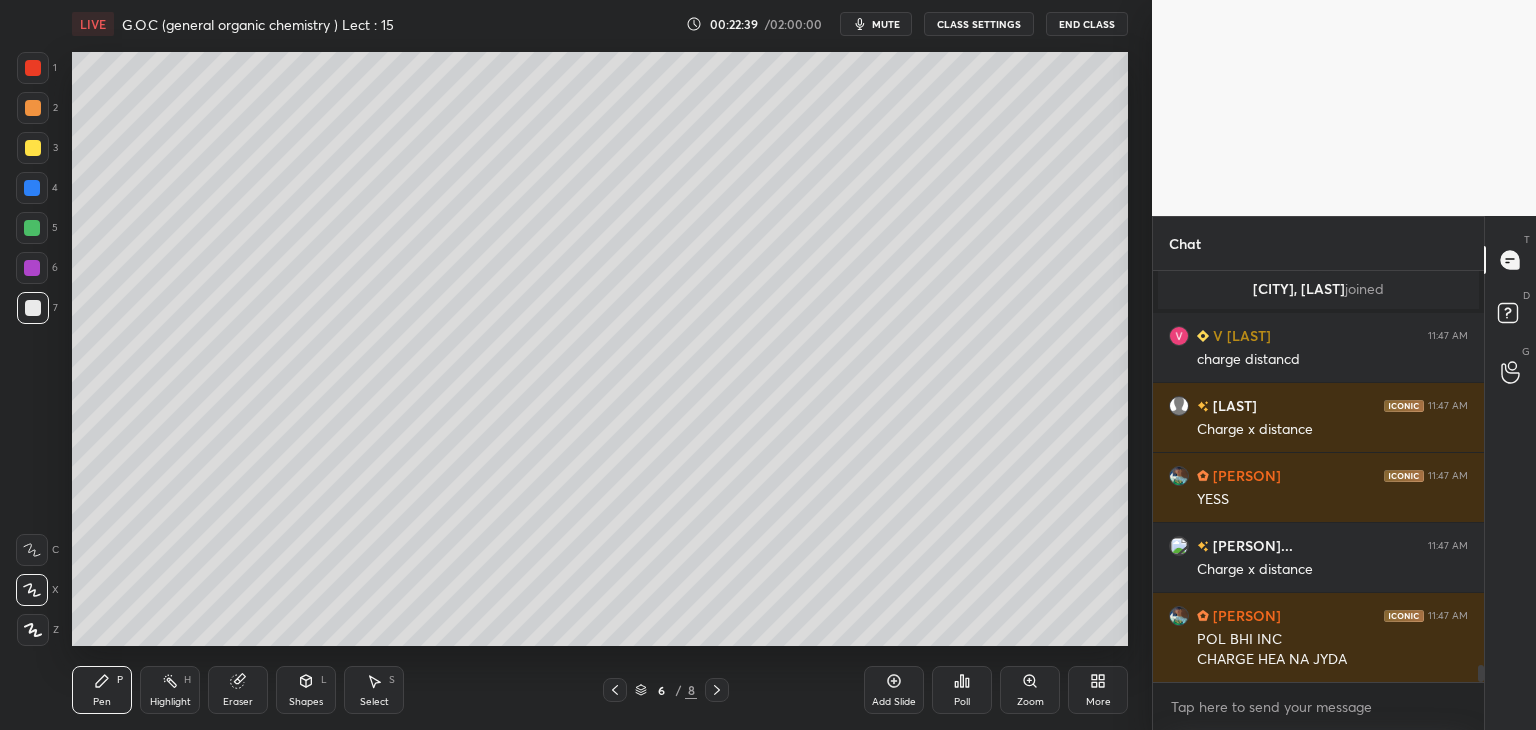 click at bounding box center [33, 148] 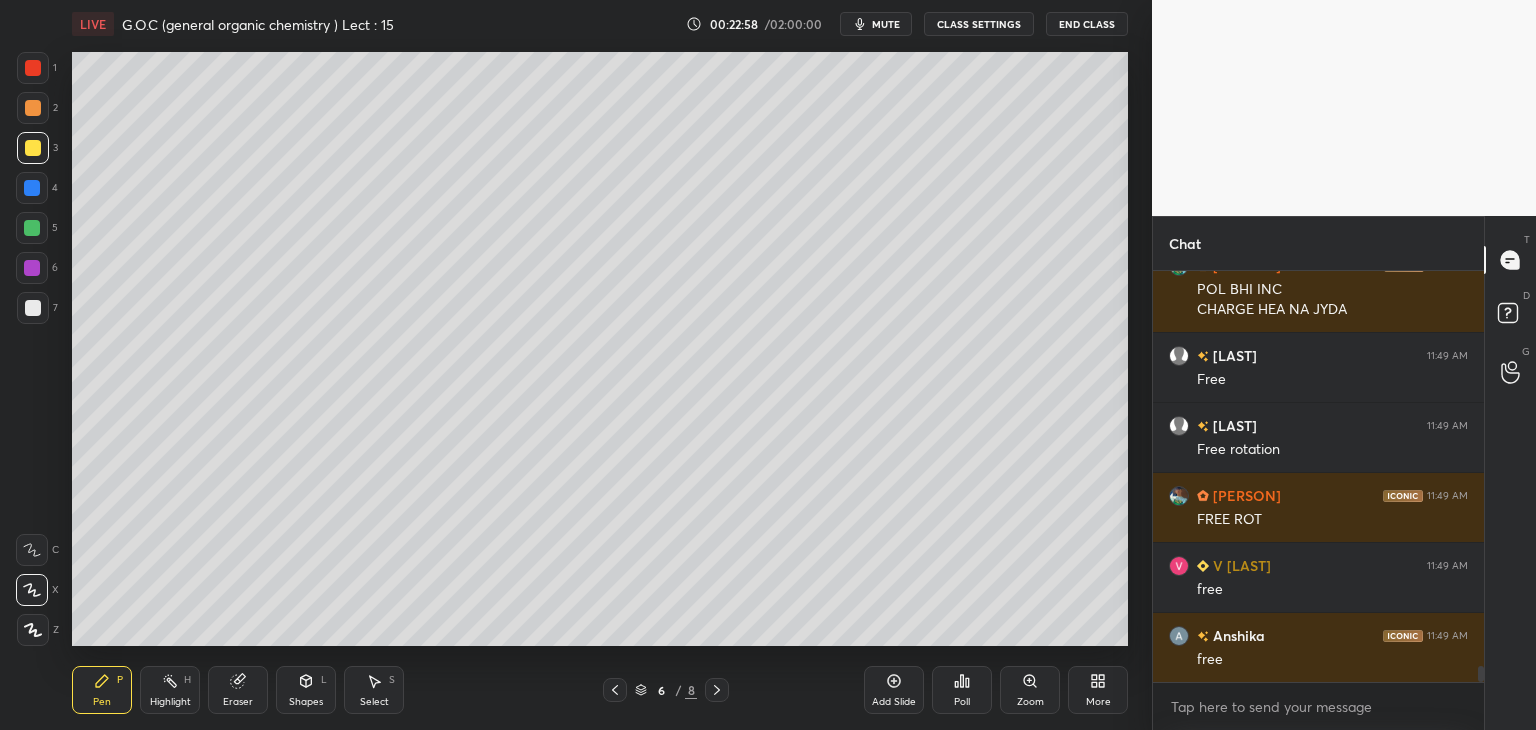 scroll, scrollTop: 10224, scrollLeft: 0, axis: vertical 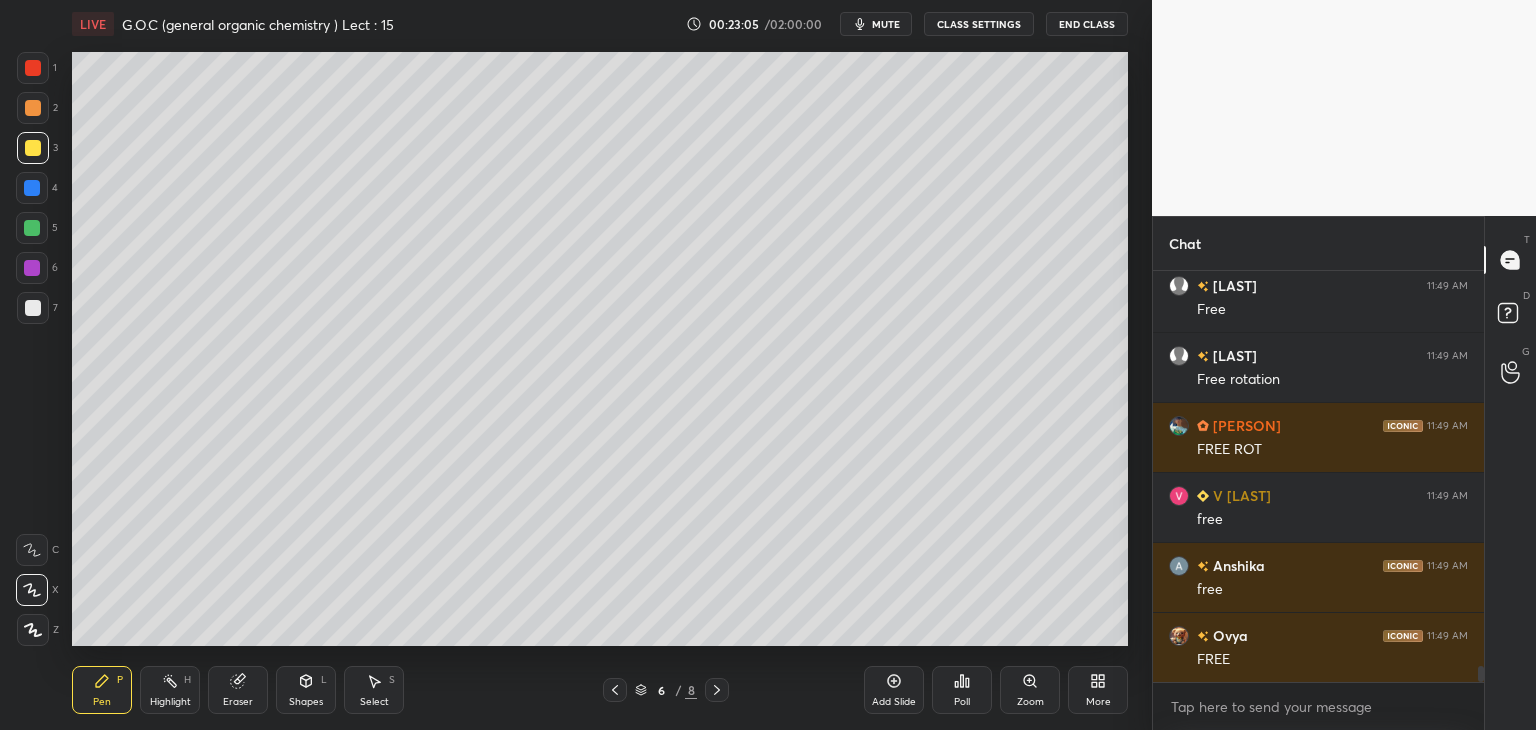 click at bounding box center (33, 308) 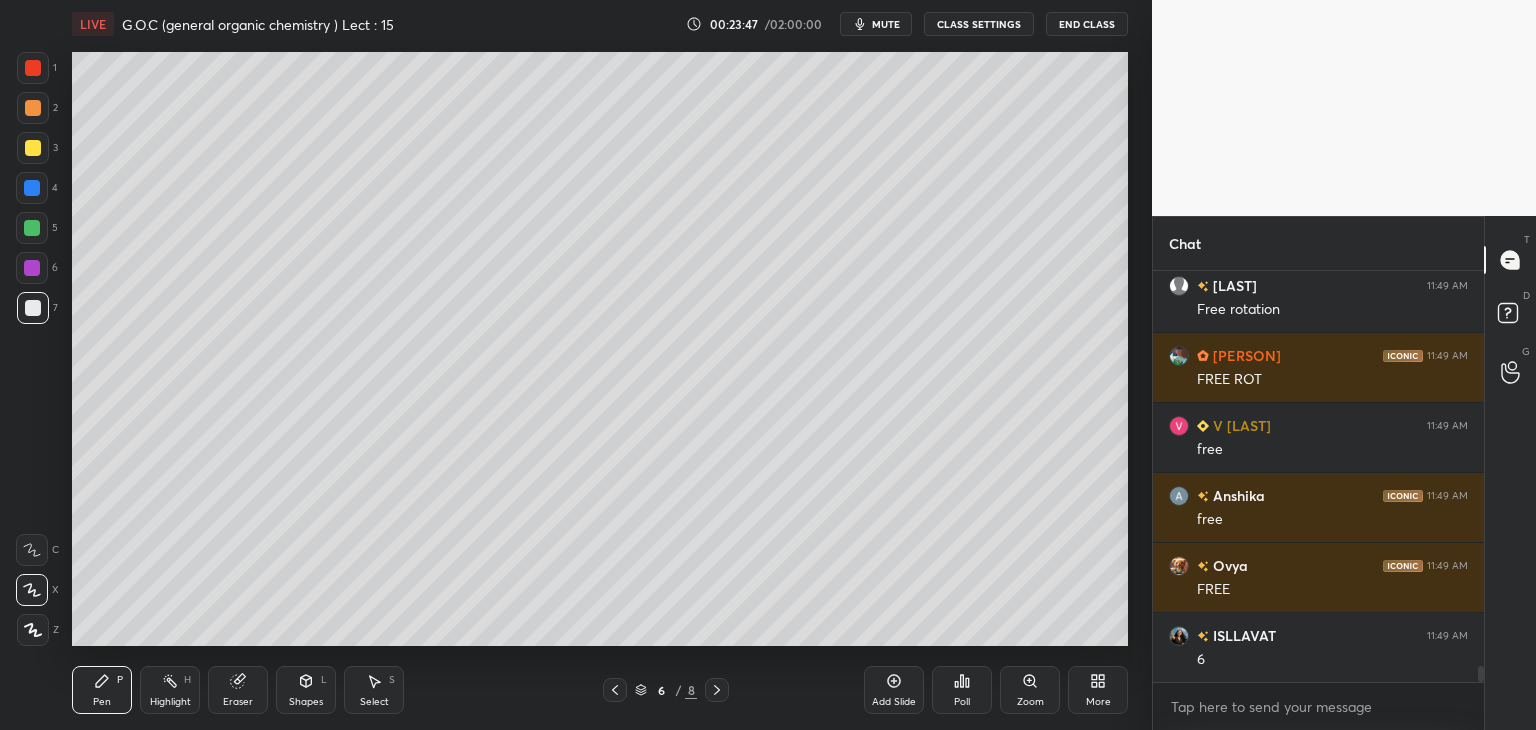 scroll, scrollTop: 10364, scrollLeft: 0, axis: vertical 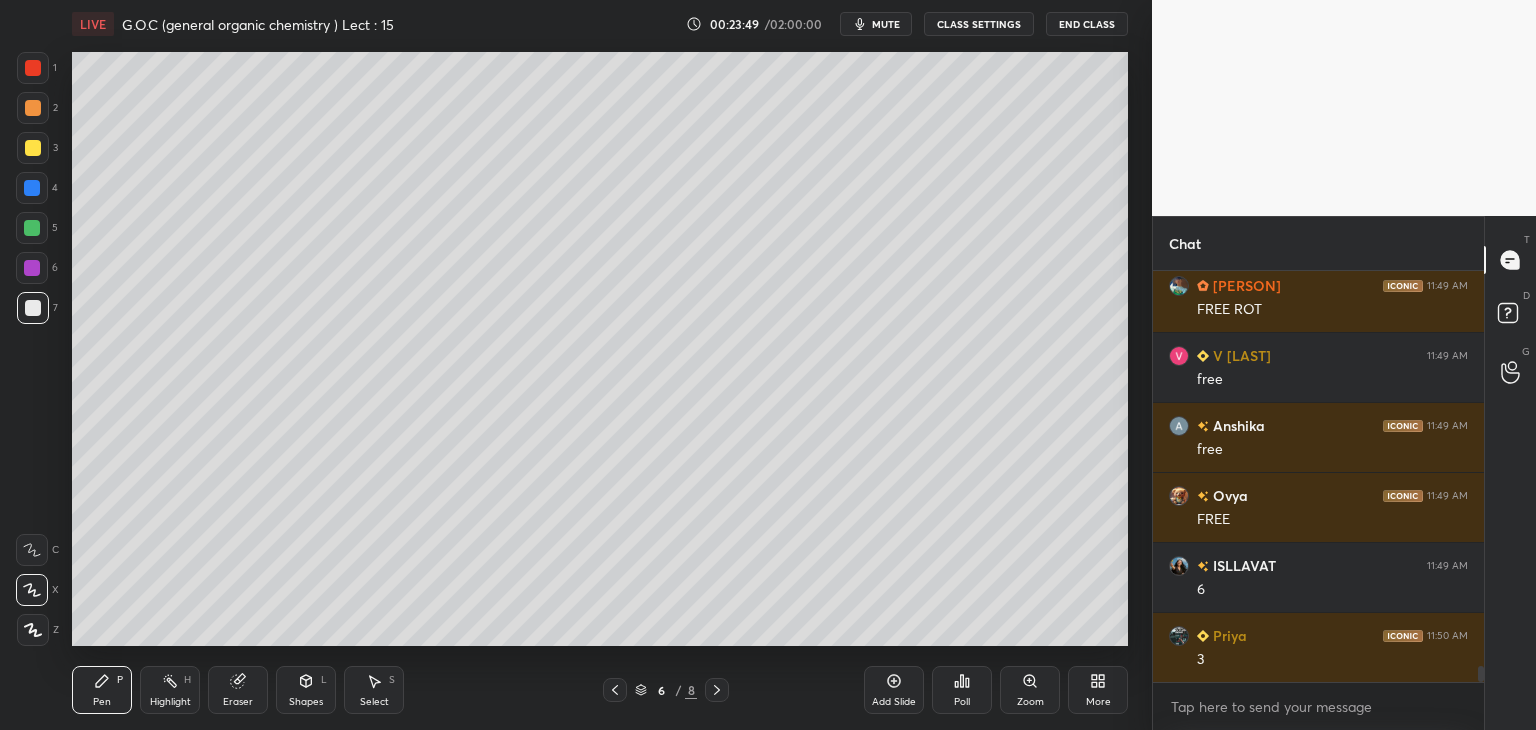click at bounding box center (32, 188) 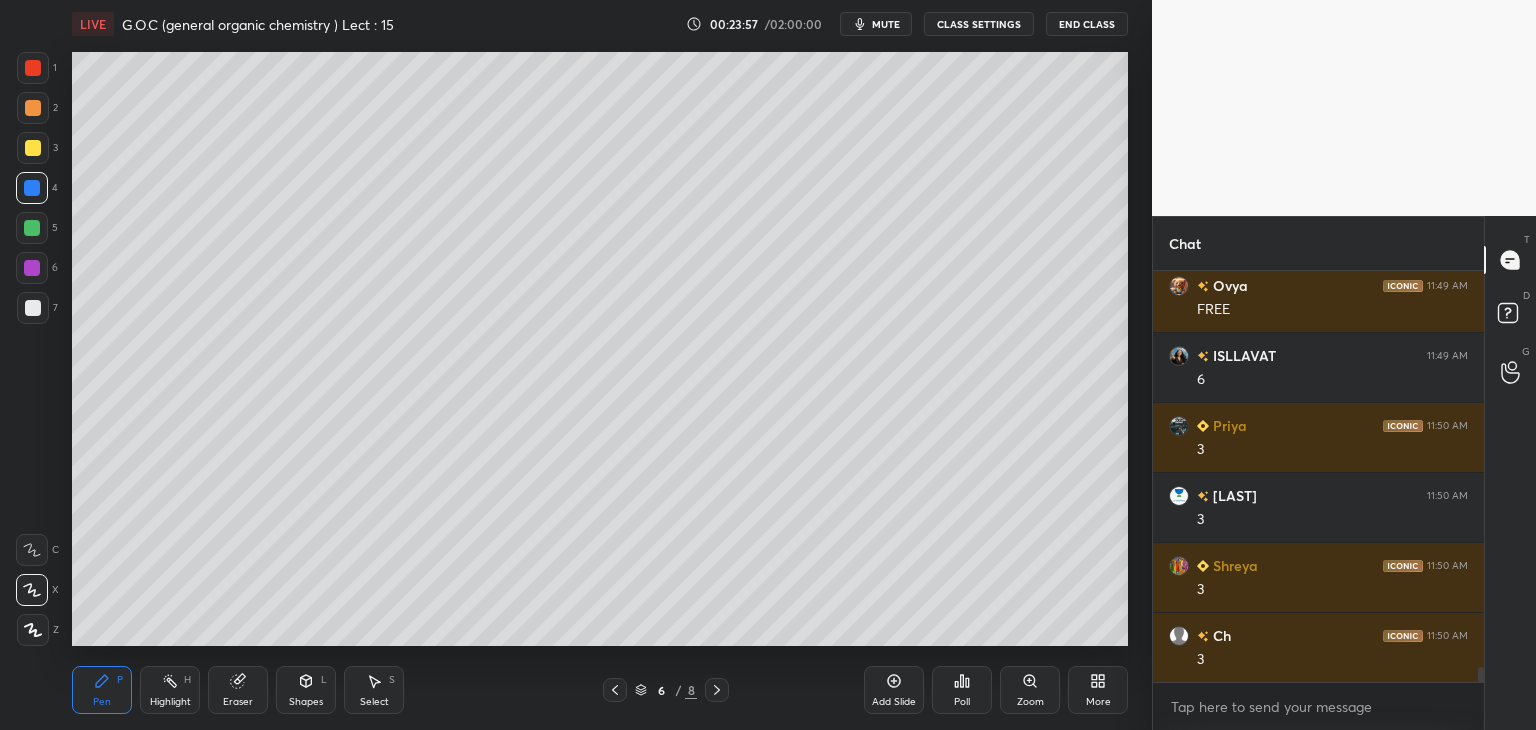 scroll, scrollTop: 10644, scrollLeft: 0, axis: vertical 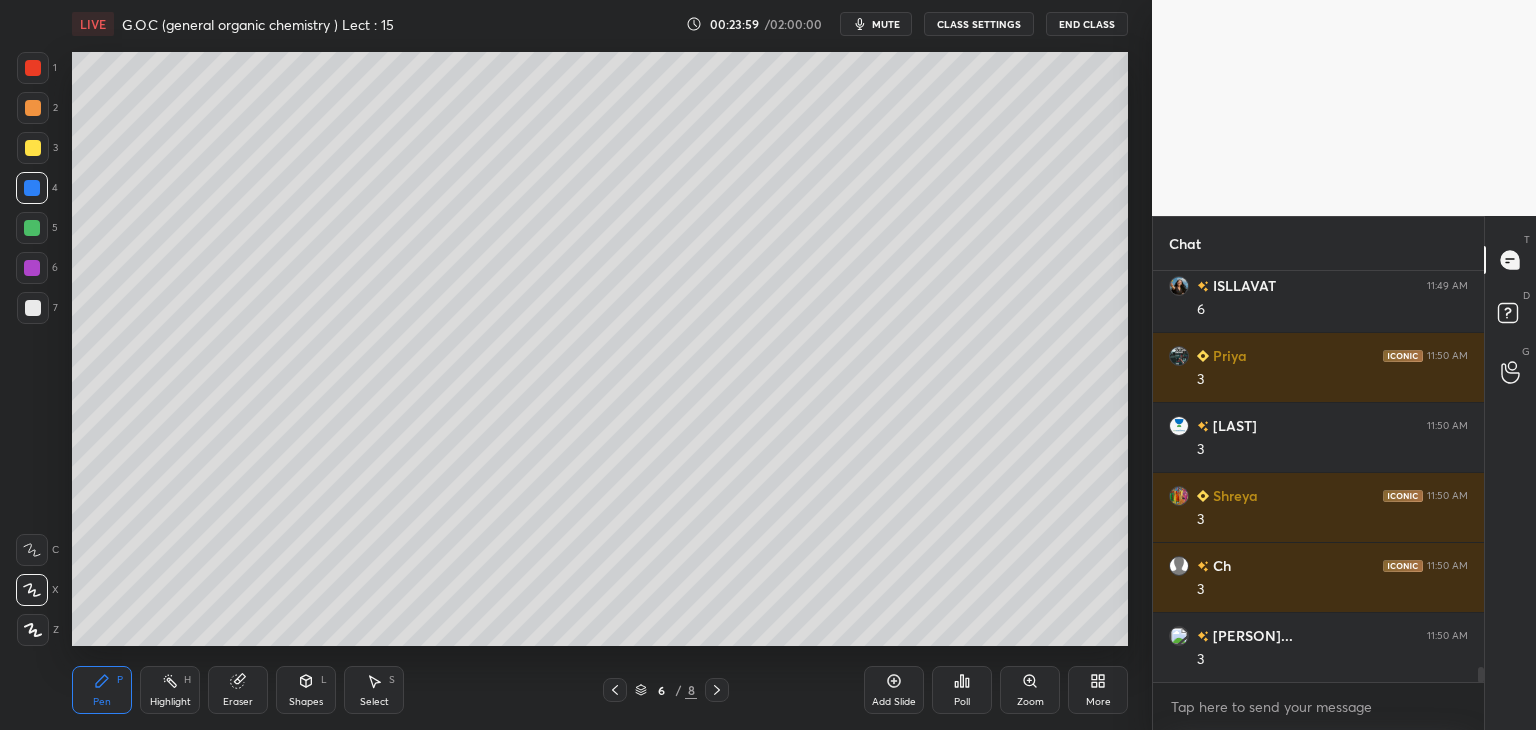 click 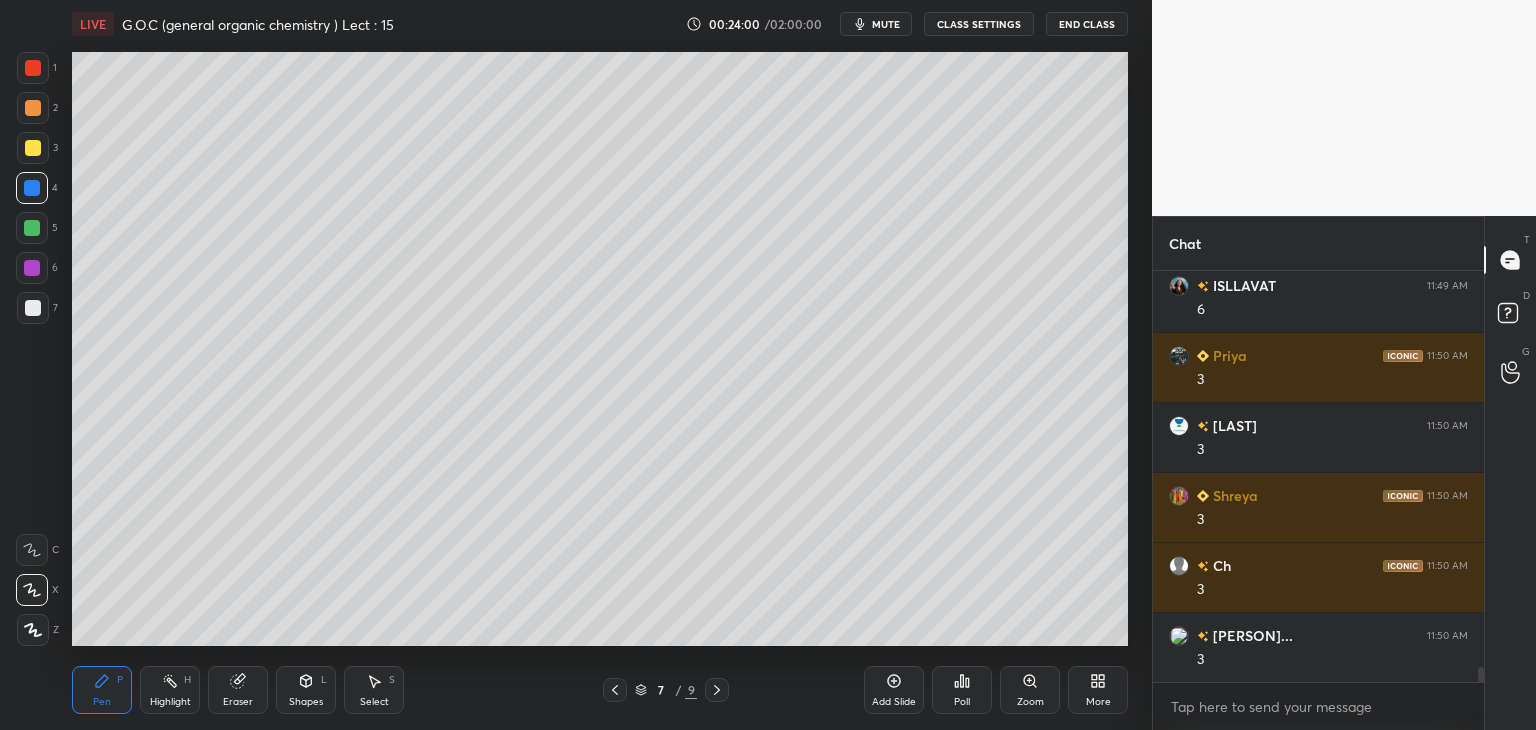 click at bounding box center [33, 308] 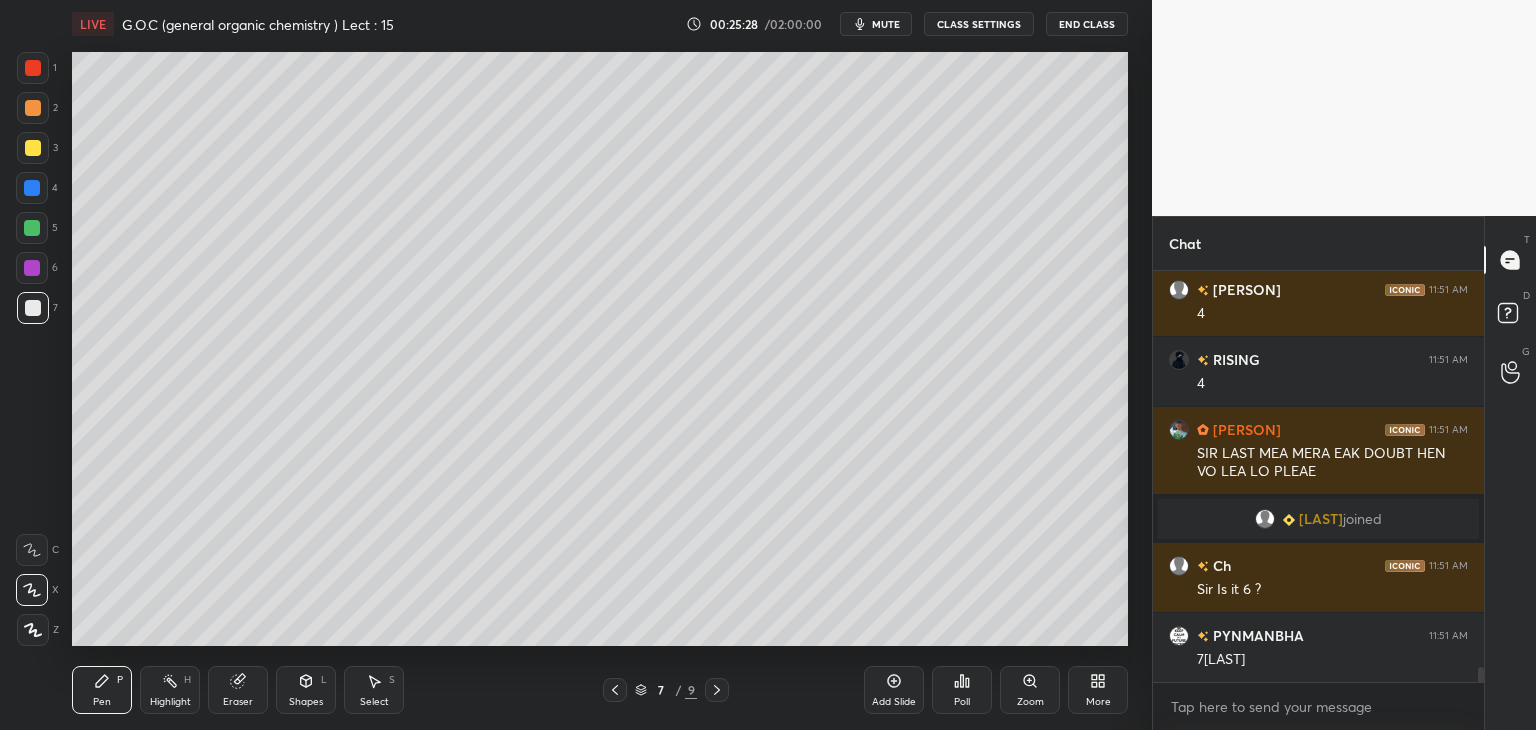 scroll, scrollTop: 10754, scrollLeft: 0, axis: vertical 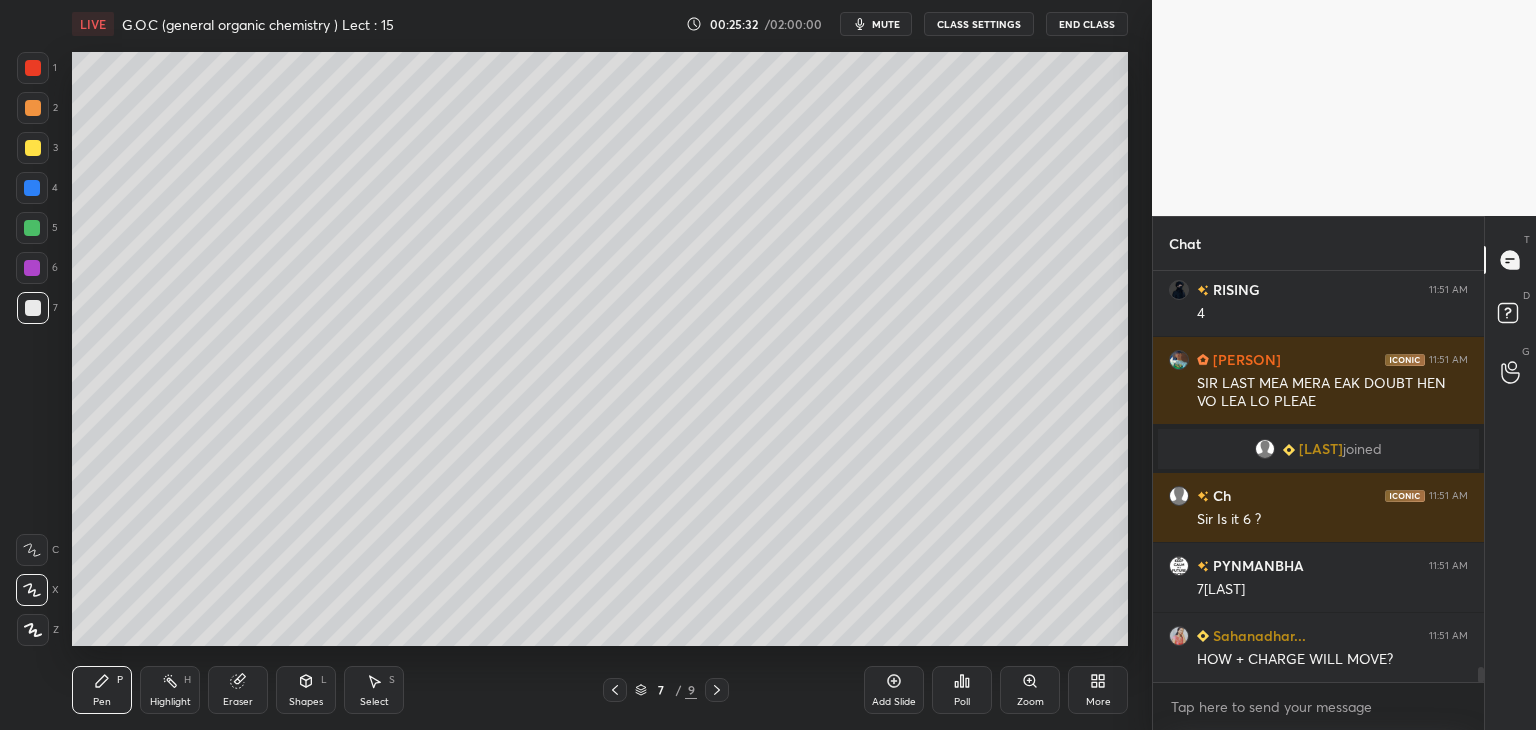 click at bounding box center [33, 148] 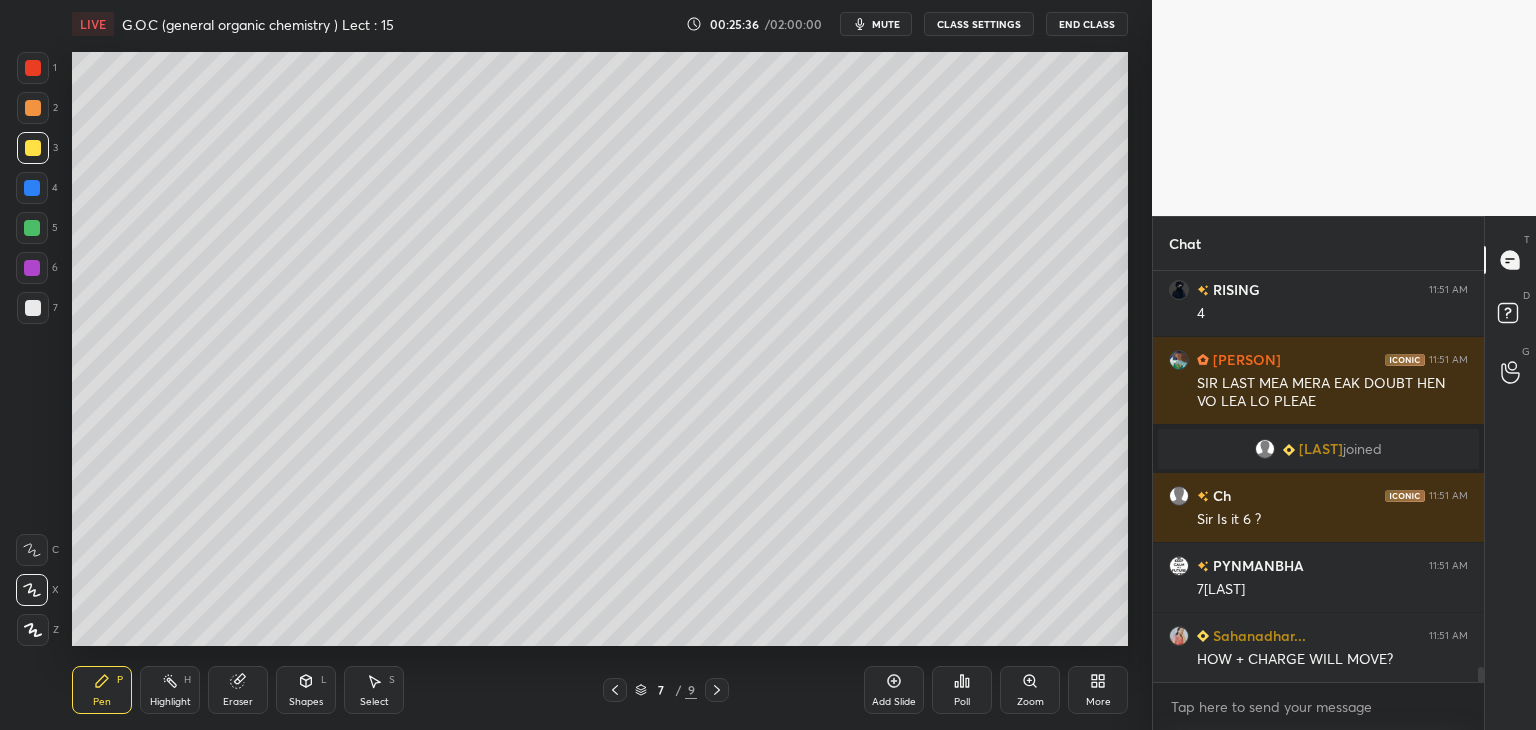 scroll, scrollTop: 10824, scrollLeft: 0, axis: vertical 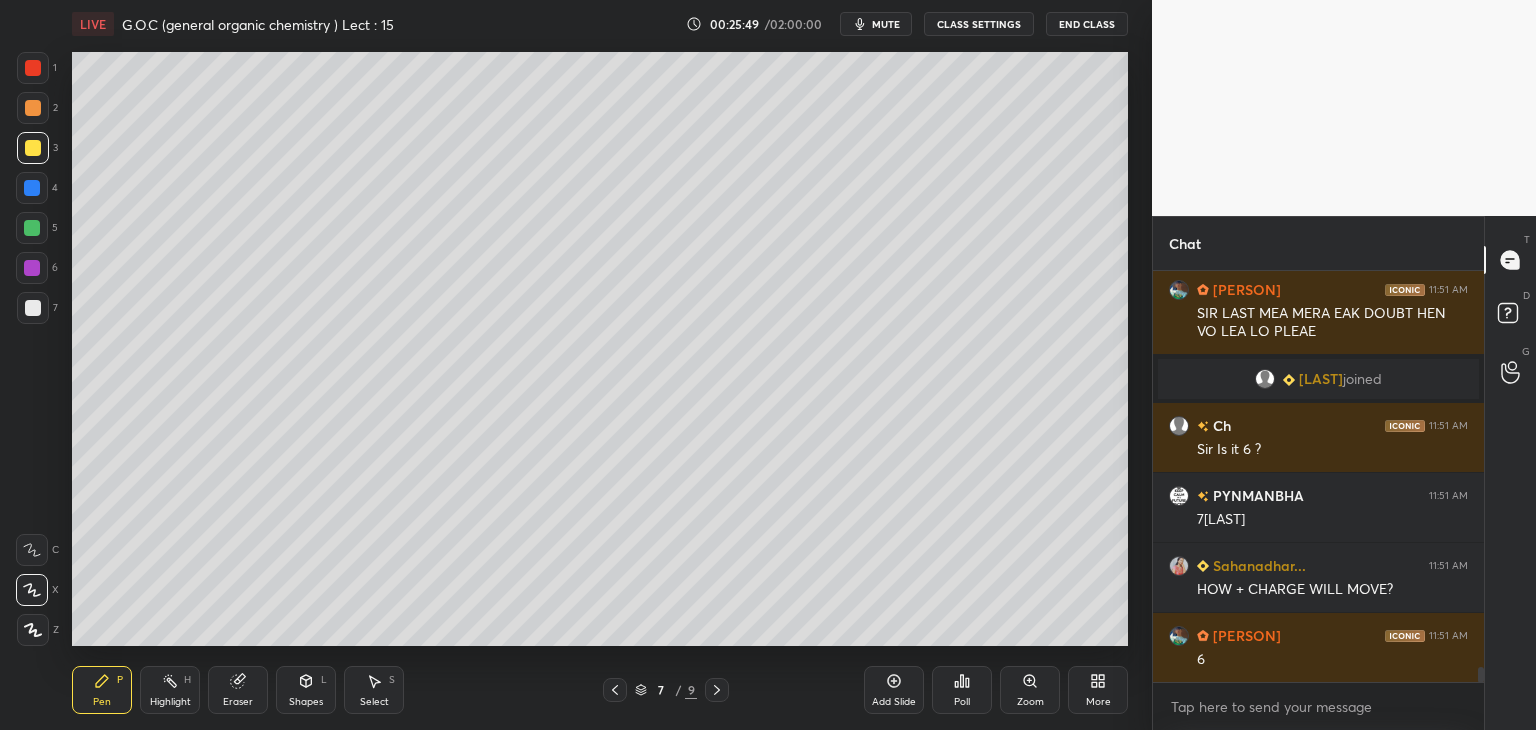click at bounding box center [32, 228] 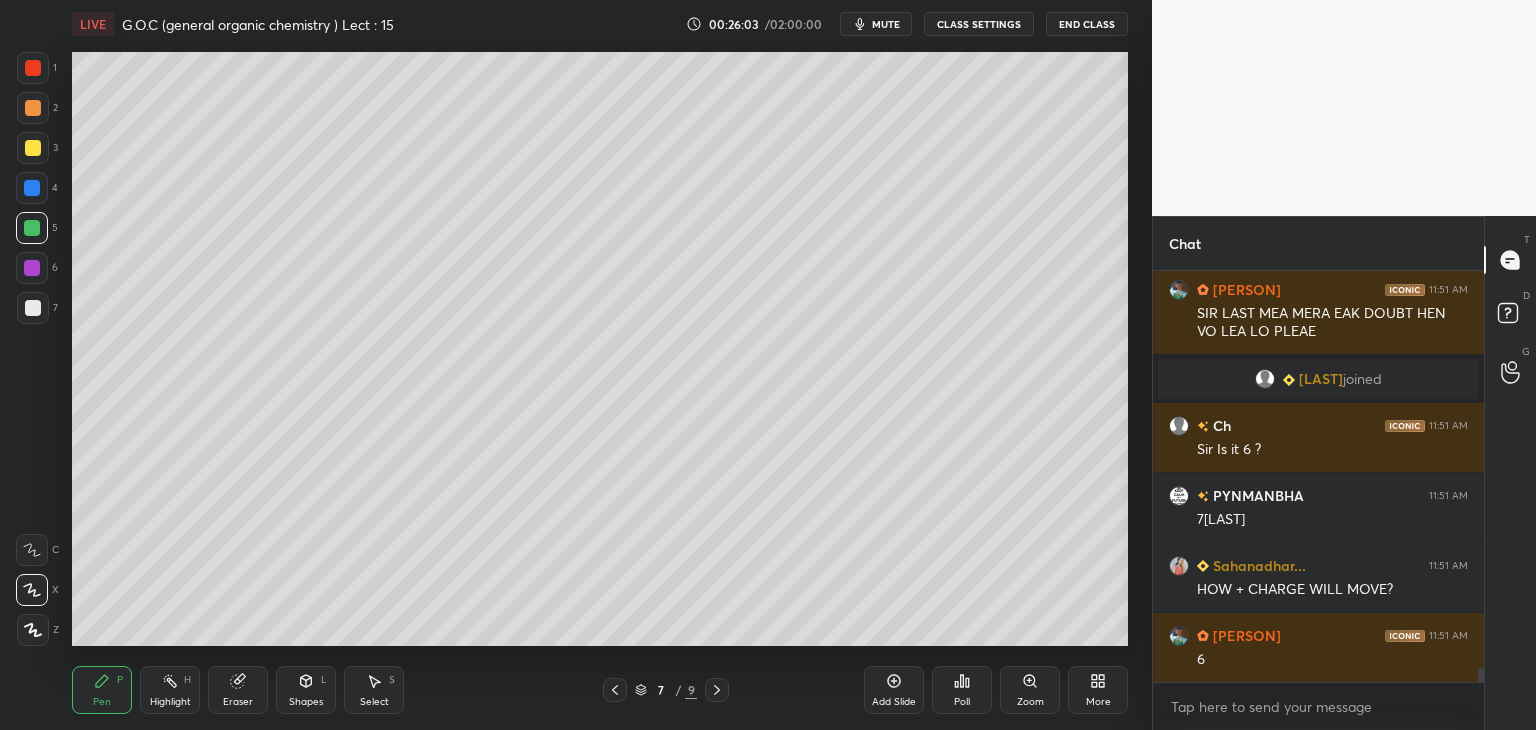 click at bounding box center [33, 308] 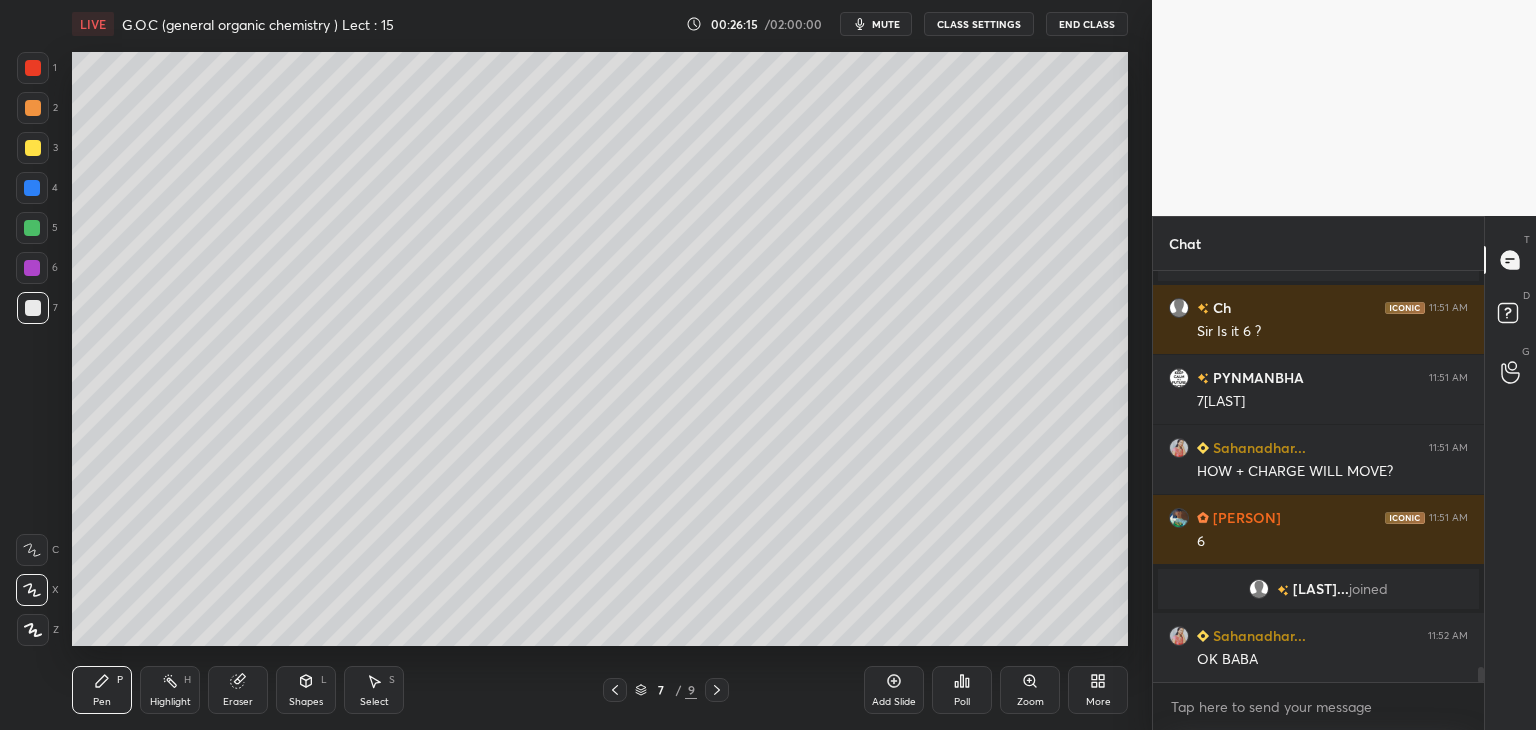 scroll, scrollTop: 10862, scrollLeft: 0, axis: vertical 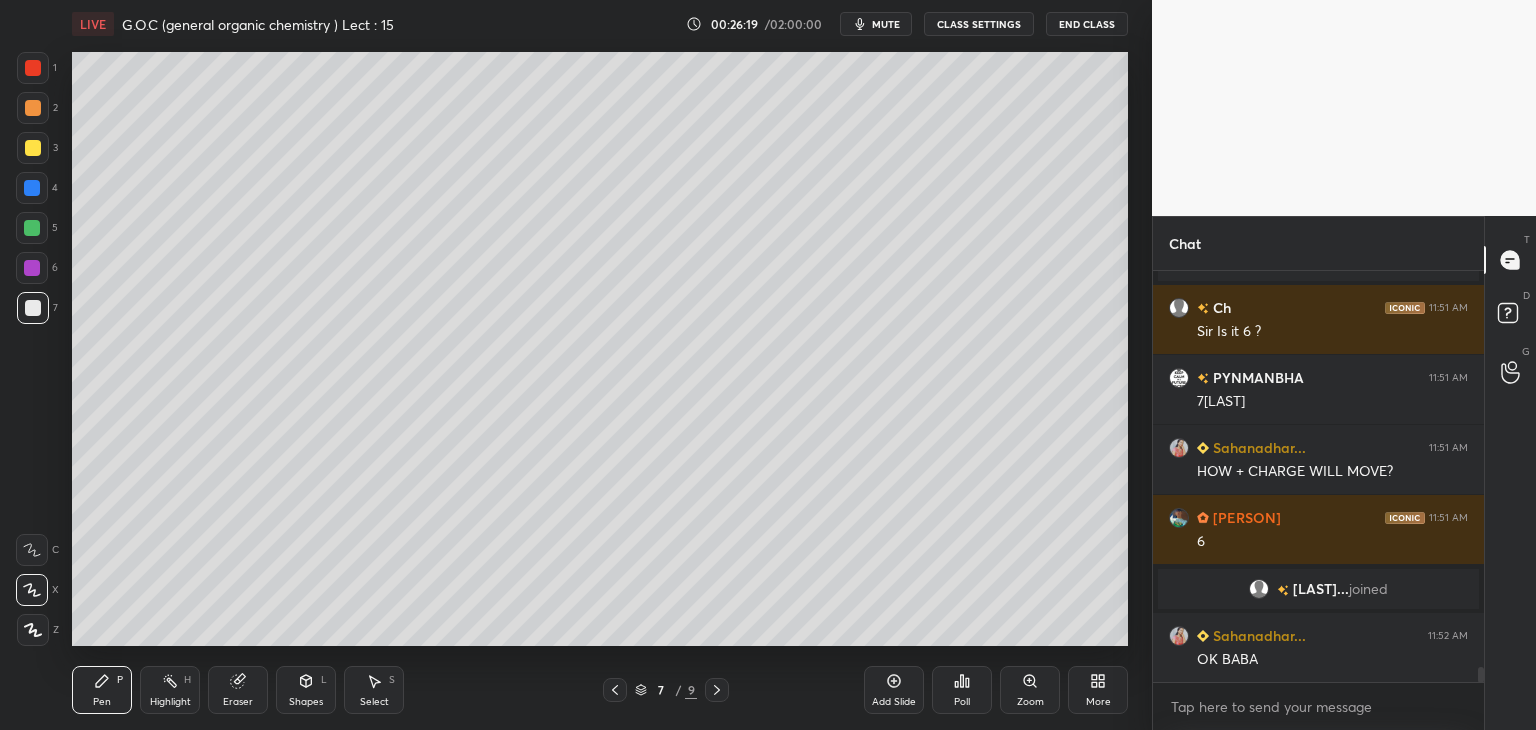 click at bounding box center [32, 228] 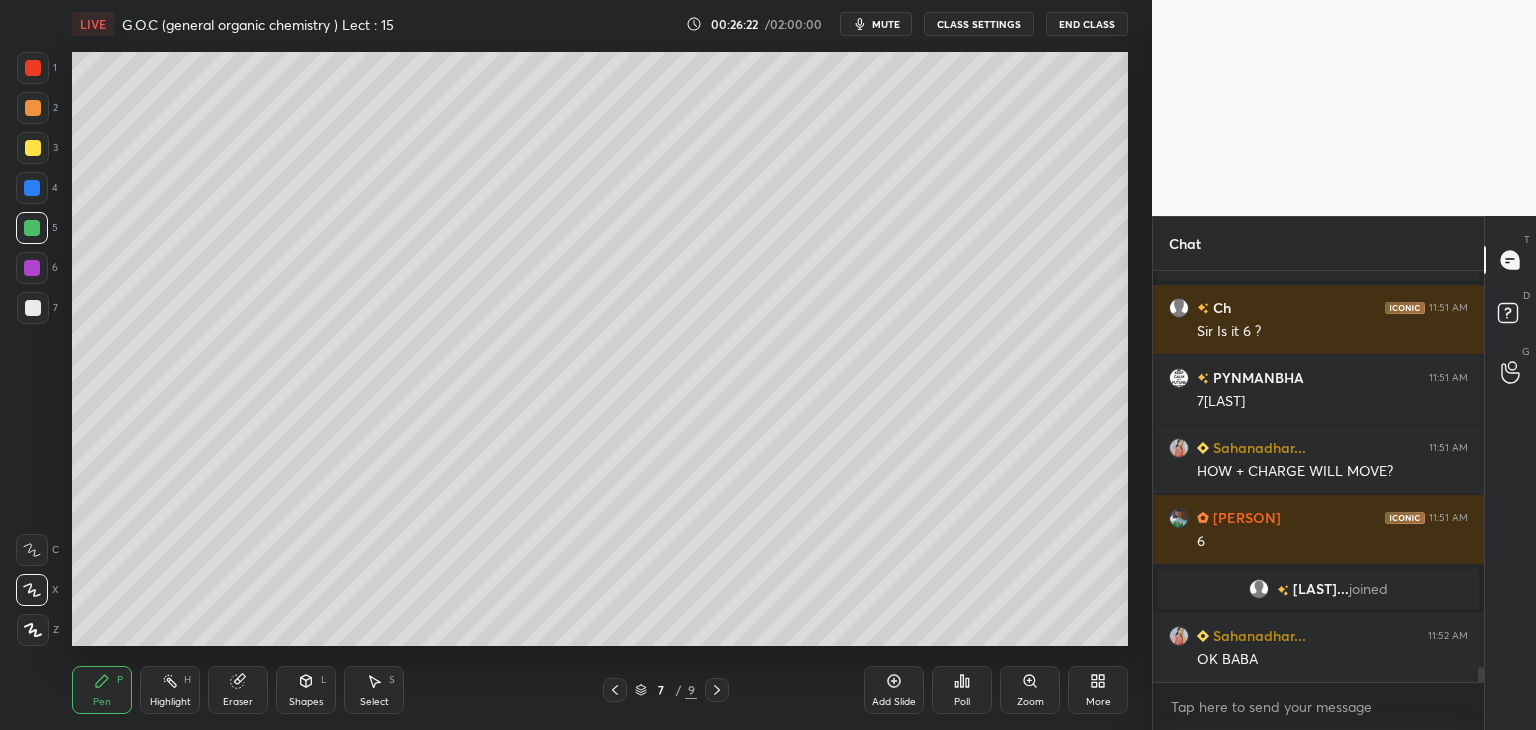click at bounding box center [33, 308] 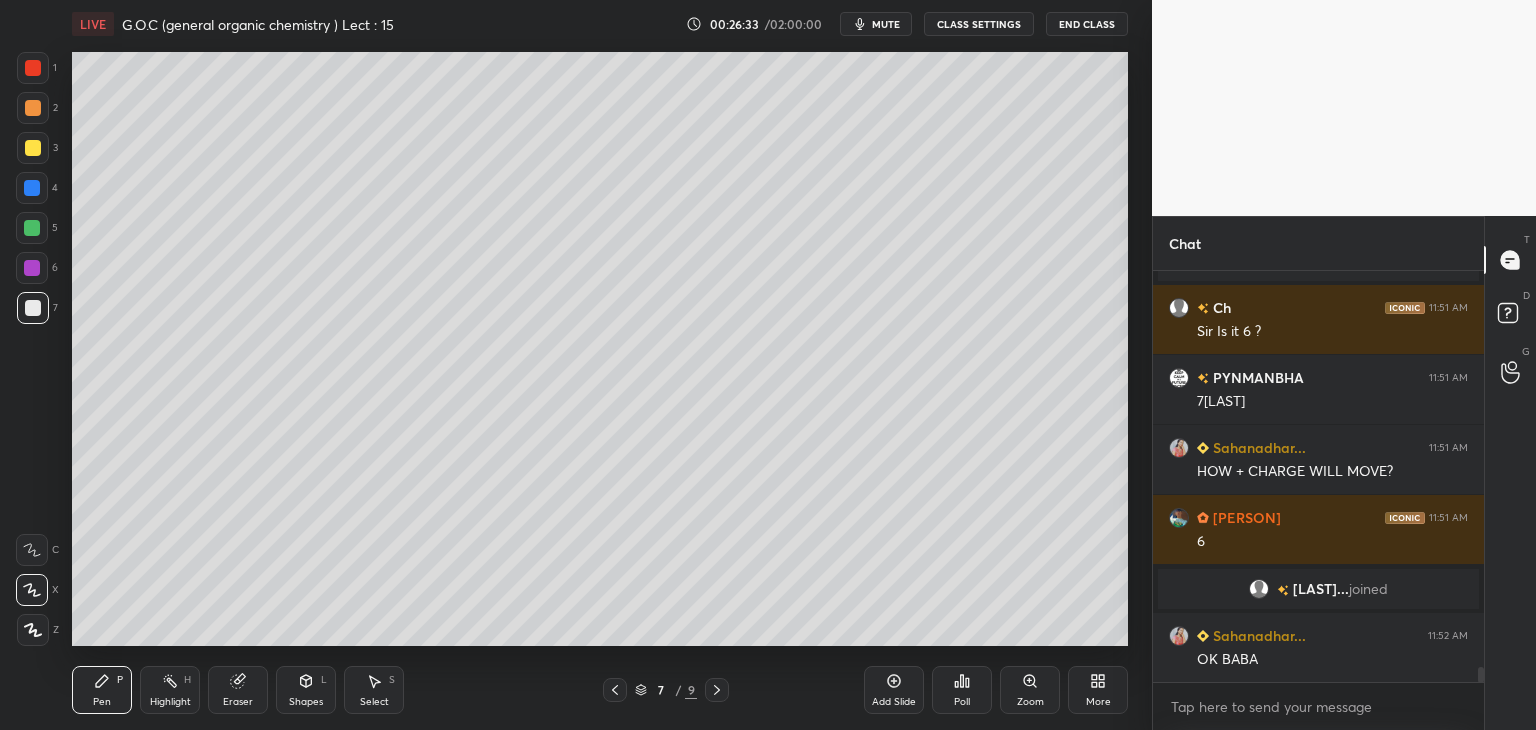 click at bounding box center (33, 148) 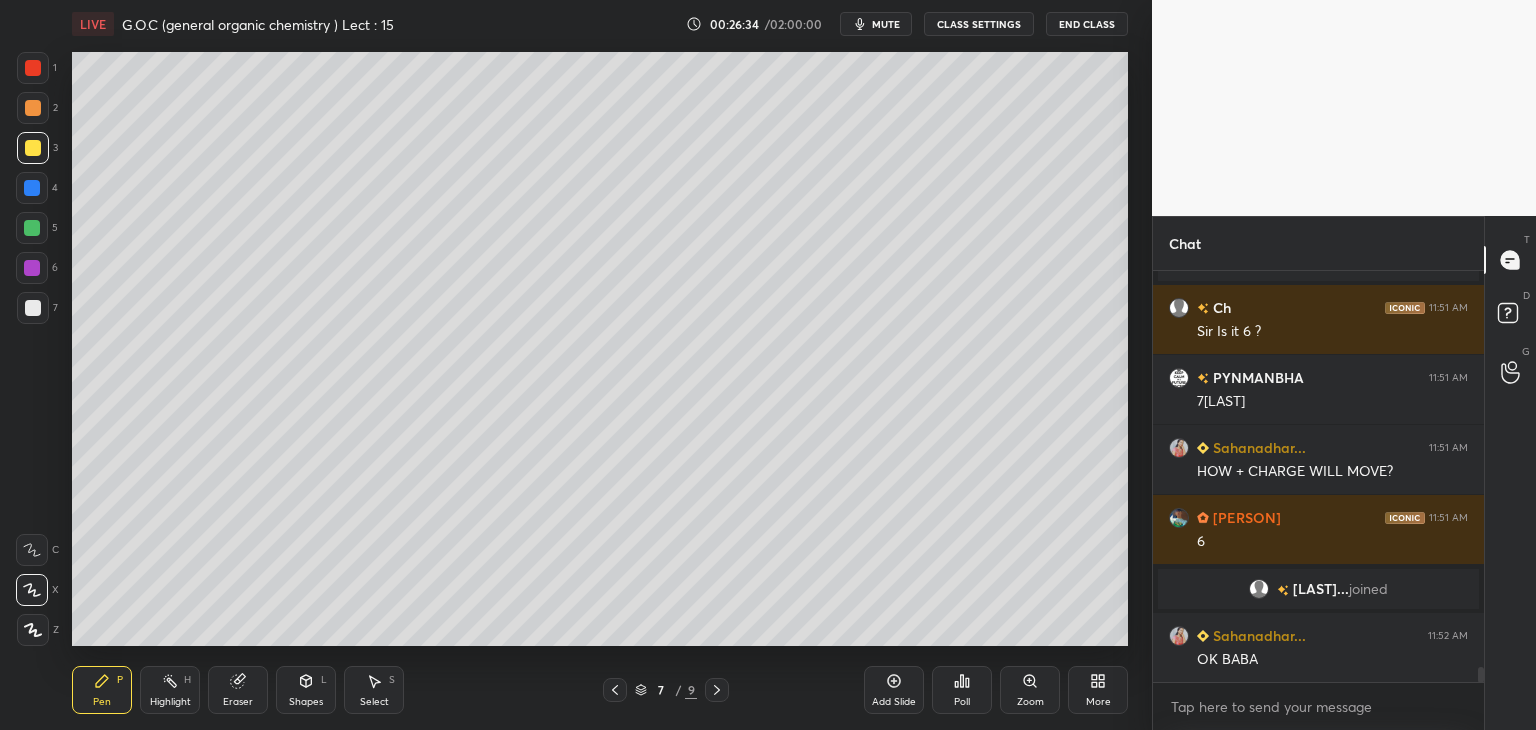 scroll, scrollTop: 10910, scrollLeft: 0, axis: vertical 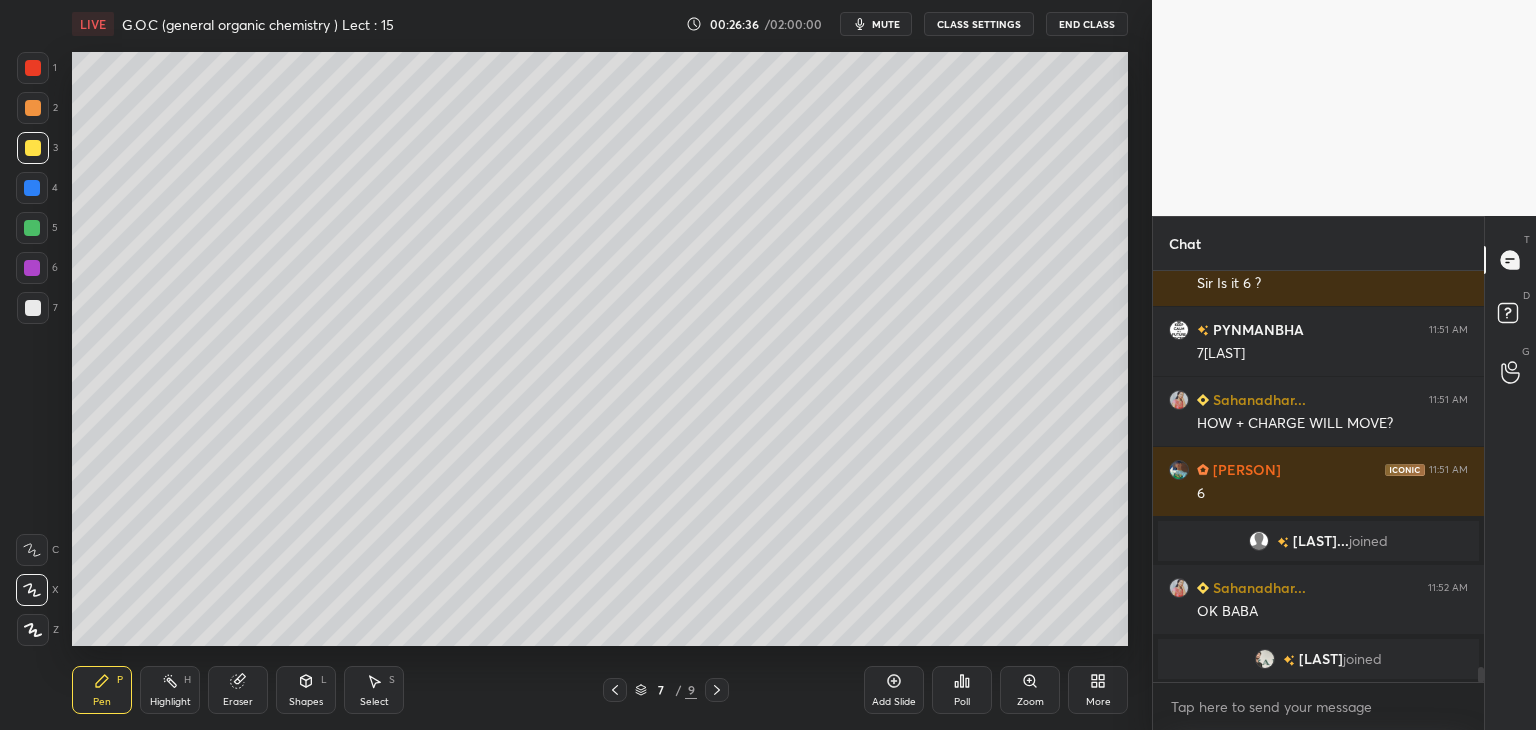 click at bounding box center [33, 308] 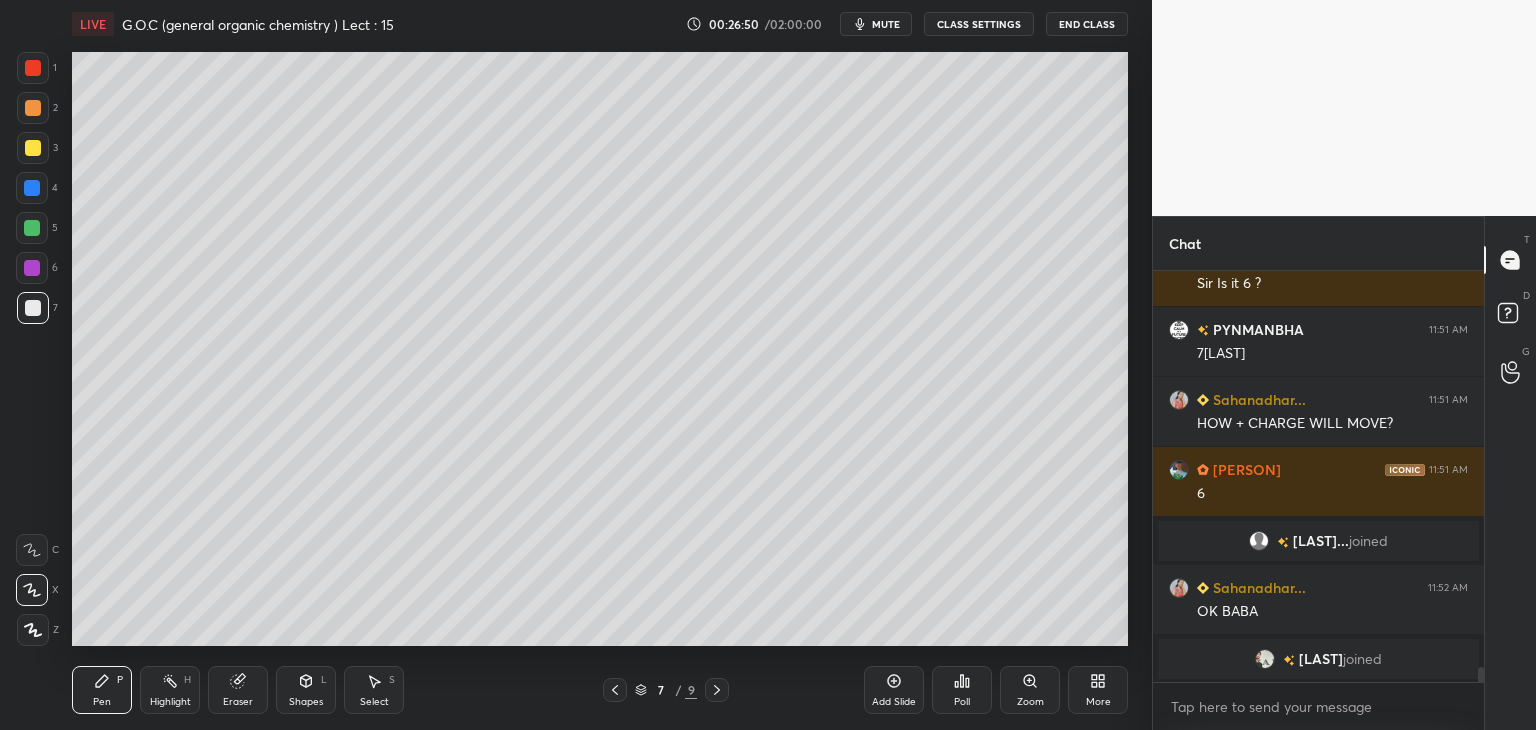 click at bounding box center [33, 148] 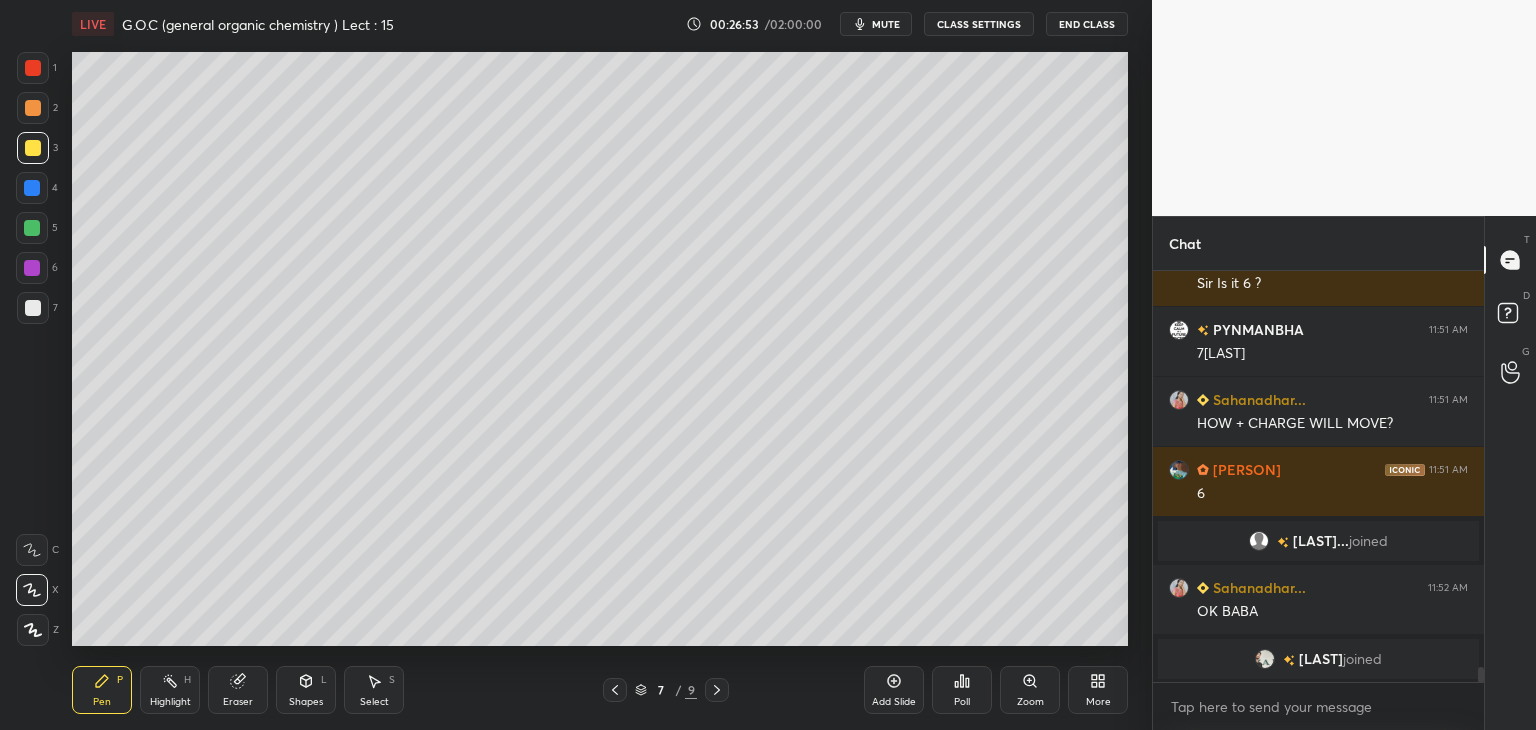 click at bounding box center (33, 308) 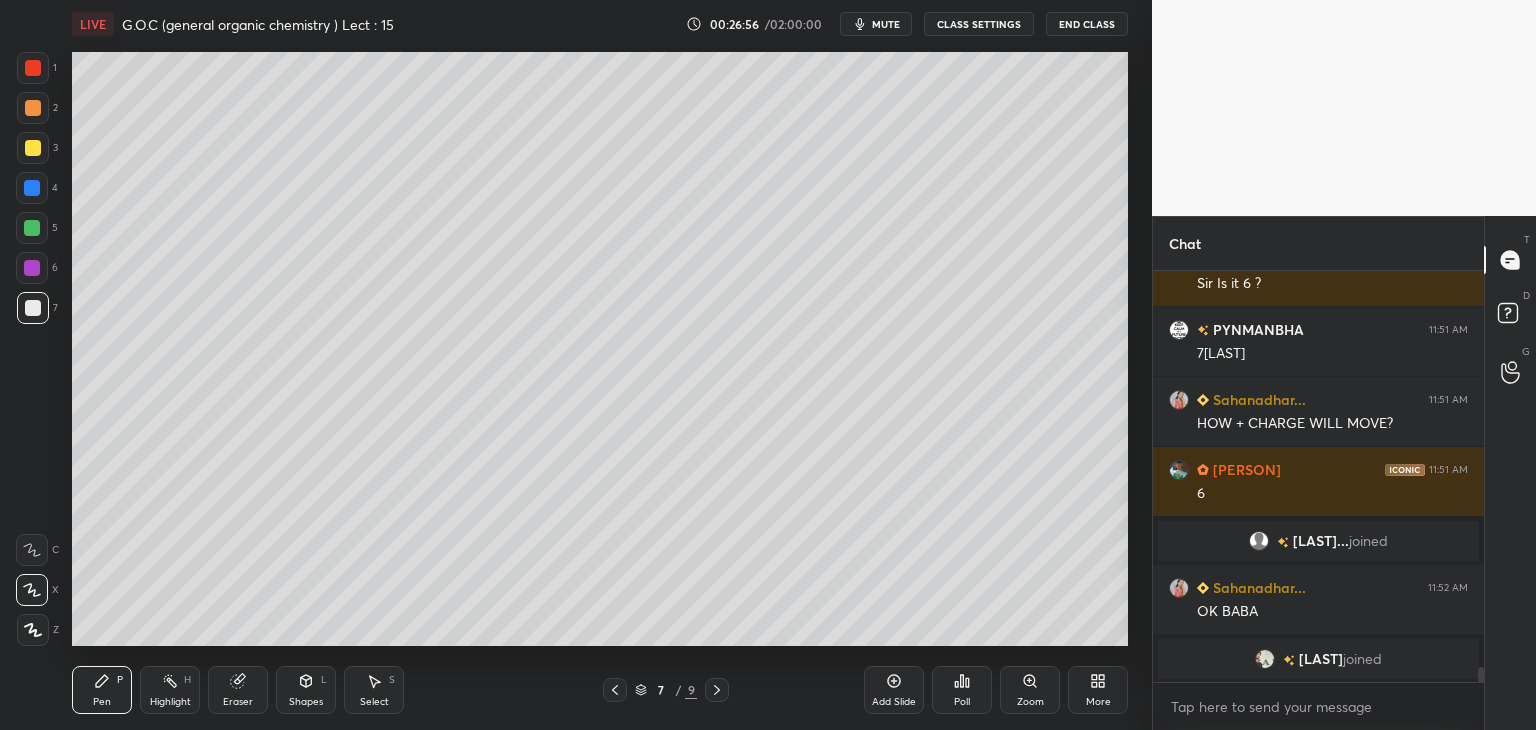 scroll, scrollTop: 10920, scrollLeft: 0, axis: vertical 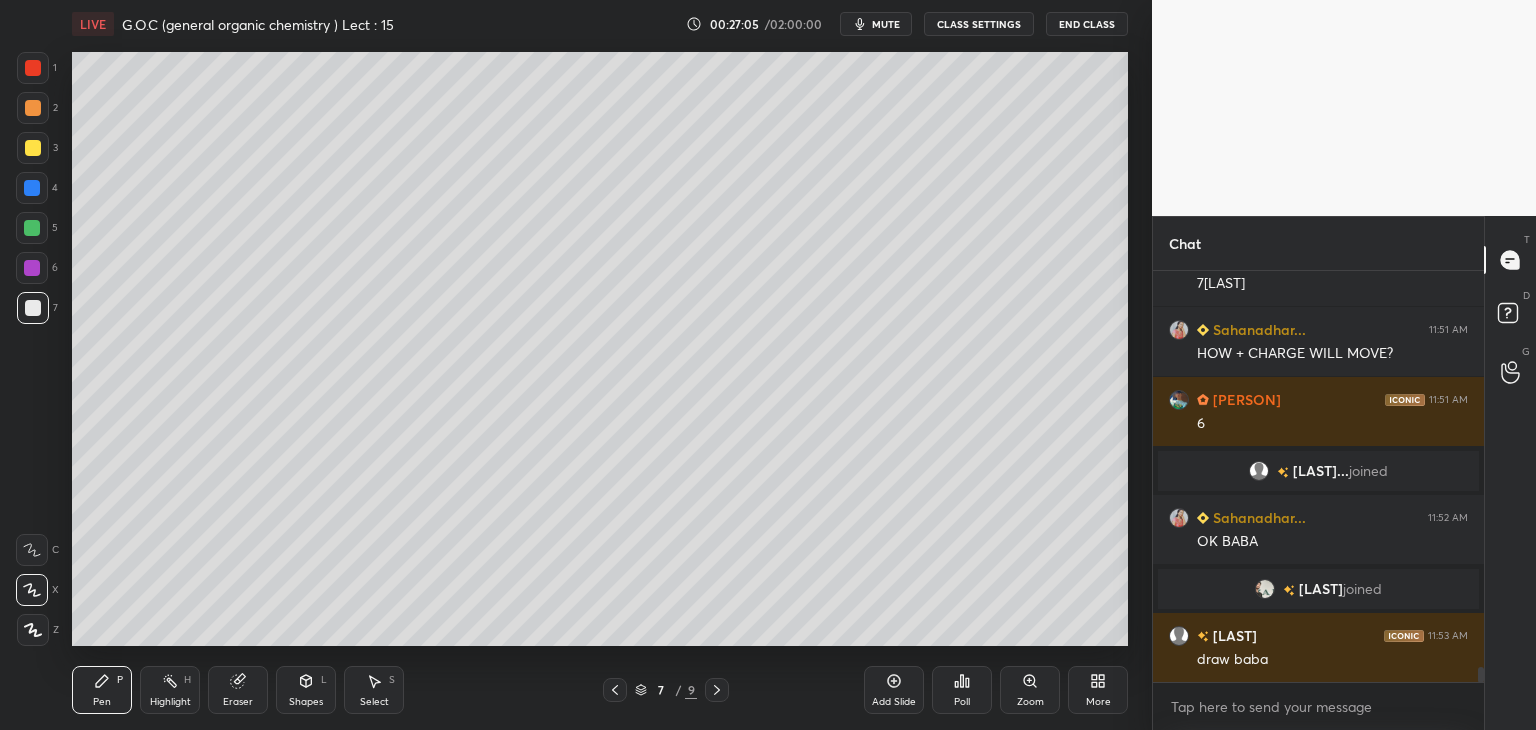 click at bounding box center (33, 148) 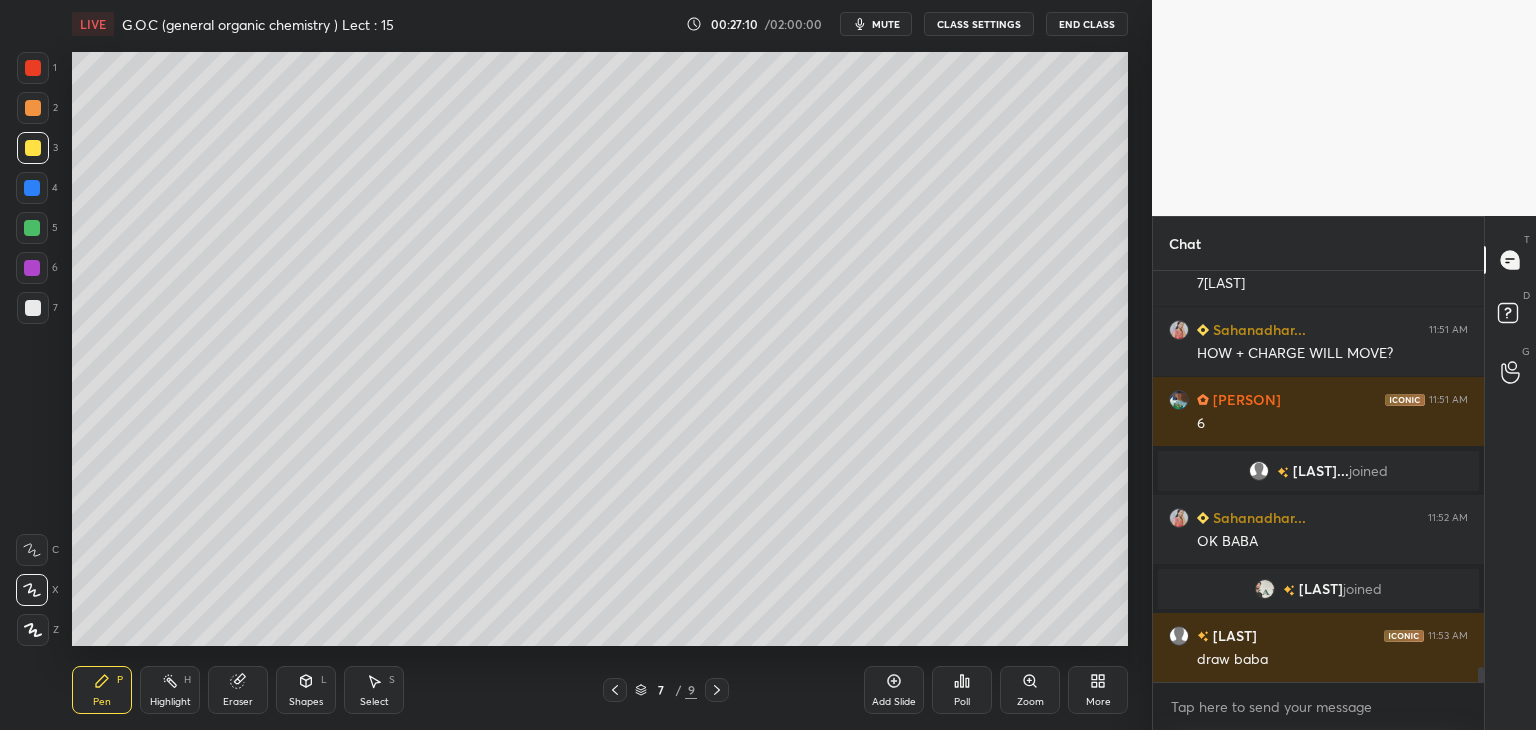 click at bounding box center (33, 308) 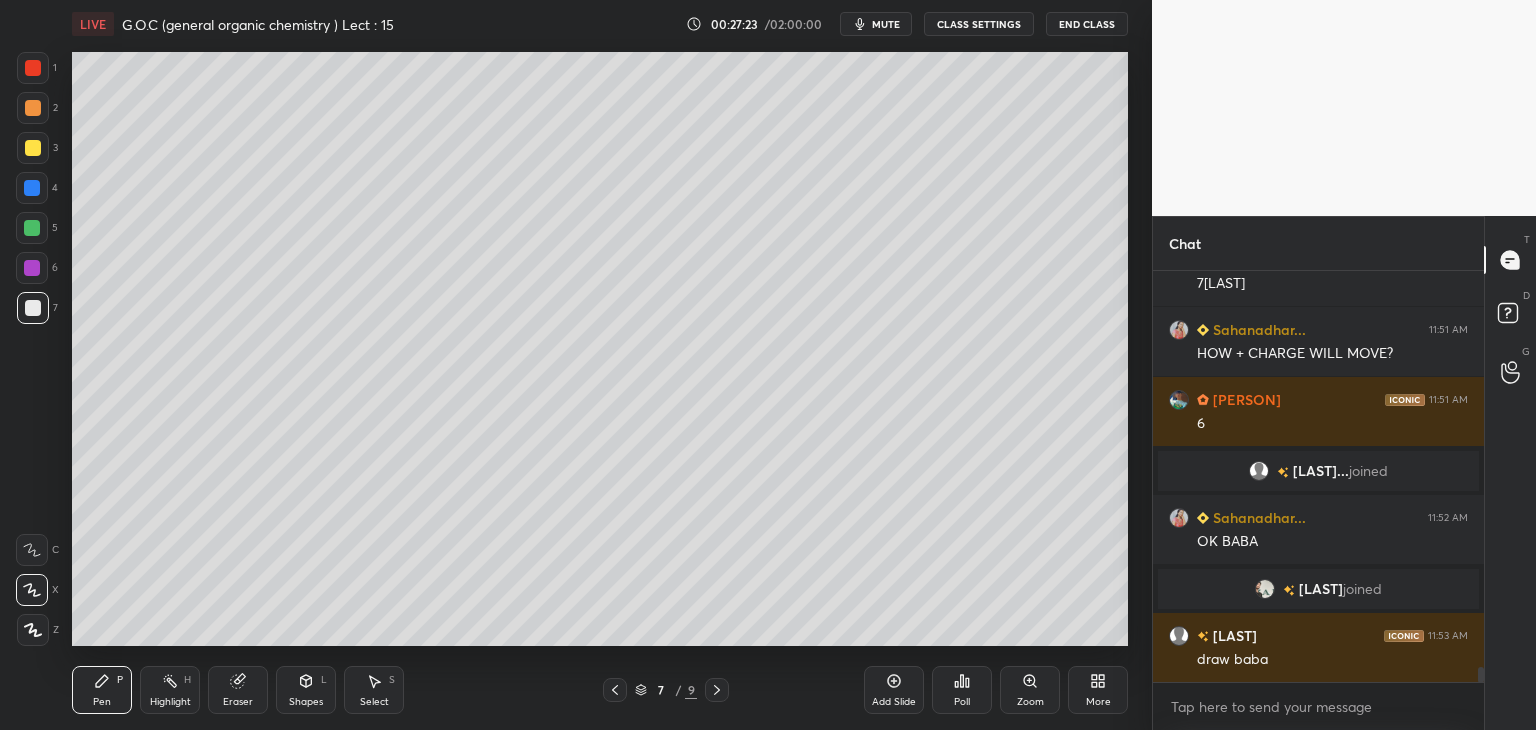 click at bounding box center (33, 148) 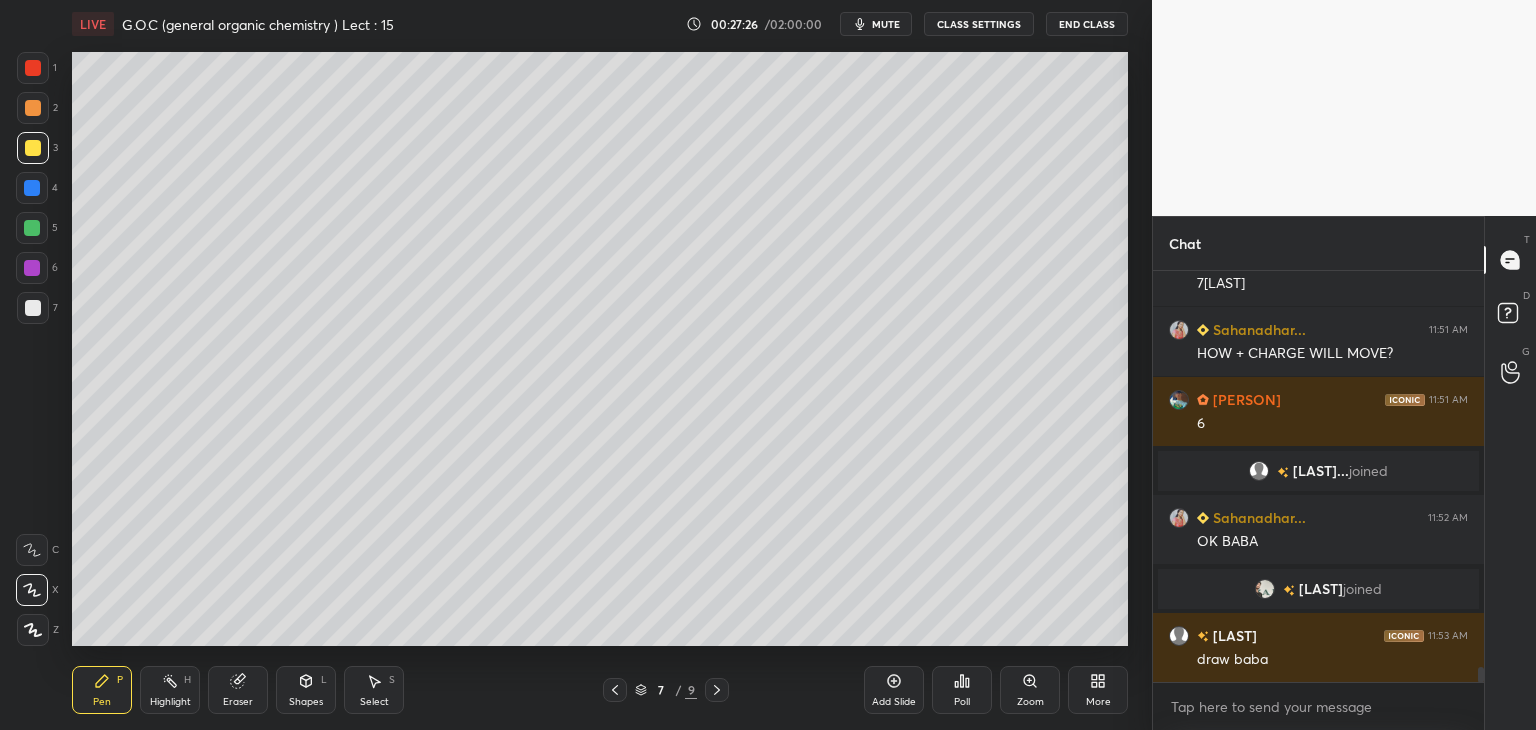 click at bounding box center [33, 308] 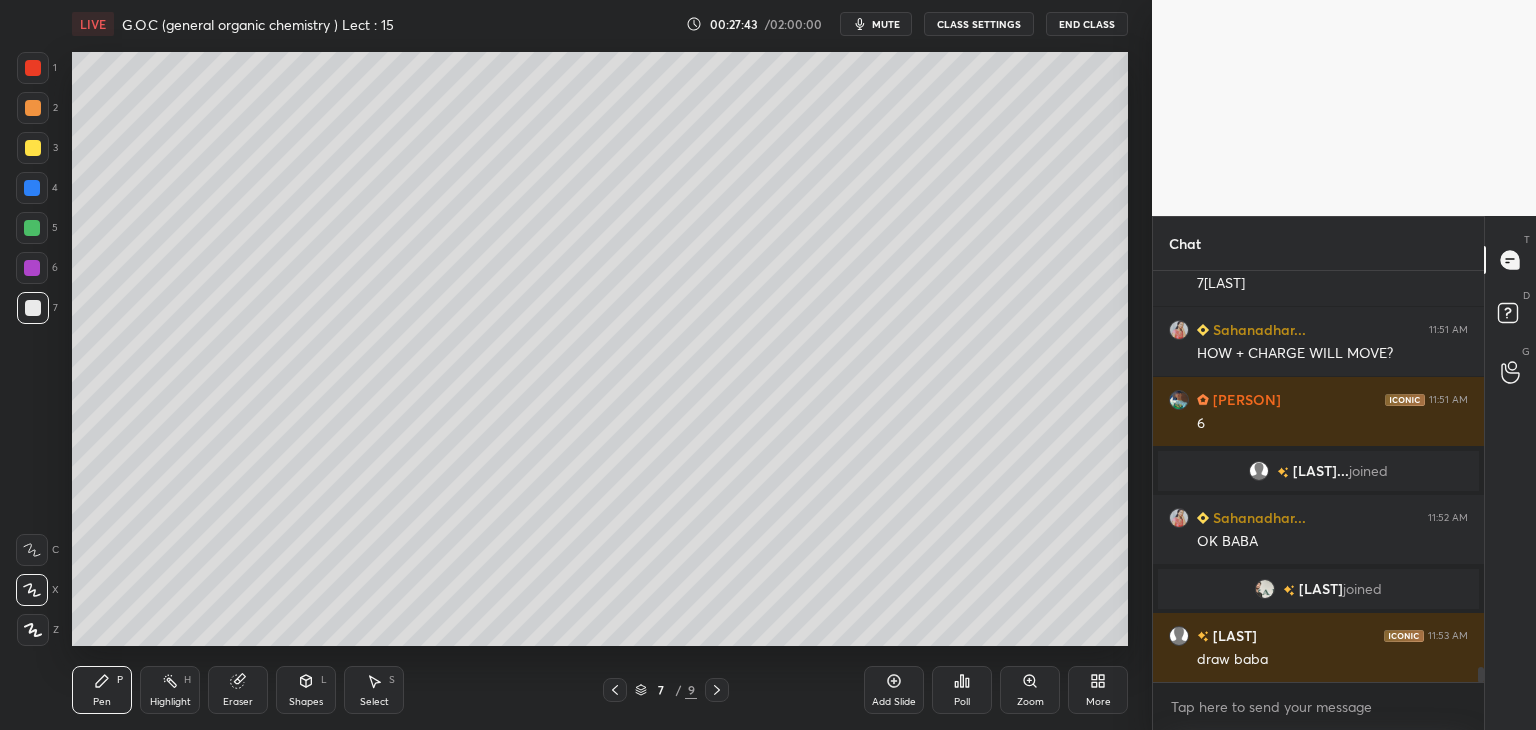click at bounding box center [33, 148] 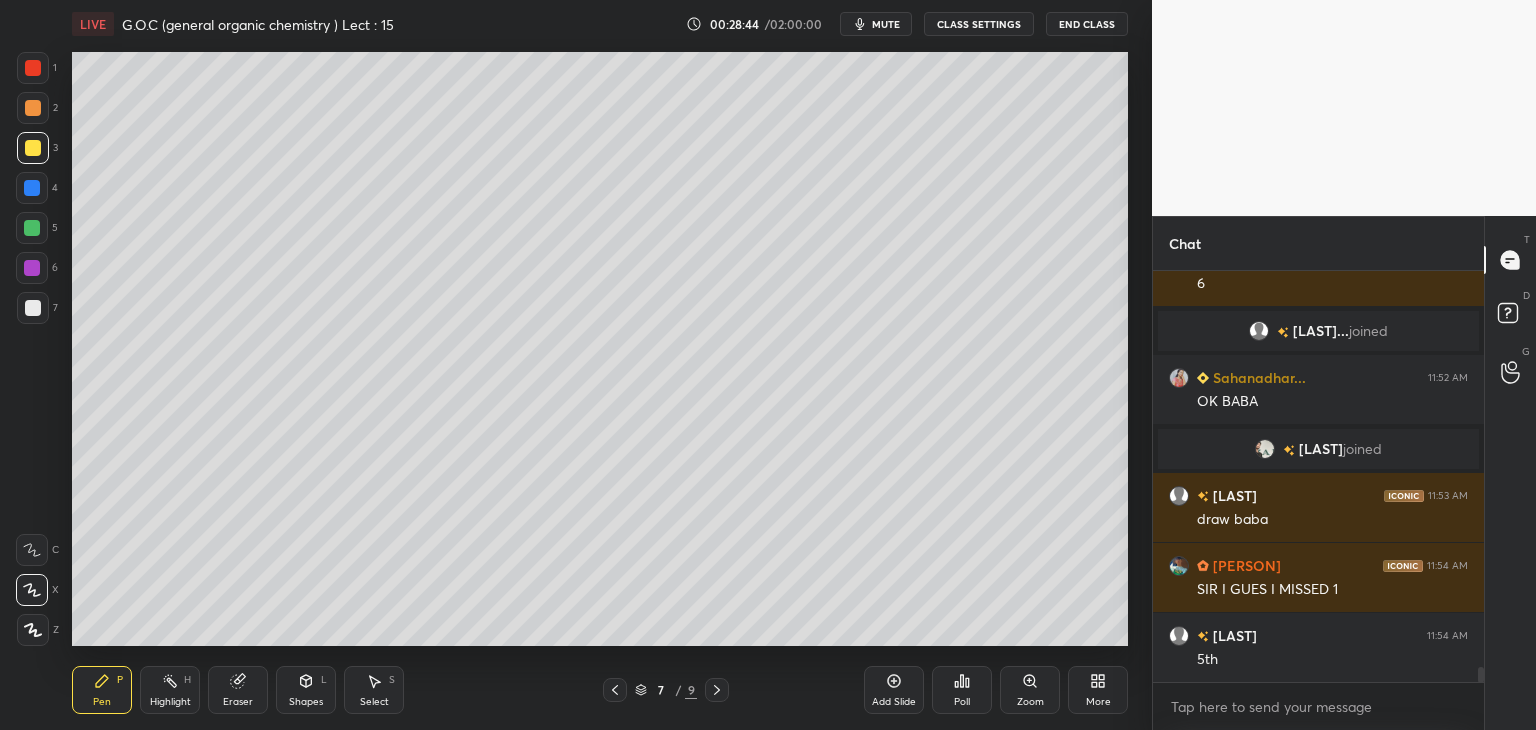 scroll, scrollTop: 11148, scrollLeft: 0, axis: vertical 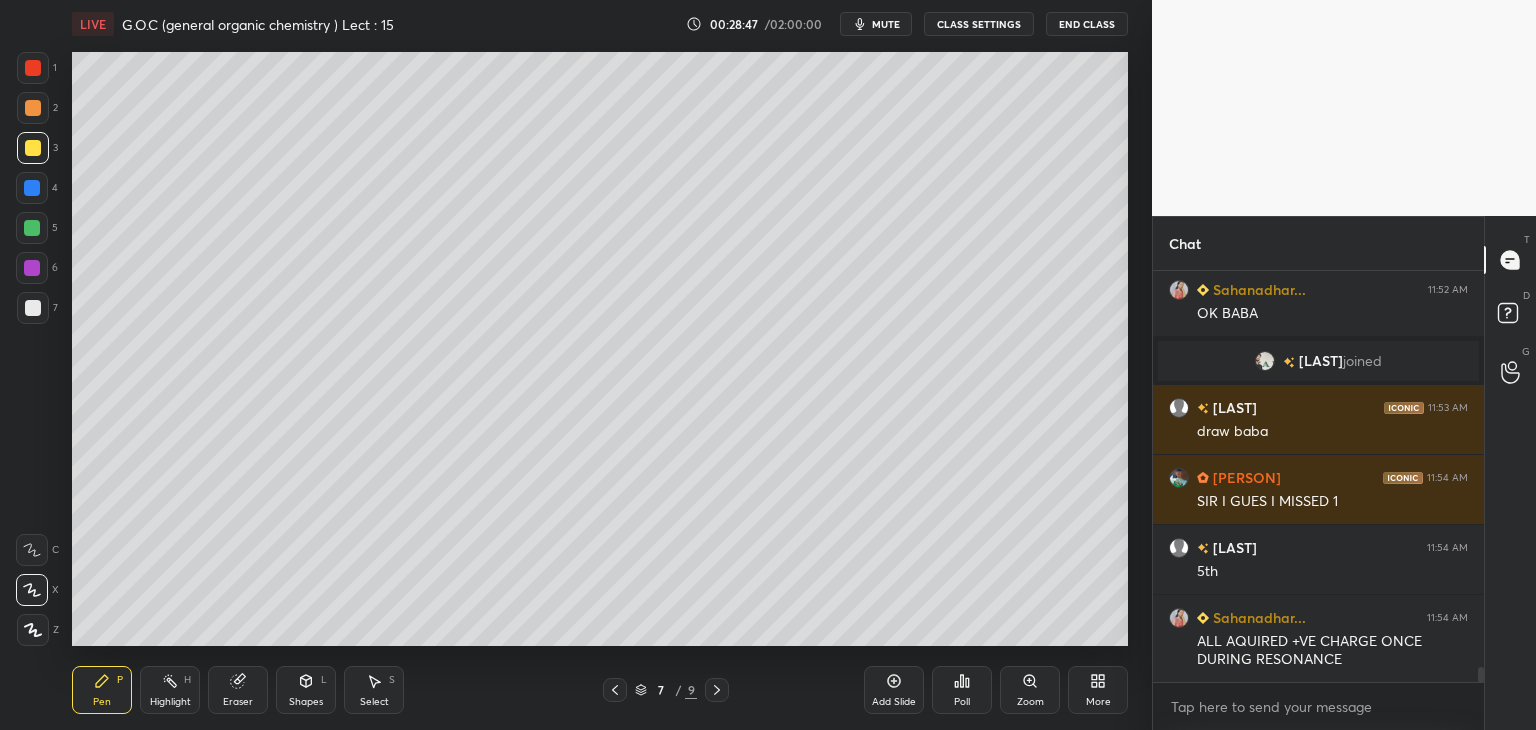 click at bounding box center (32, 188) 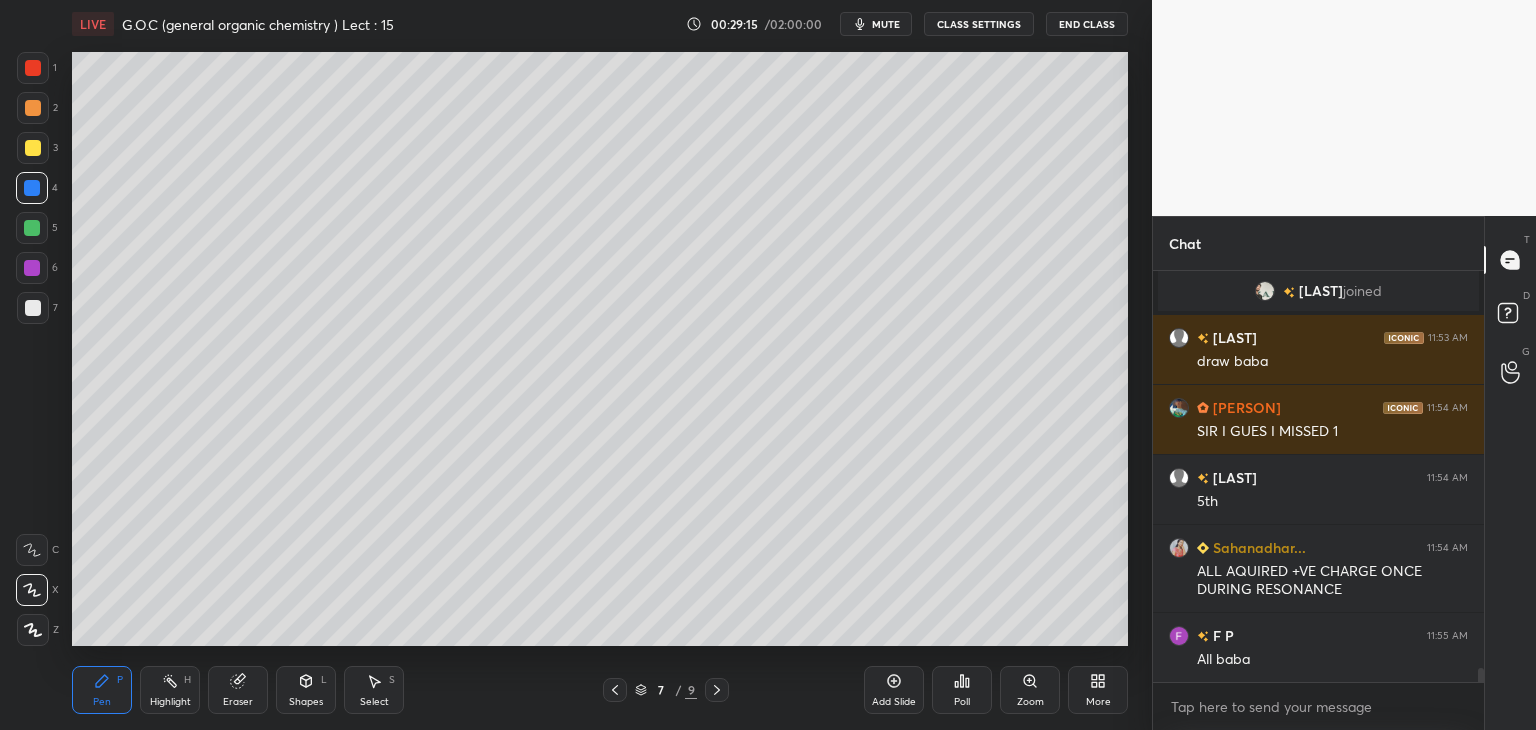 scroll, scrollTop: 11306, scrollLeft: 0, axis: vertical 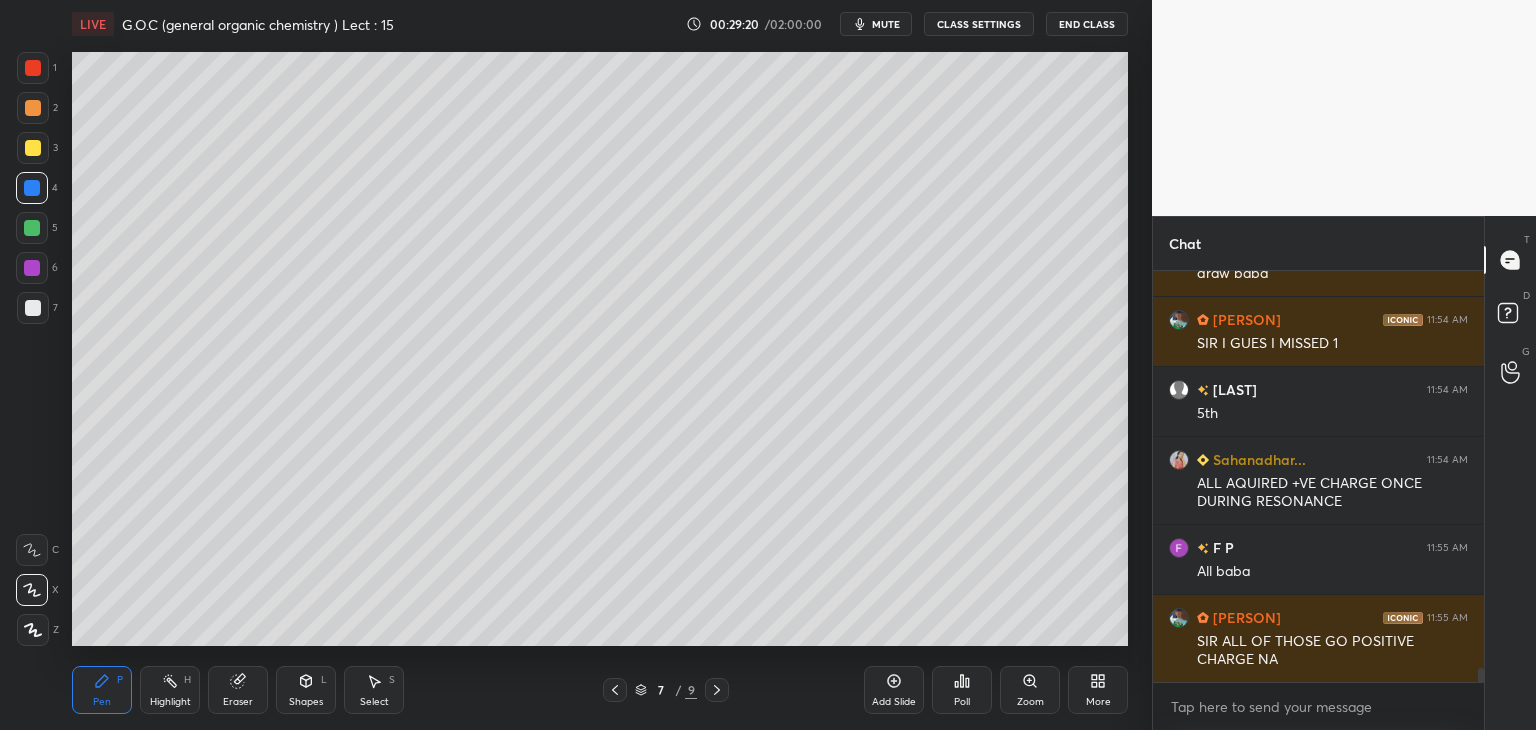 click 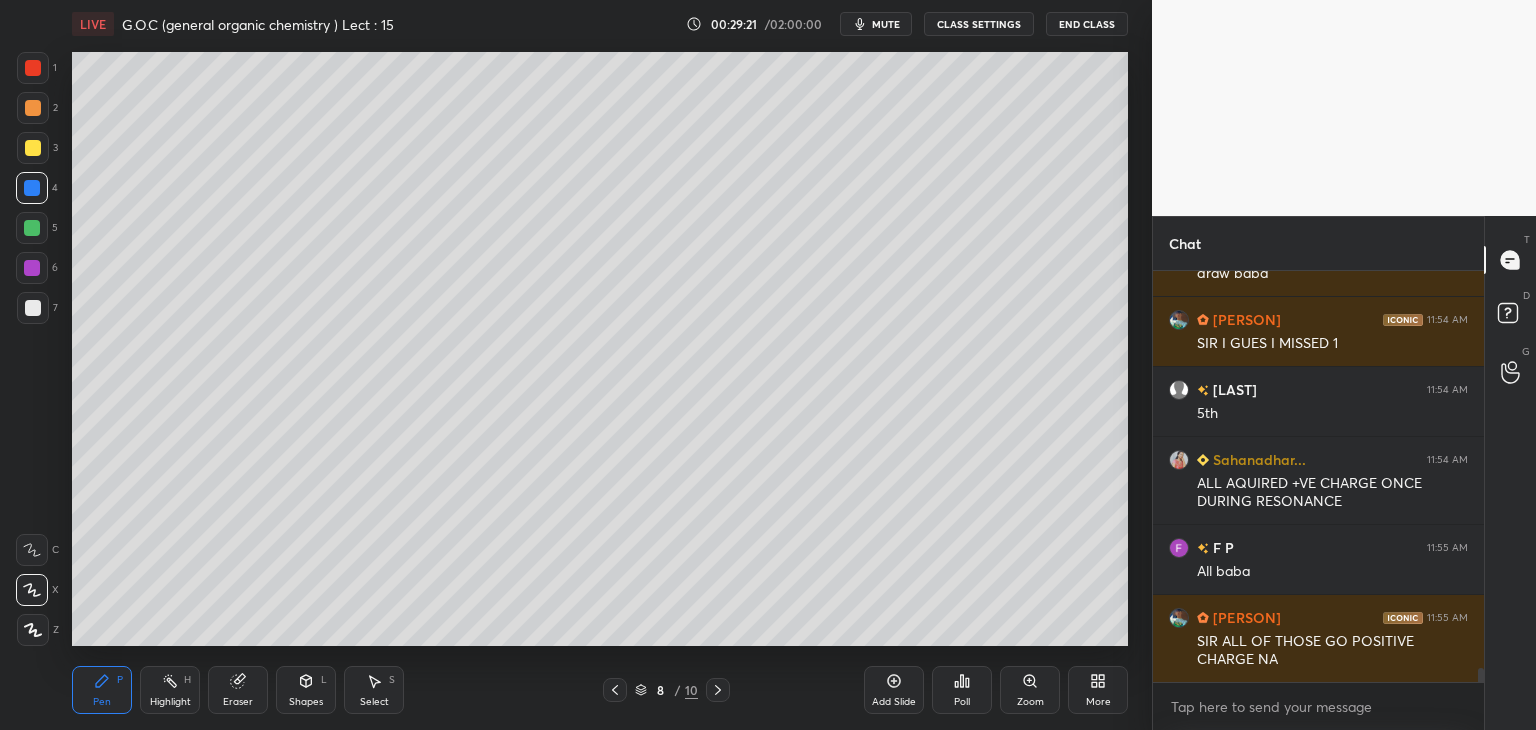 scroll, scrollTop: 11376, scrollLeft: 0, axis: vertical 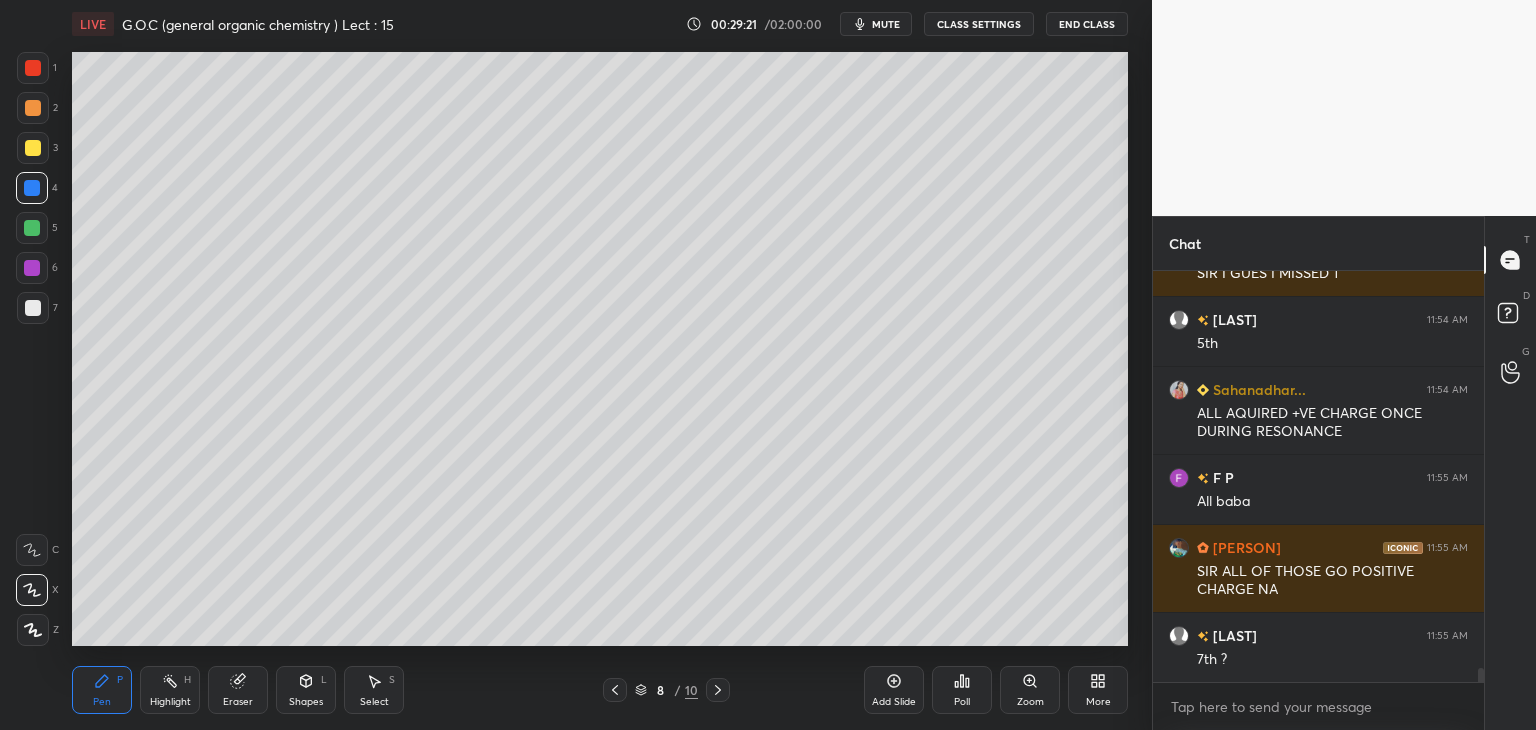 click at bounding box center [33, 308] 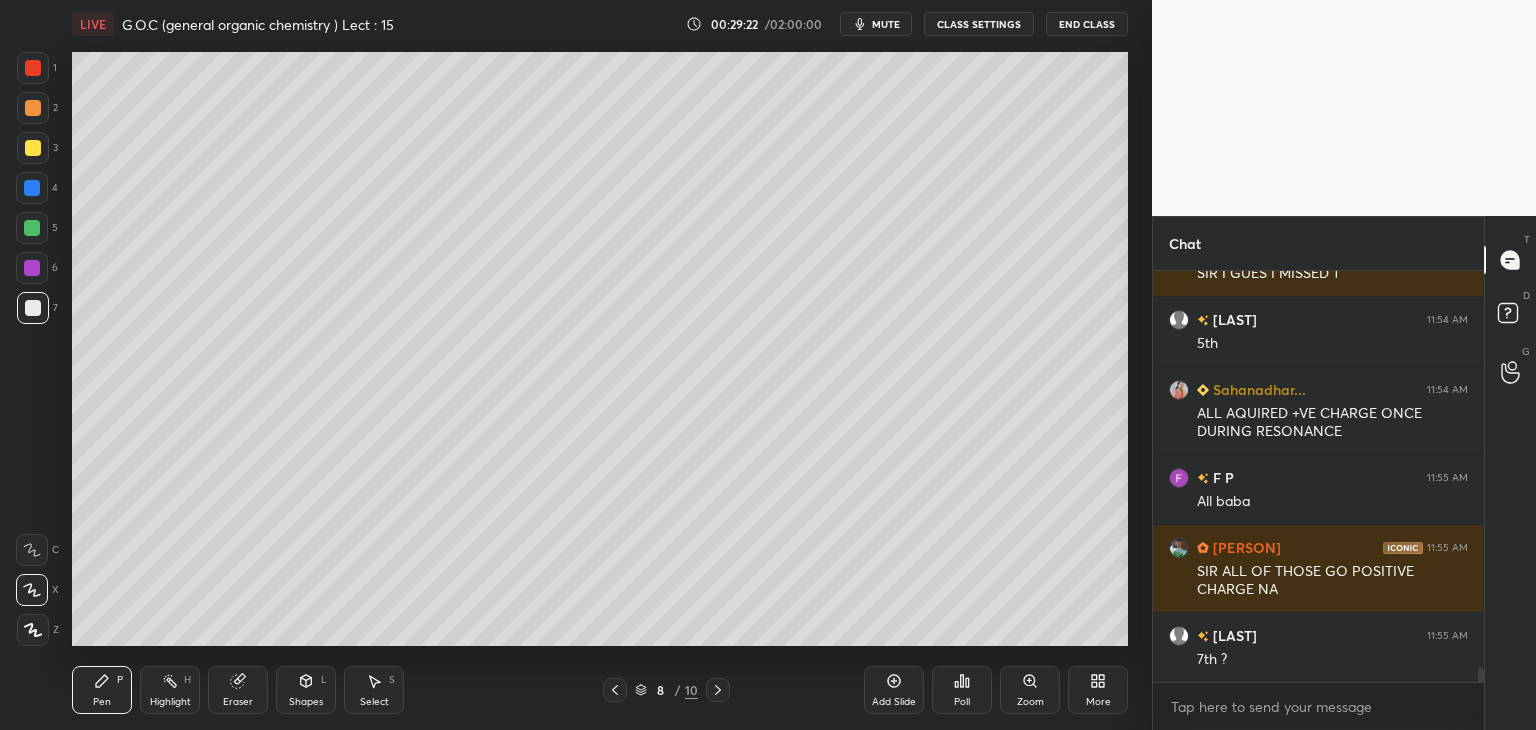 scroll, scrollTop: 11446, scrollLeft: 0, axis: vertical 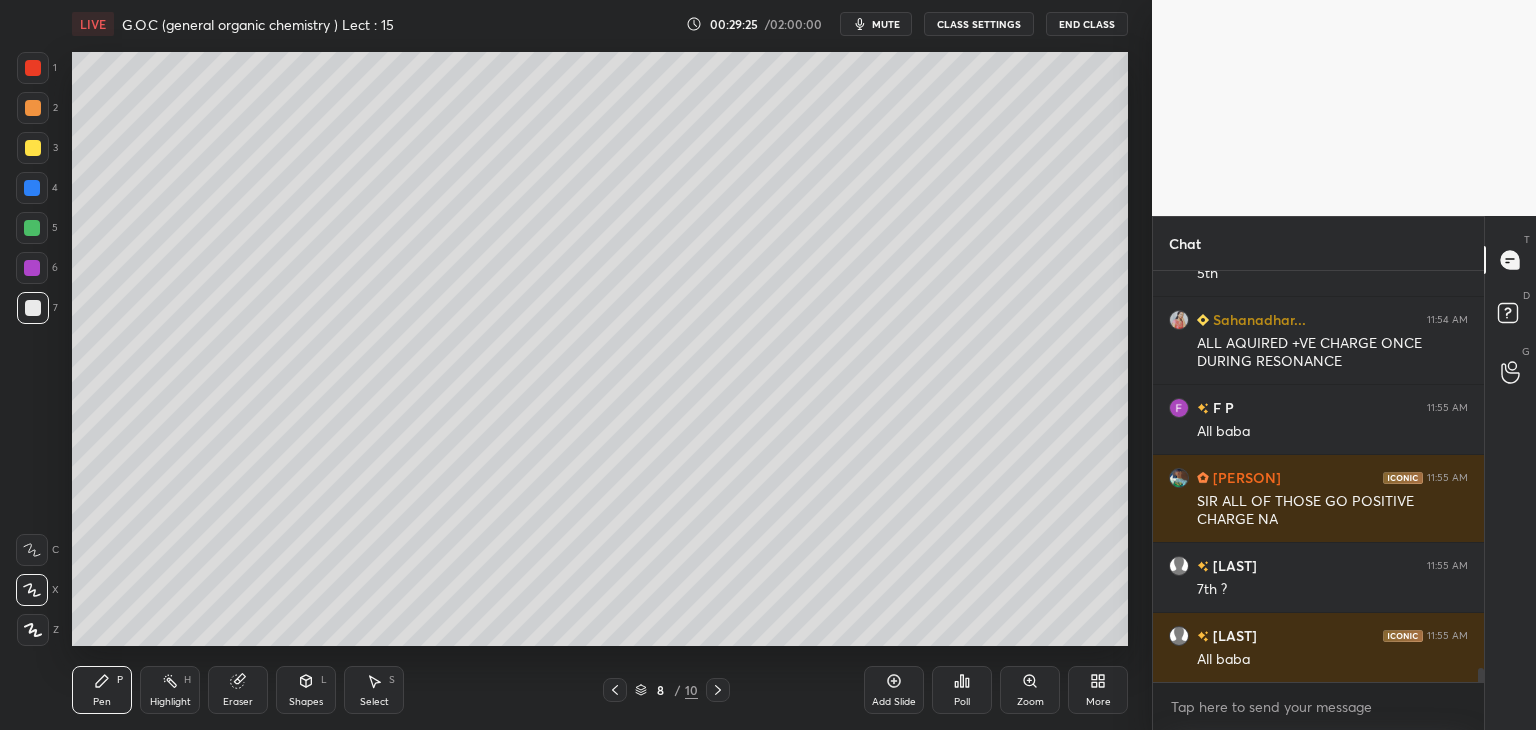 click 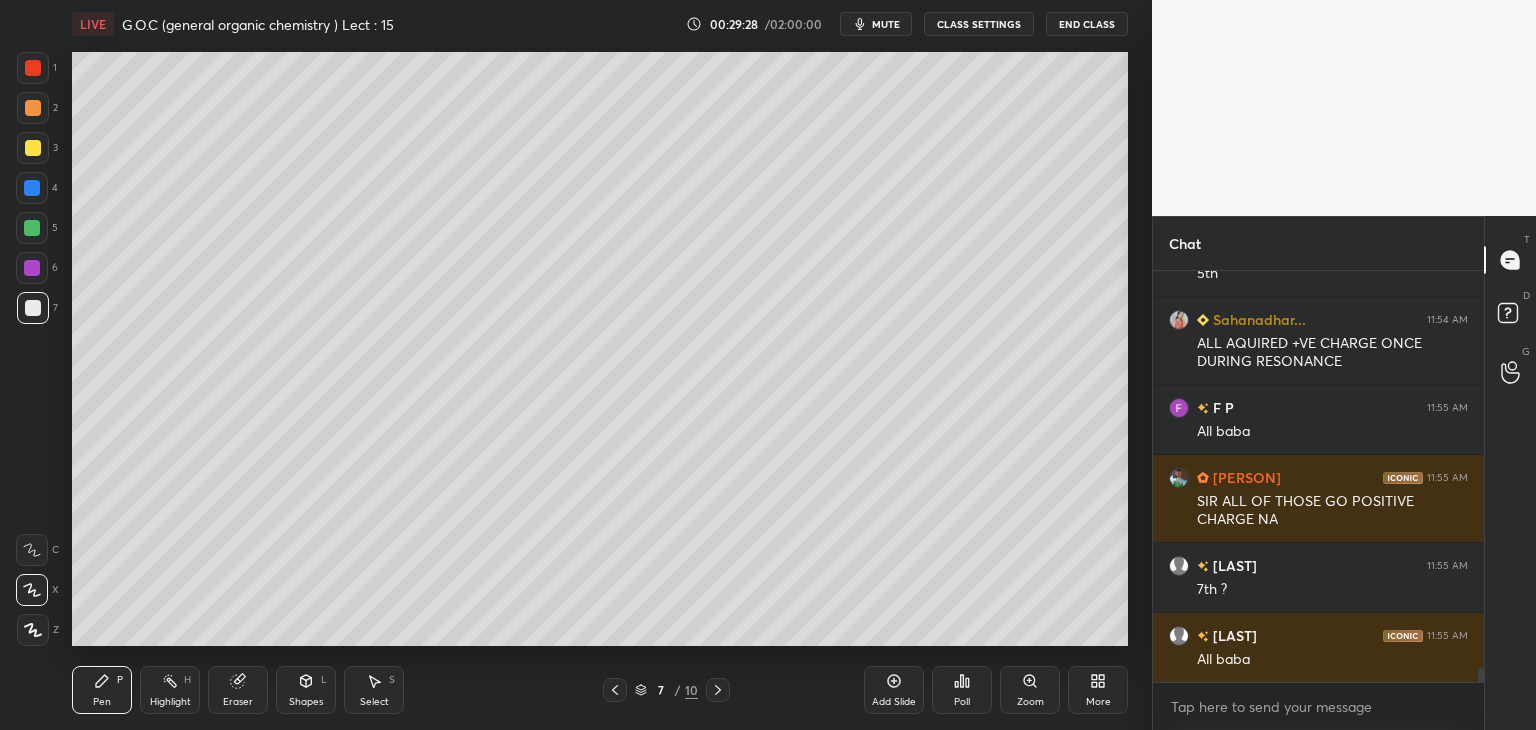 scroll, scrollTop: 11516, scrollLeft: 0, axis: vertical 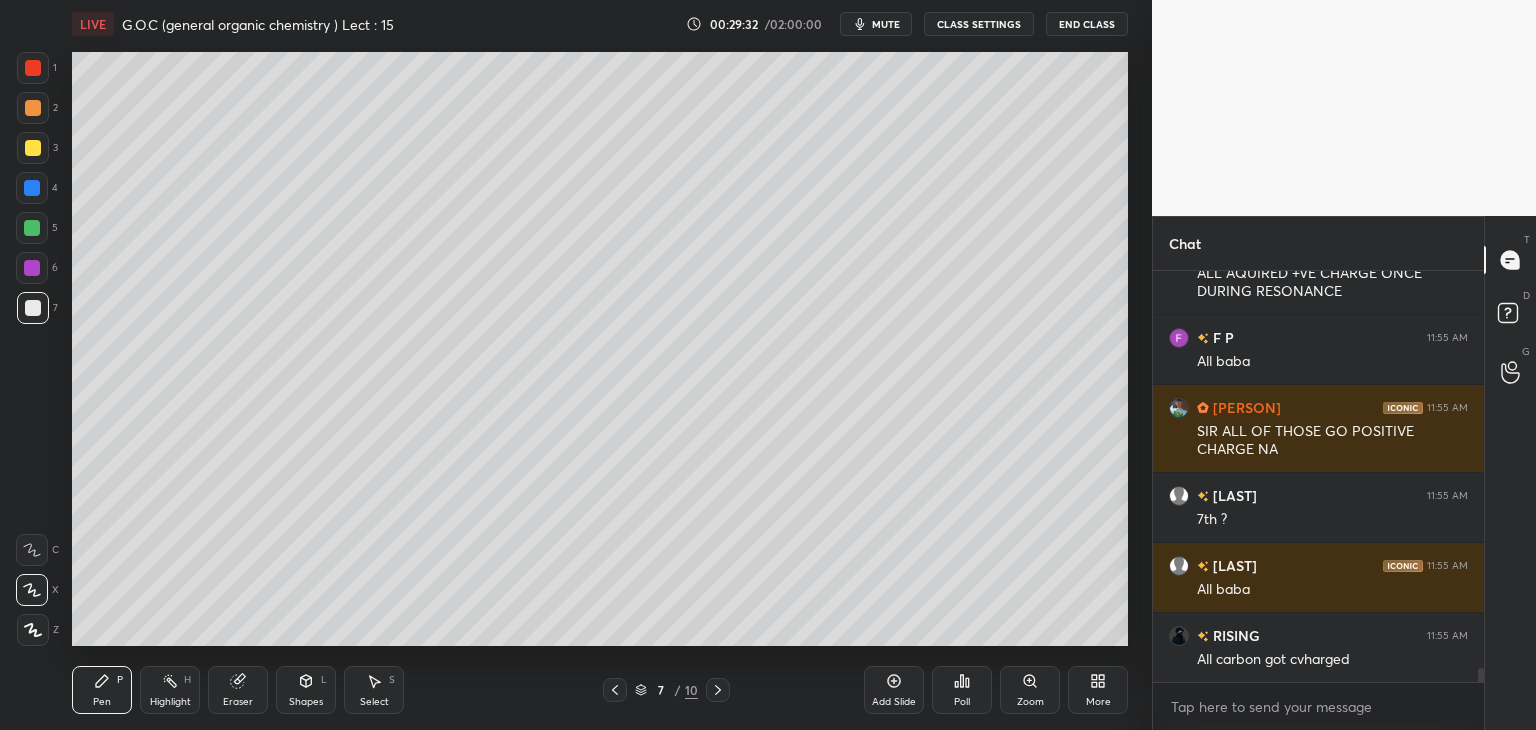 click at bounding box center (32, 228) 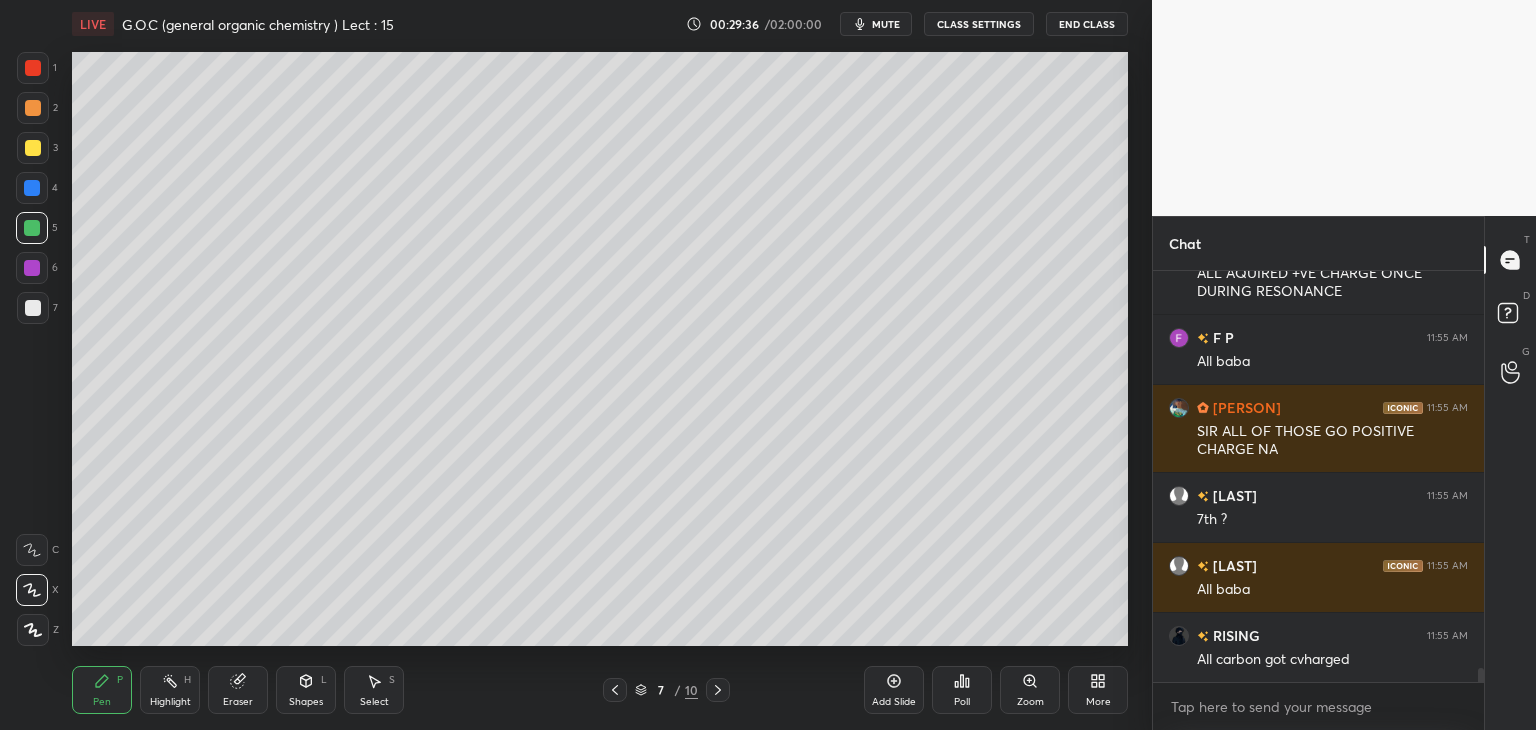 scroll, scrollTop: 11586, scrollLeft: 0, axis: vertical 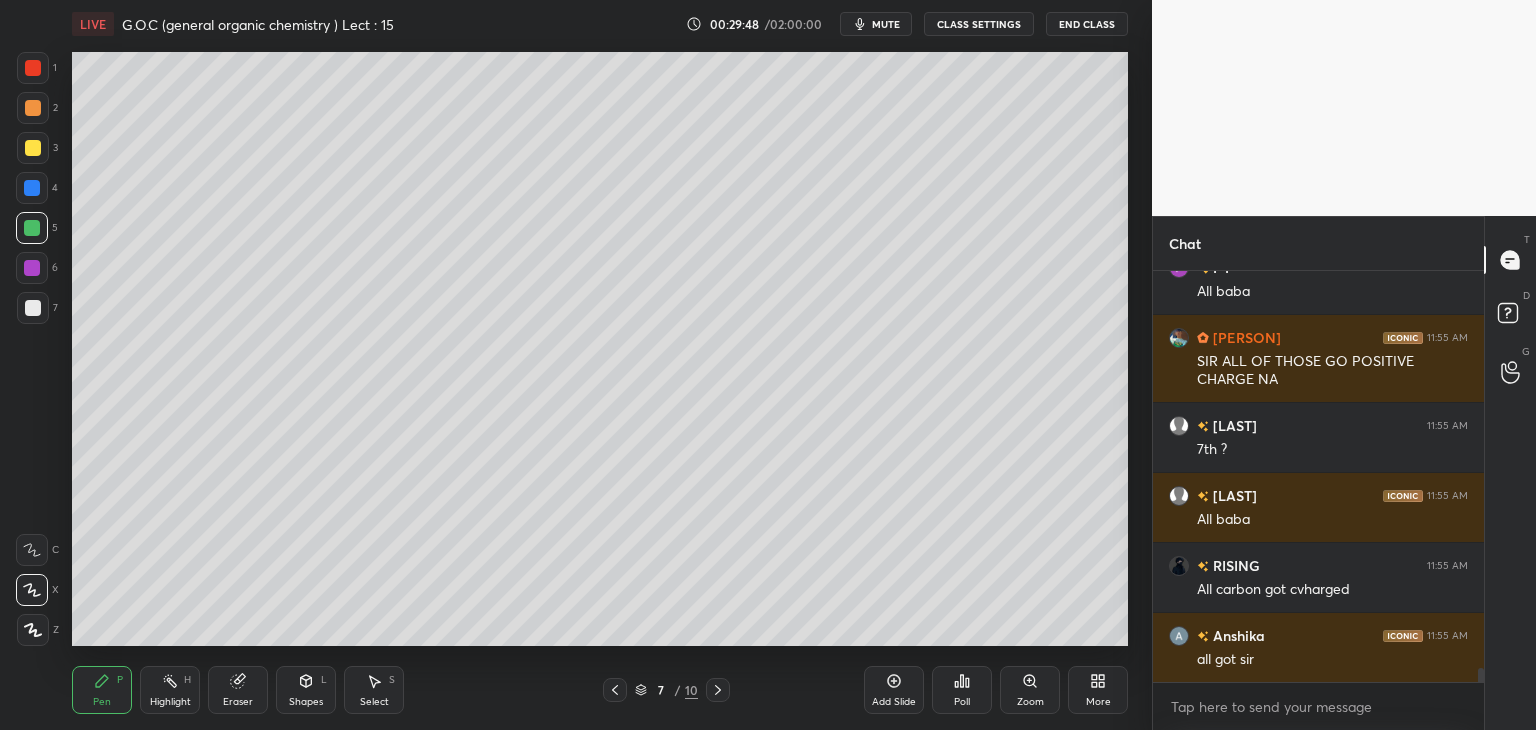 click at bounding box center (33, 108) 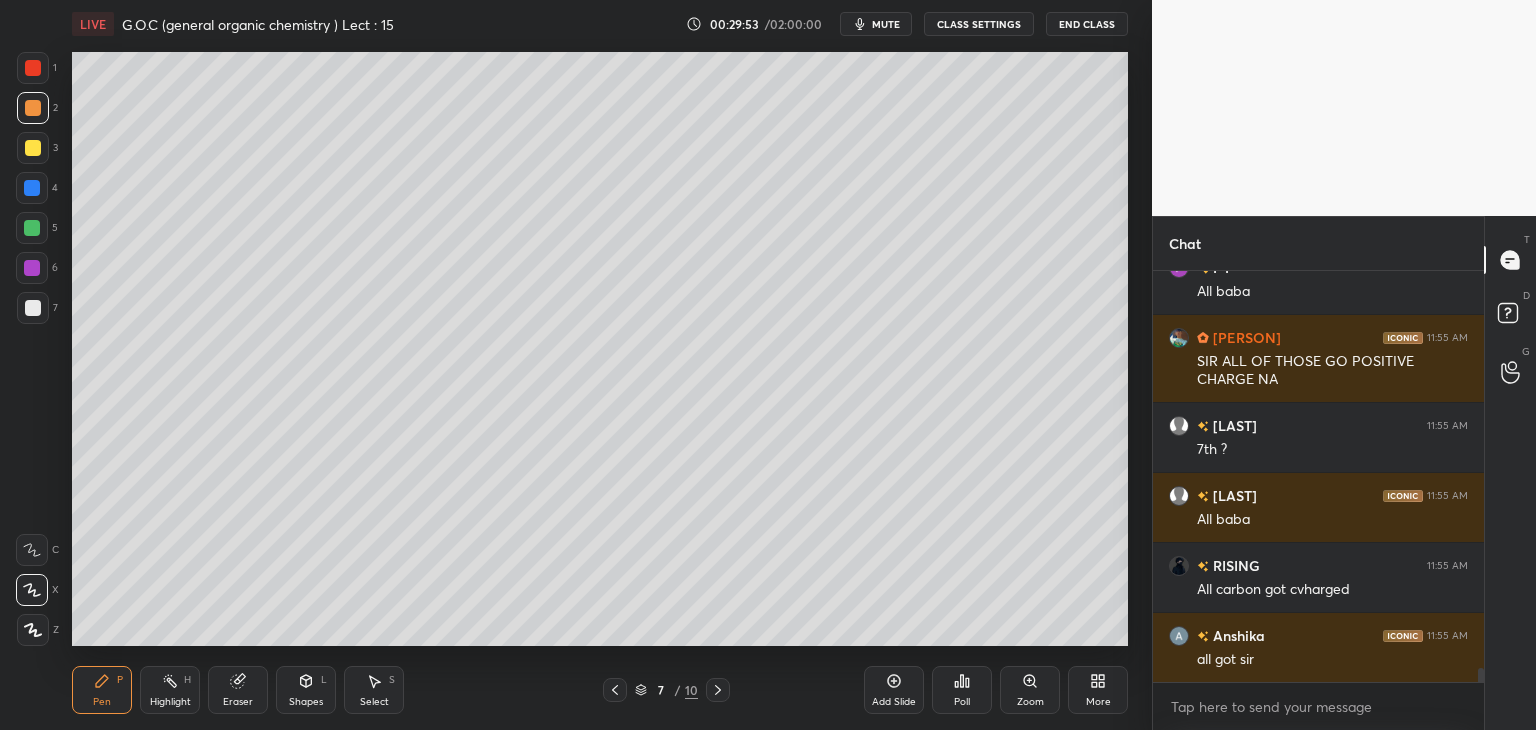 scroll, scrollTop: 11656, scrollLeft: 0, axis: vertical 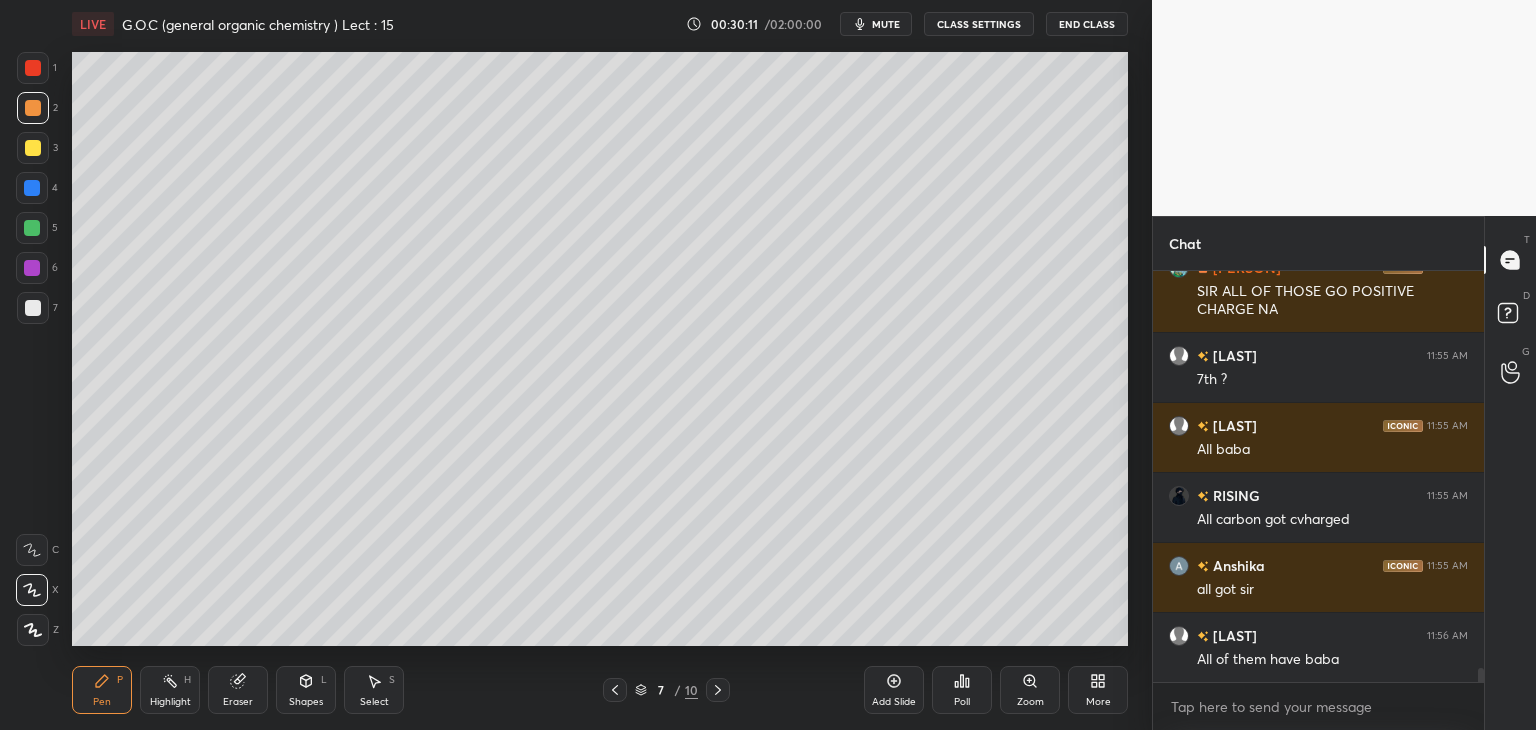 click 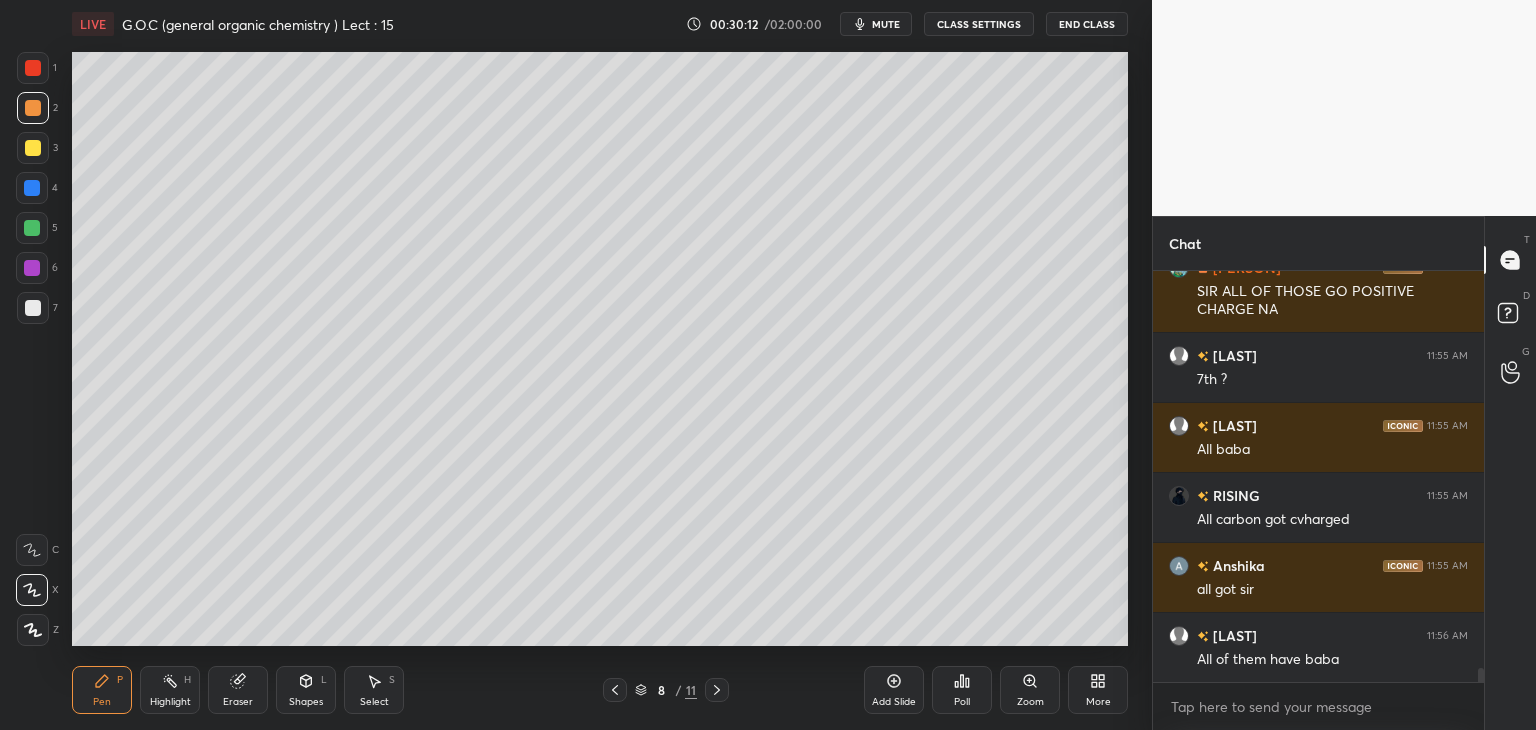 click at bounding box center [33, 308] 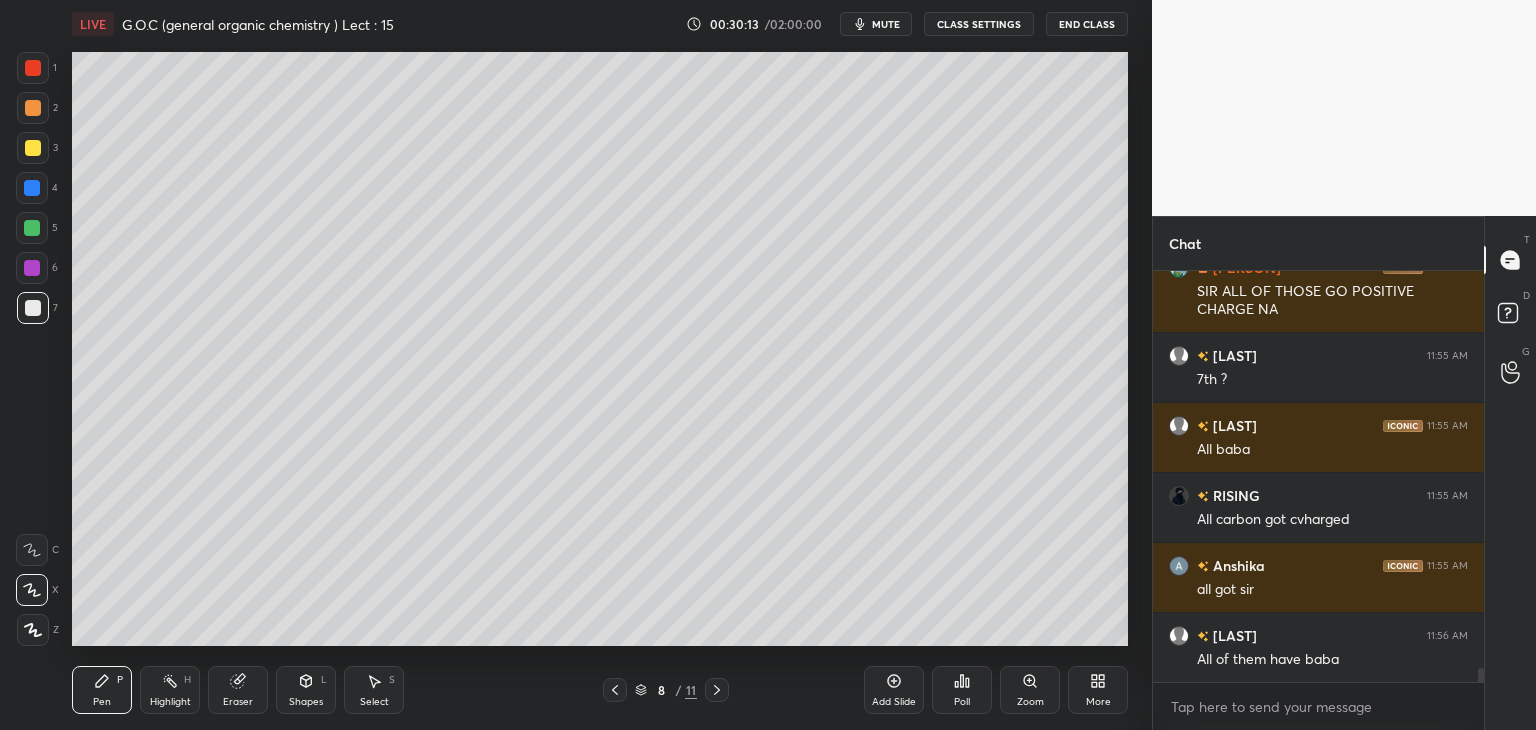 scroll, scrollTop: 7, scrollLeft: 6, axis: both 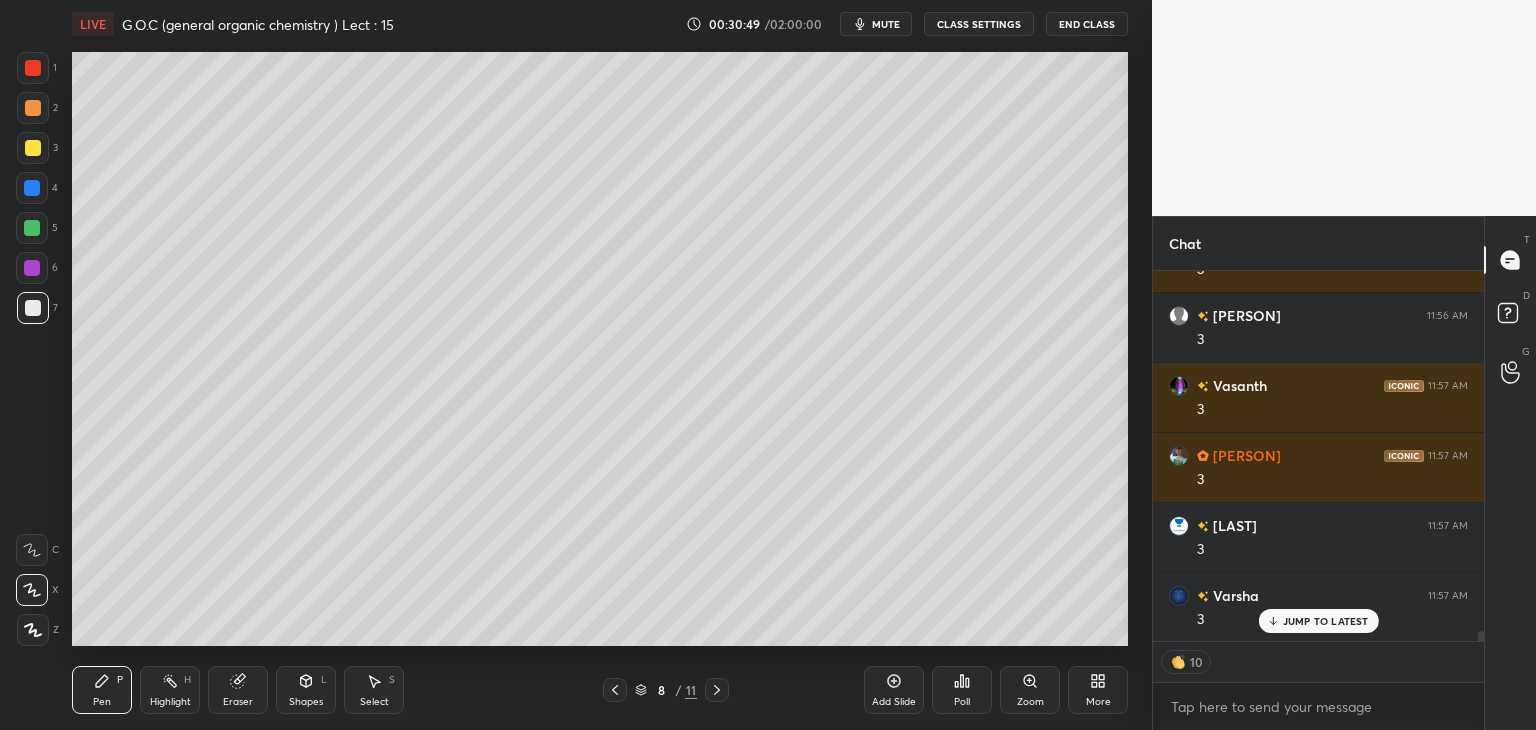 click on "mute" at bounding box center [886, 24] 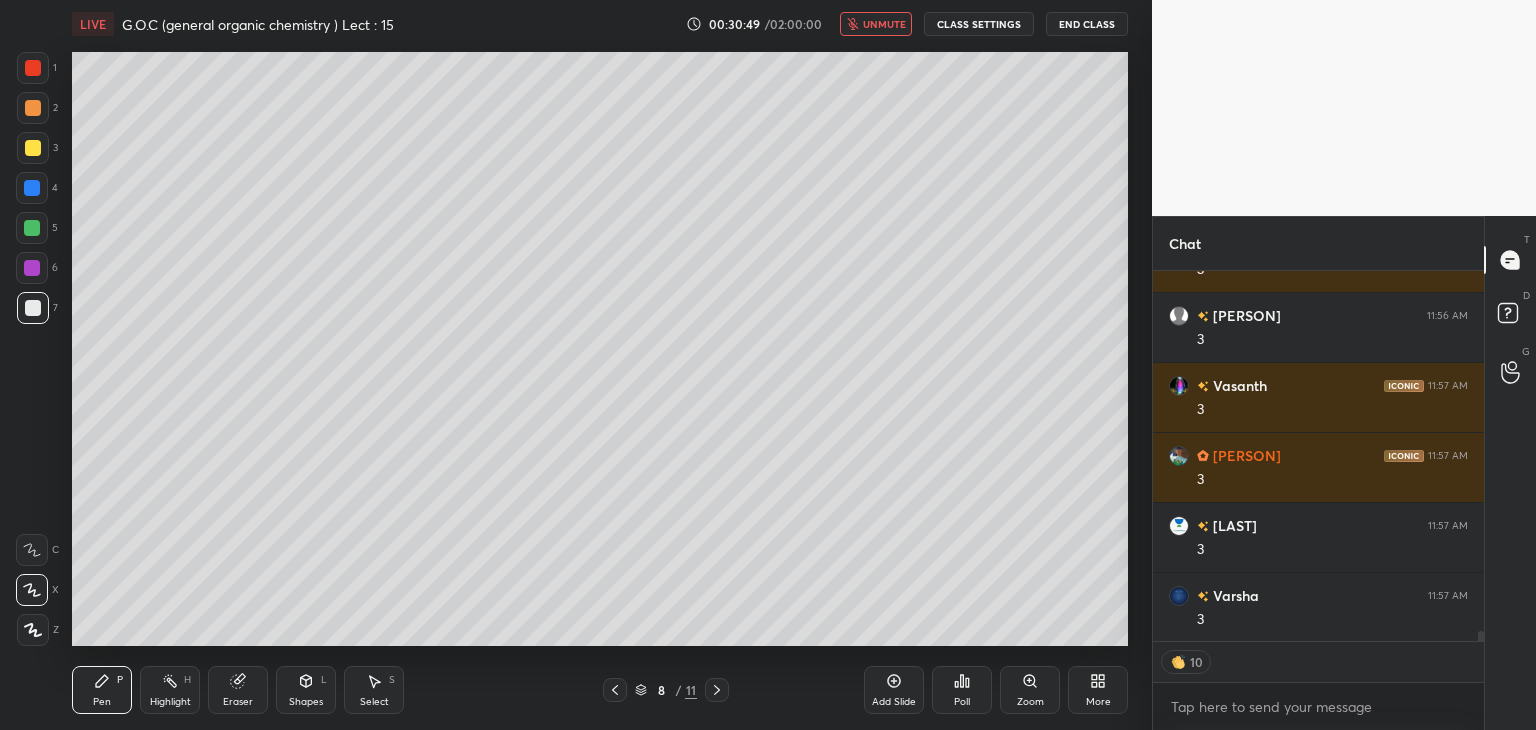 scroll, scrollTop: 13027, scrollLeft: 0, axis: vertical 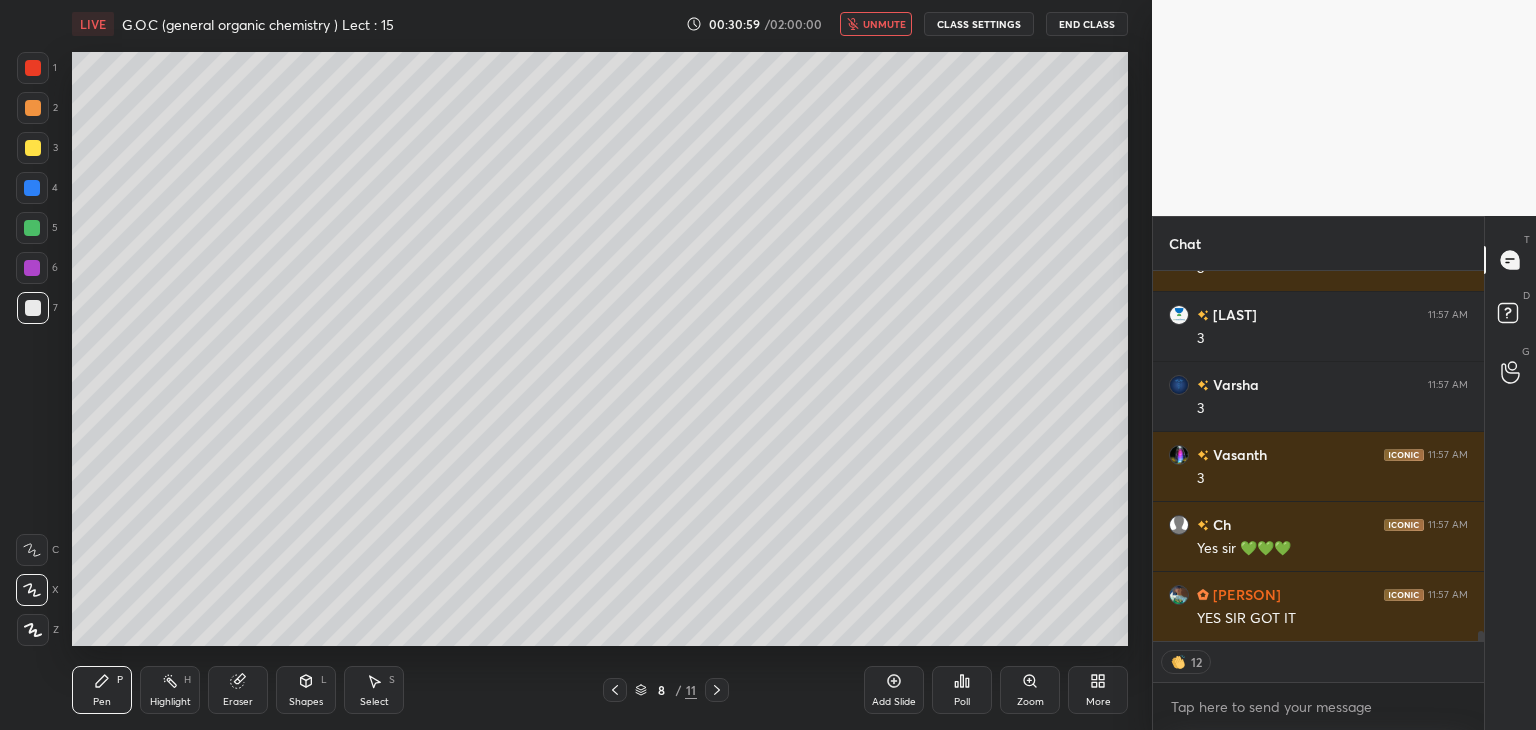 click on "Add Slide" at bounding box center [894, 690] 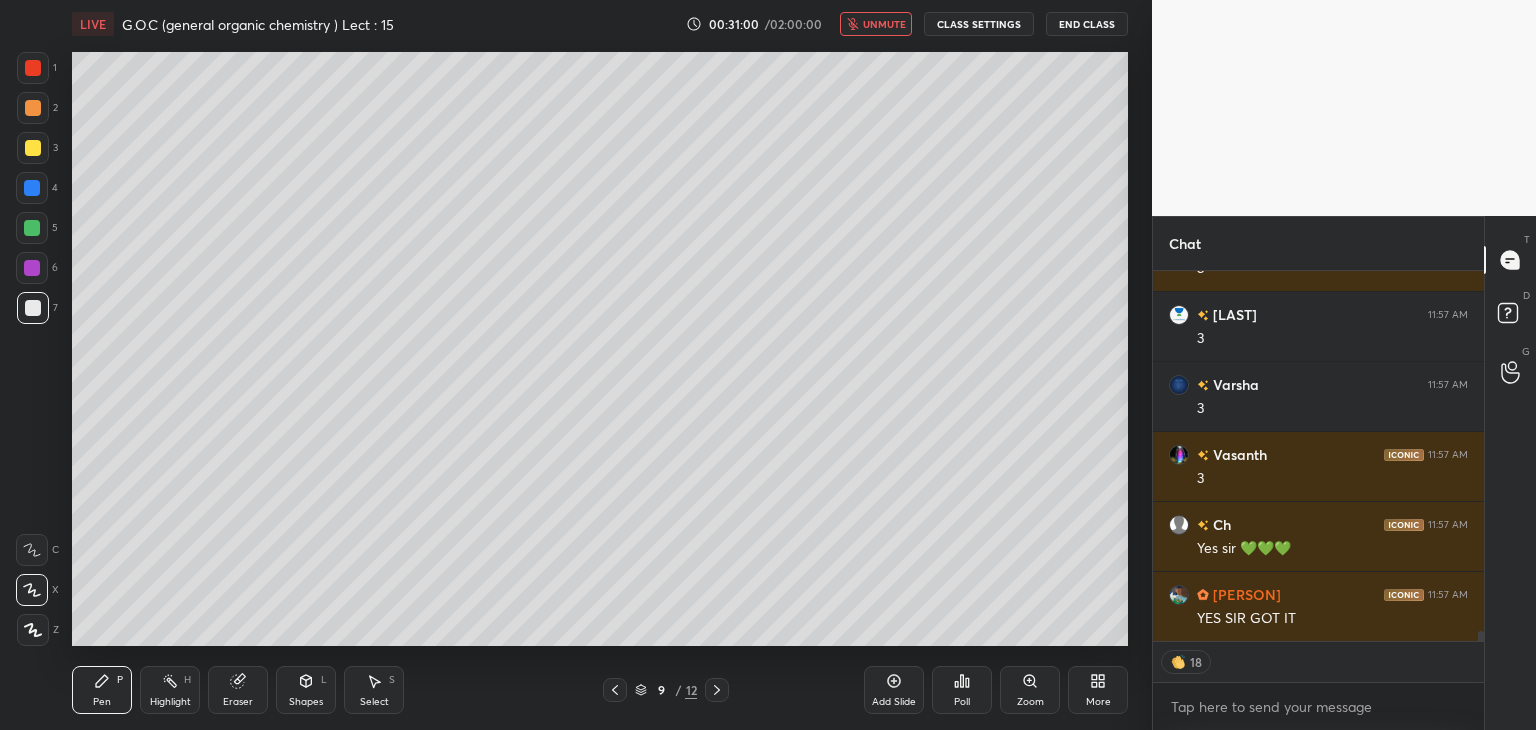 click at bounding box center [33, 308] 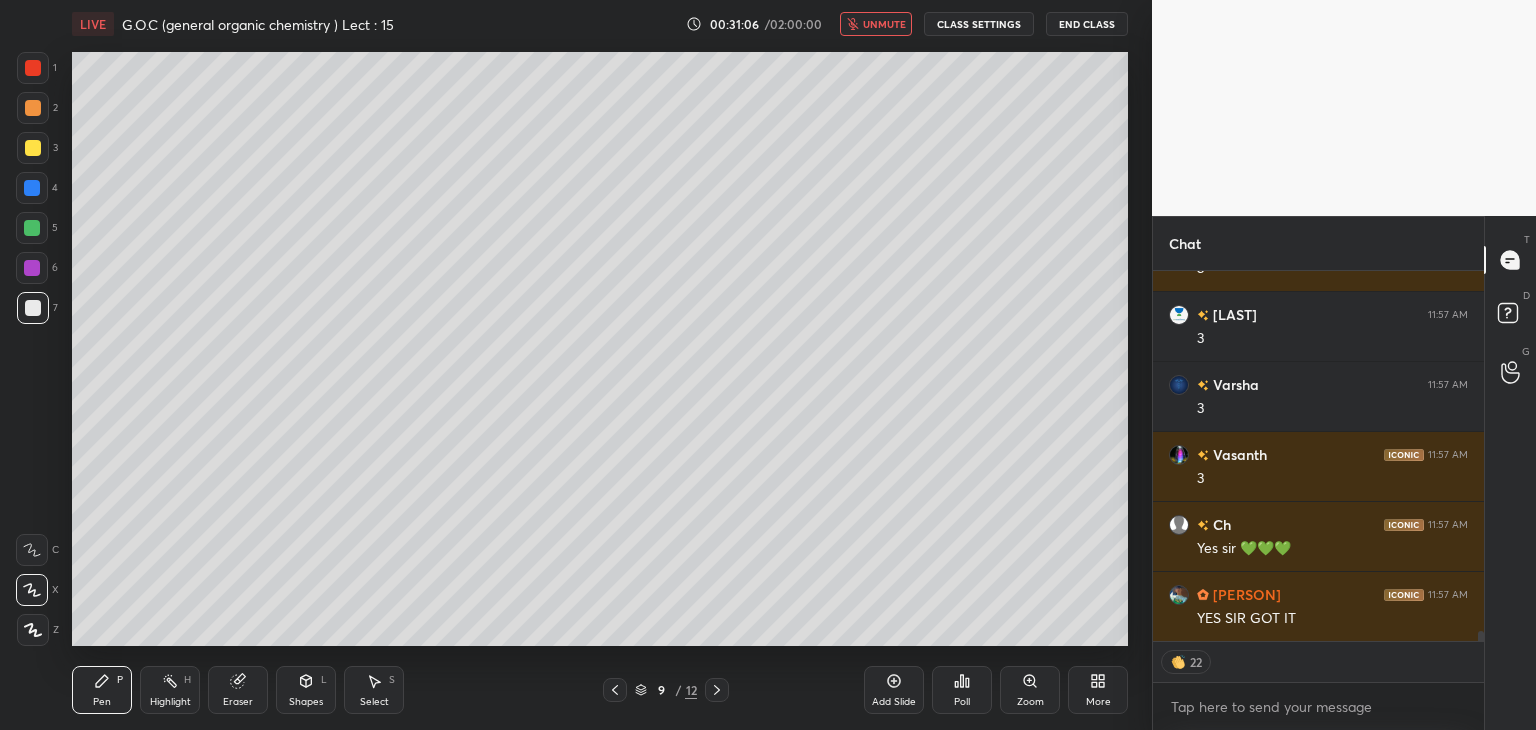 scroll, scrollTop: 13236, scrollLeft: 0, axis: vertical 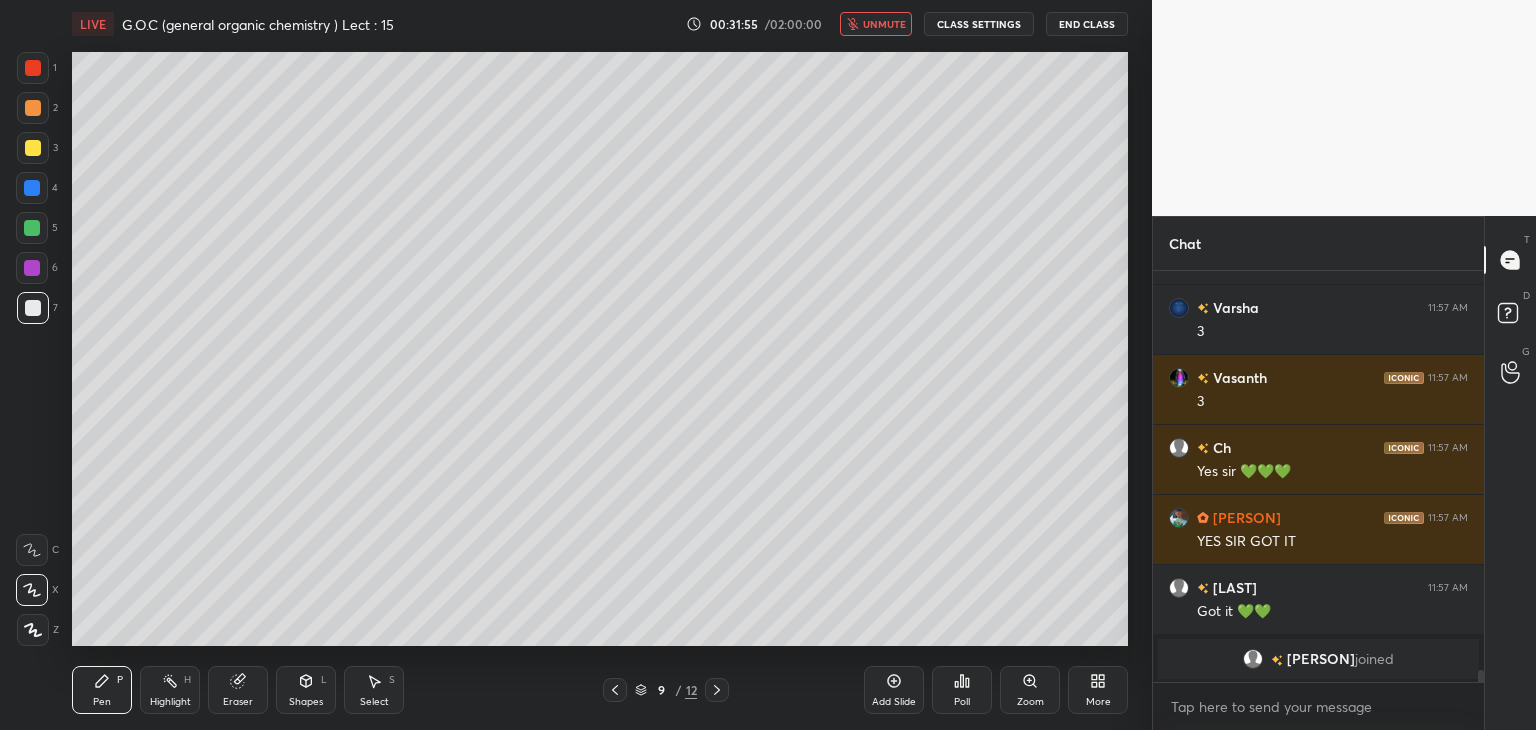 click at bounding box center (33, 148) 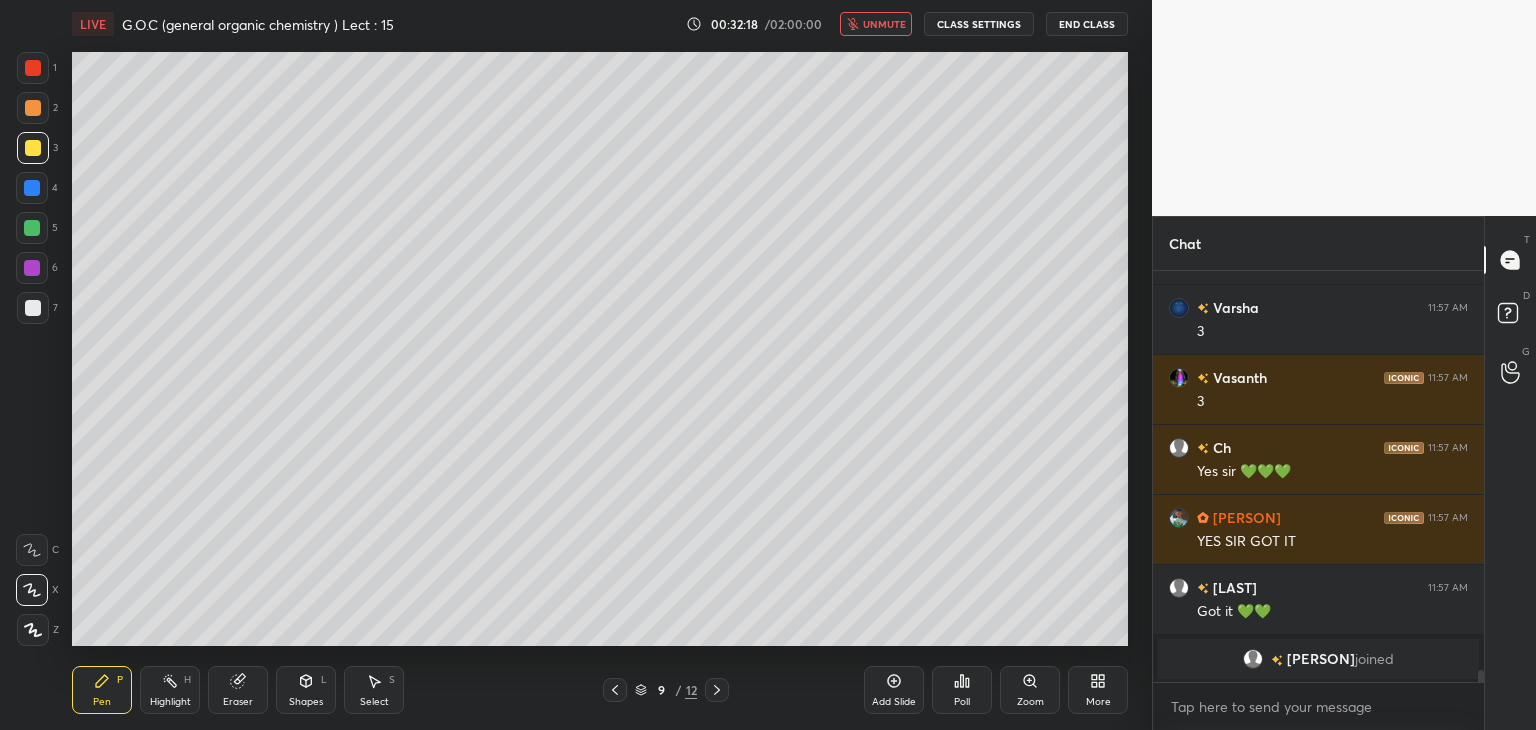 scroll, scrollTop: 12626, scrollLeft: 0, axis: vertical 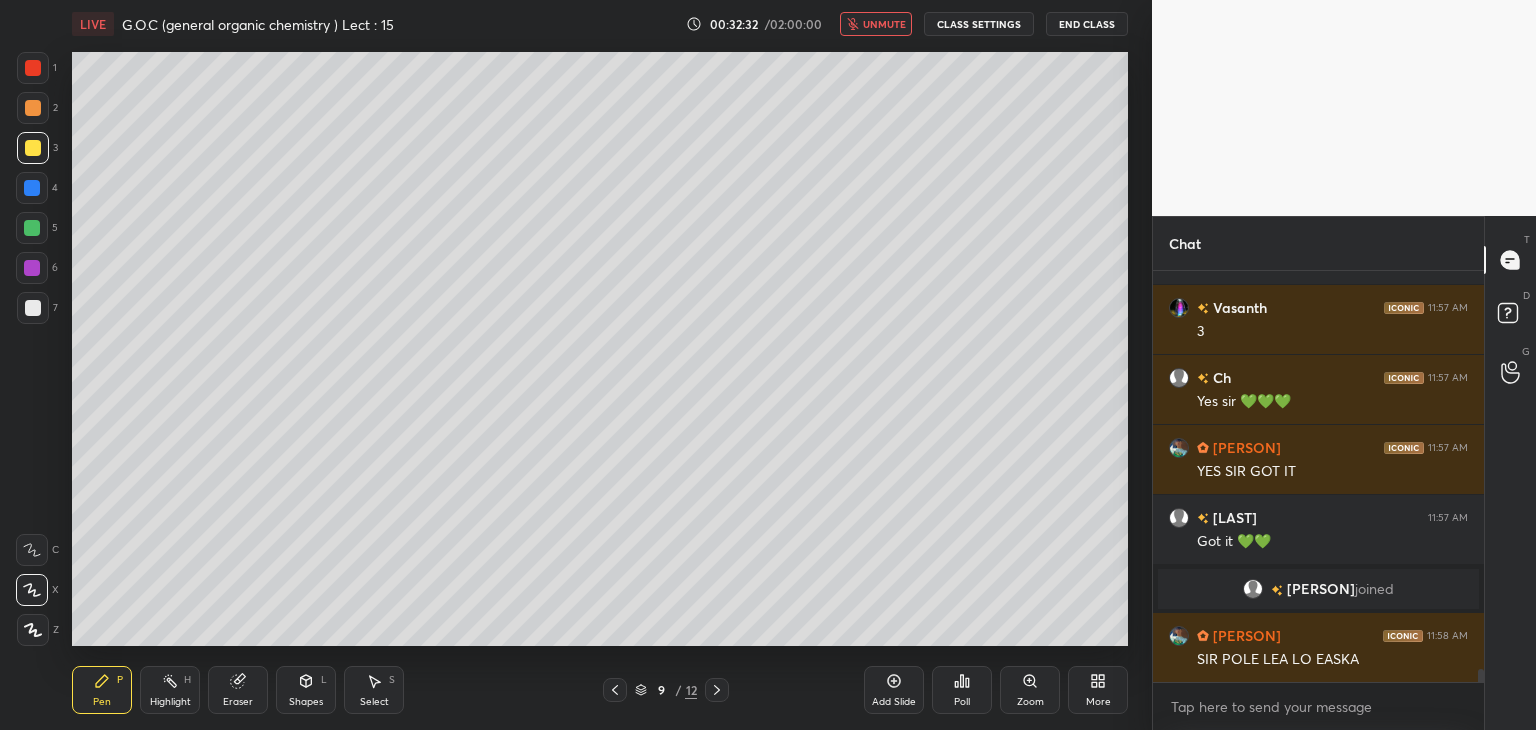 click at bounding box center [33, 308] 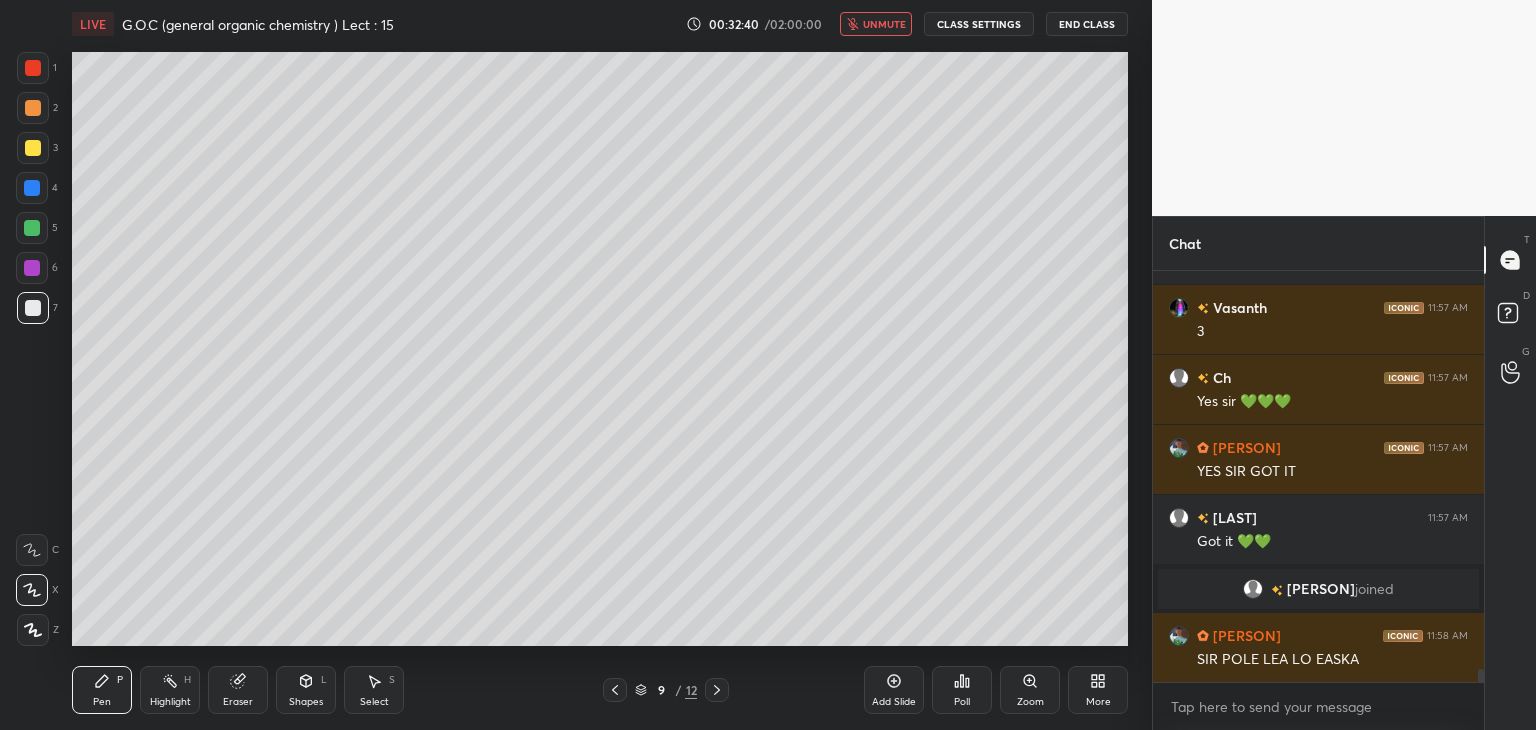 click at bounding box center (33, 108) 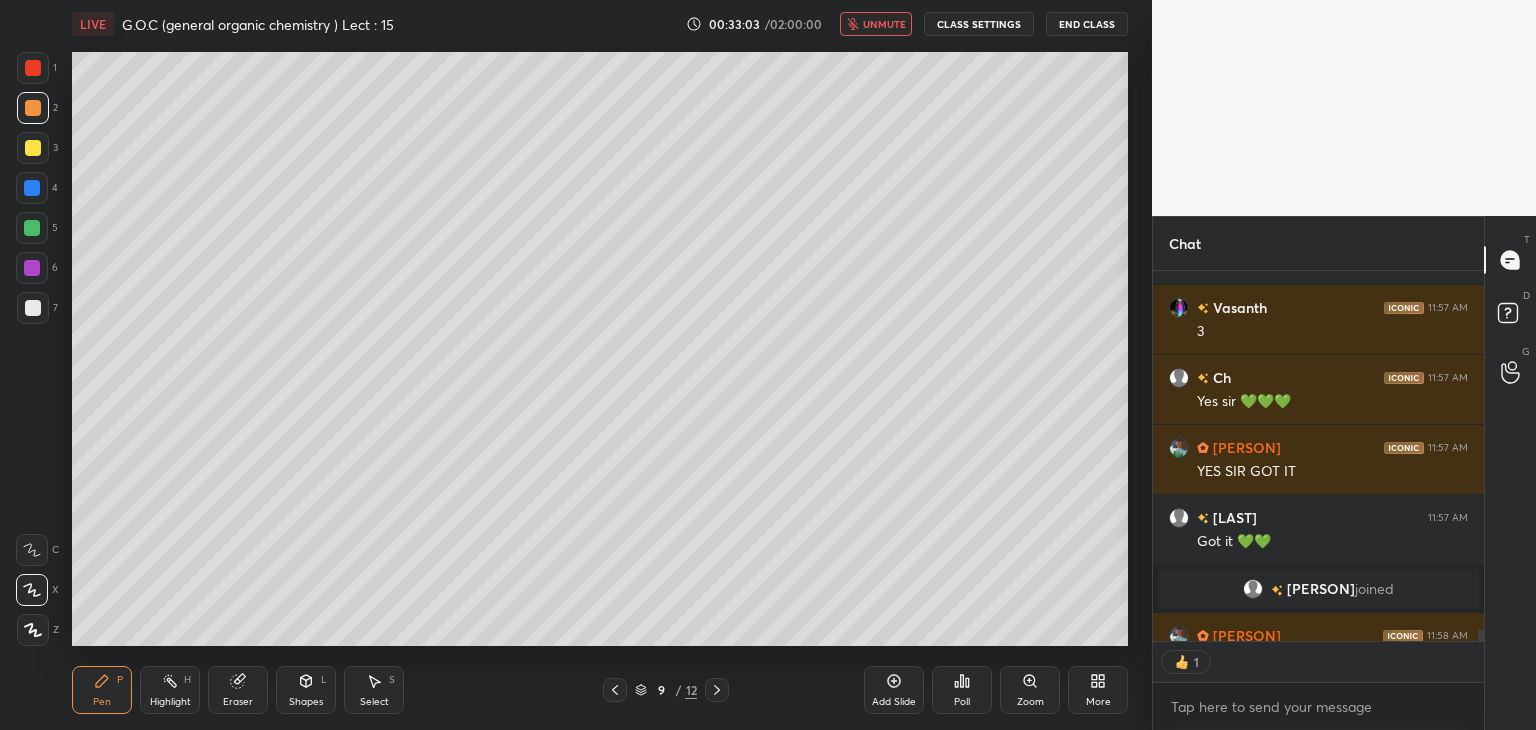 scroll, scrollTop: 7, scrollLeft: 6, axis: both 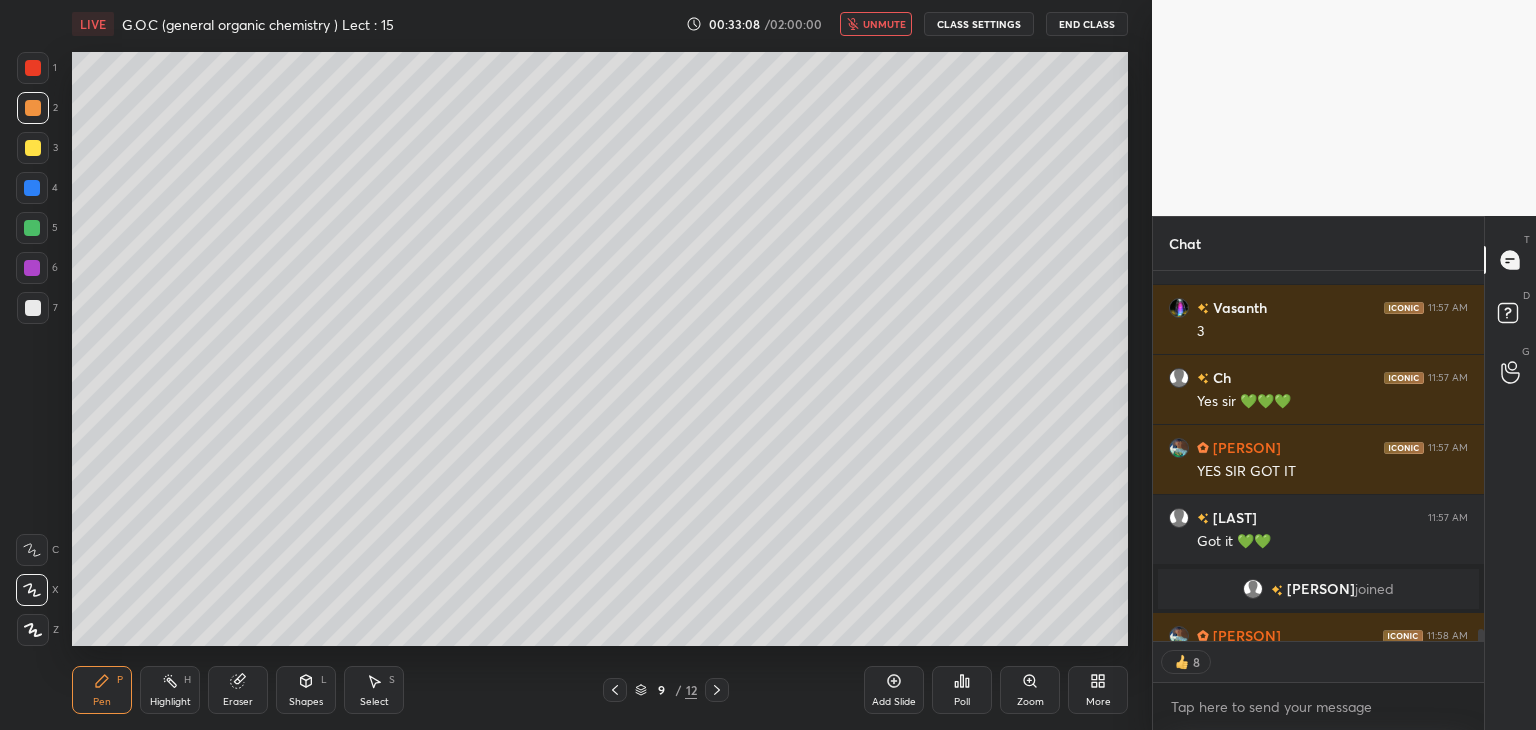 click on "Poll" at bounding box center [962, 690] 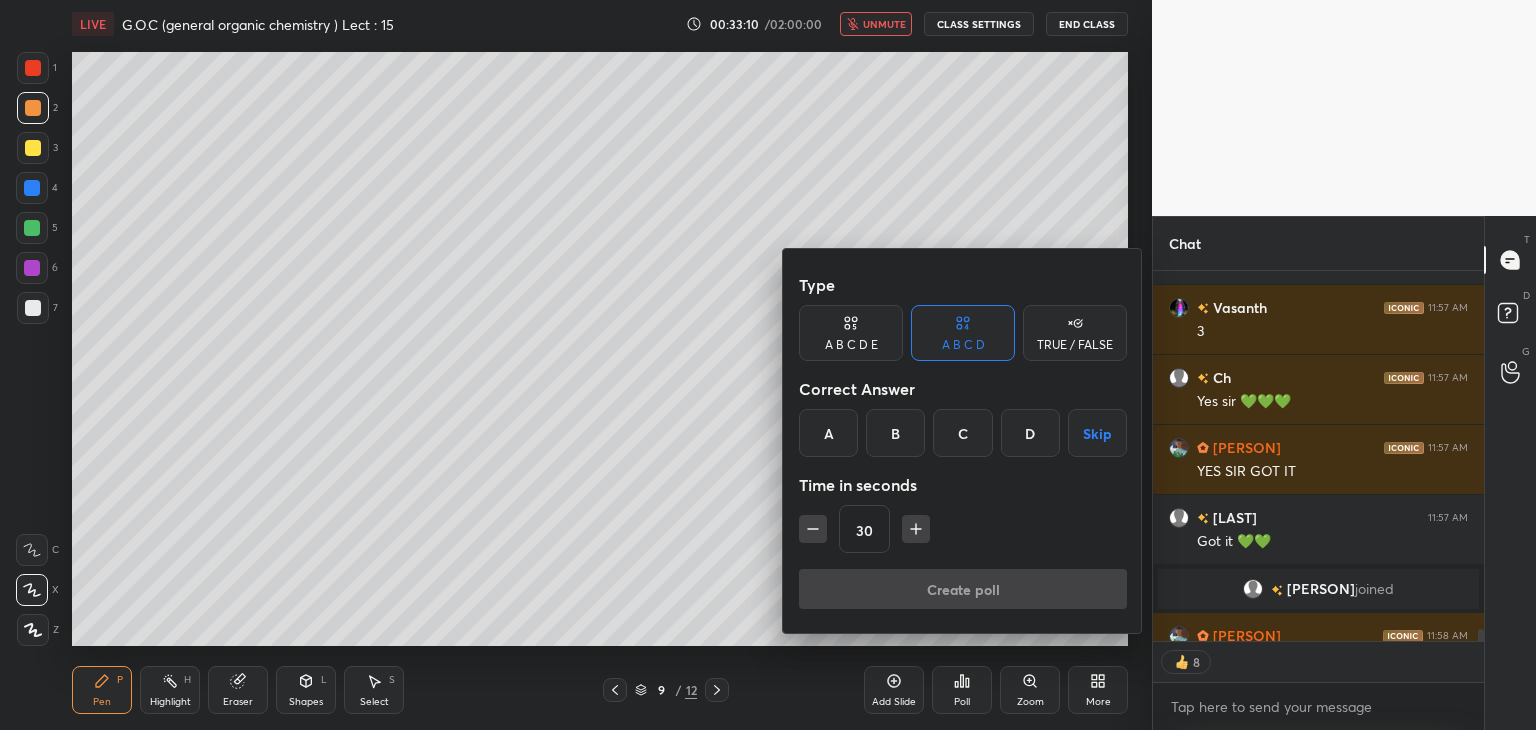 click on "D" at bounding box center [1030, 433] 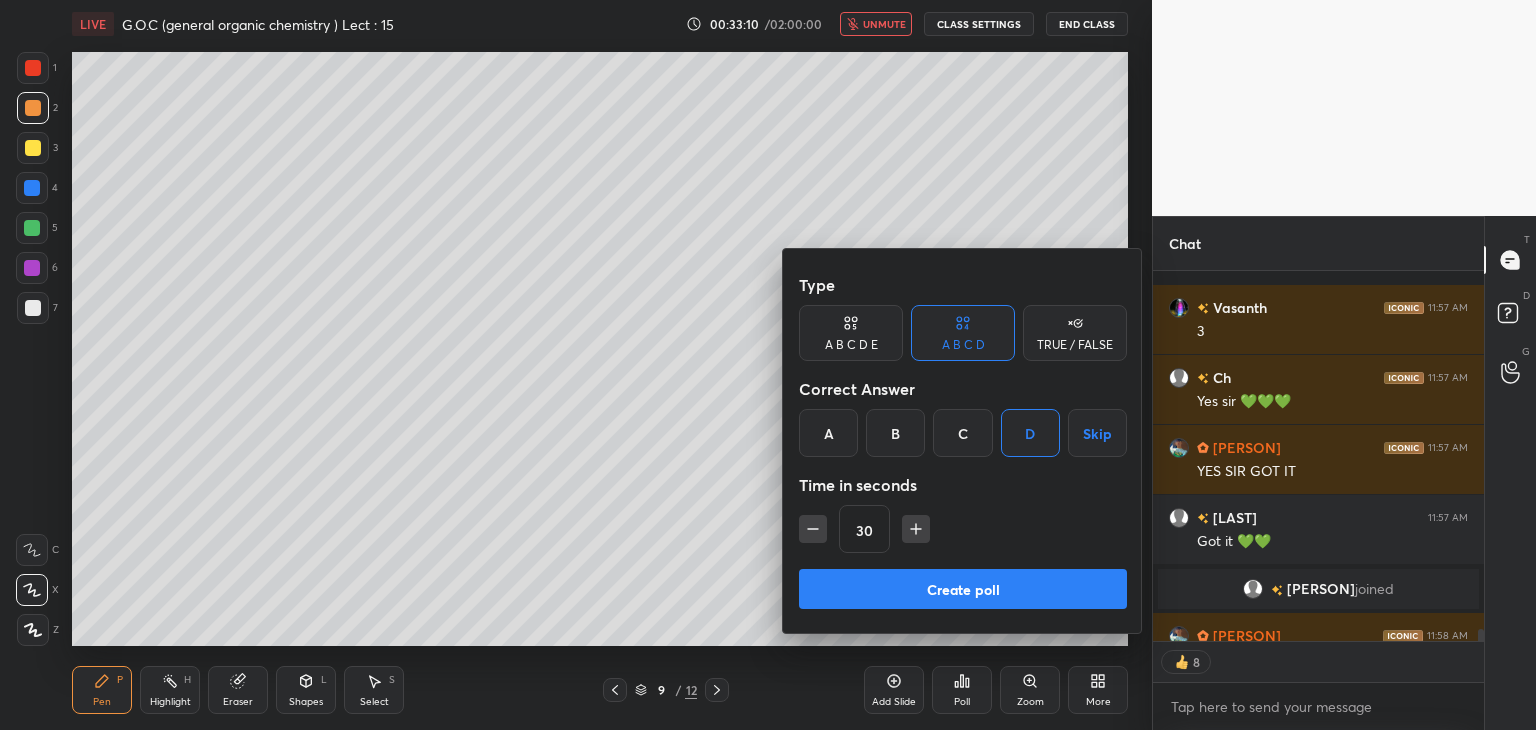 scroll, scrollTop: 12736, scrollLeft: 0, axis: vertical 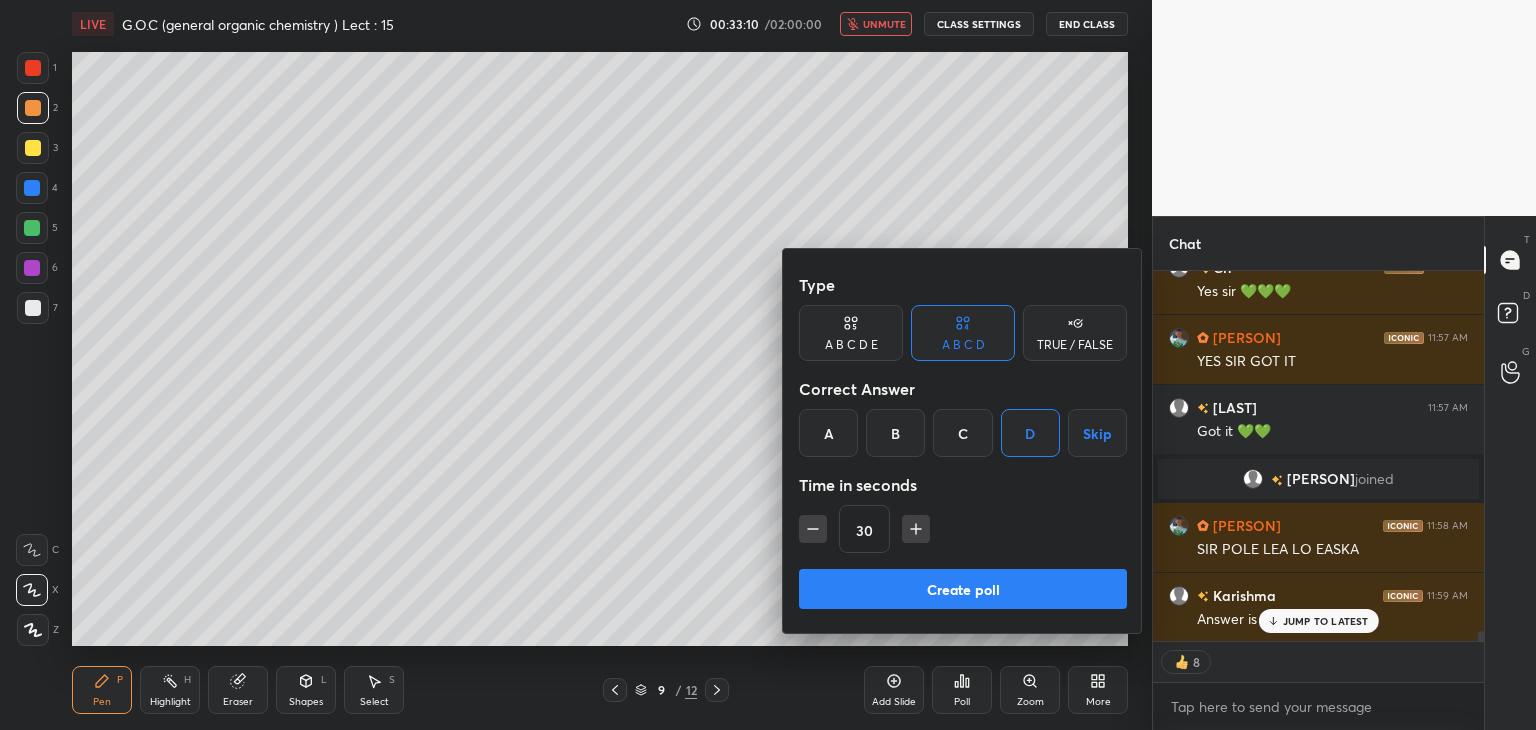 click on "Create poll" at bounding box center (963, 589) 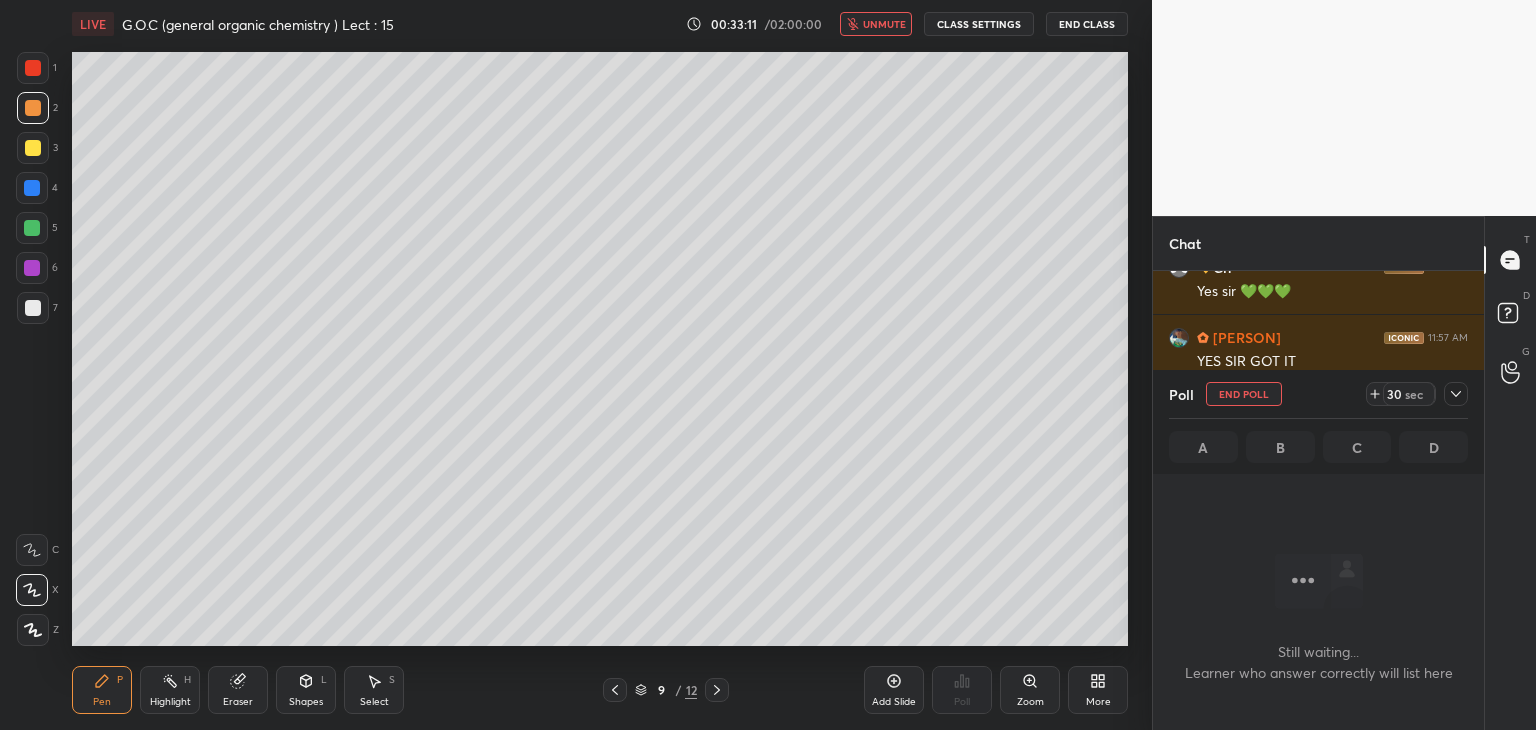 scroll, scrollTop: 271, scrollLeft: 325, axis: both 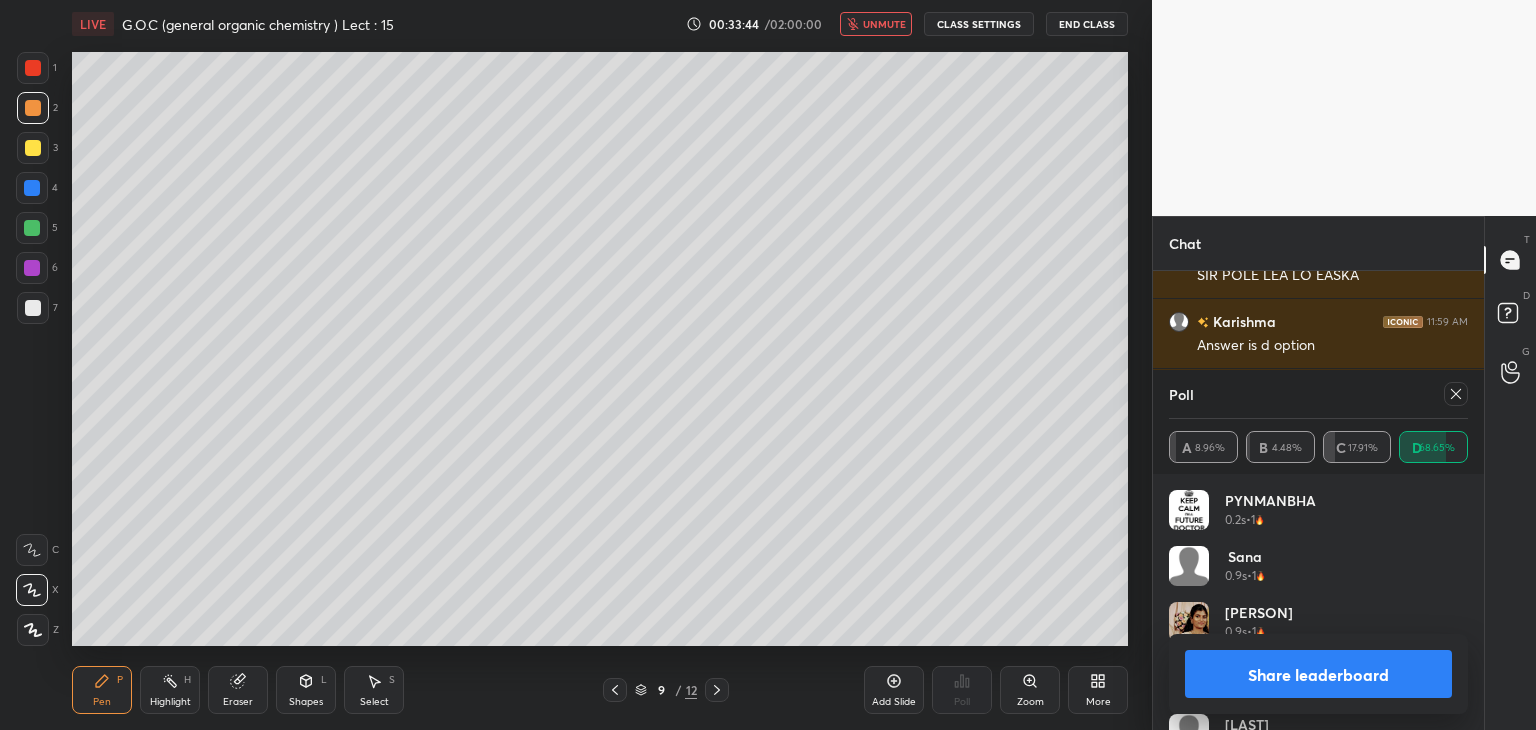 click on "Share leaderboard" at bounding box center [1318, 674] 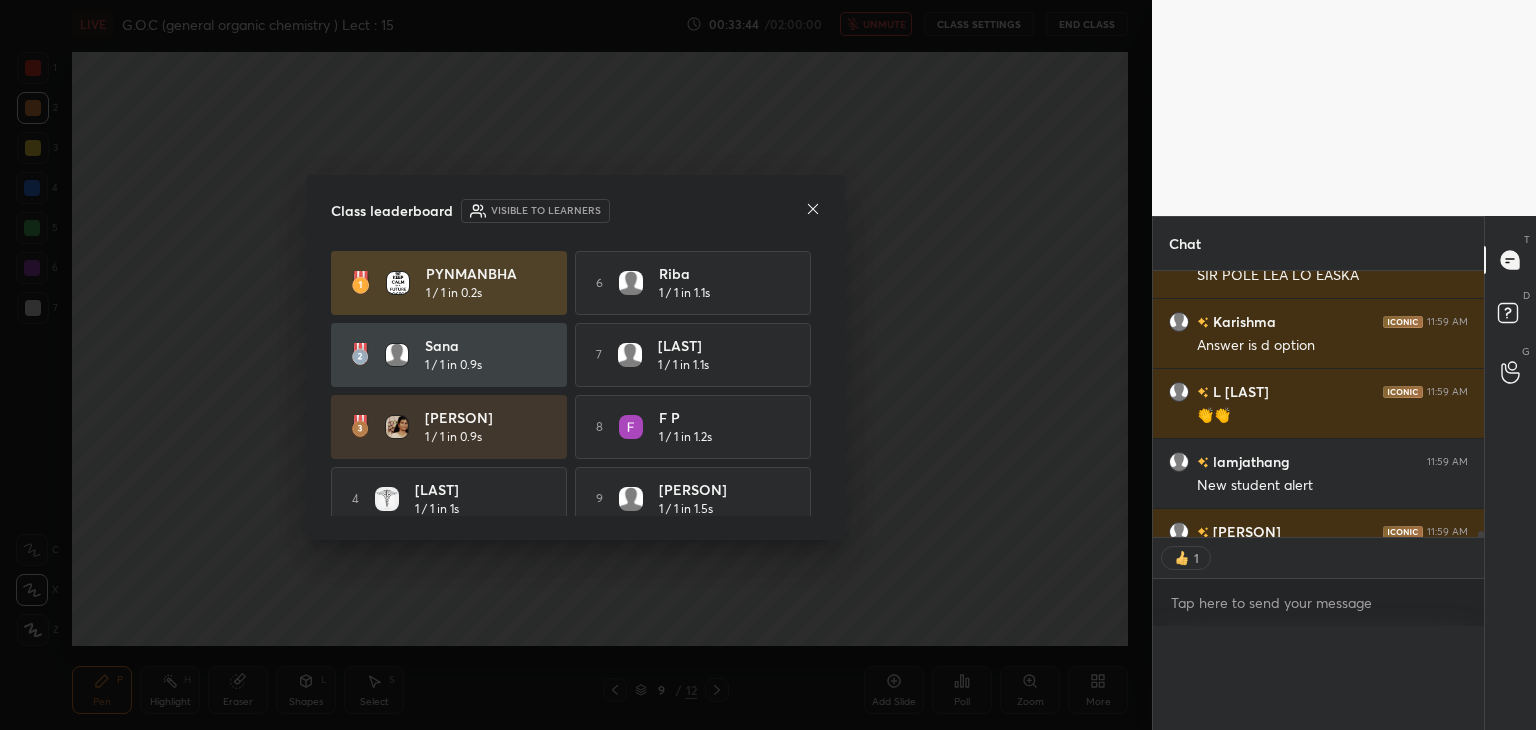 scroll, scrollTop: 0, scrollLeft: 0, axis: both 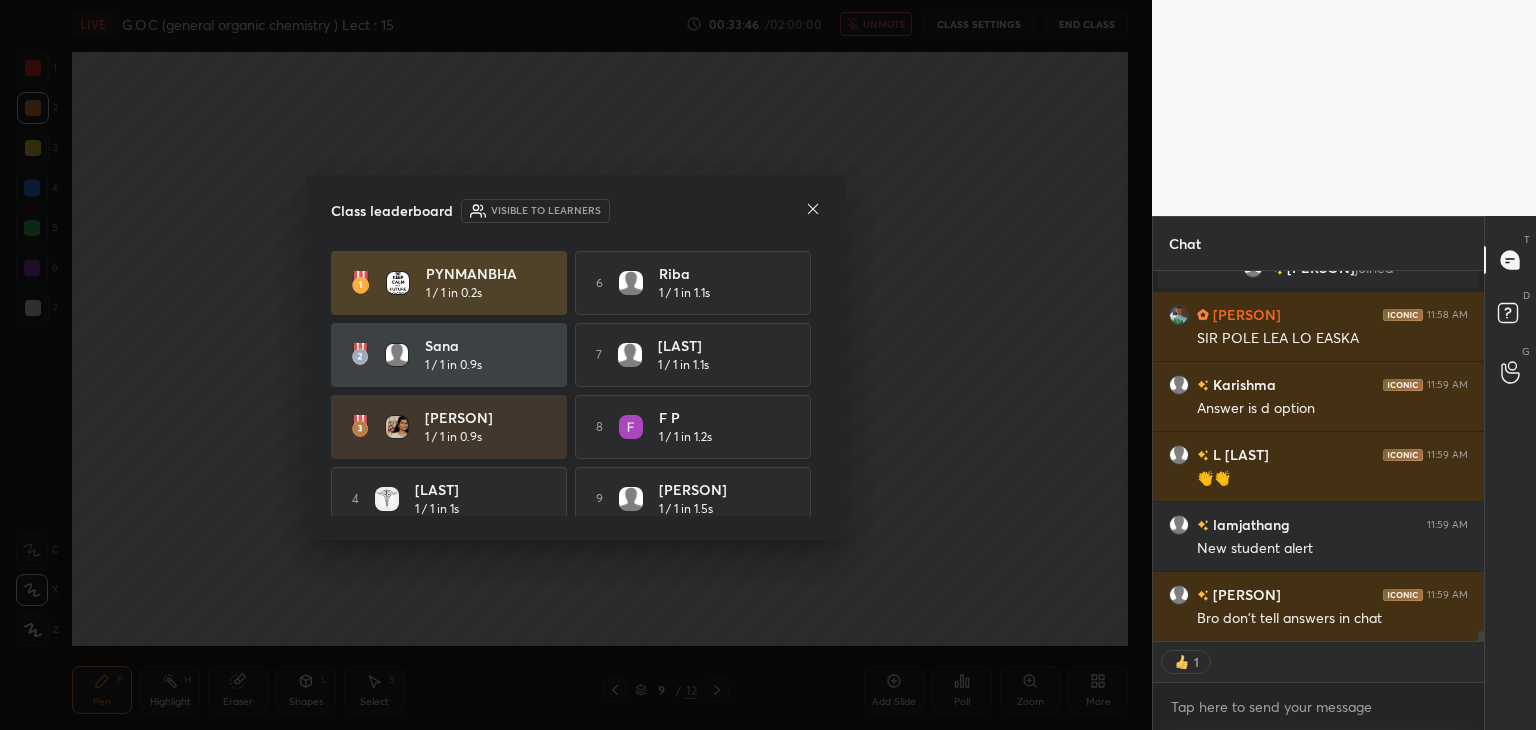 click 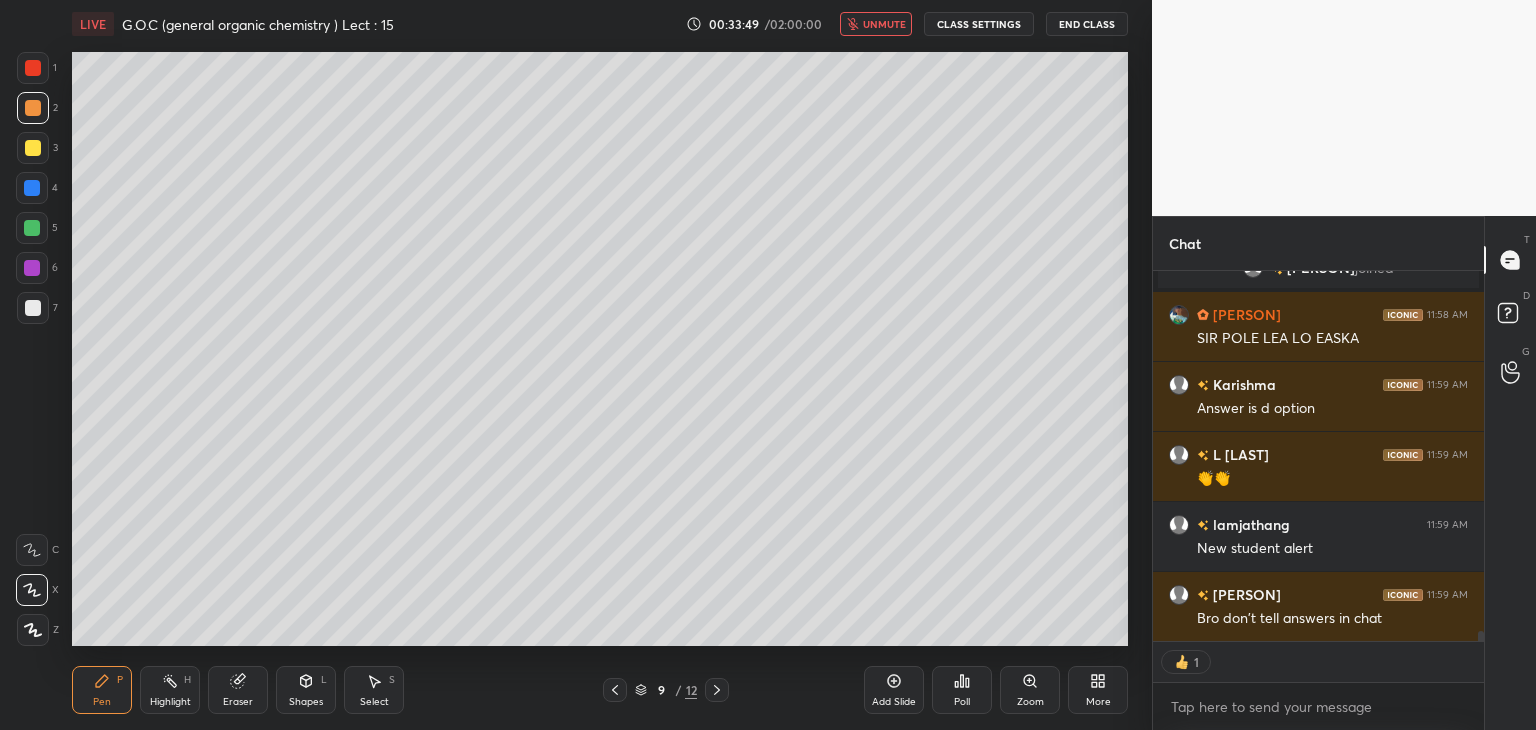 click at bounding box center [32, 228] 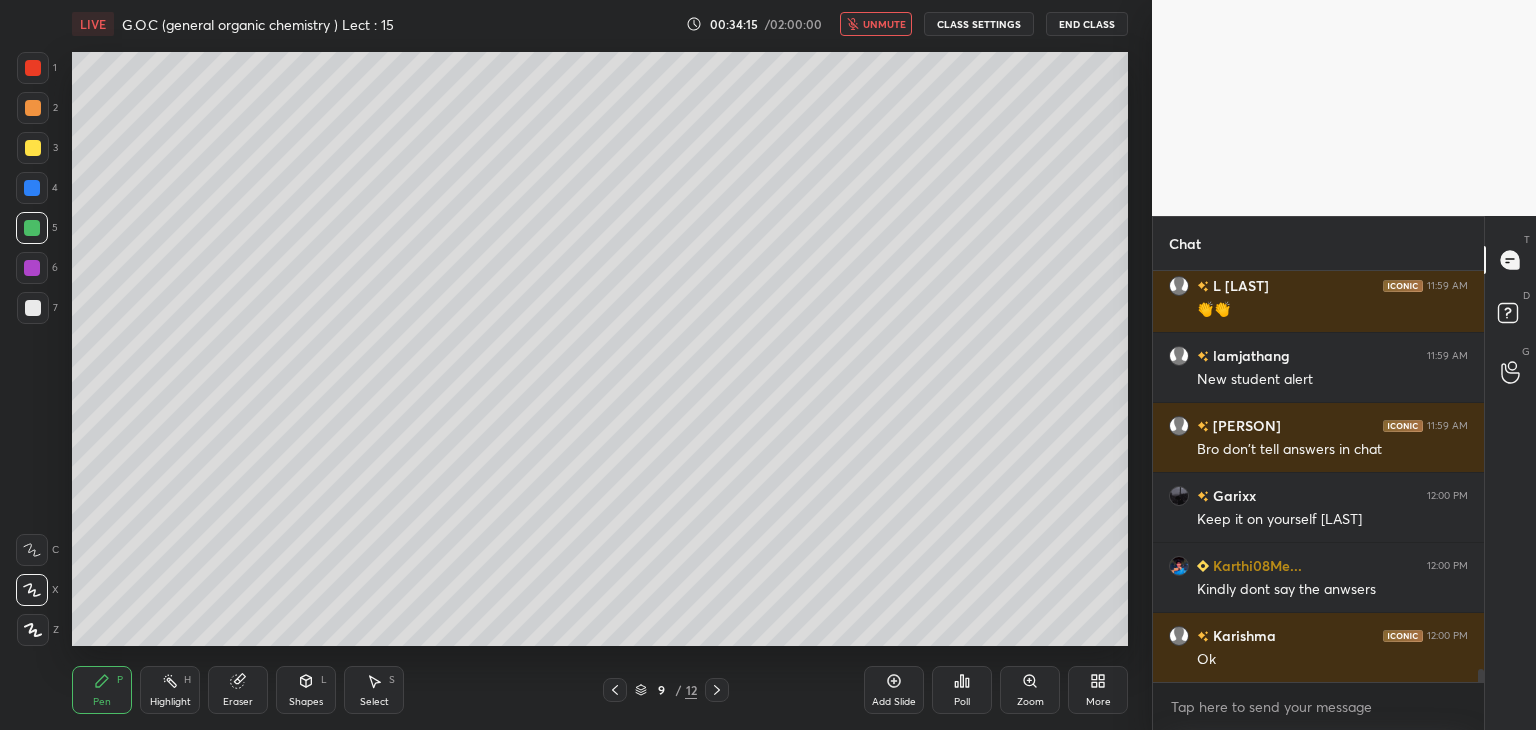 click on "Add Slide" at bounding box center [894, 690] 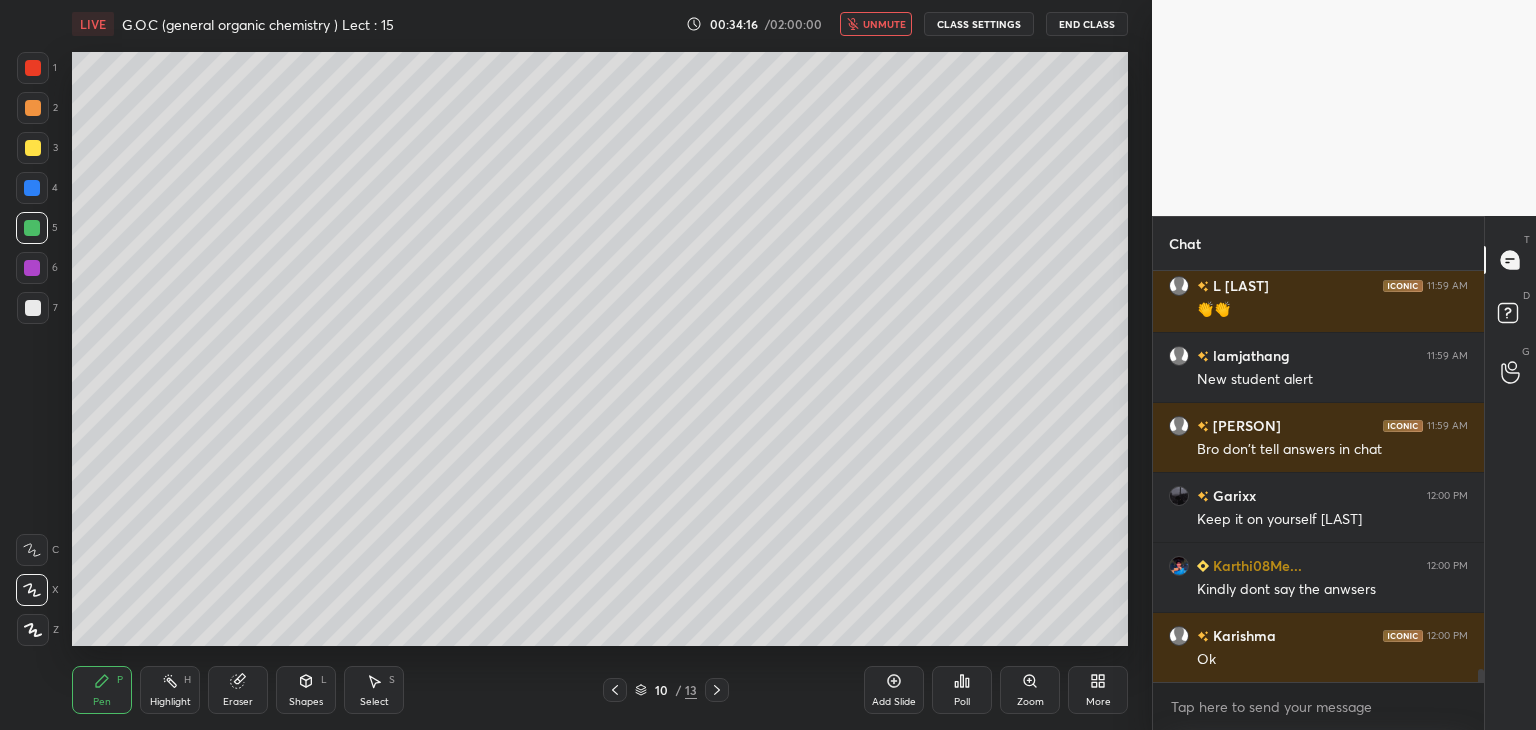 click at bounding box center [33, 308] 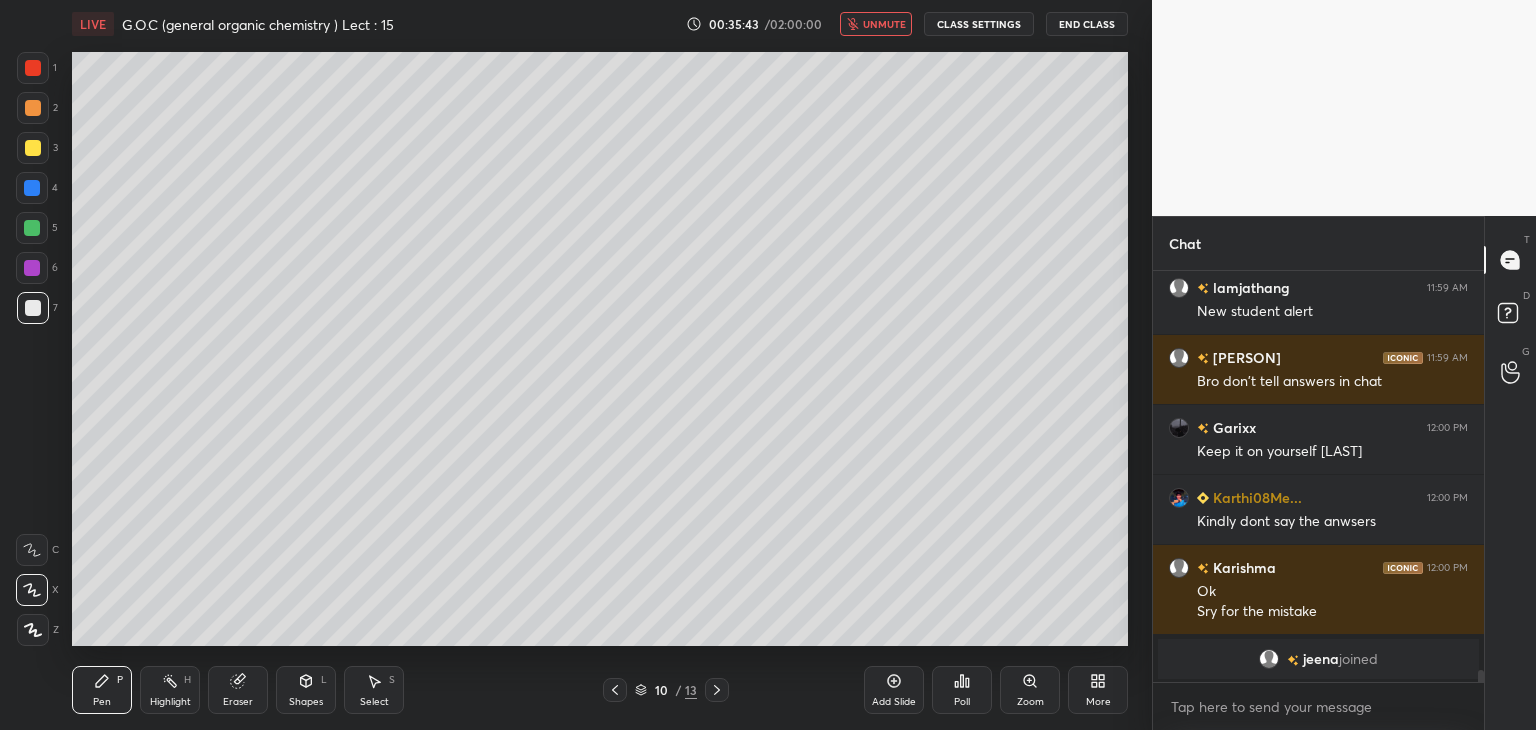 scroll, scrollTop: 13092, scrollLeft: 0, axis: vertical 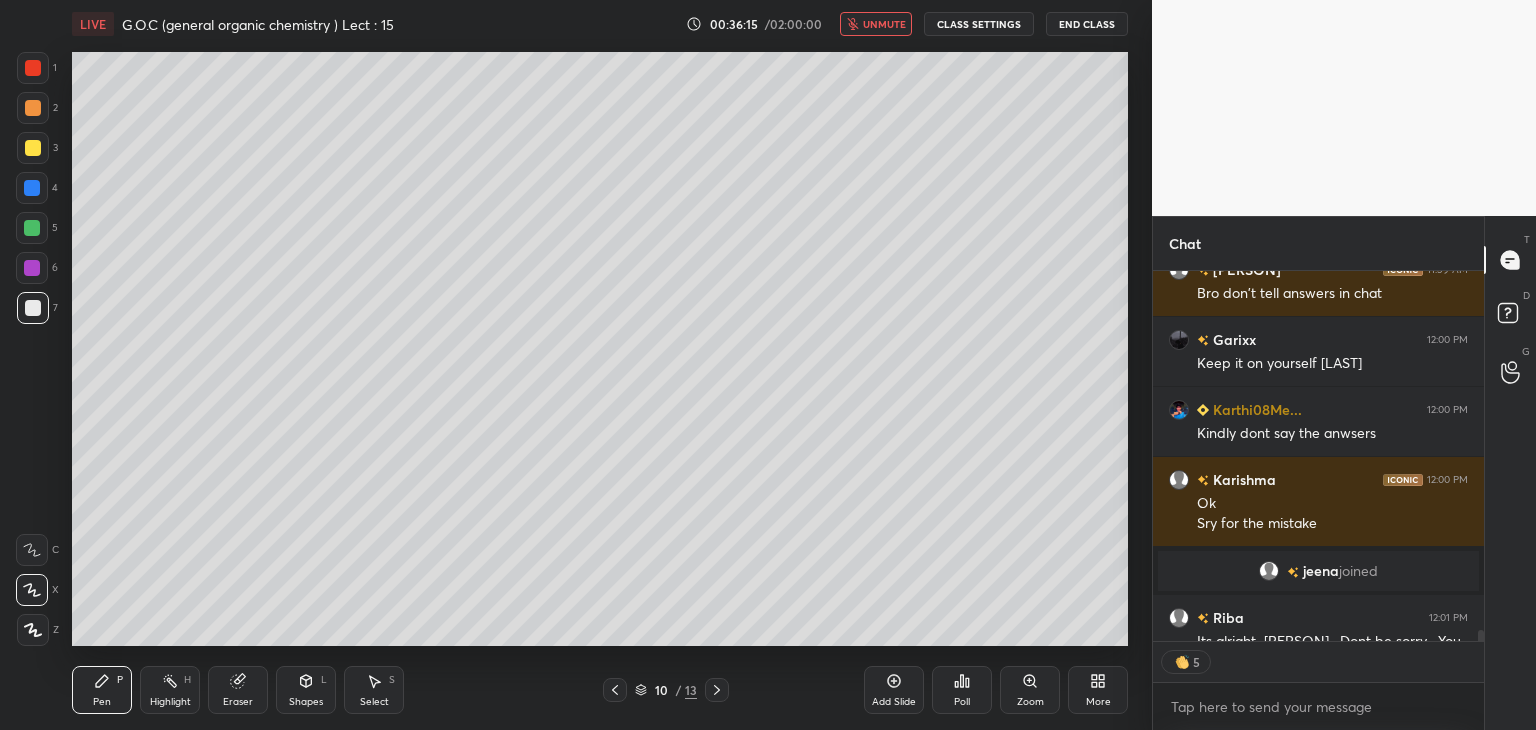 click on "unmute" at bounding box center (884, 24) 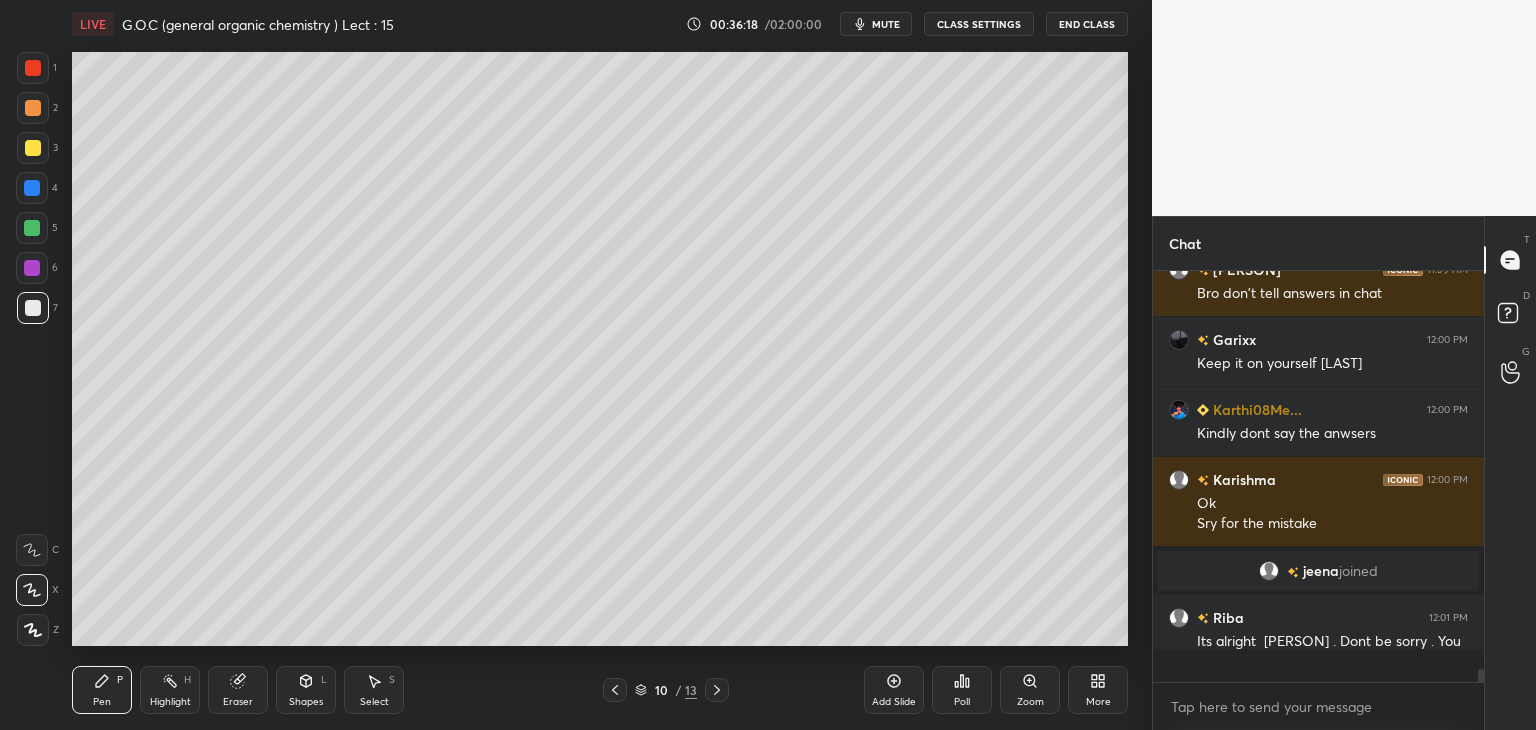 scroll, scrollTop: 6, scrollLeft: 6, axis: both 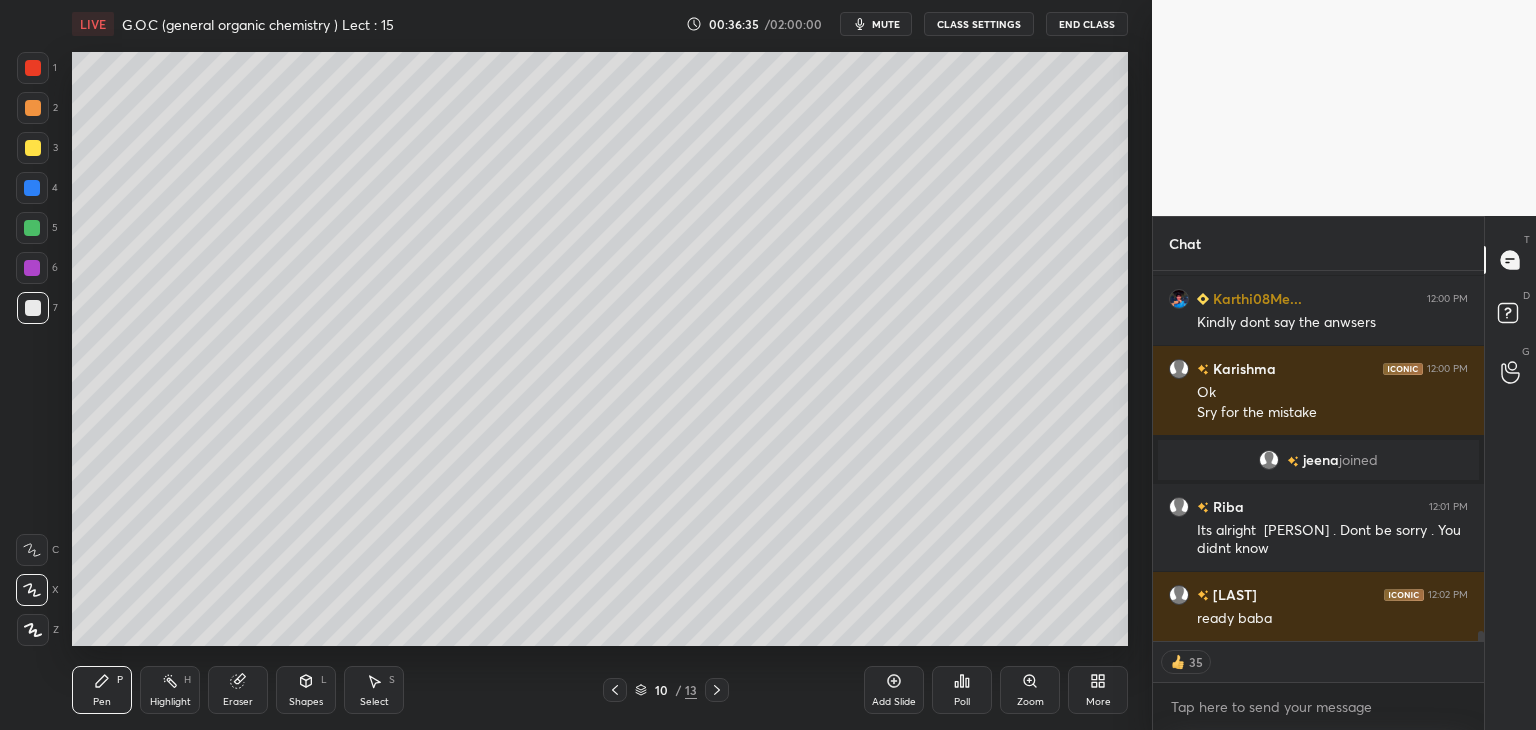 click 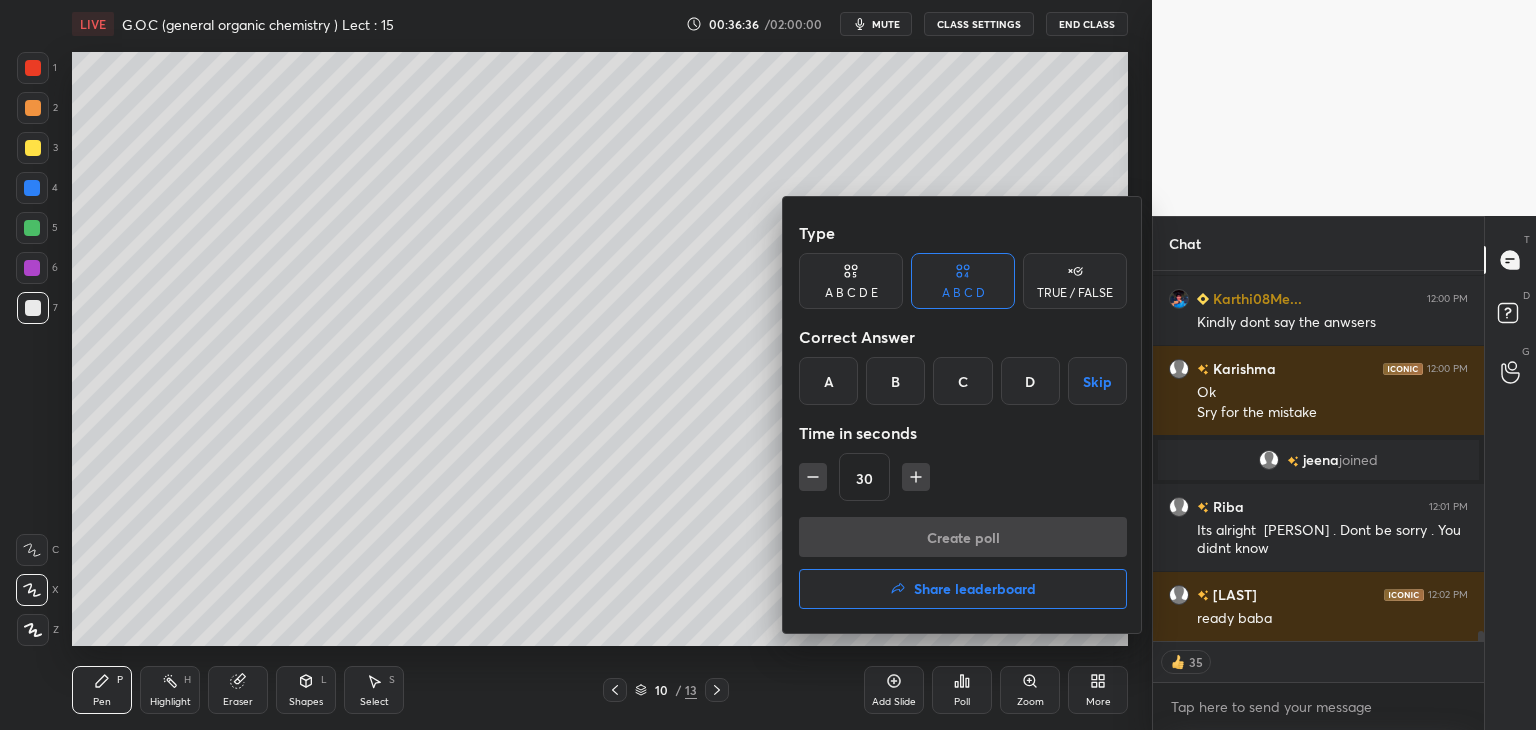 click on "C" at bounding box center [962, 381] 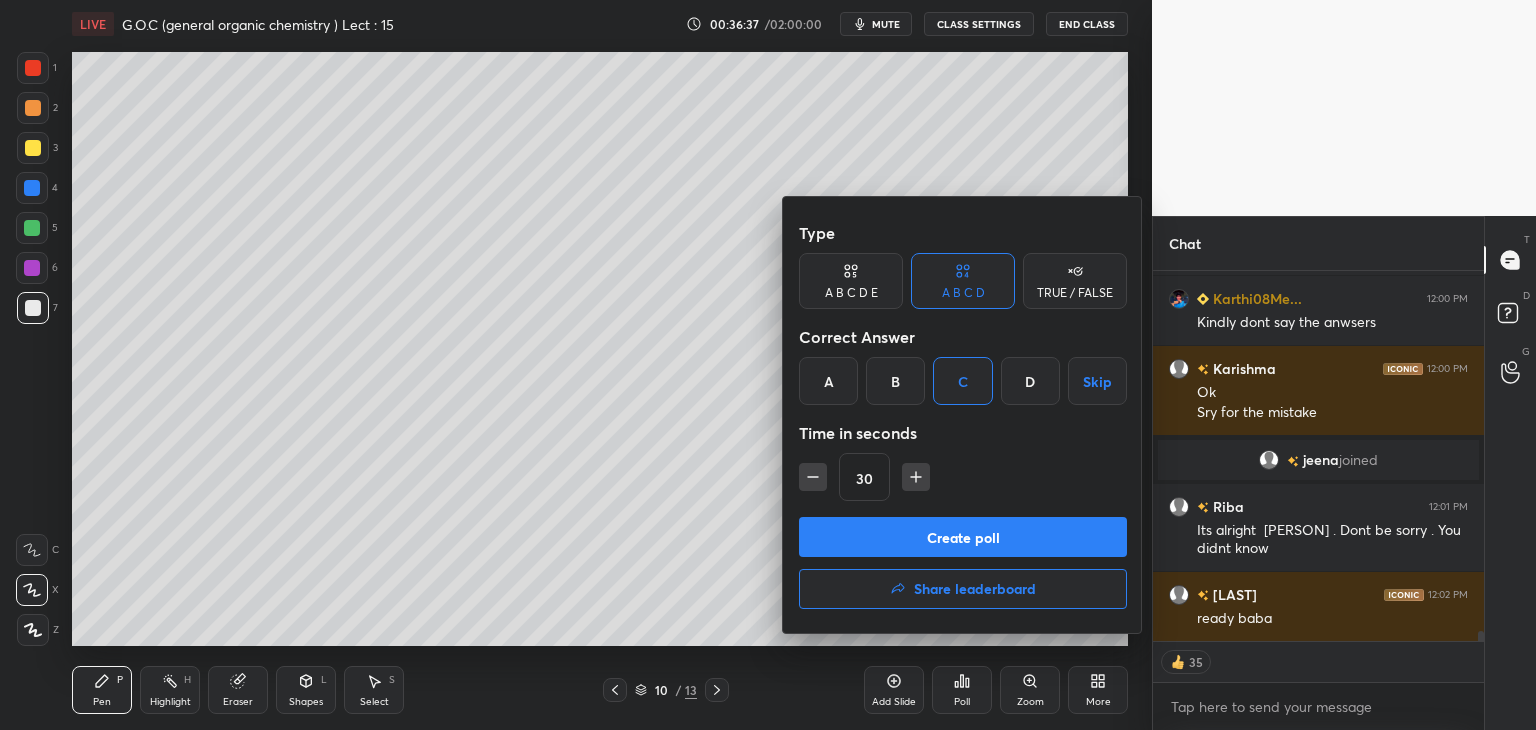 click on "Create poll" at bounding box center (963, 537) 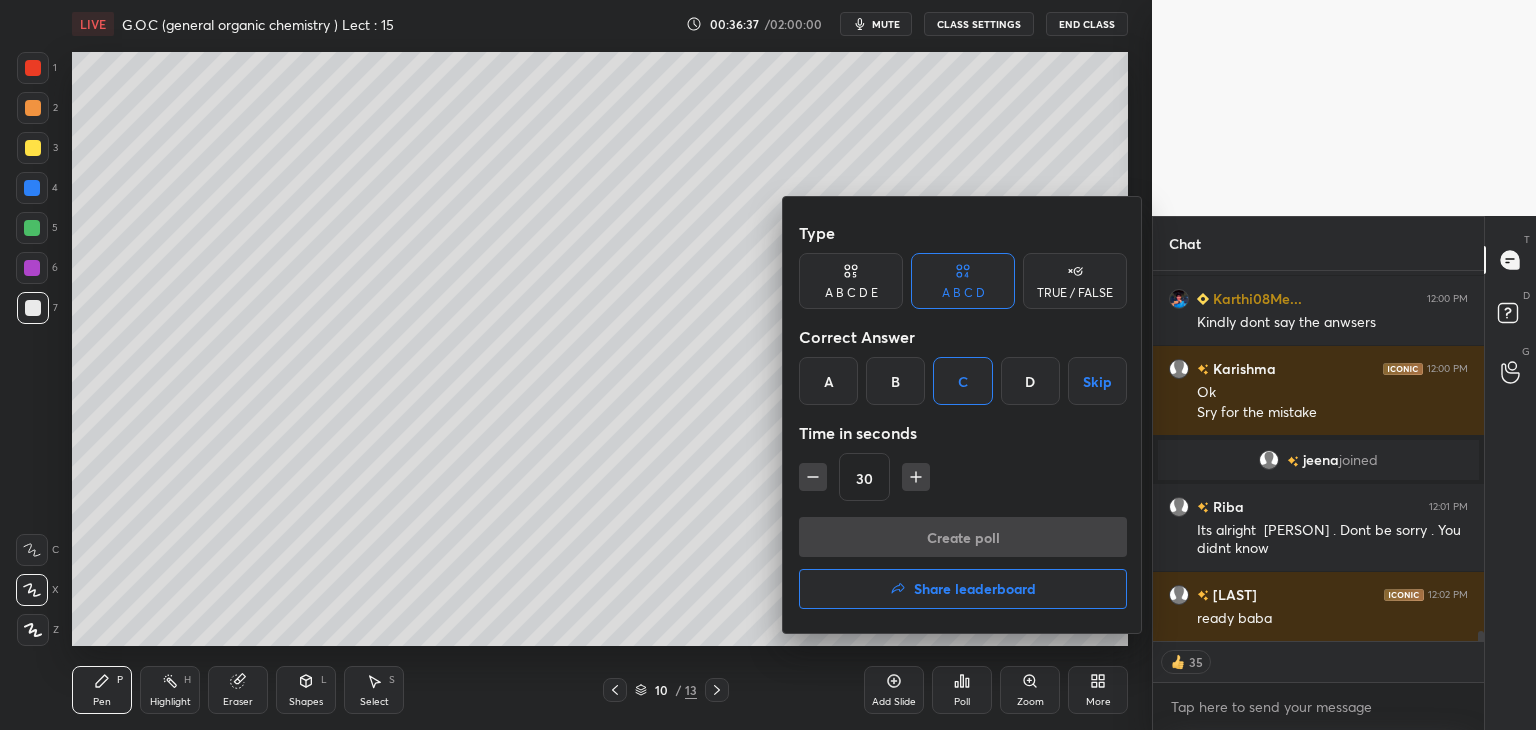 scroll, scrollTop: 322, scrollLeft: 325, axis: both 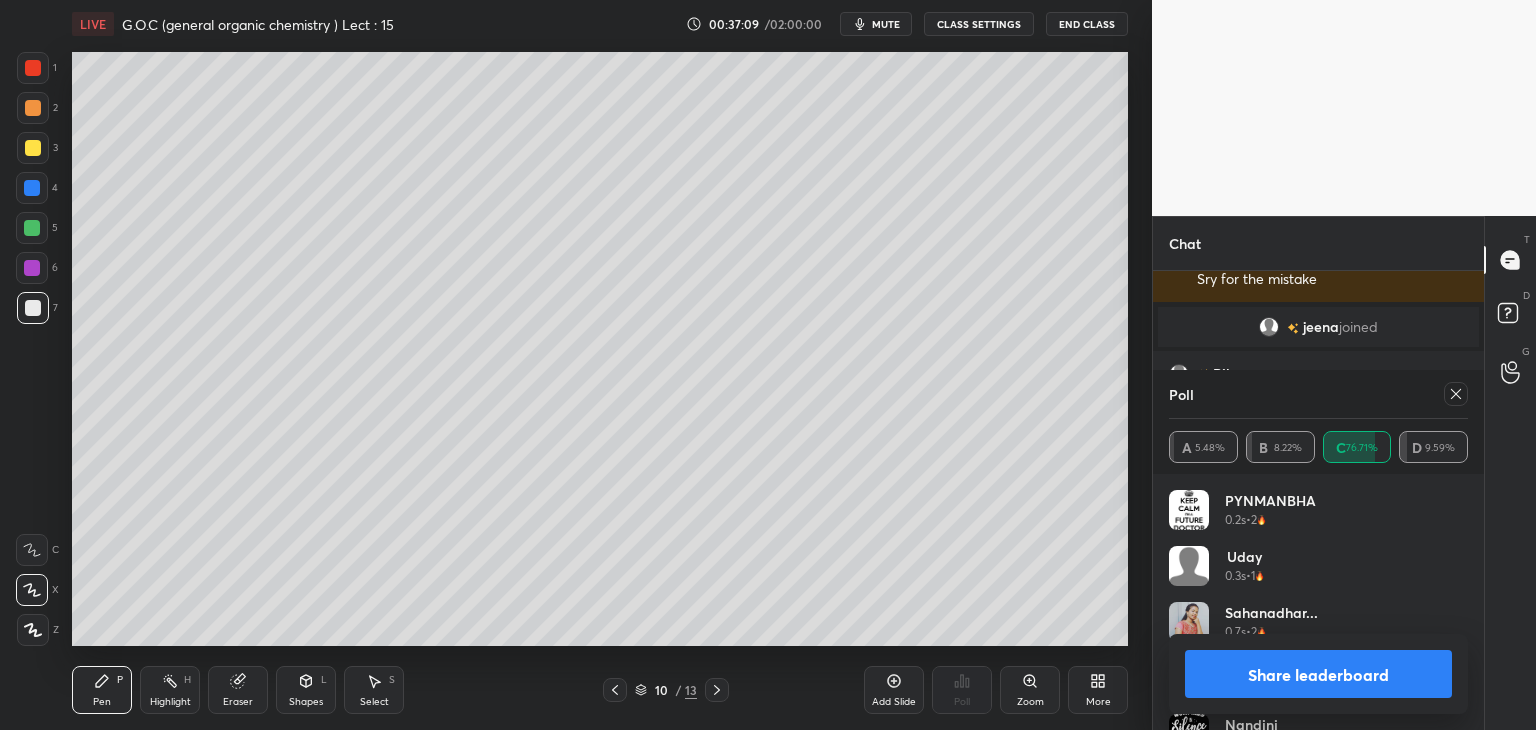 click on "Share leaderboard" at bounding box center (1318, 674) 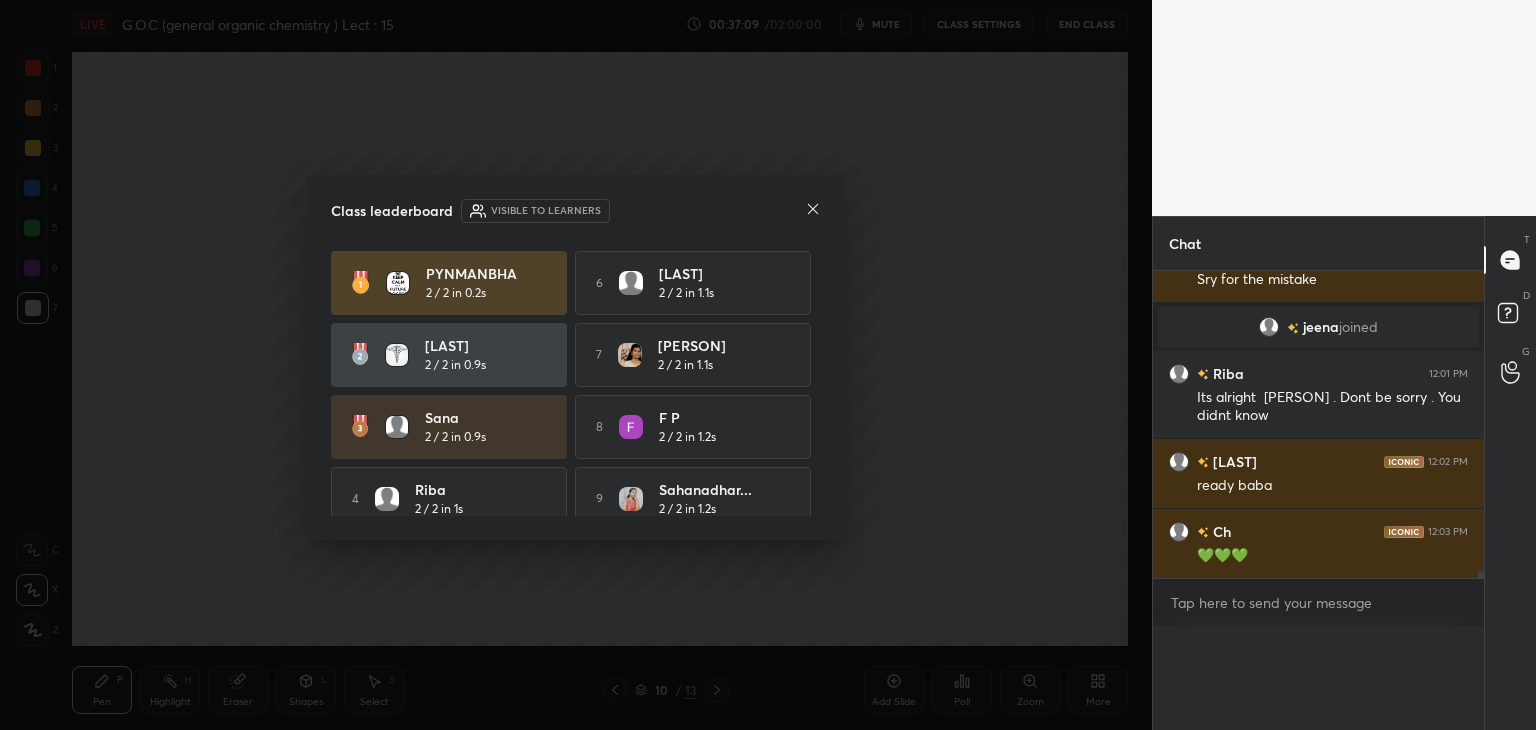 scroll, scrollTop: 0, scrollLeft: 6, axis: horizontal 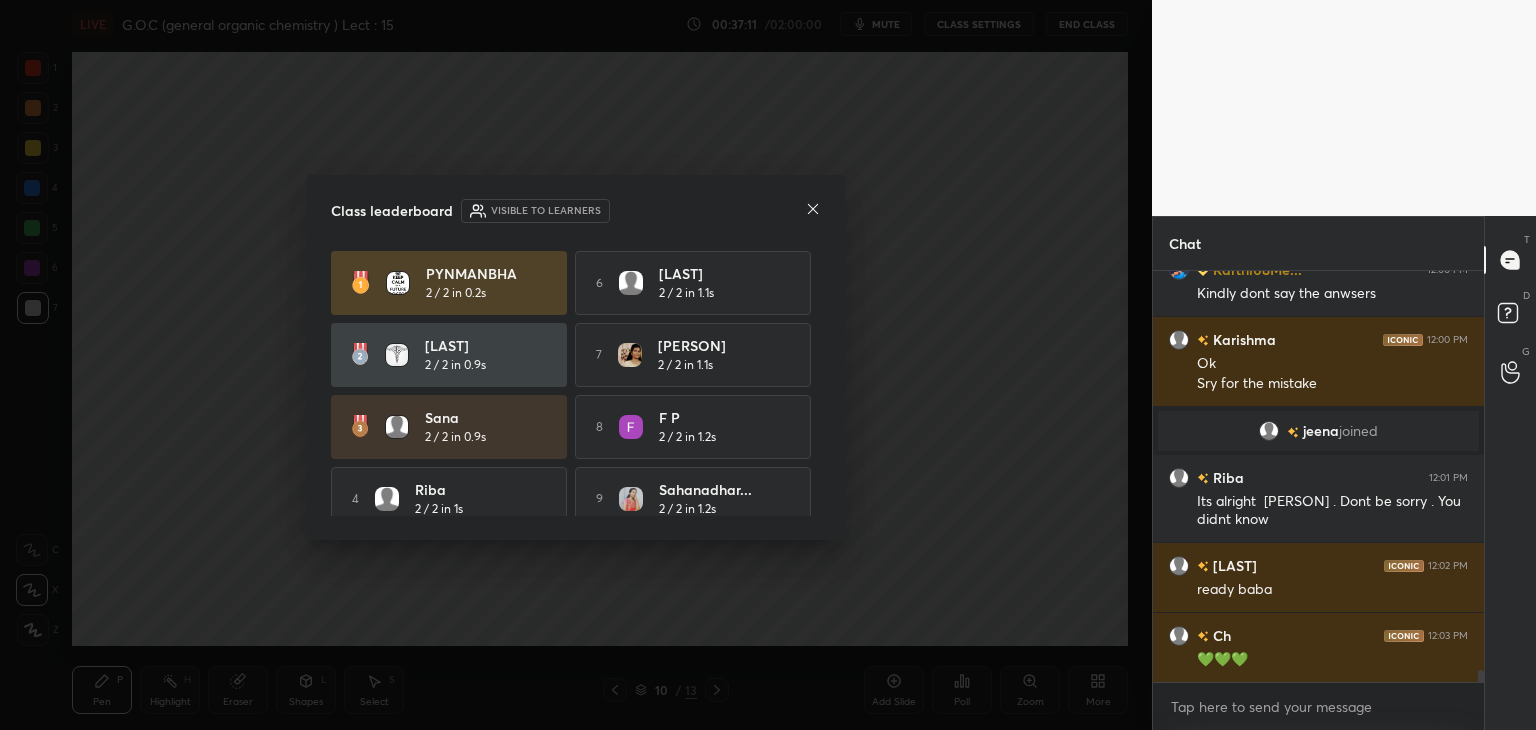 click 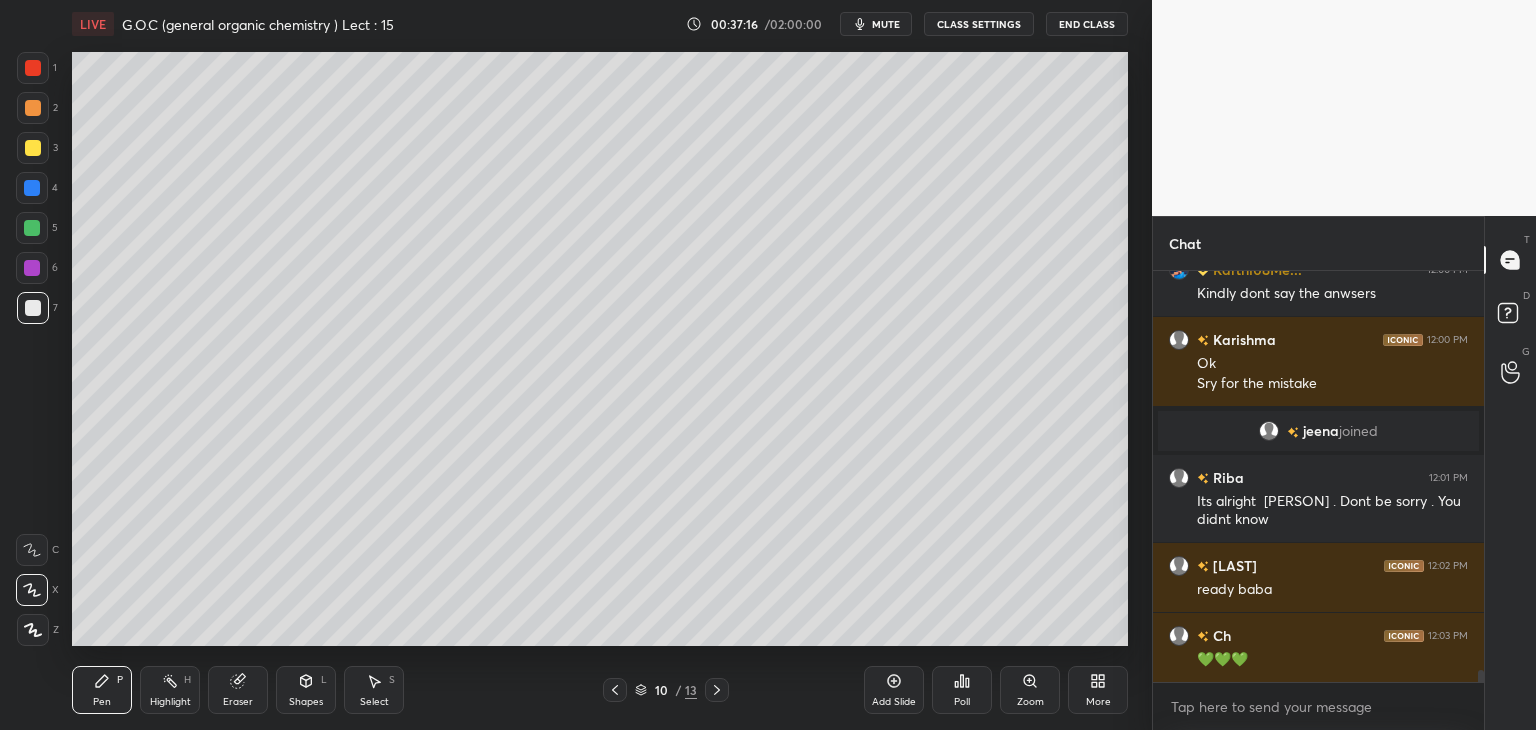 click at bounding box center [32, 228] 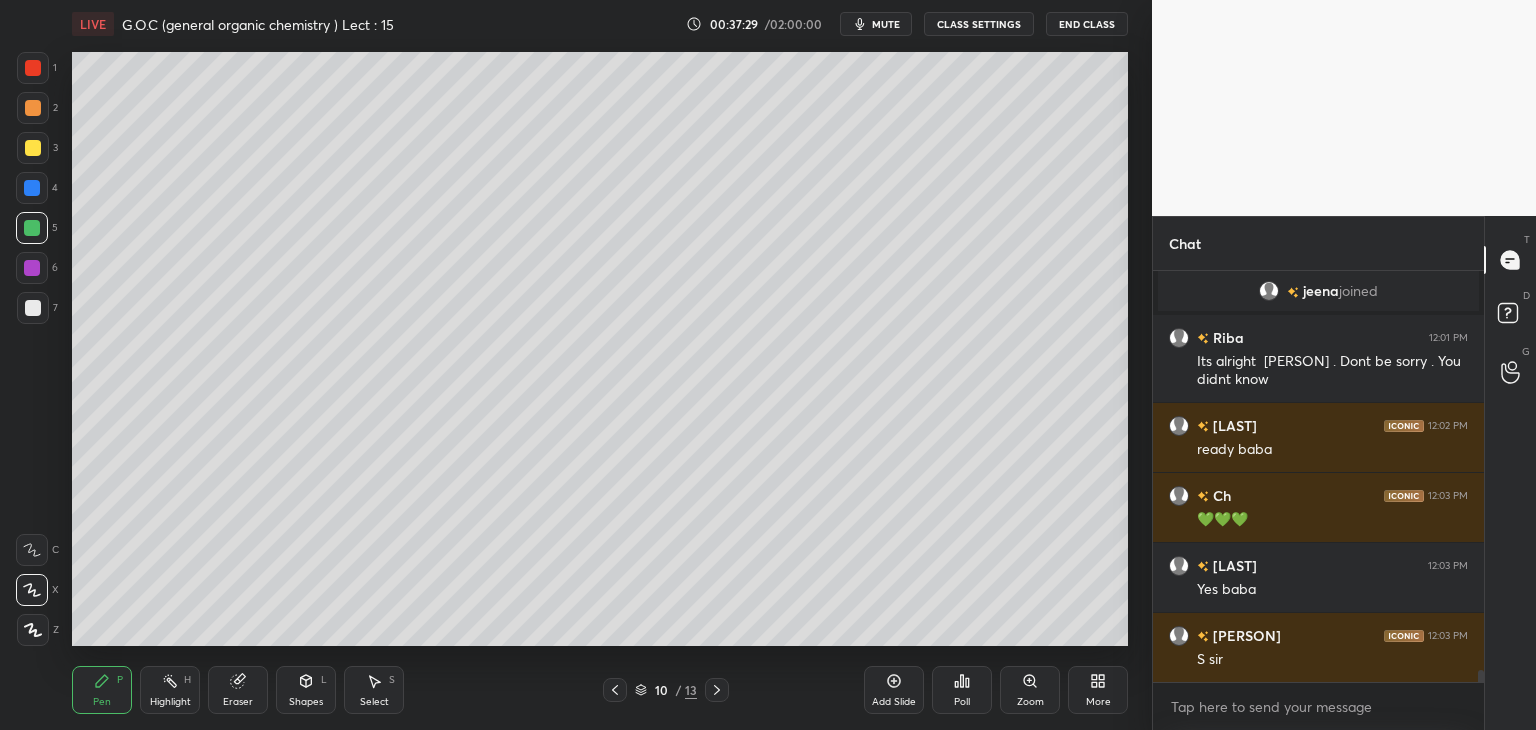 click 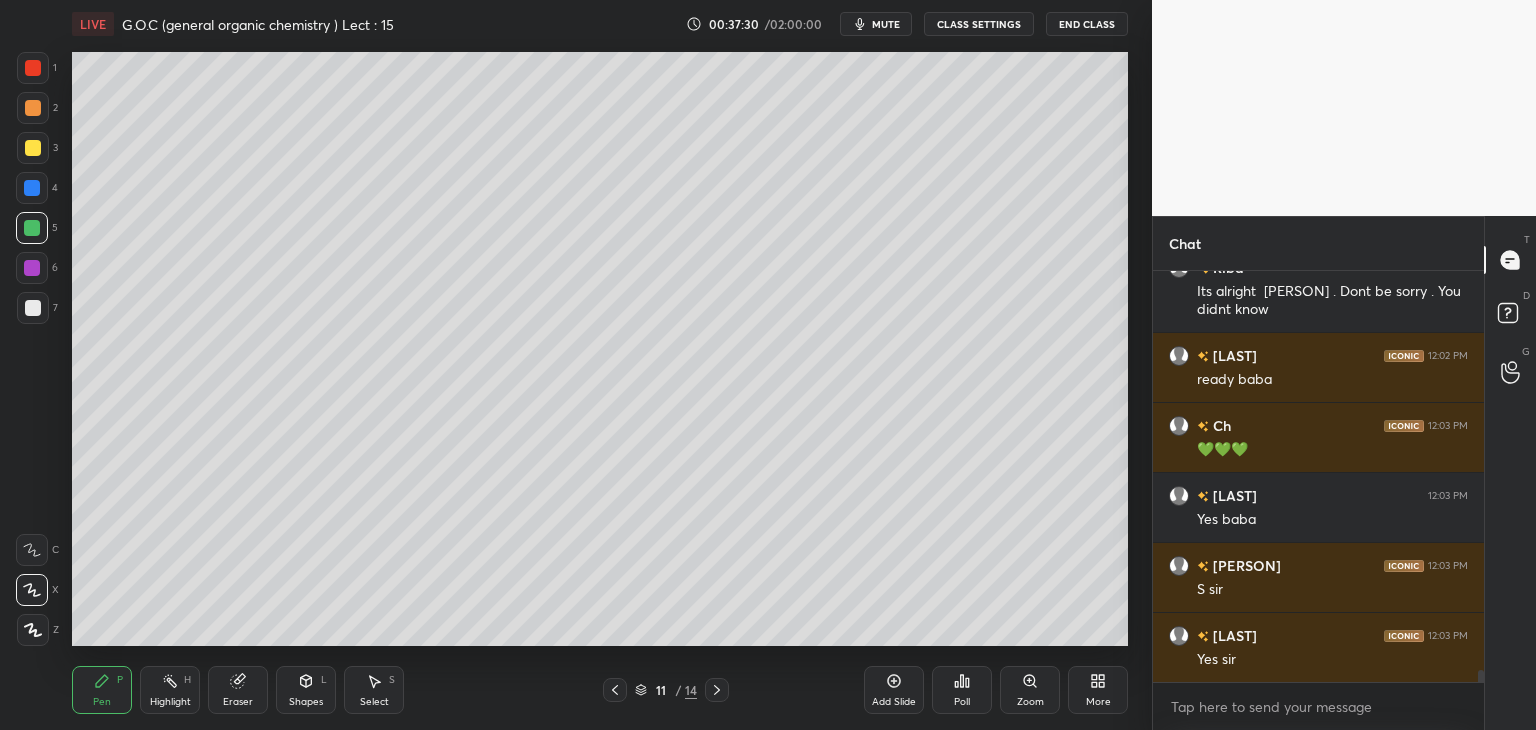 click at bounding box center [33, 308] 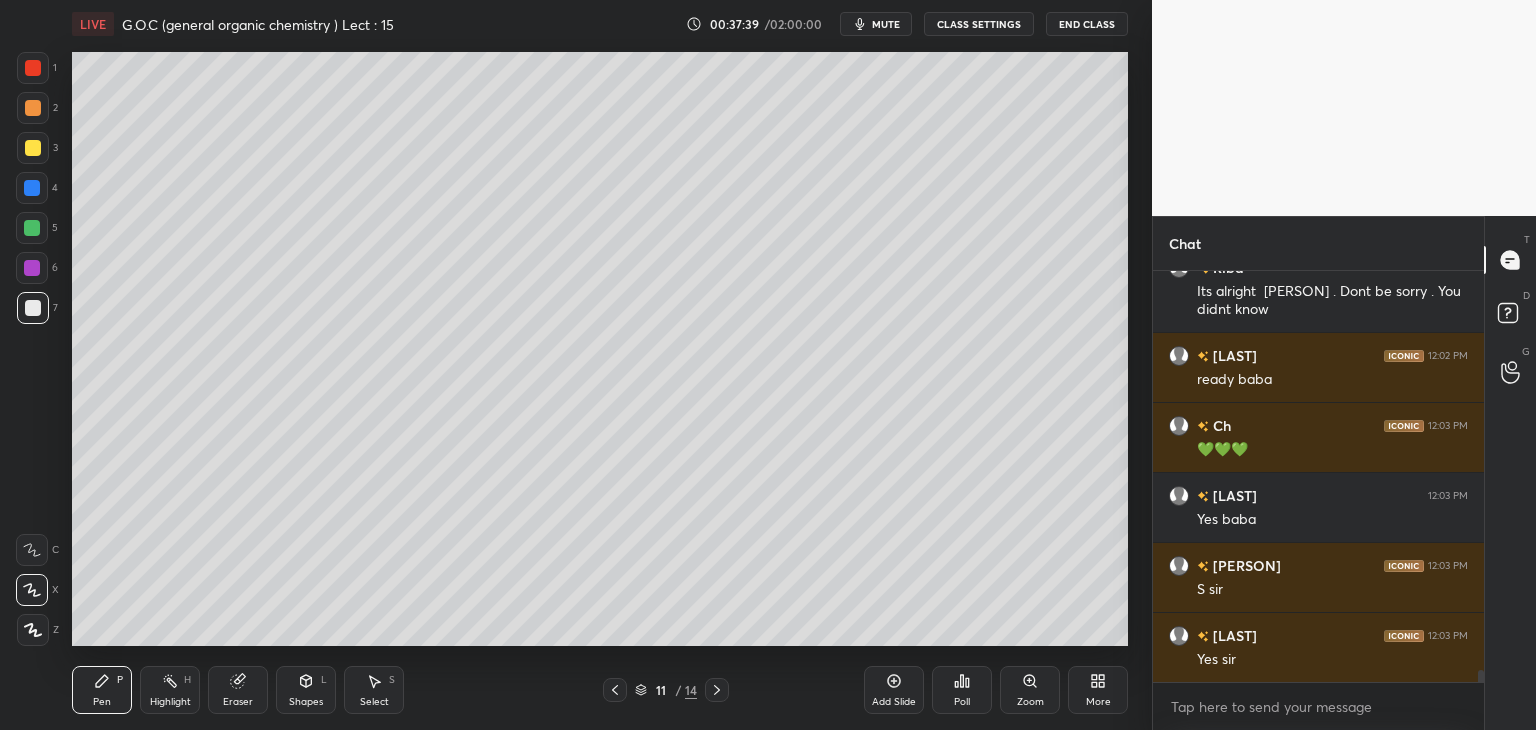 click at bounding box center [33, 148] 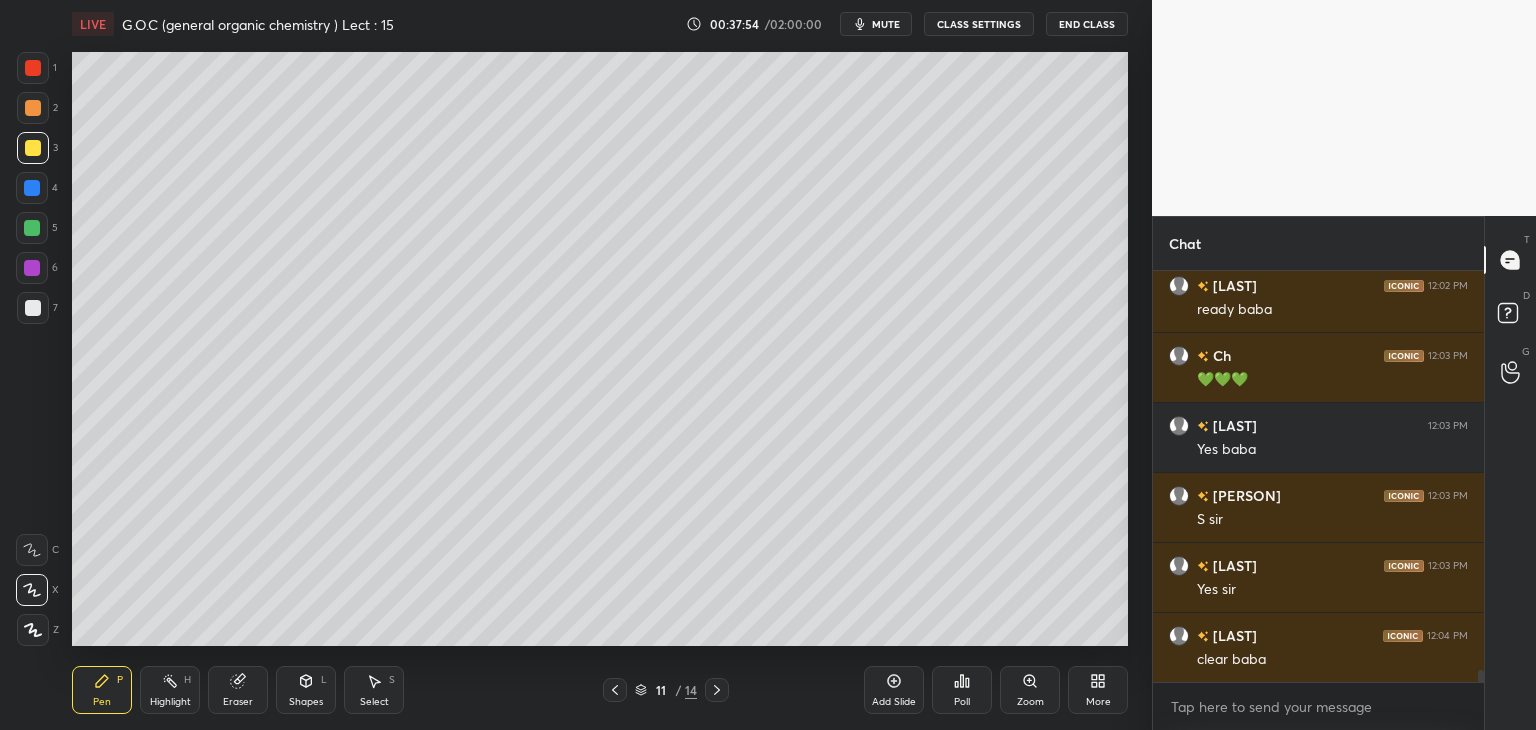 scroll, scrollTop: 13582, scrollLeft: 0, axis: vertical 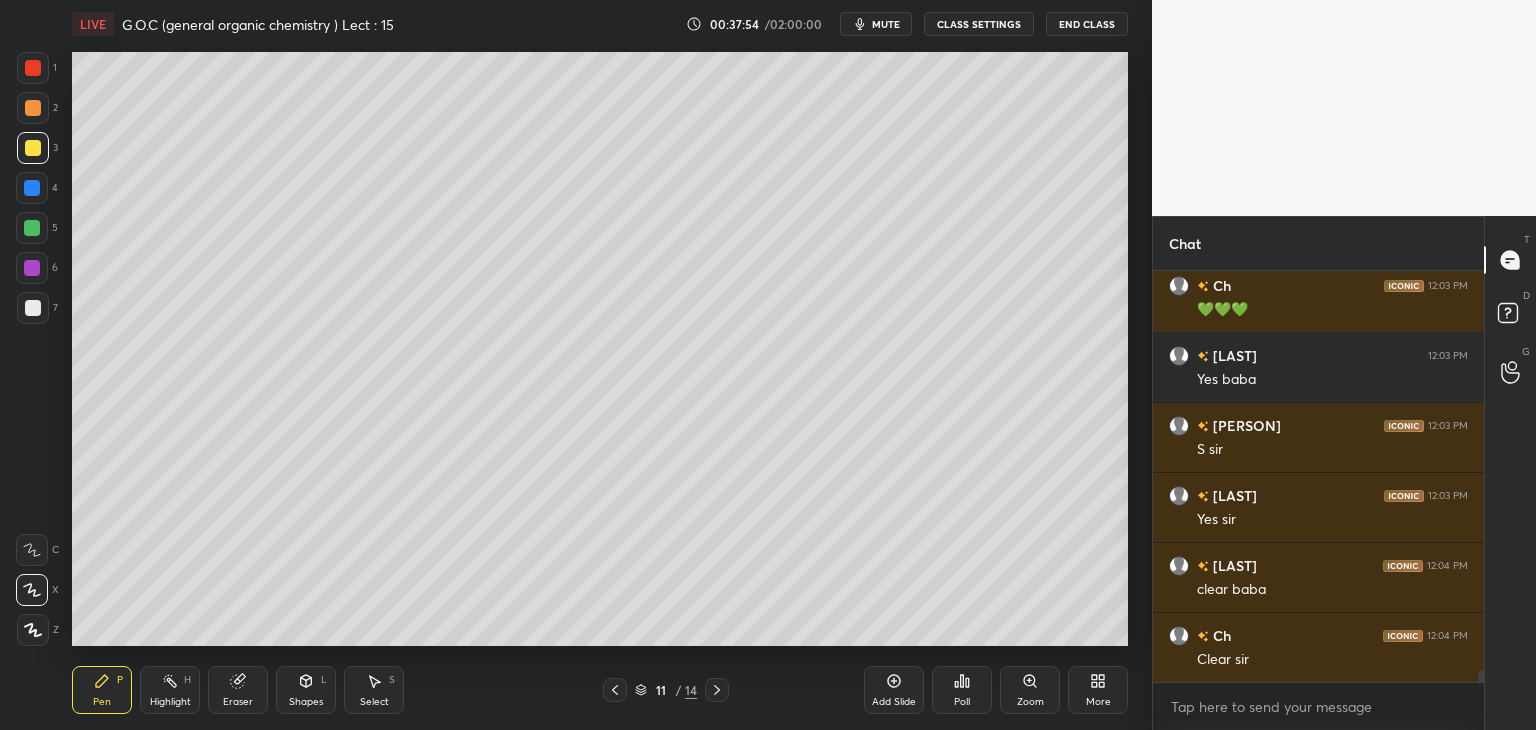 click at bounding box center [33, 148] 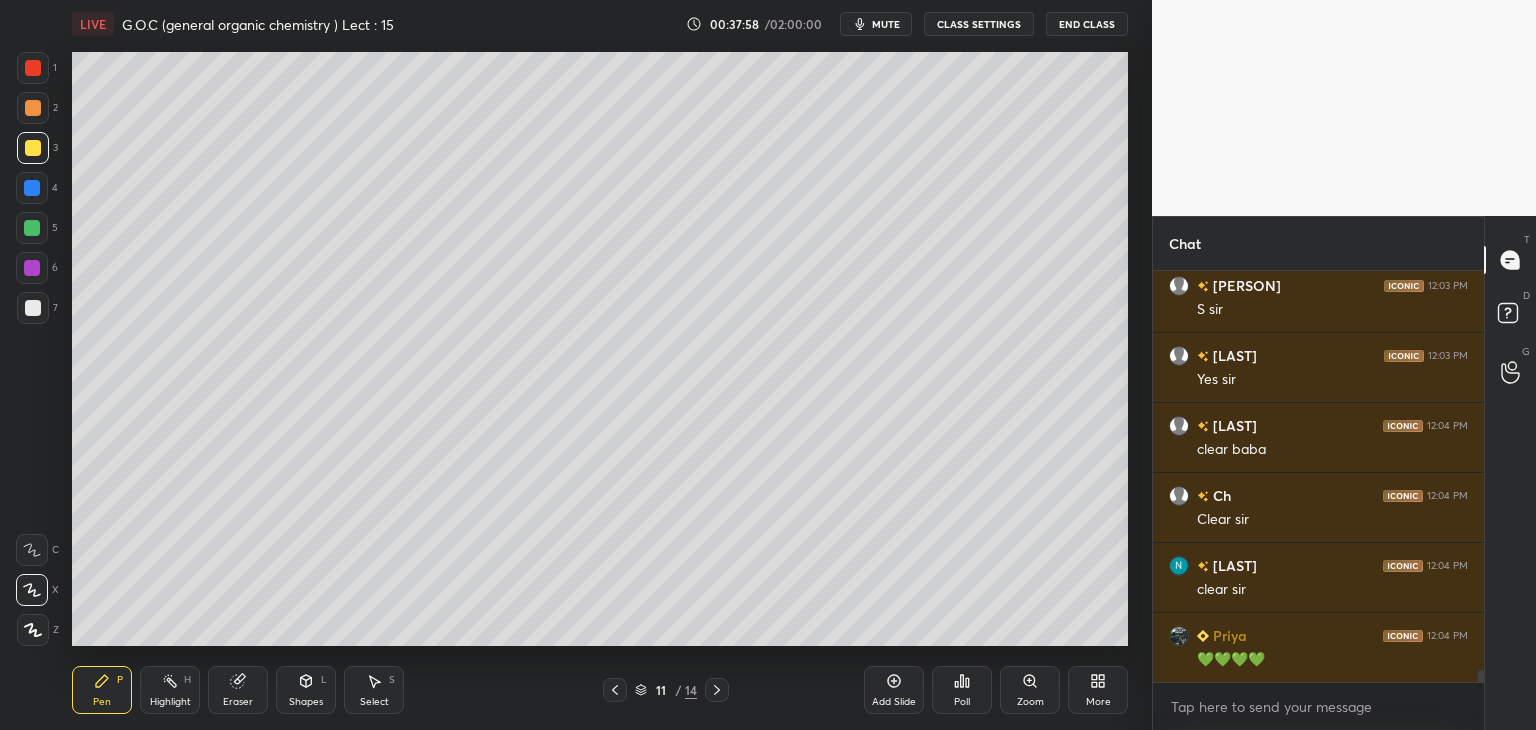 scroll, scrollTop: 13792, scrollLeft: 0, axis: vertical 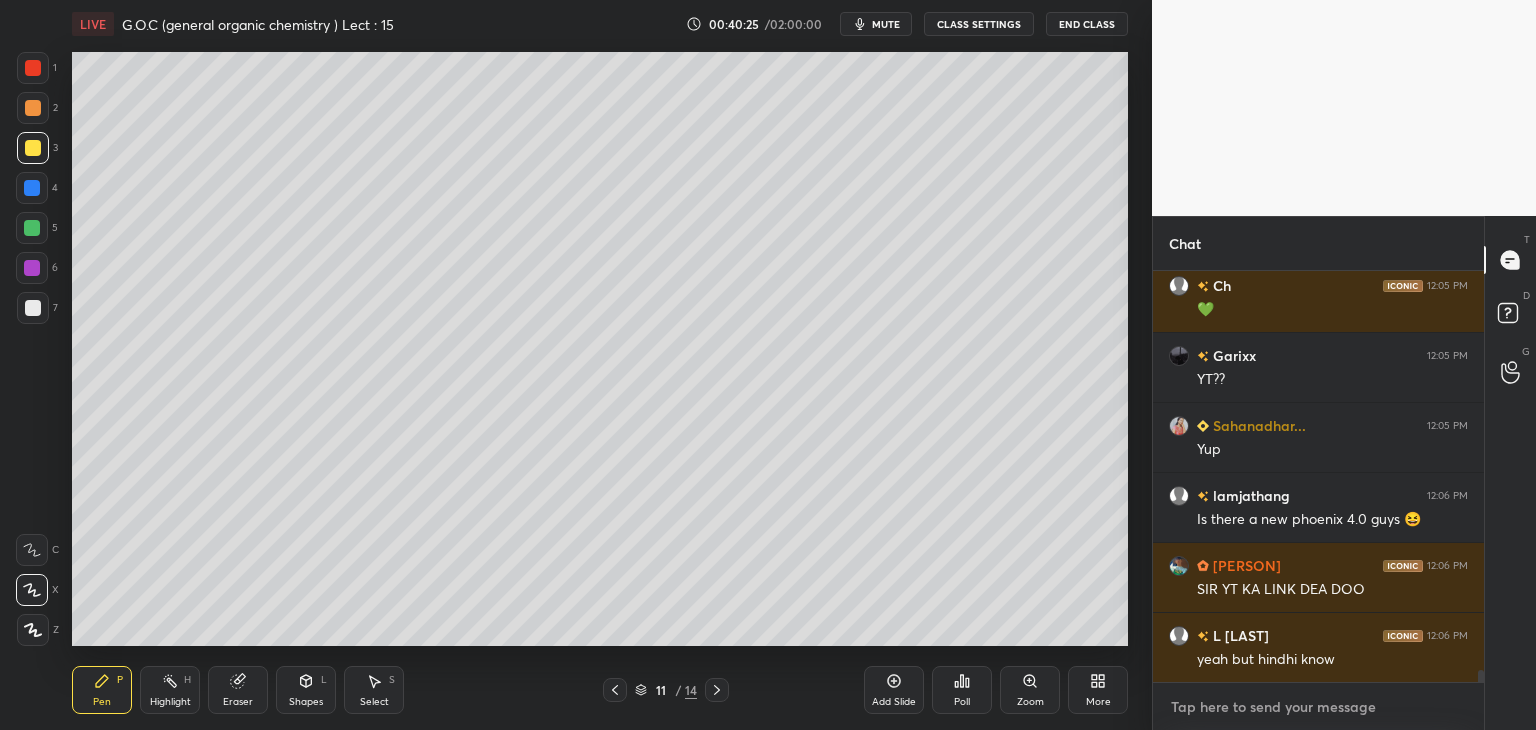click at bounding box center (1318, 707) 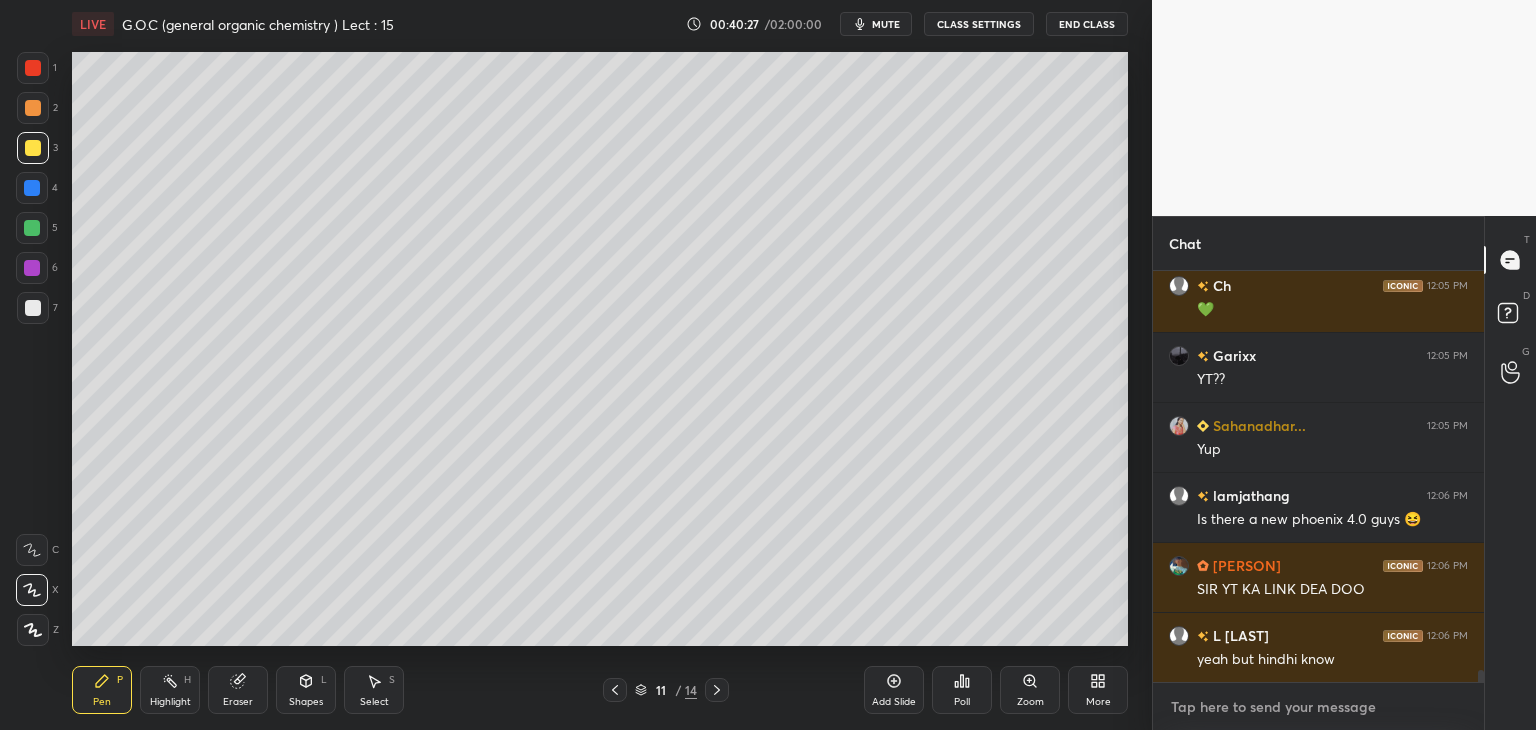 type on "x" 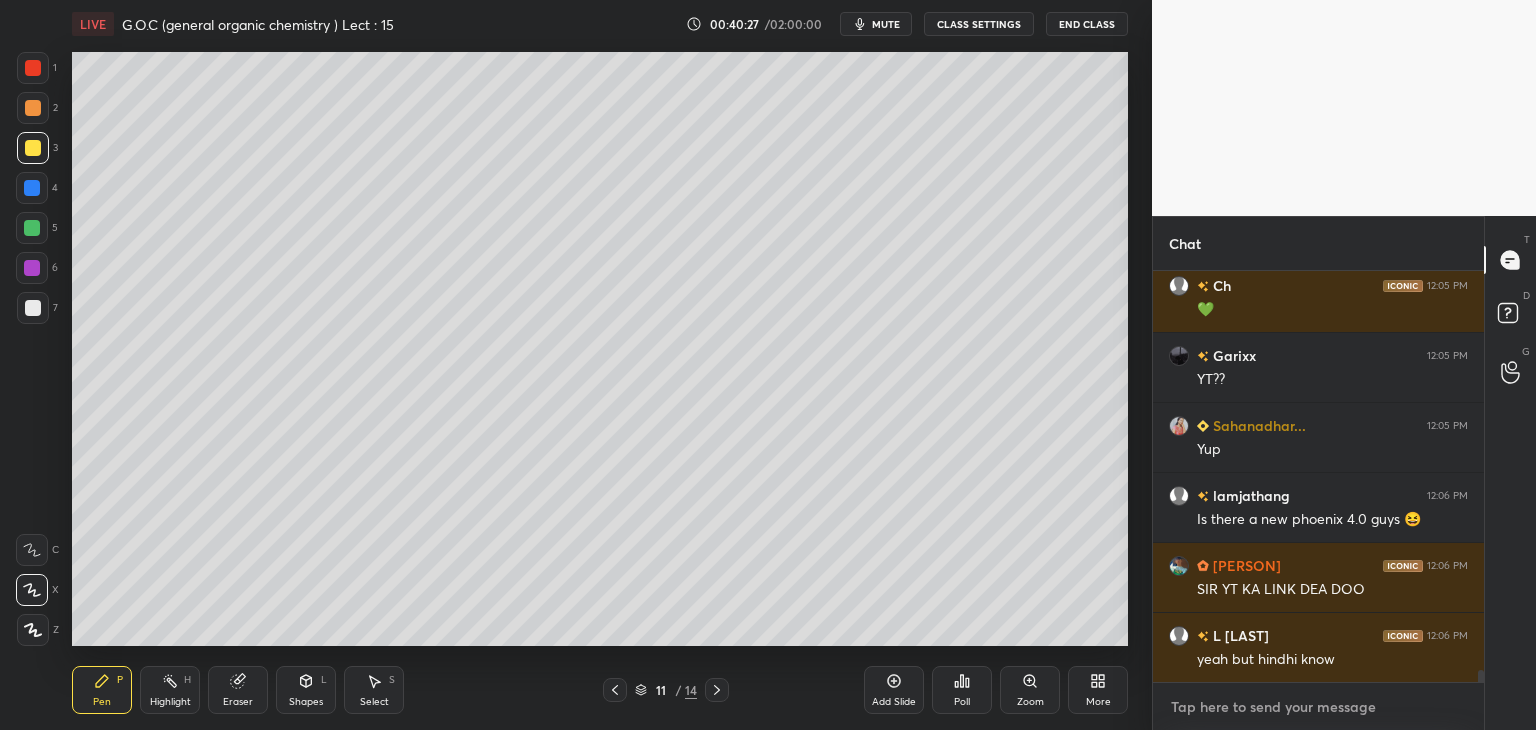 scroll, scrollTop: 365, scrollLeft: 325, axis: both 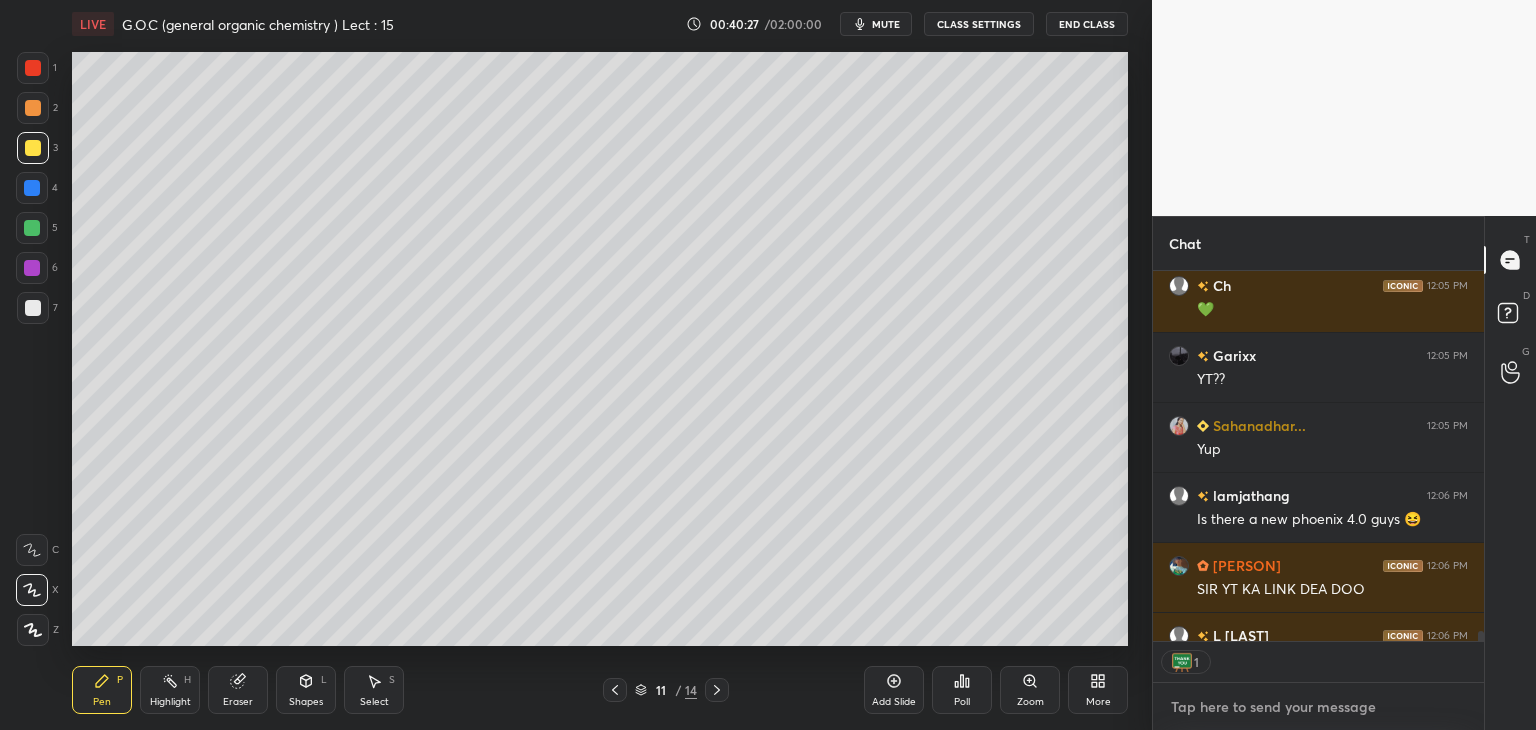 paste on "https://www.youtube.com/live/CuVTJx_mJp4?si=9RpanJxI7zmNLnMq" 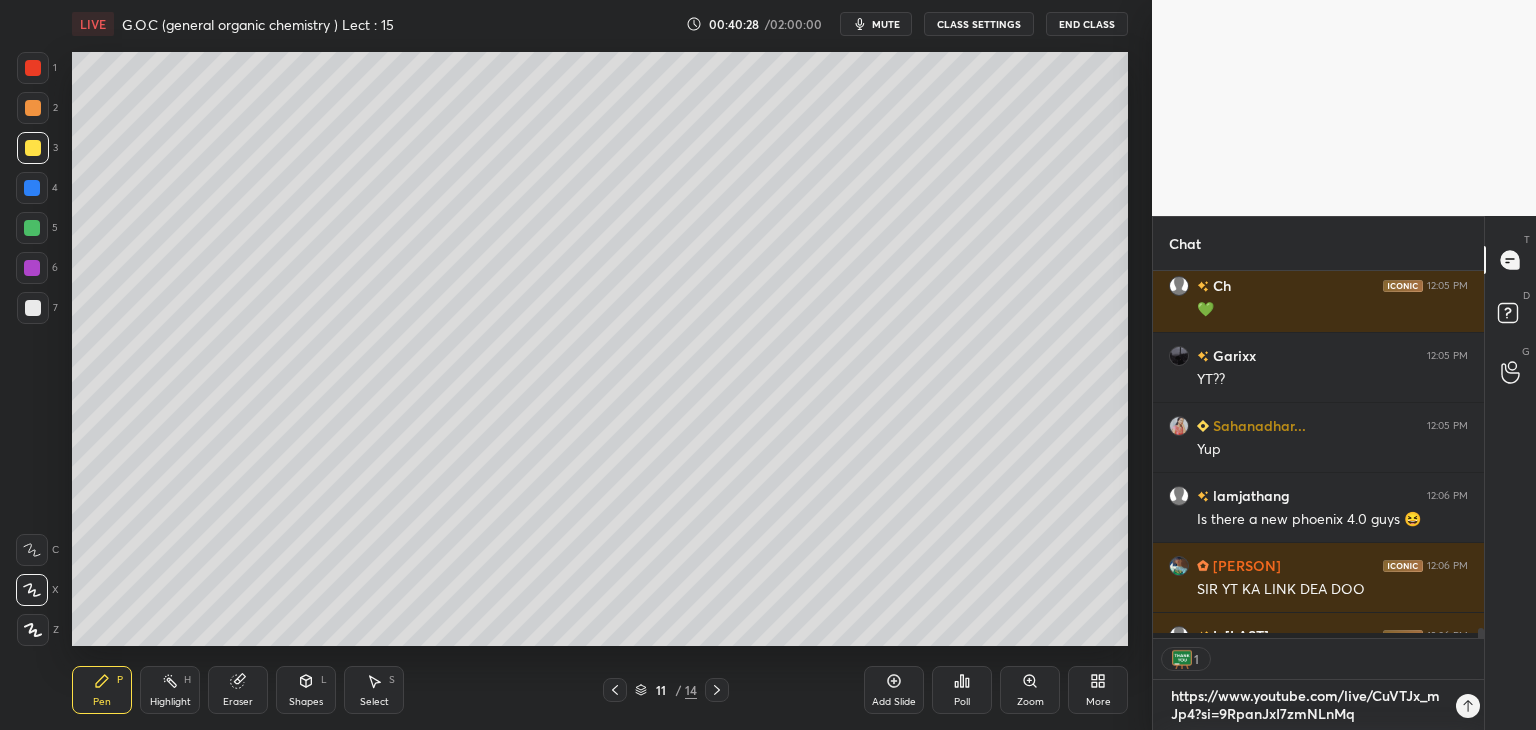 scroll, scrollTop: 0, scrollLeft: 0, axis: both 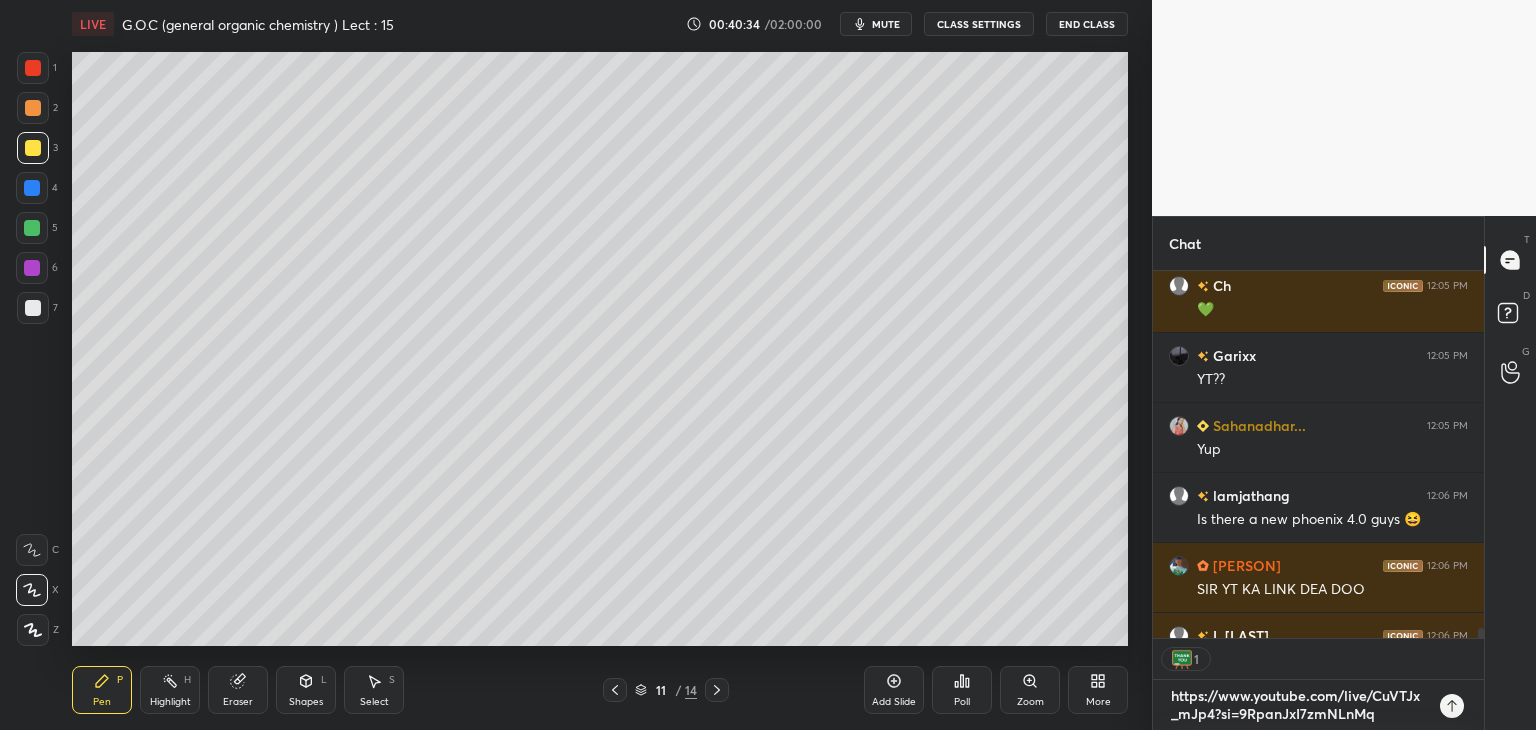 drag, startPoint x: 1186, startPoint y: 706, endPoint x: 1454, endPoint y: 701, distance: 268.04663 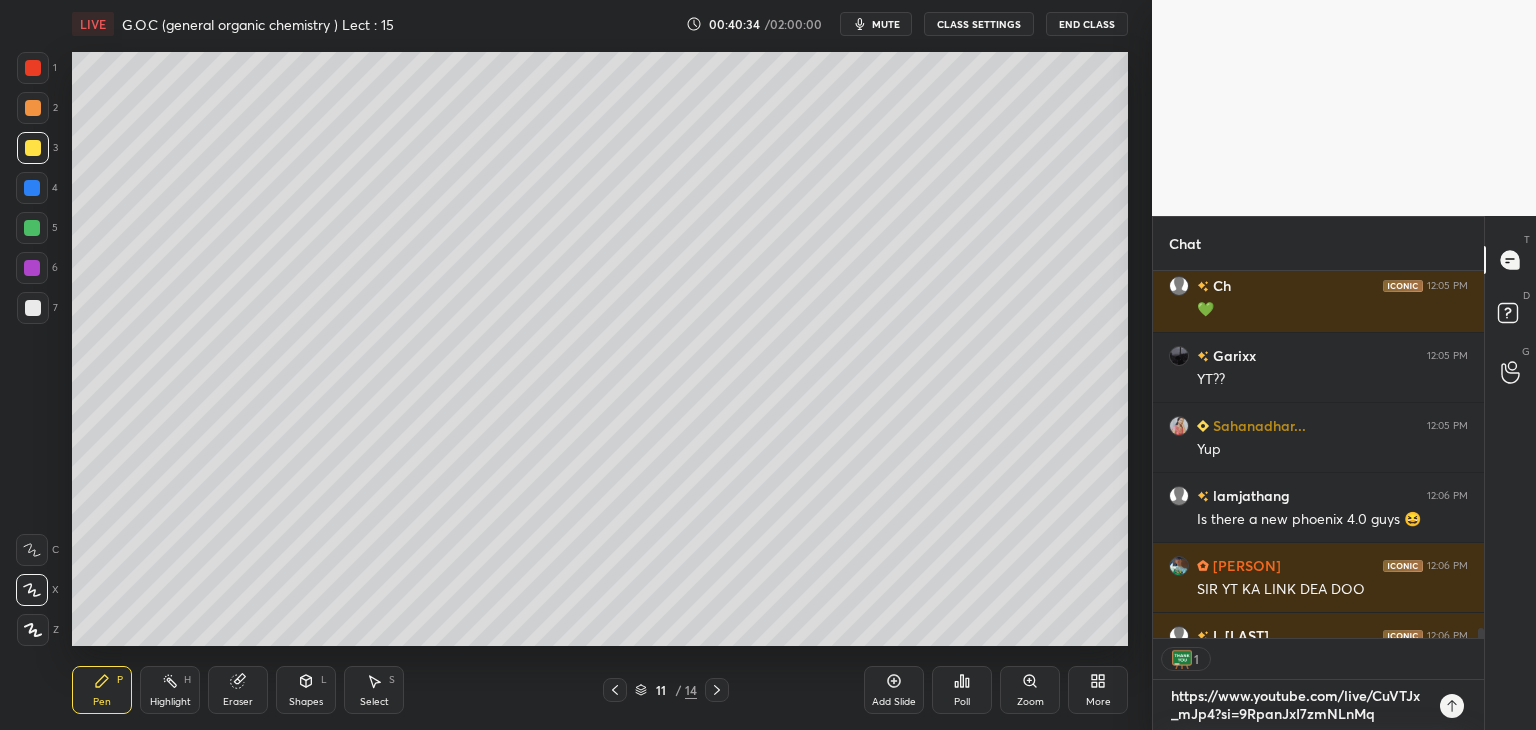 click on "https://www.youtube.com/live/CuVTJx_mJp4?si=9RpanJxI7zmNLnMq x" at bounding box center (1318, 705) 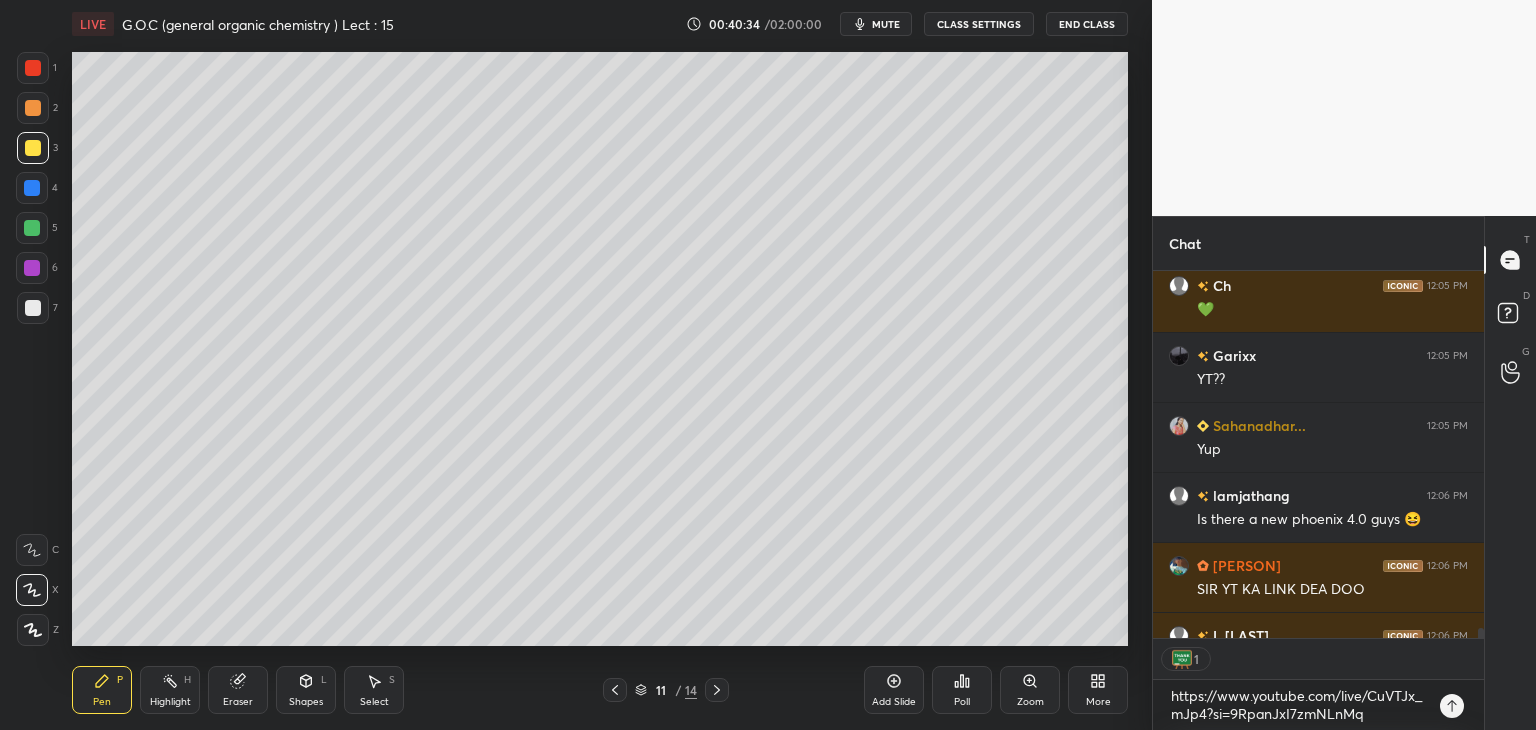 type on "x" 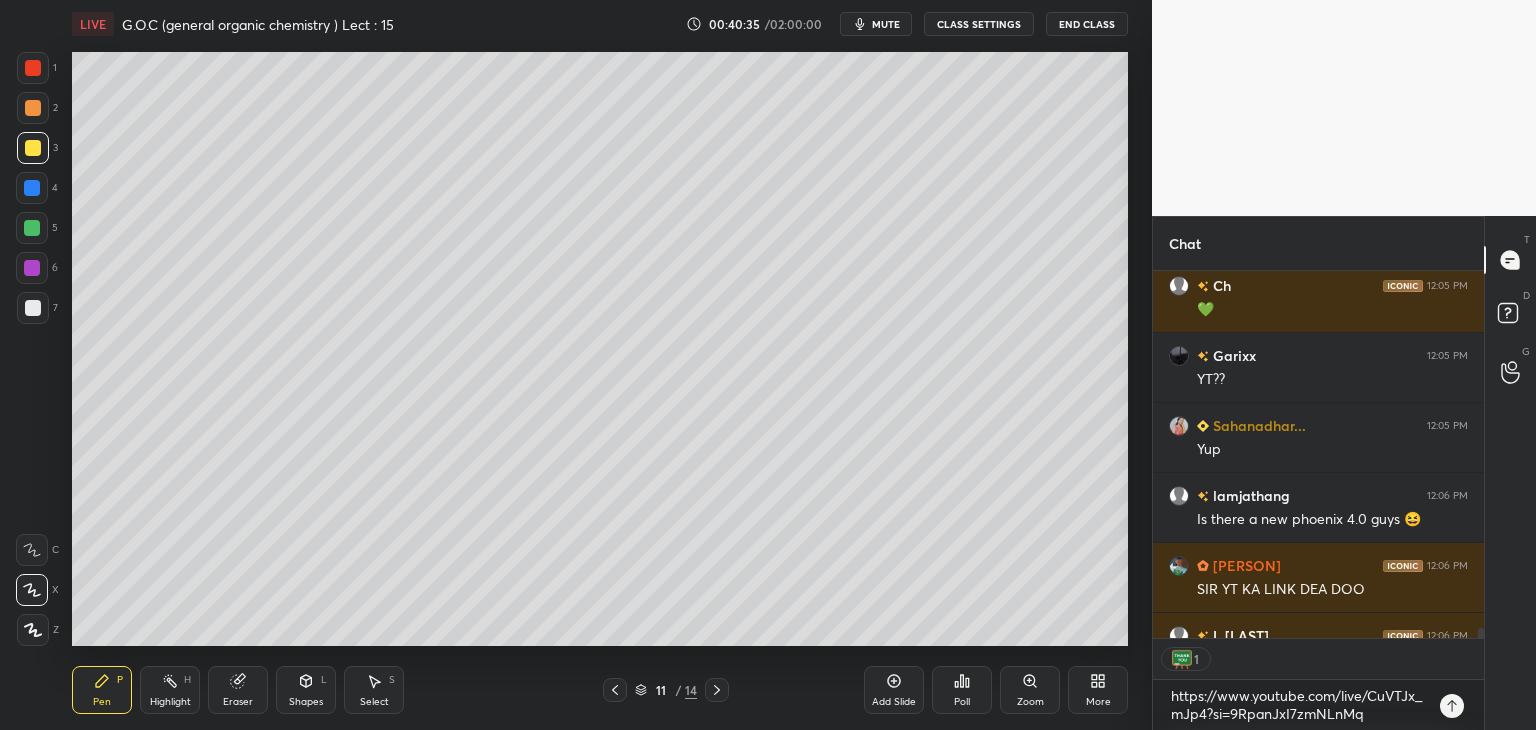 click 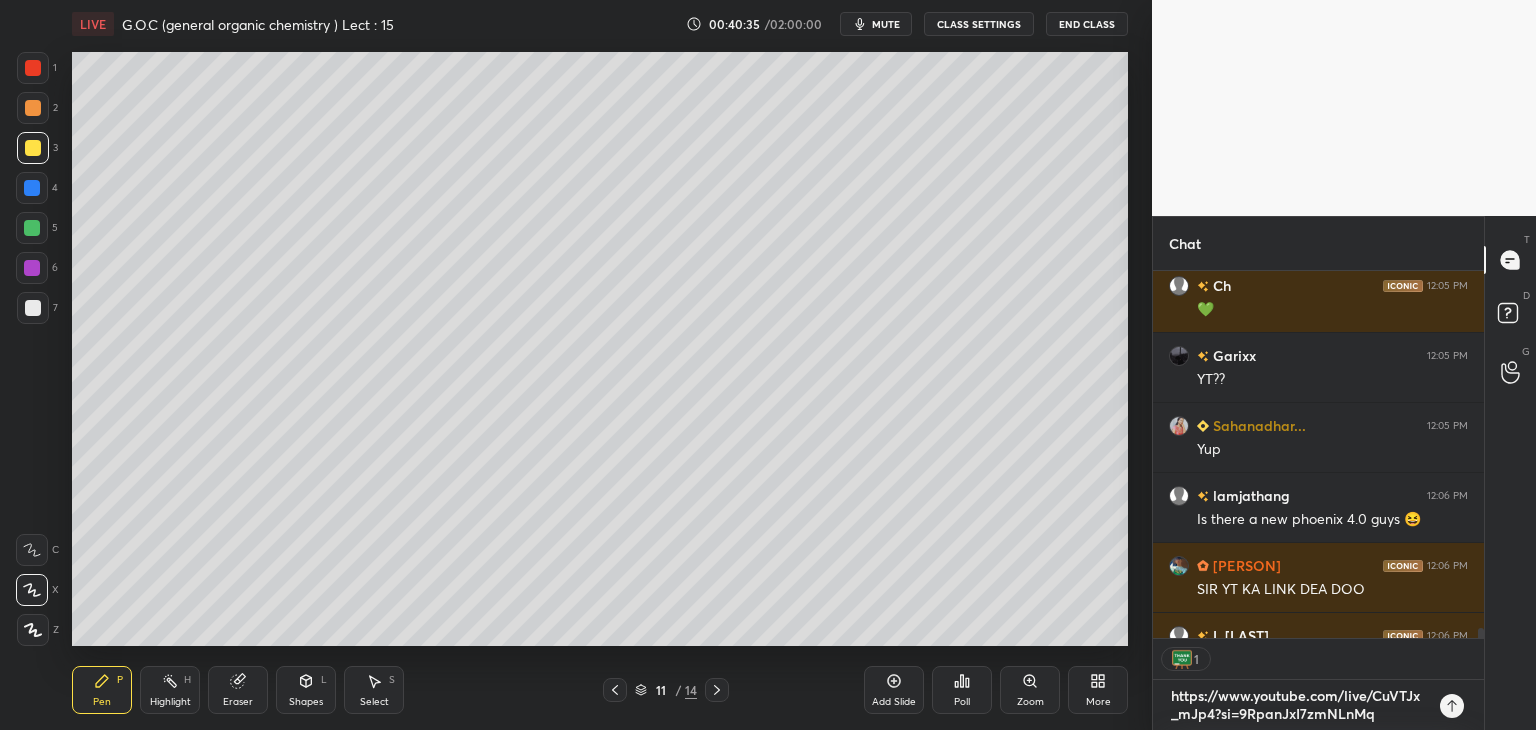 type 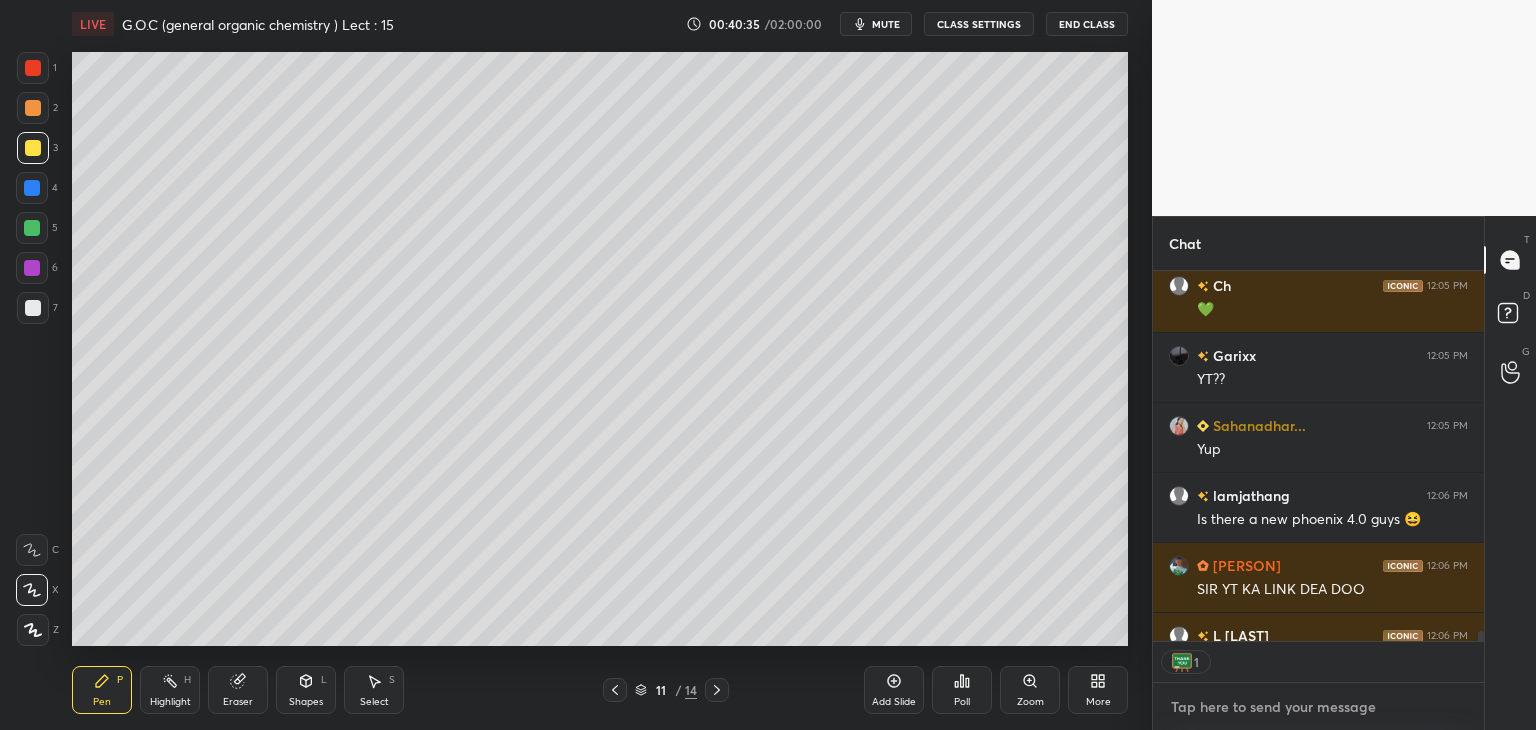 scroll, scrollTop: 7, scrollLeft: 6, axis: both 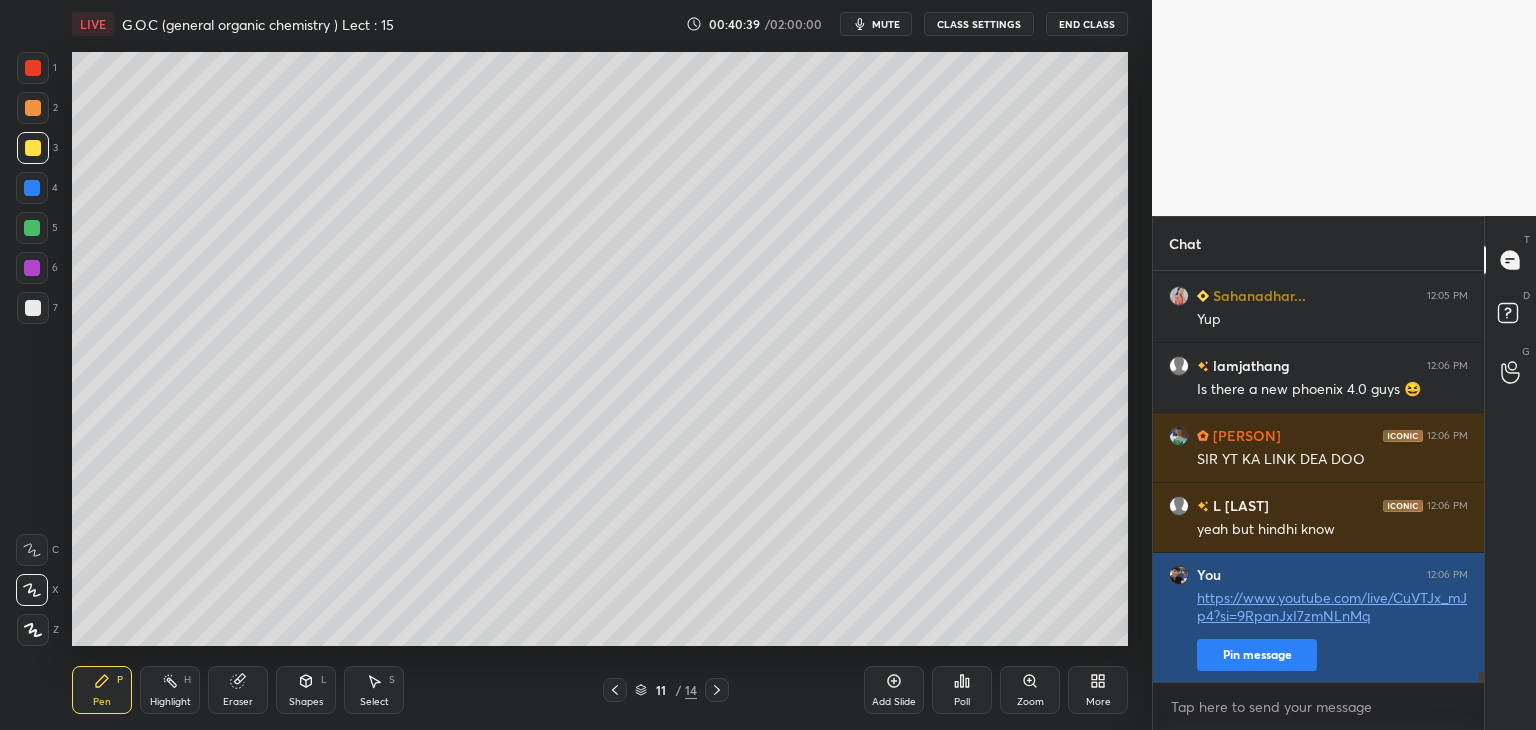 click on "Pin message" at bounding box center [1257, 655] 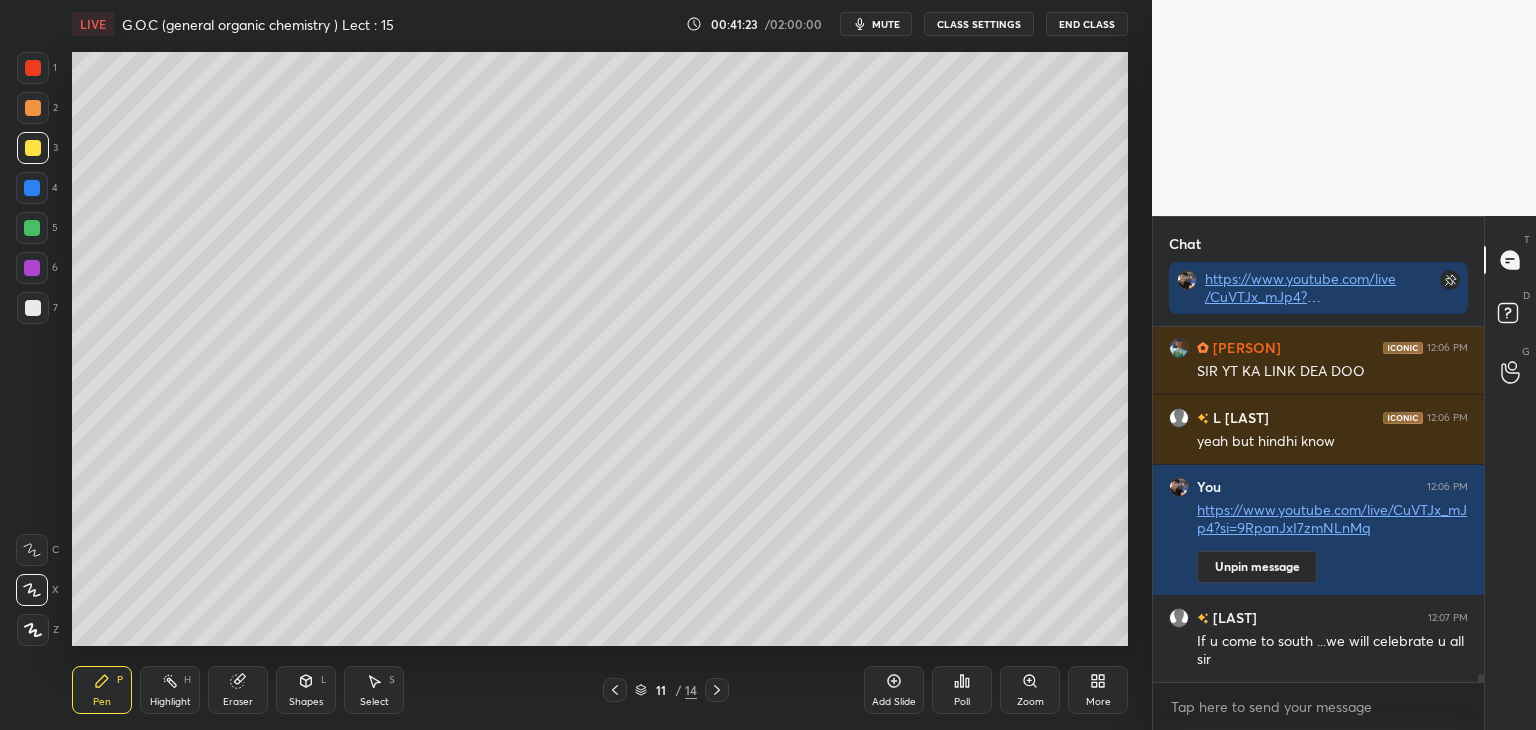 scroll, scrollTop: 14604, scrollLeft: 0, axis: vertical 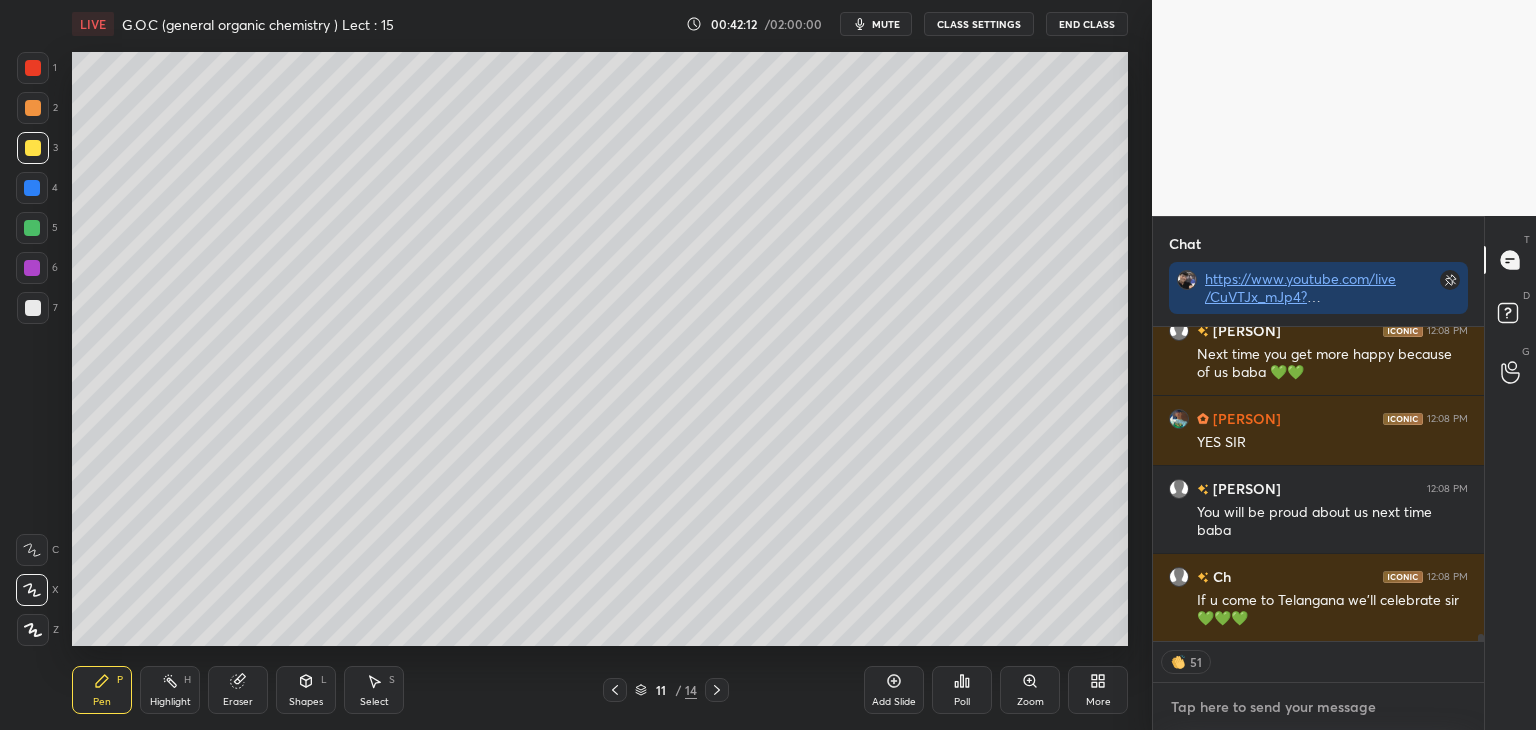 type on "x" 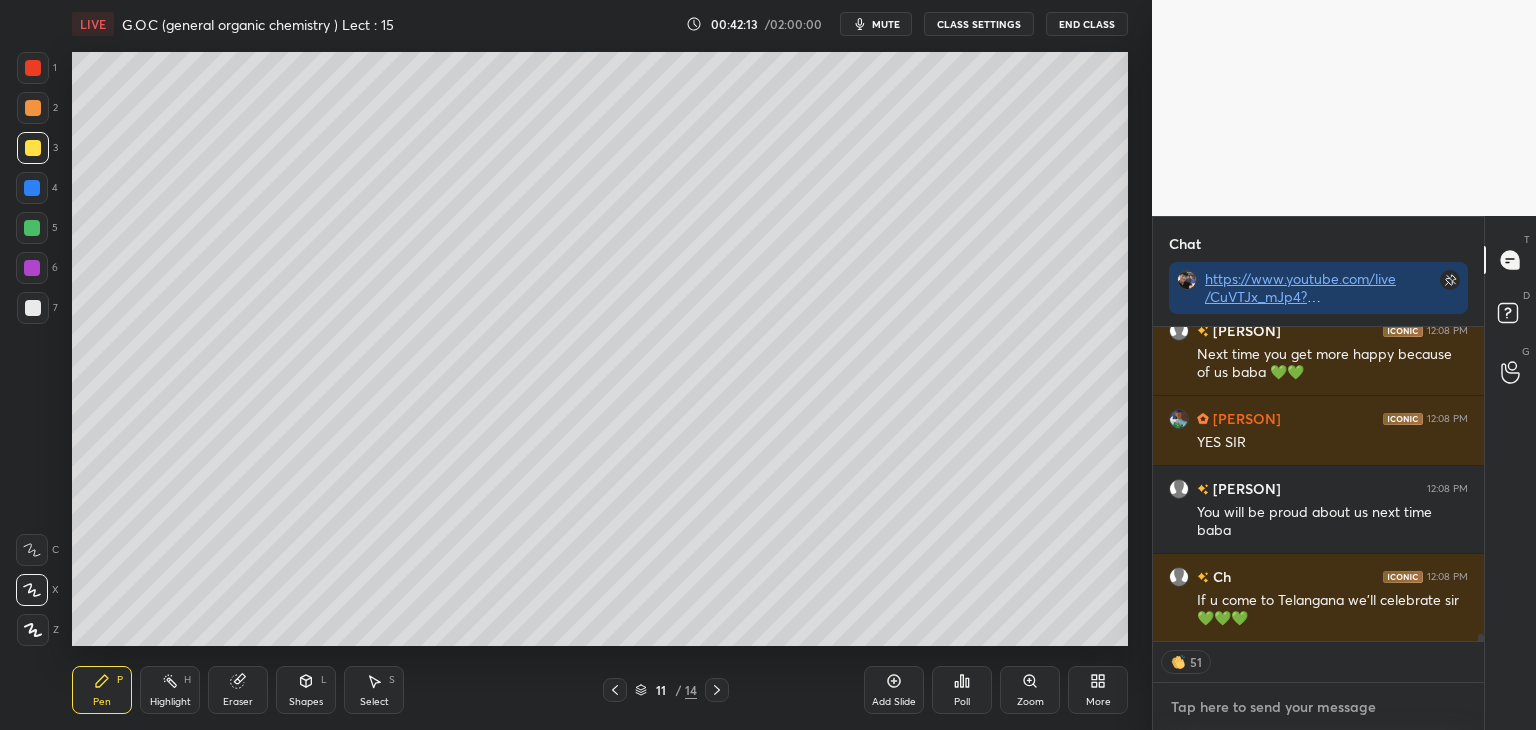 paste on "https://www.youtube.com/live/CuVTJx_mJp4?si=9RpanJxI7zmNLnMq" 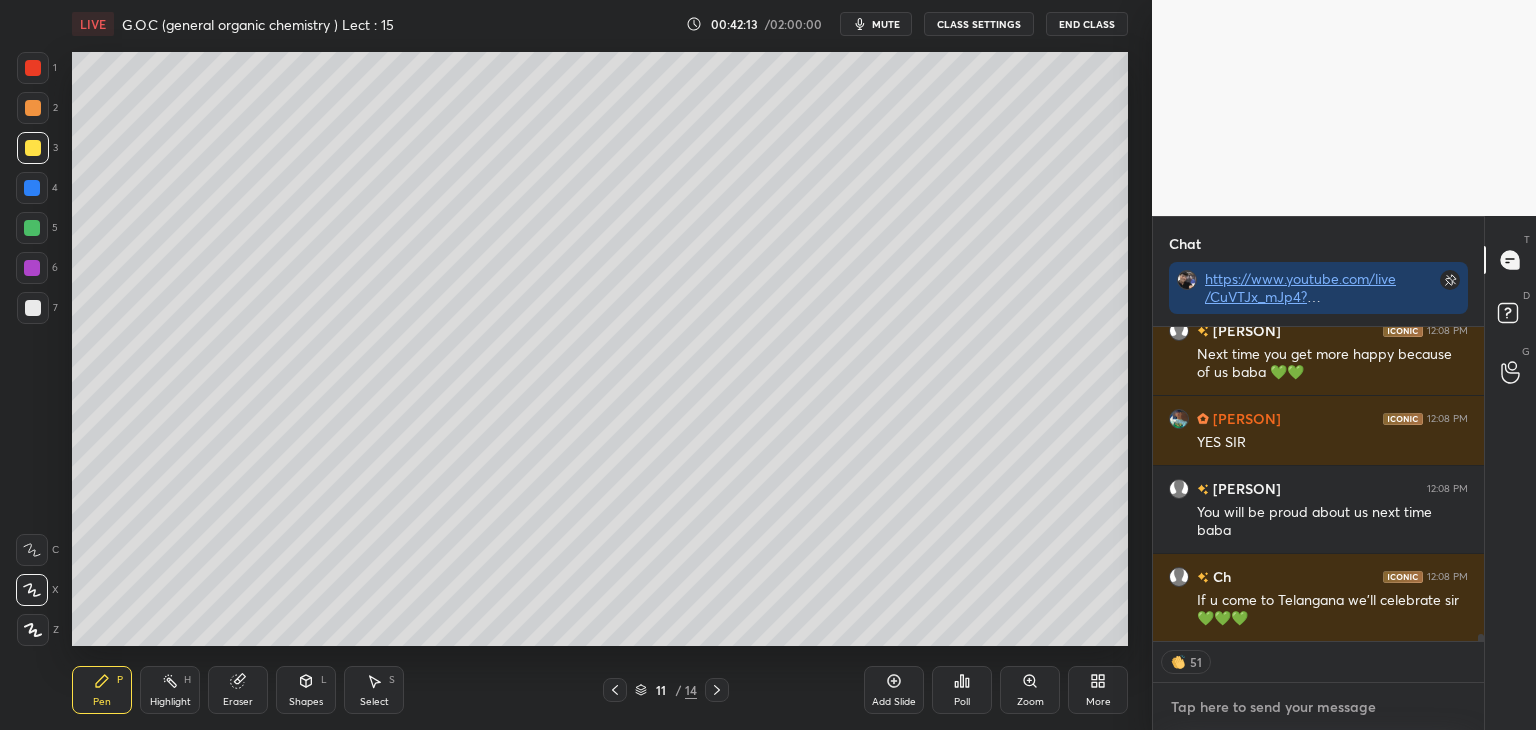 type on "https://www.youtube.com/live/CuVTJx_mJp4?si=9RpanJxI7zmNLnMq" 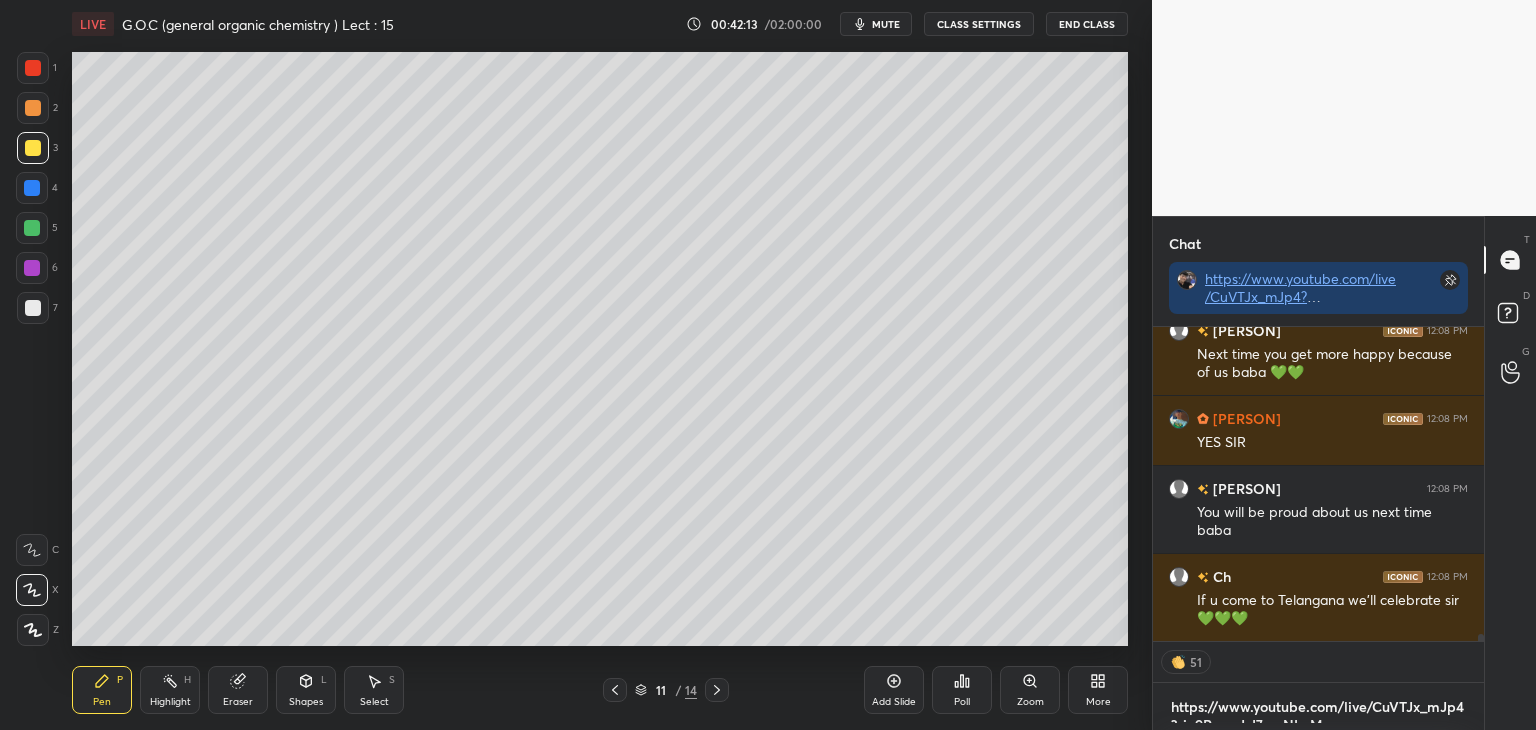 scroll, scrollTop: 0, scrollLeft: 0, axis: both 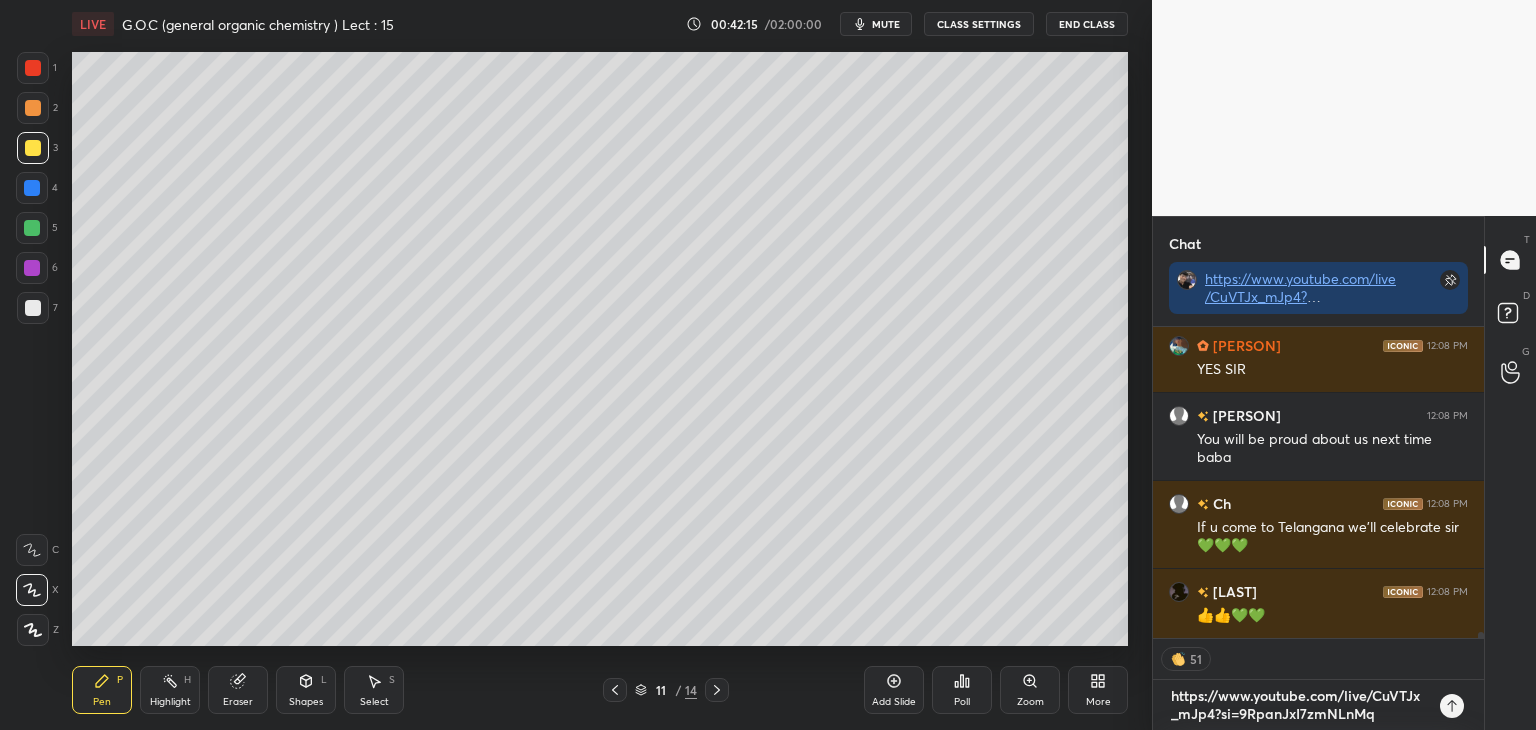 type on "https://www.youtube.com/live/CuVTJx_mJp4?si=9RpanJxI7zmNLnMq" 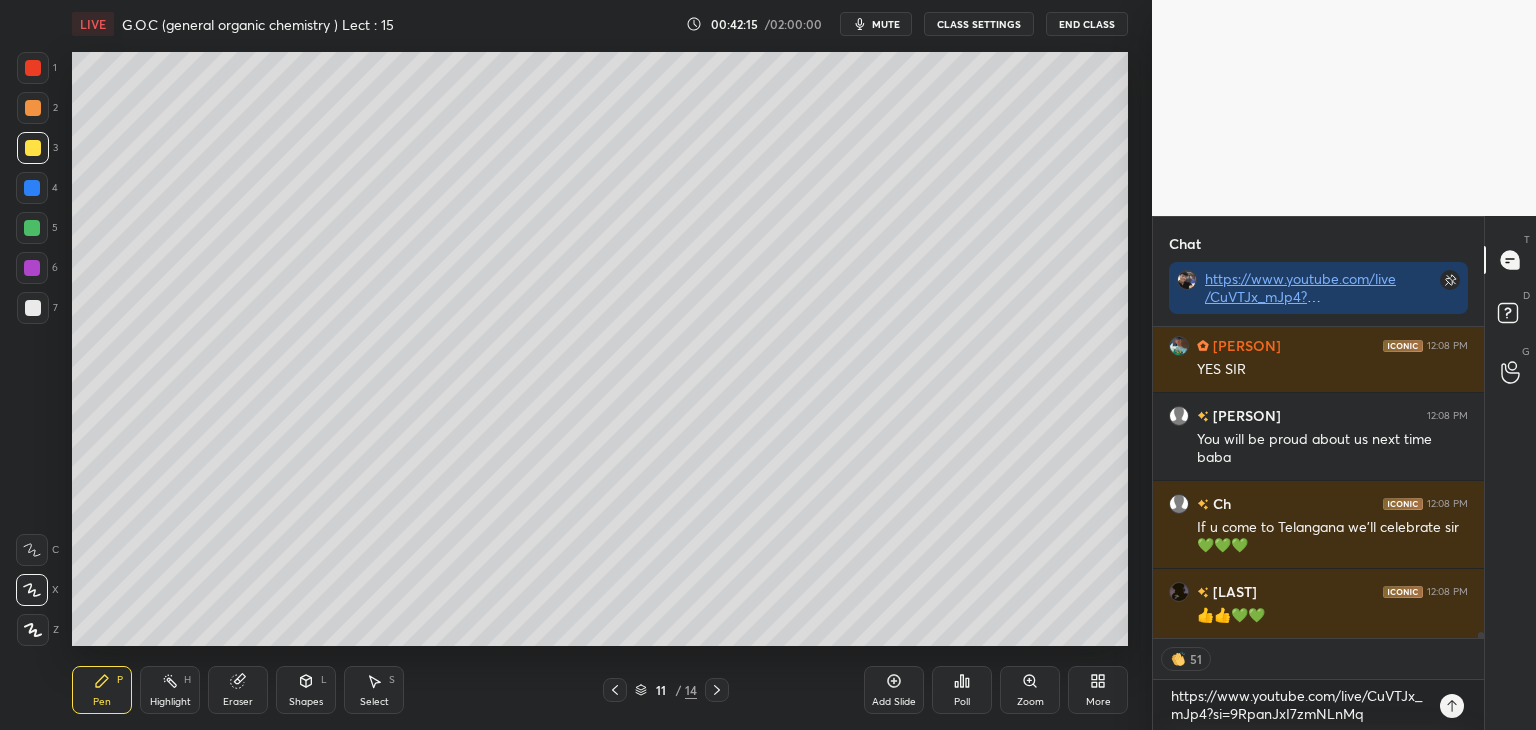 type on "x" 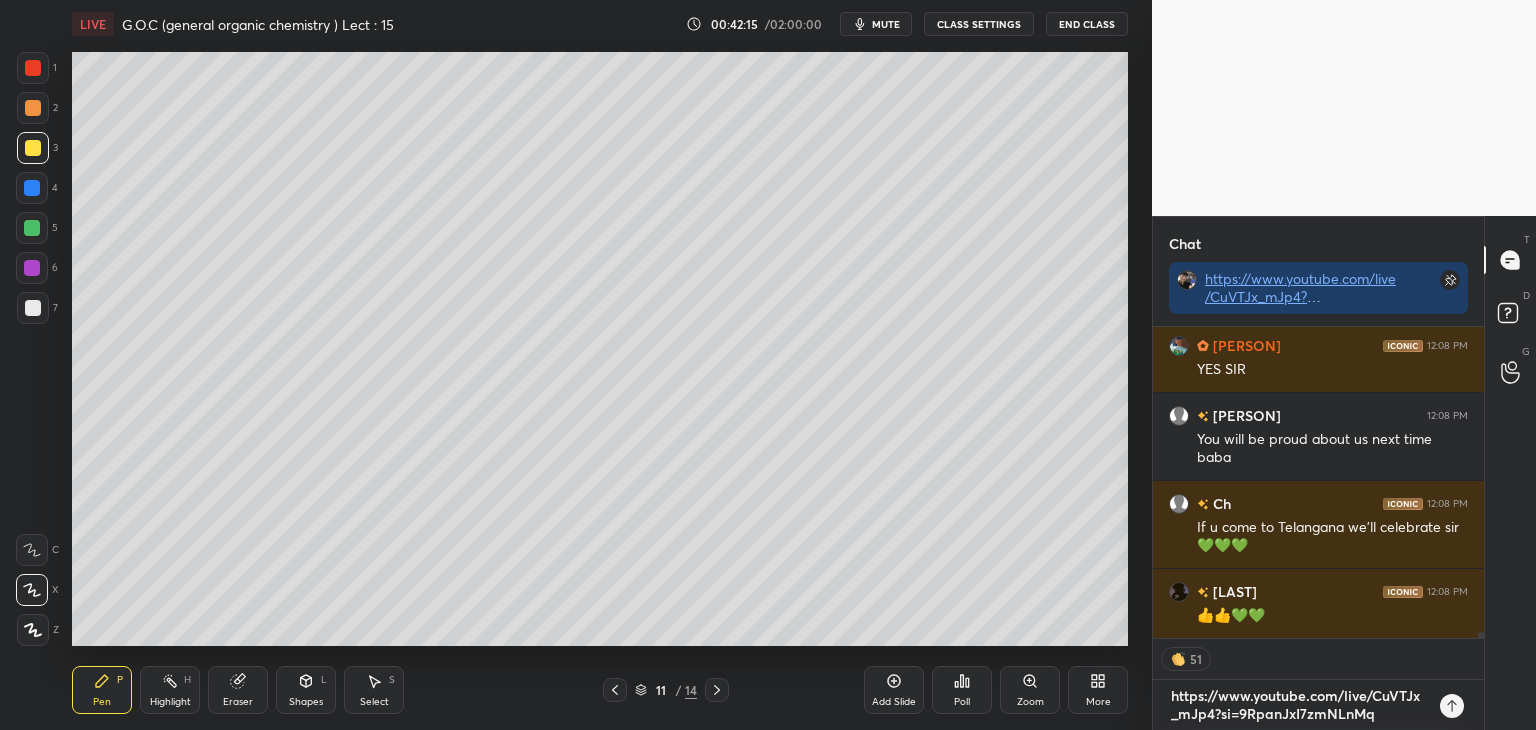 type 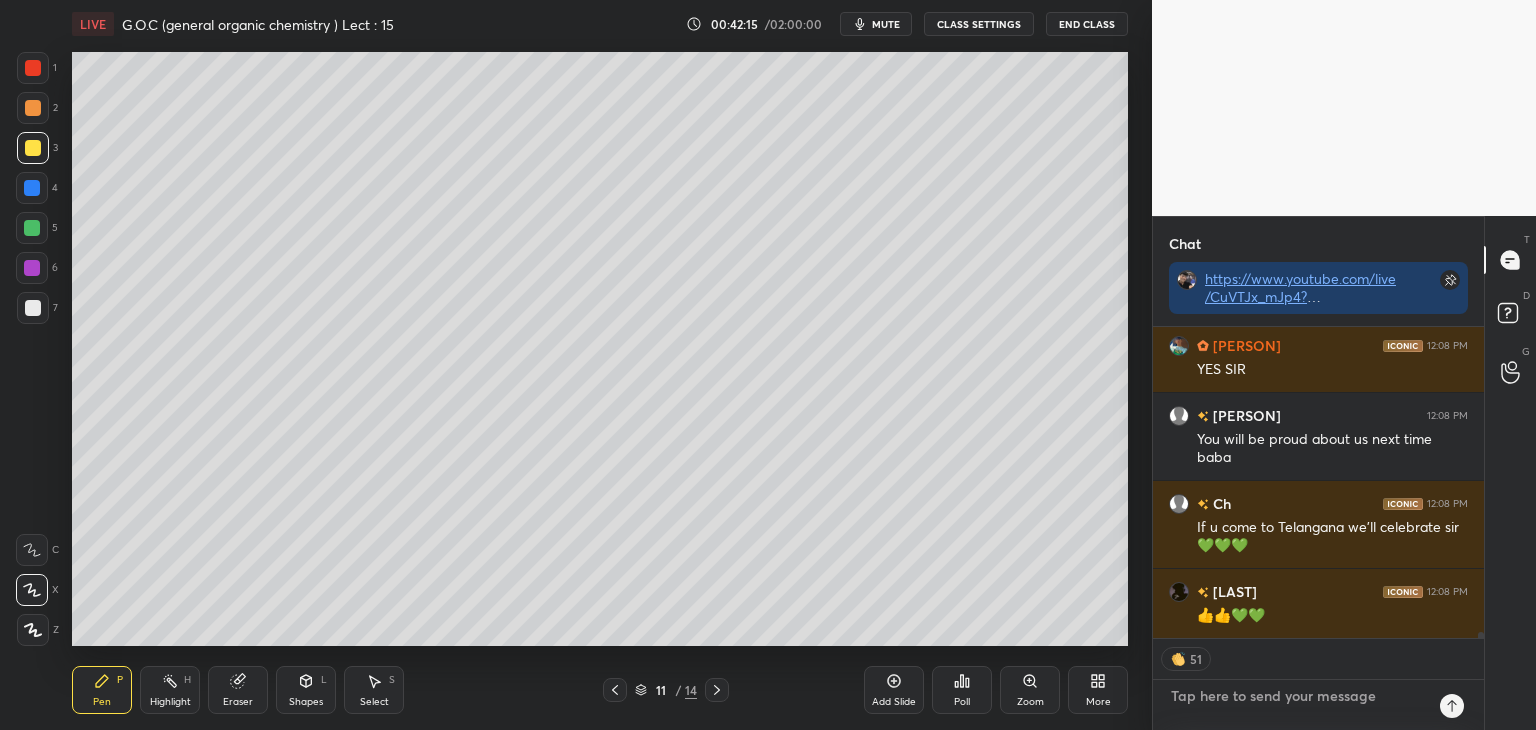 scroll, scrollTop: 7, scrollLeft: 6, axis: both 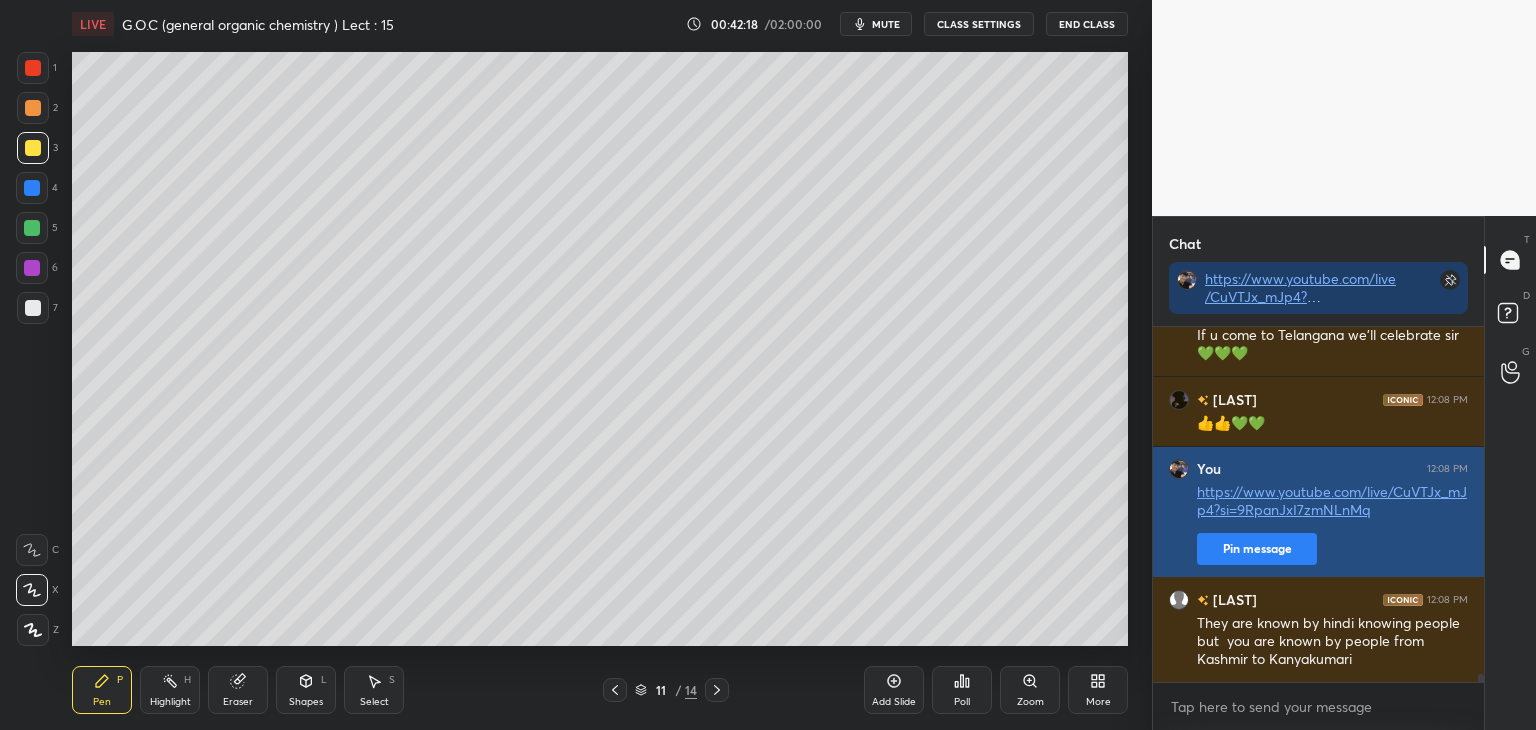 click on "Pin message" at bounding box center [1257, 549] 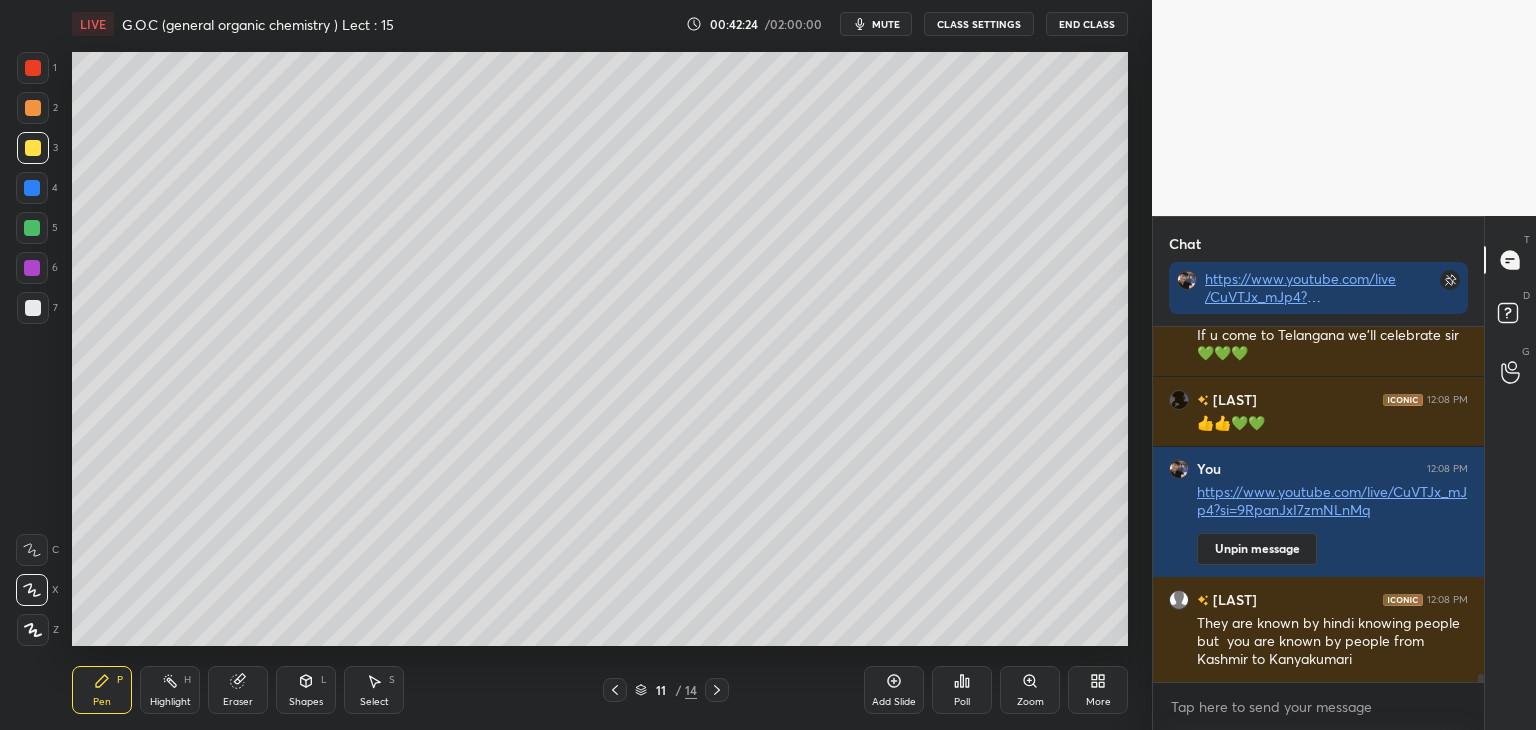 scroll, scrollTop: 309, scrollLeft: 325, axis: both 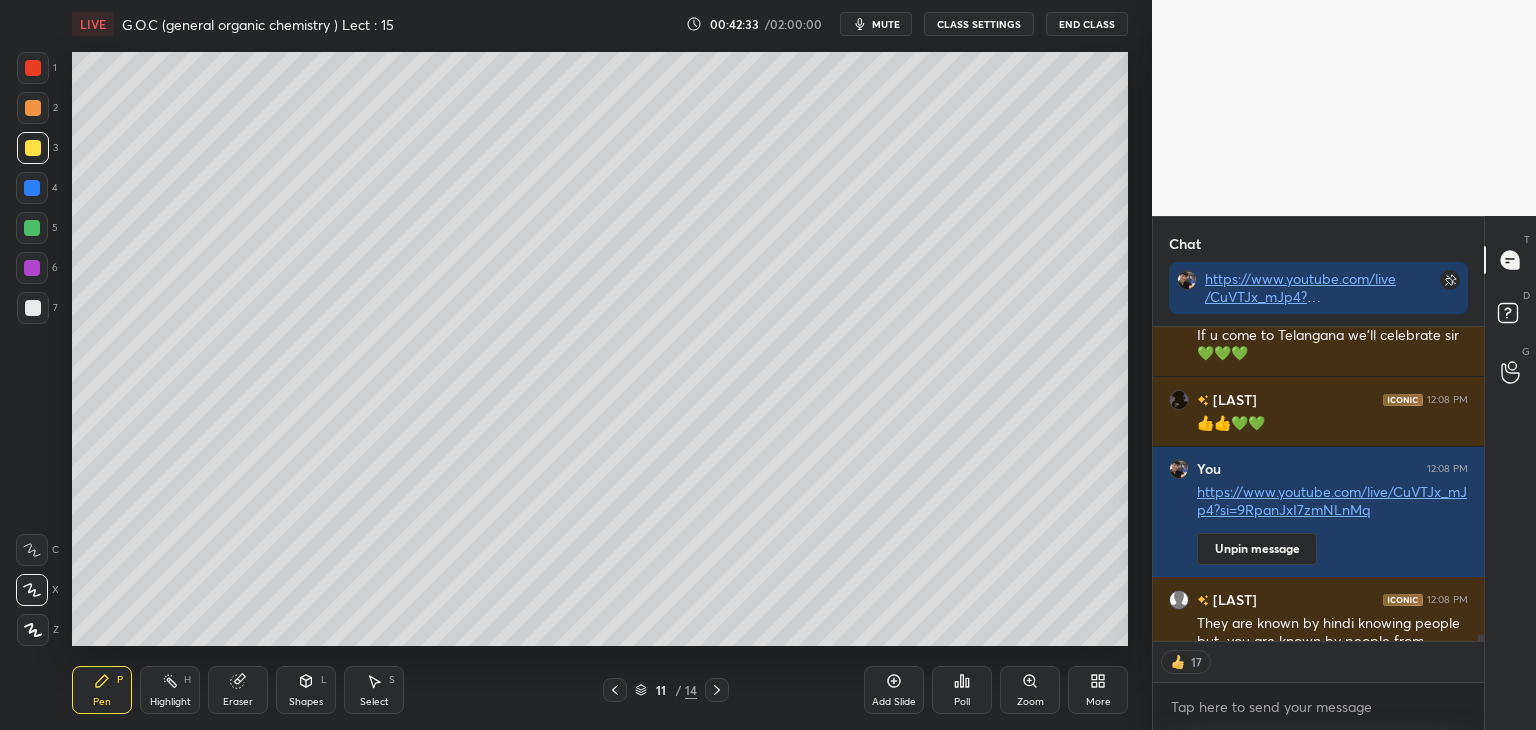 click at bounding box center [33, 108] 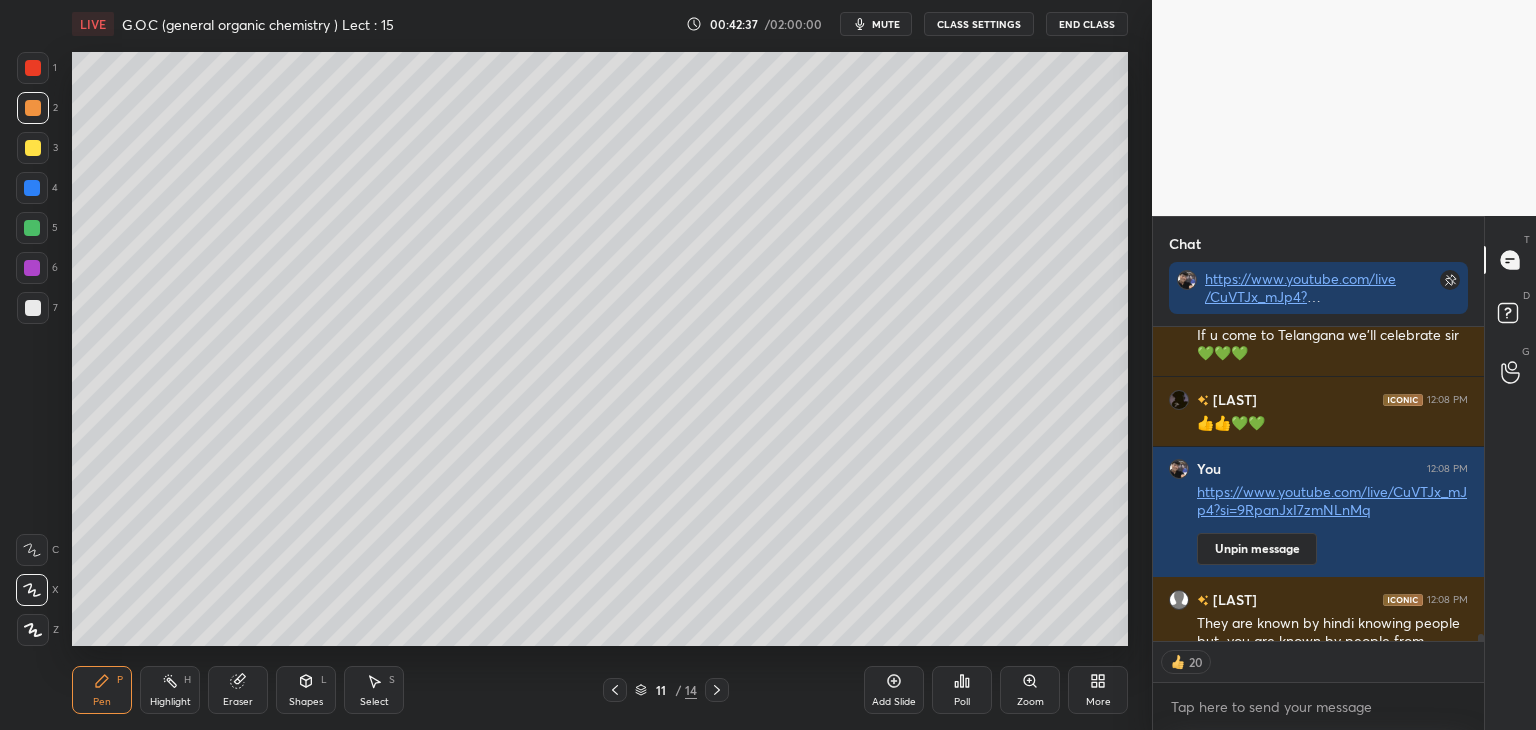 click at bounding box center (33, 308) 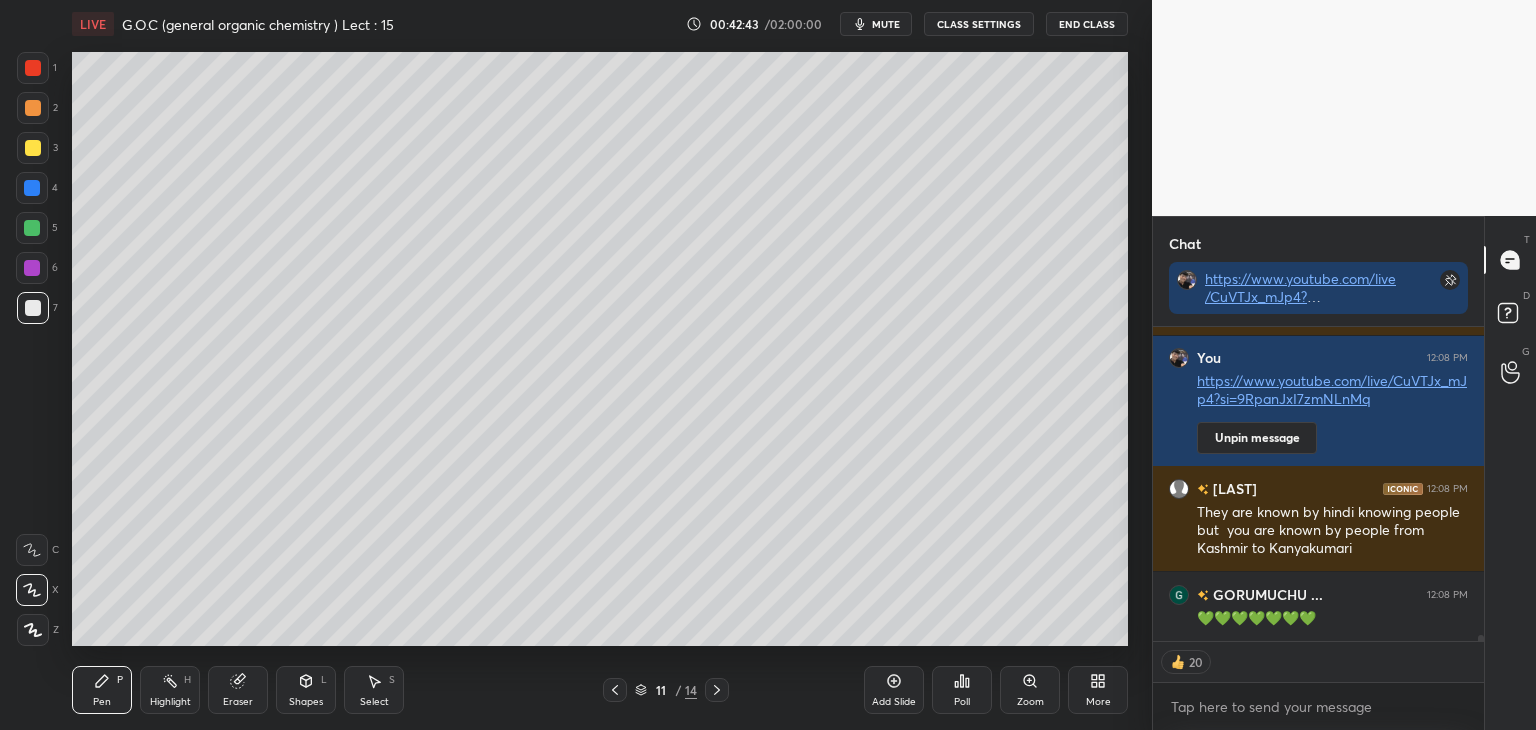 scroll, scrollTop: 15167, scrollLeft: 0, axis: vertical 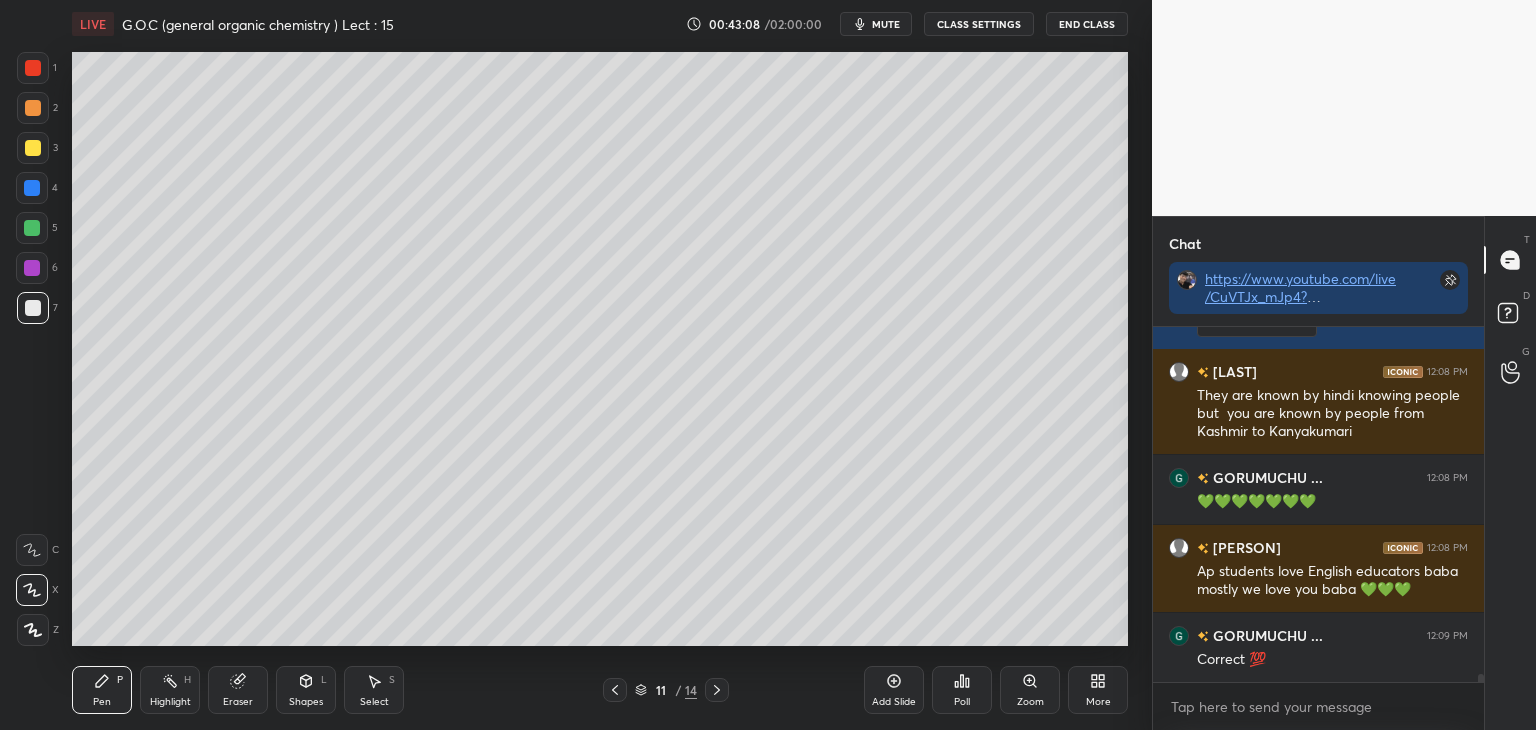click at bounding box center [33, 108] 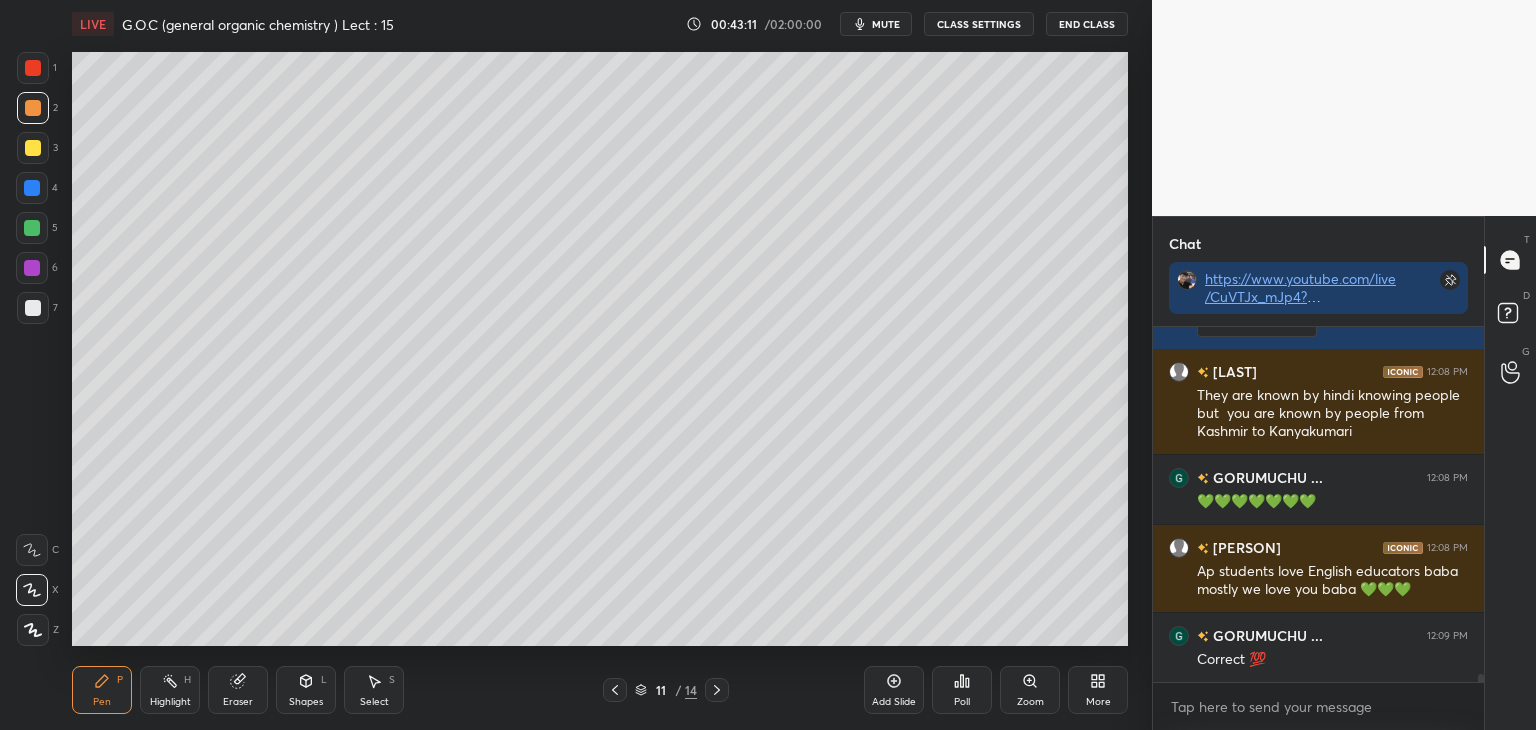 click at bounding box center [33, 308] 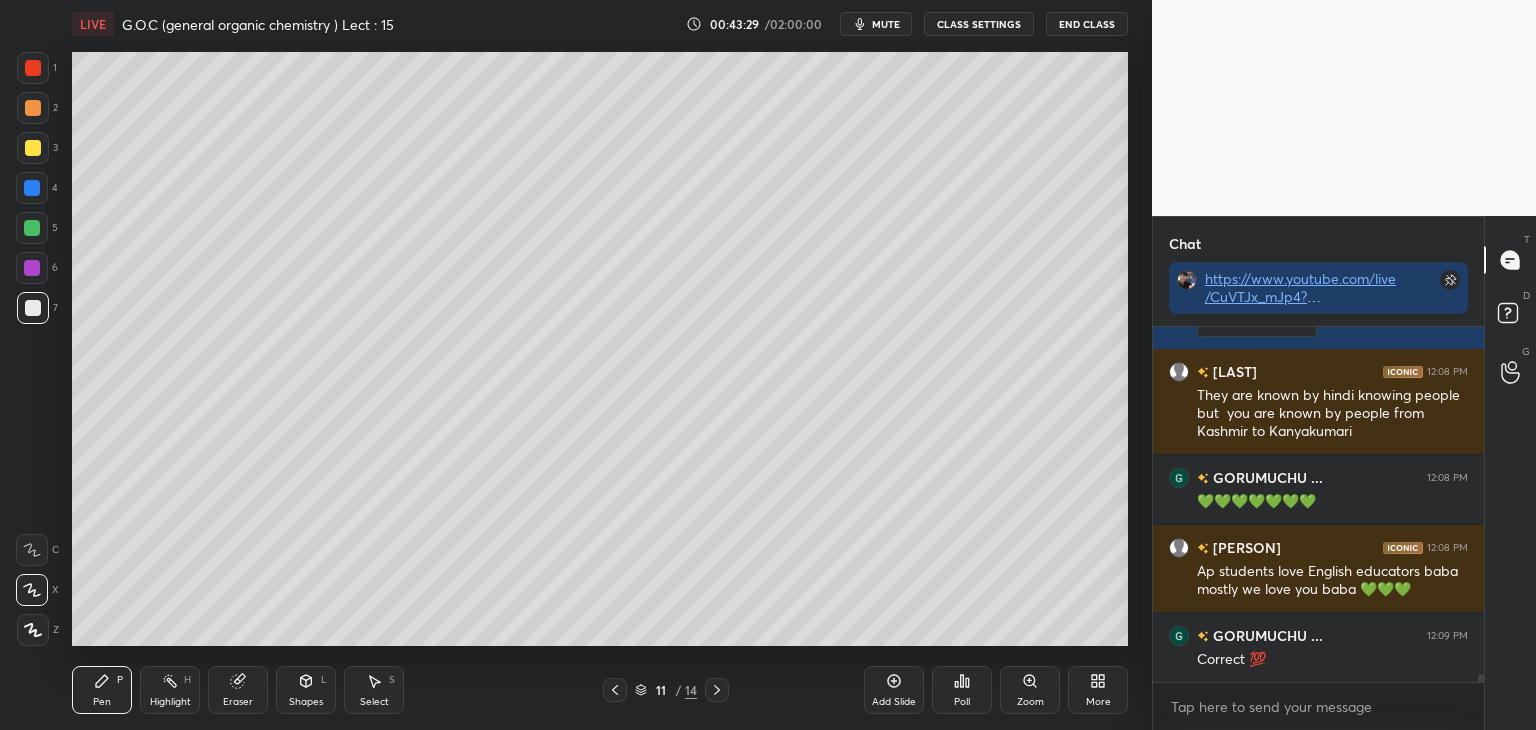 click at bounding box center (33, 148) 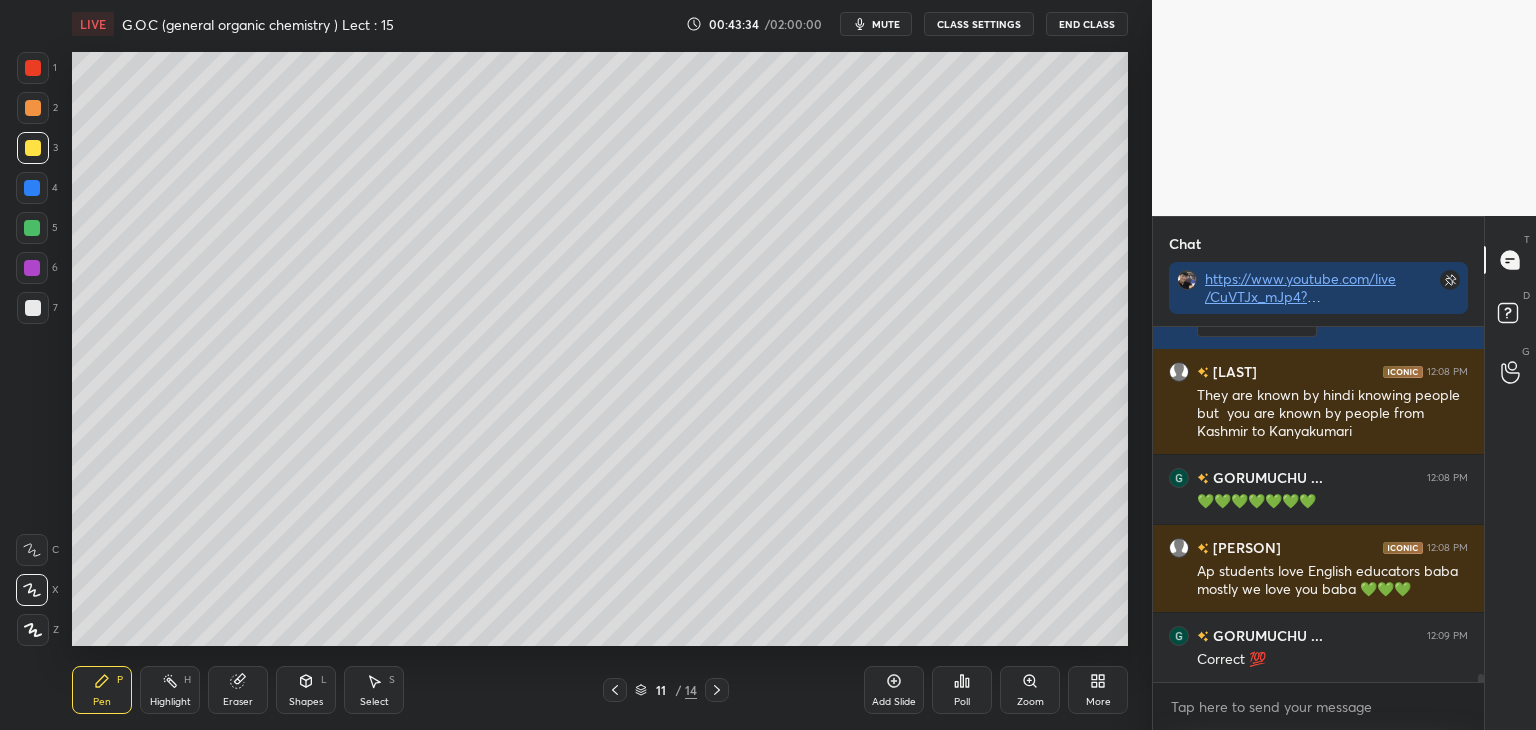 click at bounding box center (33, 308) 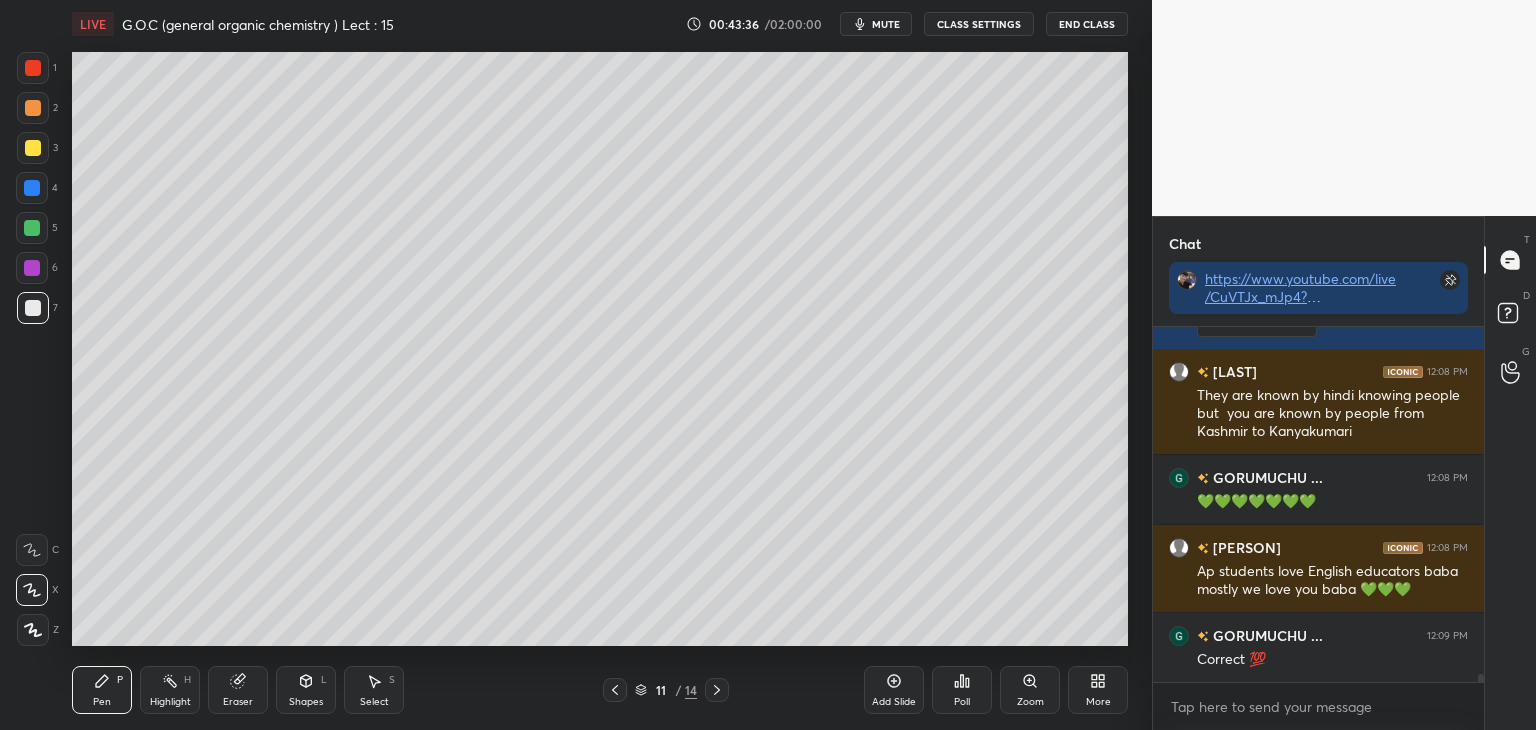 click at bounding box center (33, 108) 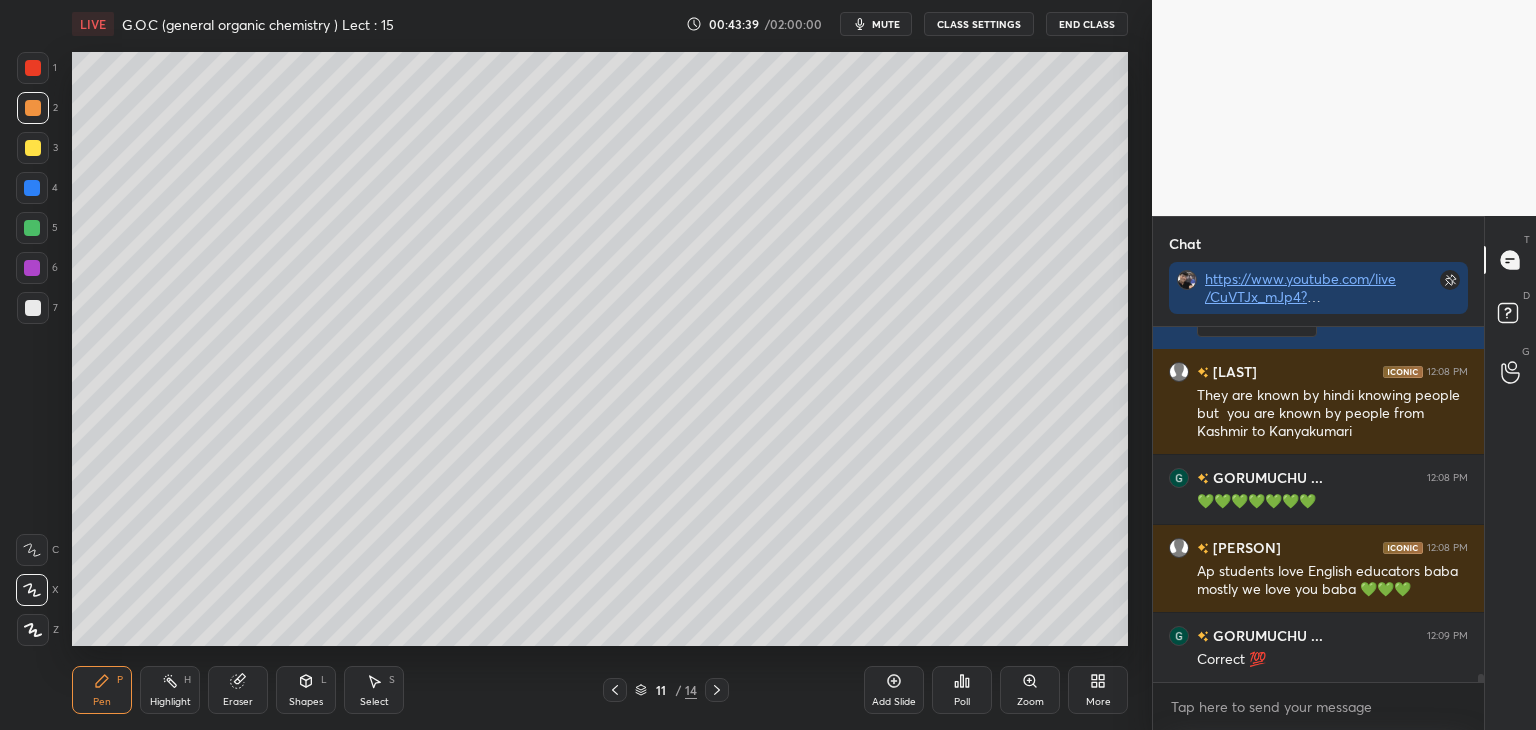 click at bounding box center (33, 308) 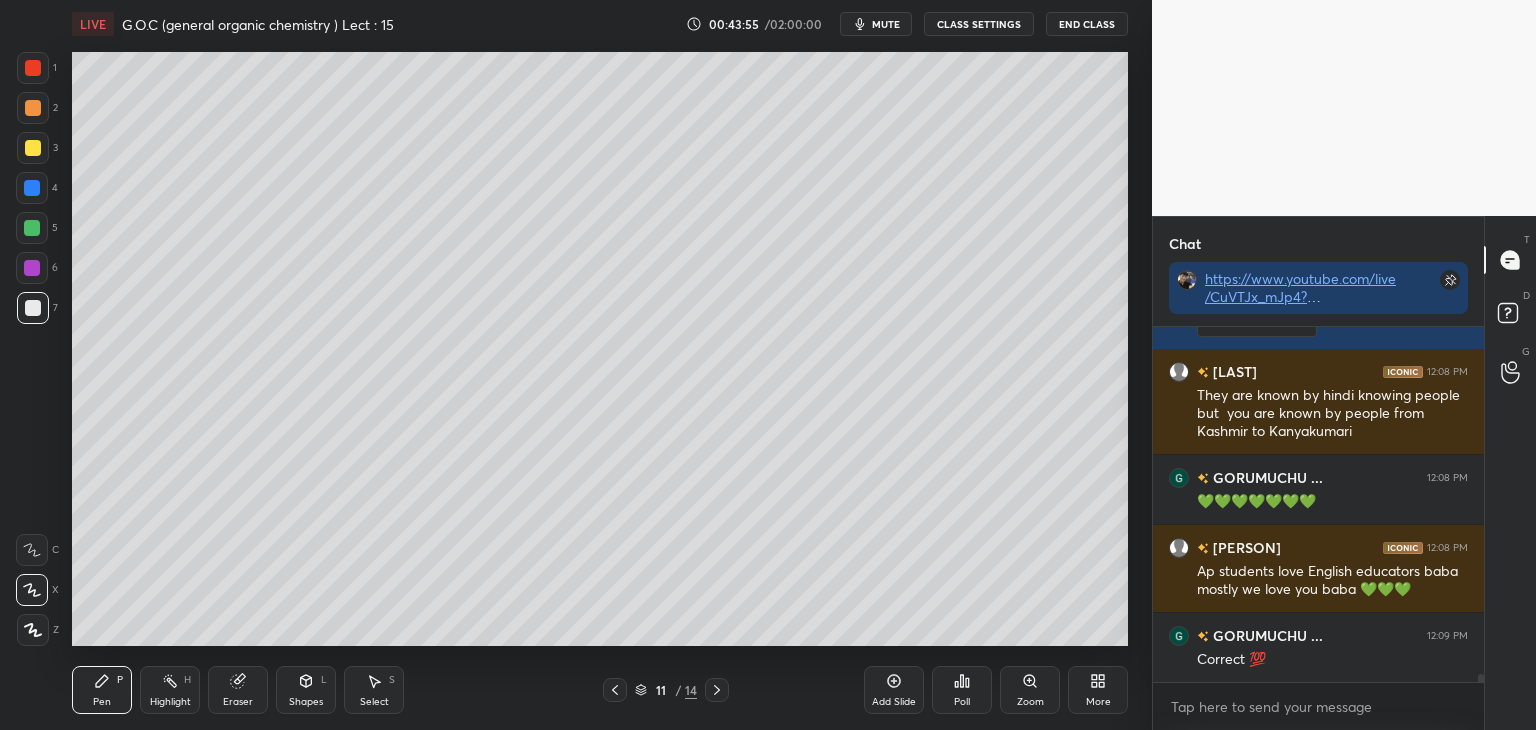 click at bounding box center (33, 148) 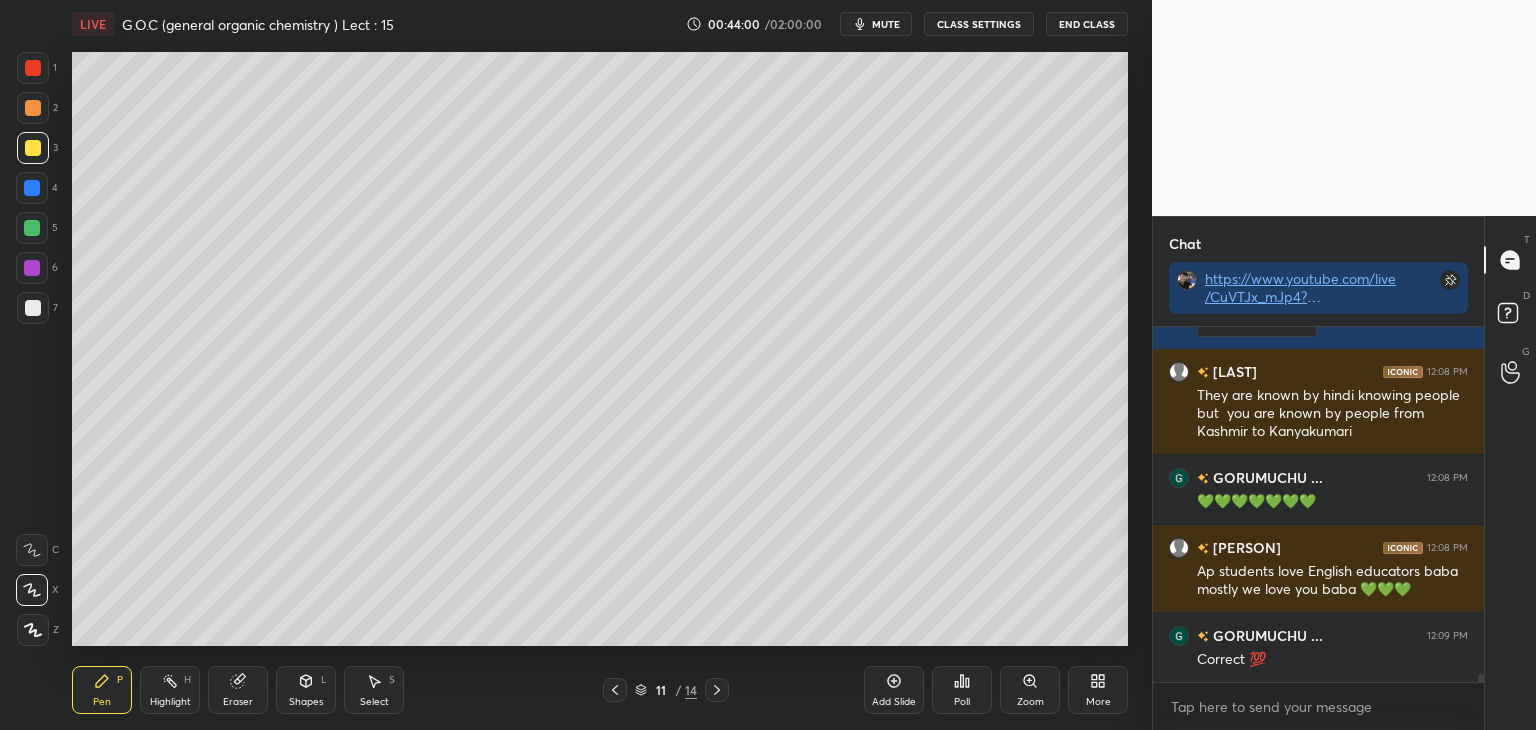 click at bounding box center (33, 108) 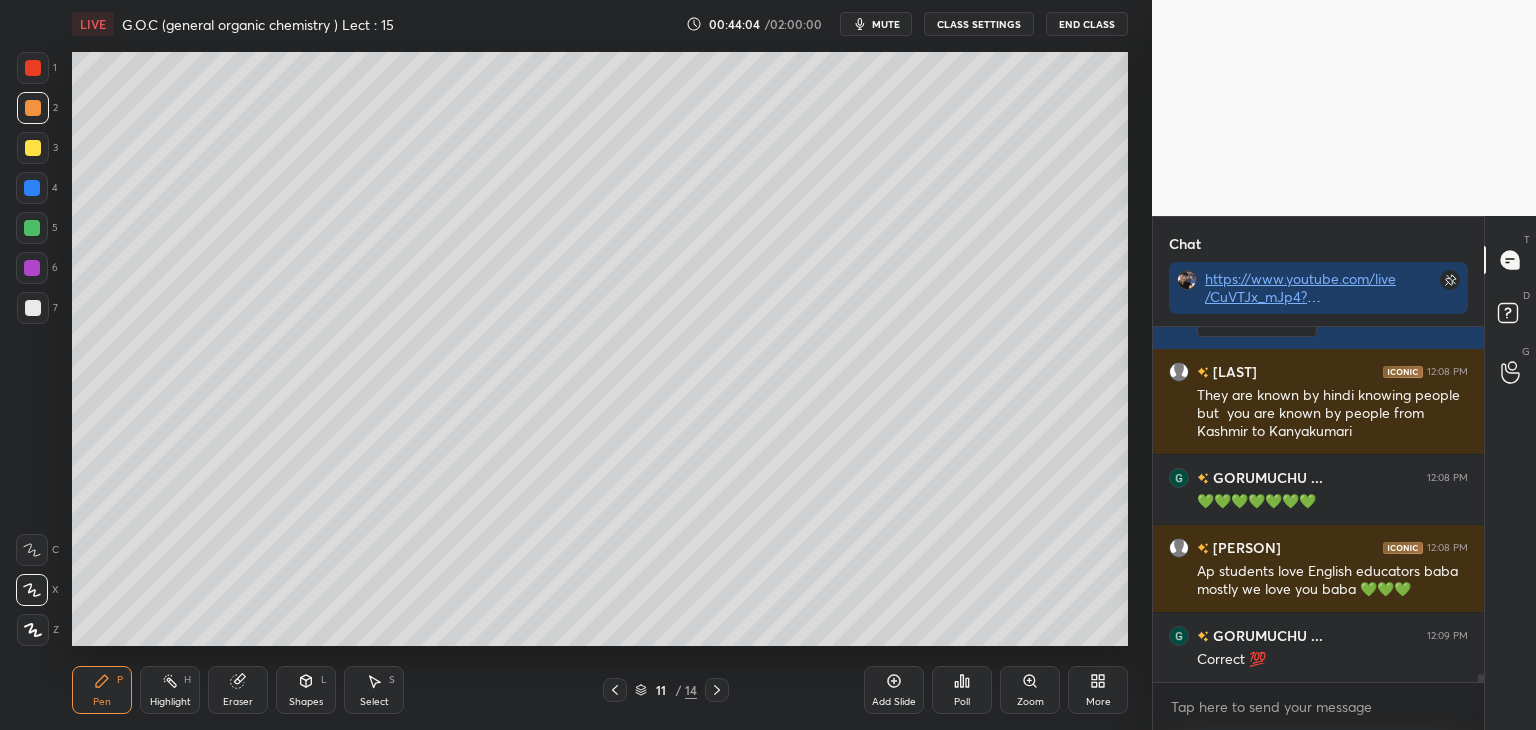 click at bounding box center (32, 268) 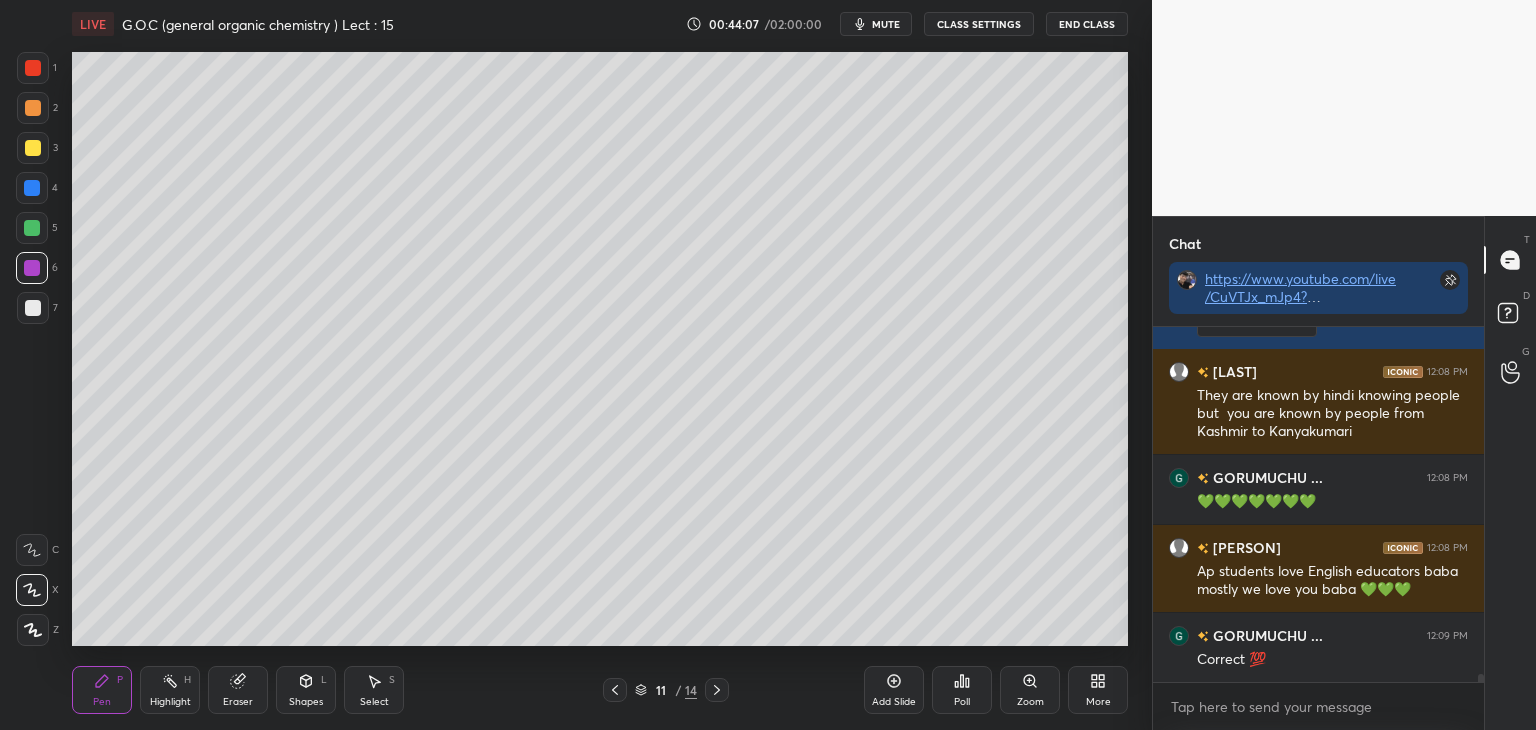 click at bounding box center (33, 308) 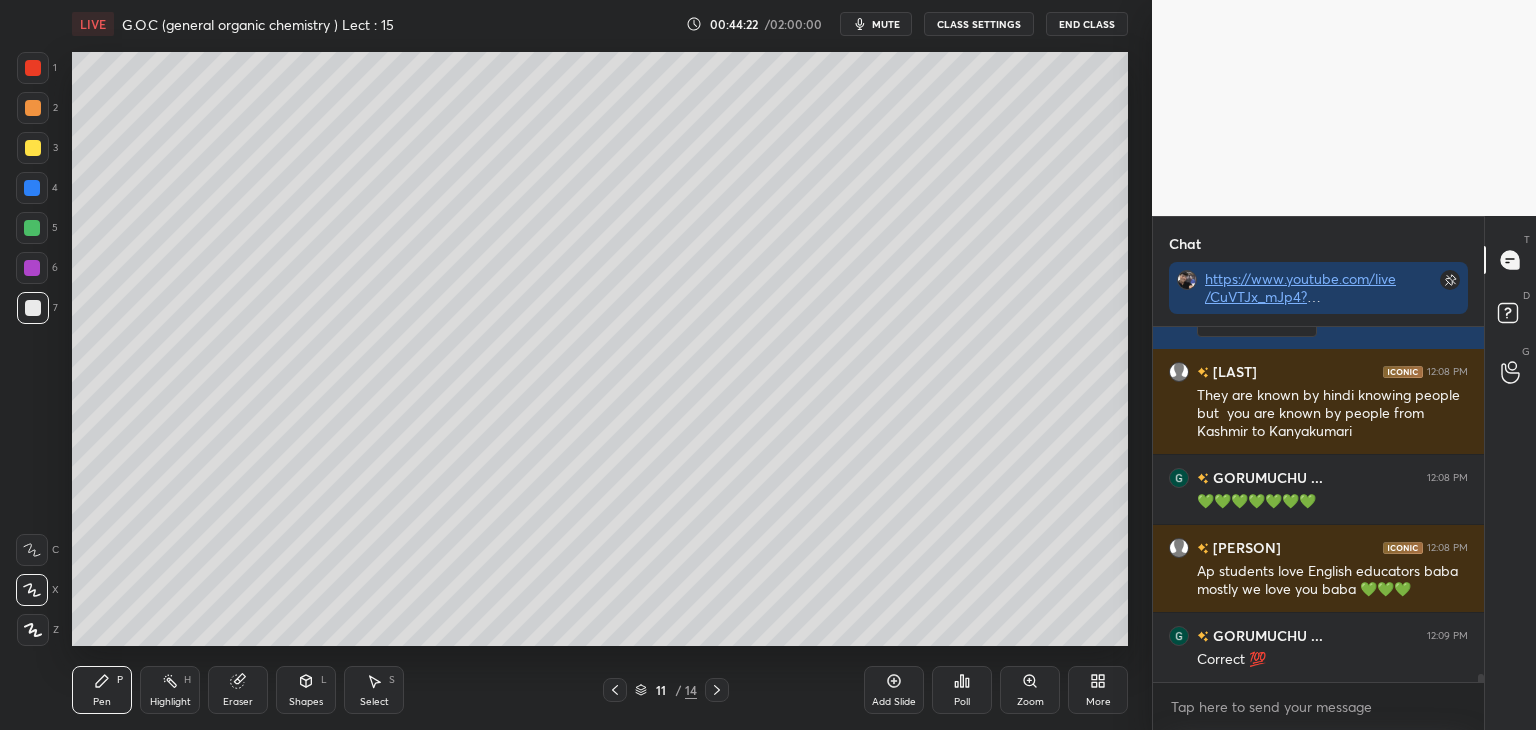 click at bounding box center (33, 148) 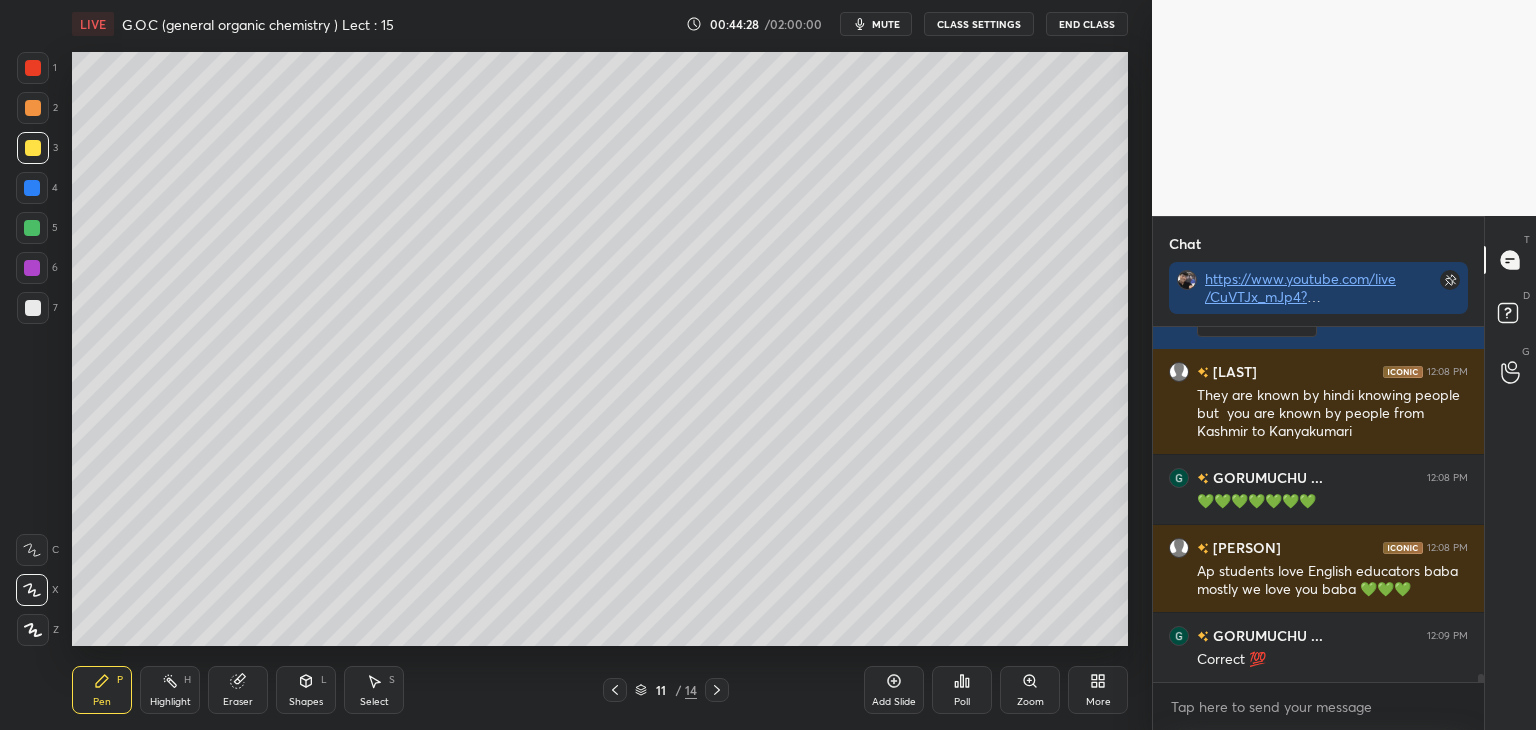 click on "Add Slide" at bounding box center [894, 690] 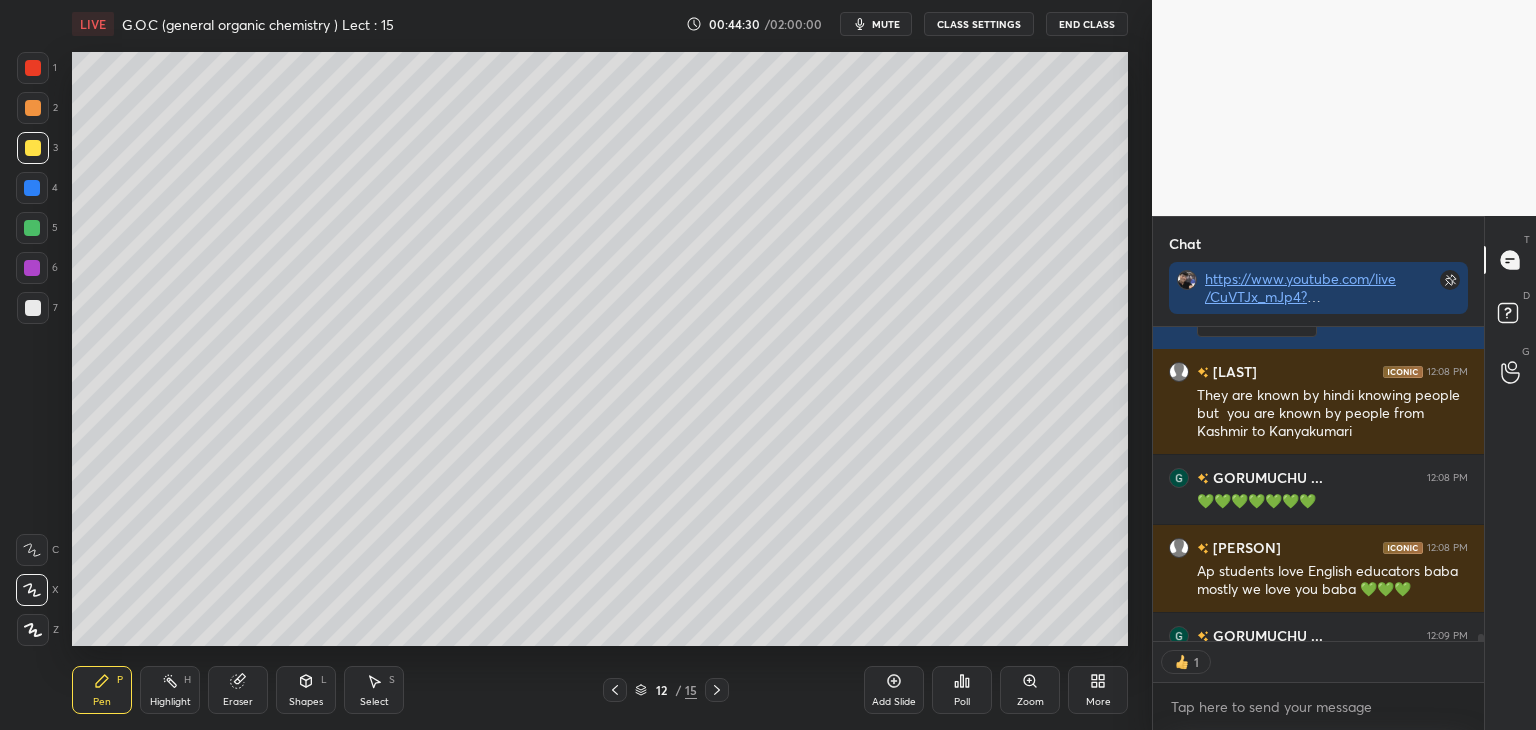 scroll, scrollTop: 309, scrollLeft: 325, axis: both 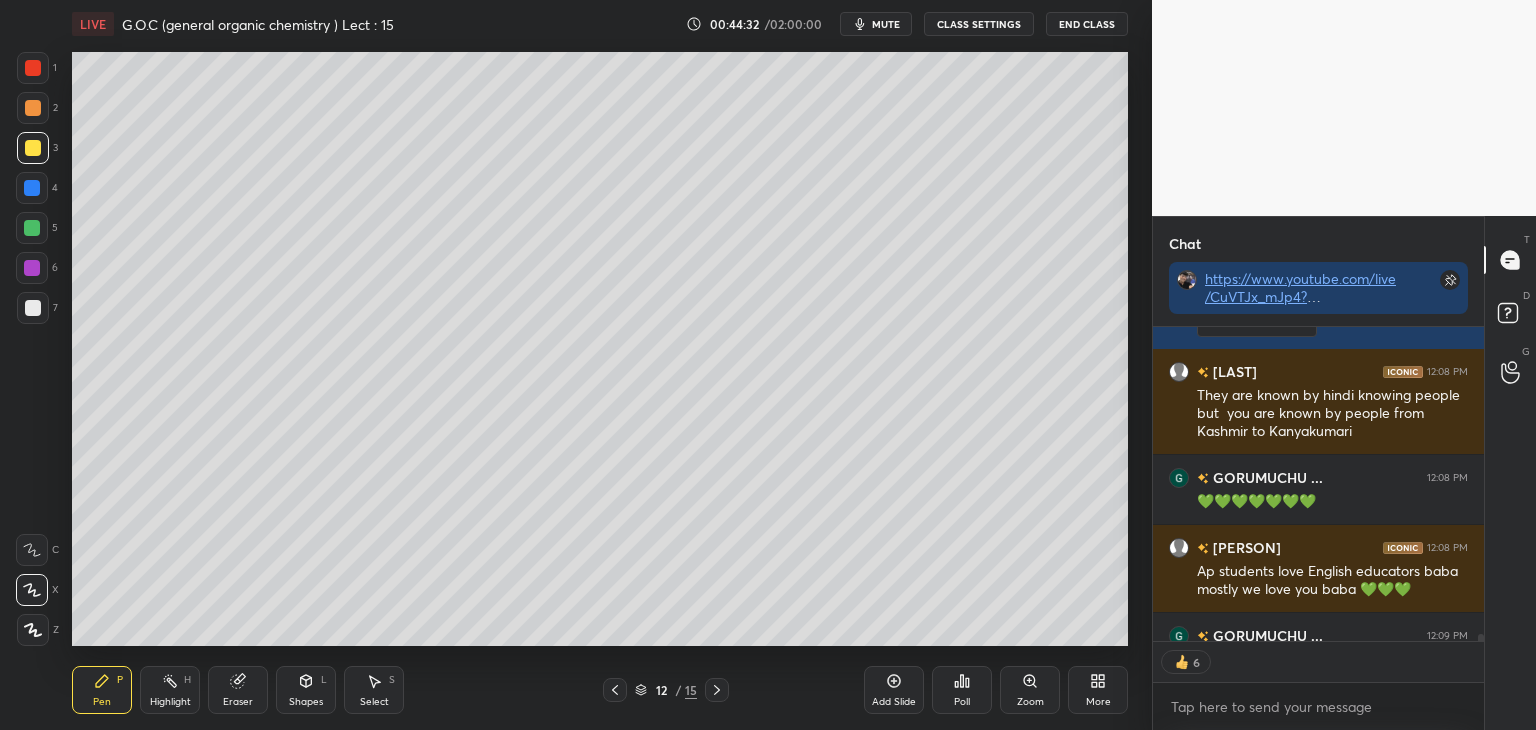 click on "1 2 3 4 5 6 7 C X Z C X Z E E Erase all   H H" at bounding box center [32, 349] 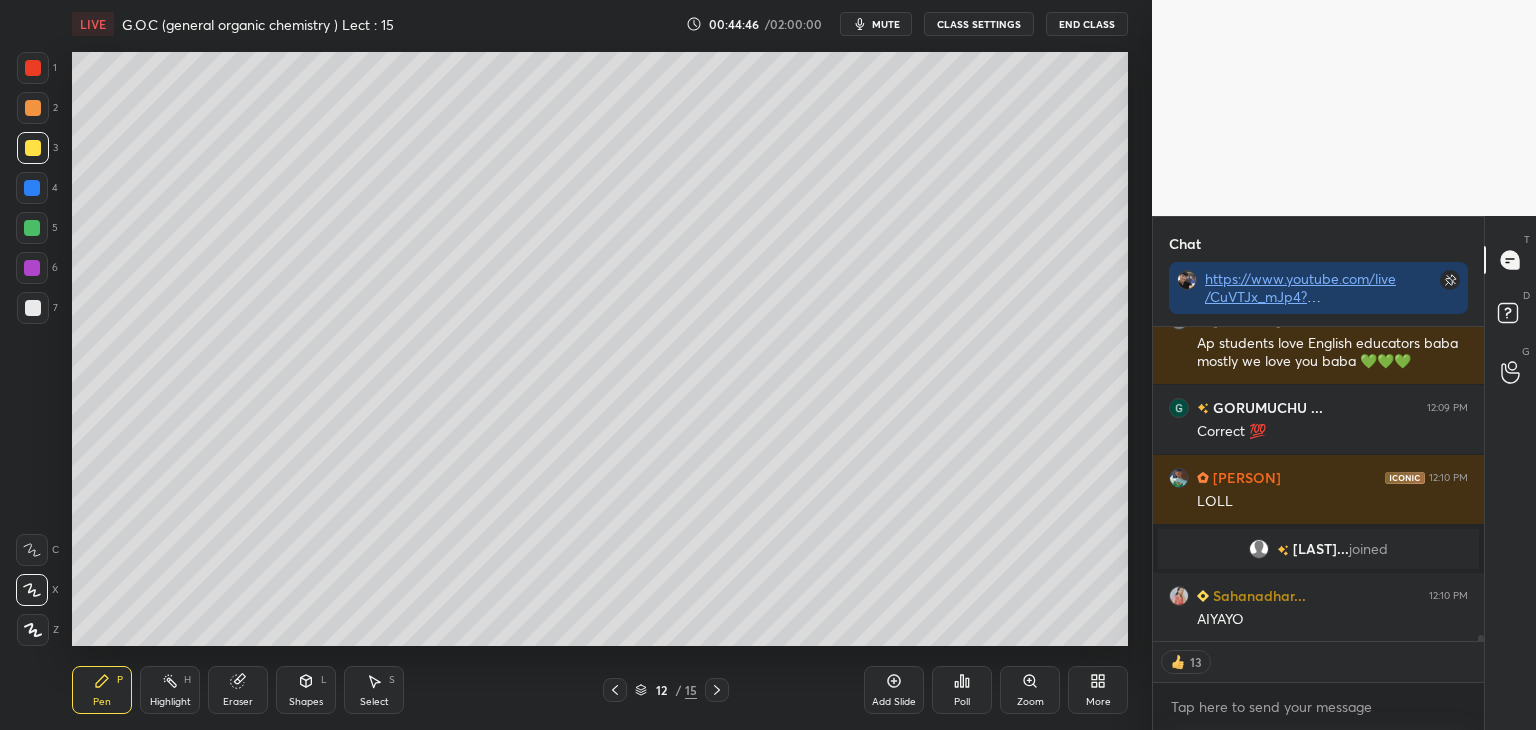 scroll, scrollTop: 15255, scrollLeft: 0, axis: vertical 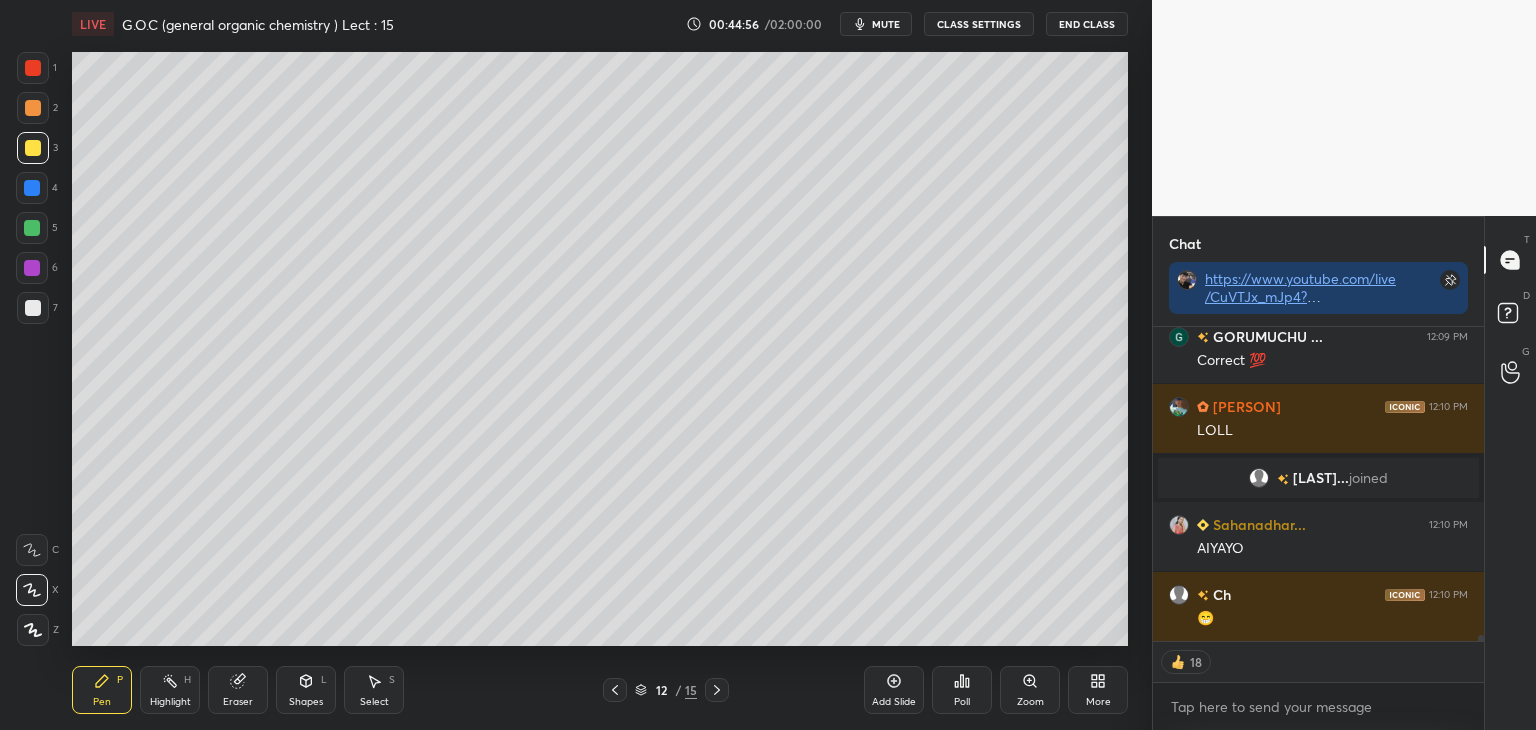 click at bounding box center (32, 228) 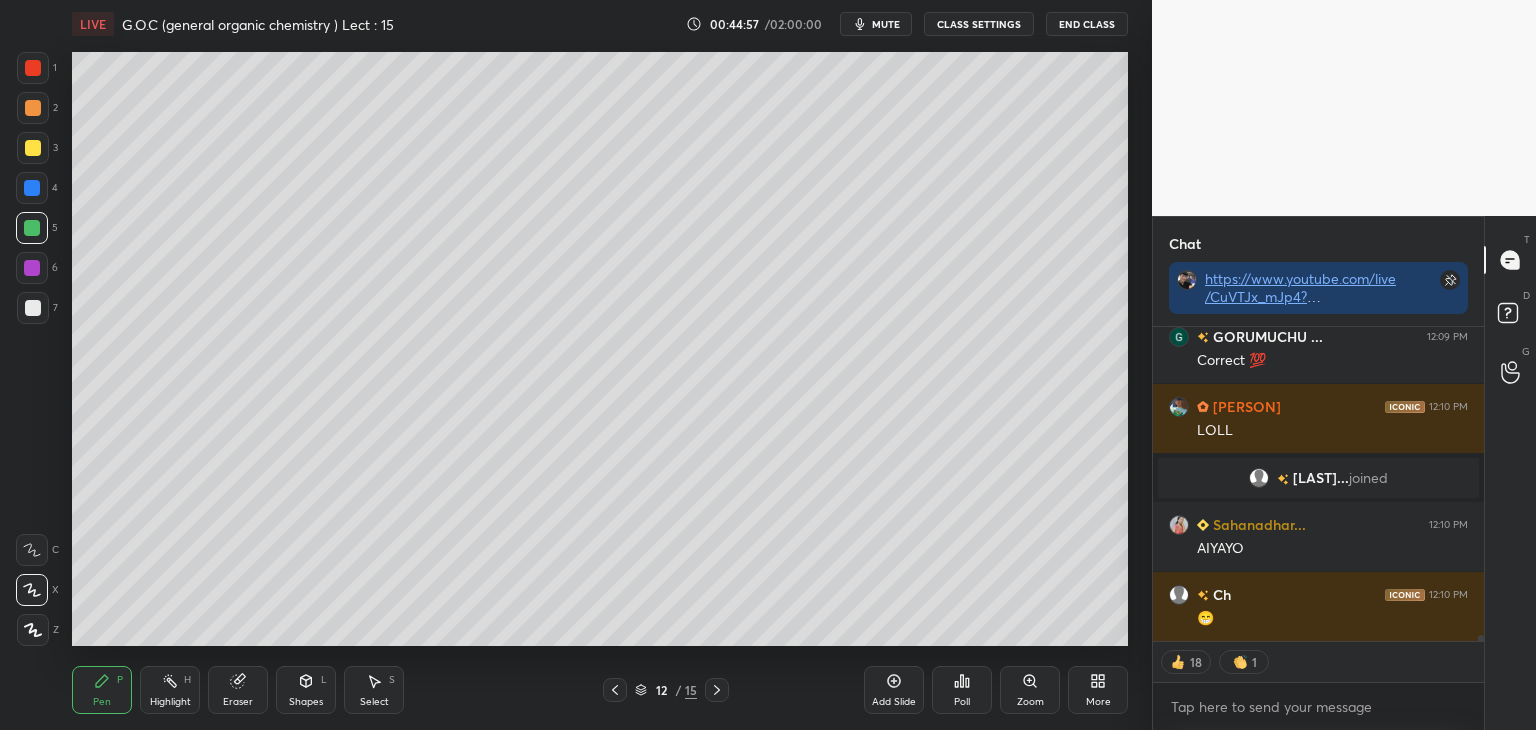 scroll, scrollTop: 15303, scrollLeft: 0, axis: vertical 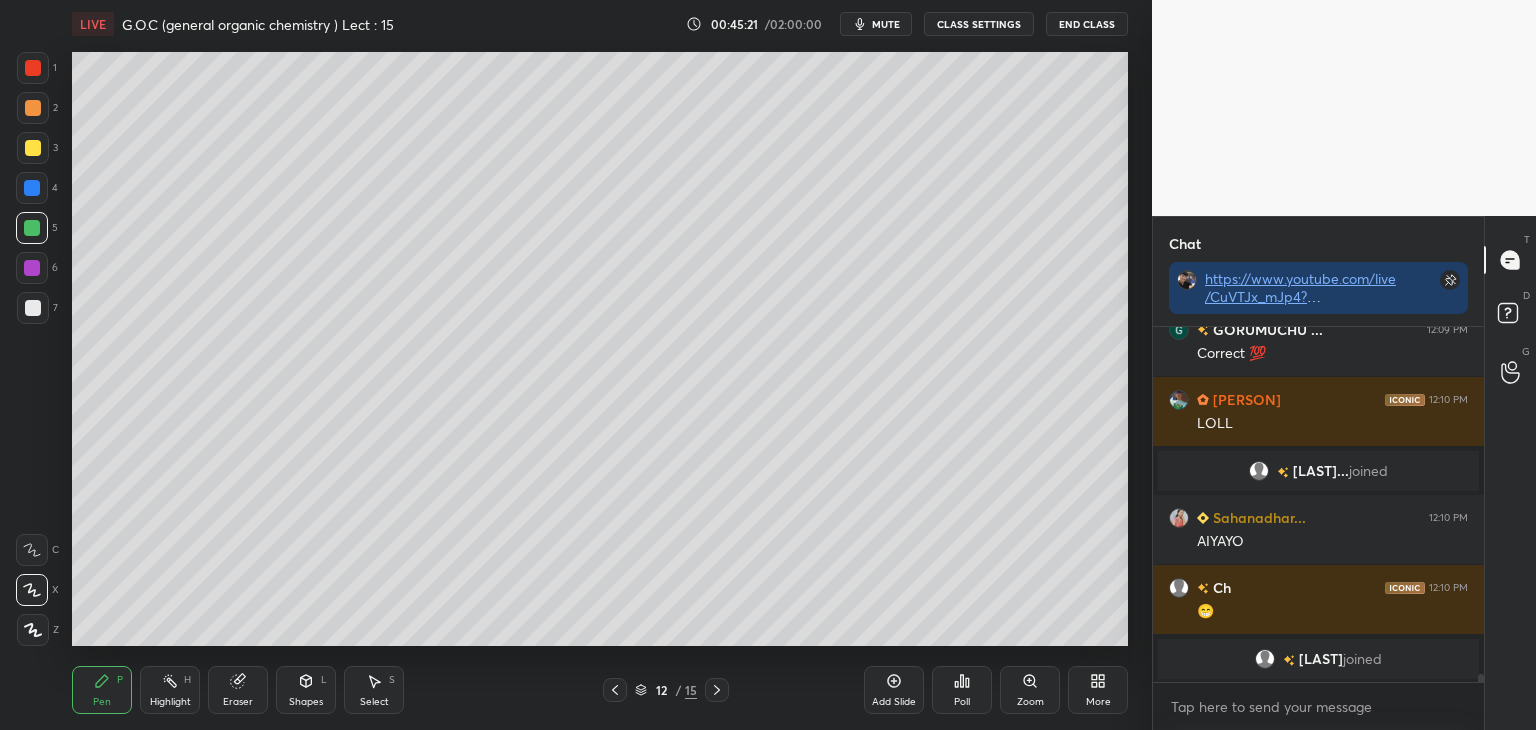 click 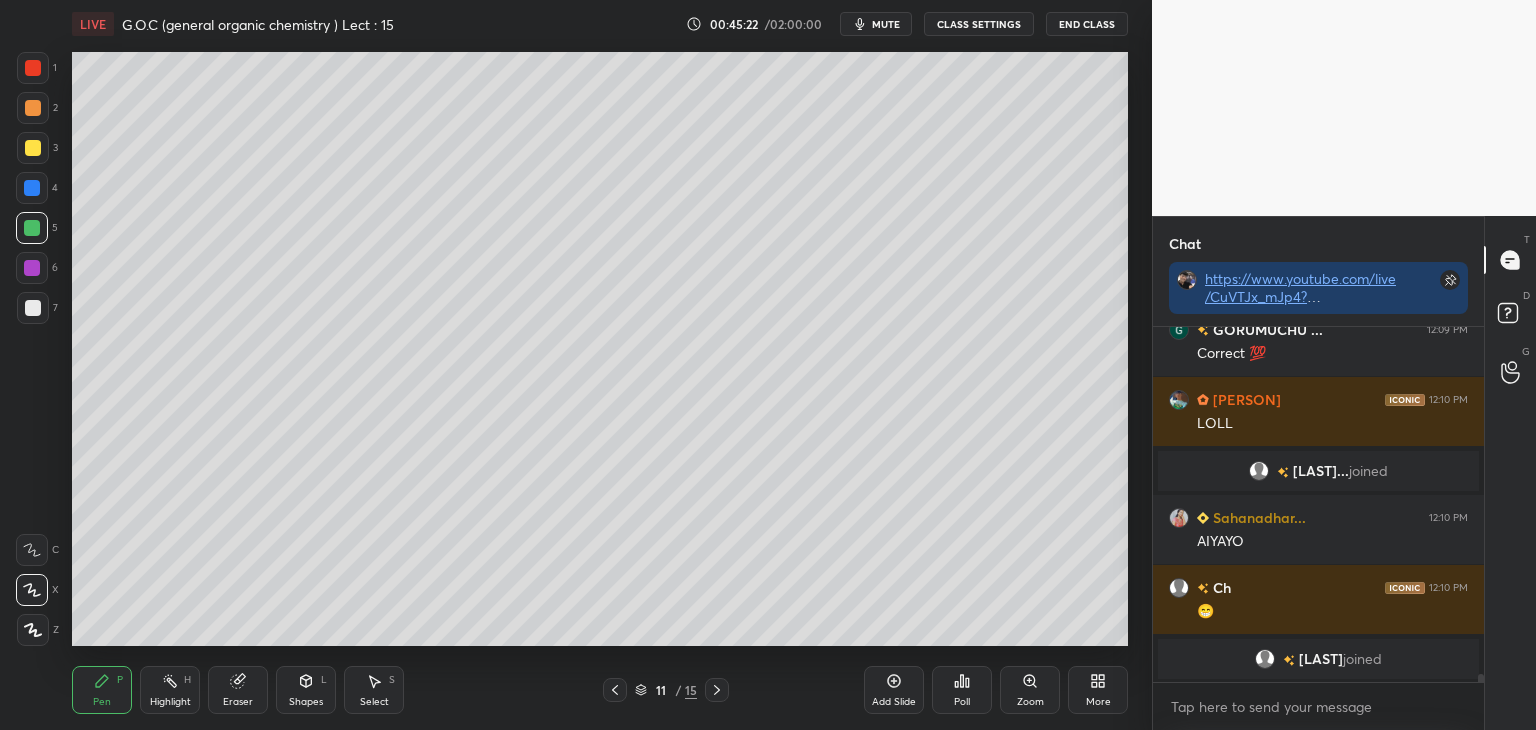 click on "mute" at bounding box center (886, 24) 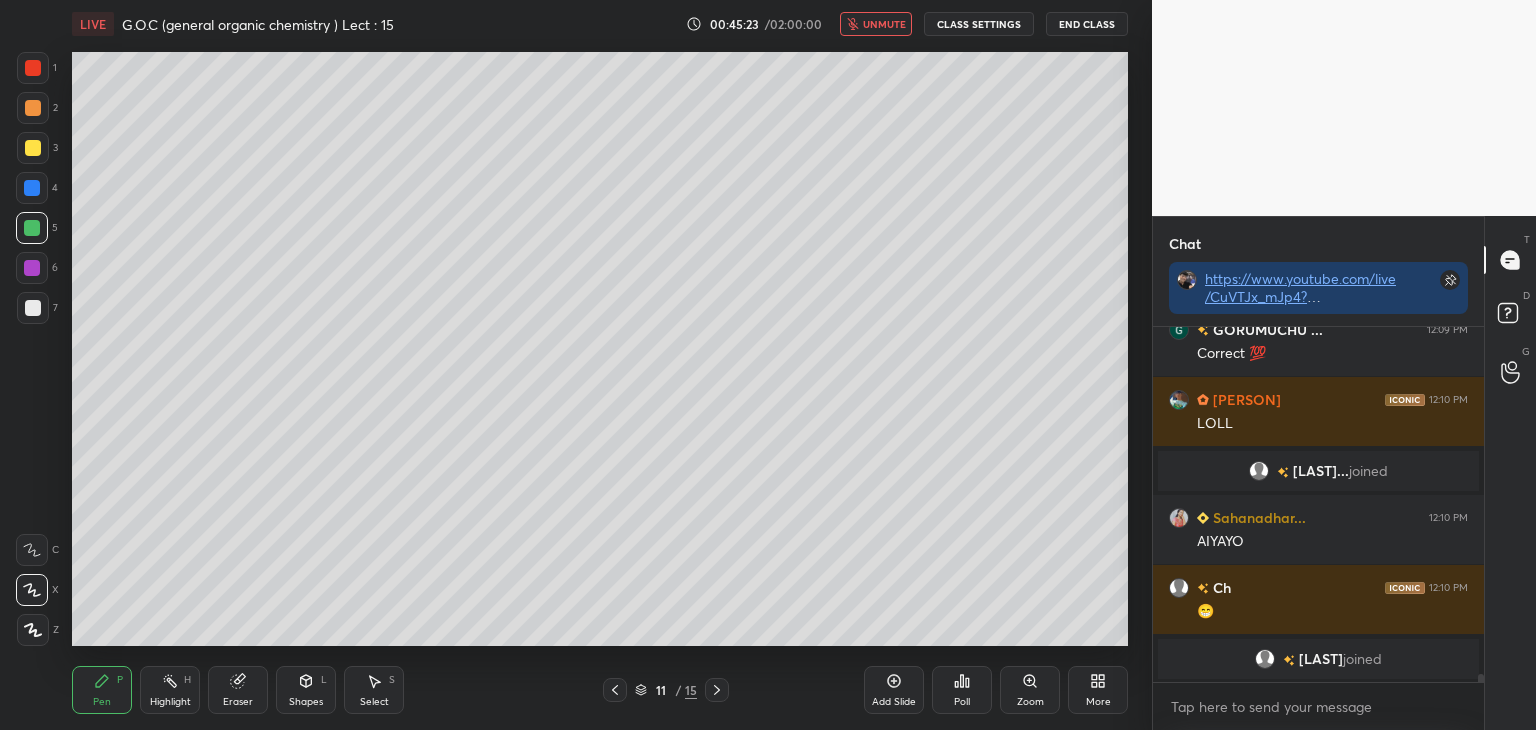 scroll, scrollTop: 15158, scrollLeft: 0, axis: vertical 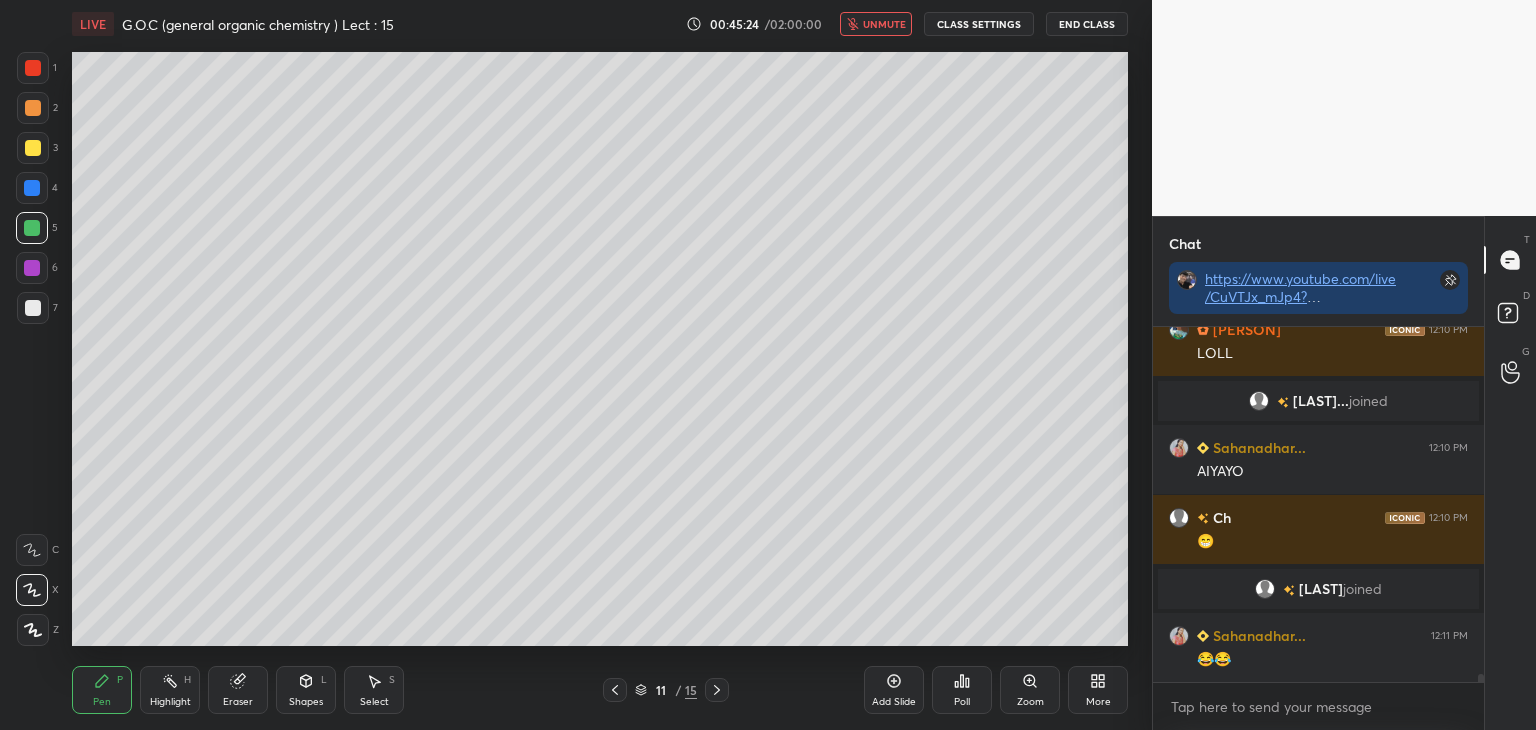 click at bounding box center (33, 108) 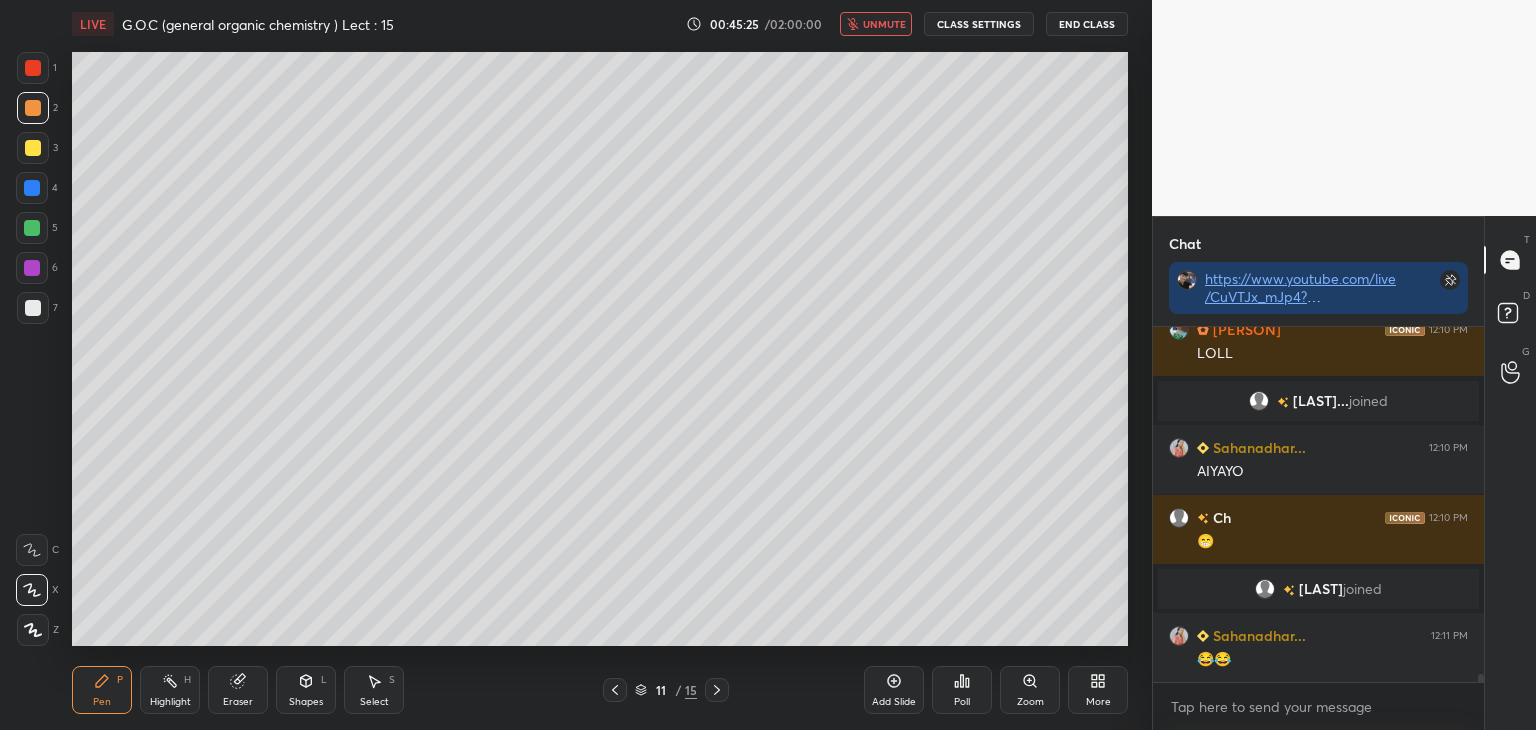 click at bounding box center [33, 148] 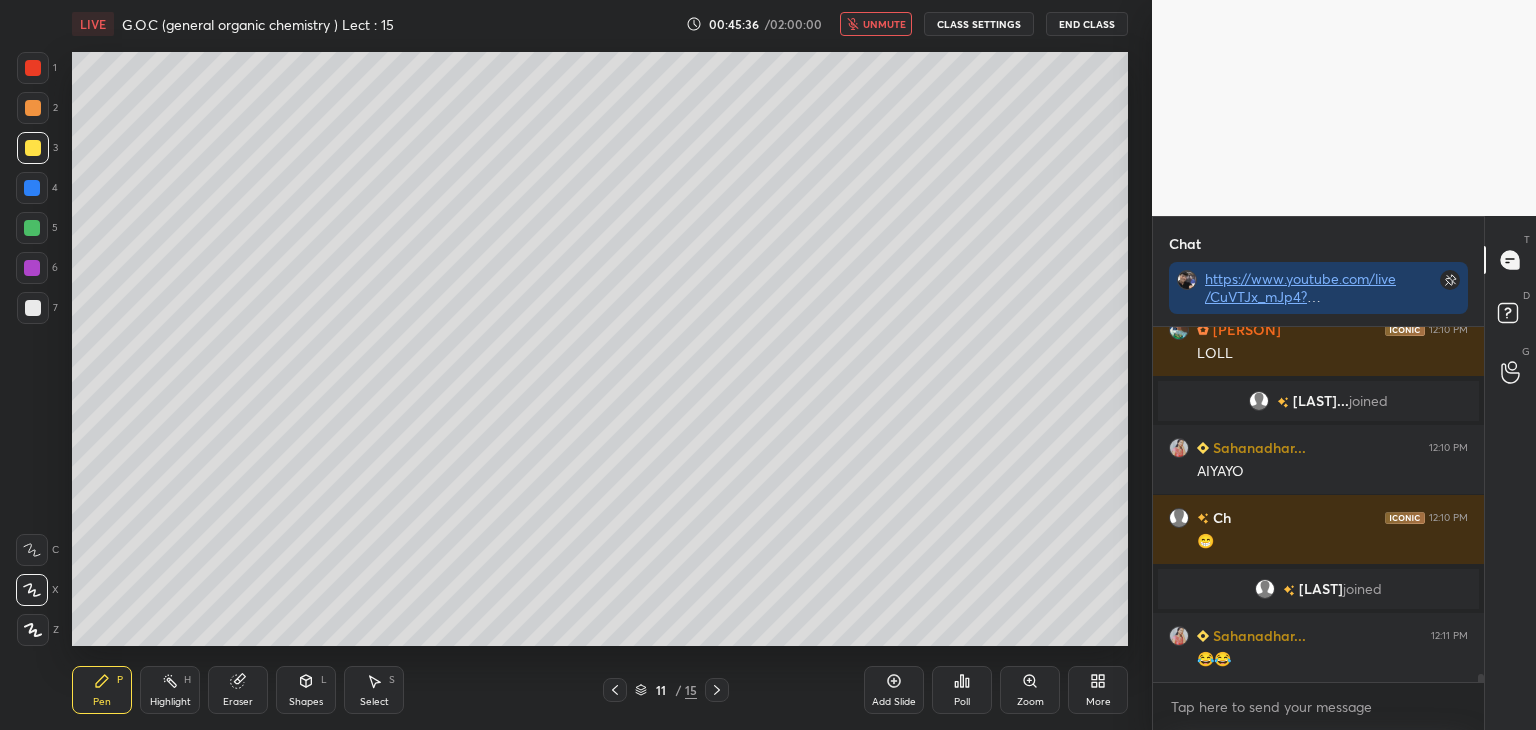 click on "unmute" at bounding box center [884, 24] 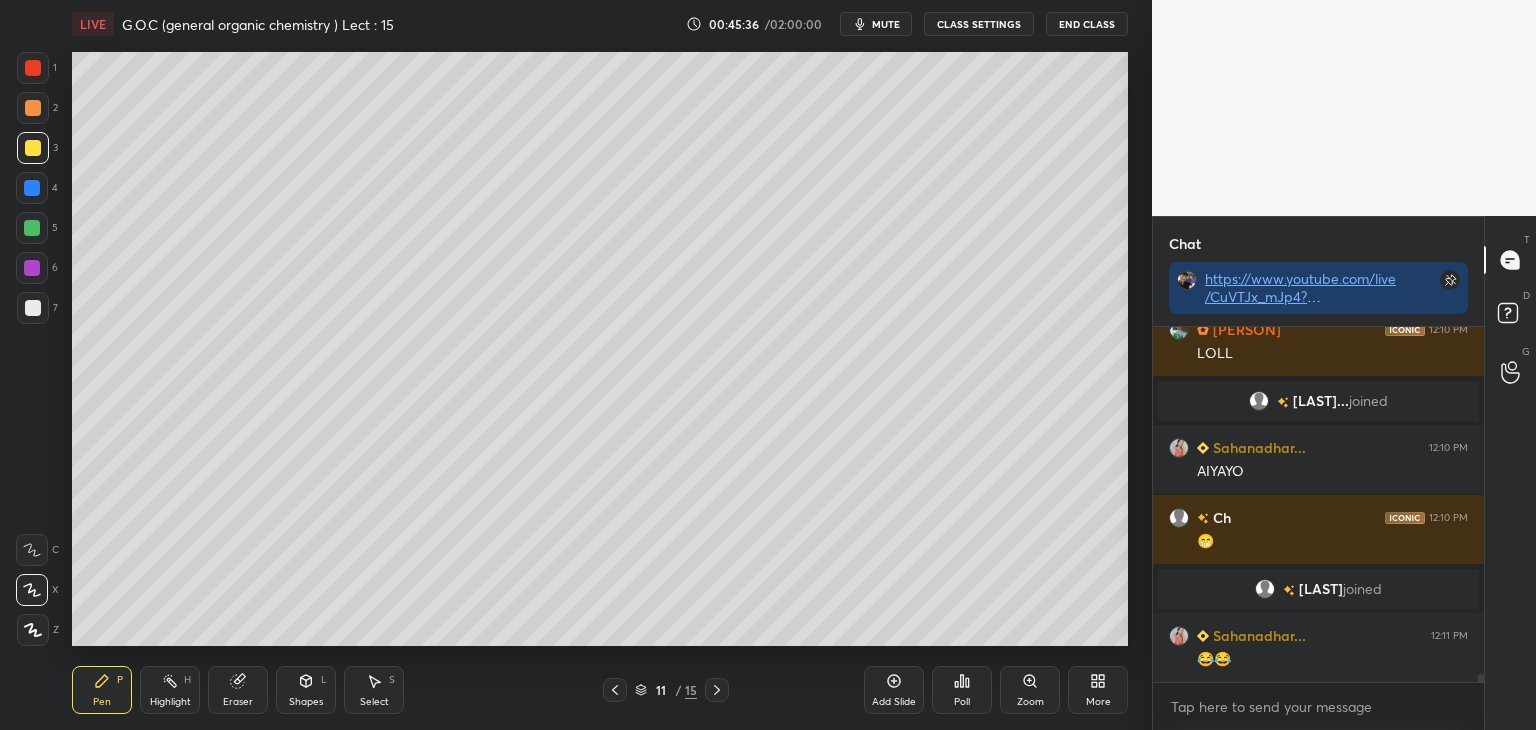 scroll, scrollTop: 309, scrollLeft: 325, axis: both 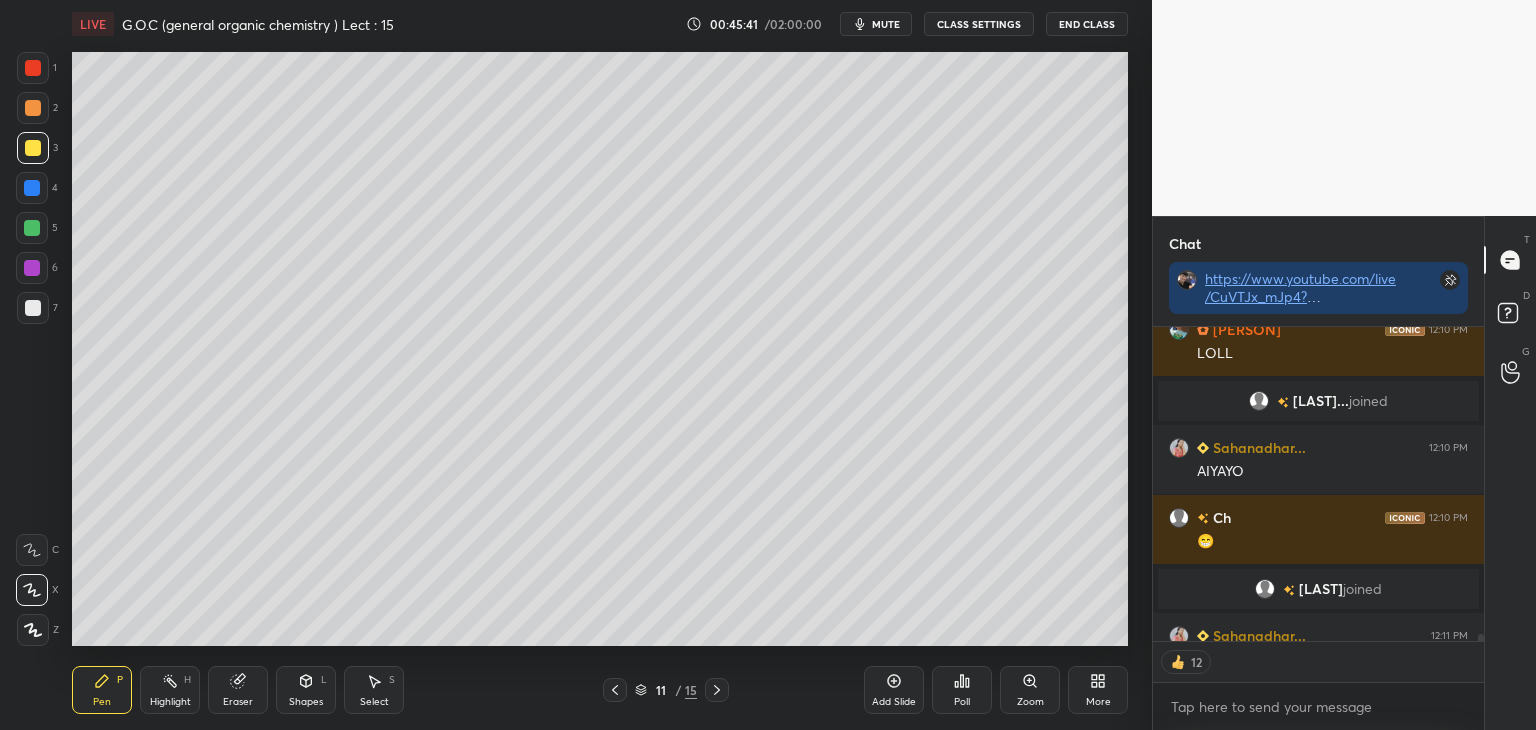 click on "mute" at bounding box center [886, 24] 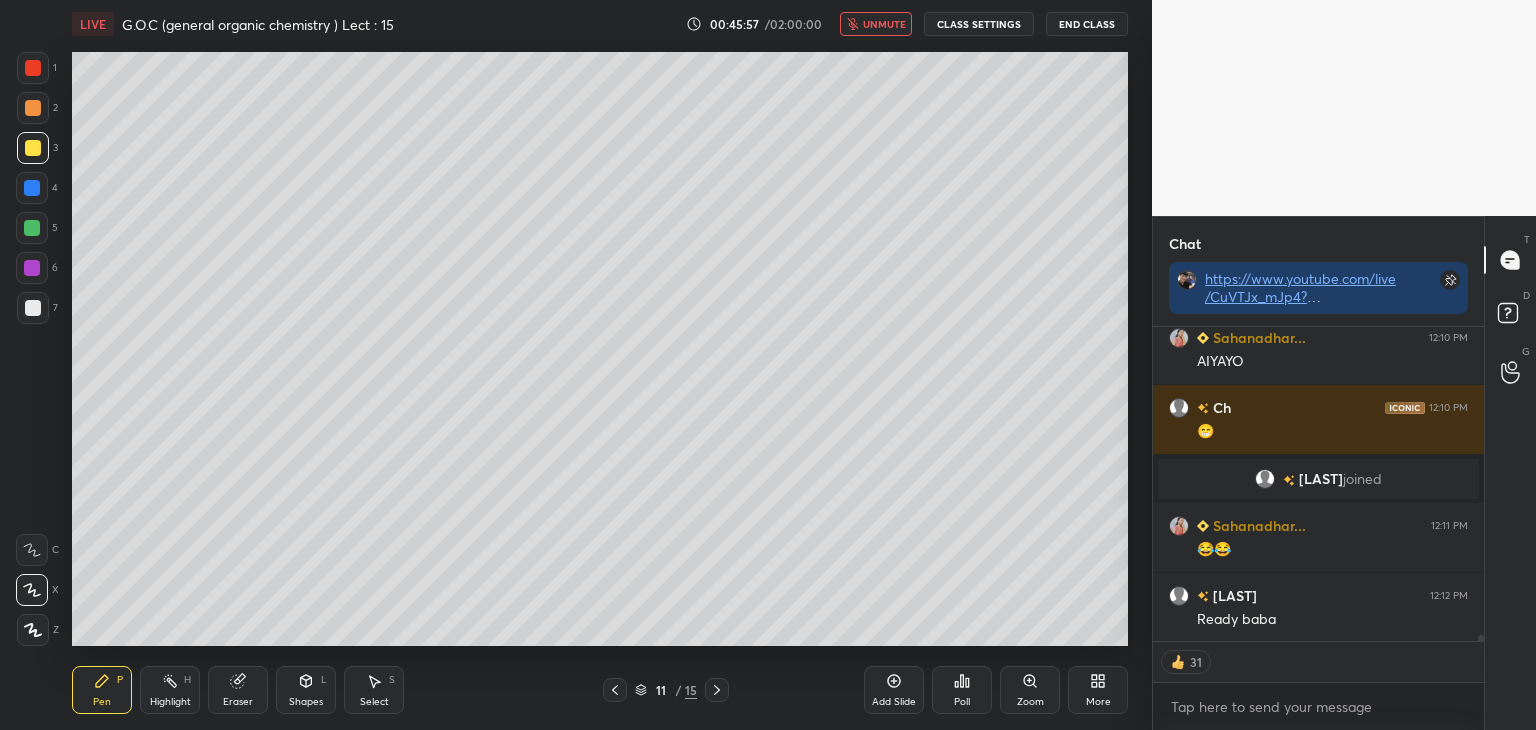 scroll, scrollTop: 15339, scrollLeft: 0, axis: vertical 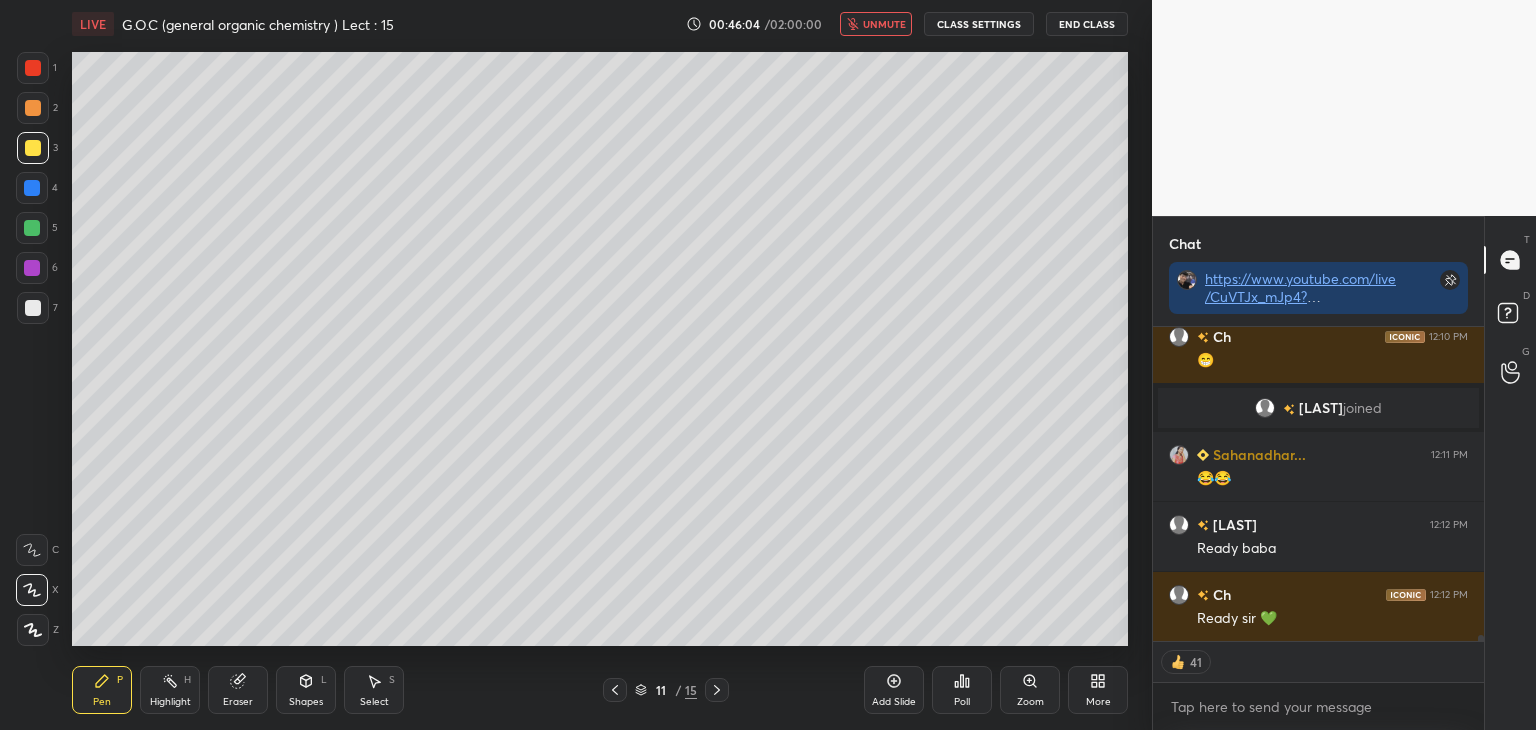 click on "Poll" at bounding box center [962, 690] 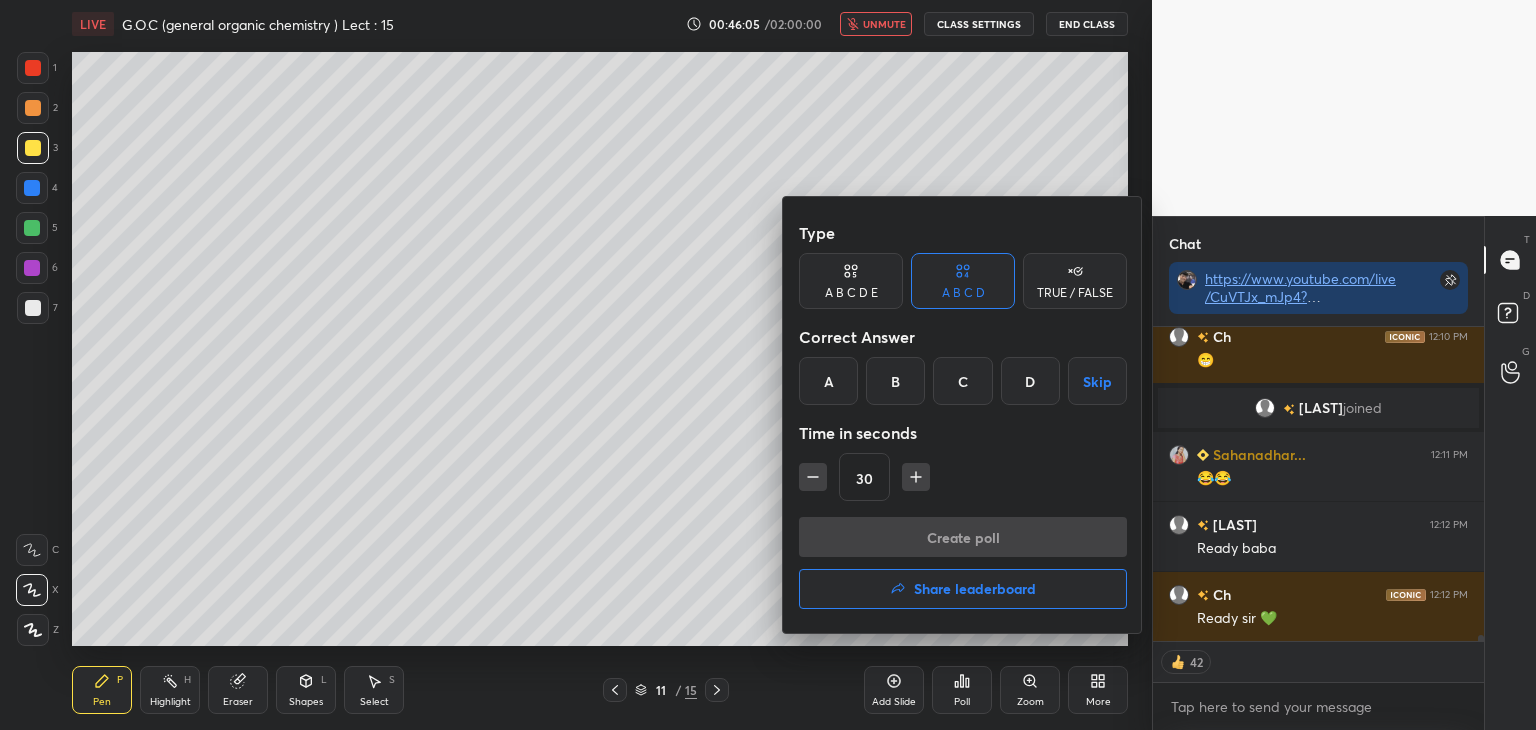 click on "C" at bounding box center (962, 381) 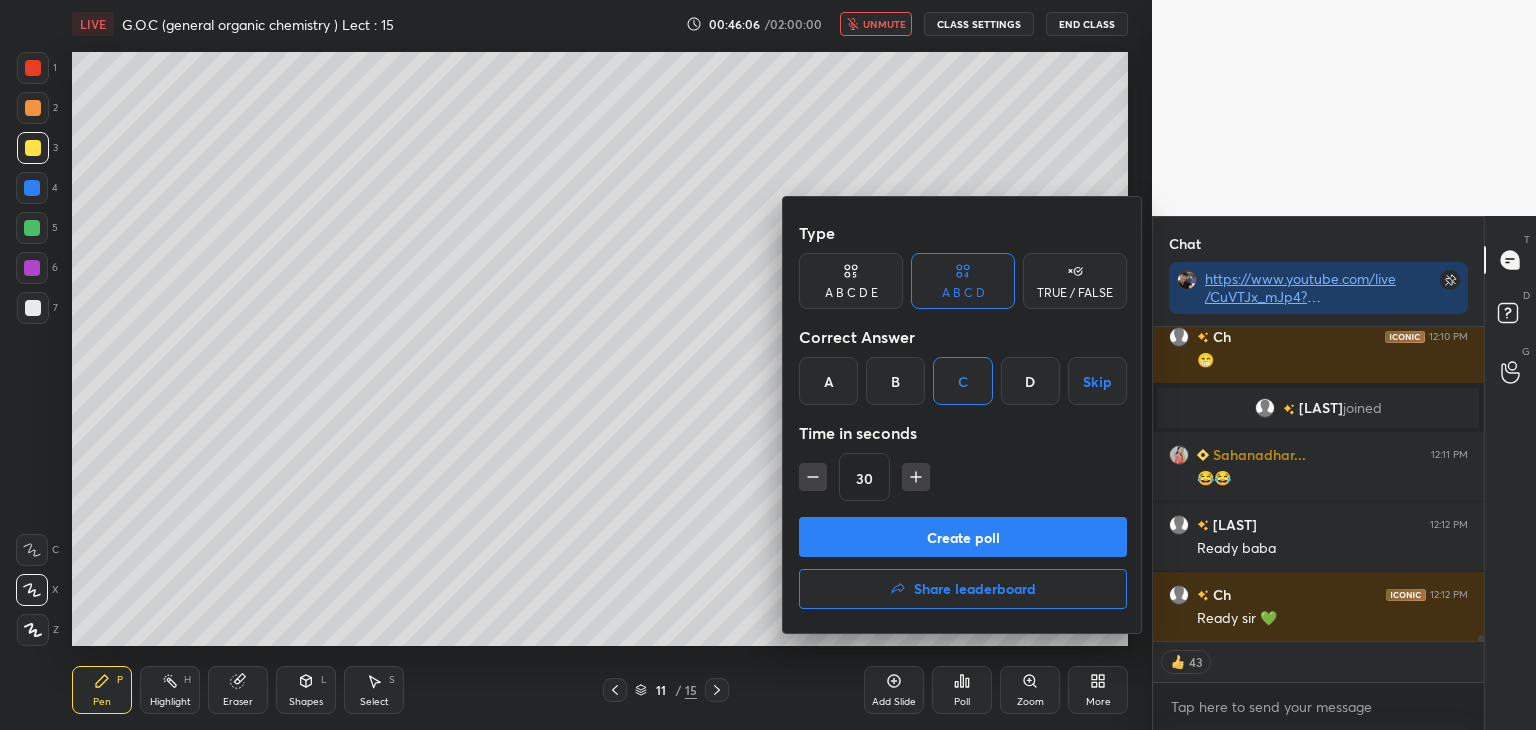 click on "Create poll" at bounding box center [963, 537] 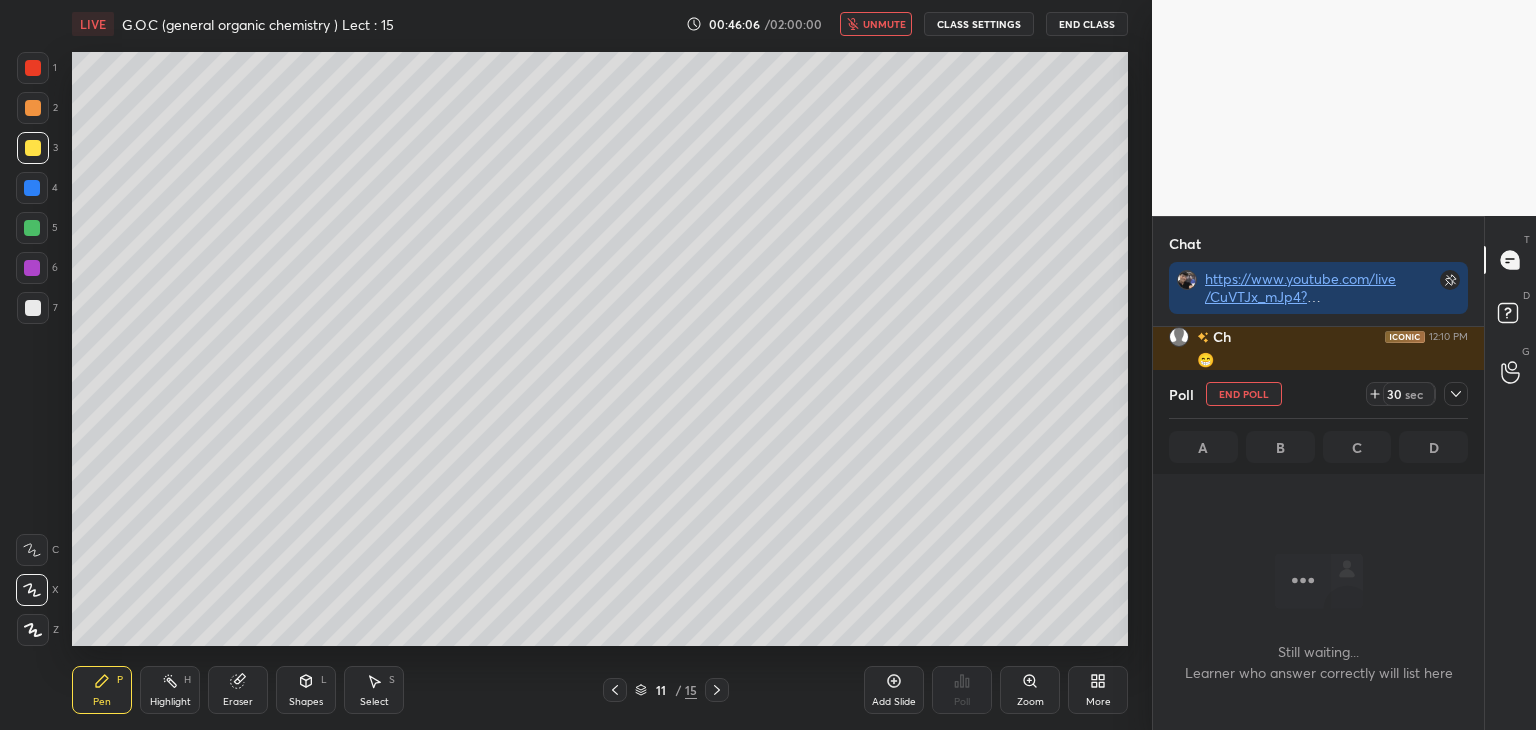 scroll, scrollTop: 215, scrollLeft: 325, axis: both 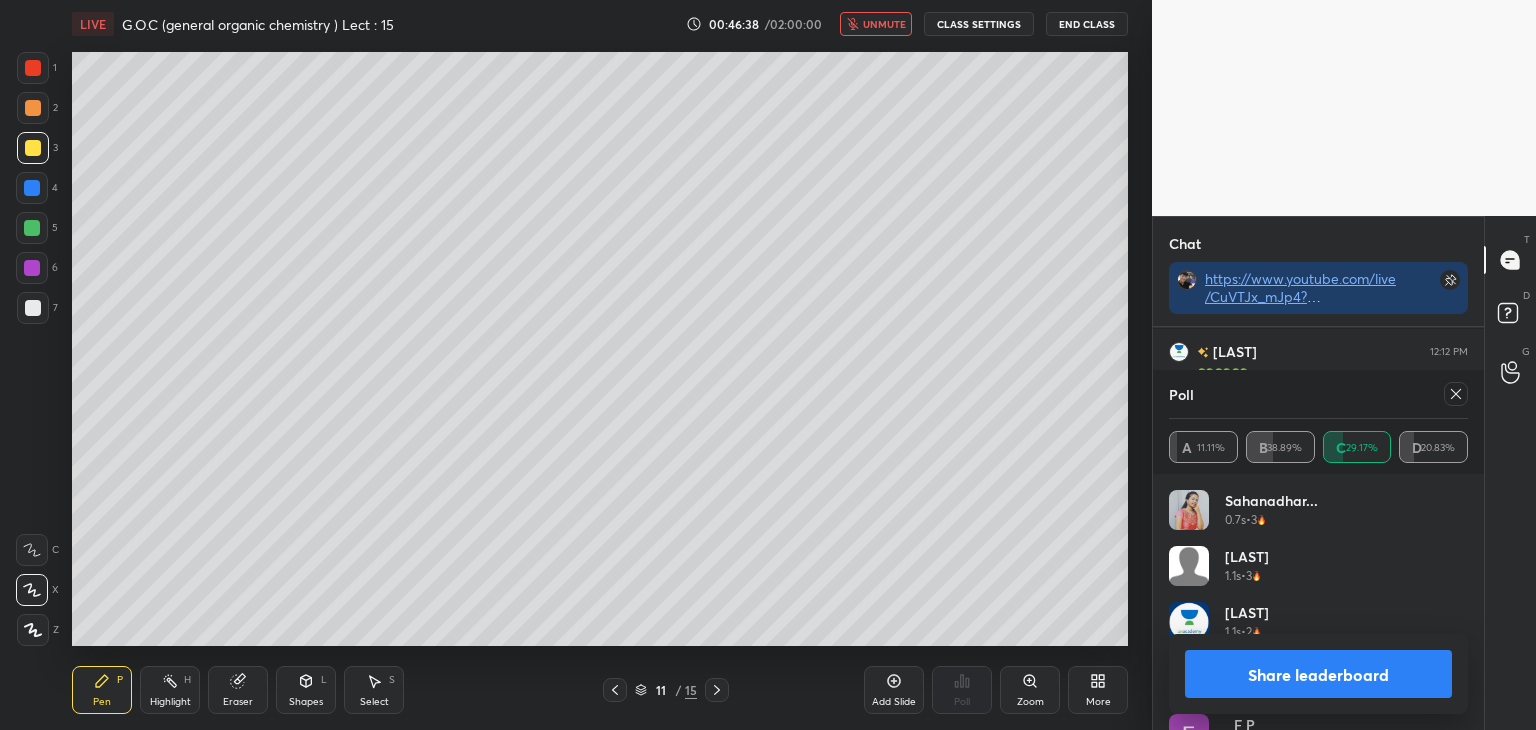 click on "unmute" at bounding box center [884, 24] 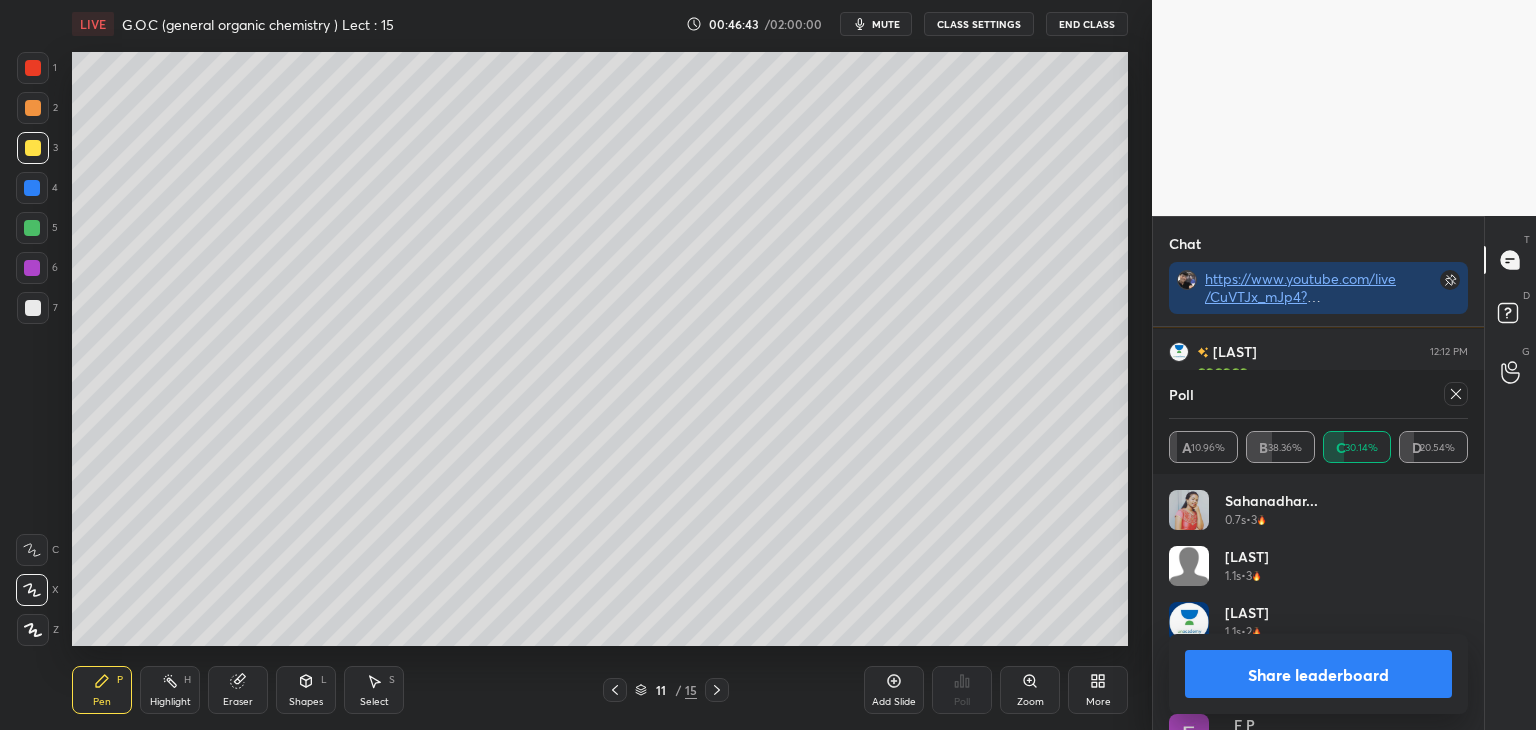 click on "Share leaderboard" at bounding box center (1318, 674) 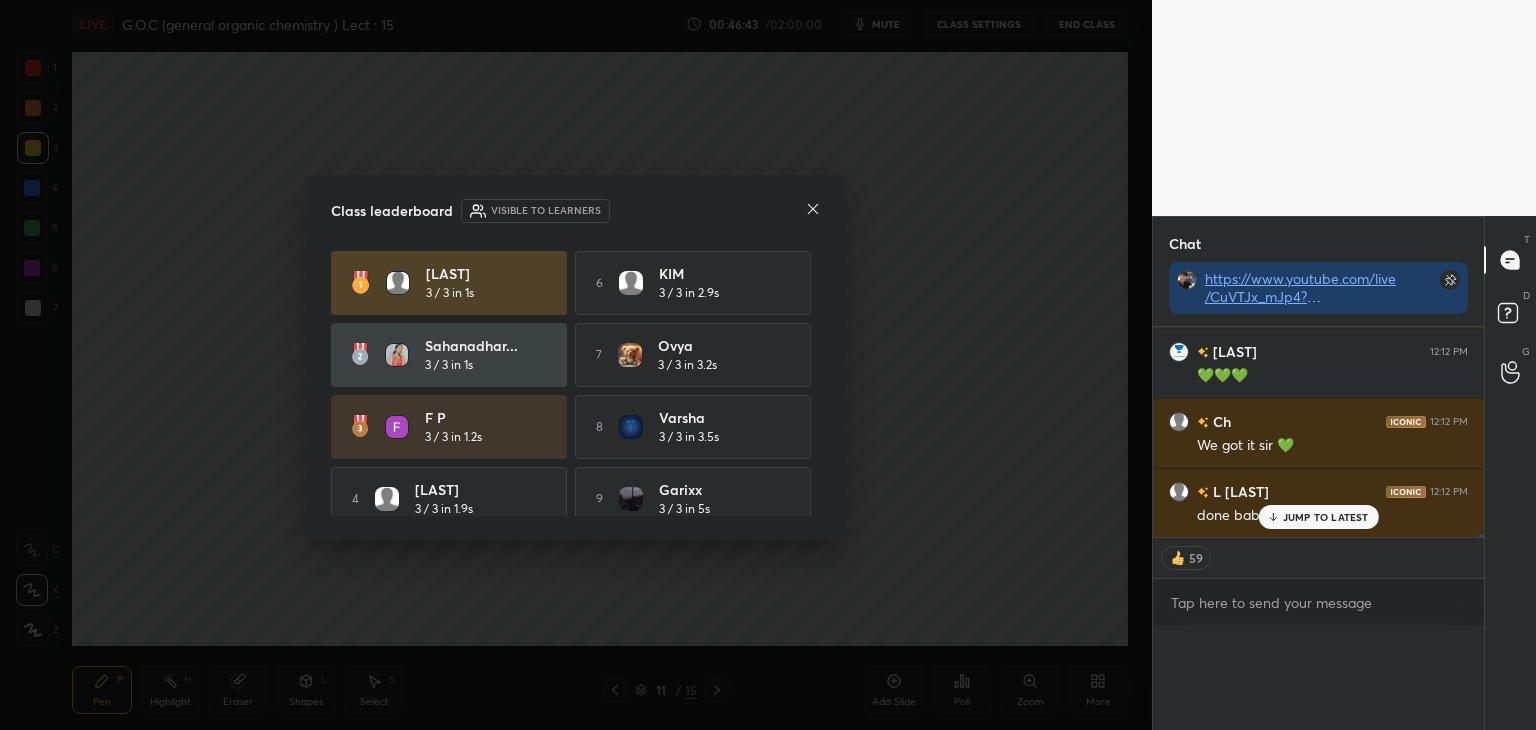 scroll, scrollTop: 0, scrollLeft: 0, axis: both 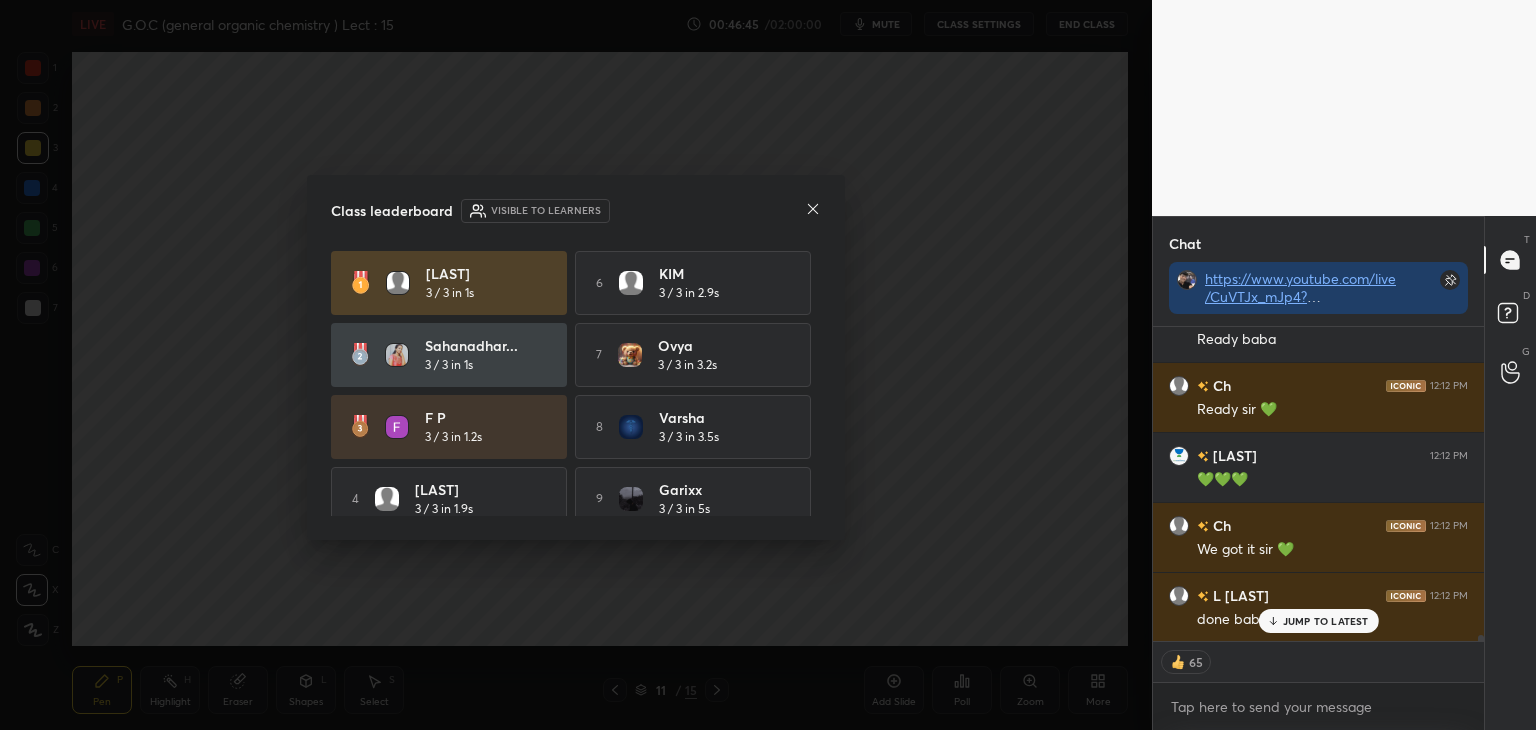 click 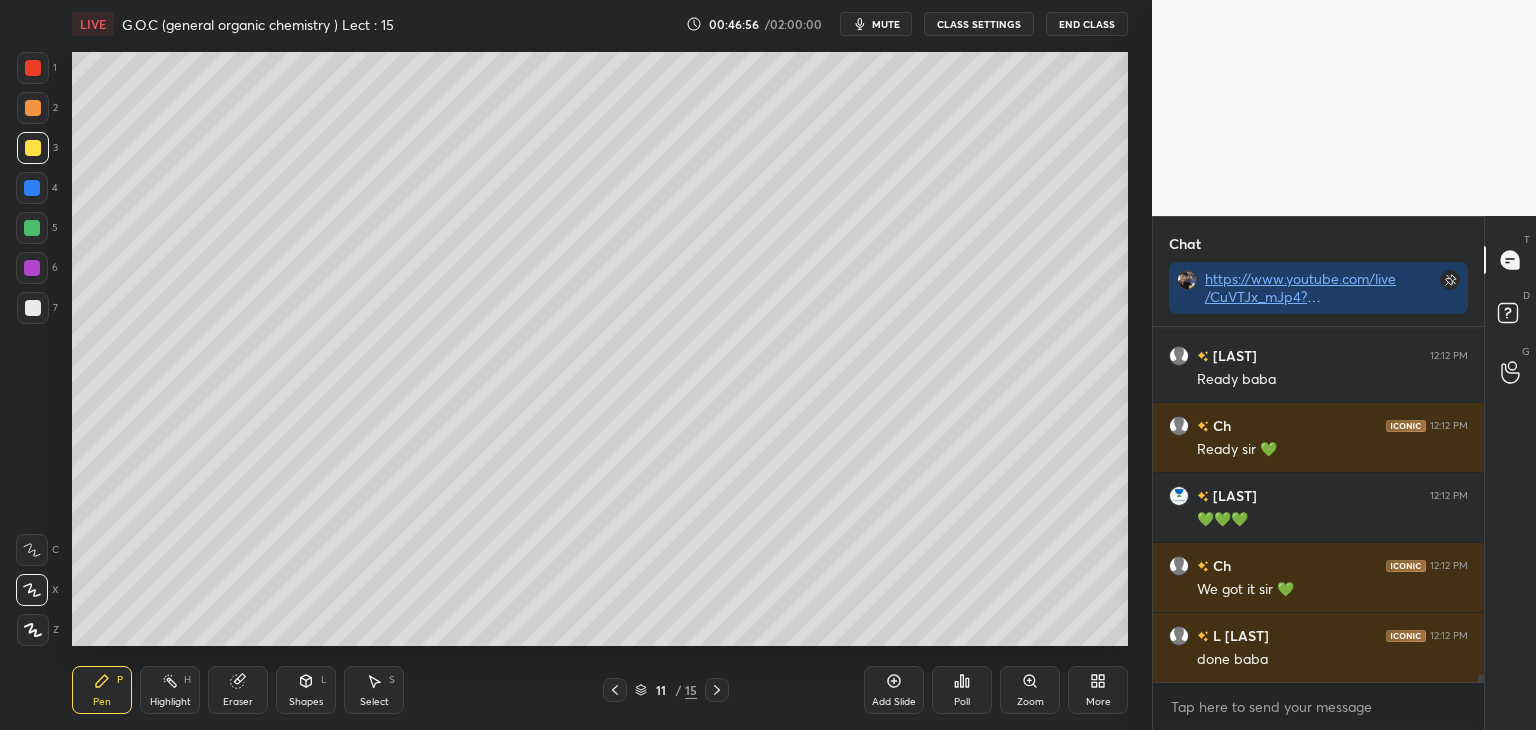 click on "mute" at bounding box center (876, 24) 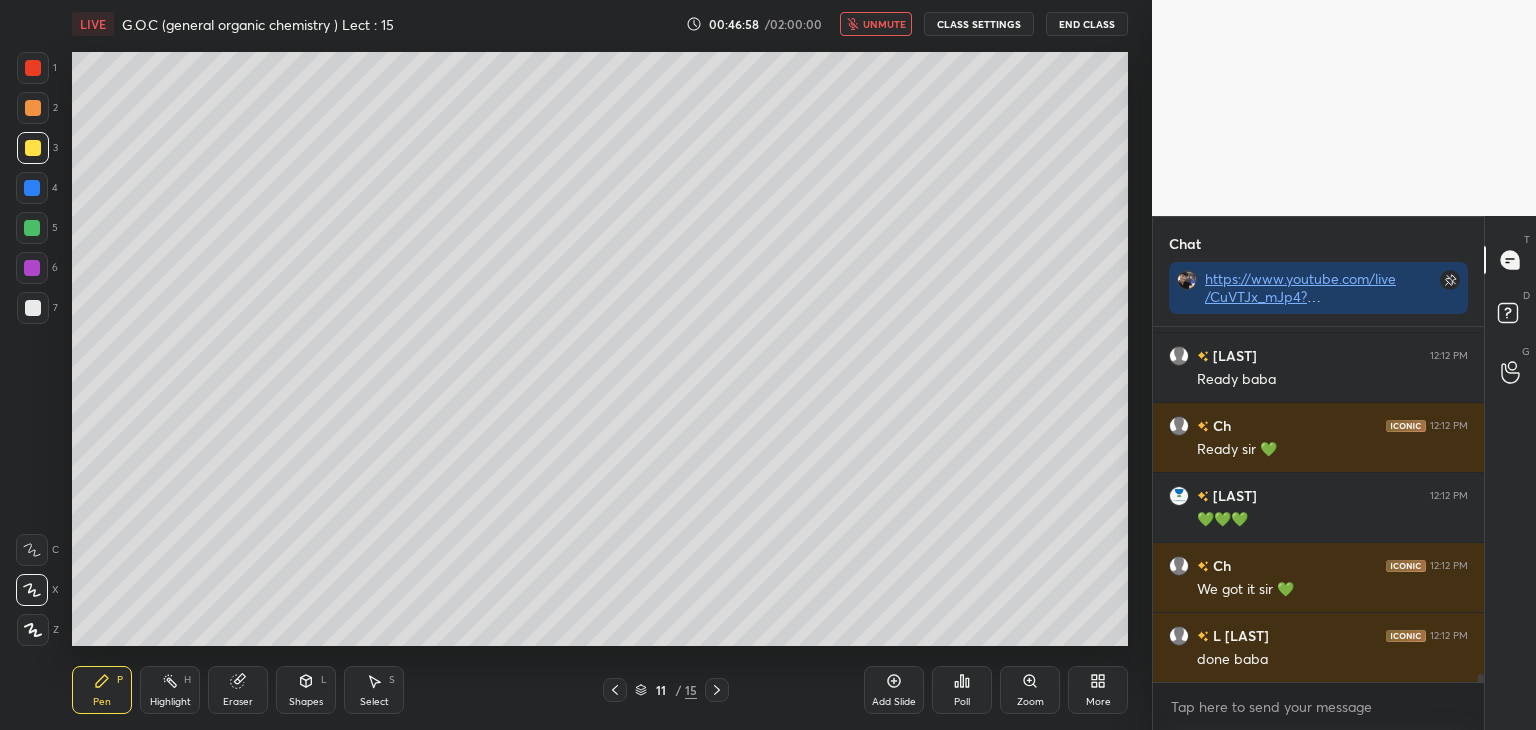 click at bounding box center [32, 188] 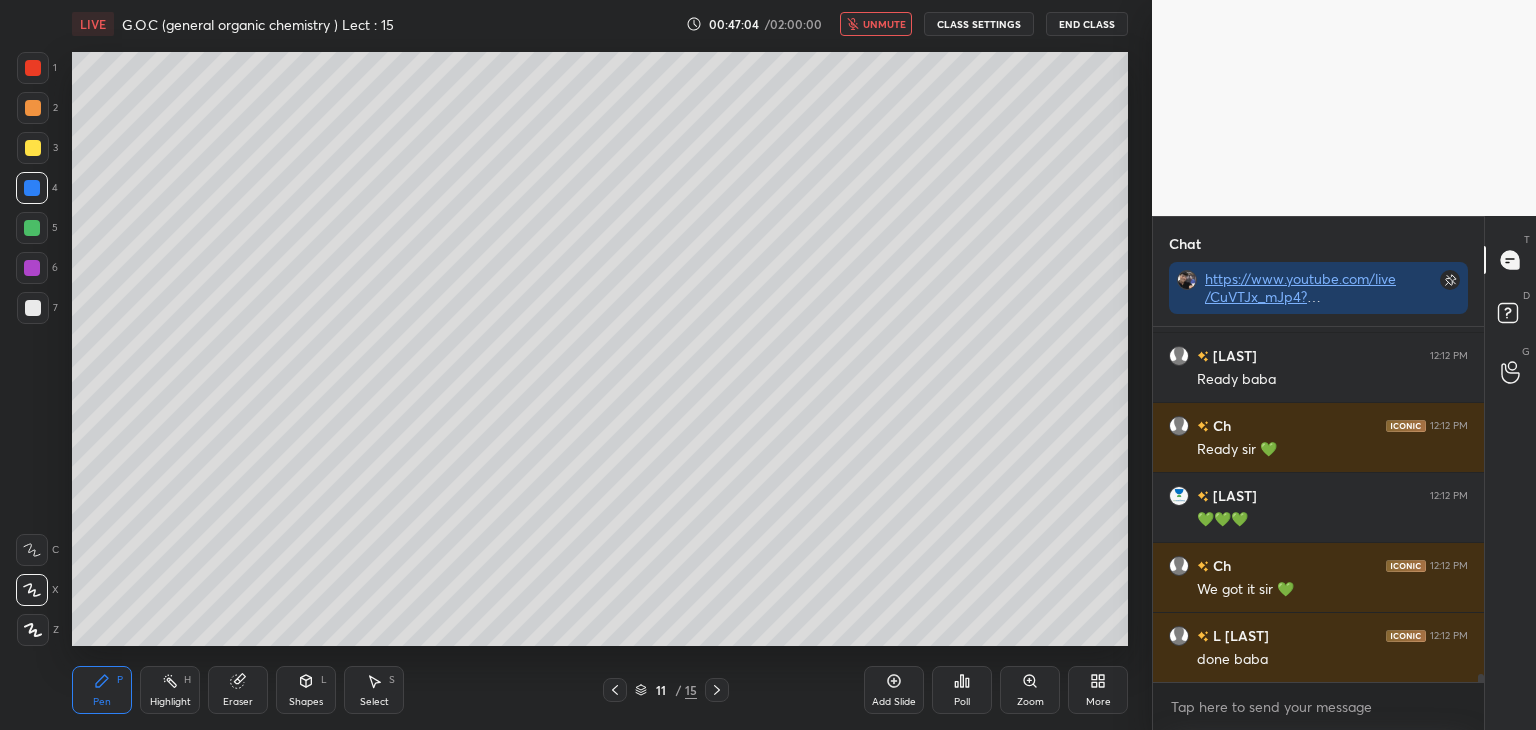 click at bounding box center (33, 308) 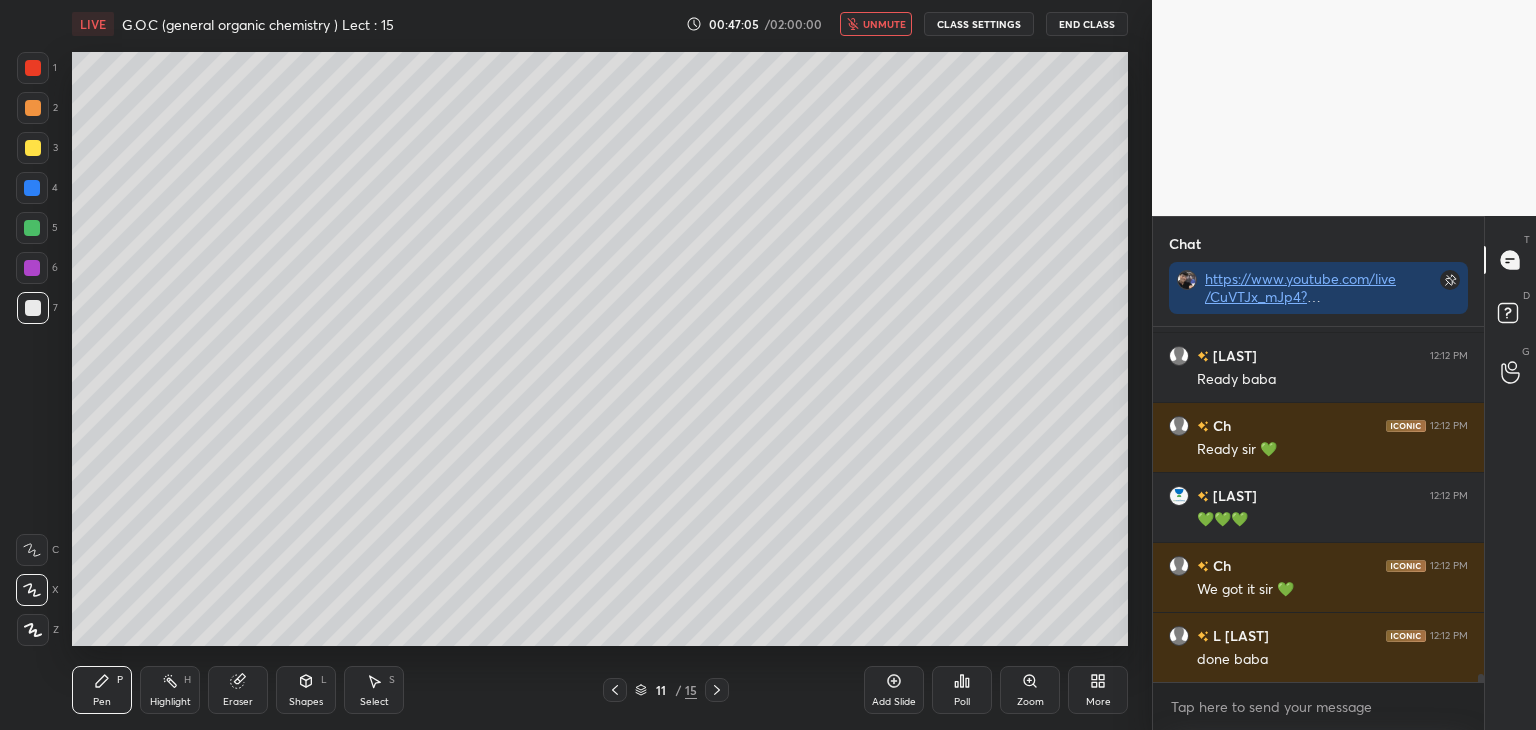 click at bounding box center (33, 108) 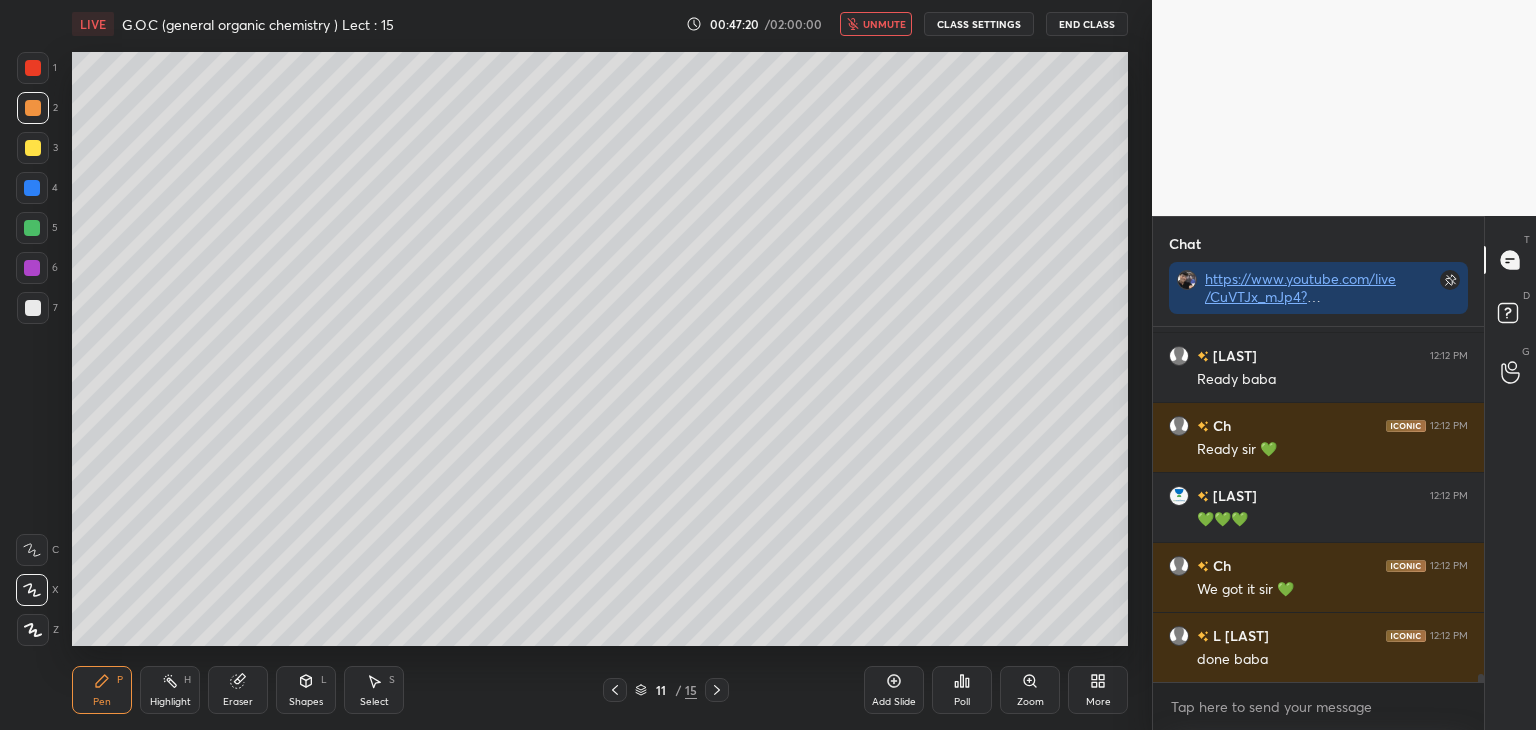 scroll, scrollTop: 15578, scrollLeft: 0, axis: vertical 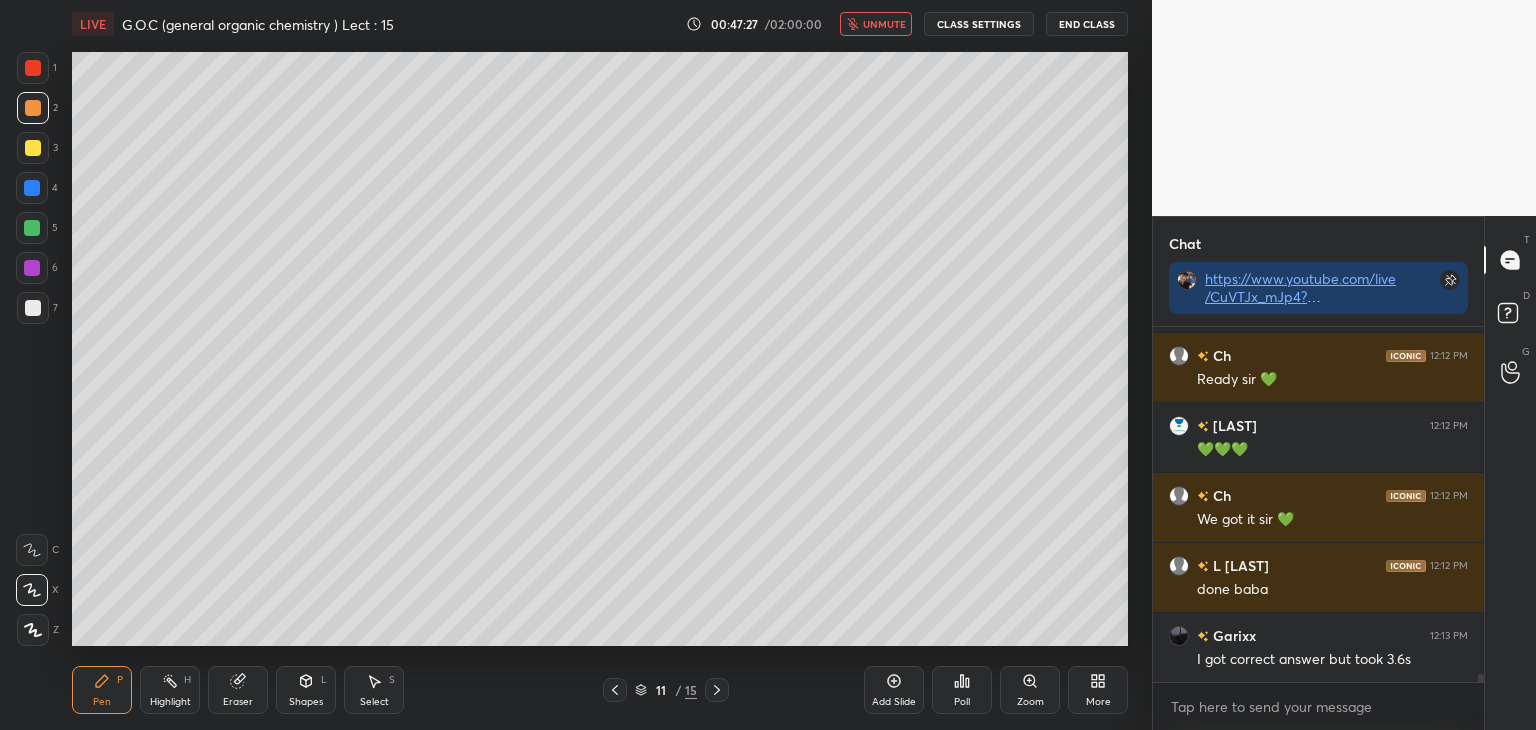 click 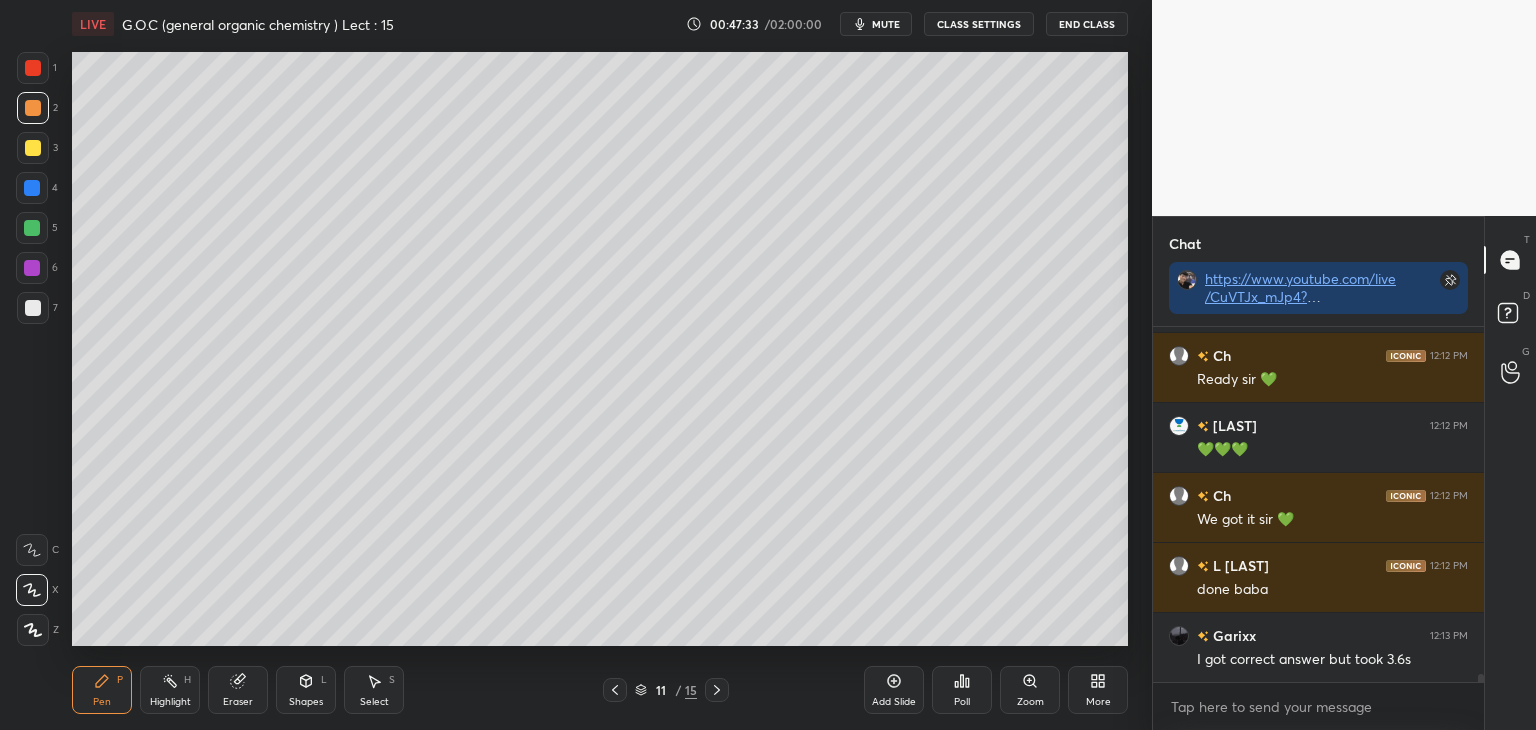 click at bounding box center [33, 148] 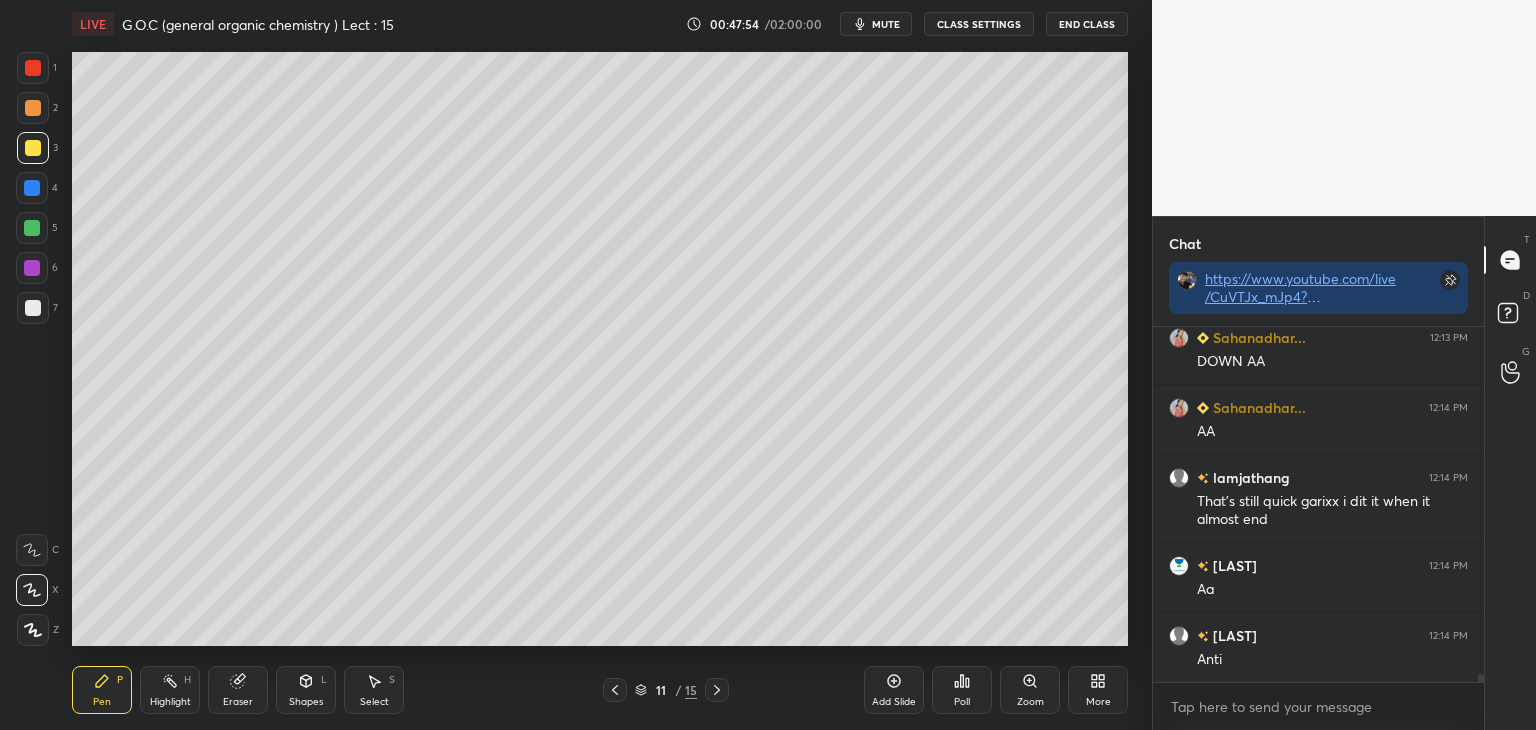 scroll, scrollTop: 16016, scrollLeft: 0, axis: vertical 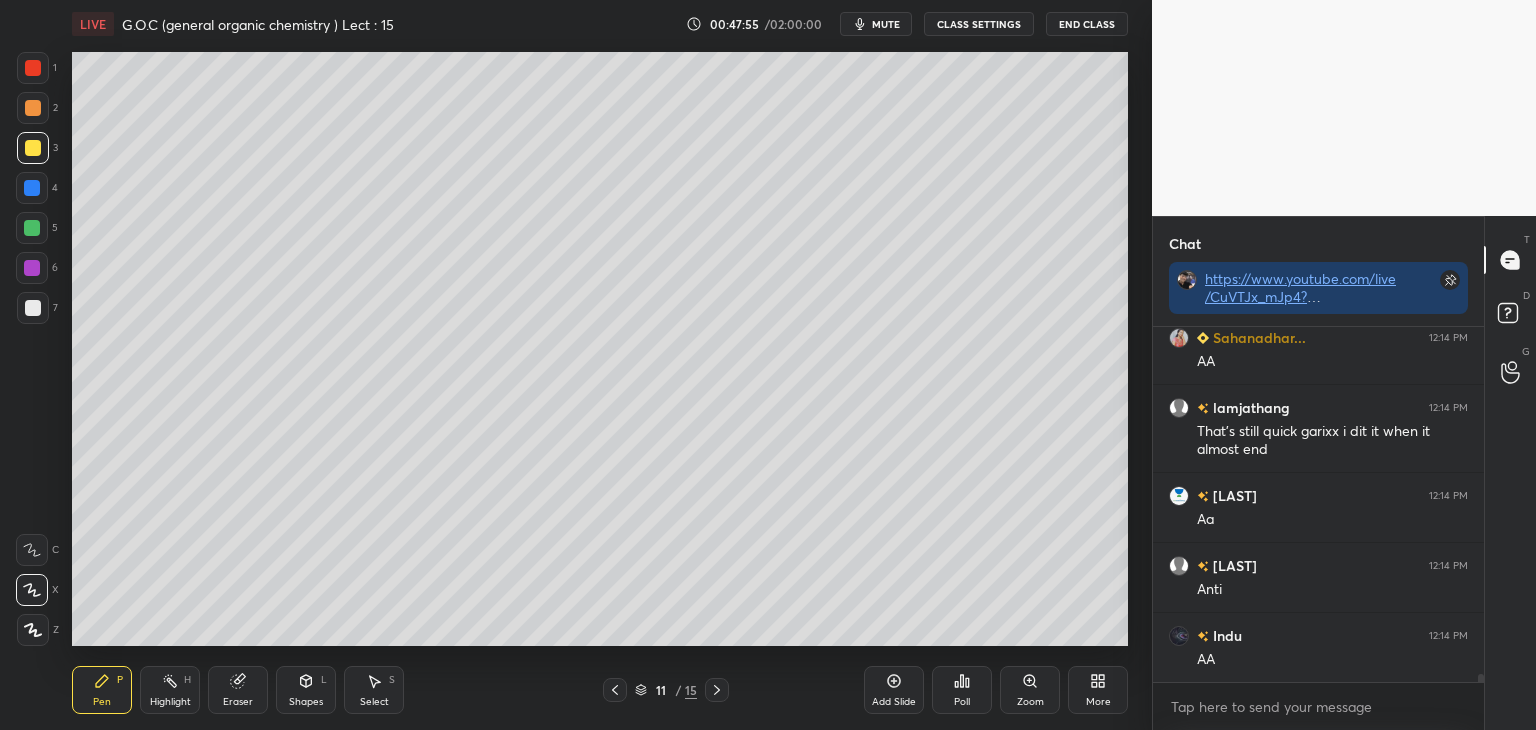 click at bounding box center (32, 188) 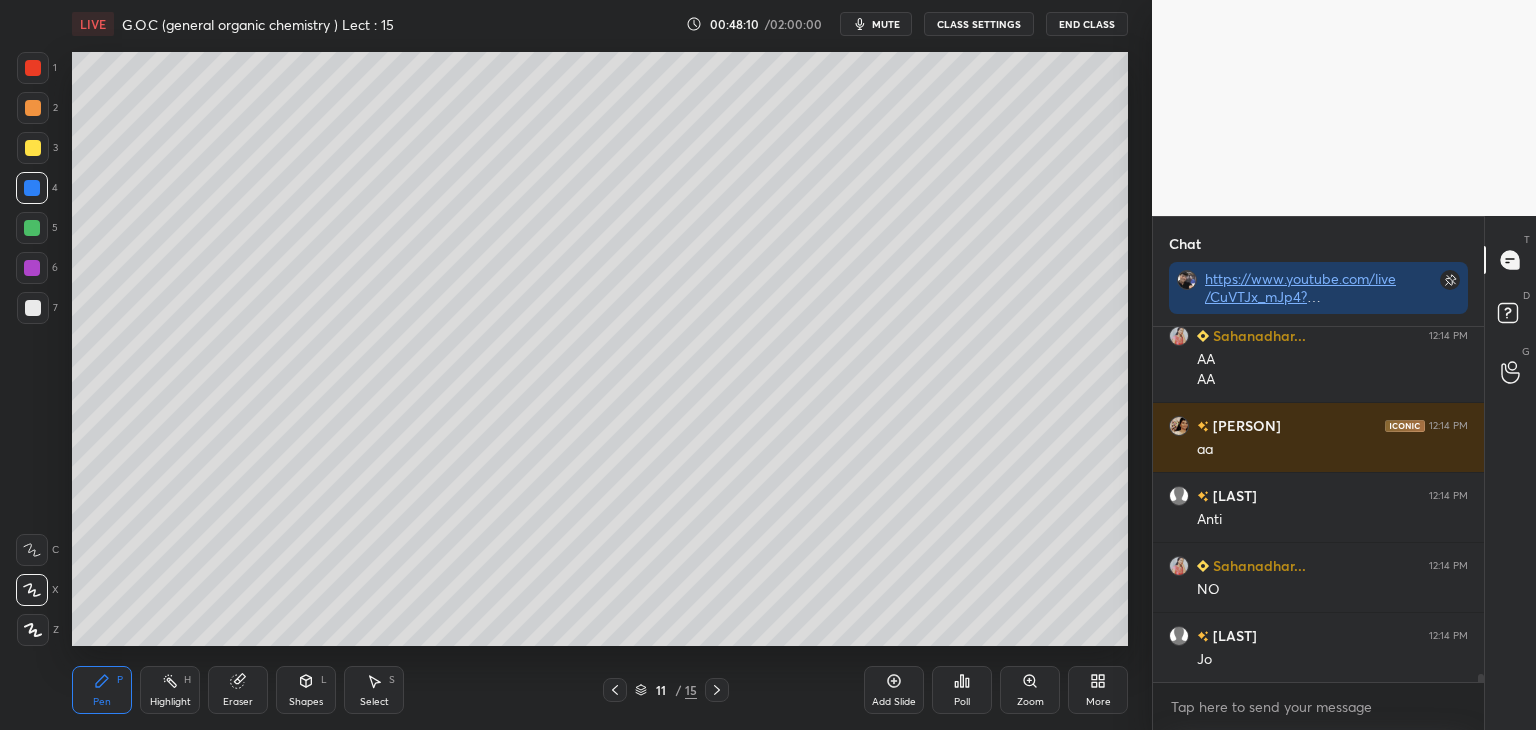 scroll, scrollTop: 16456, scrollLeft: 0, axis: vertical 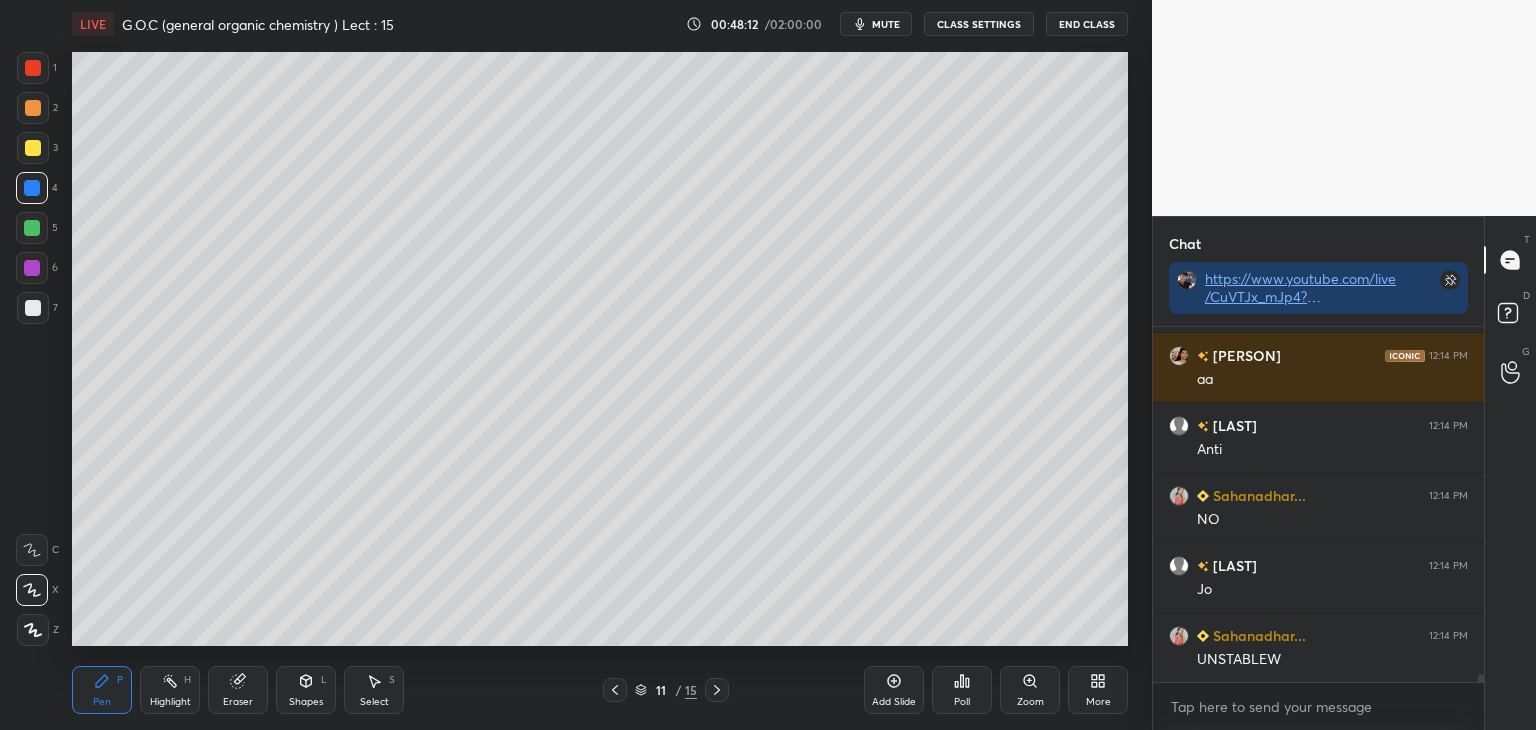 click at bounding box center [33, 108] 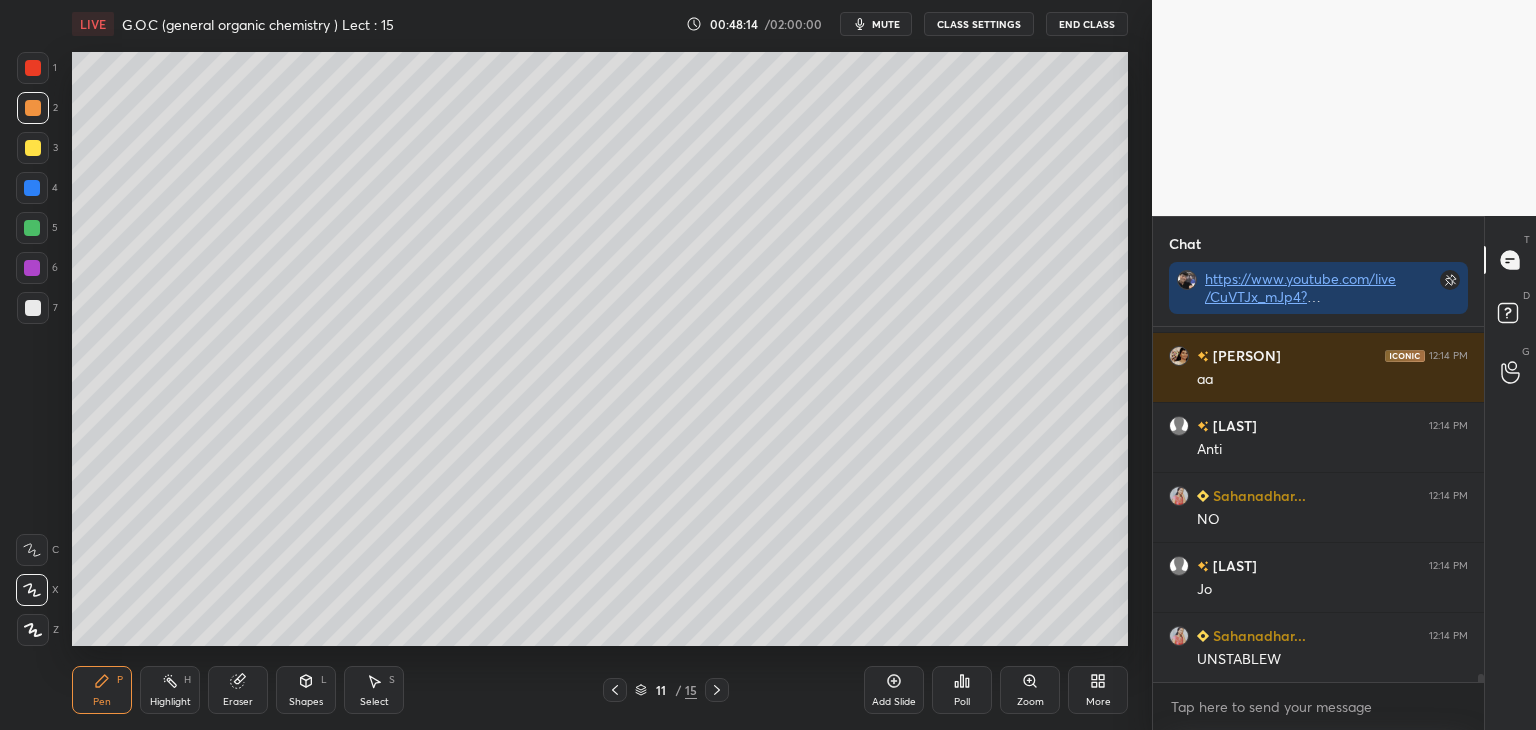 click at bounding box center [33, 68] 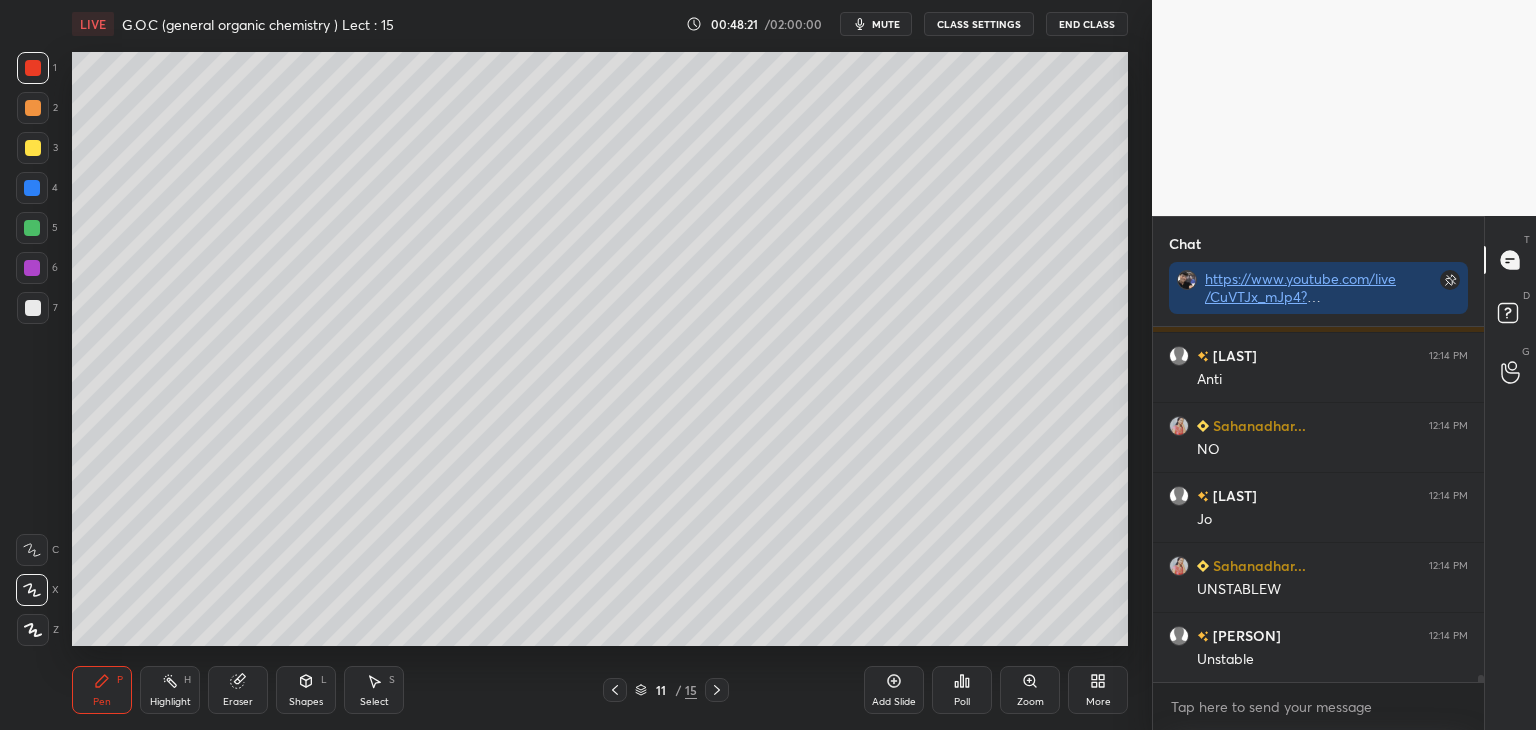 scroll, scrollTop: 16596, scrollLeft: 0, axis: vertical 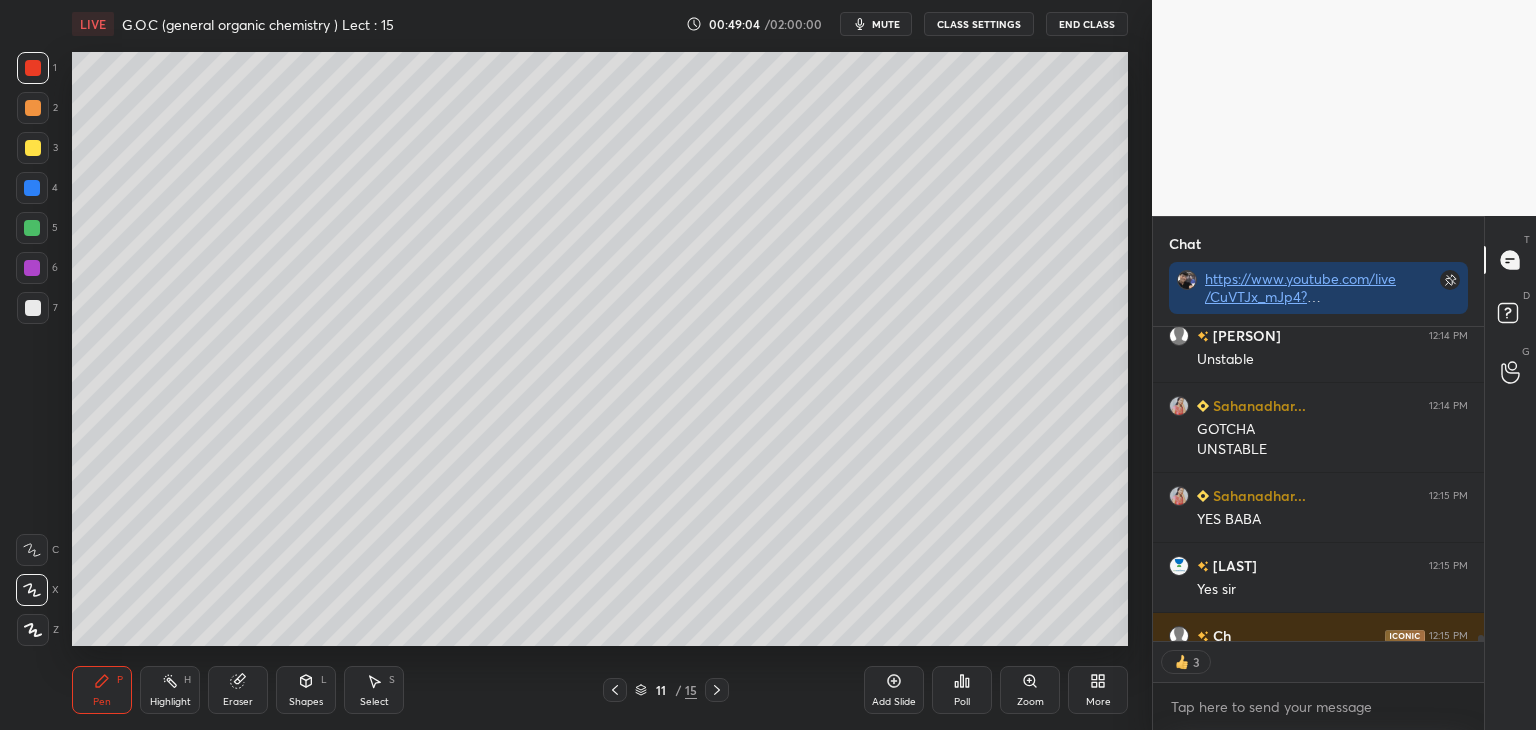 click on "Shapes L" at bounding box center [306, 690] 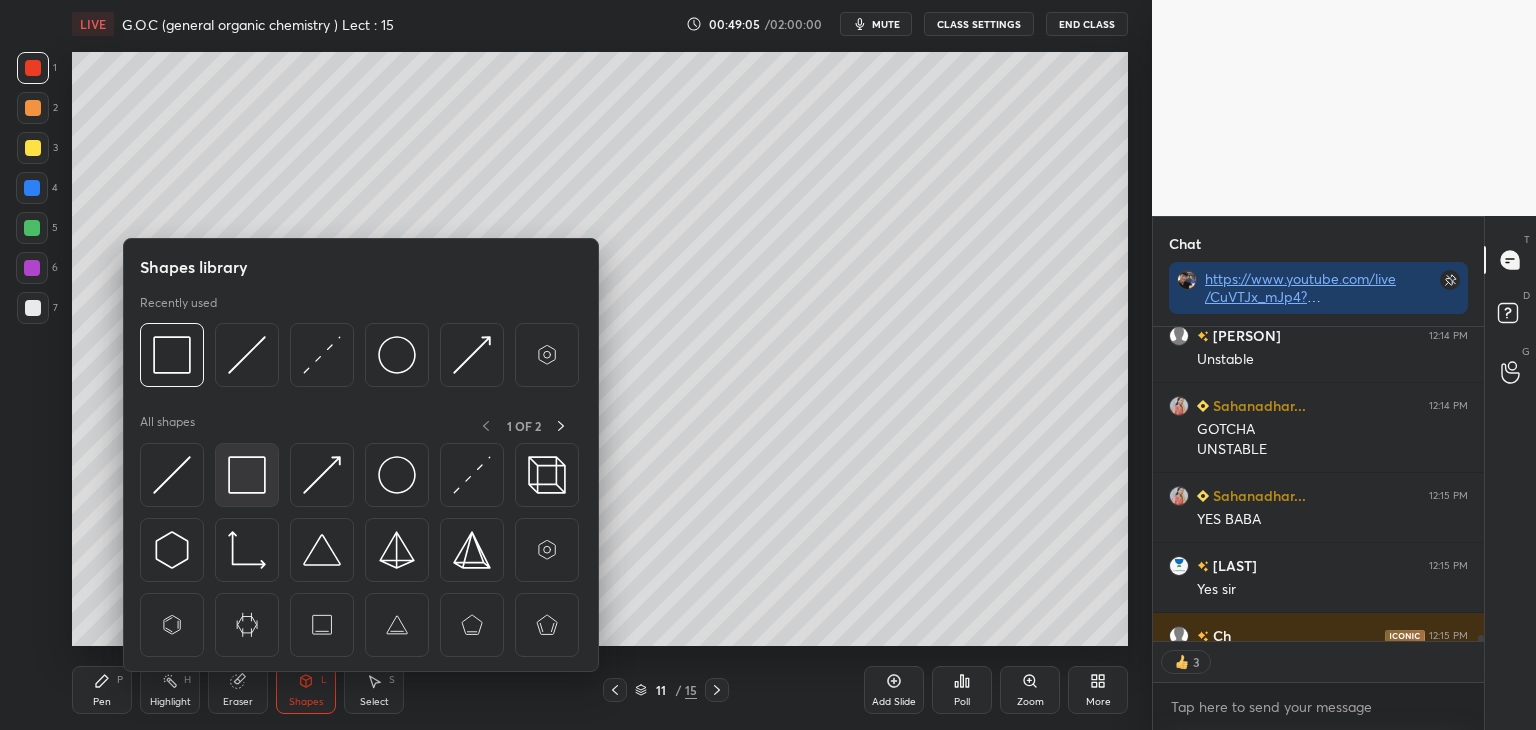 click at bounding box center [247, 475] 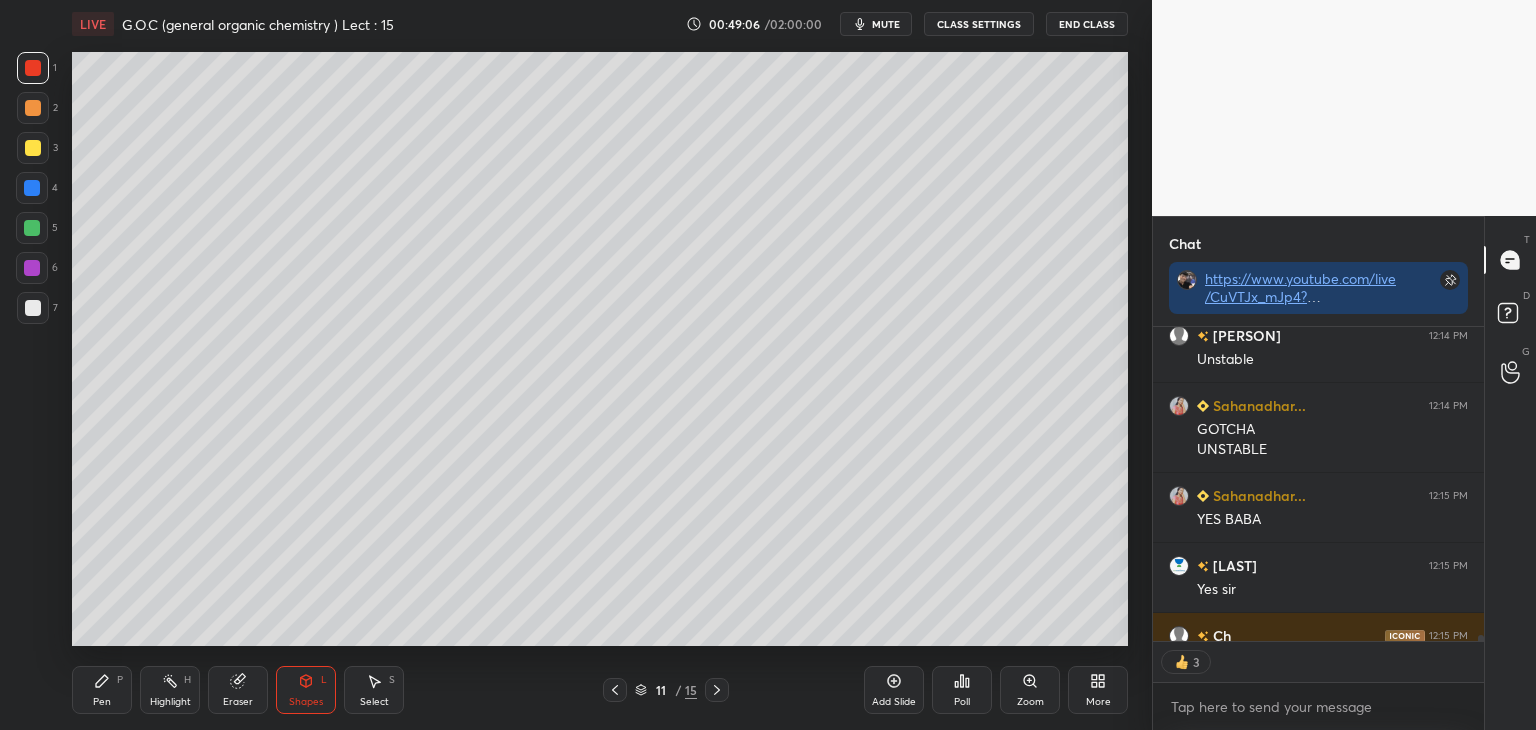 click at bounding box center [32, 268] 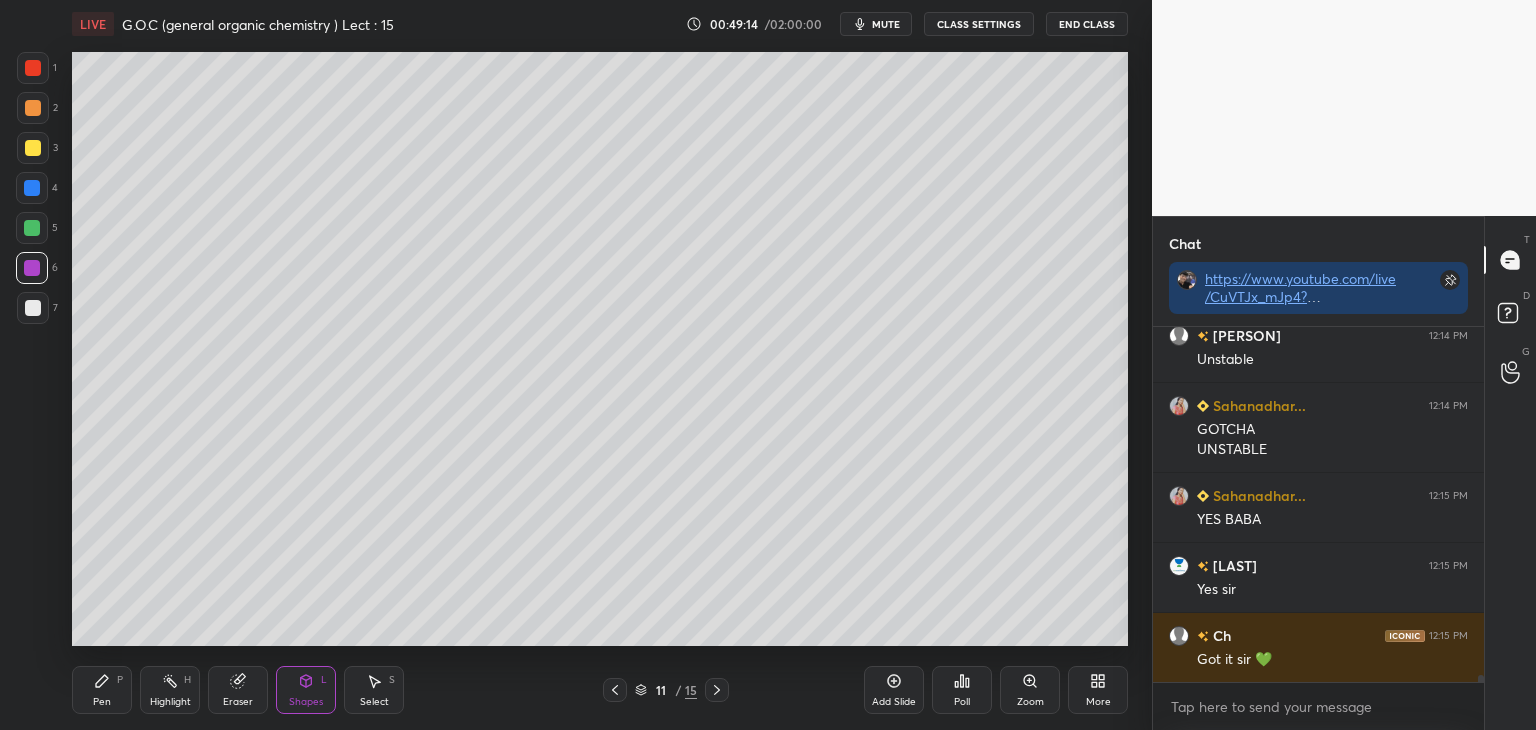 scroll, scrollTop: 6, scrollLeft: 6, axis: both 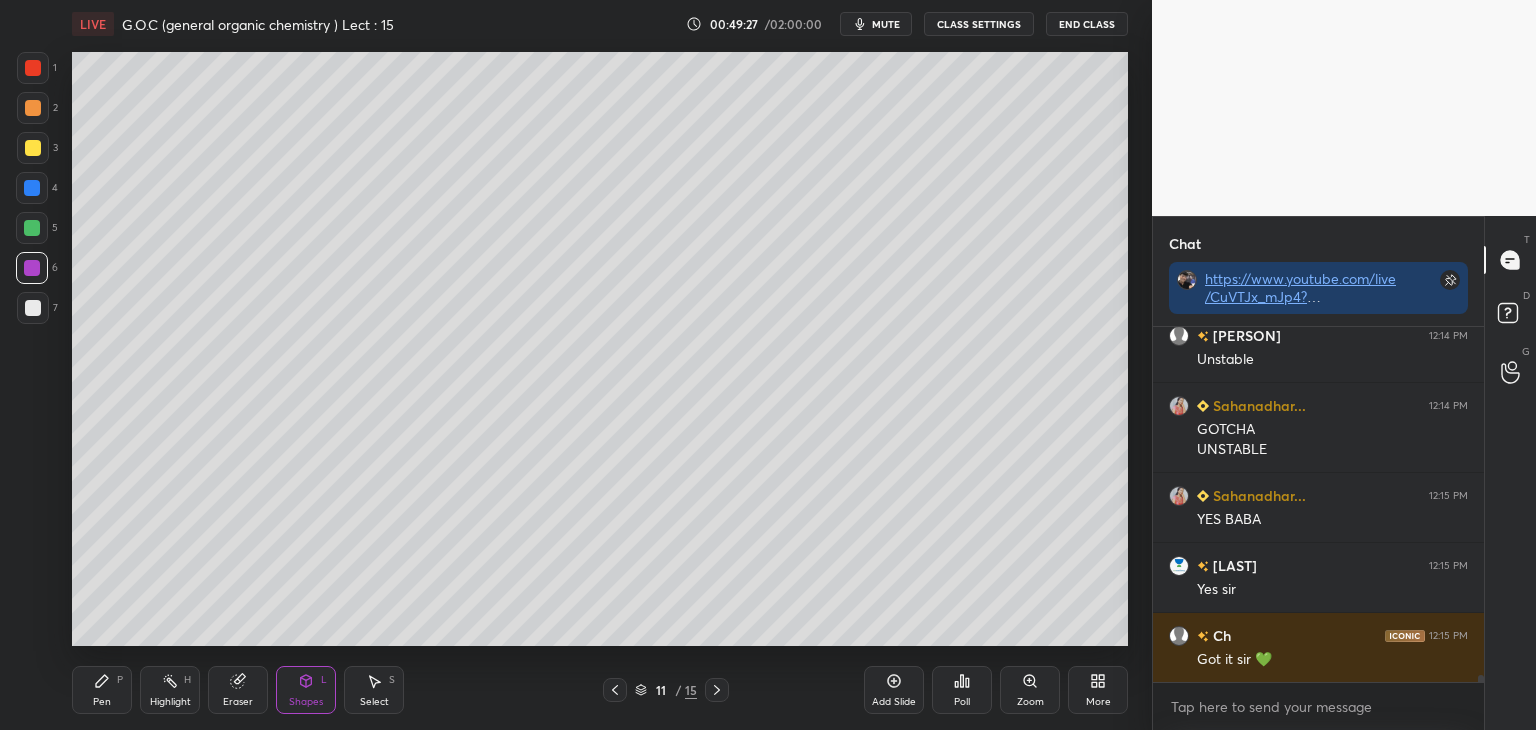 click at bounding box center [32, 188] 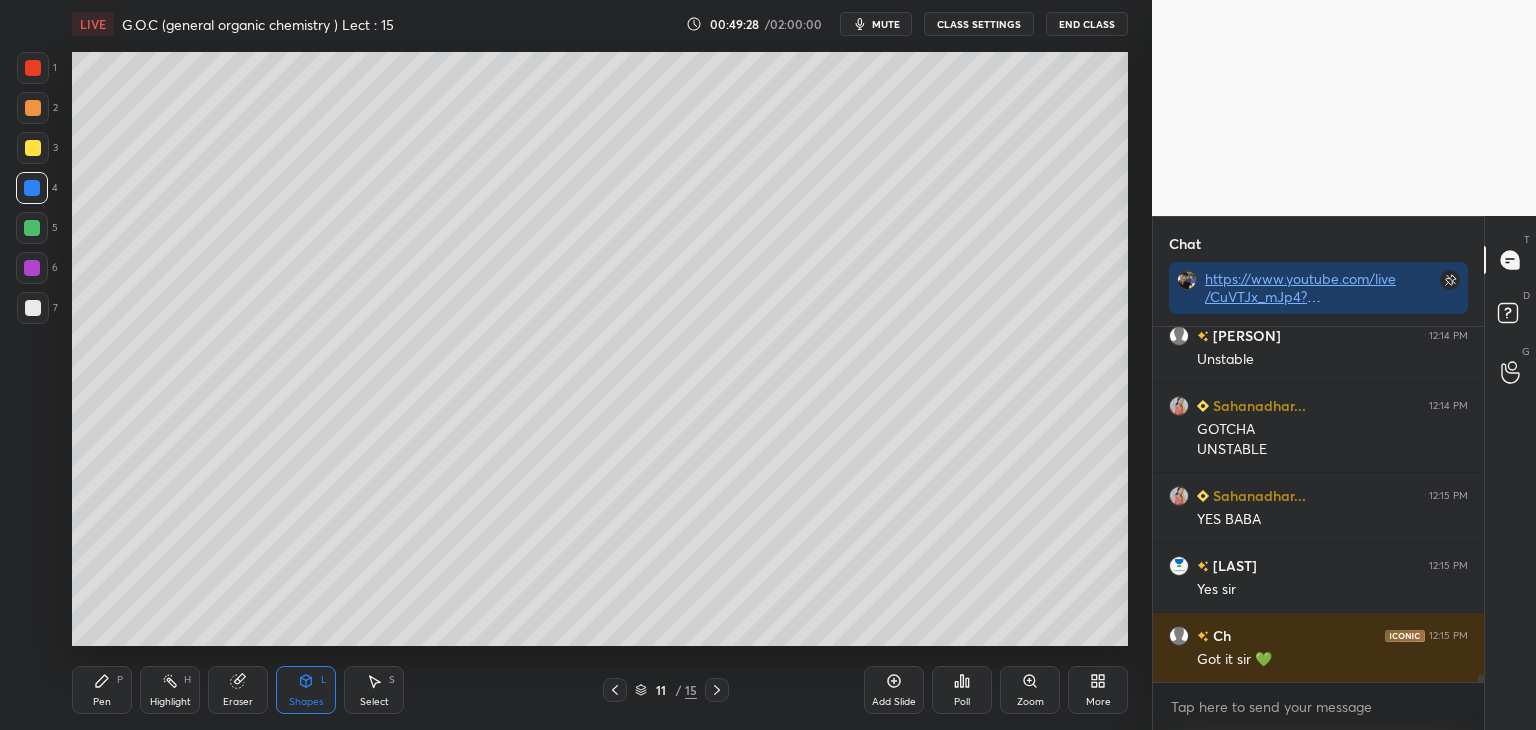 click on "Pen P" at bounding box center (102, 690) 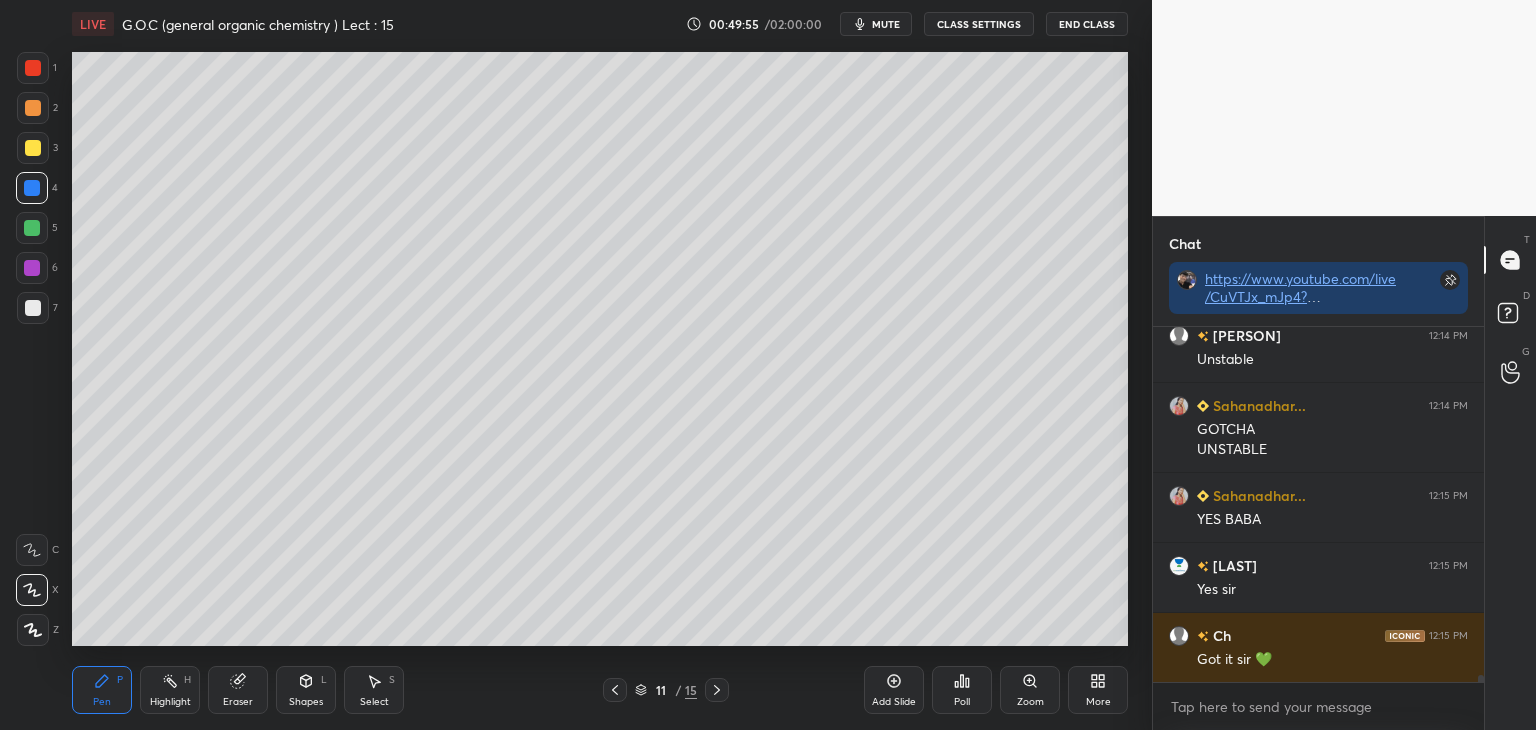 click at bounding box center (33, 308) 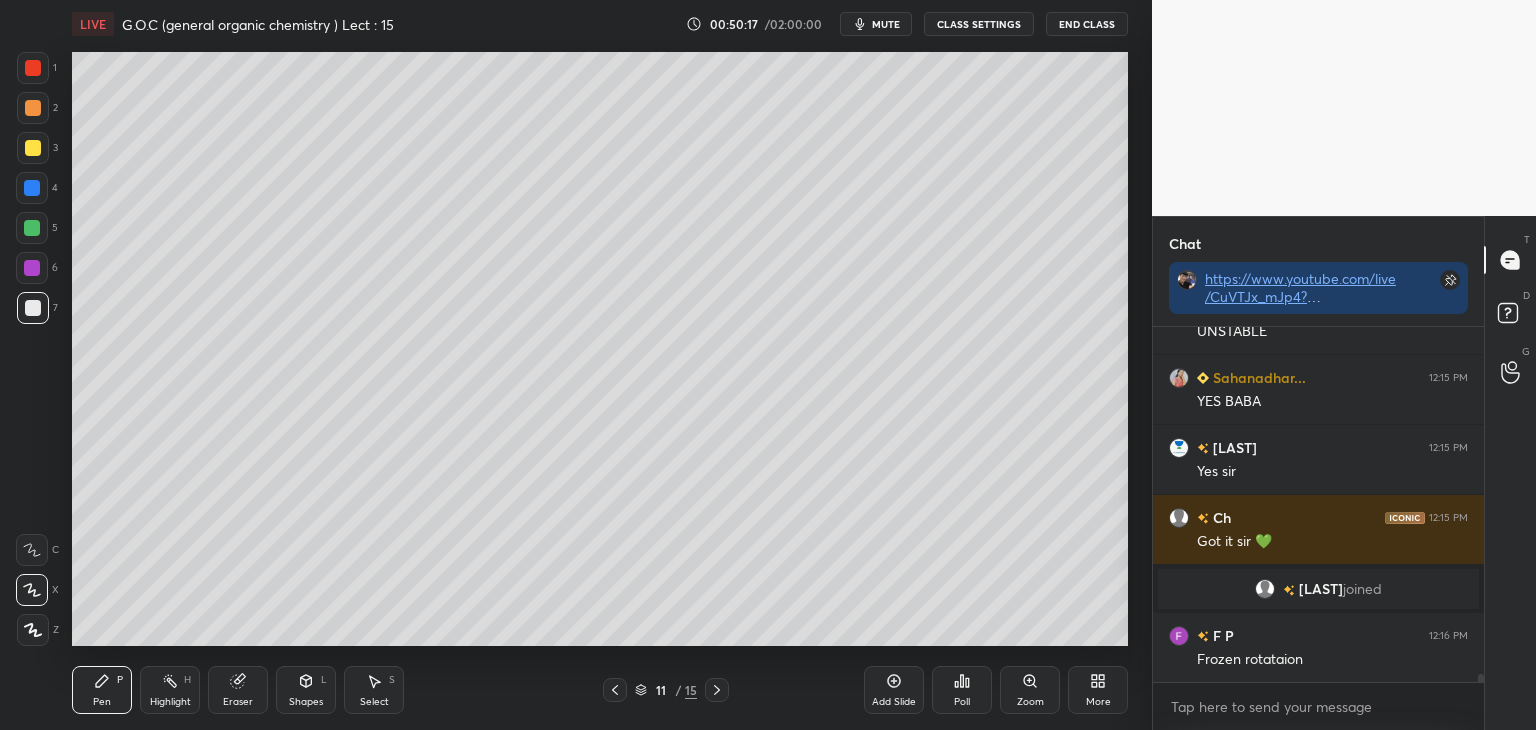 scroll, scrollTop: 16450, scrollLeft: 0, axis: vertical 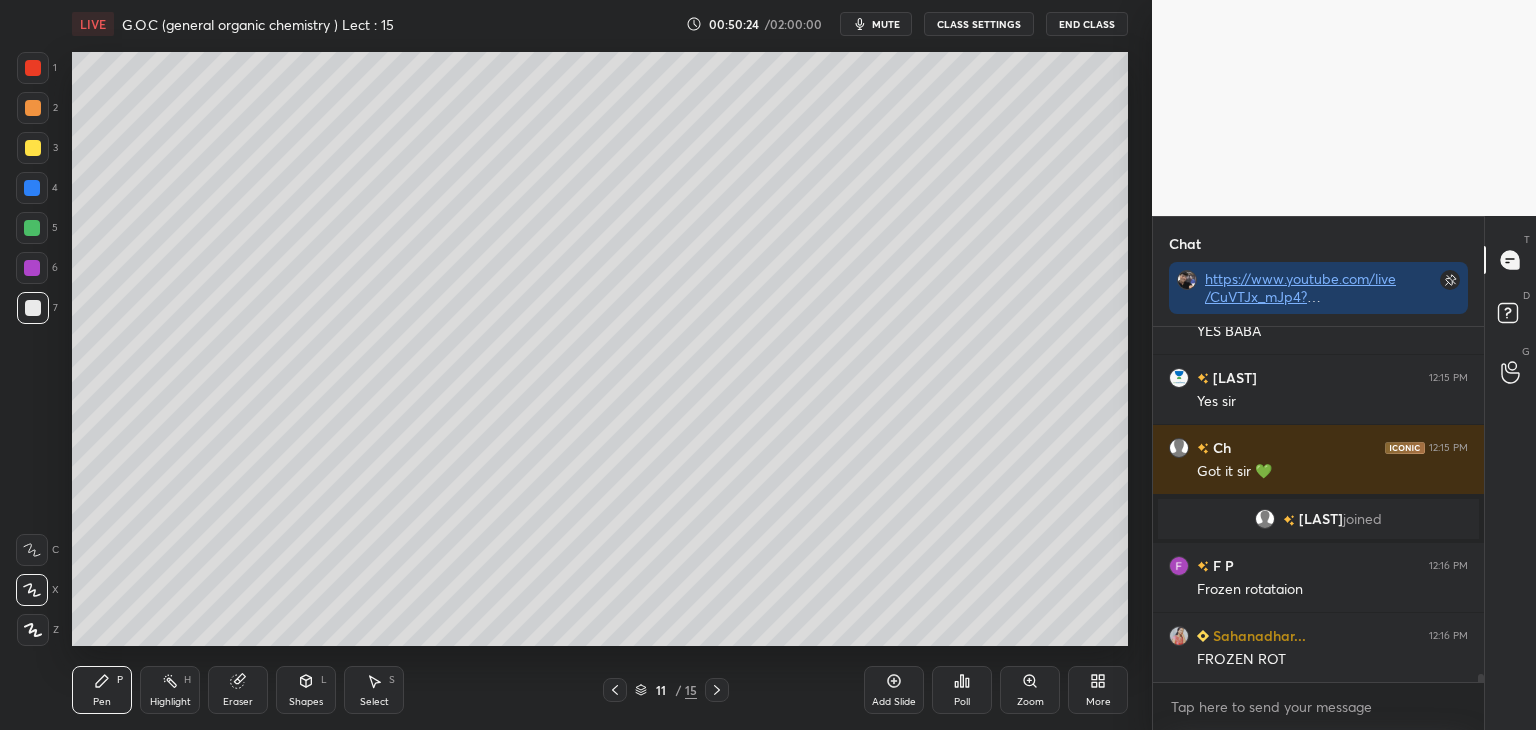 click at bounding box center [32, 228] 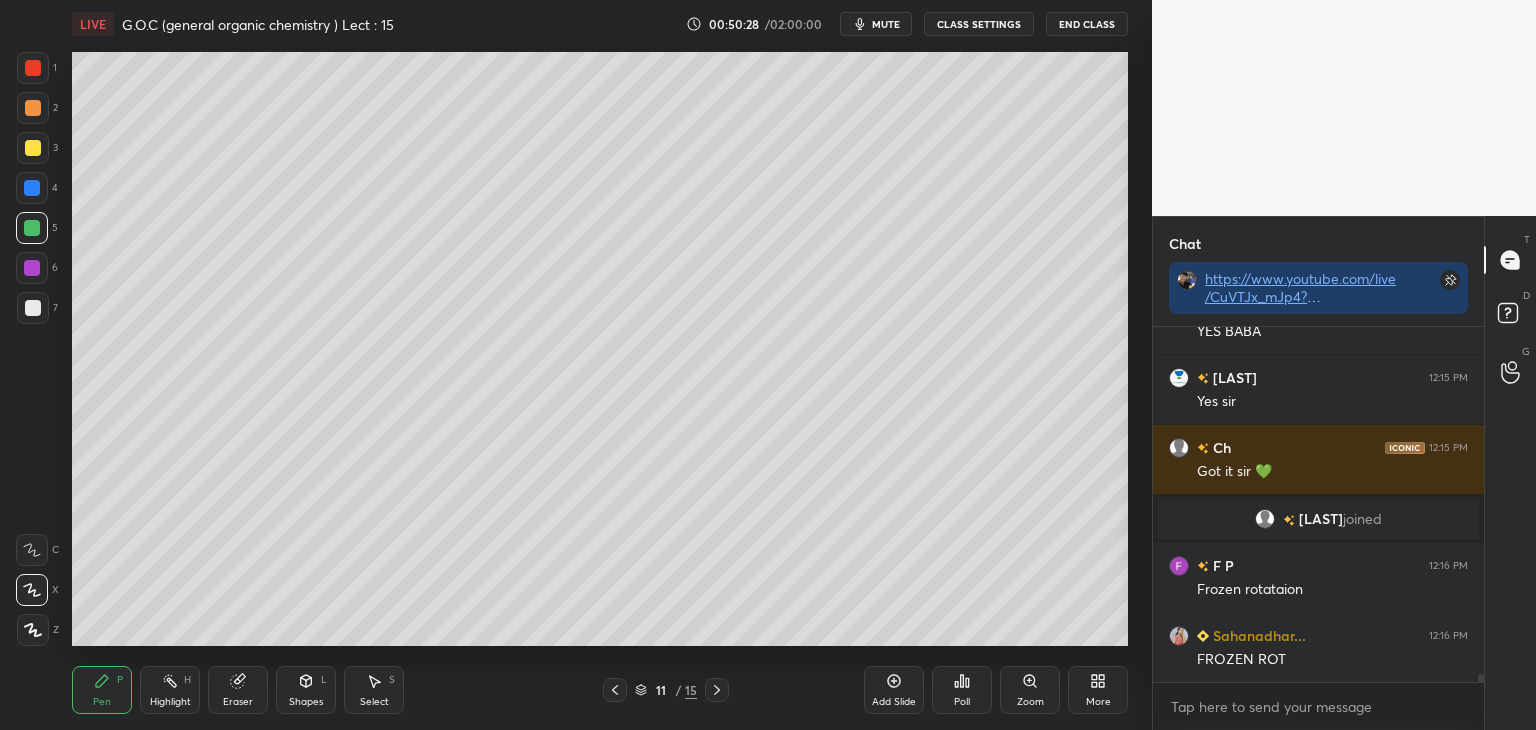 click on "Add Slide" at bounding box center [894, 690] 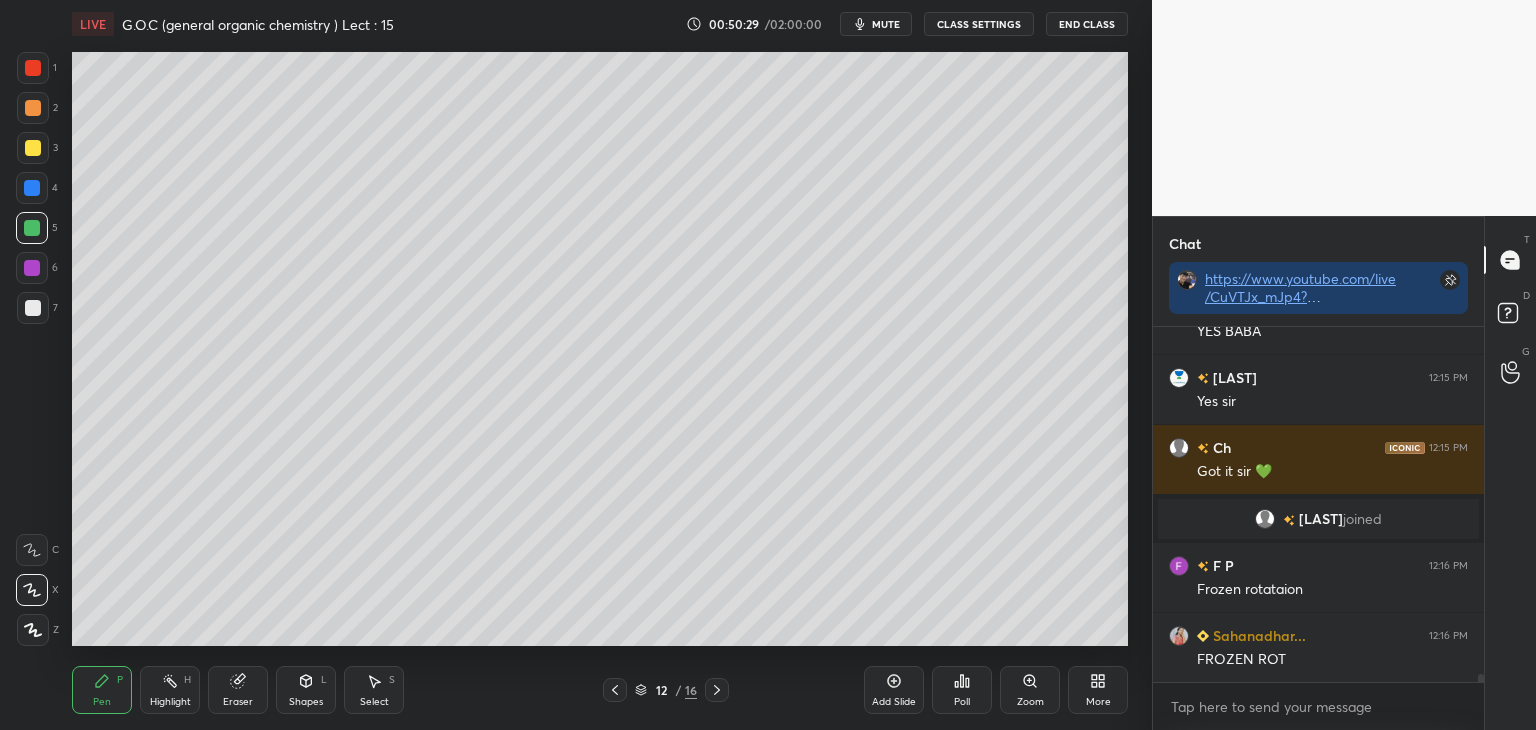 click at bounding box center [33, 308] 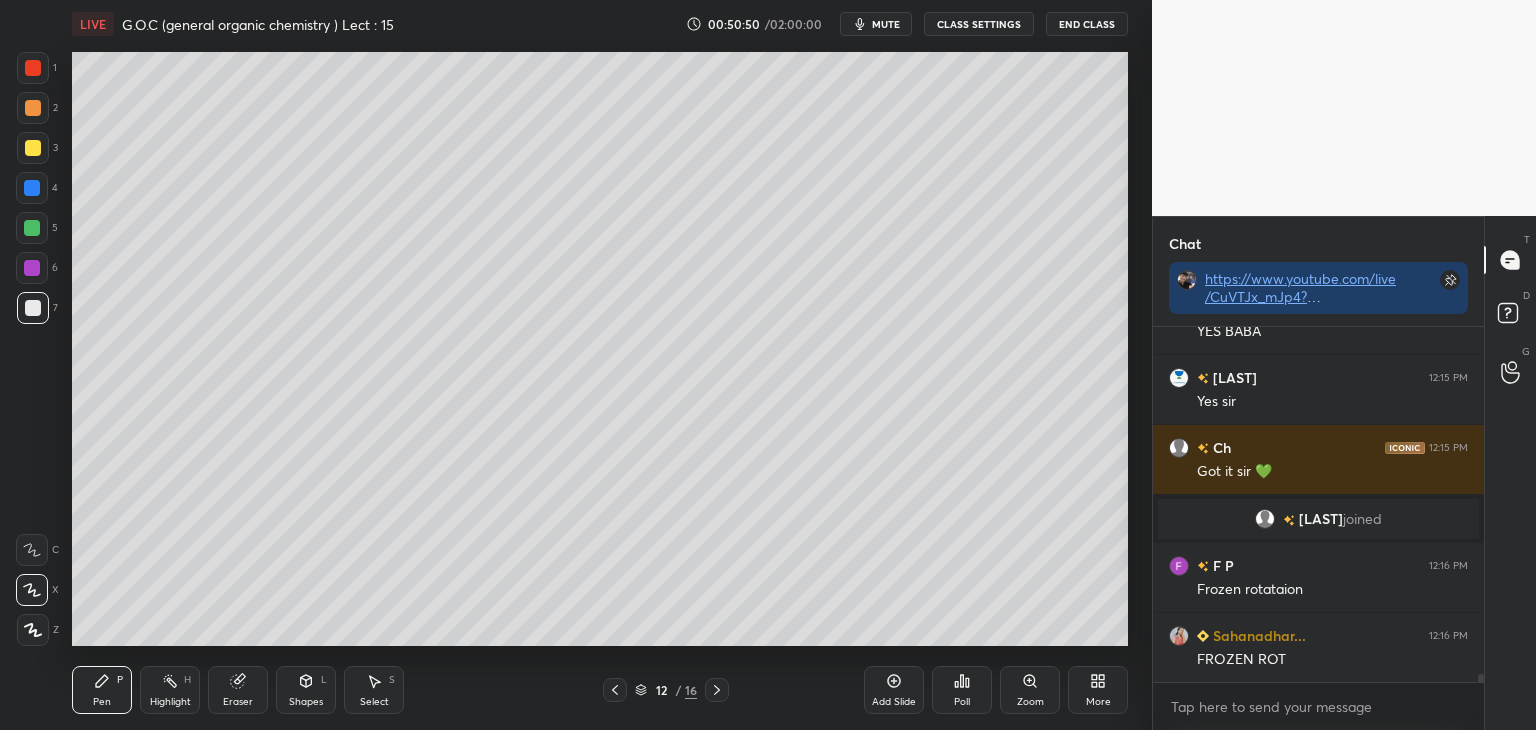 scroll, scrollTop: 16498, scrollLeft: 0, axis: vertical 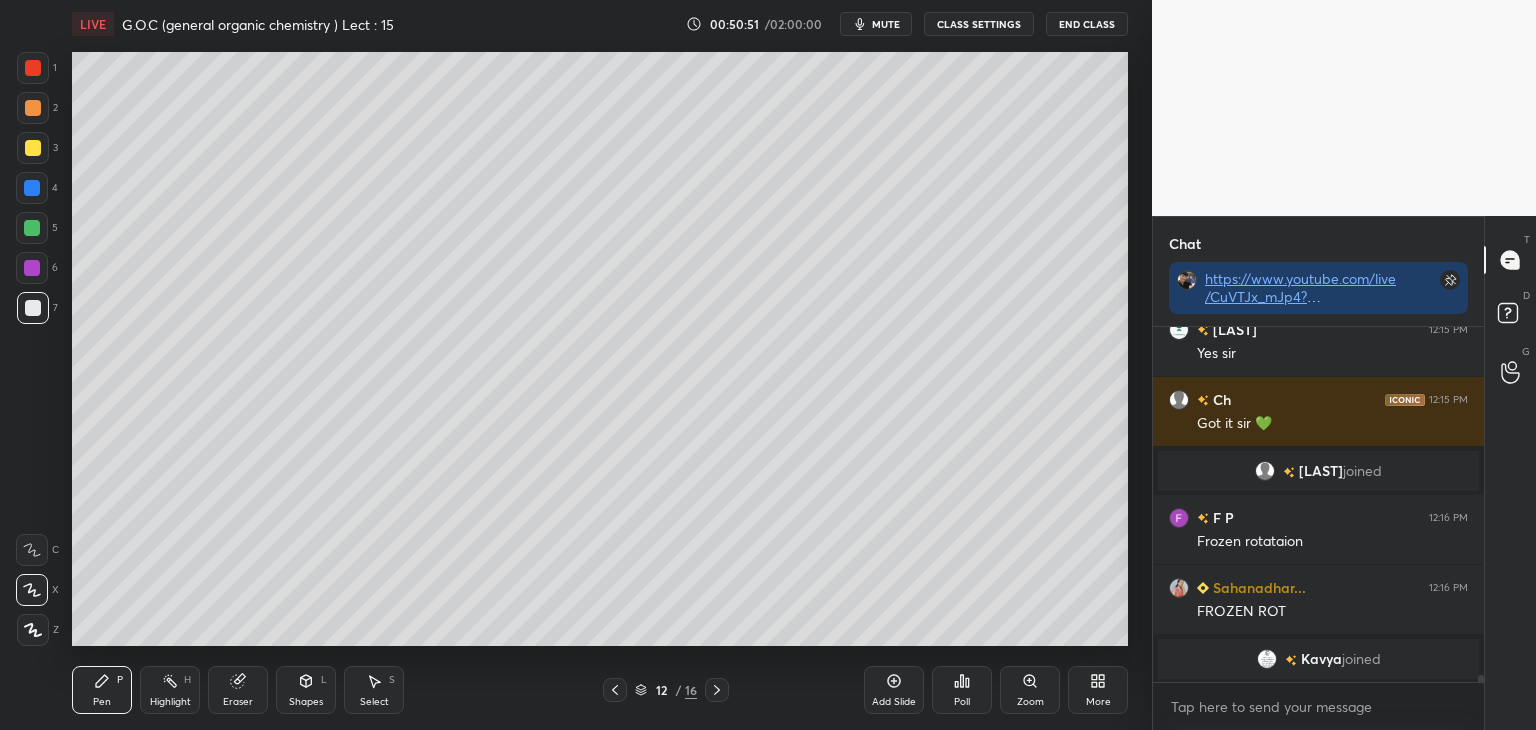 click at bounding box center (33, 148) 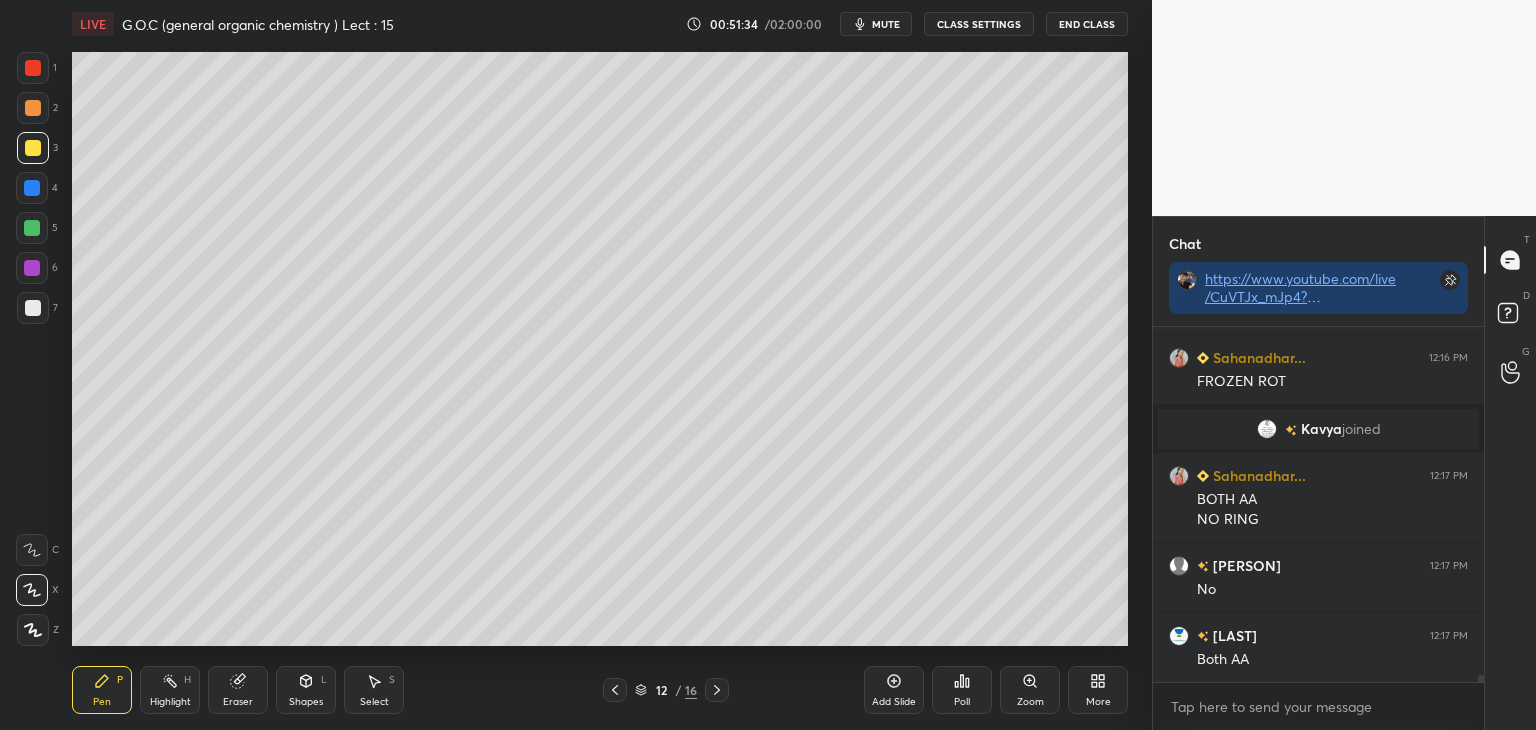 scroll, scrollTop: 16700, scrollLeft: 0, axis: vertical 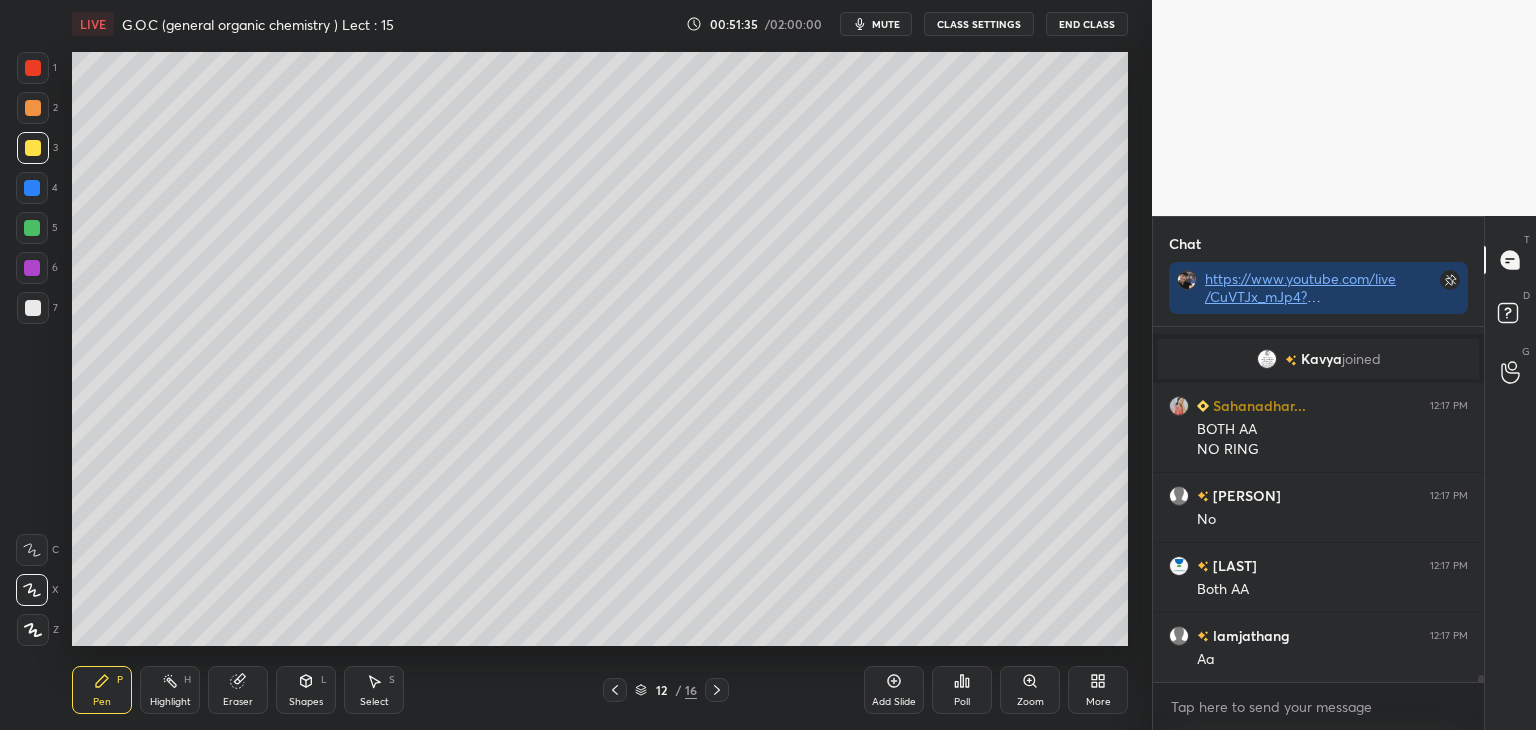 click at bounding box center [33, 108] 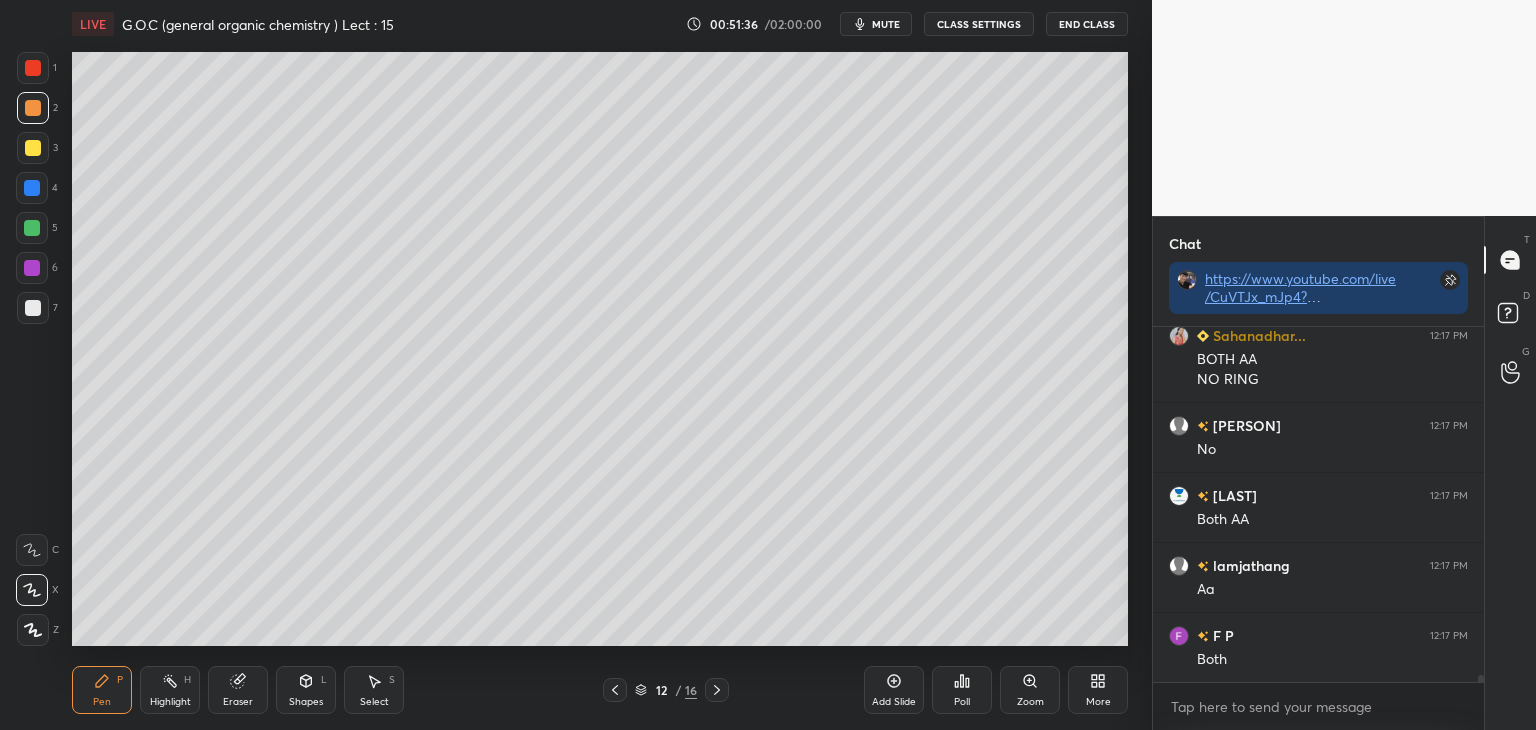 scroll, scrollTop: 16840, scrollLeft: 0, axis: vertical 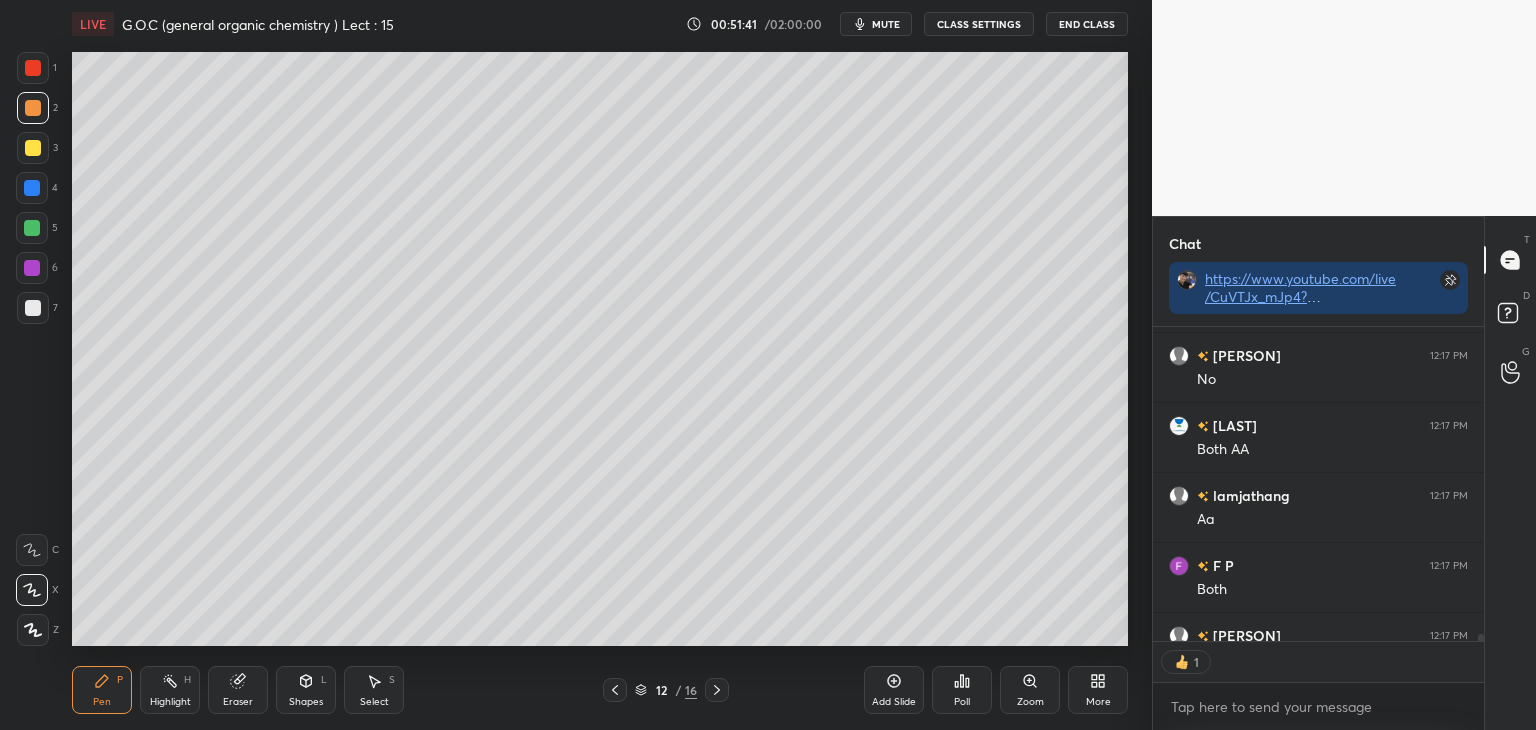 click at bounding box center (33, 68) 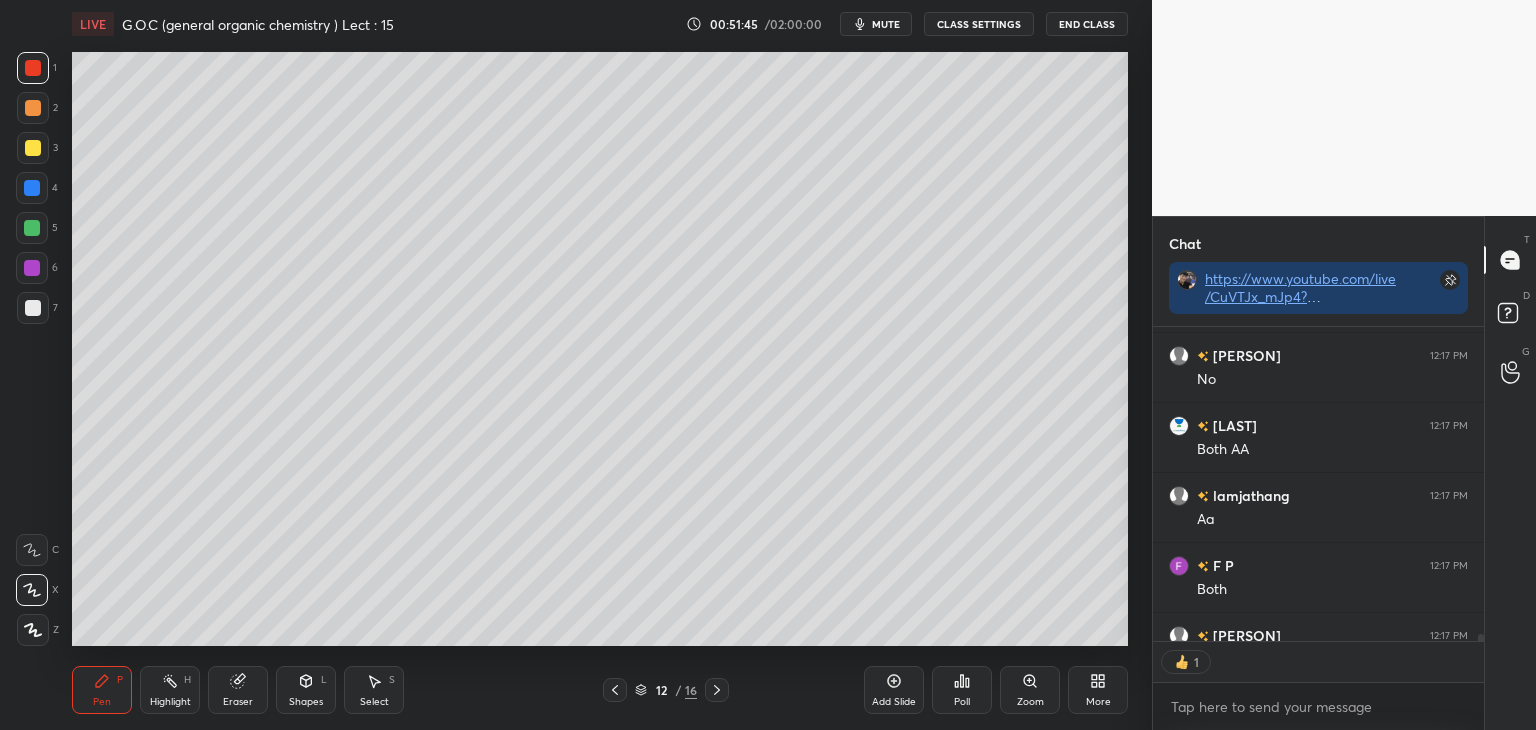 click at bounding box center [33, 308] 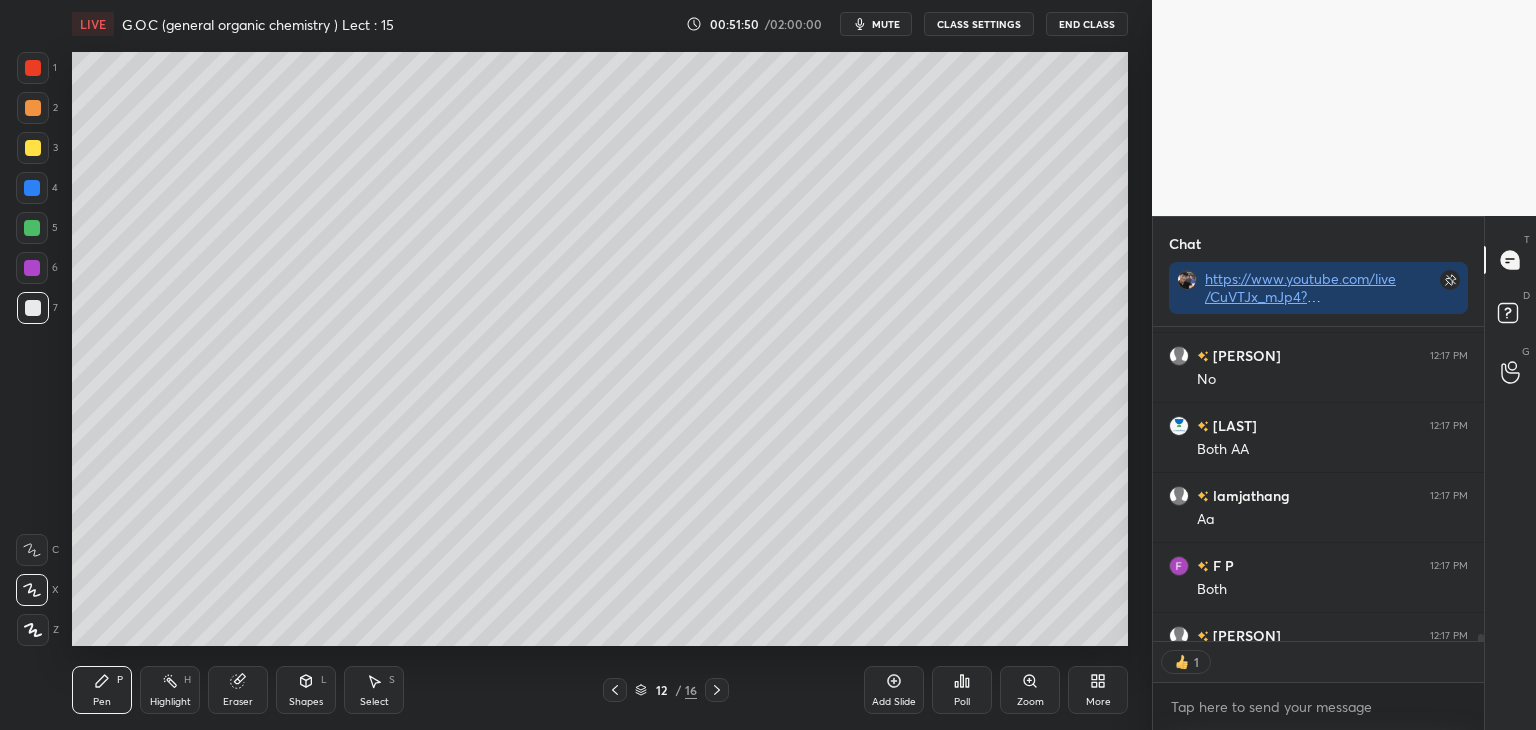 scroll, scrollTop: 7, scrollLeft: 6, axis: both 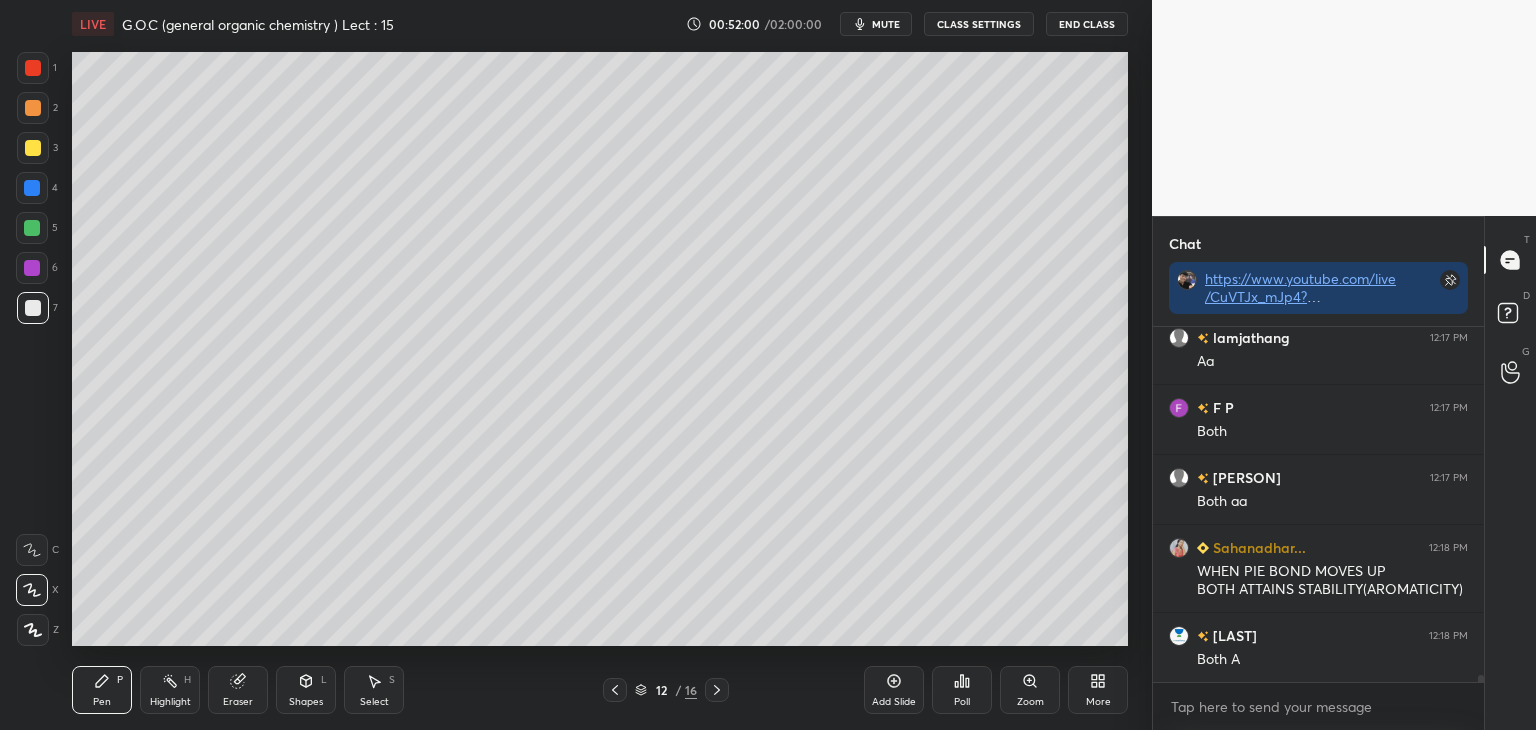 click at bounding box center [33, 108] 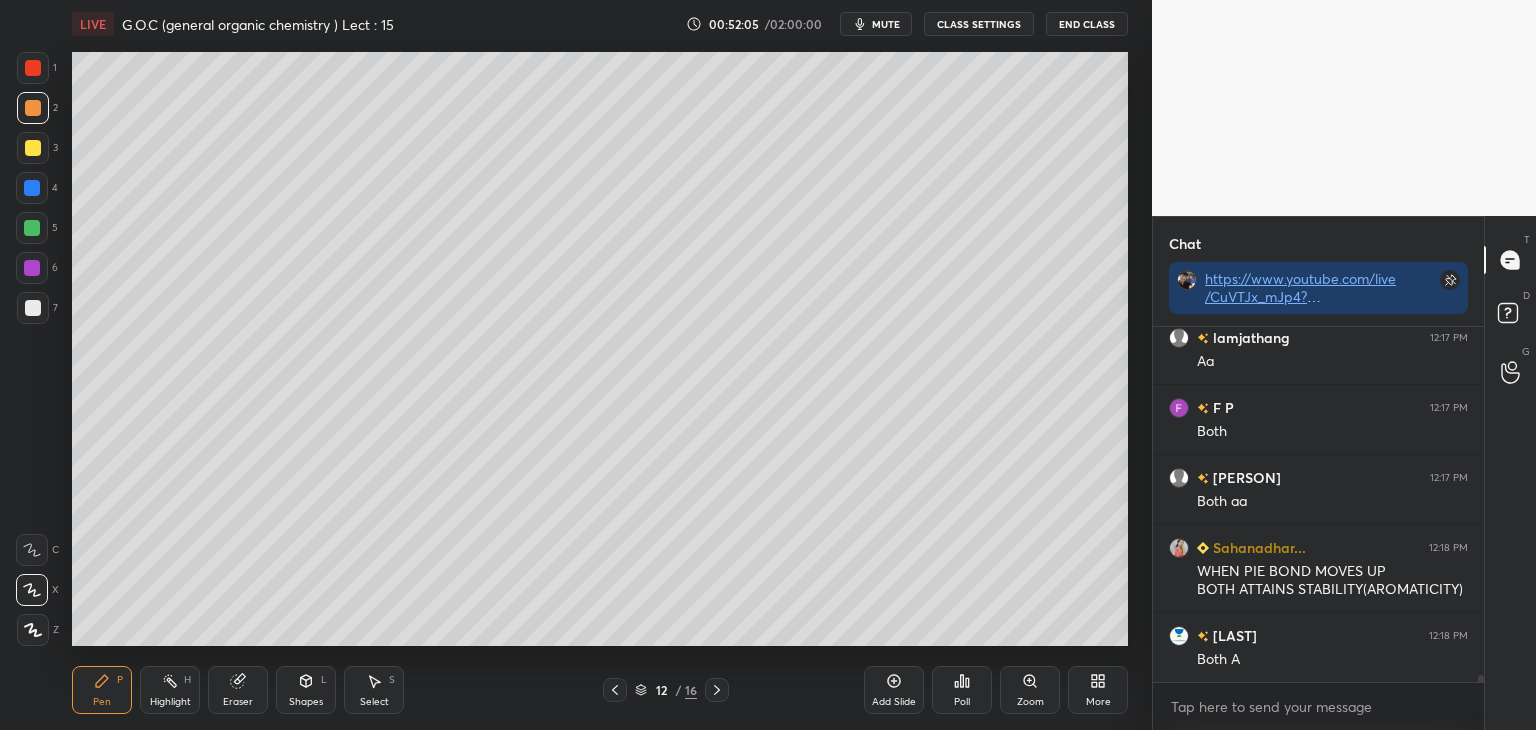 click at bounding box center [33, 308] 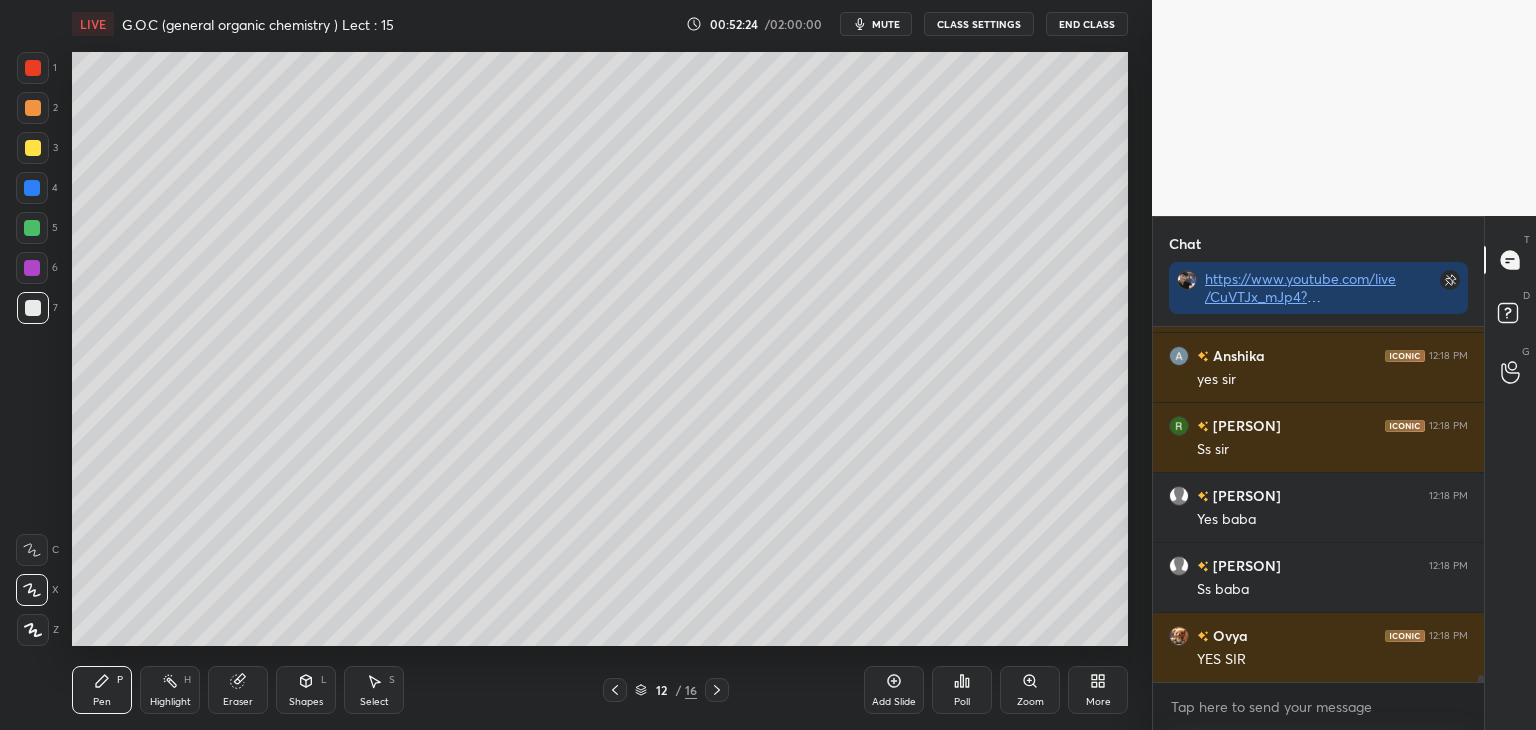 scroll, scrollTop: 17788, scrollLeft: 0, axis: vertical 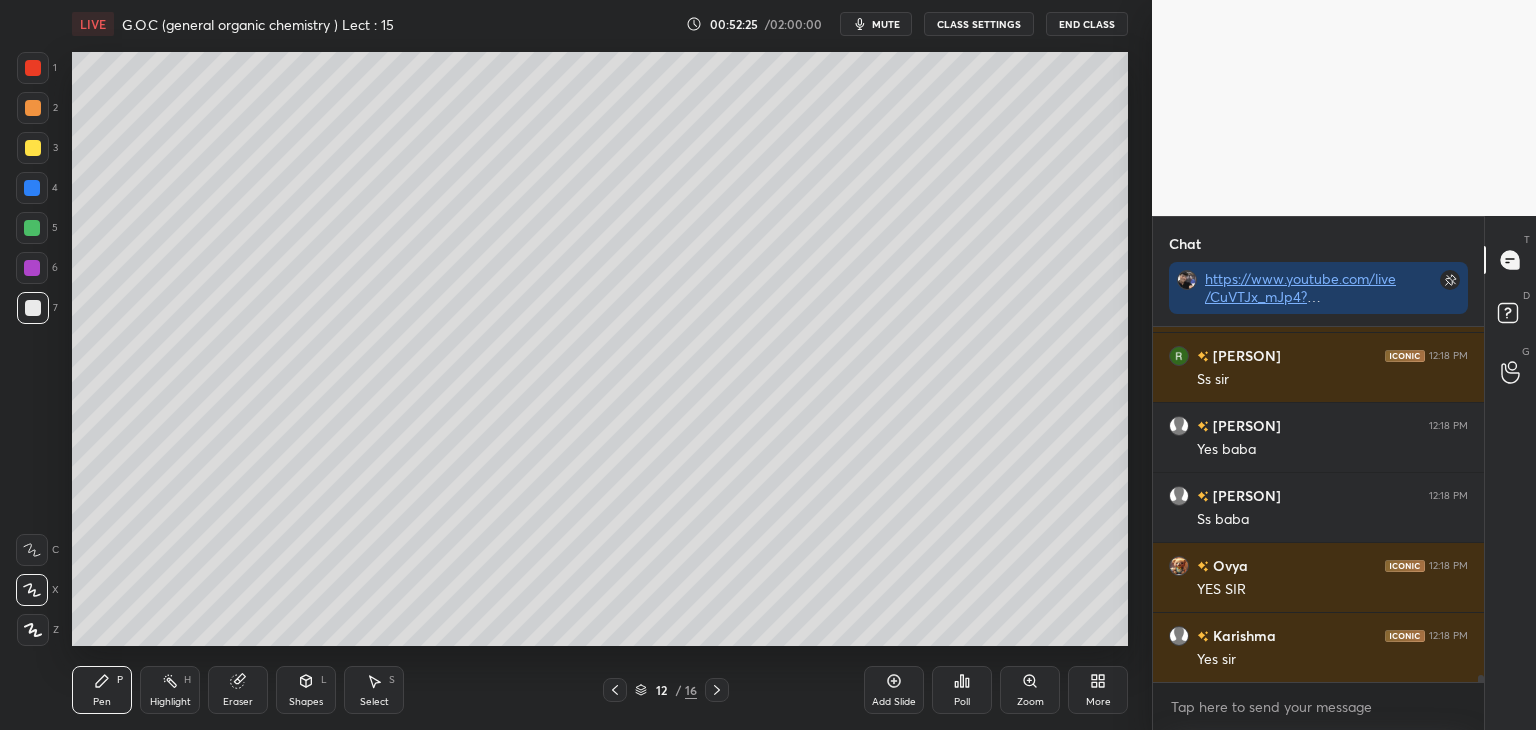 click at bounding box center [33, 148] 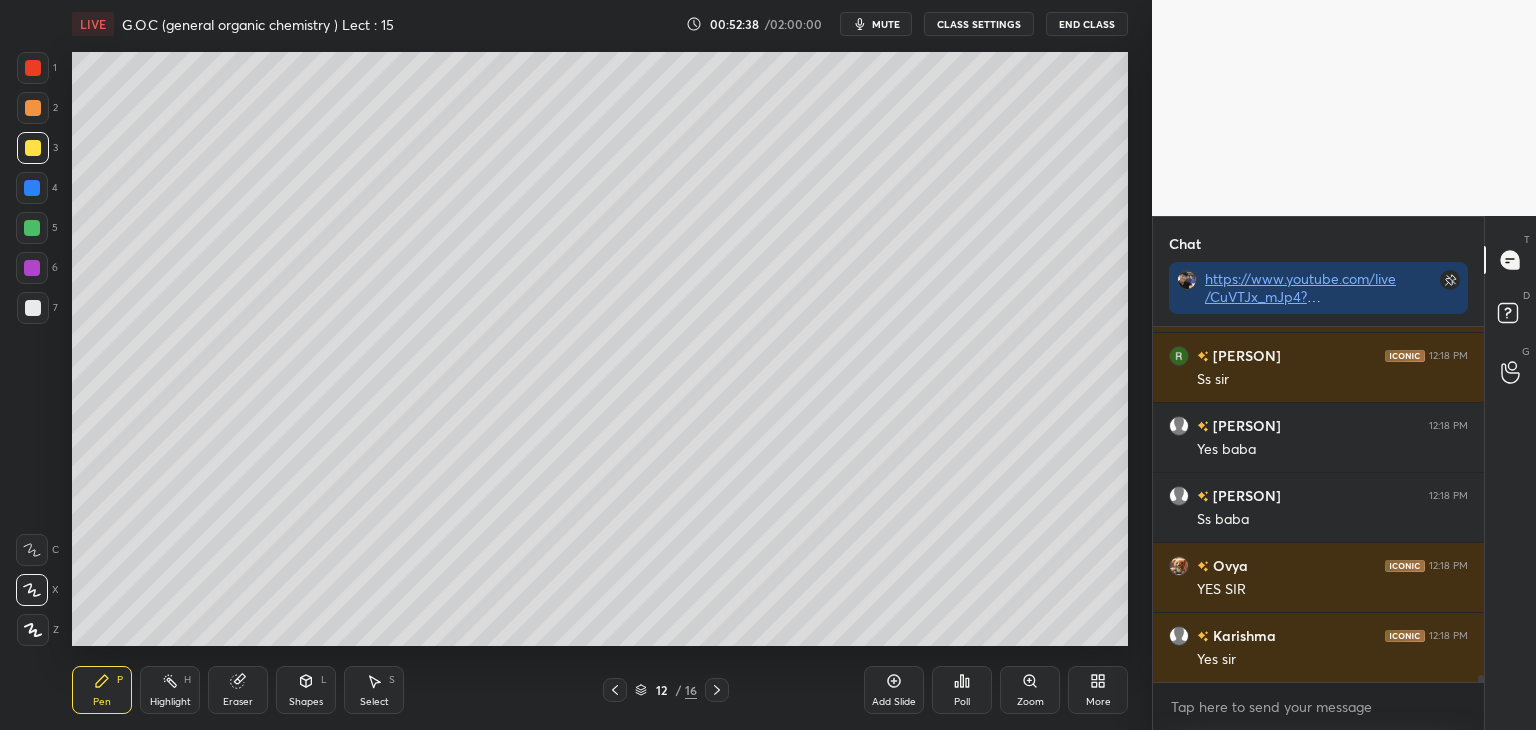 click at bounding box center [32, 188] 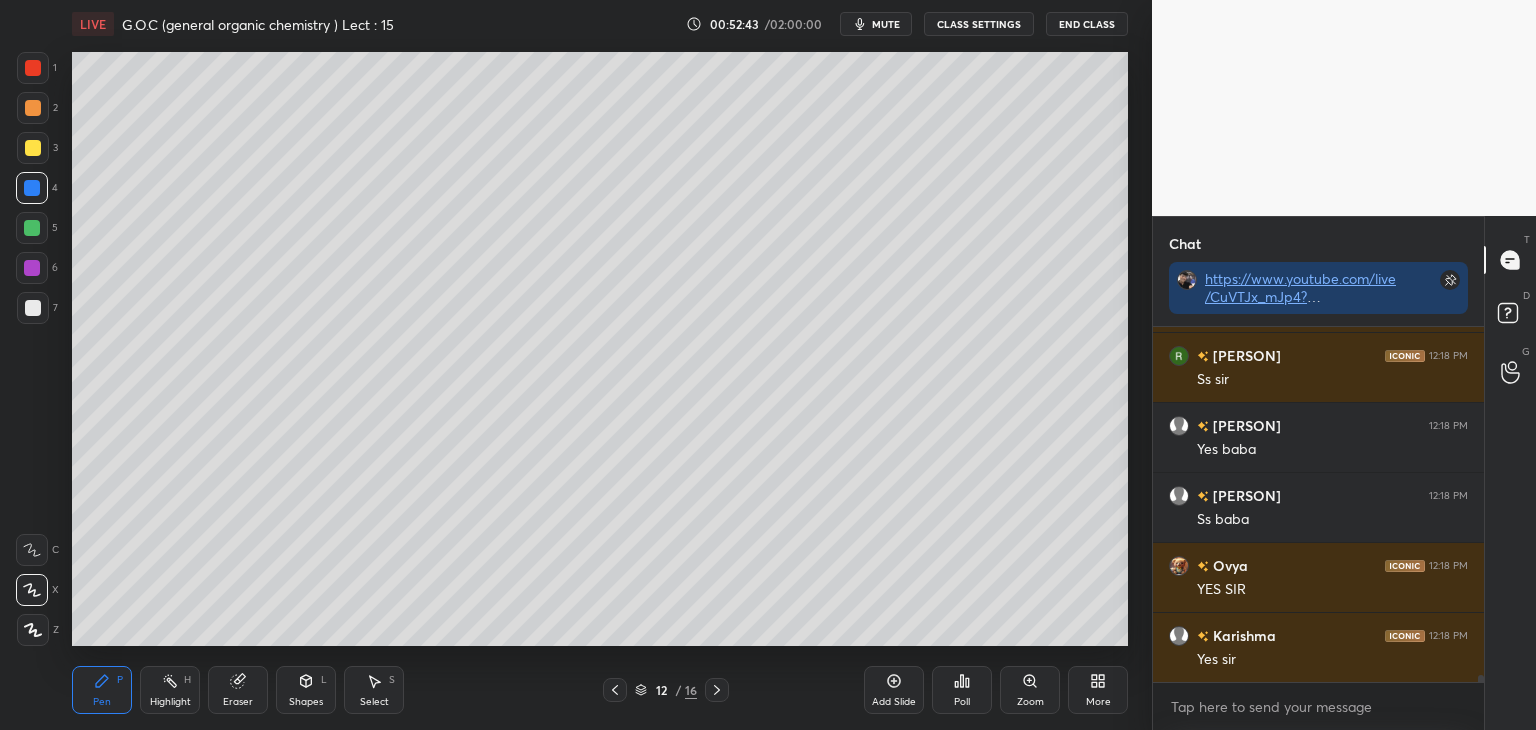 scroll, scrollTop: 308, scrollLeft: 325, axis: both 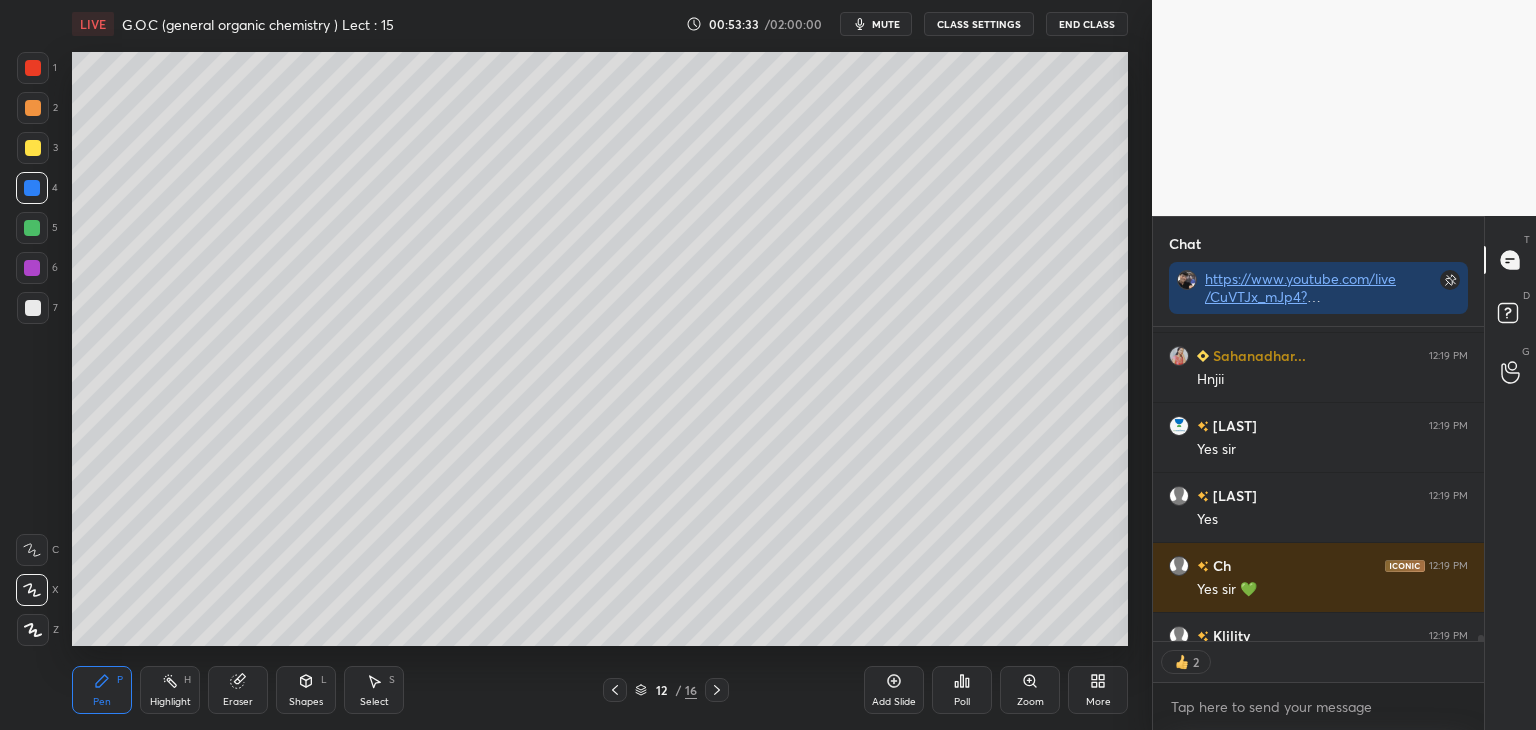 click on "Add Slide" at bounding box center (894, 690) 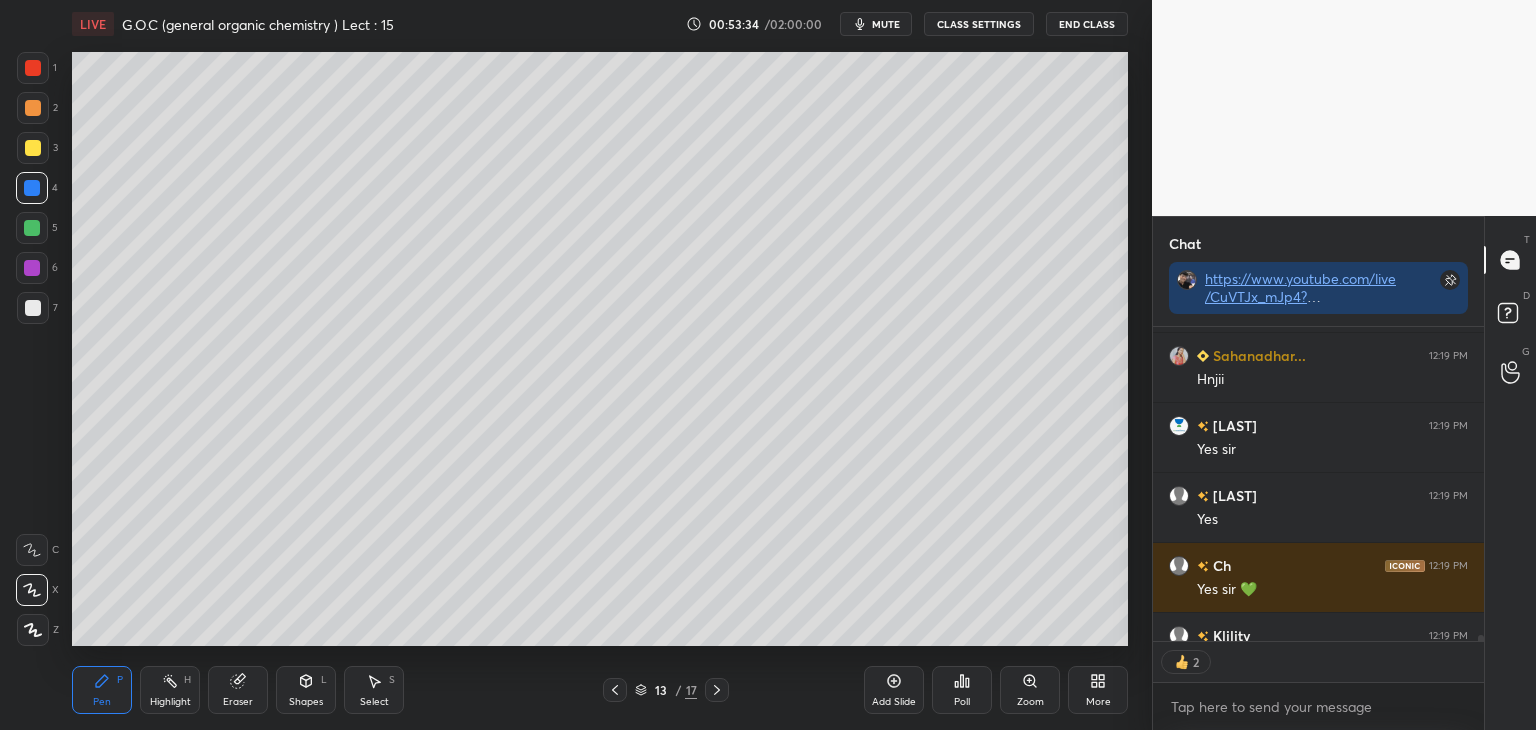 click at bounding box center (33, 308) 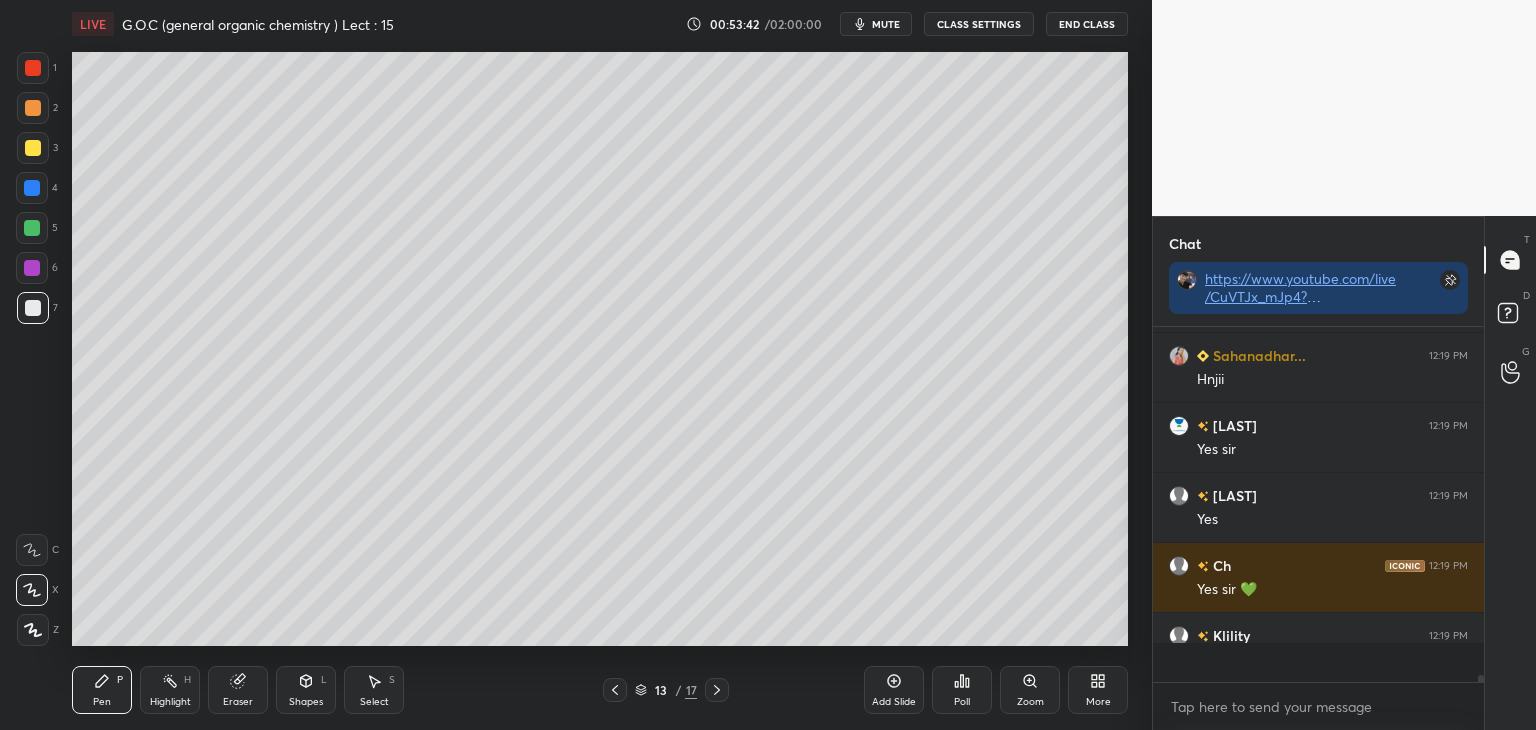 scroll, scrollTop: 6, scrollLeft: 6, axis: both 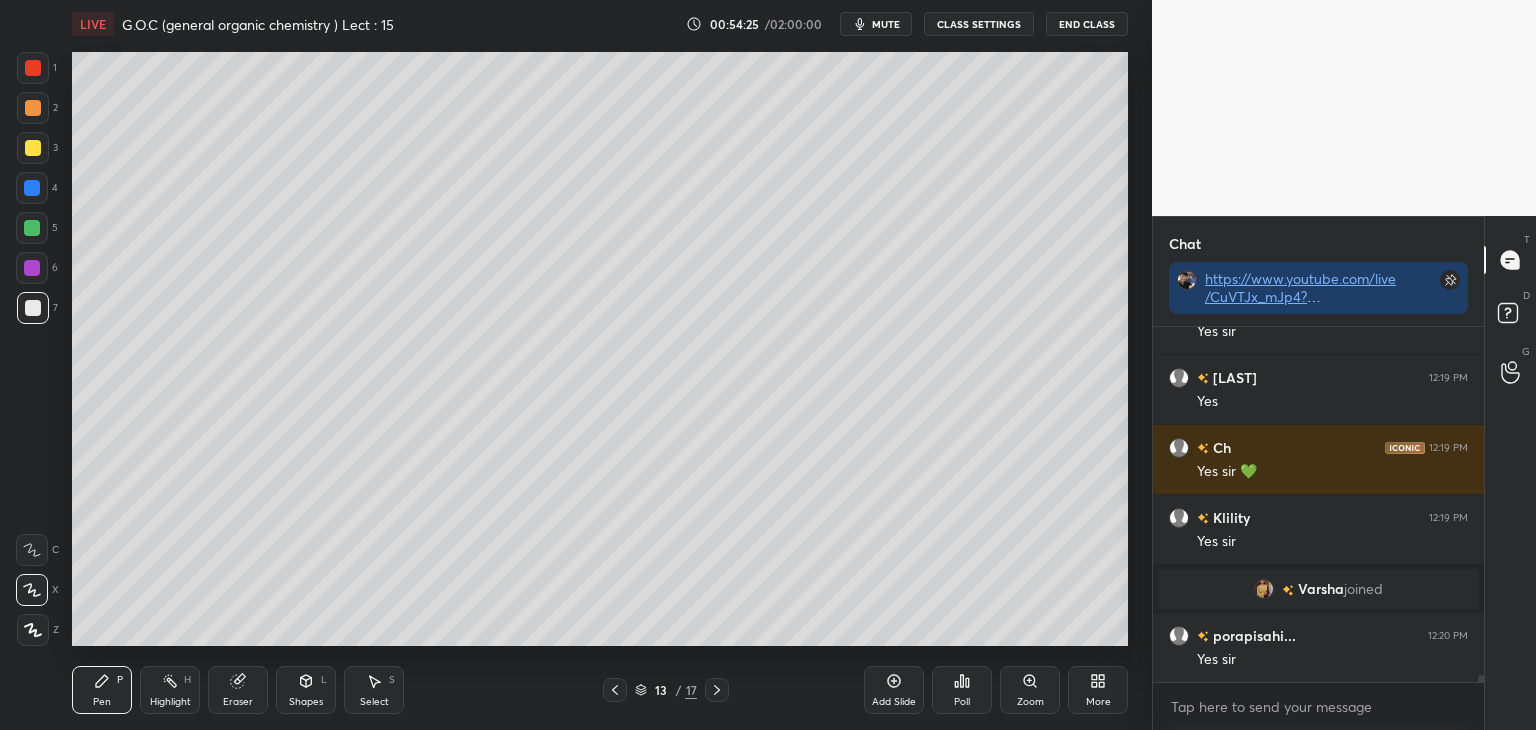 click at bounding box center [33, 148] 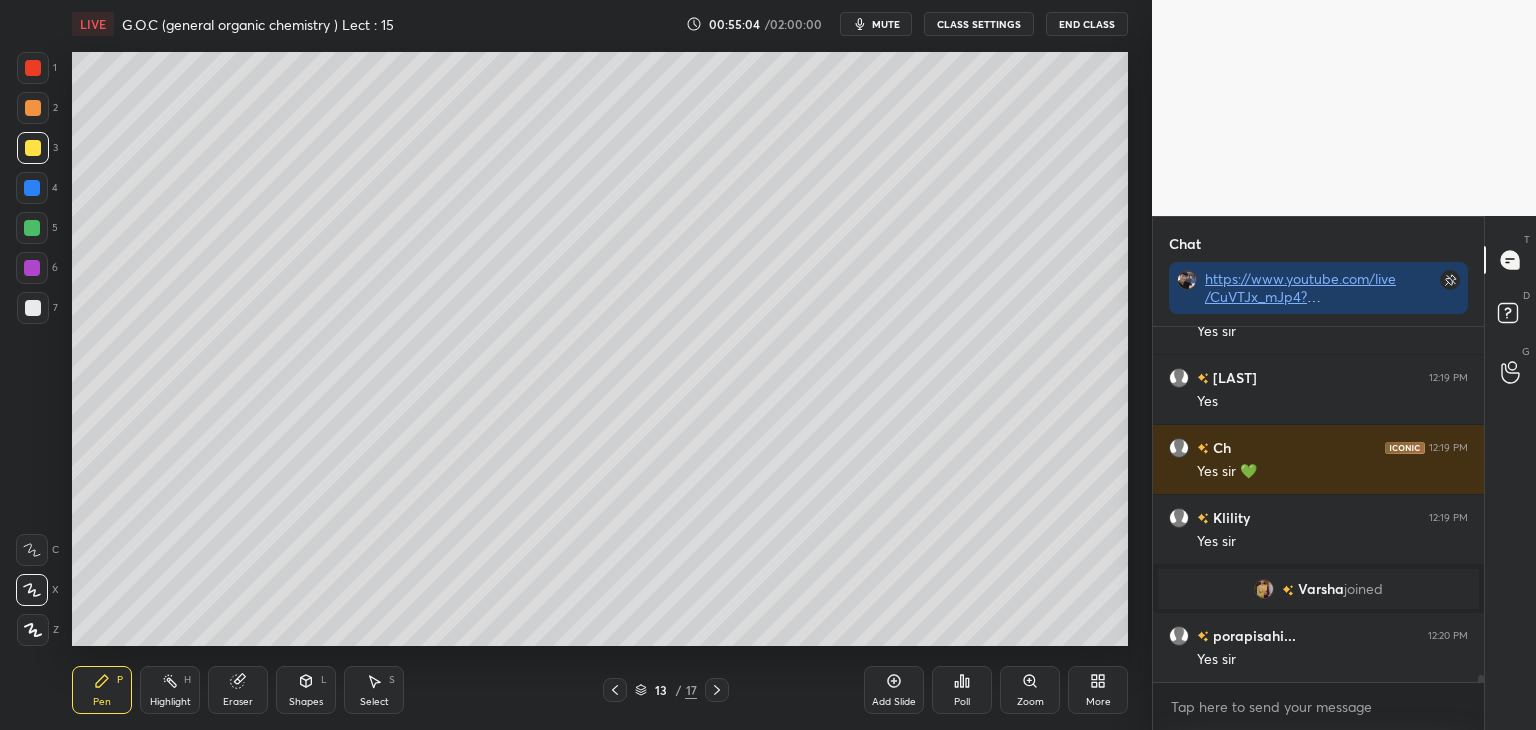 scroll, scrollTop: 17930, scrollLeft: 0, axis: vertical 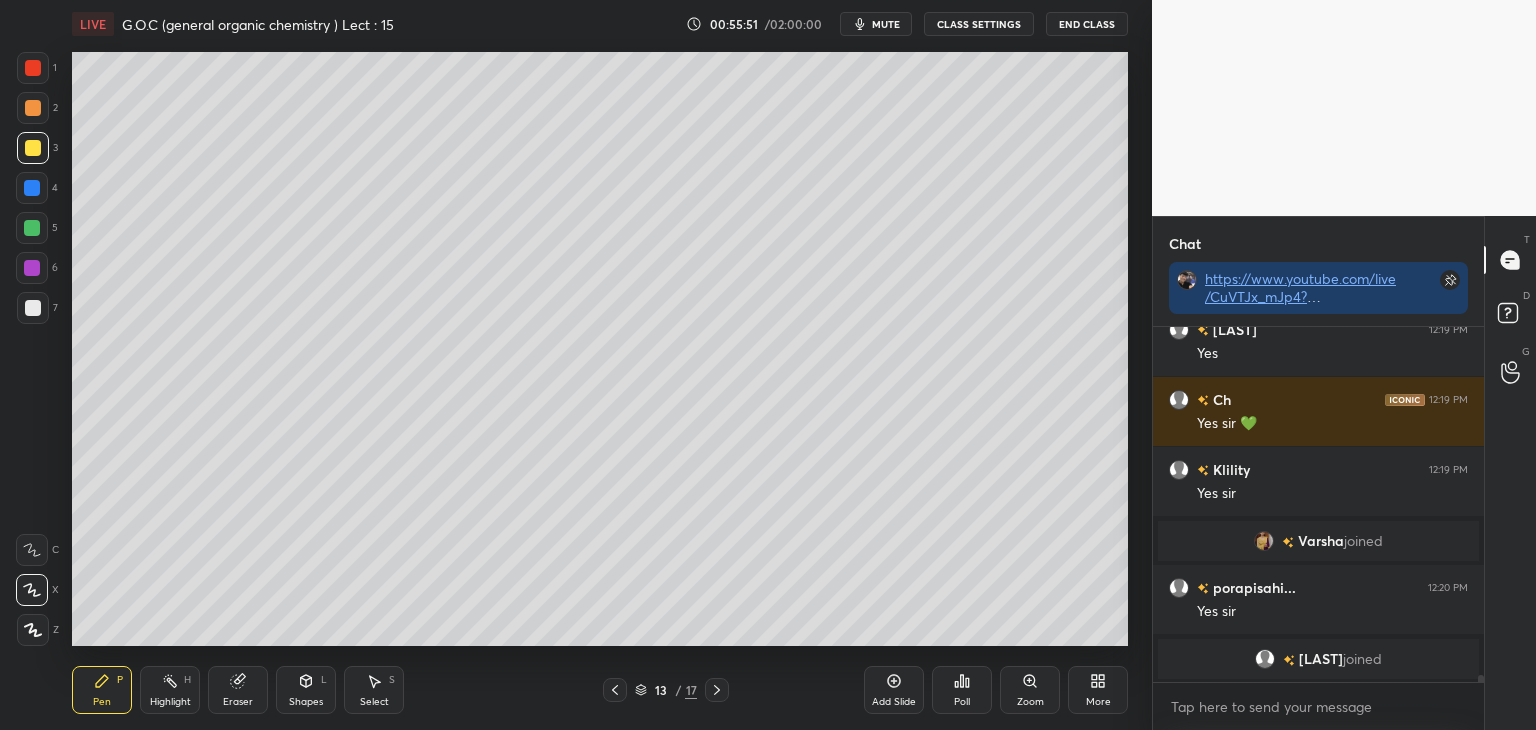click at bounding box center [32, 188] 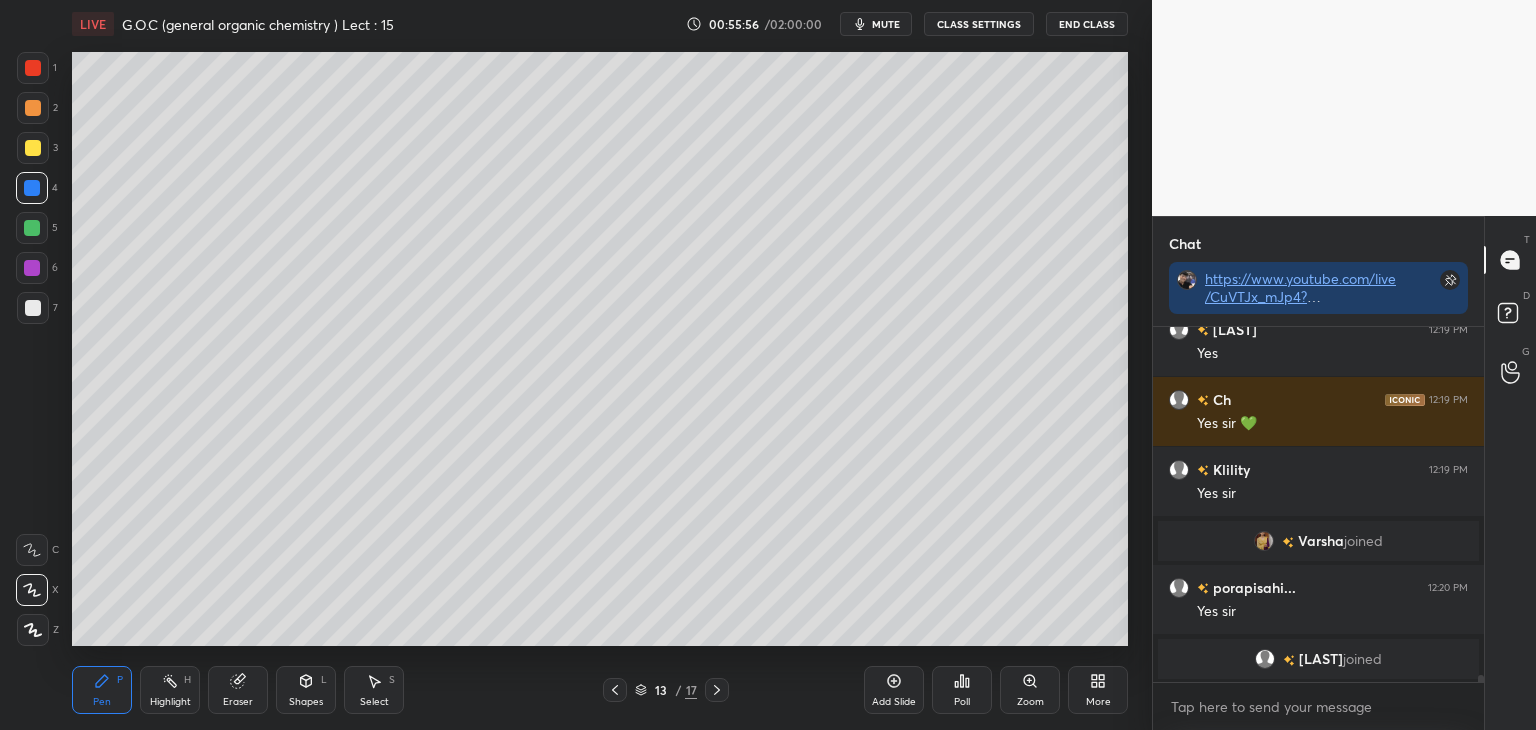 scroll, scrollTop: 309, scrollLeft: 325, axis: both 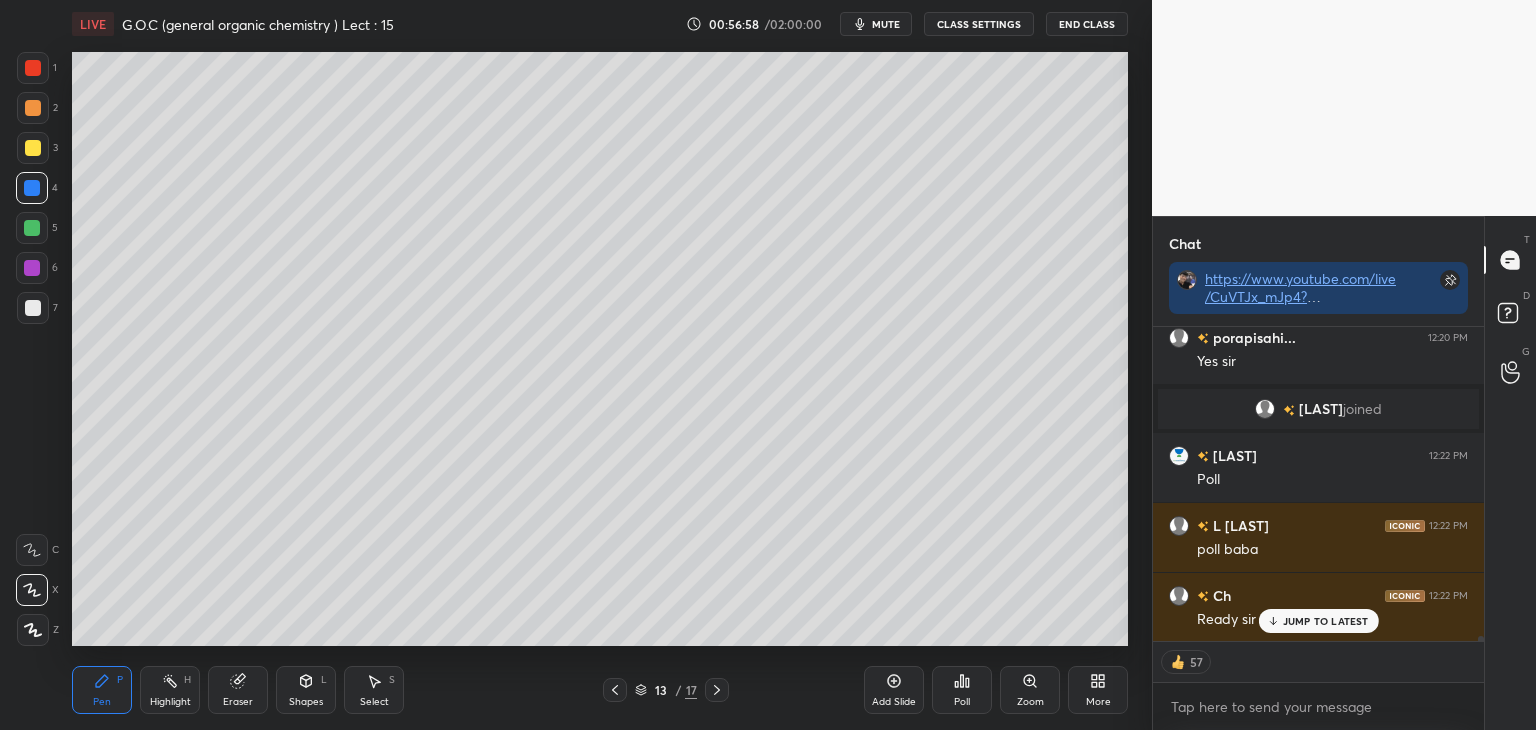 click on "Poll" at bounding box center (962, 690) 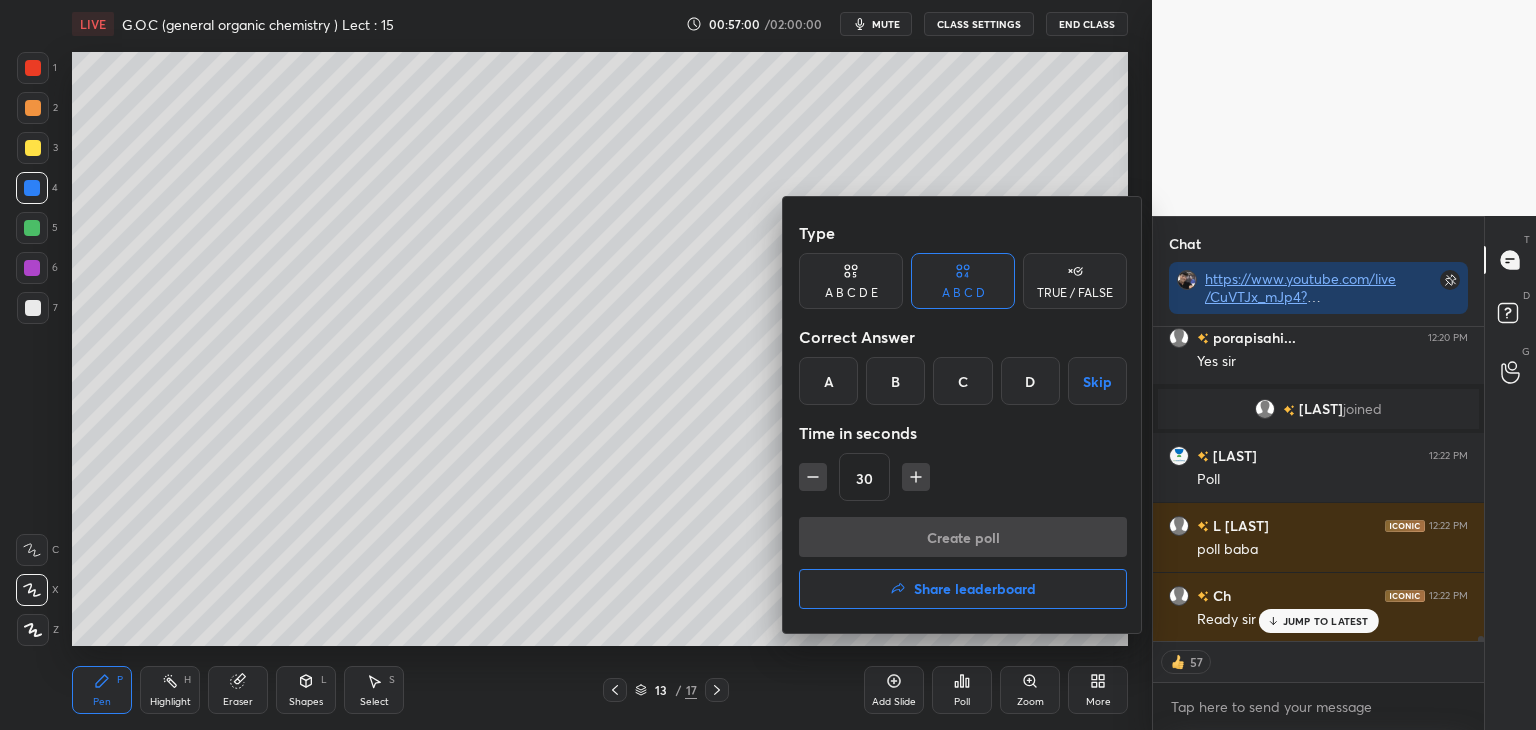 click on "D" at bounding box center [1030, 381] 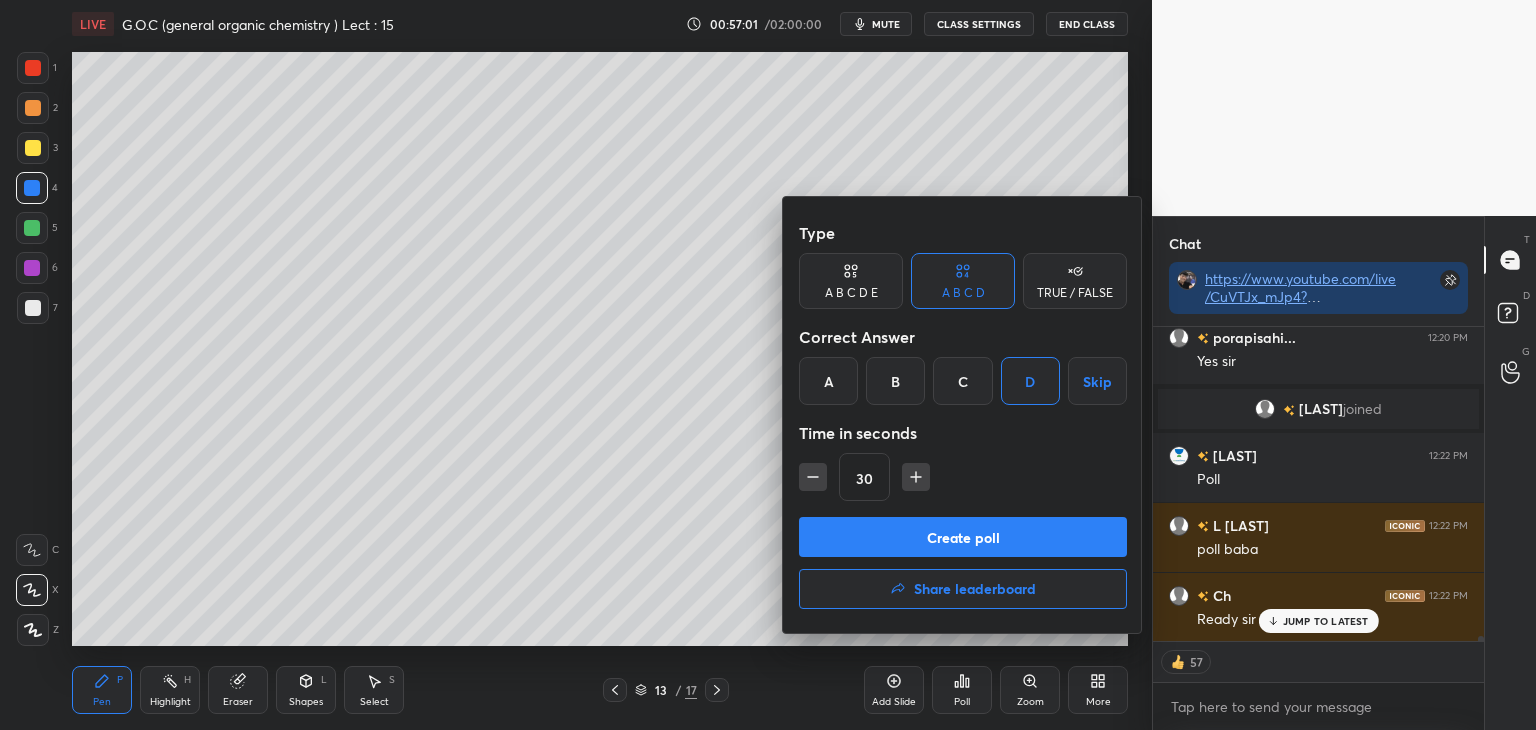 click on "Create poll" at bounding box center [963, 537] 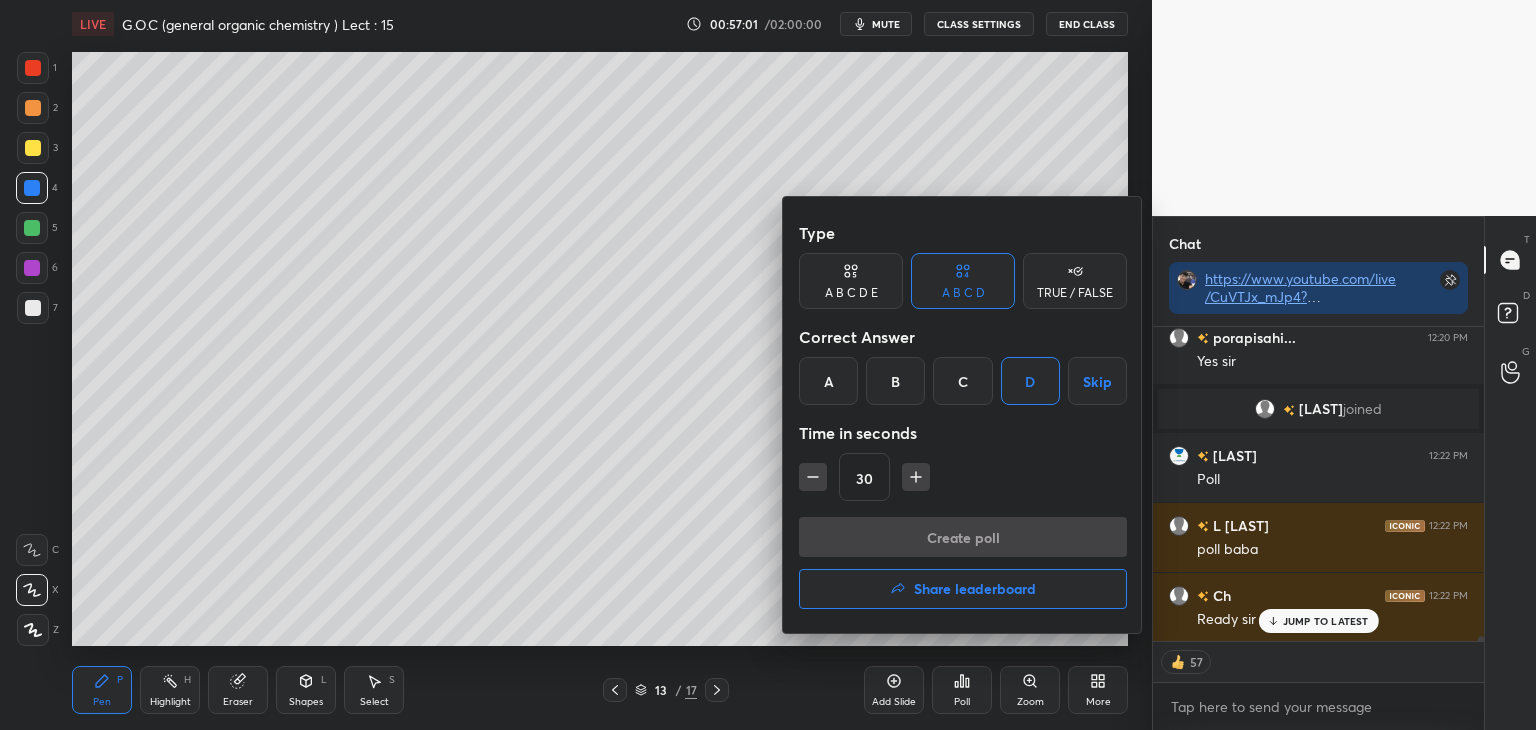 scroll, scrollTop: 266, scrollLeft: 325, axis: both 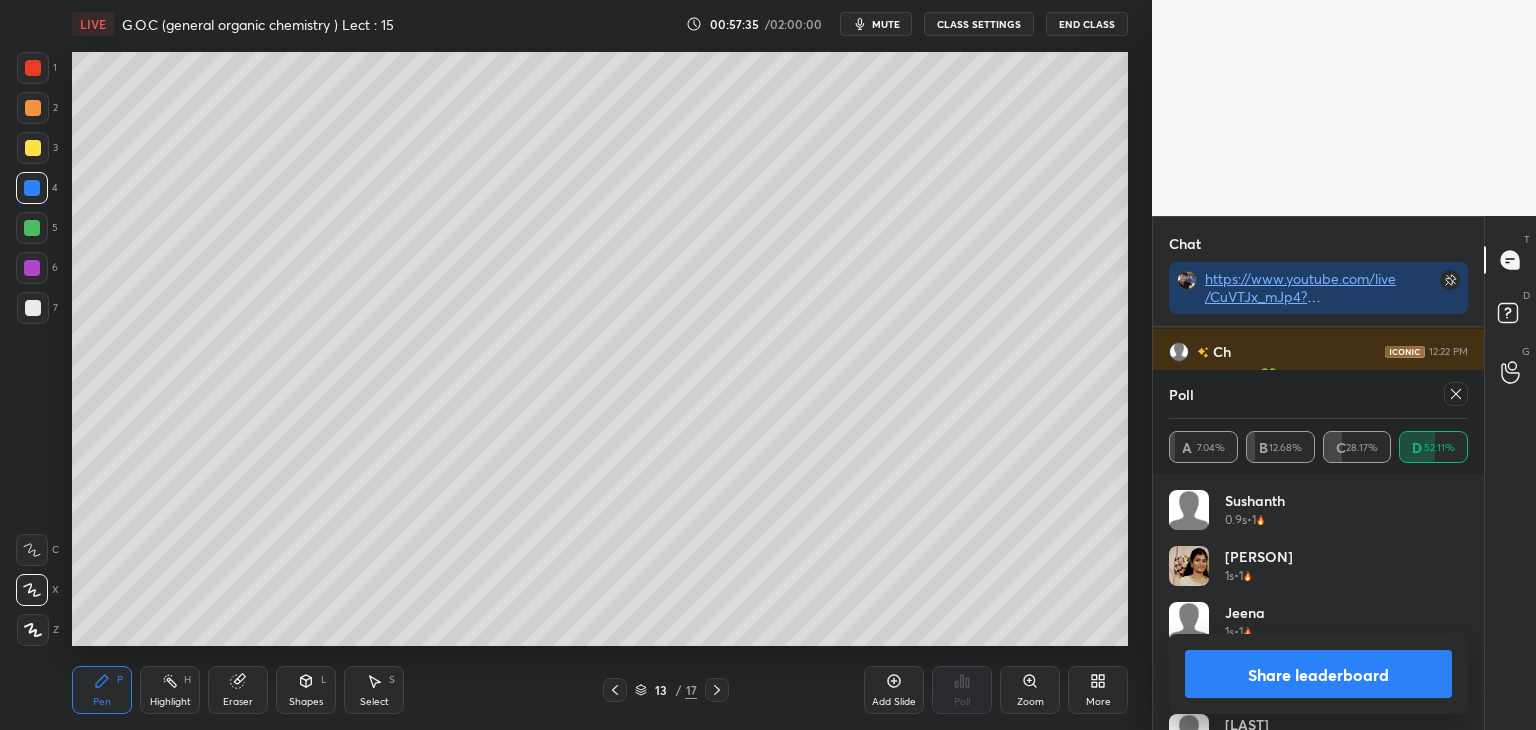 click on "Share leaderboard" at bounding box center [1318, 674] 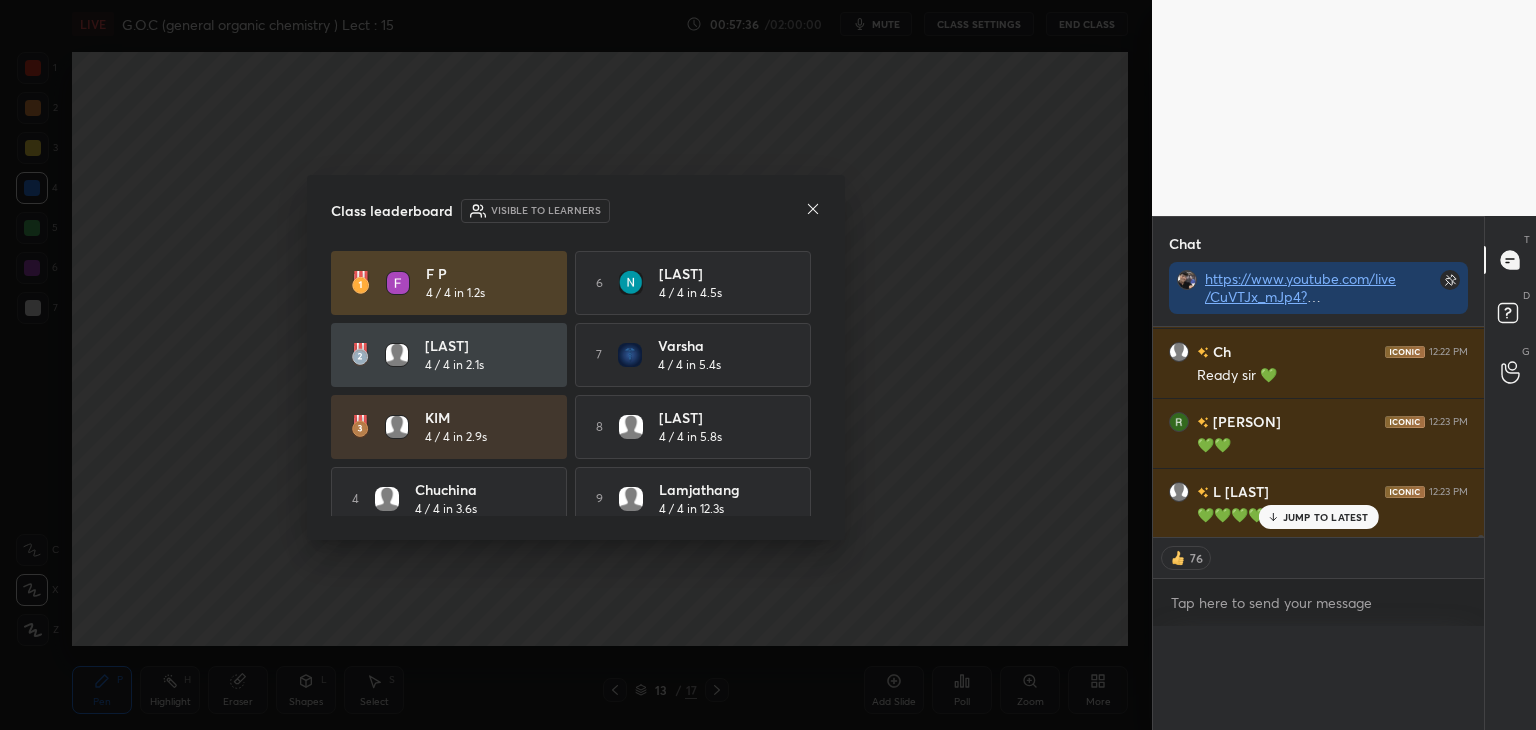 scroll, scrollTop: 0, scrollLeft: 0, axis: both 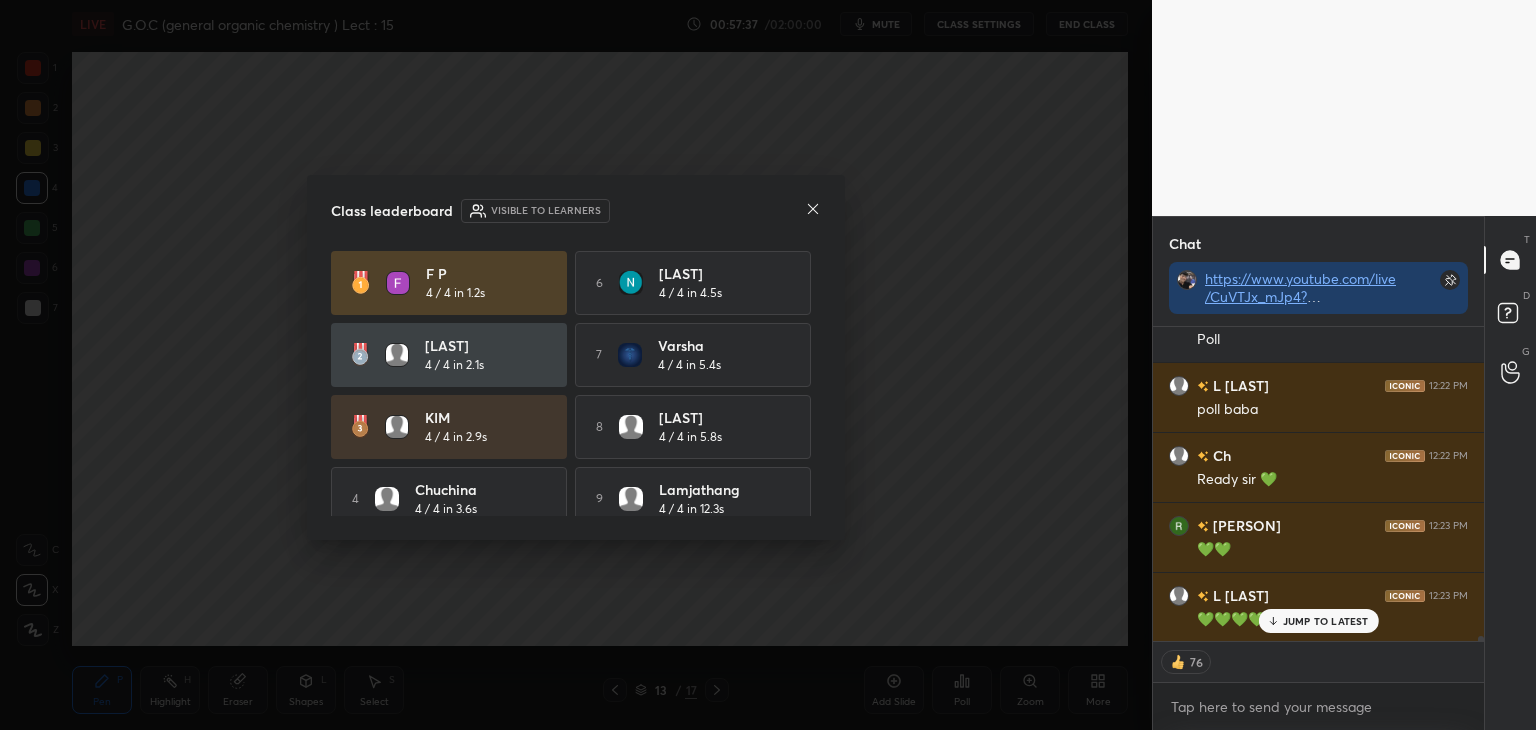 click 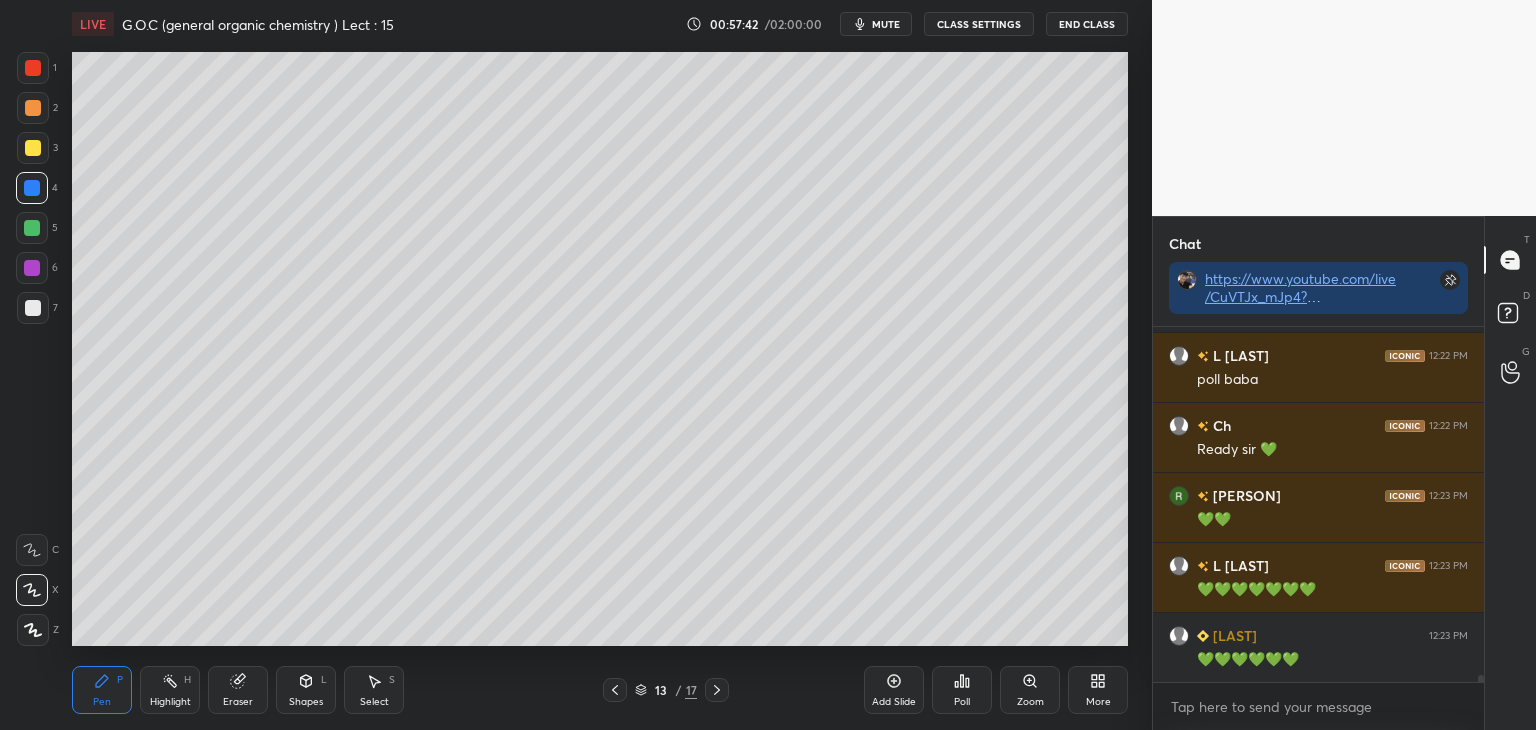 click at bounding box center [33, 108] 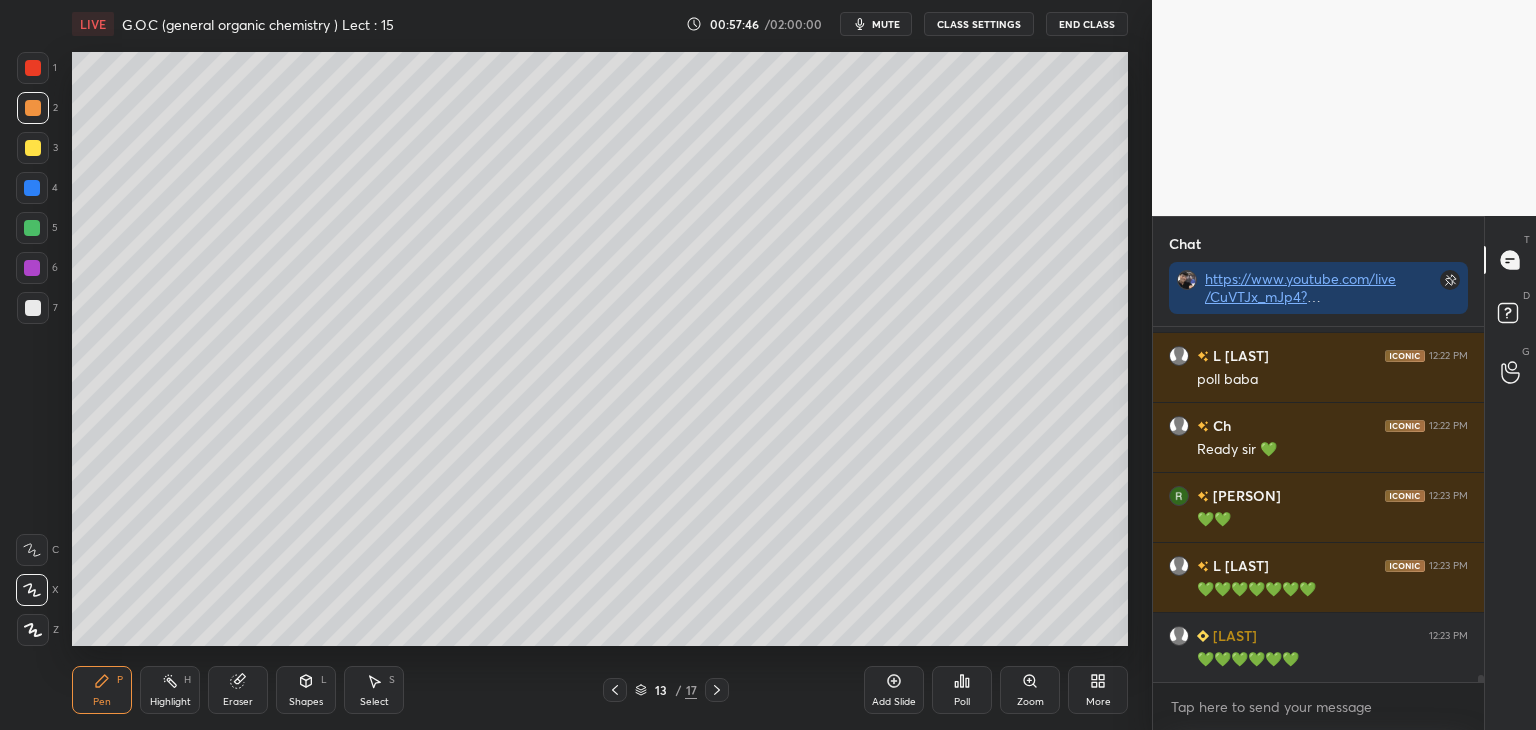 click at bounding box center [32, 228] 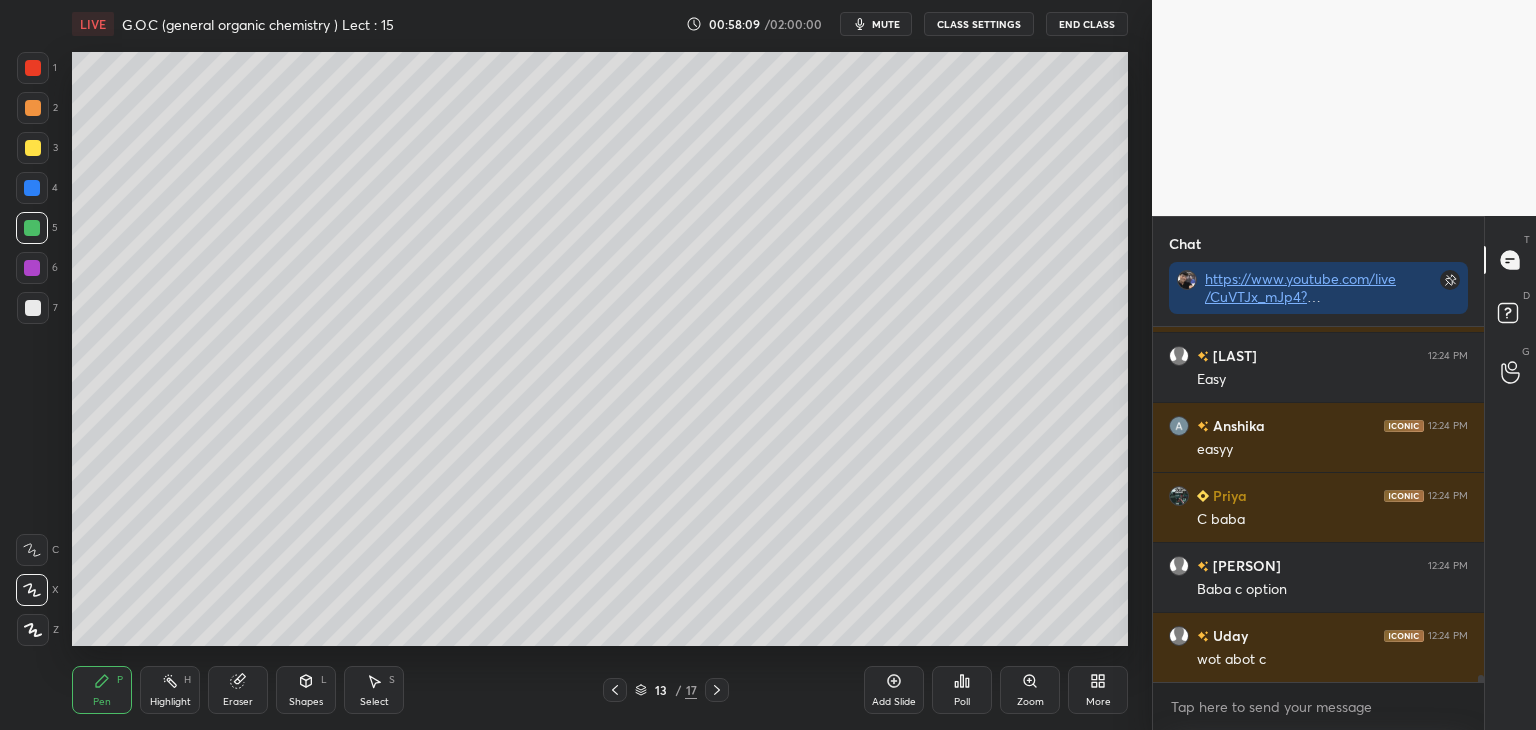 scroll, scrollTop: 19008, scrollLeft: 0, axis: vertical 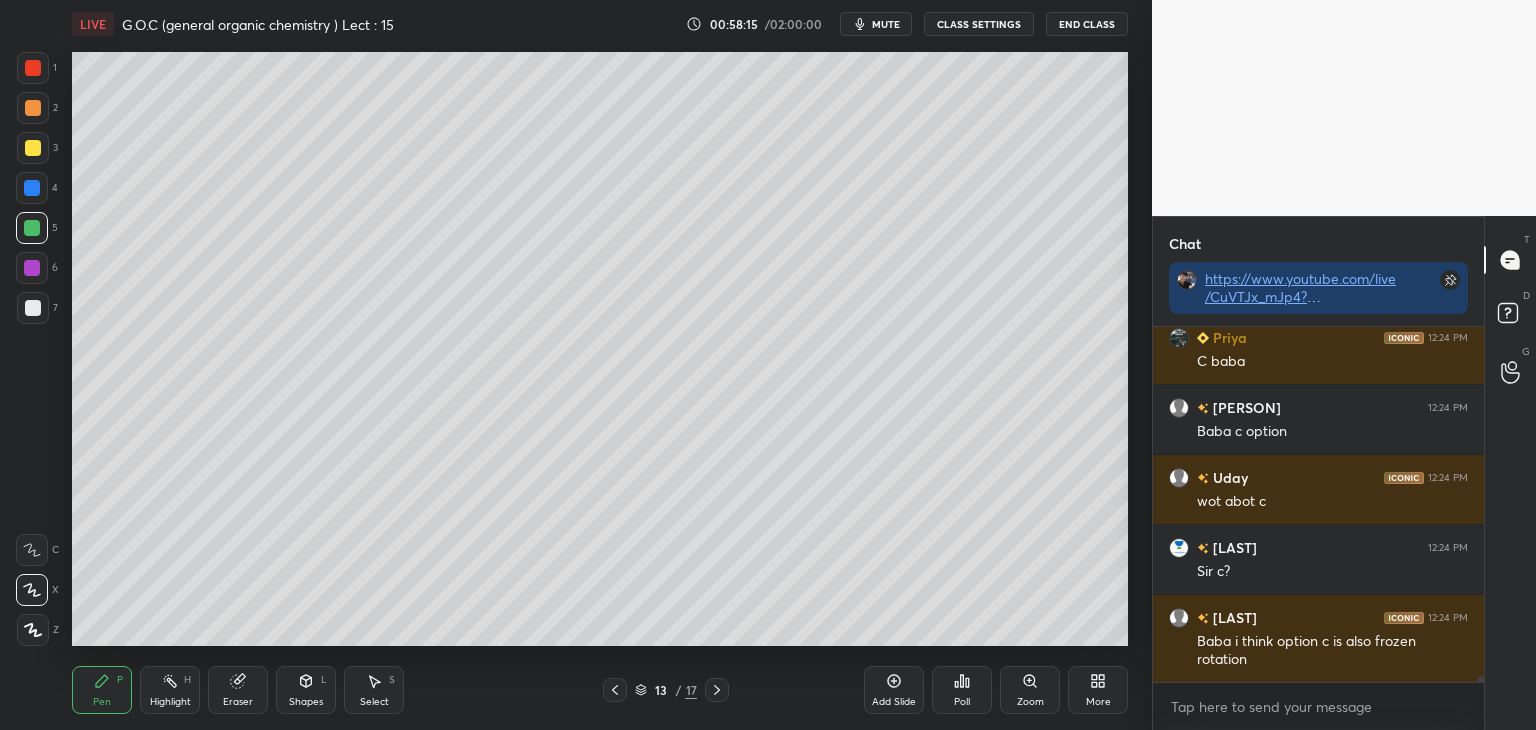 click at bounding box center (32, 228) 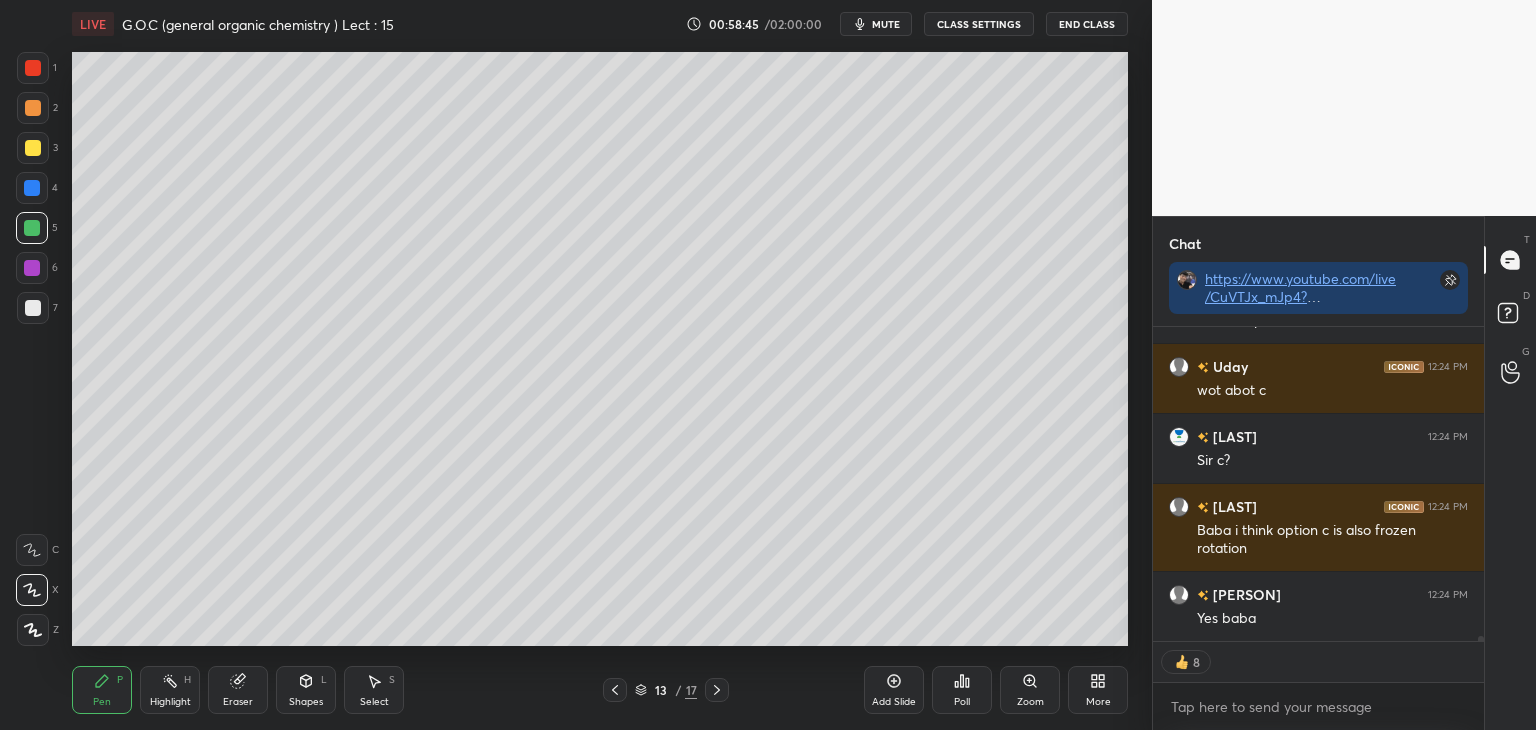 scroll, scrollTop: 19292, scrollLeft: 0, axis: vertical 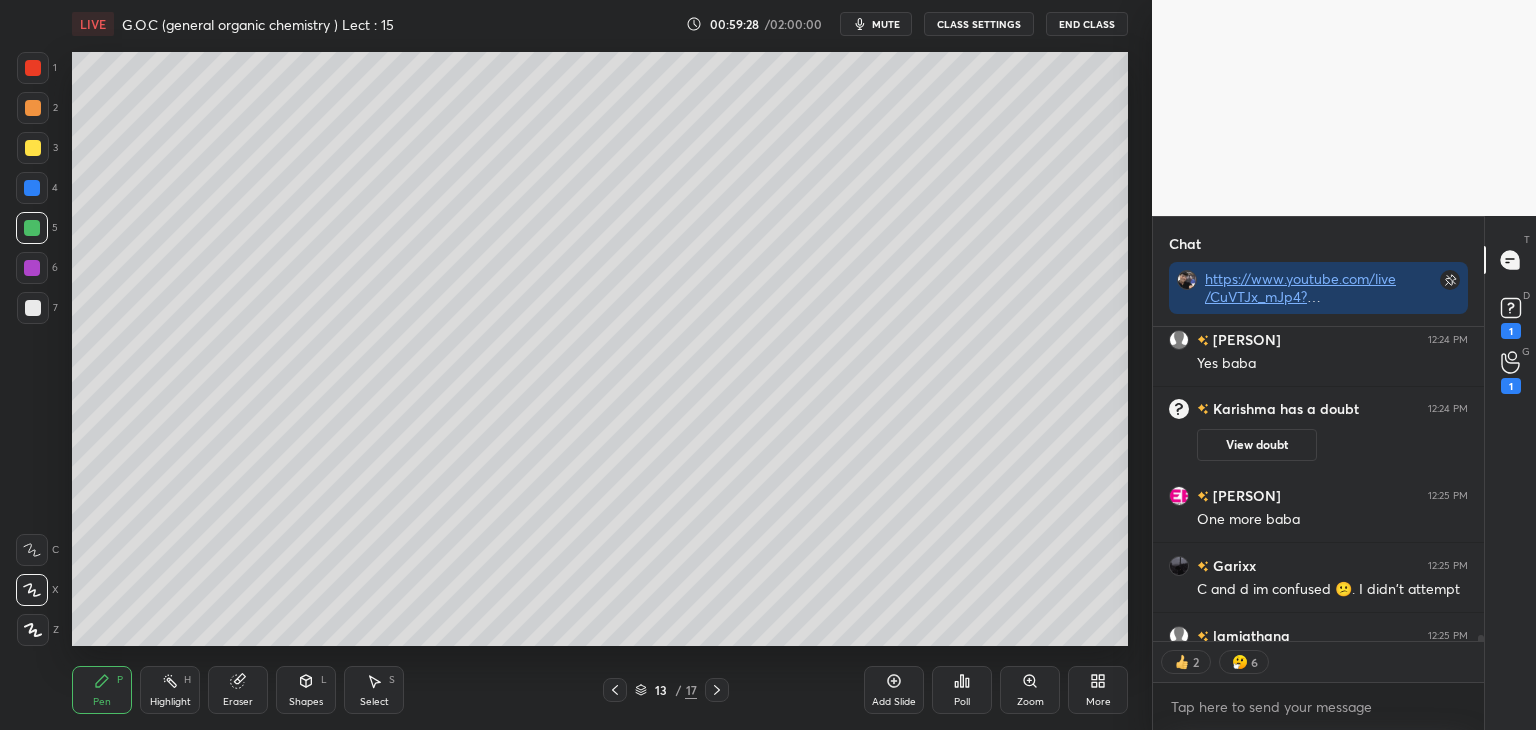 click on "mute" at bounding box center [886, 24] 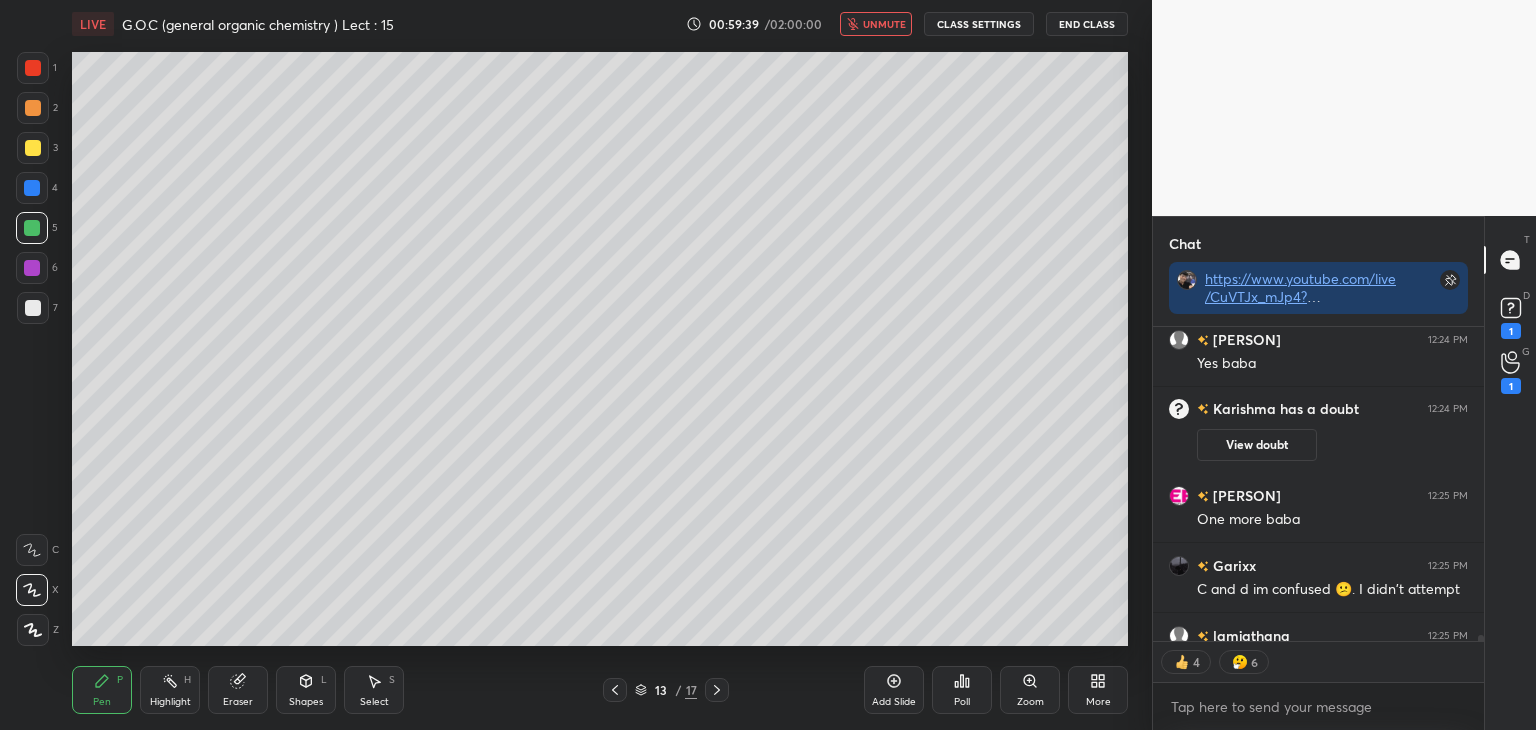 scroll, scrollTop: 6, scrollLeft: 6, axis: both 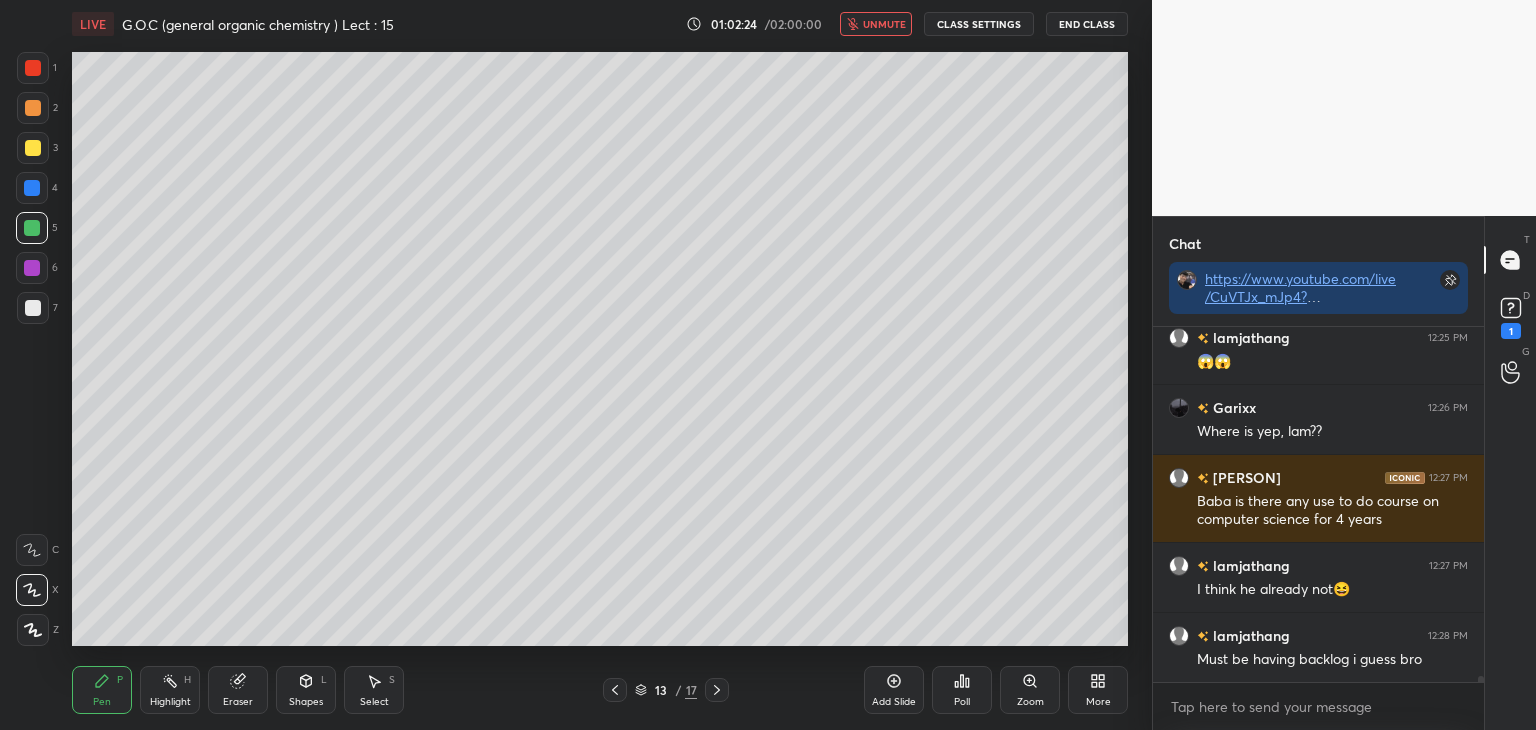 click on "unmute" at bounding box center [876, 24] 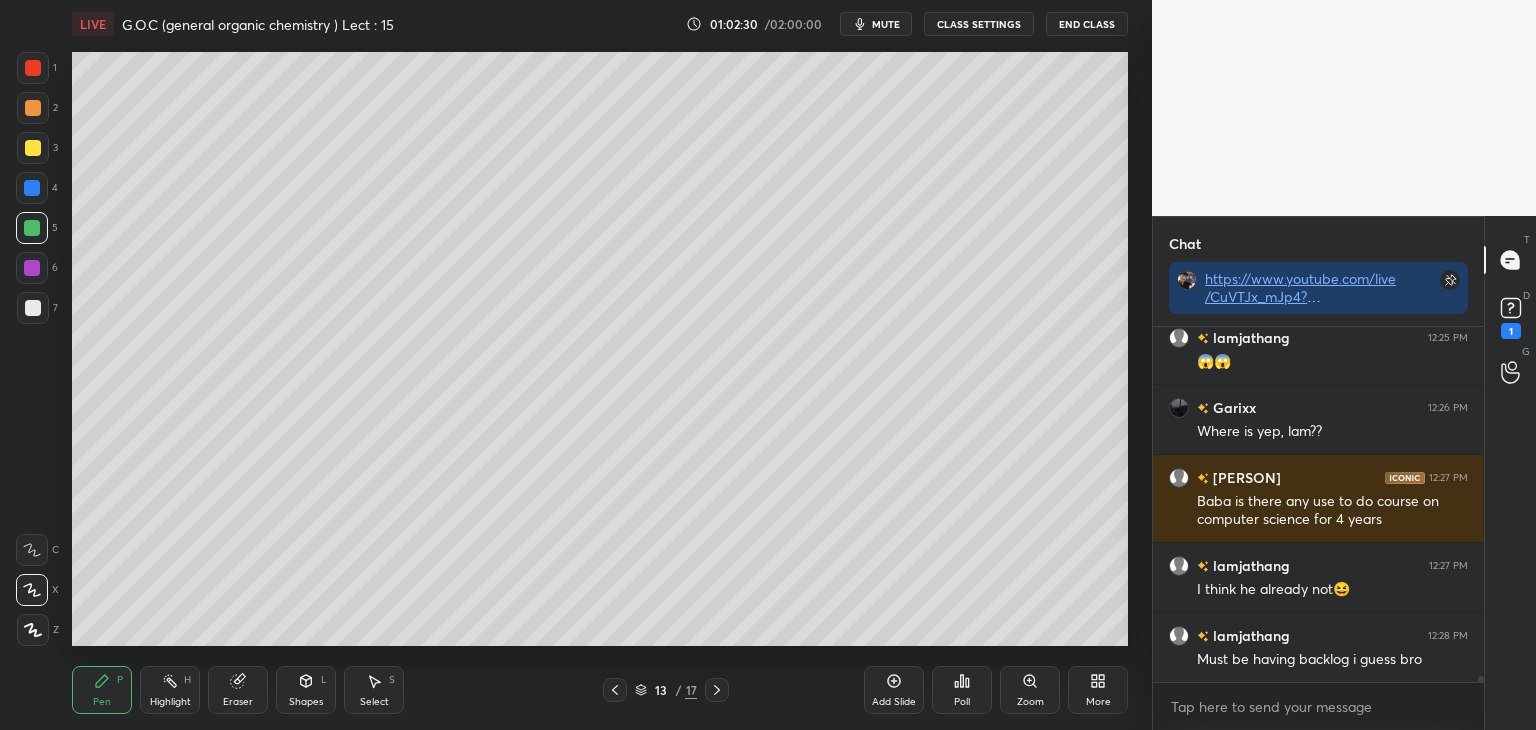 click on "mute" at bounding box center (876, 24) 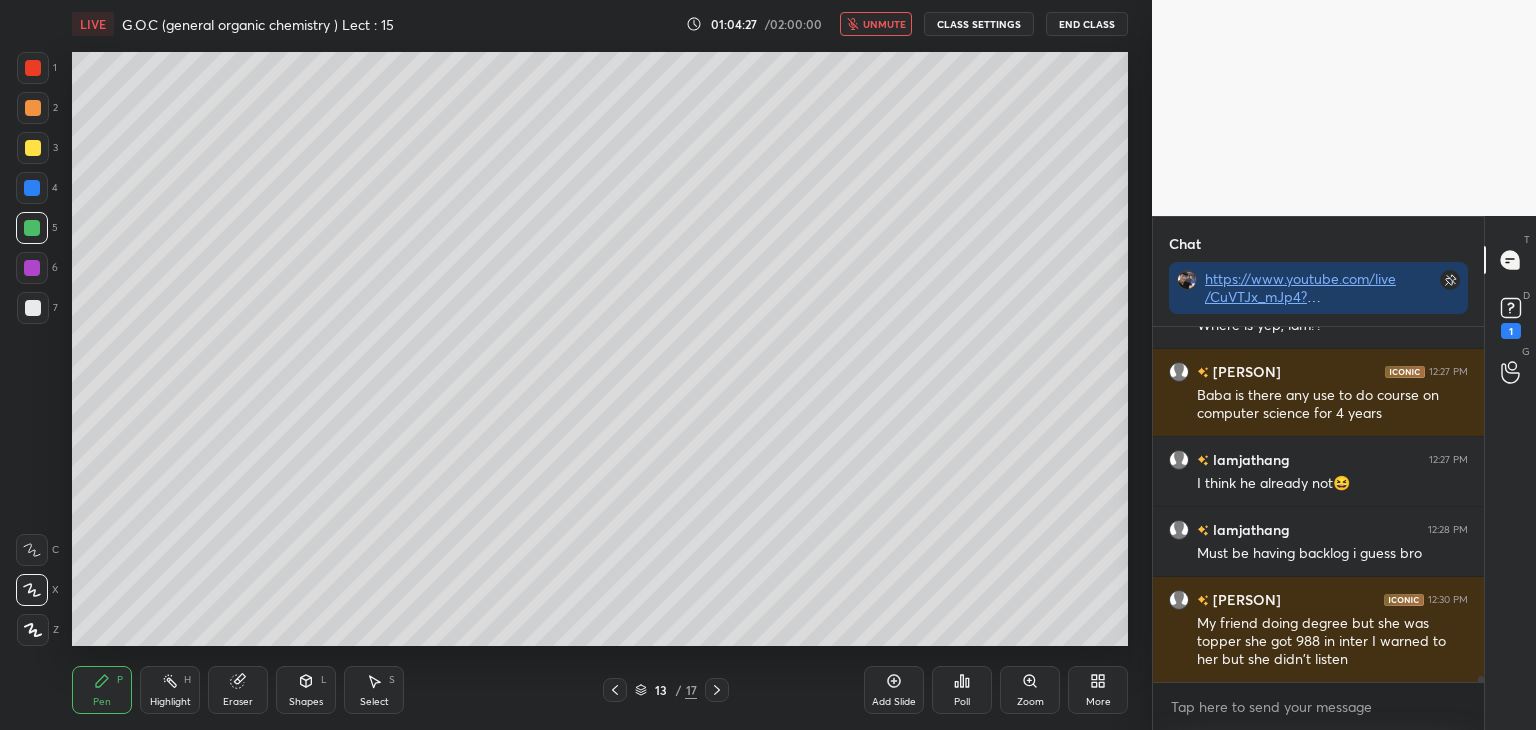 scroll, scrollTop: 19480, scrollLeft: 0, axis: vertical 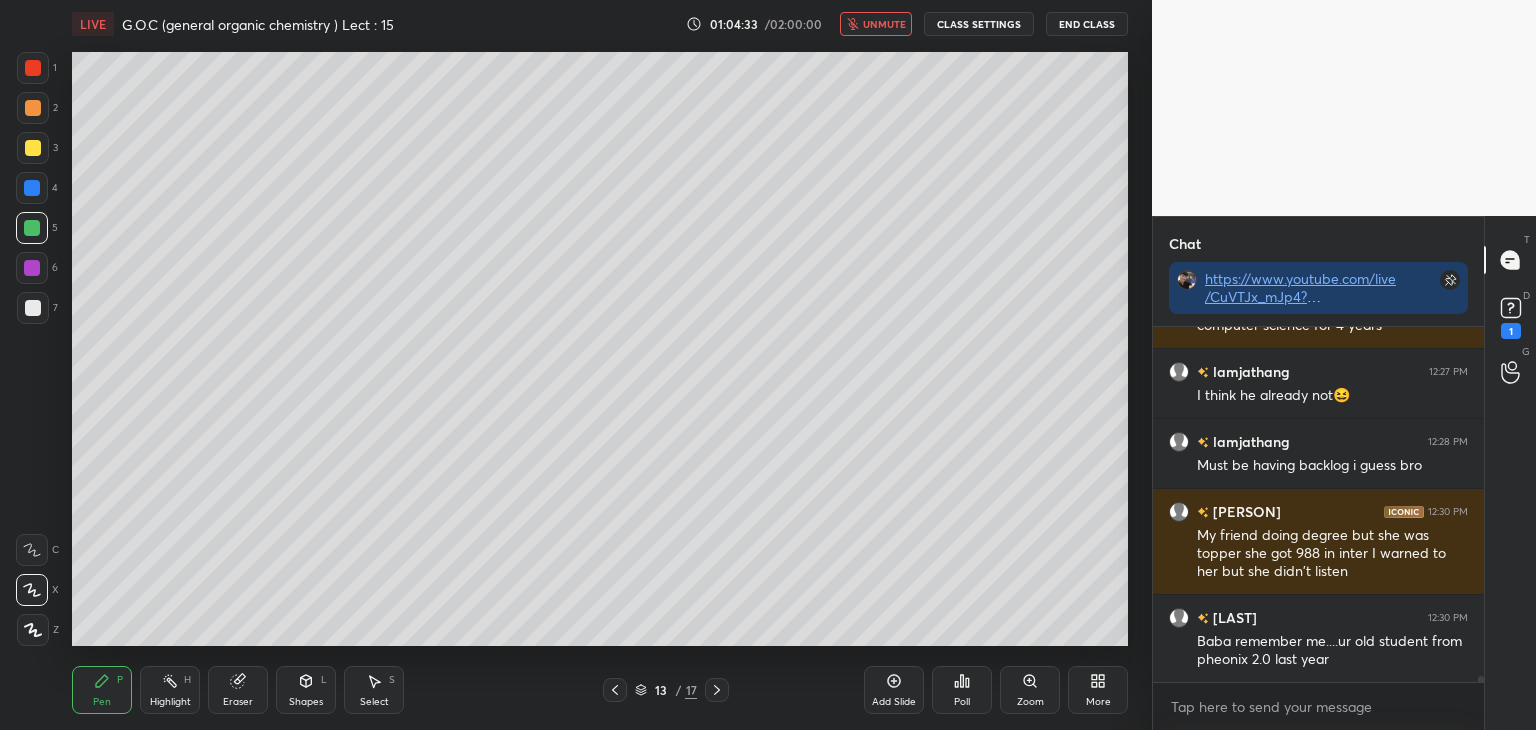 click on "unmute" at bounding box center (884, 24) 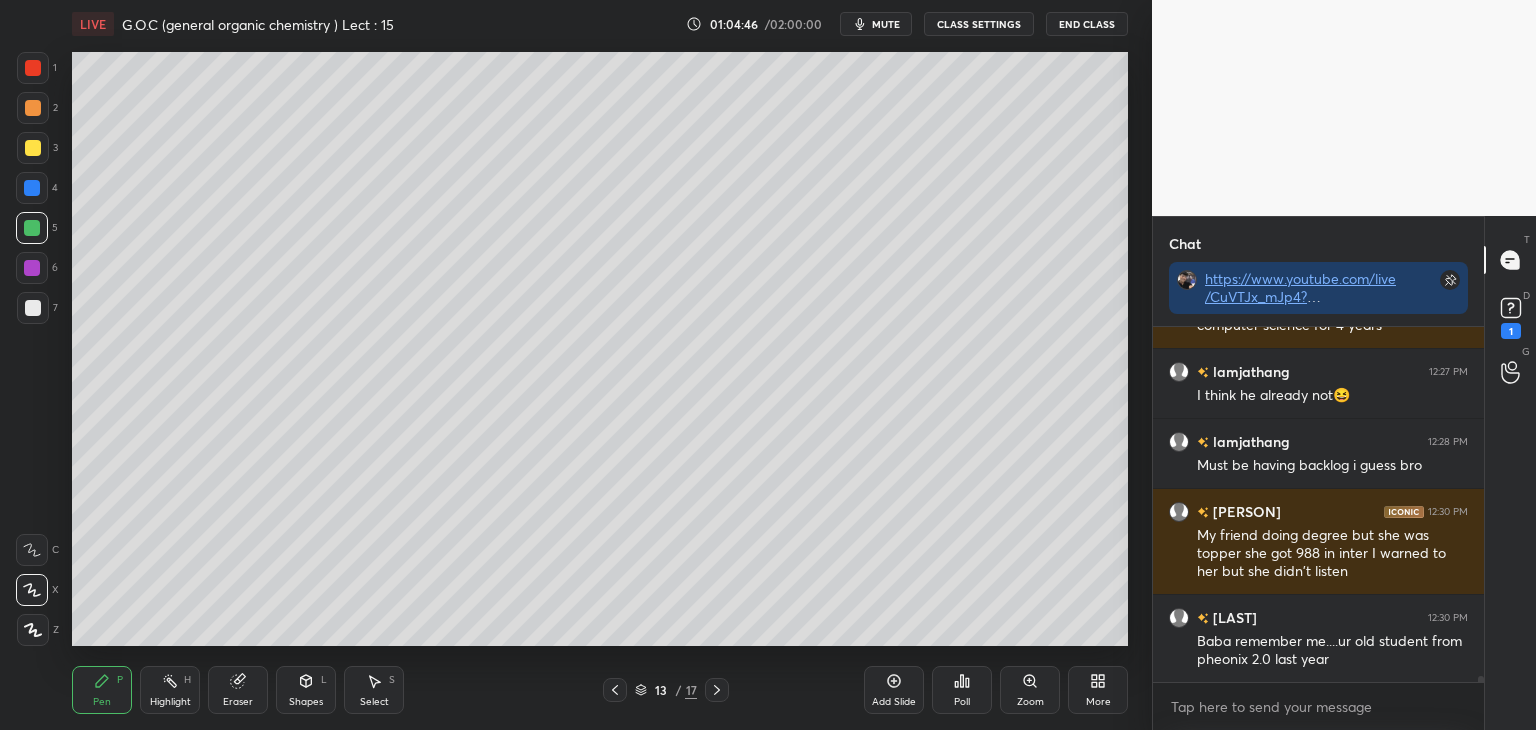 scroll, scrollTop: 19550, scrollLeft: 0, axis: vertical 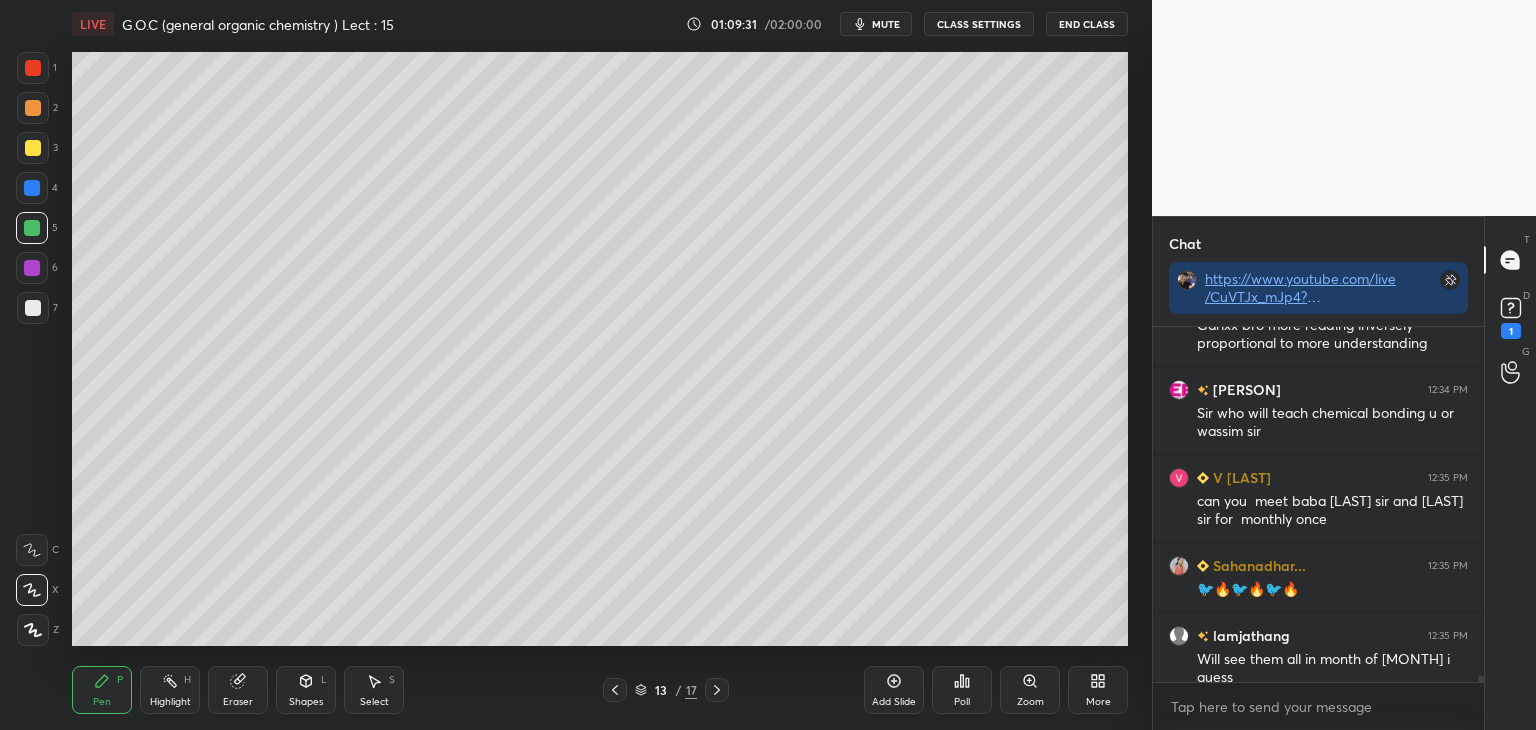 click 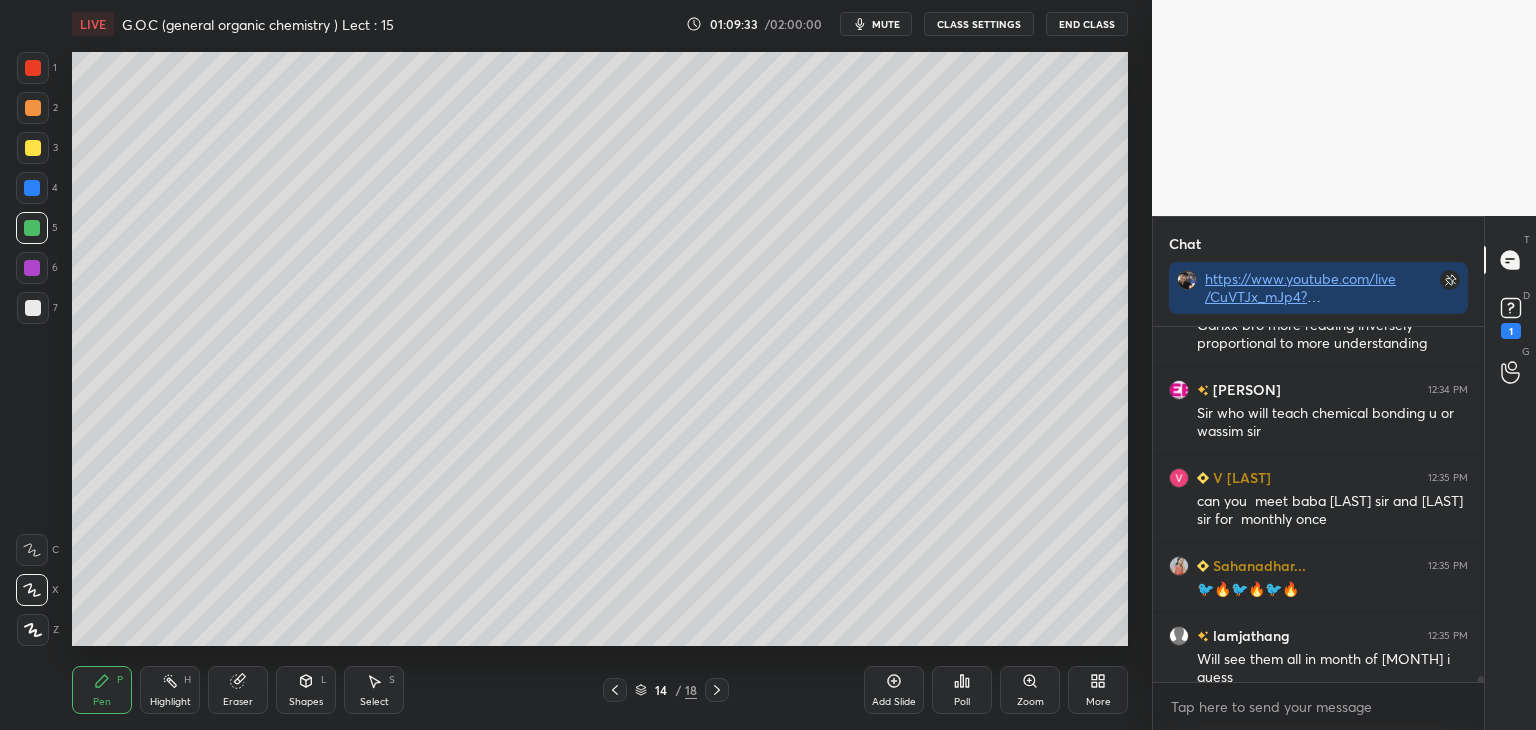 click at bounding box center (33, 308) 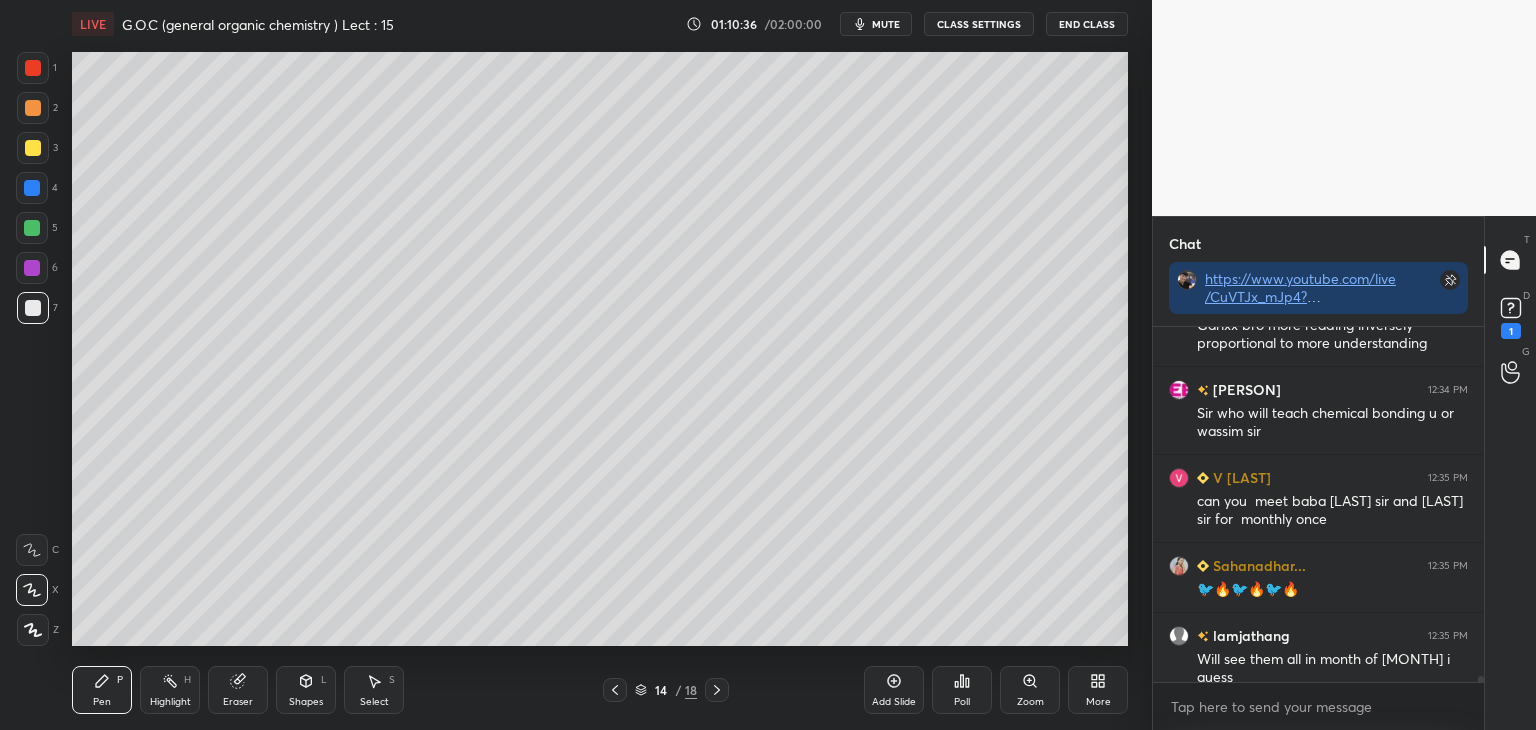 scroll, scrollTop: 20568, scrollLeft: 0, axis: vertical 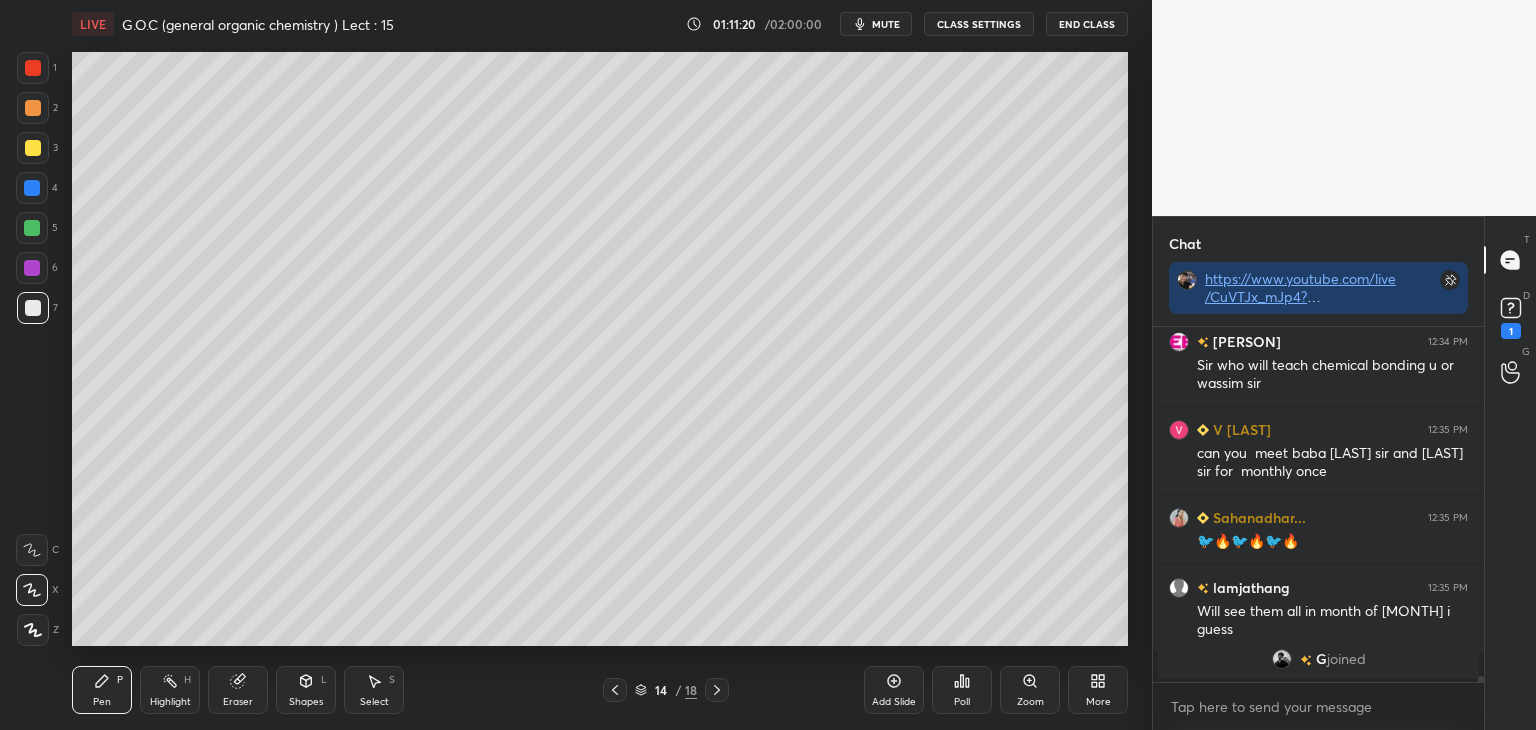click at bounding box center (33, 148) 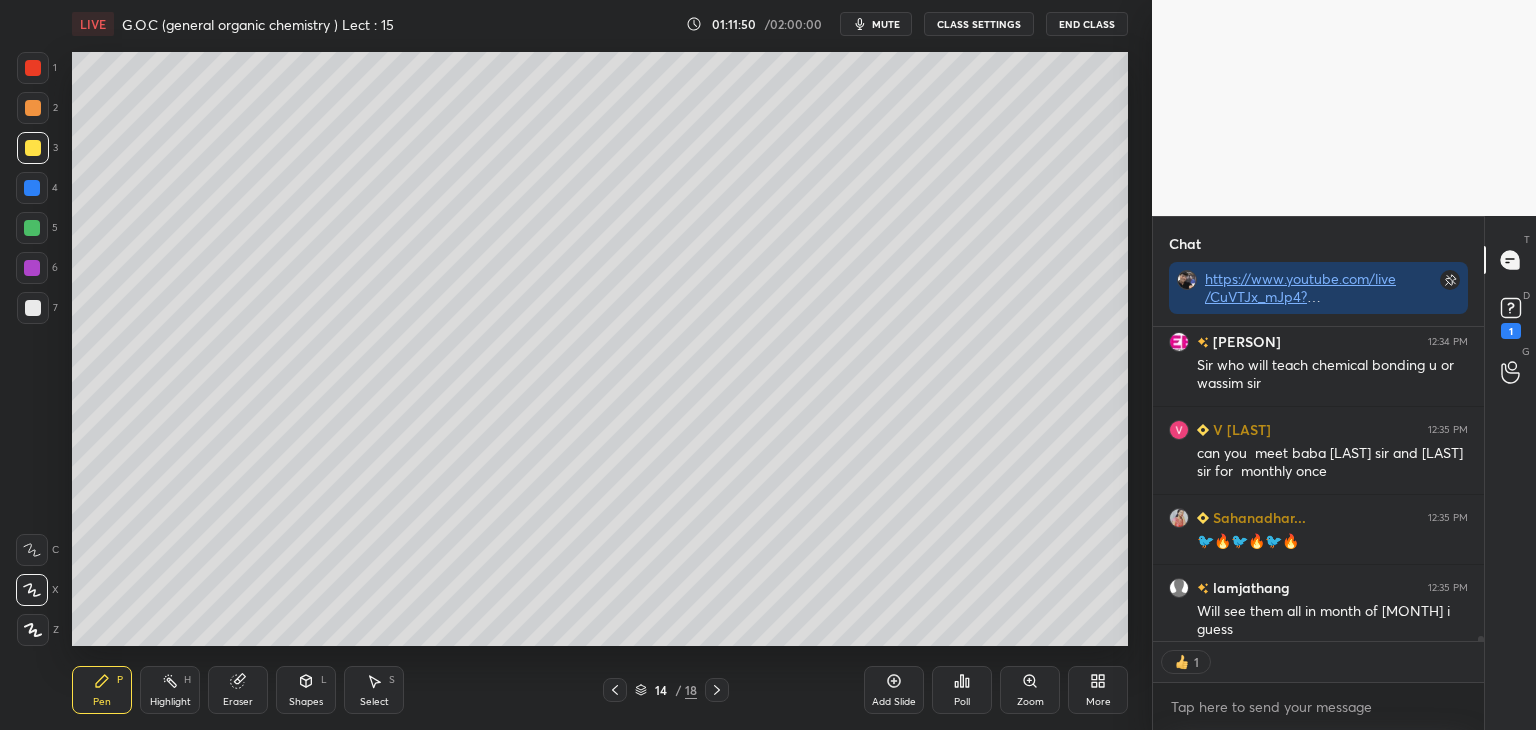 scroll, scrollTop: 309, scrollLeft: 325, axis: both 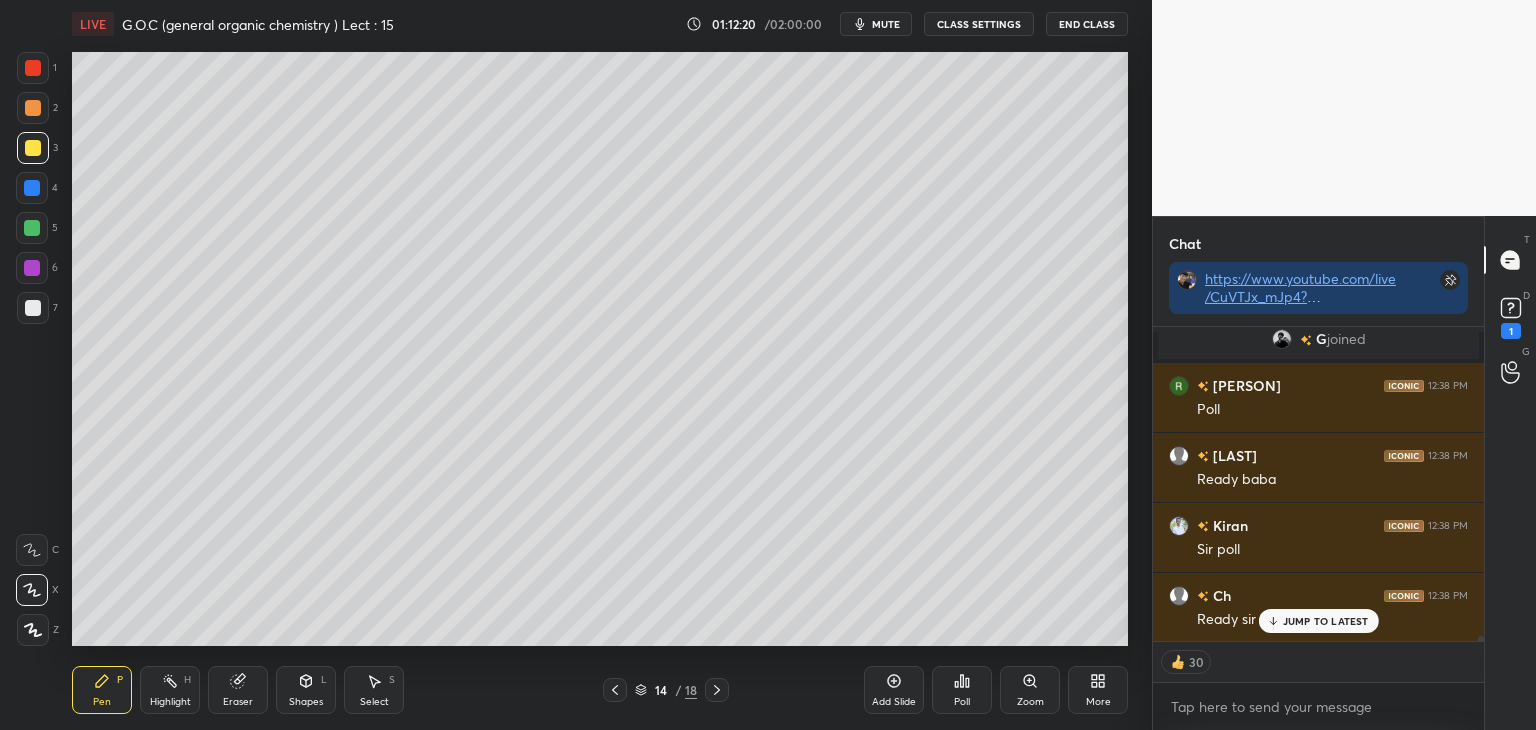 click on "Poll" at bounding box center (962, 702) 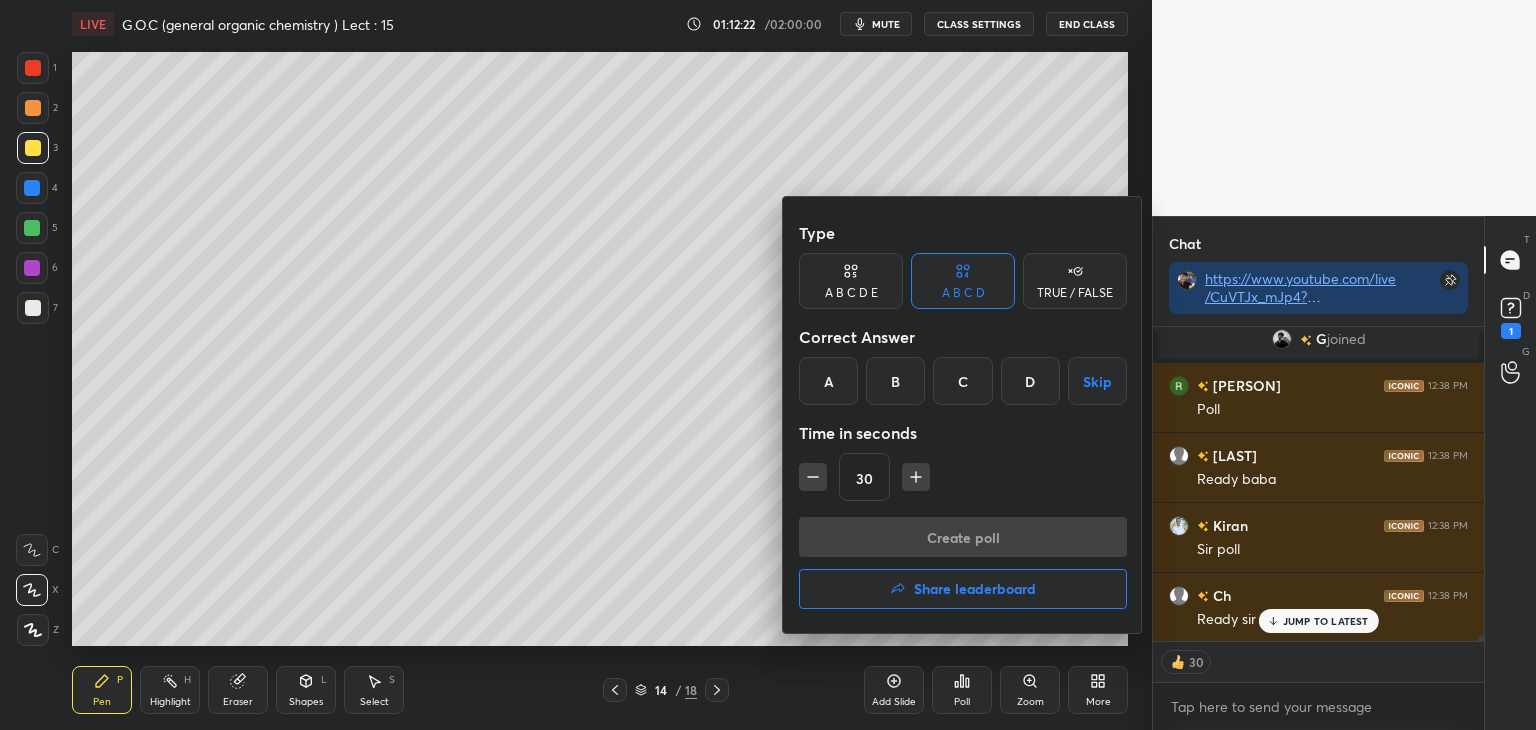 click on "D" at bounding box center [1030, 381] 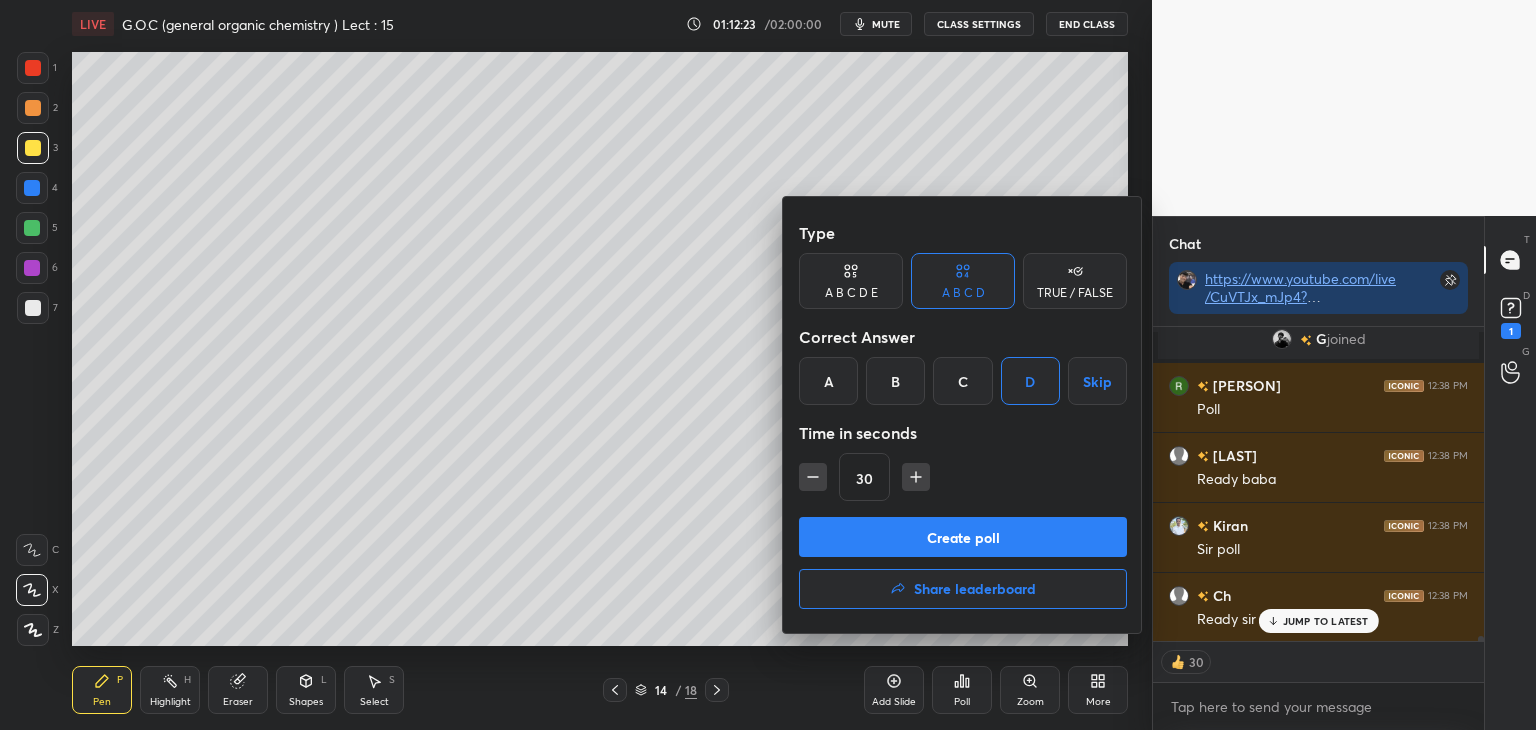 click on "Create poll" at bounding box center (963, 537) 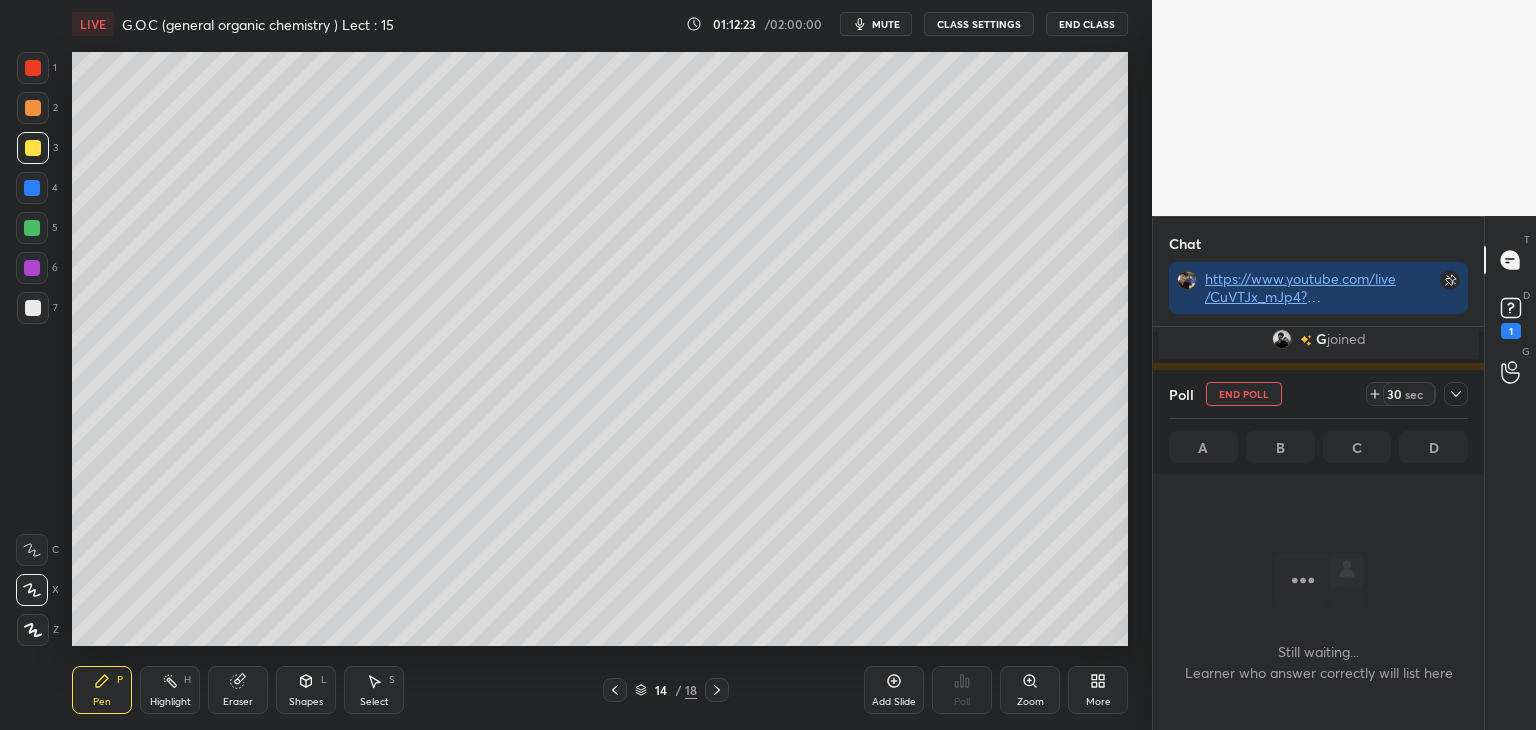 scroll, scrollTop: 216, scrollLeft: 325, axis: both 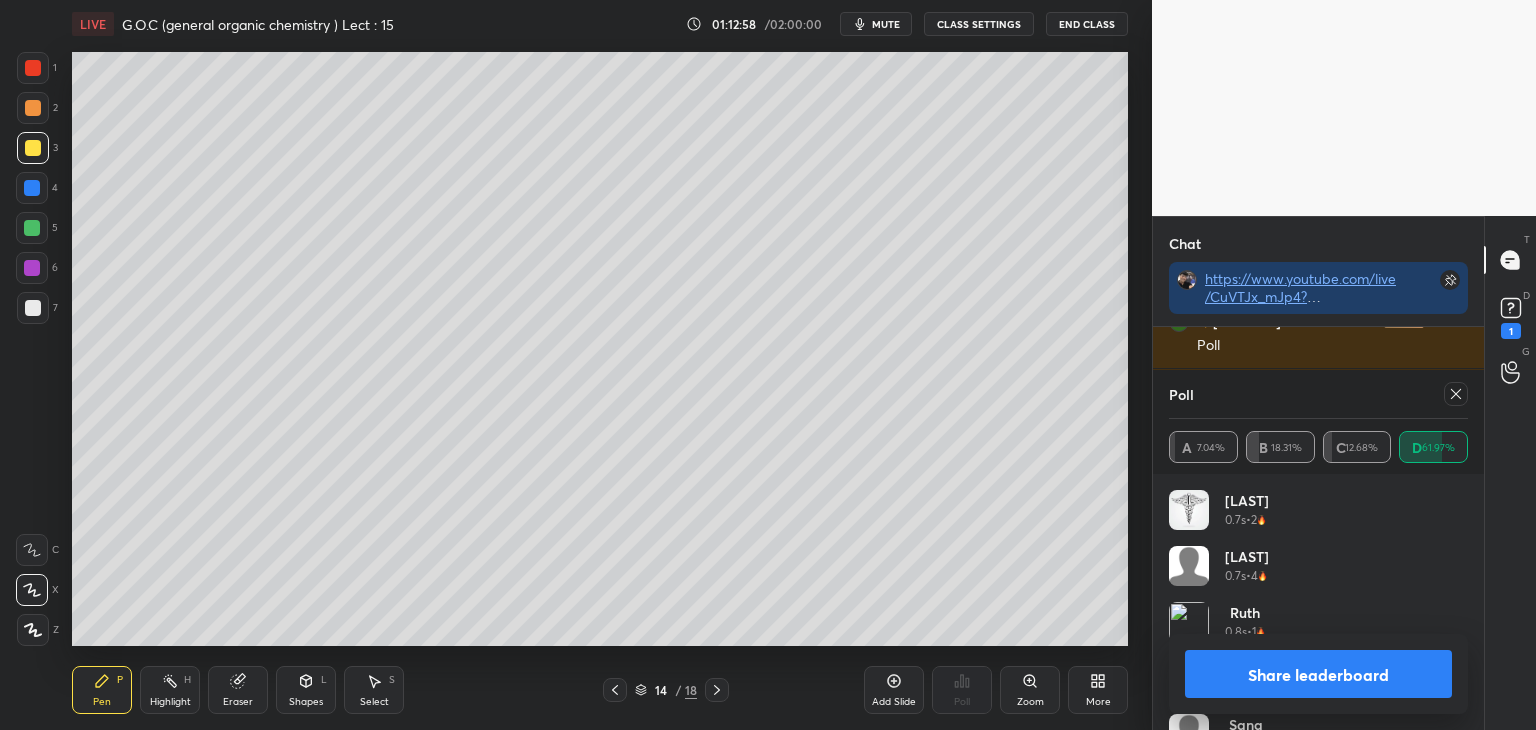 click on "Share leaderboard" at bounding box center (1318, 674) 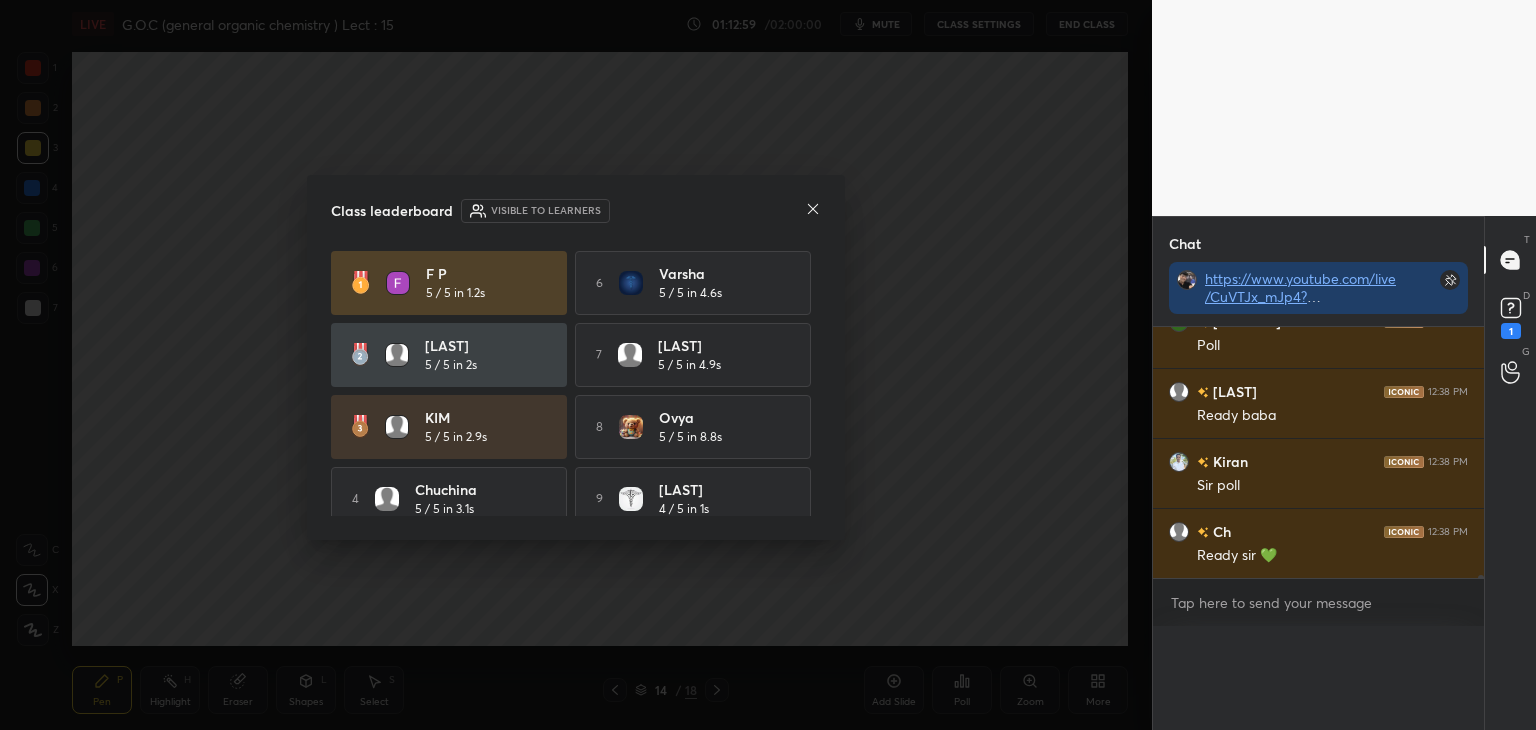 scroll, scrollTop: 0, scrollLeft: 0, axis: both 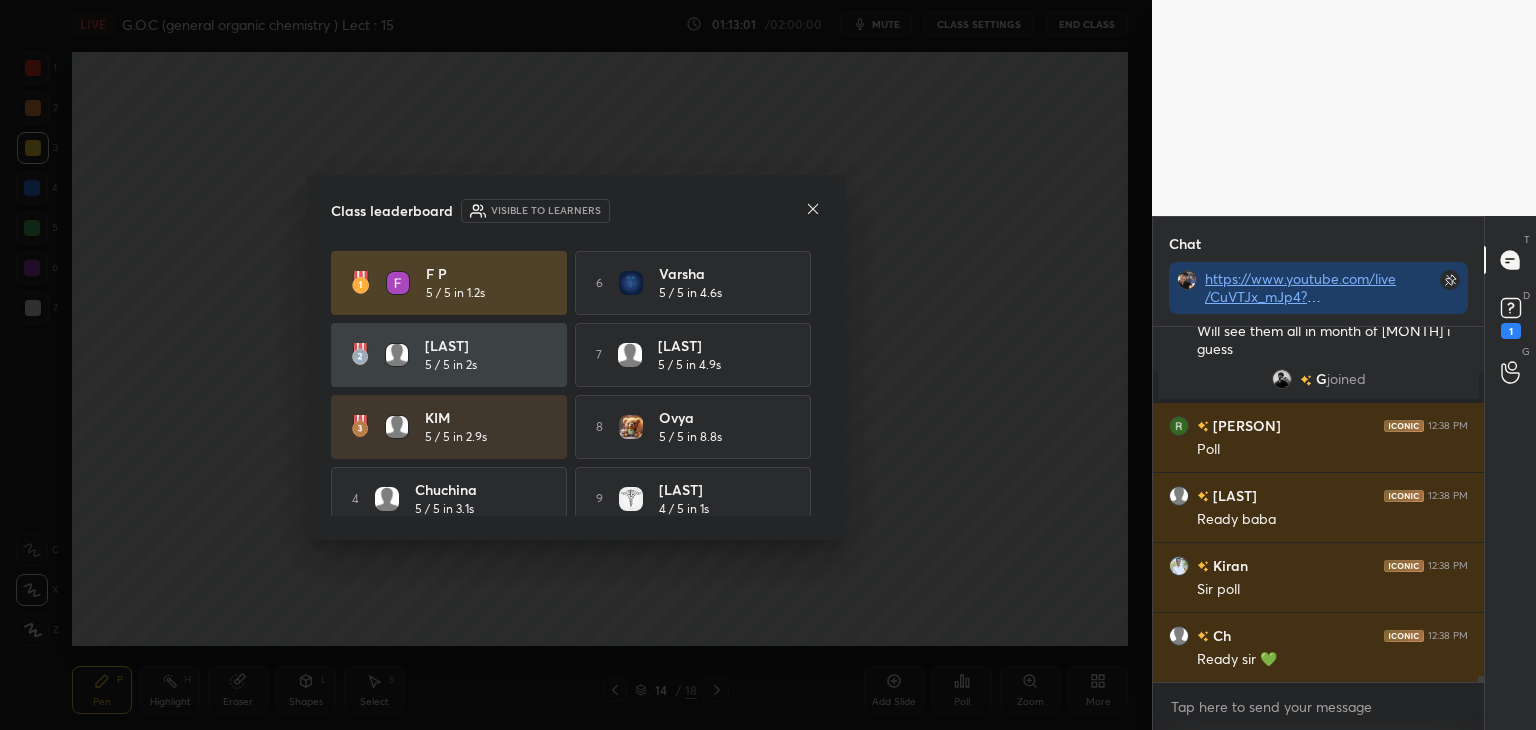 click 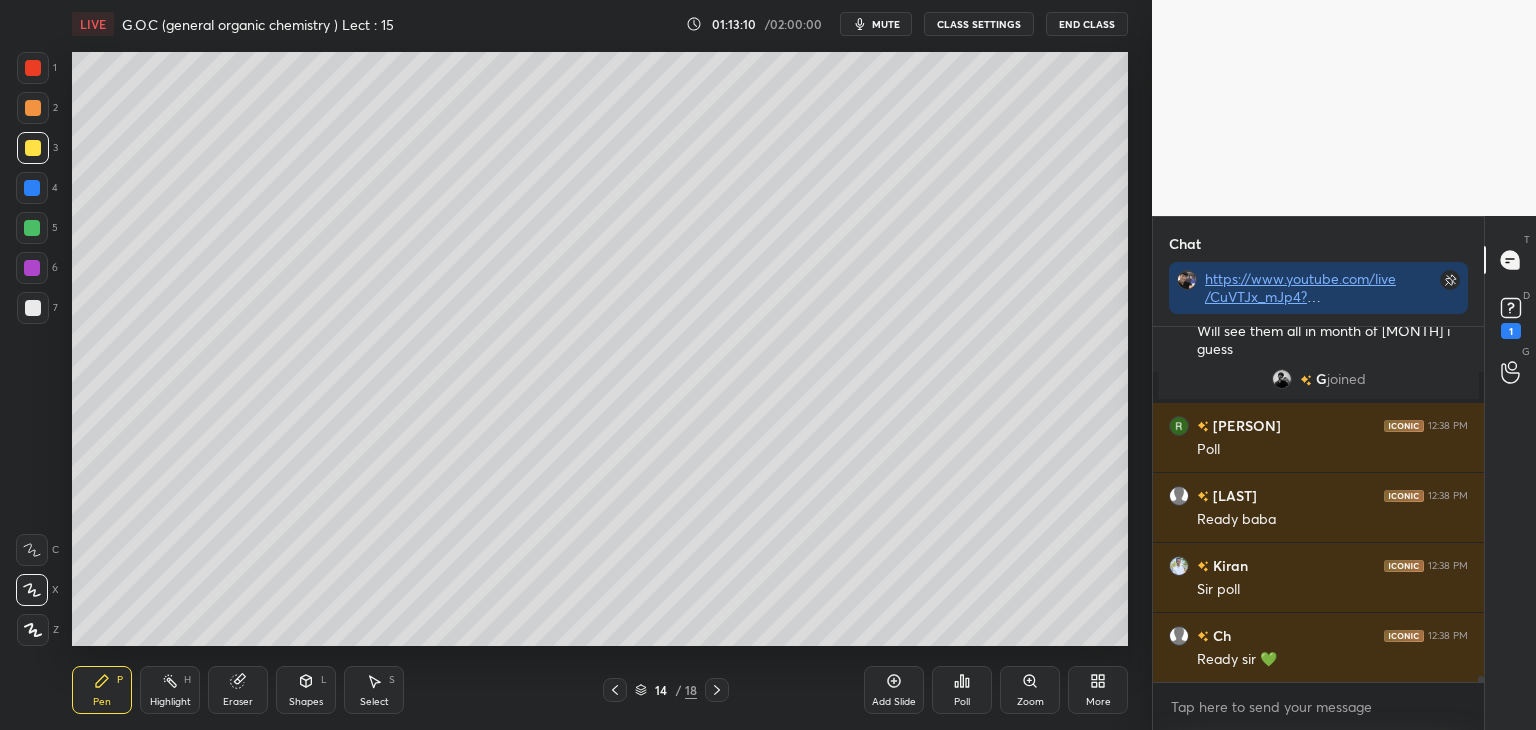 click at bounding box center [33, 148] 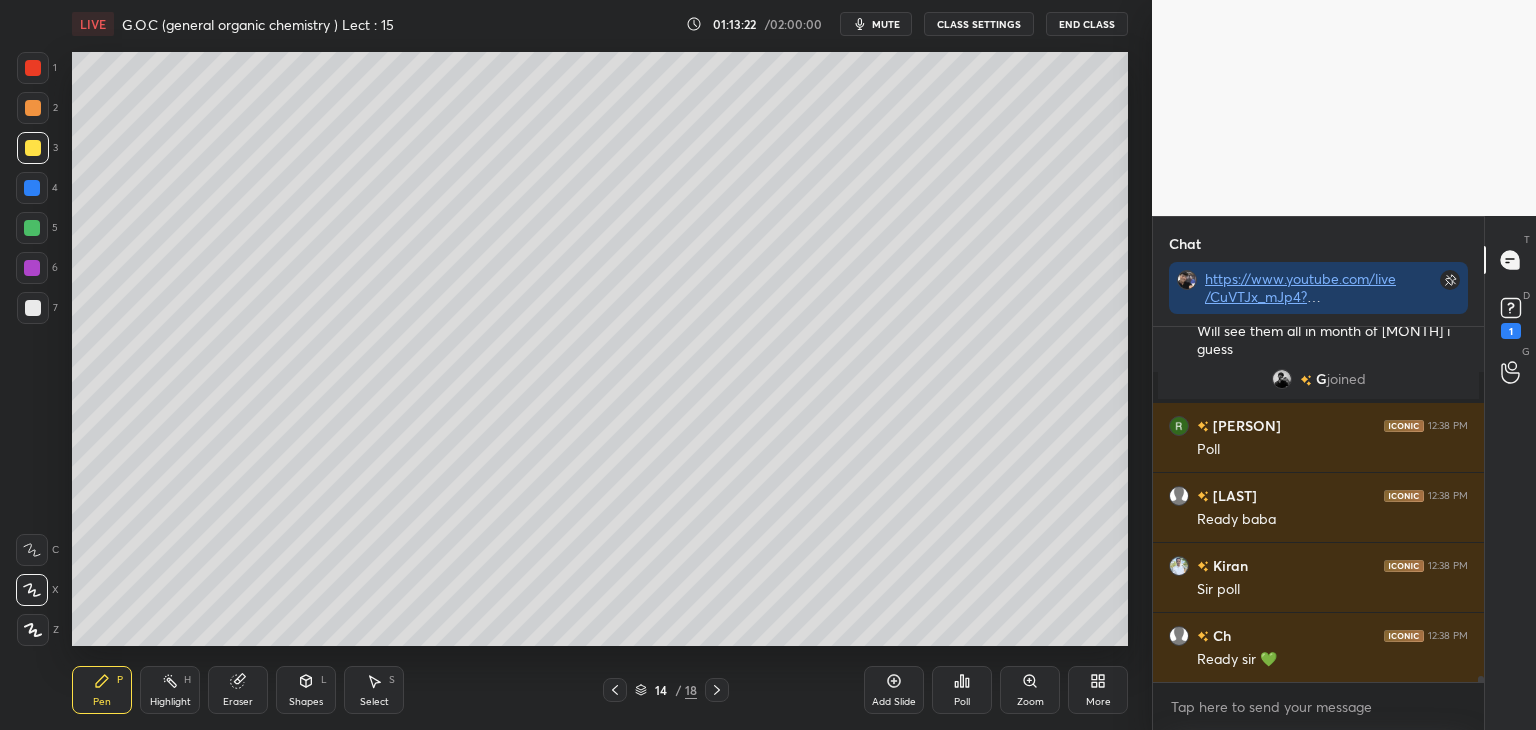 click at bounding box center (32, 228) 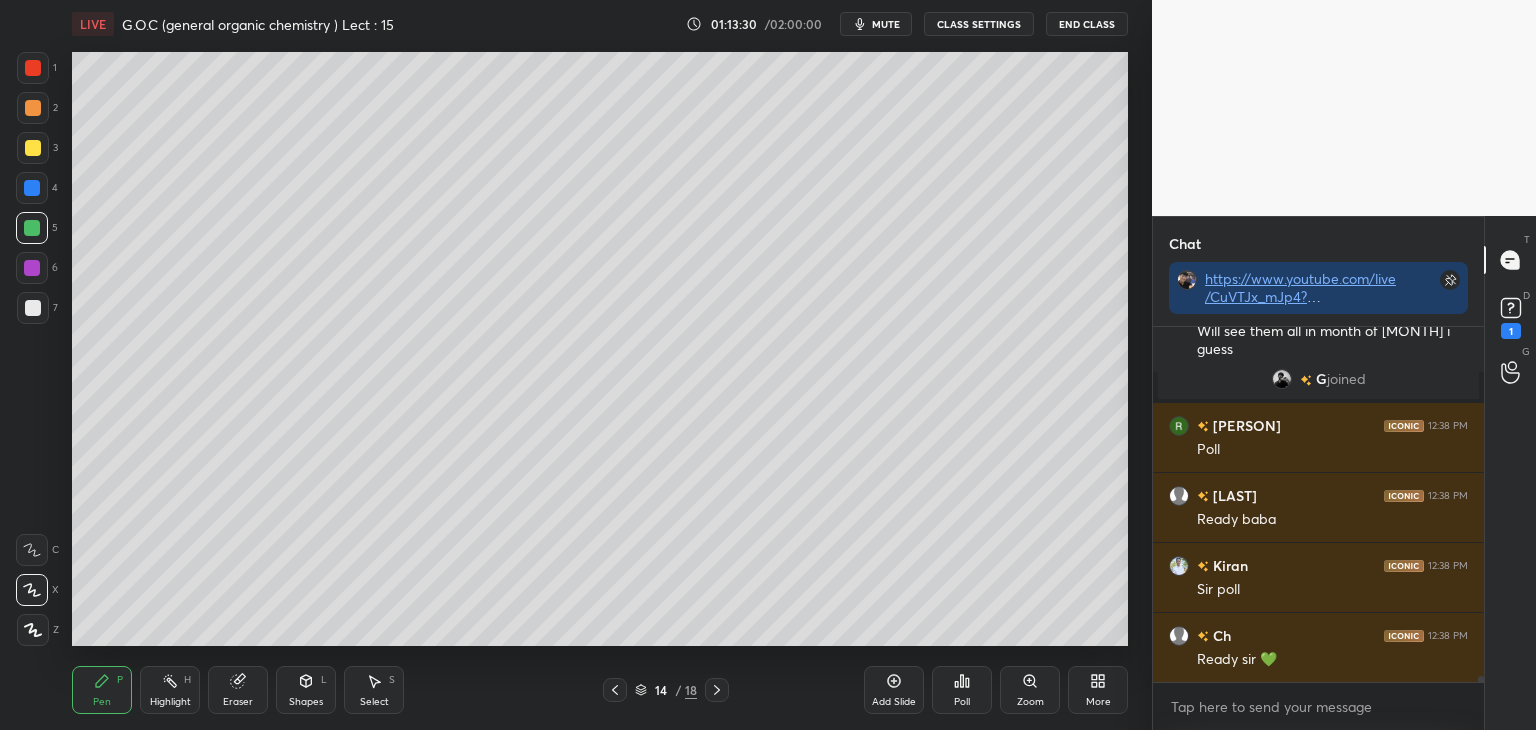click on "Add Slide" at bounding box center [894, 690] 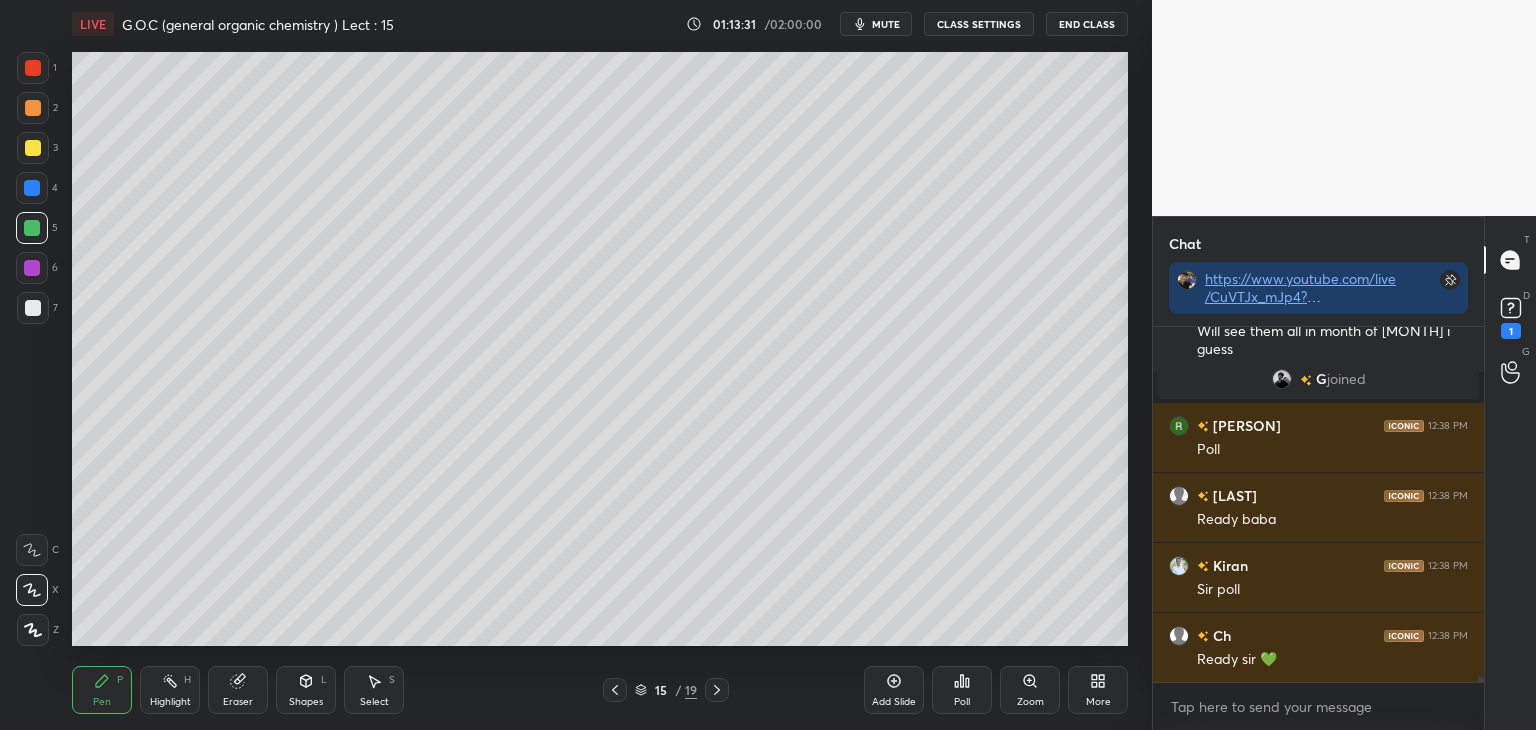 click at bounding box center [32, 228] 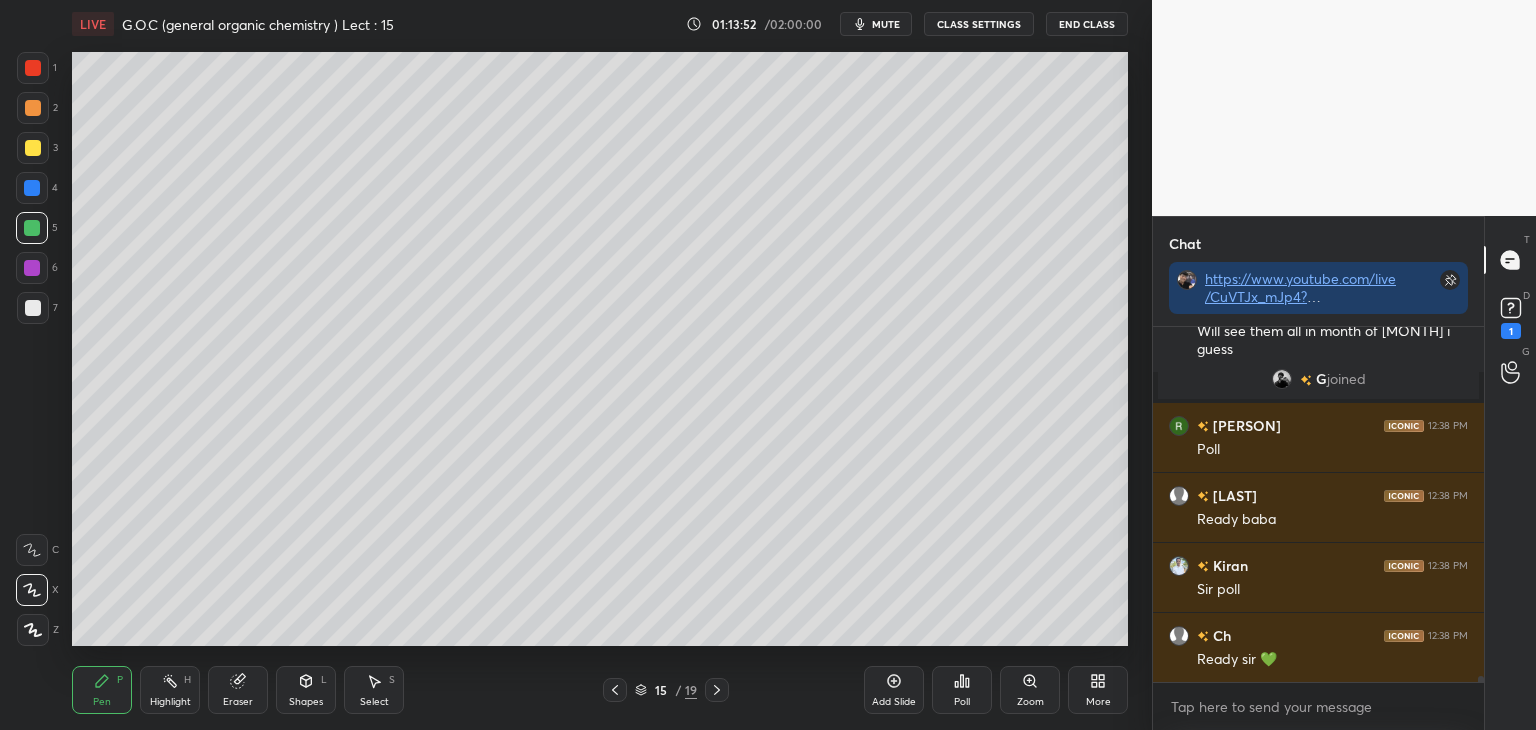 click at bounding box center (32, 188) 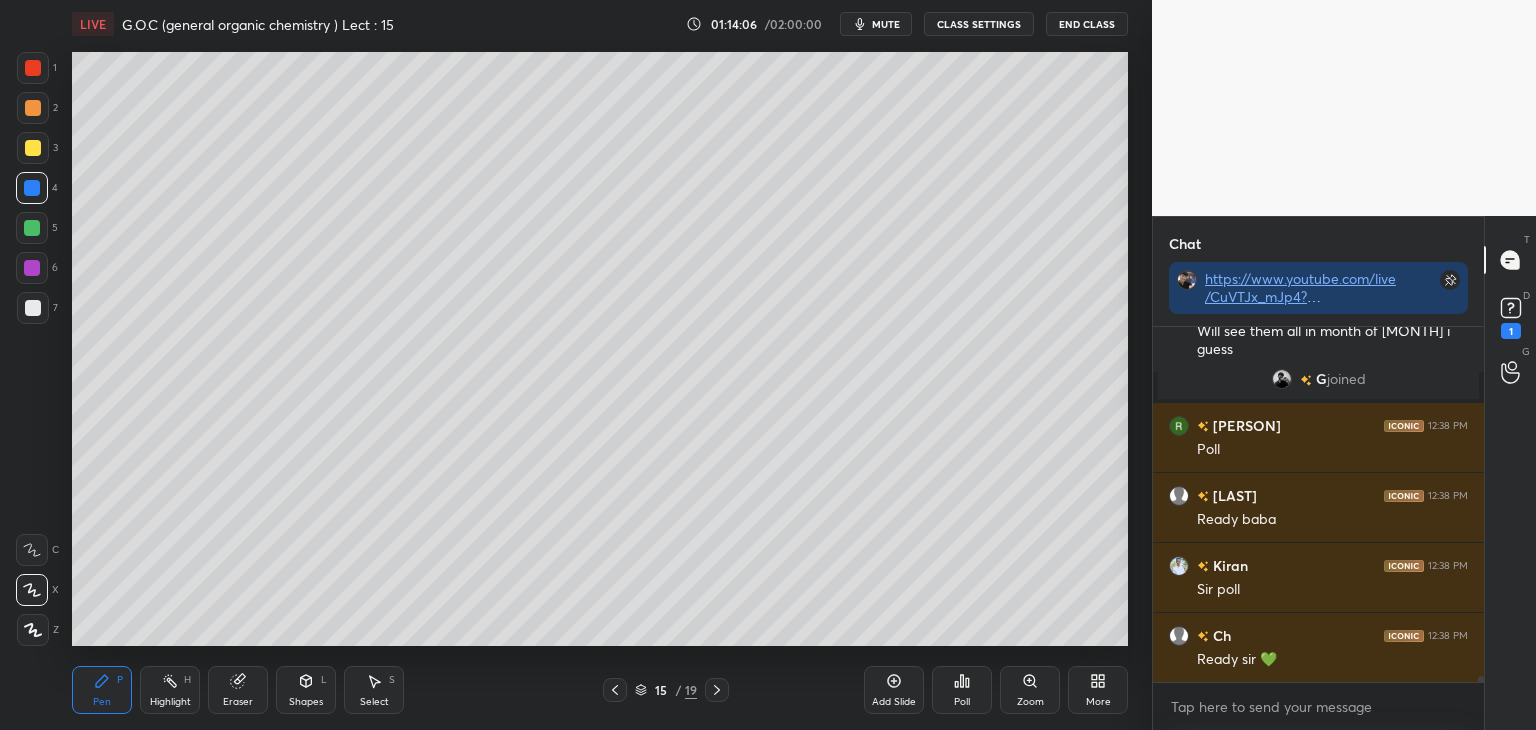 click at bounding box center (33, 148) 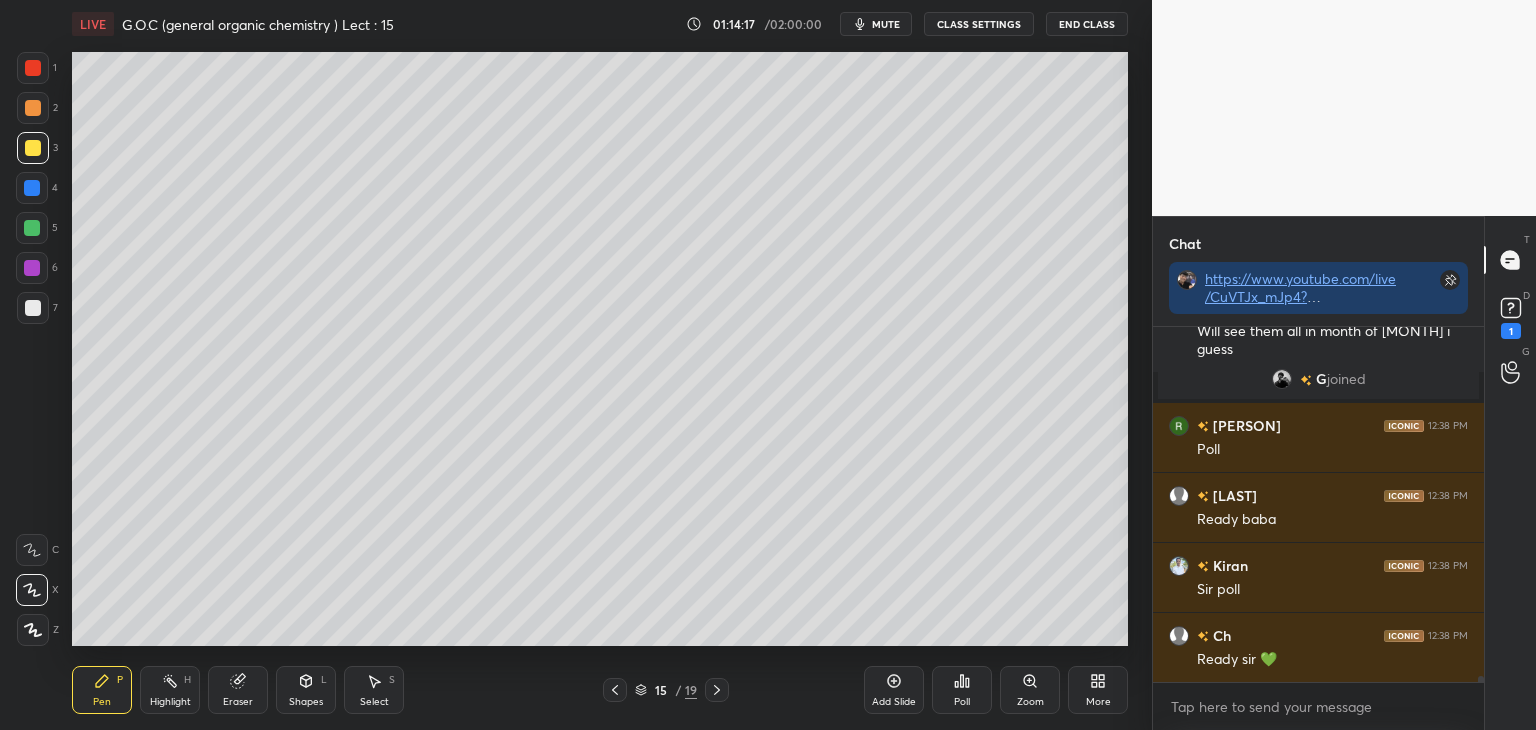 click at bounding box center [32, 188] 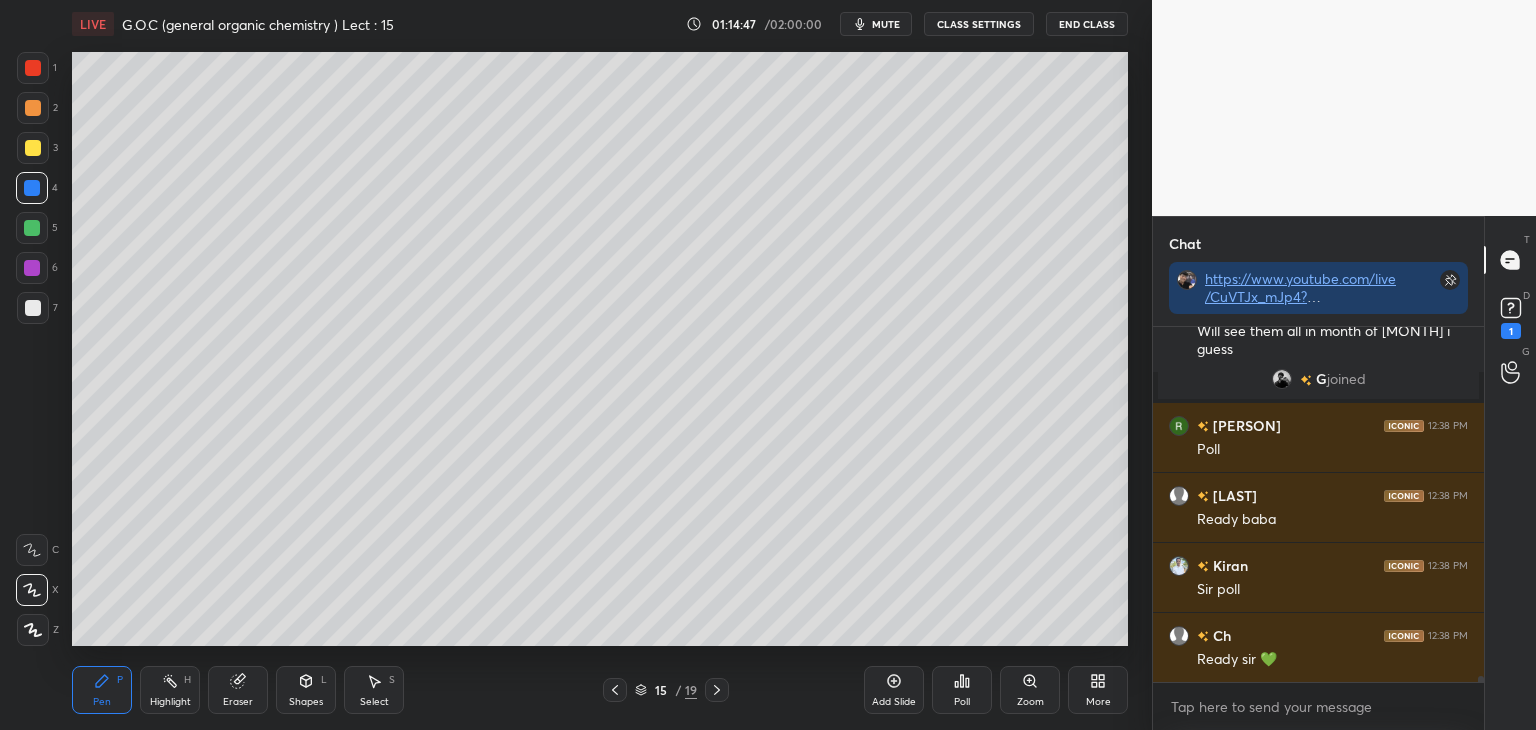 click at bounding box center (32, 228) 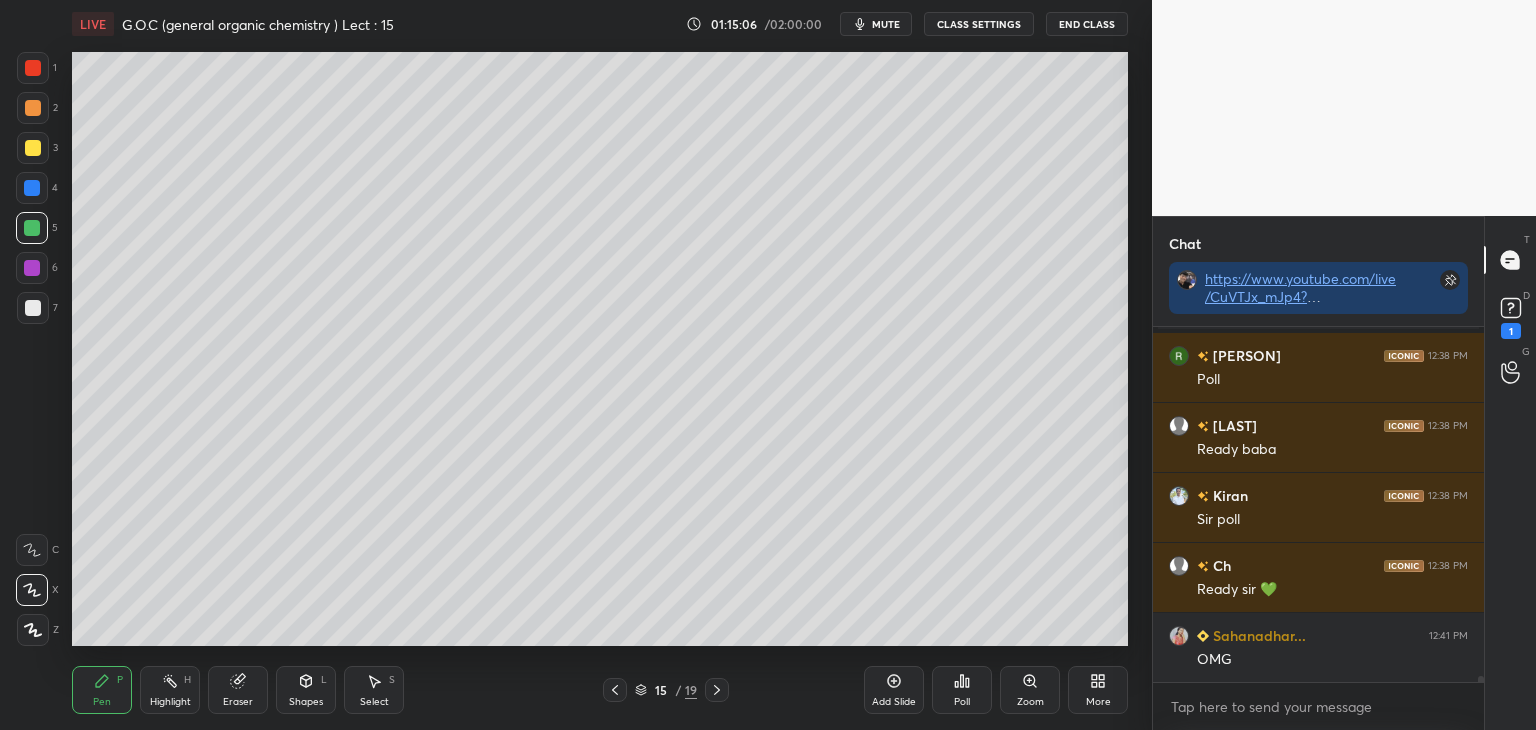 scroll, scrollTop: 20618, scrollLeft: 0, axis: vertical 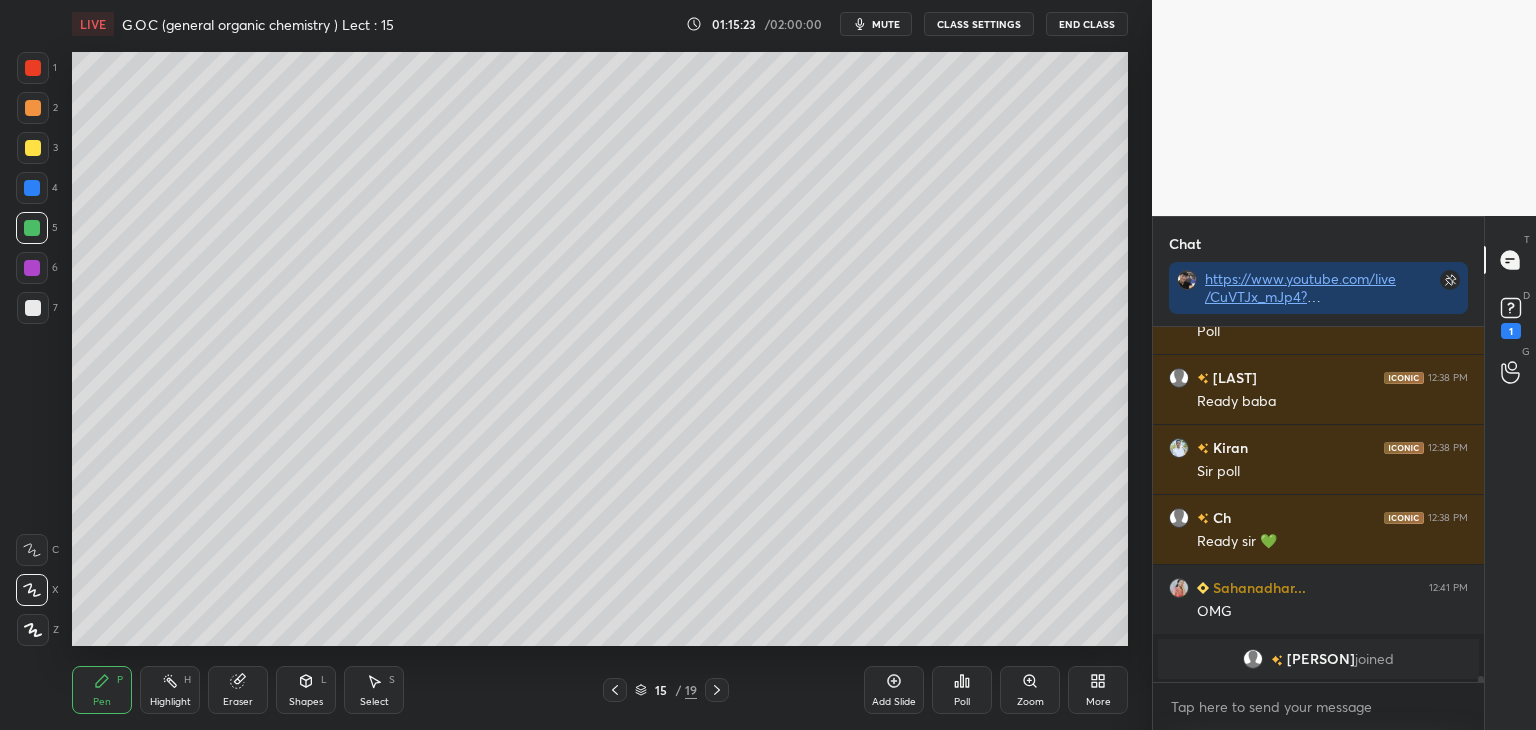 click at bounding box center [33, 308] 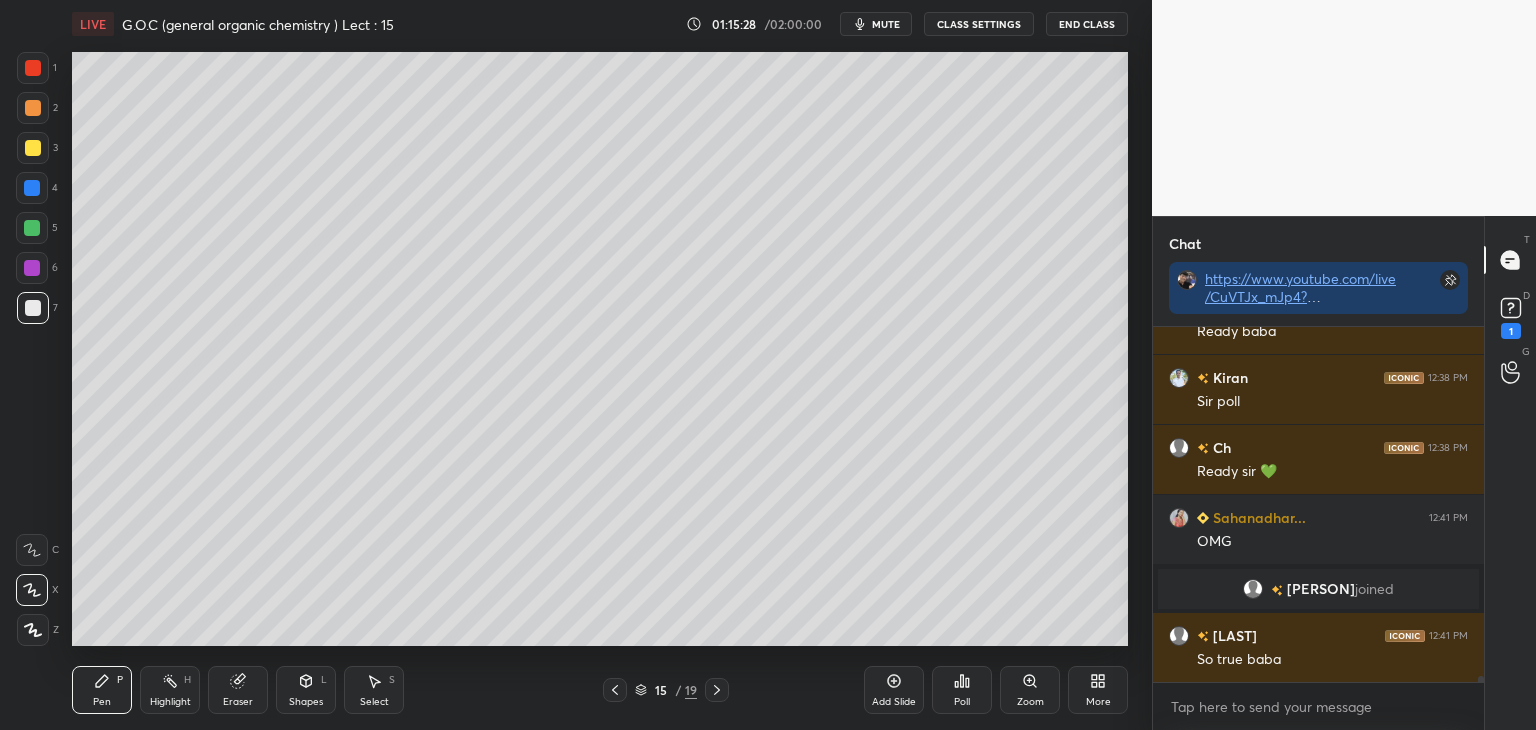 scroll, scrollTop: 20640, scrollLeft: 0, axis: vertical 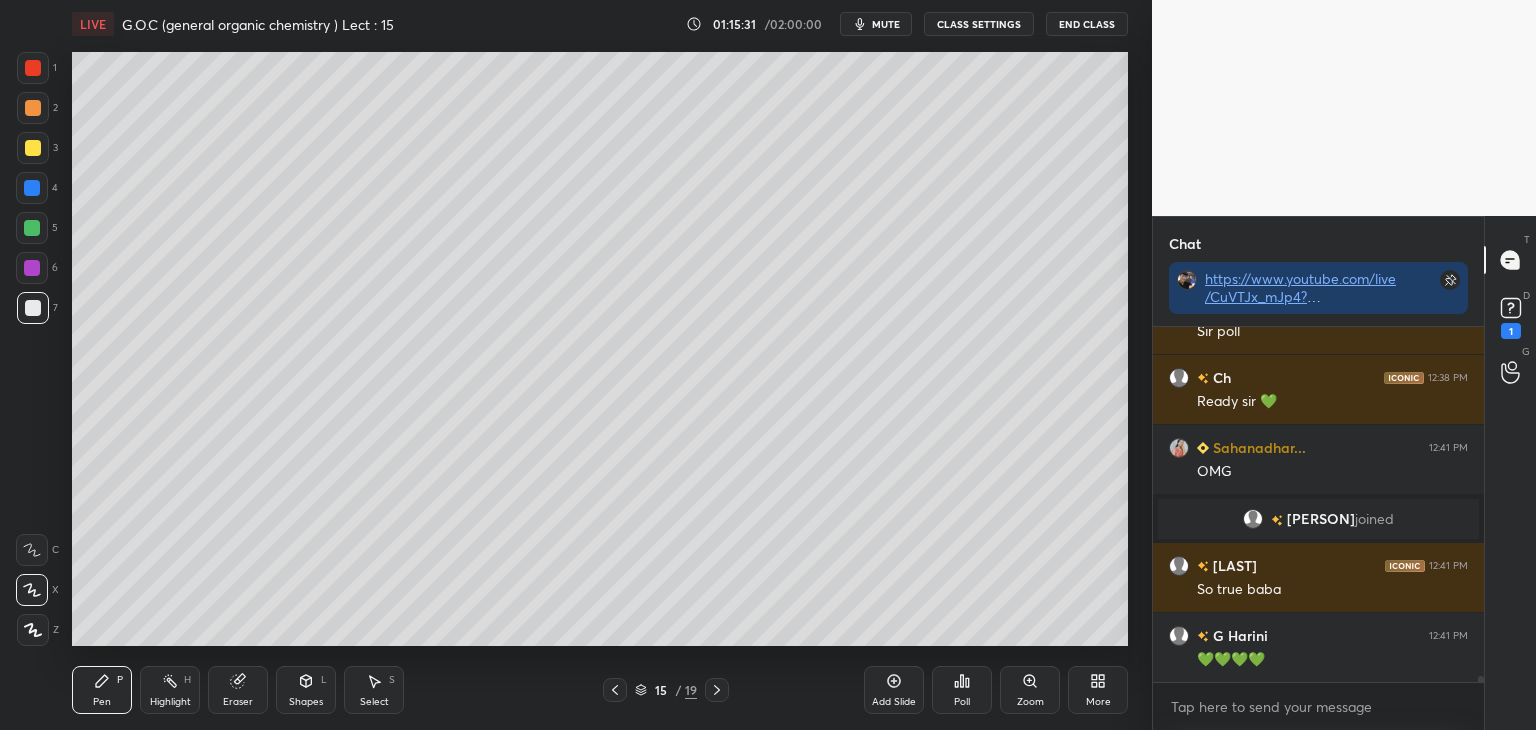 click at bounding box center (32, 228) 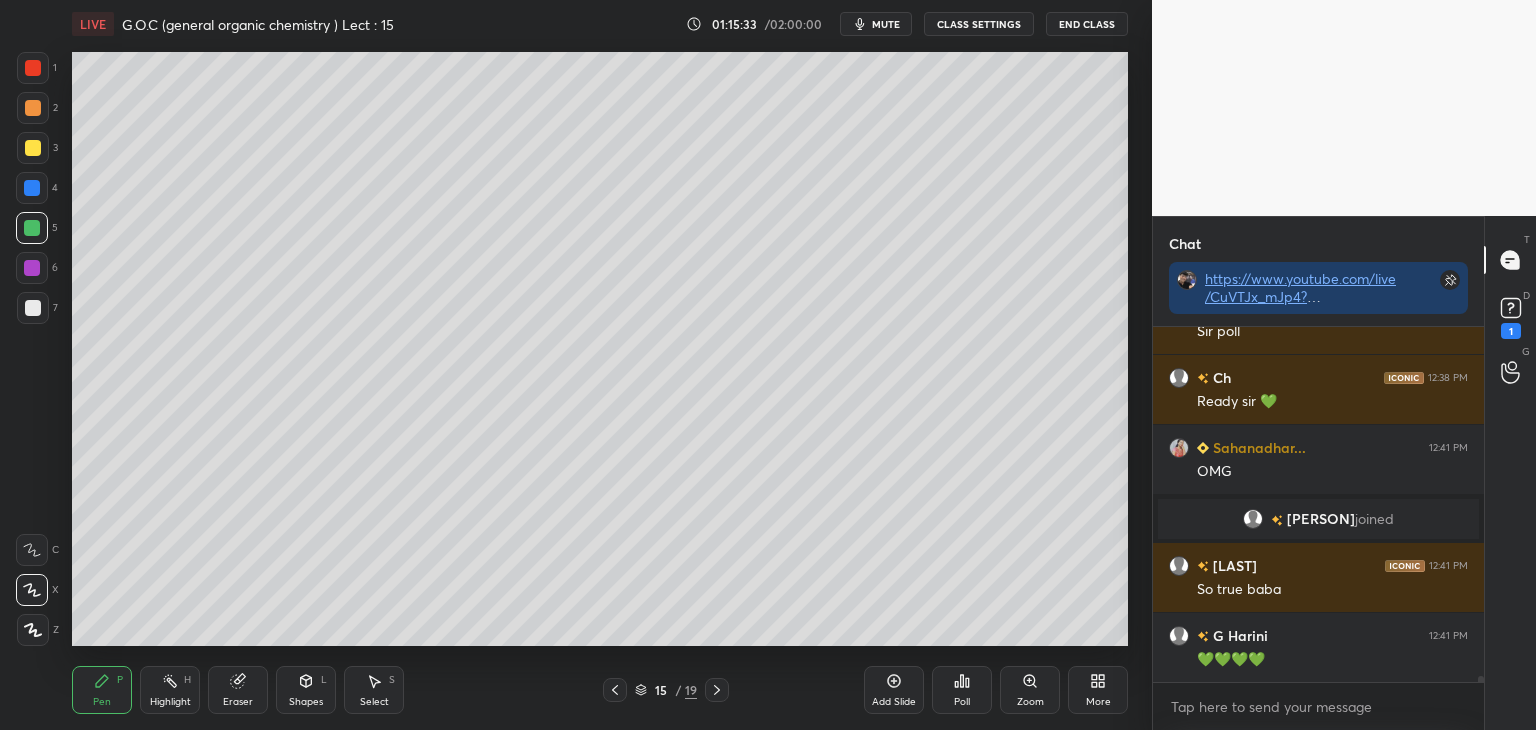 click on "Highlight H" at bounding box center (170, 690) 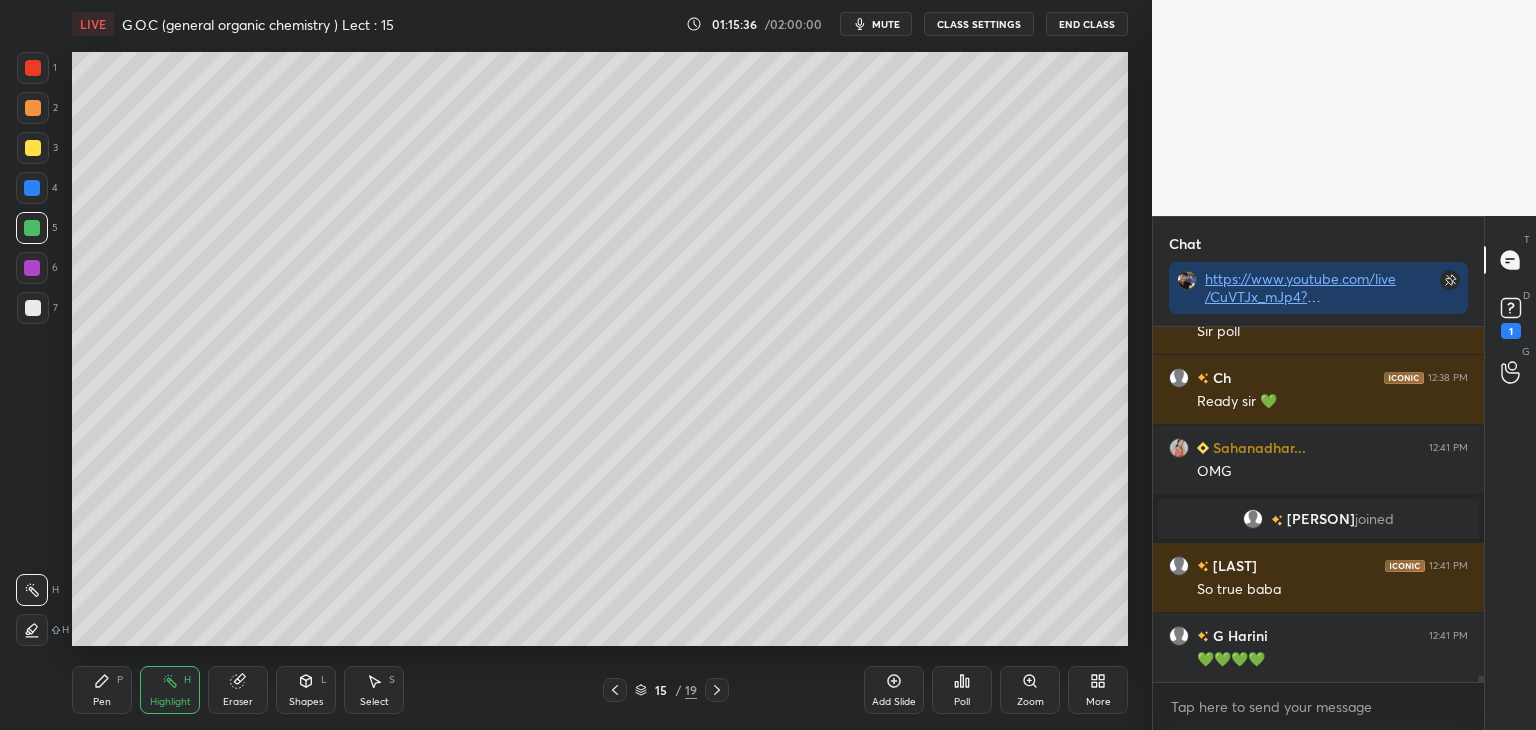 click 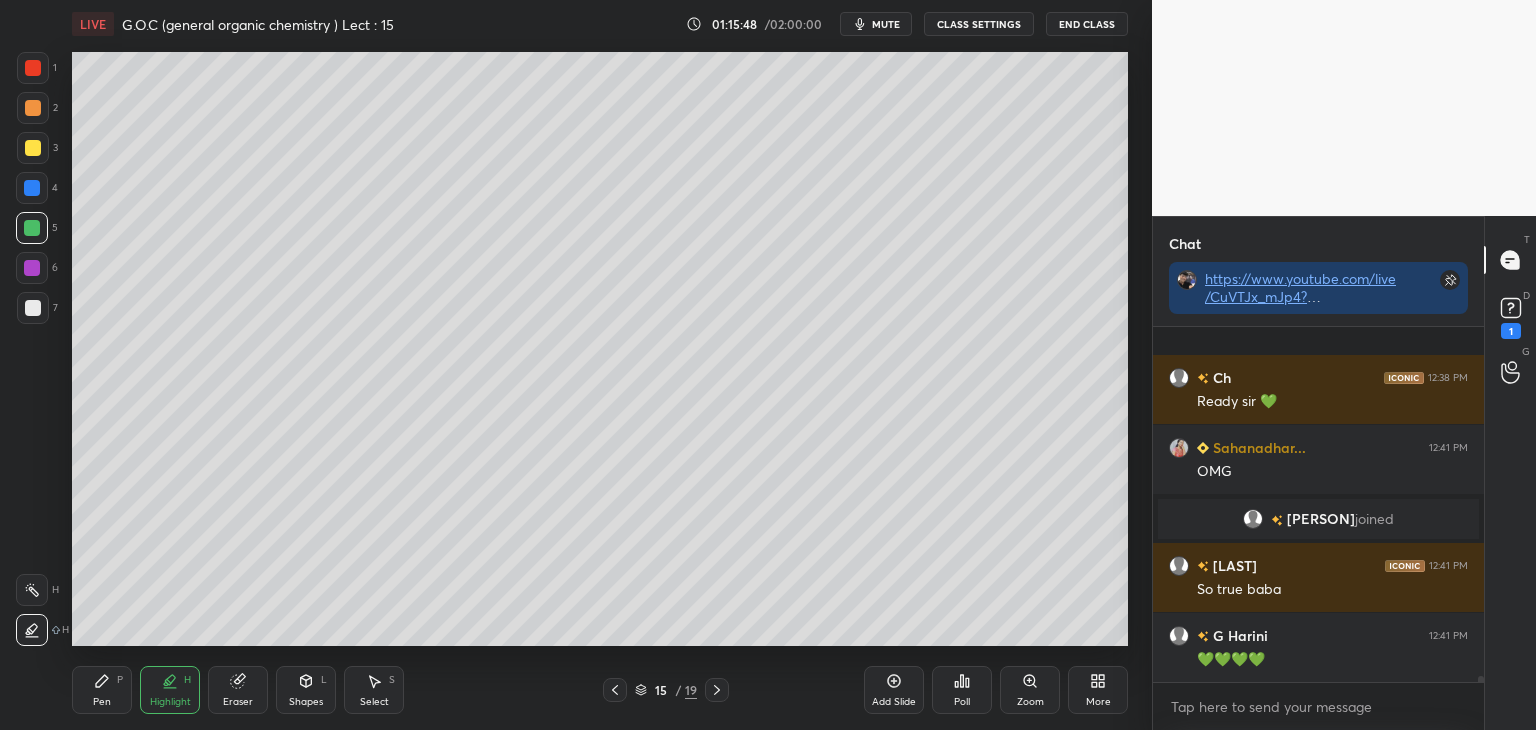 scroll, scrollTop: 20746, scrollLeft: 0, axis: vertical 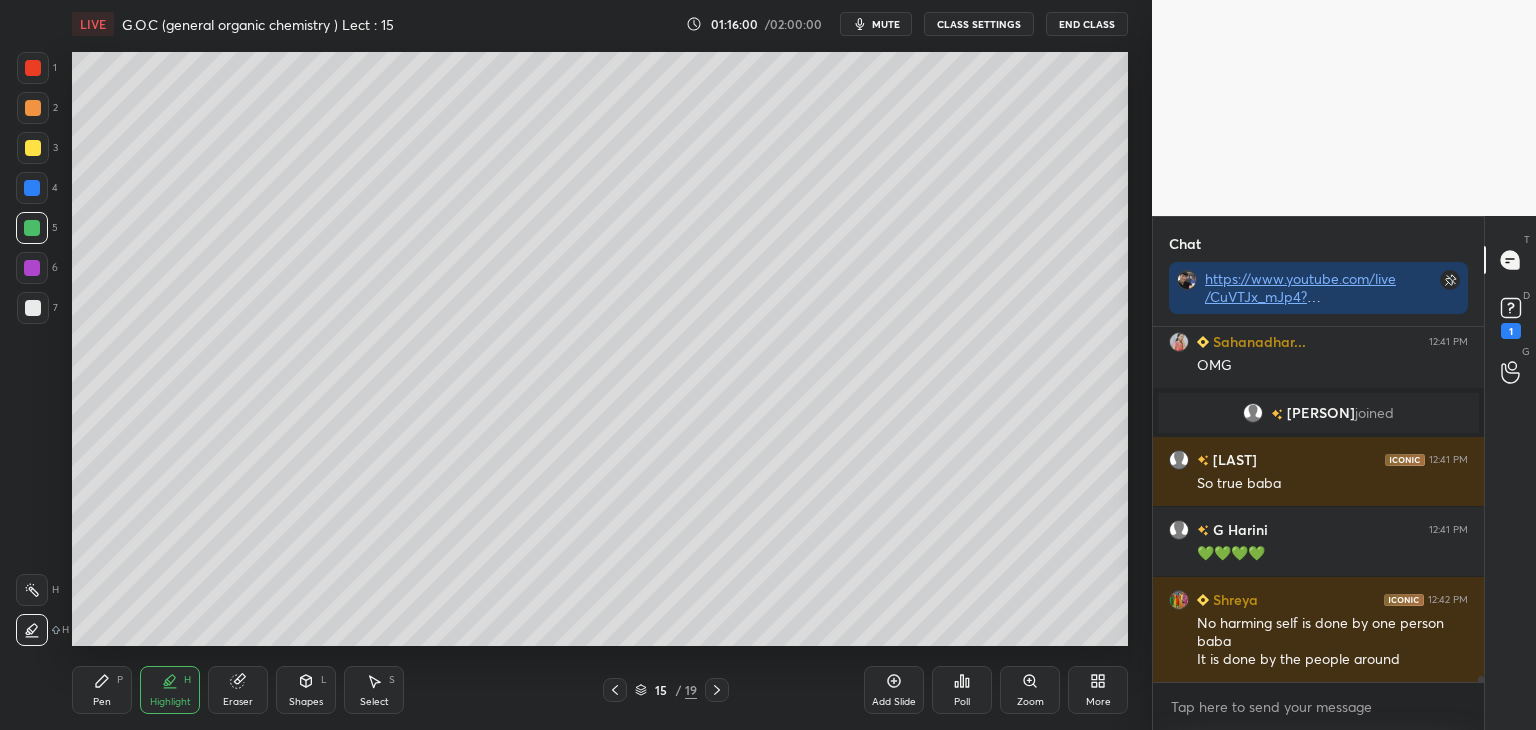 click at bounding box center (33, 148) 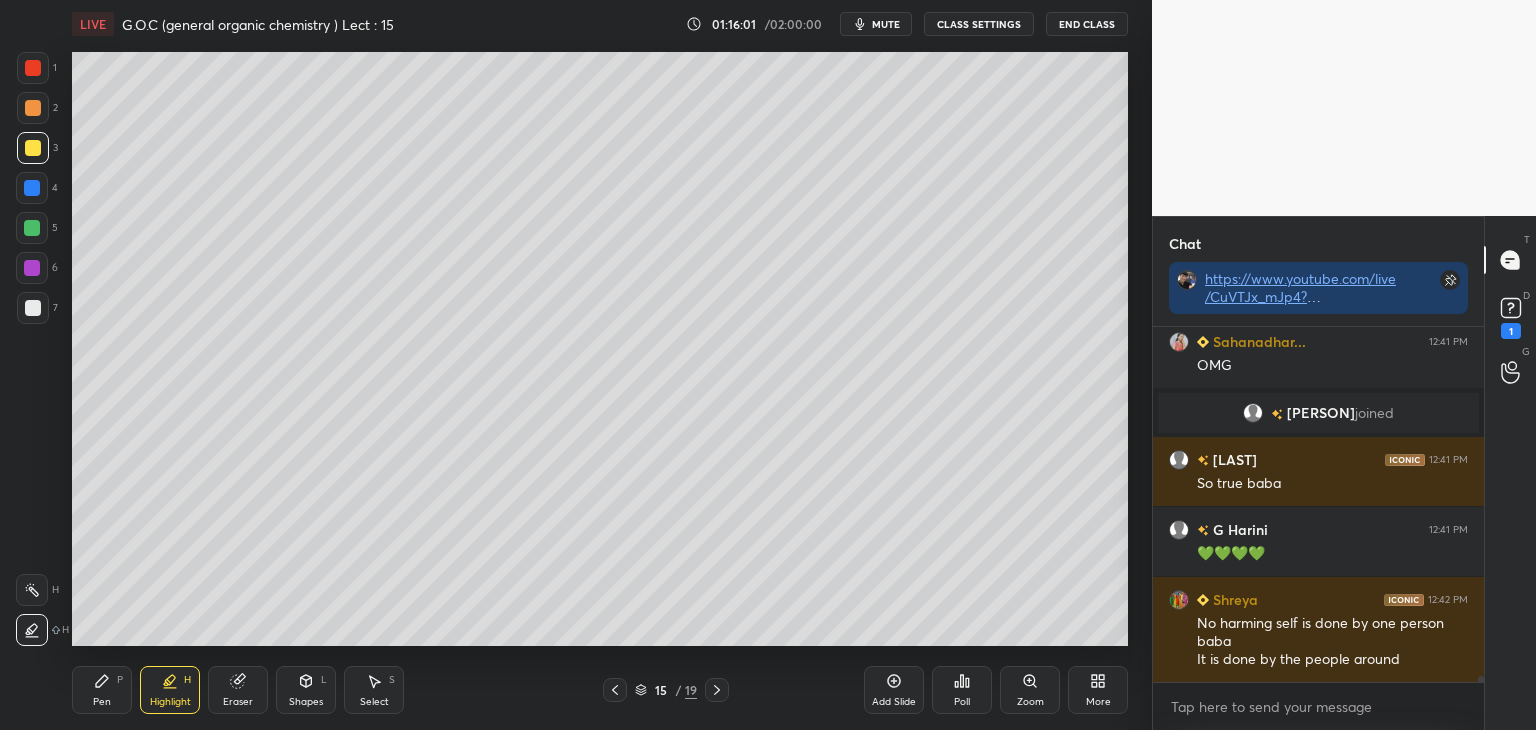 click on "Pen P" at bounding box center (102, 690) 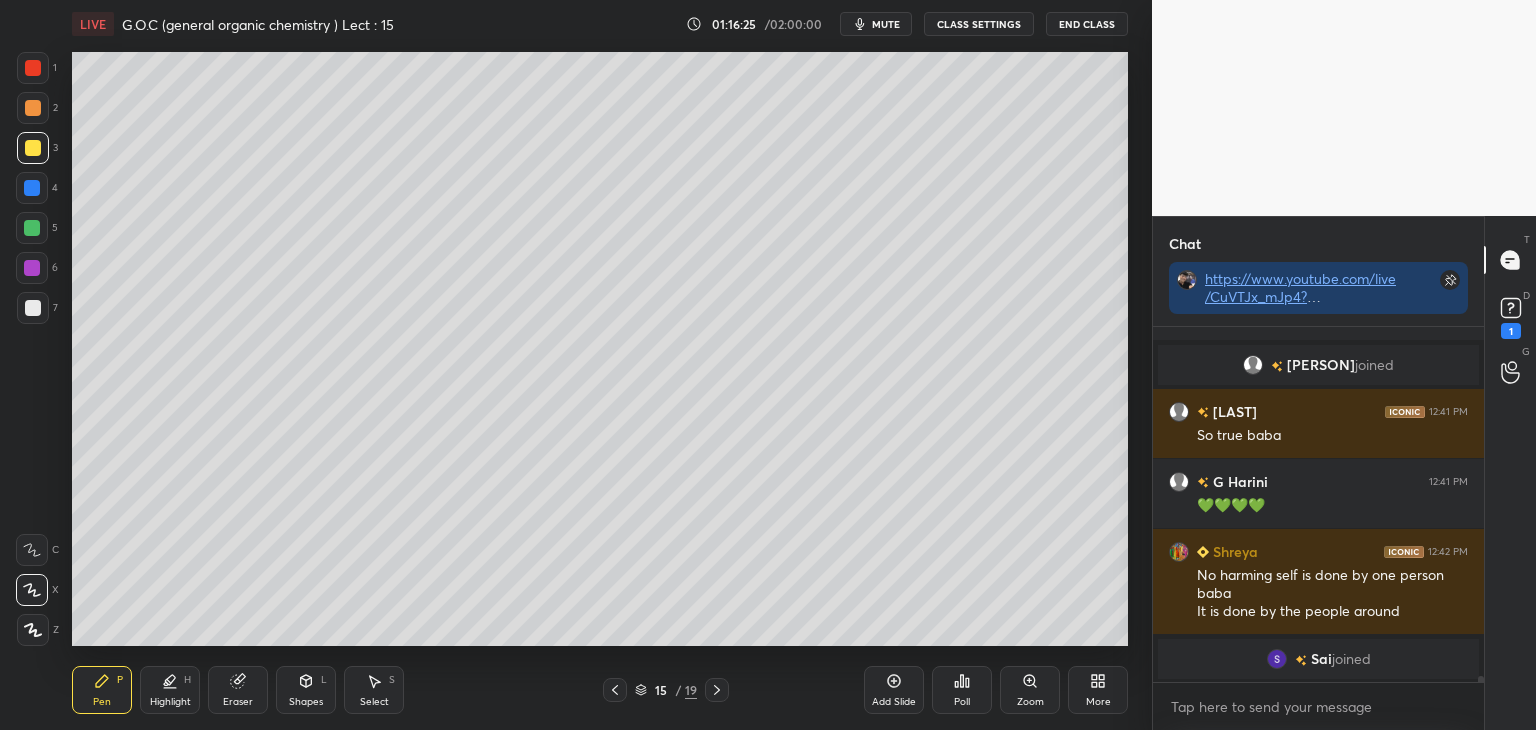 scroll, scrollTop: 20818, scrollLeft: 0, axis: vertical 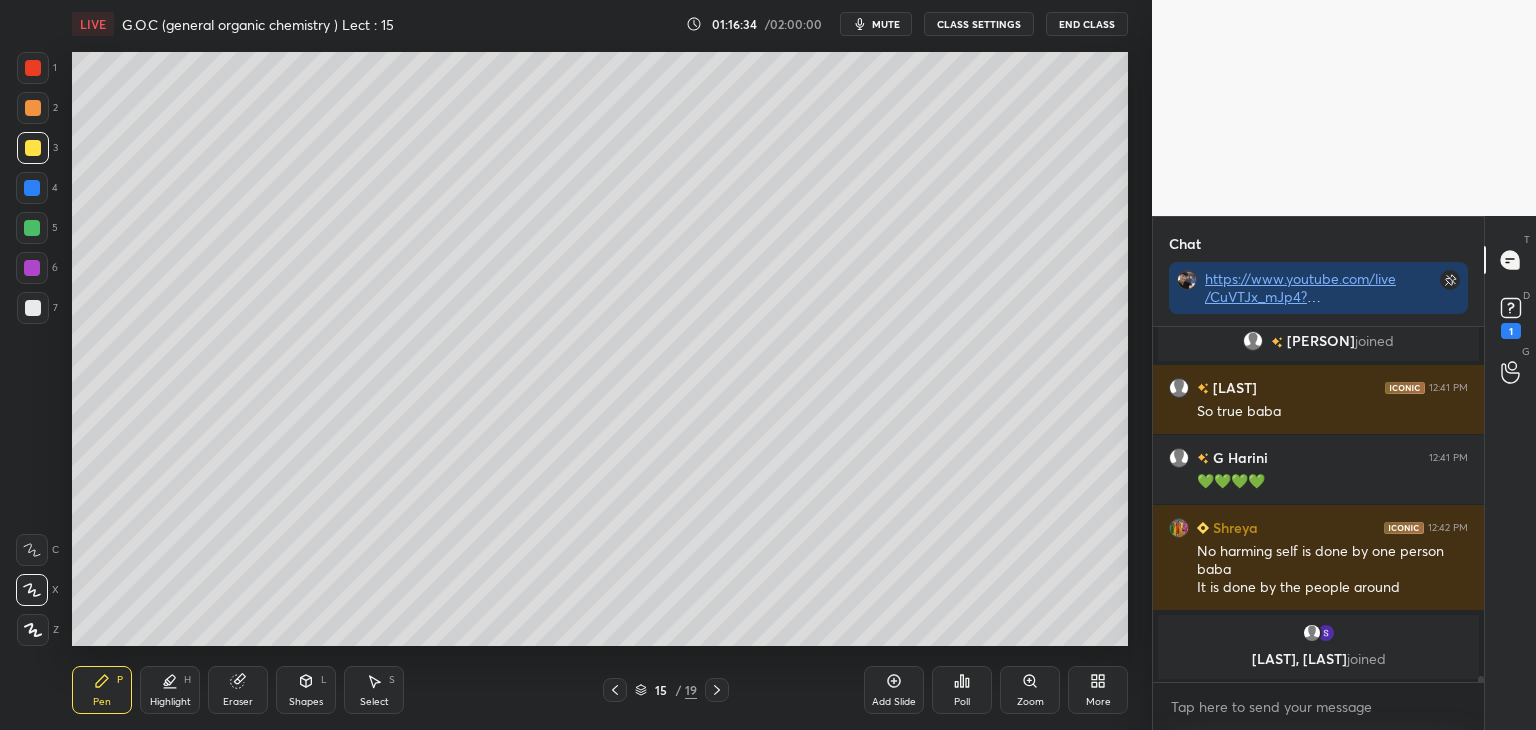 click at bounding box center [32, 188] 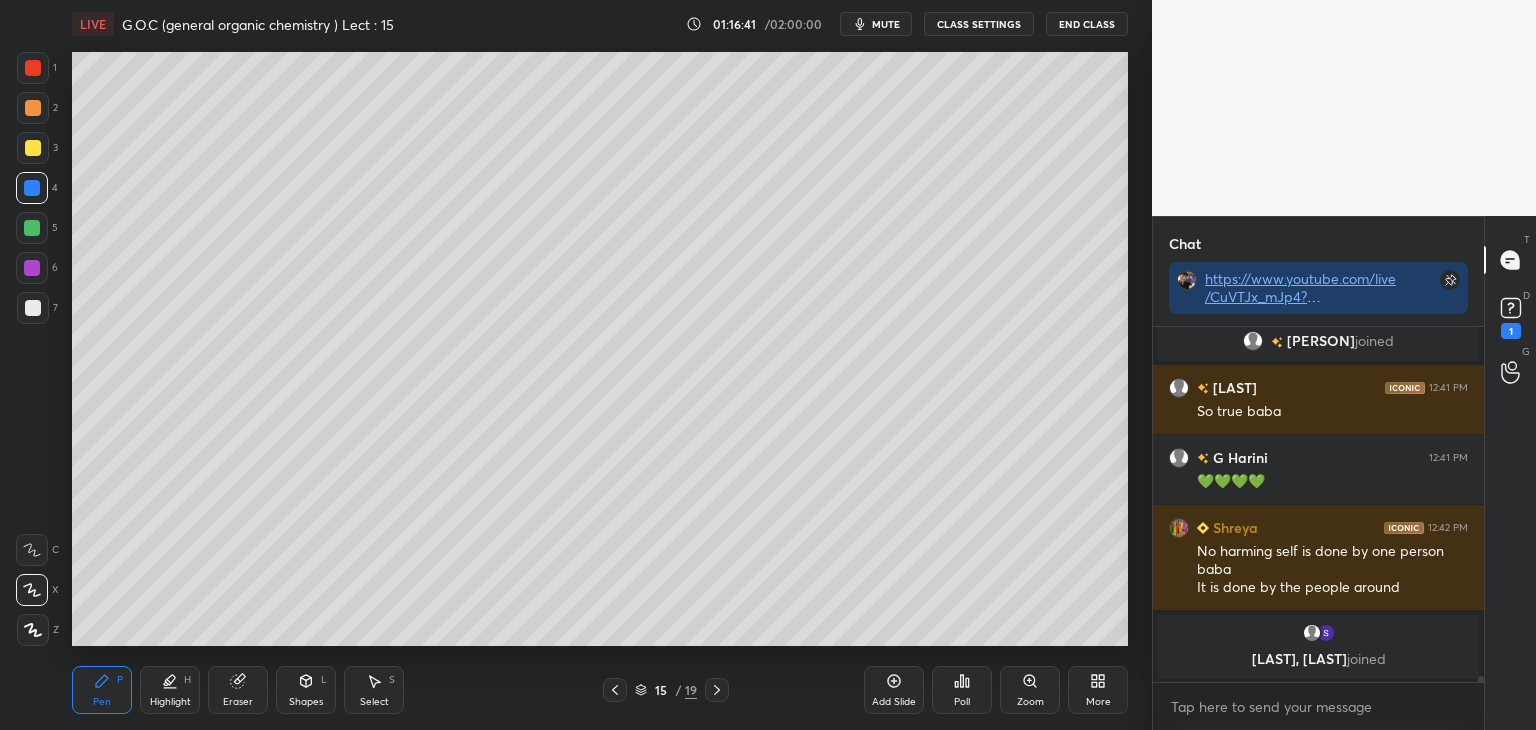 click at bounding box center (33, 108) 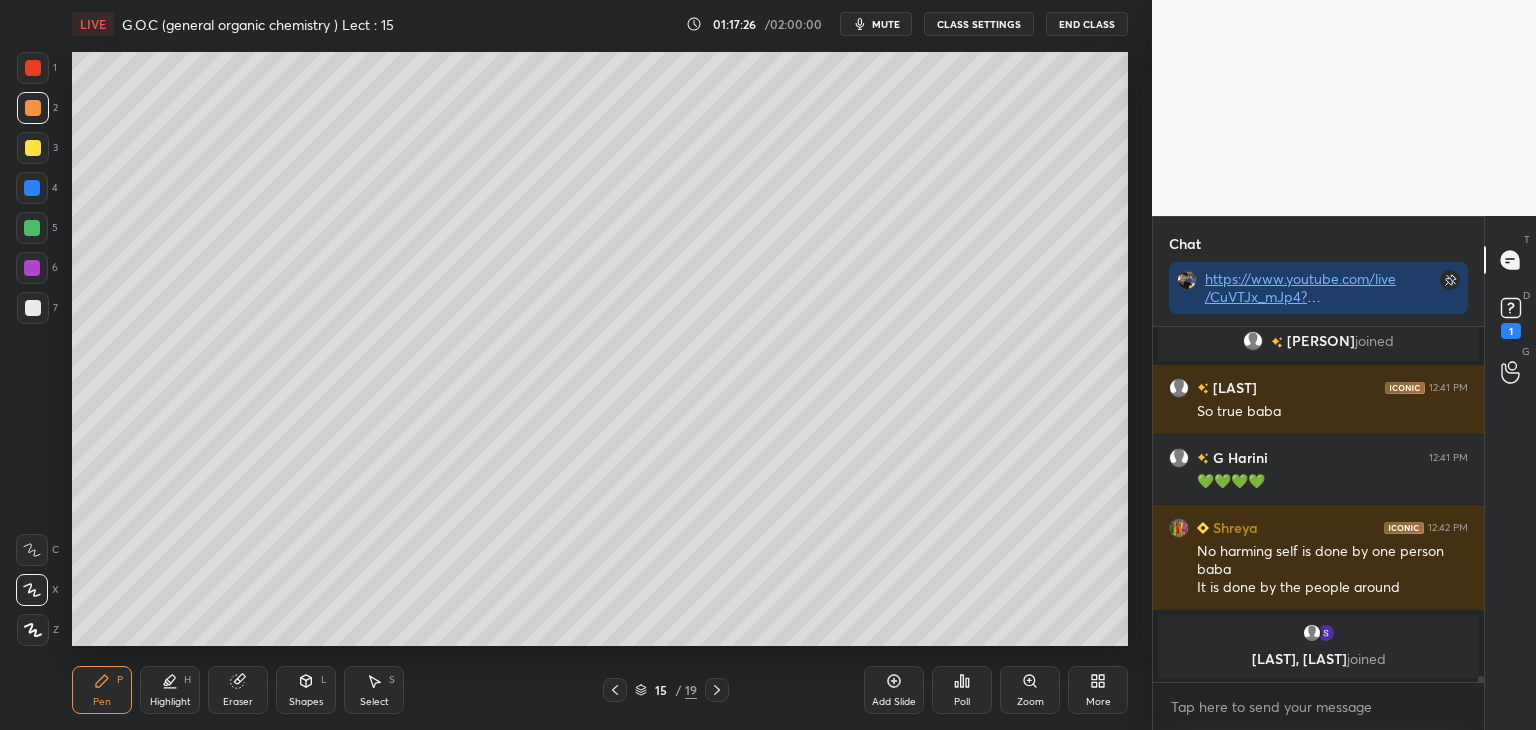 scroll, scrollTop: 20732, scrollLeft: 0, axis: vertical 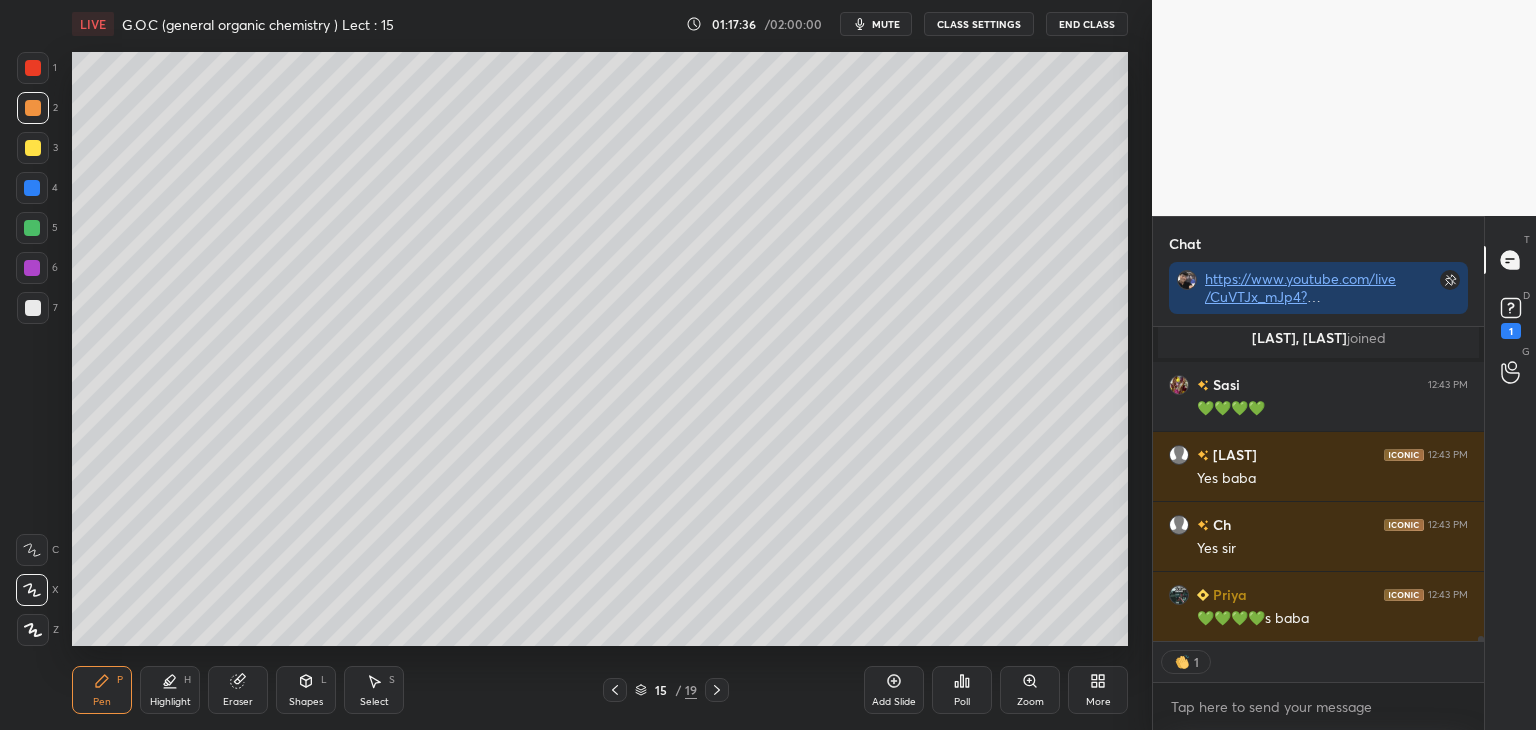 click 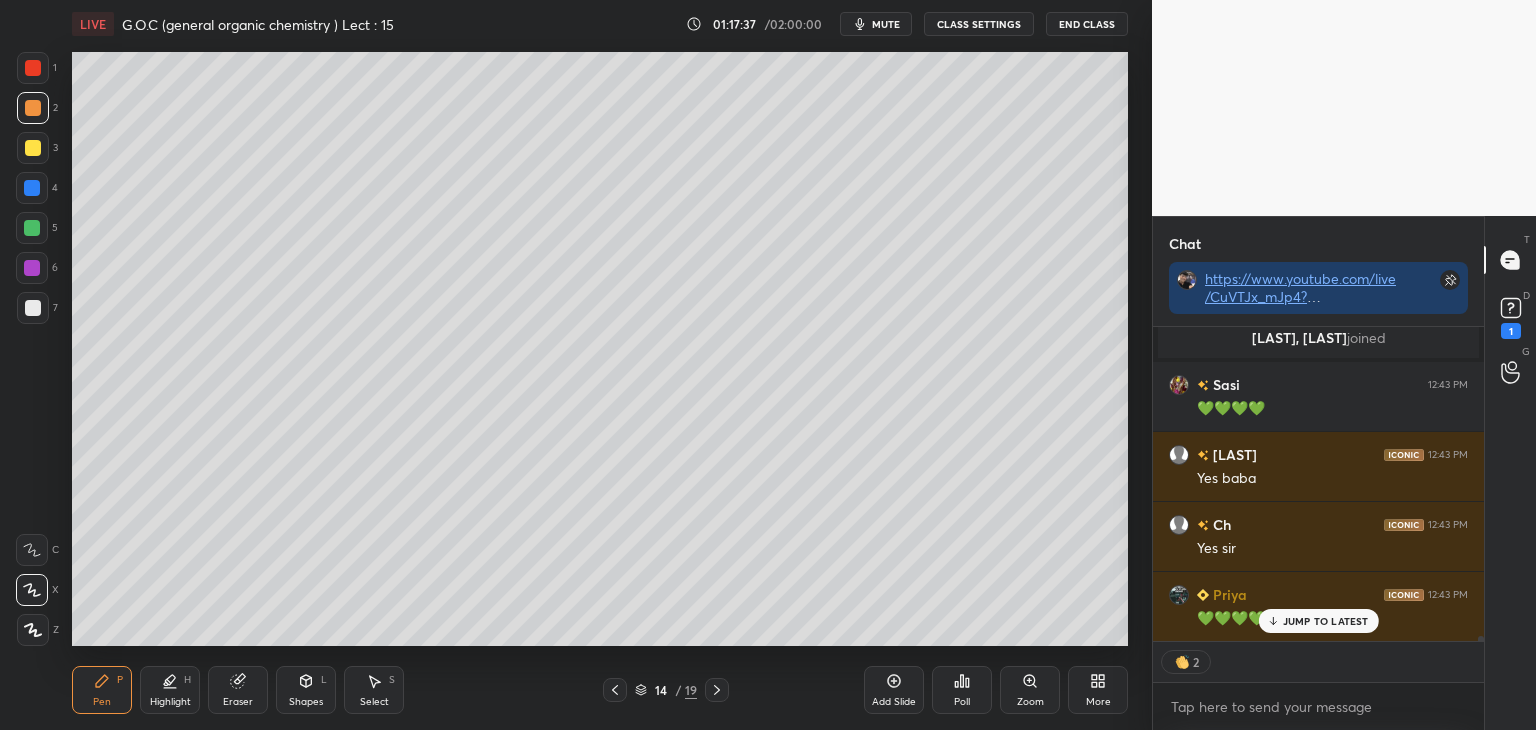 scroll, scrollTop: 21052, scrollLeft: 0, axis: vertical 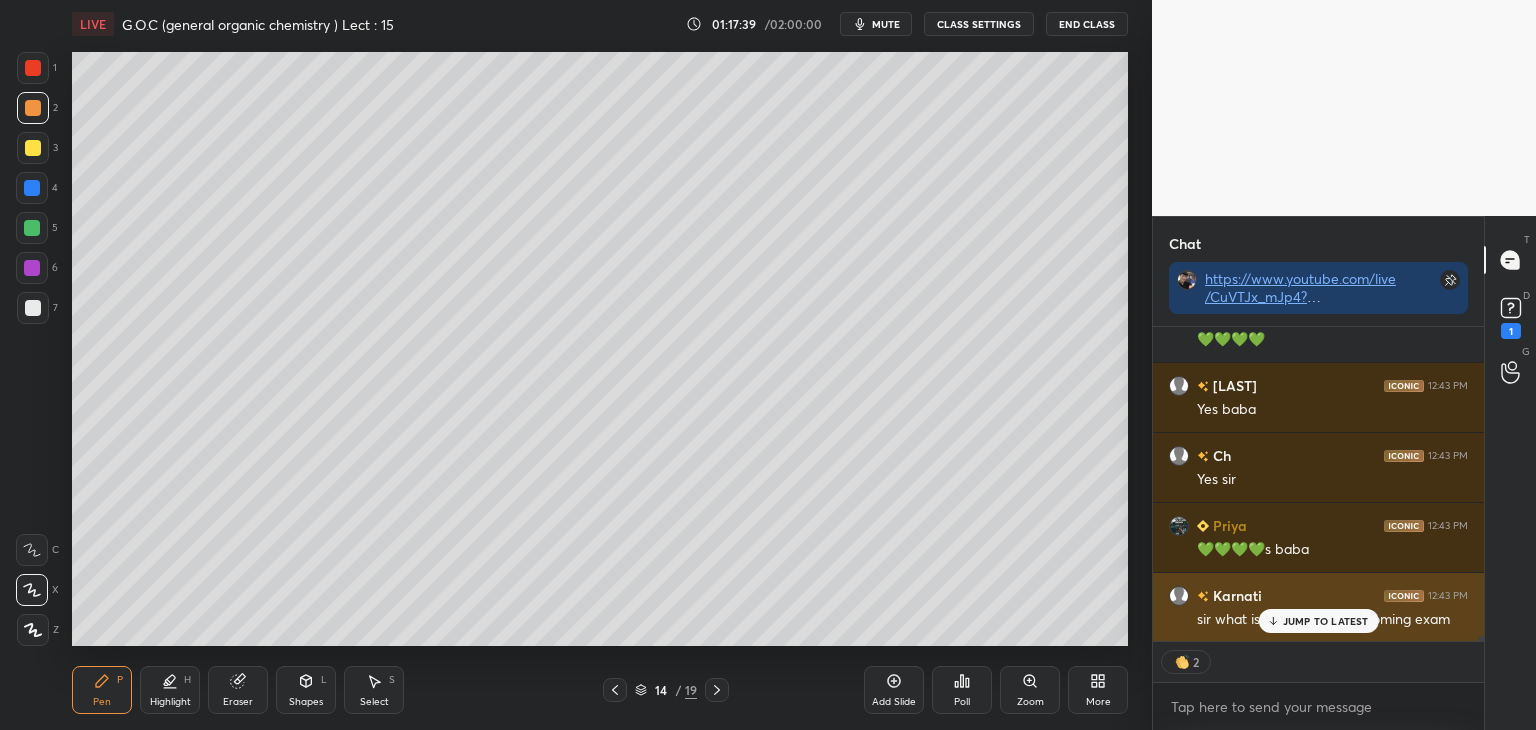 click 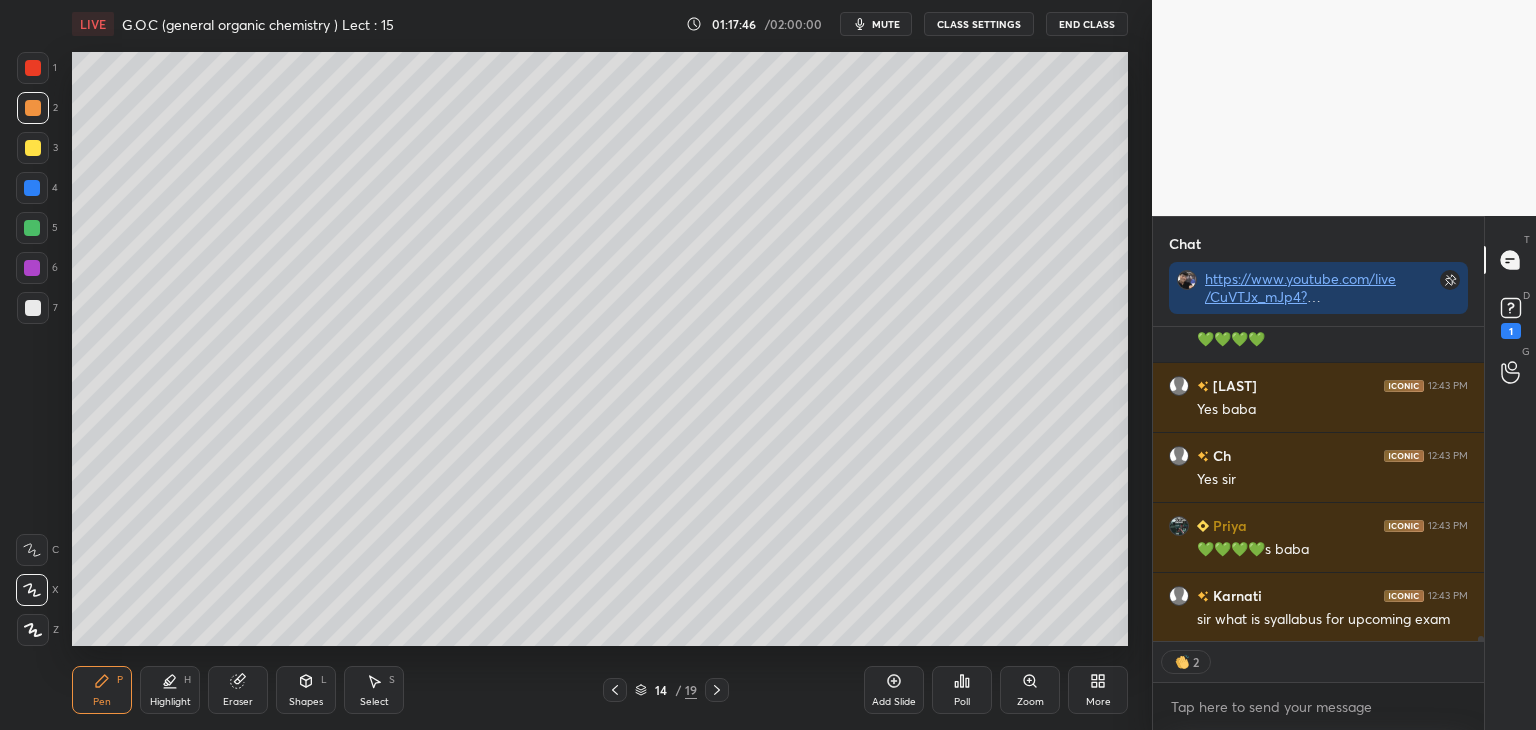 scroll, scrollTop: 6, scrollLeft: 6, axis: both 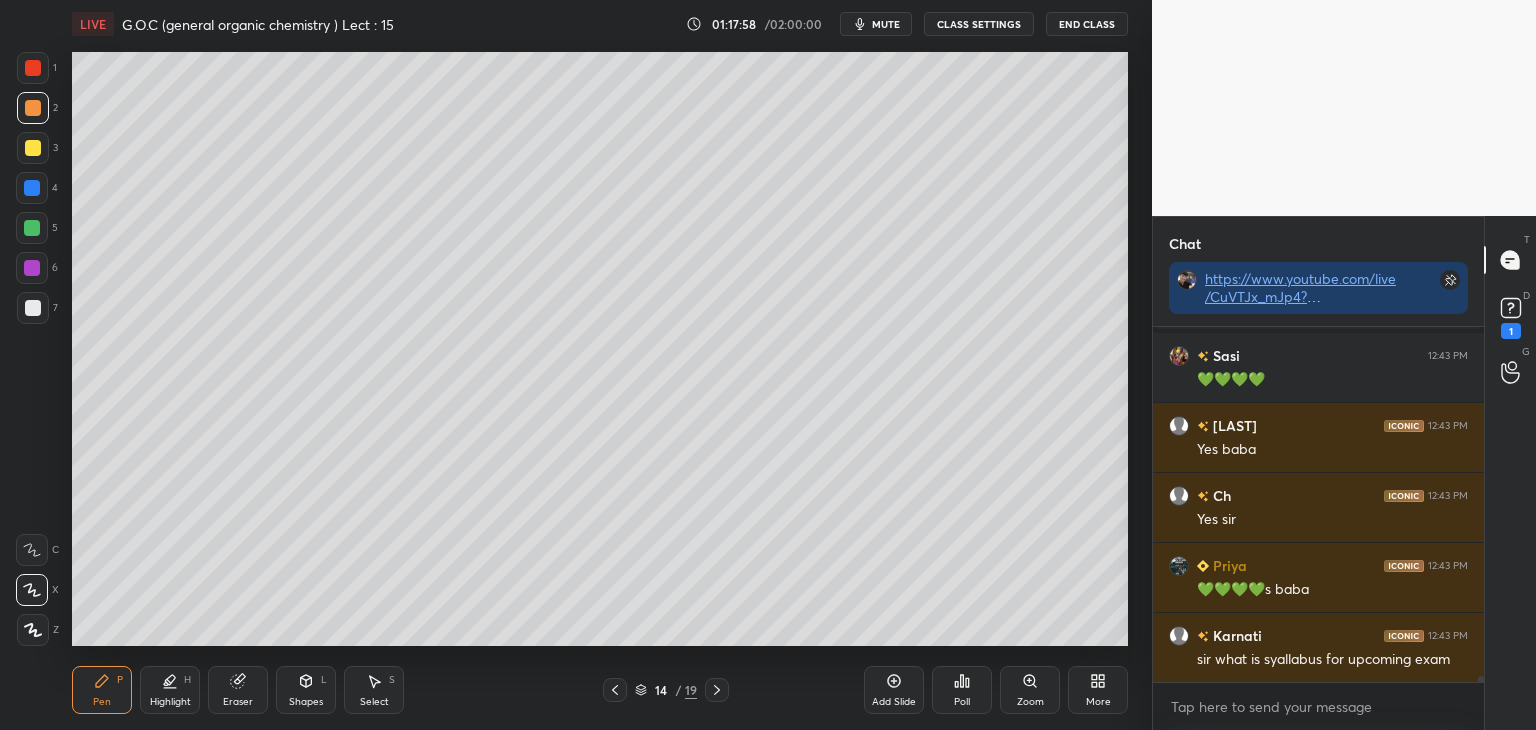 click 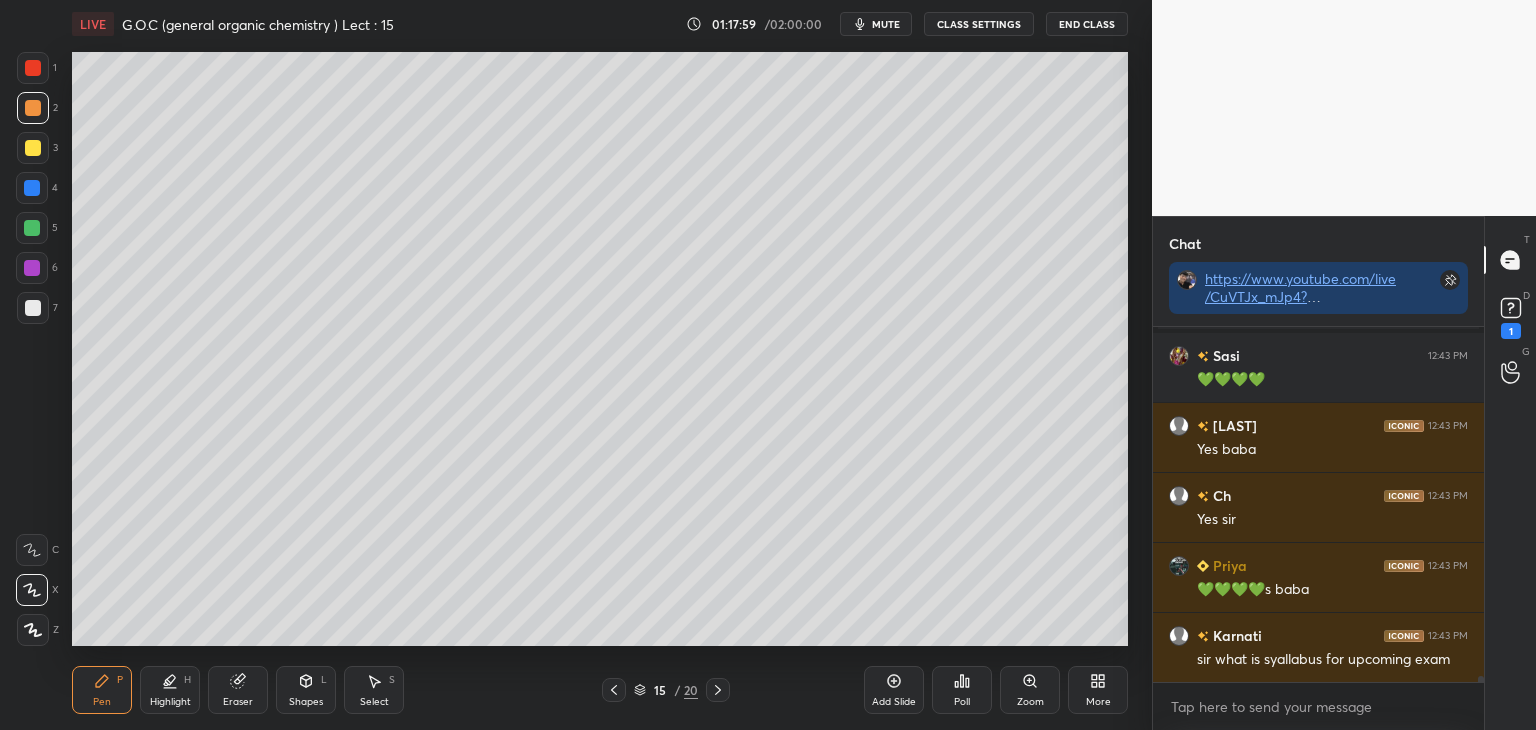 click at bounding box center [33, 308] 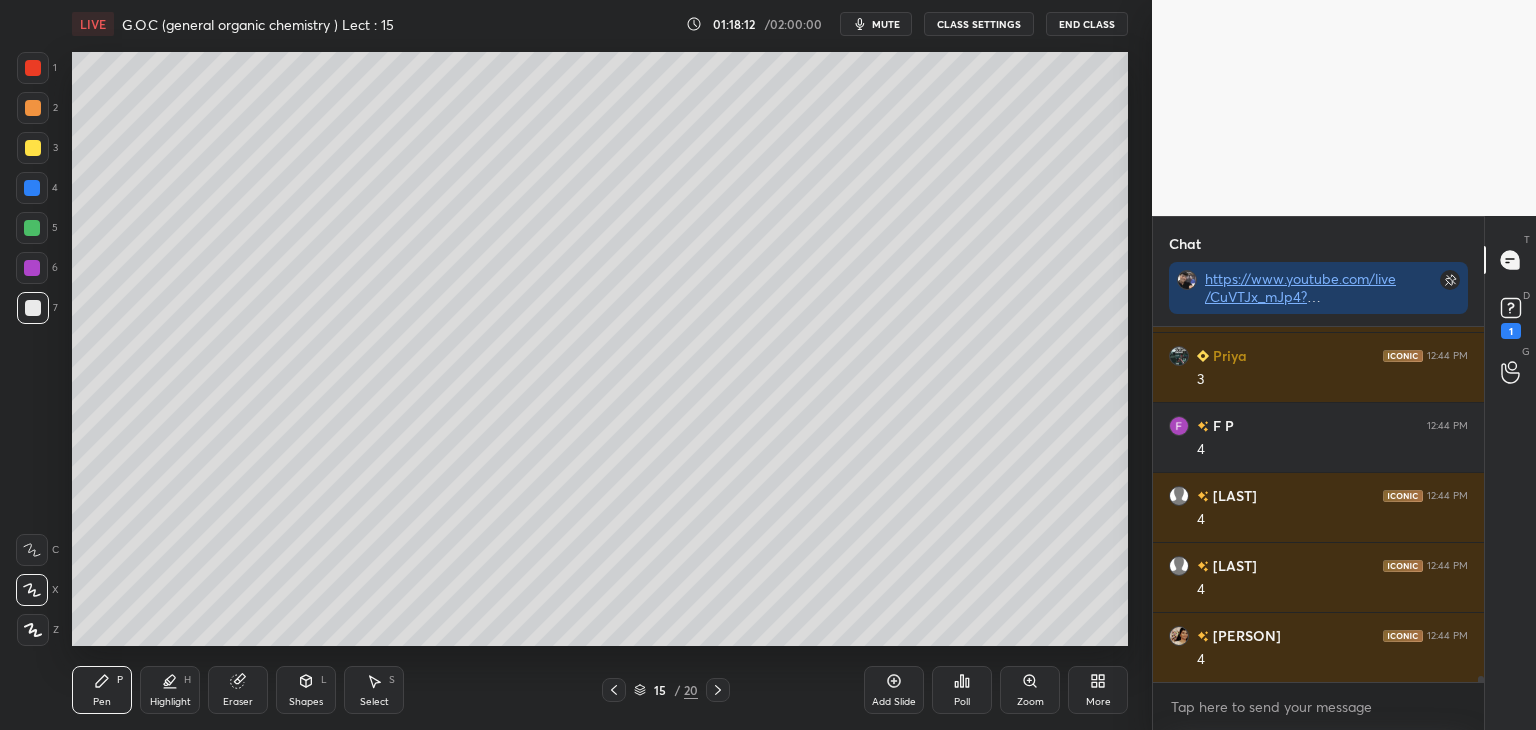 scroll, scrollTop: 21590, scrollLeft: 0, axis: vertical 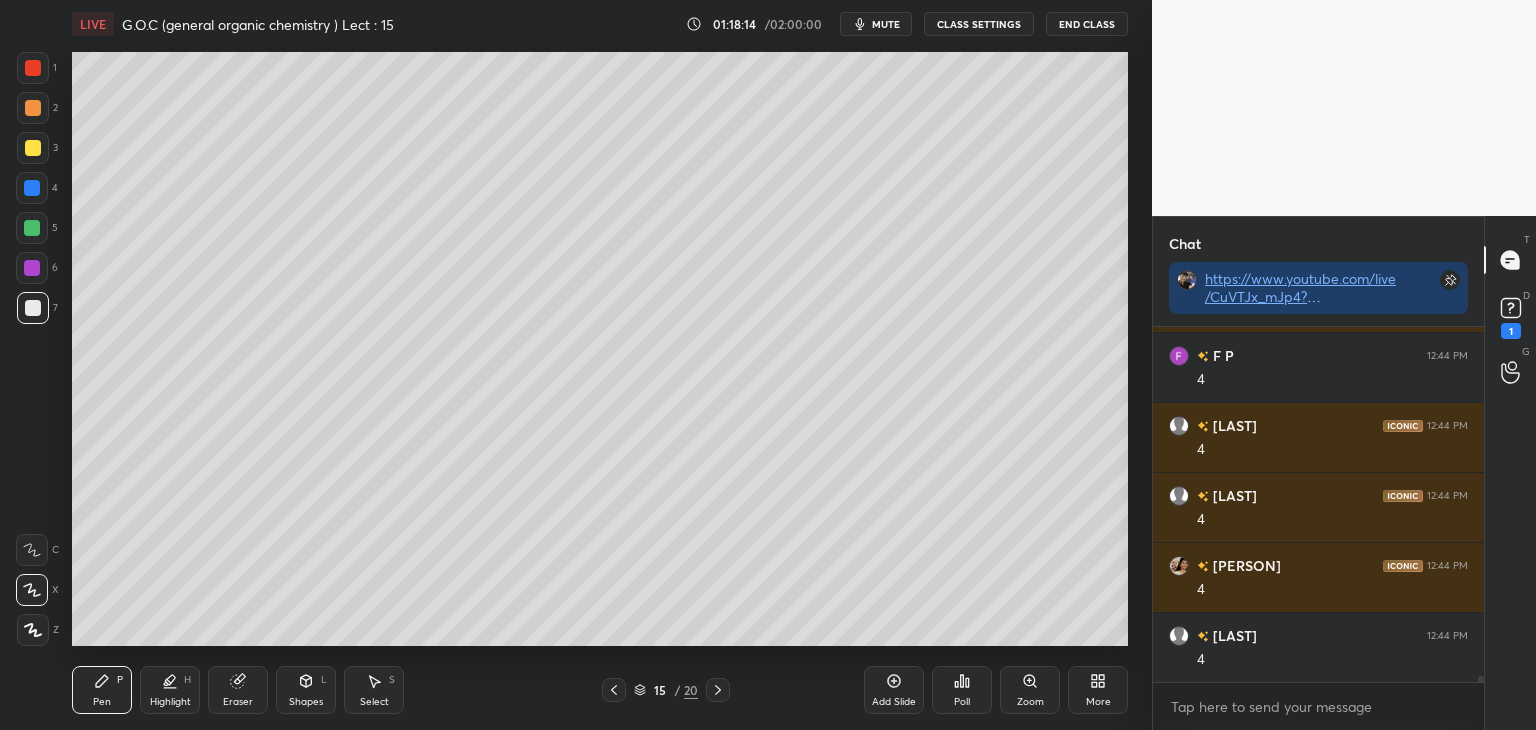 click at bounding box center [33, 148] 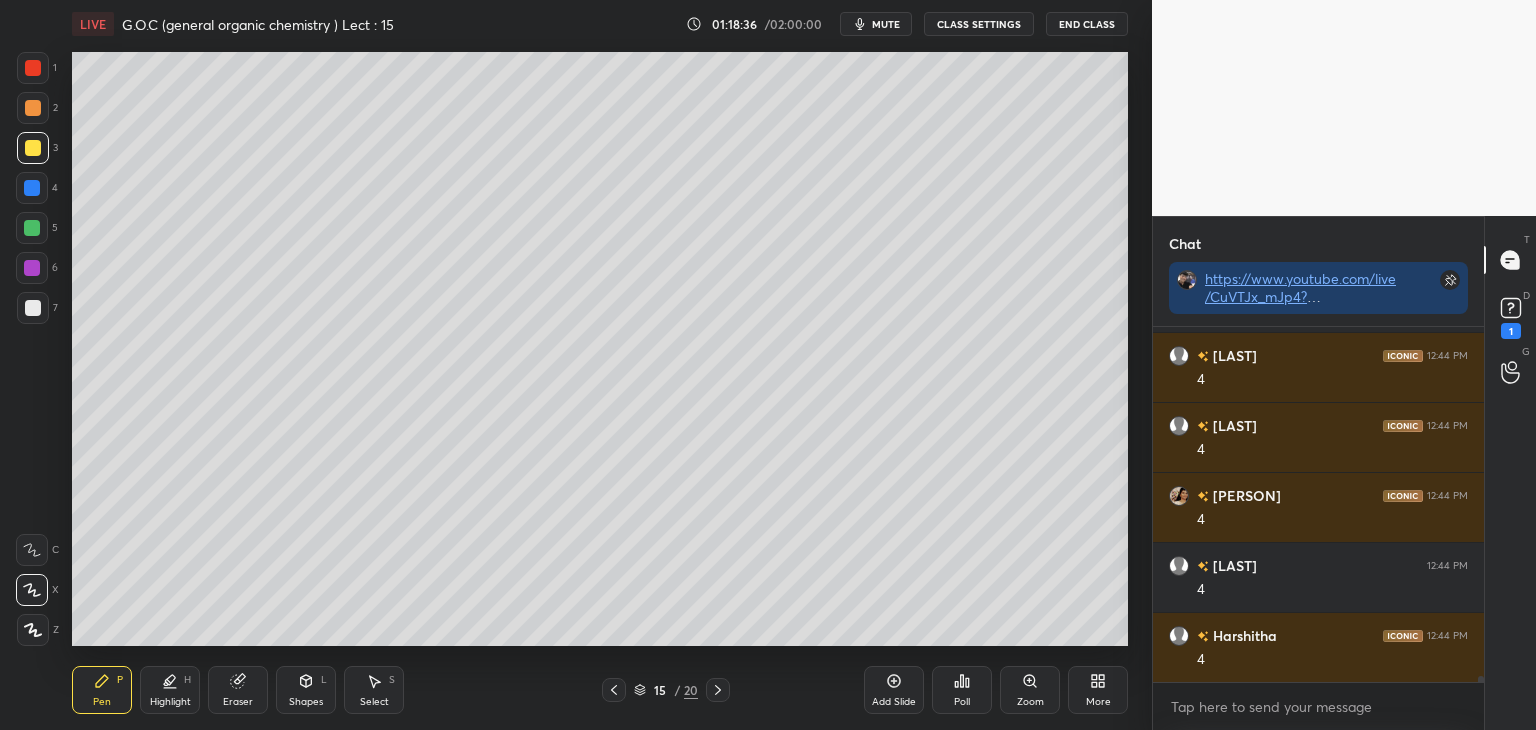 scroll, scrollTop: 21748, scrollLeft: 0, axis: vertical 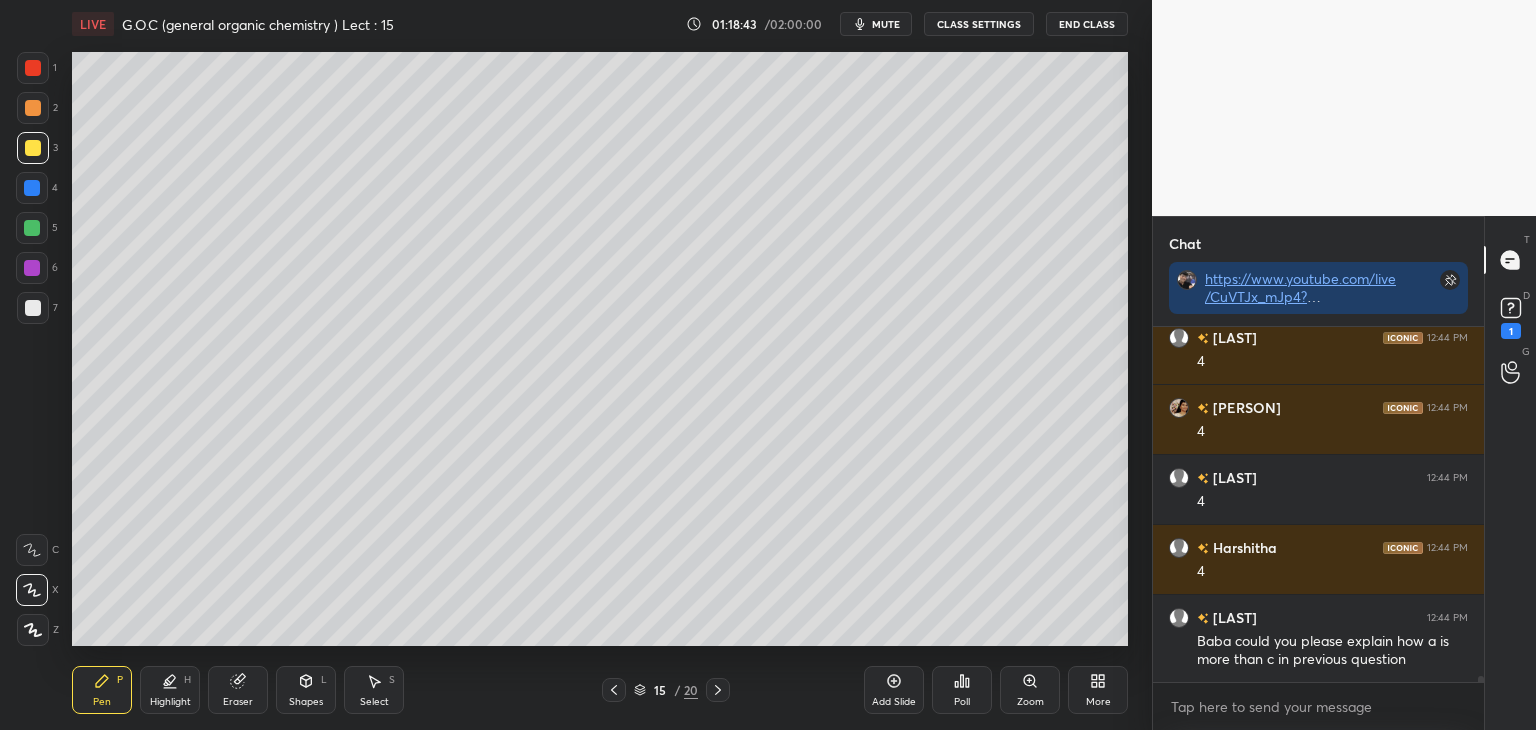 click 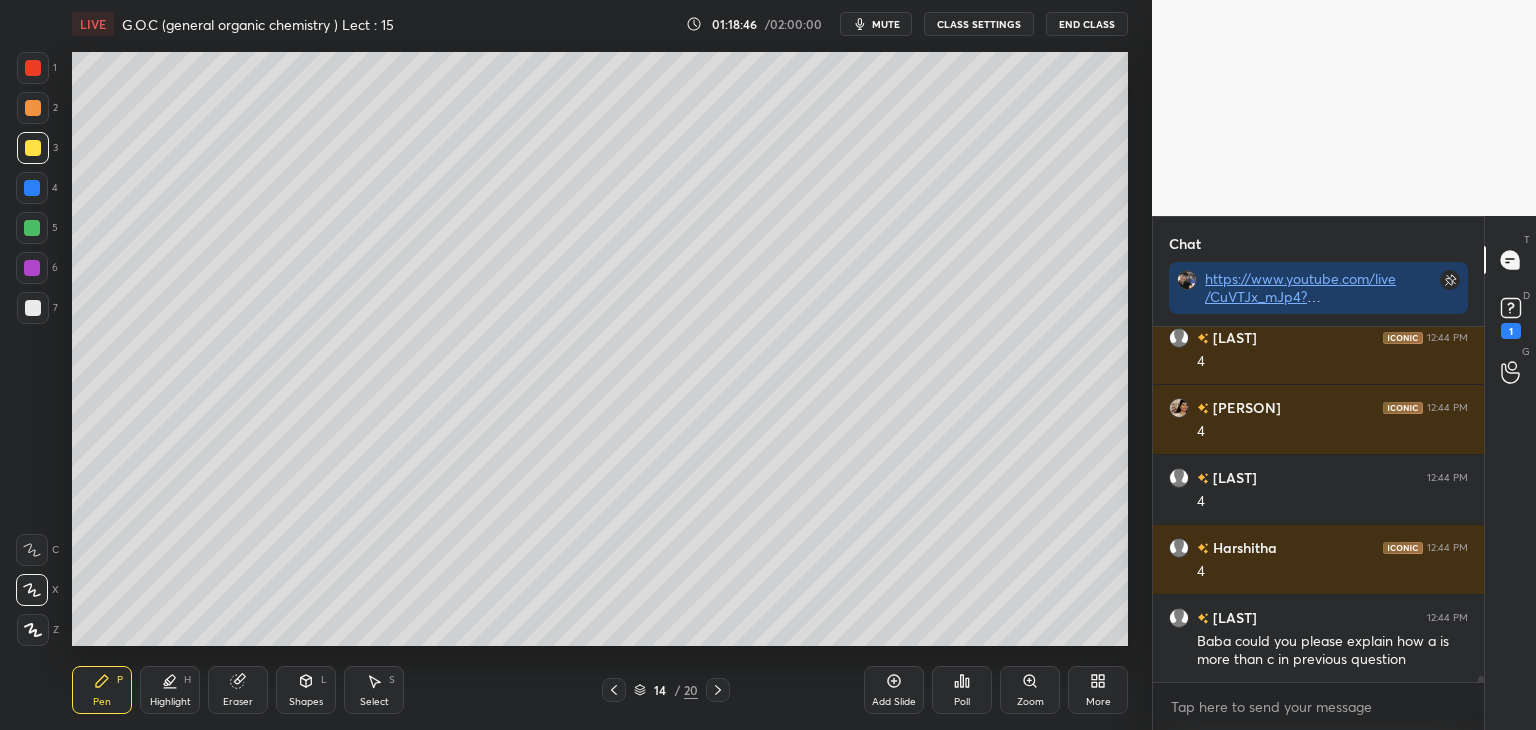 click at bounding box center (33, 108) 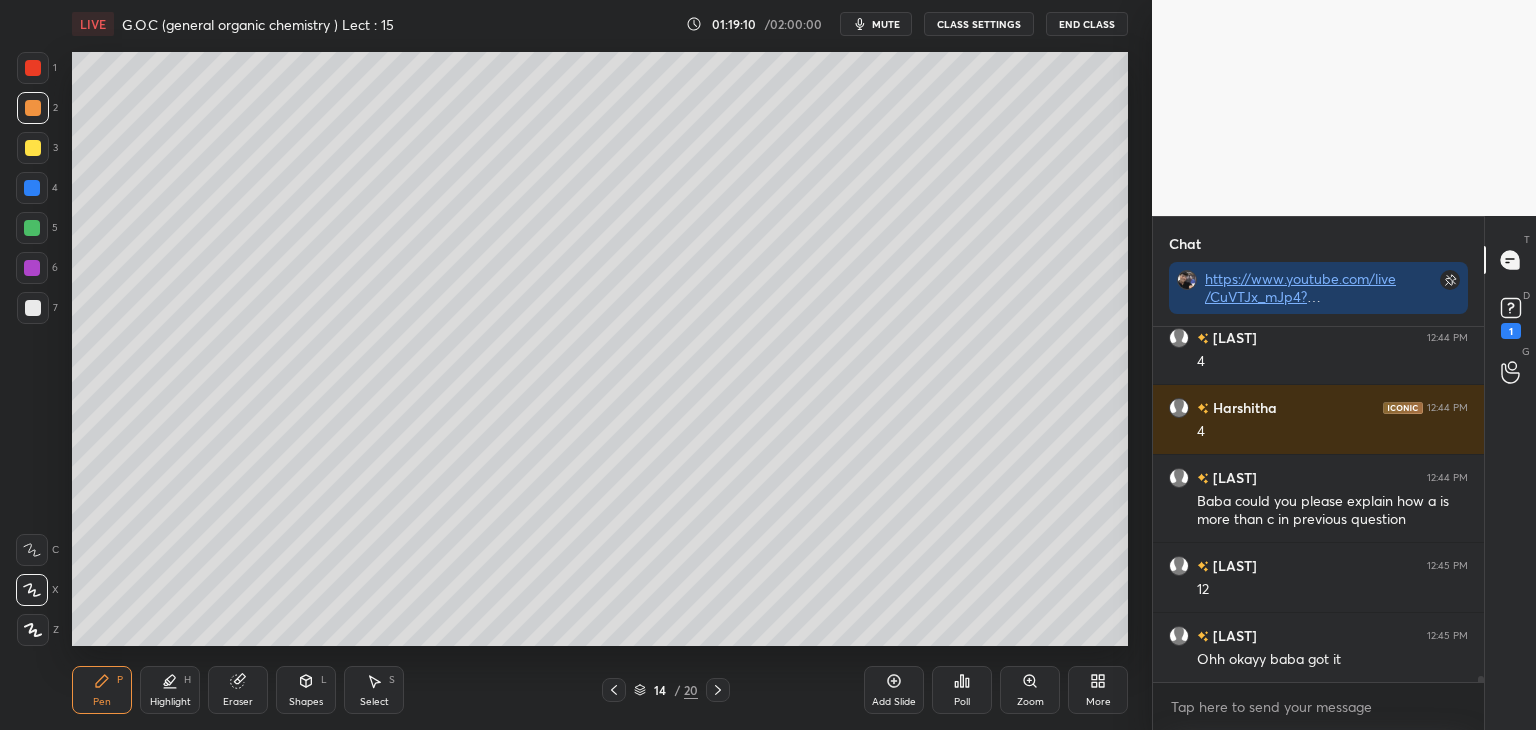scroll, scrollTop: 21958, scrollLeft: 0, axis: vertical 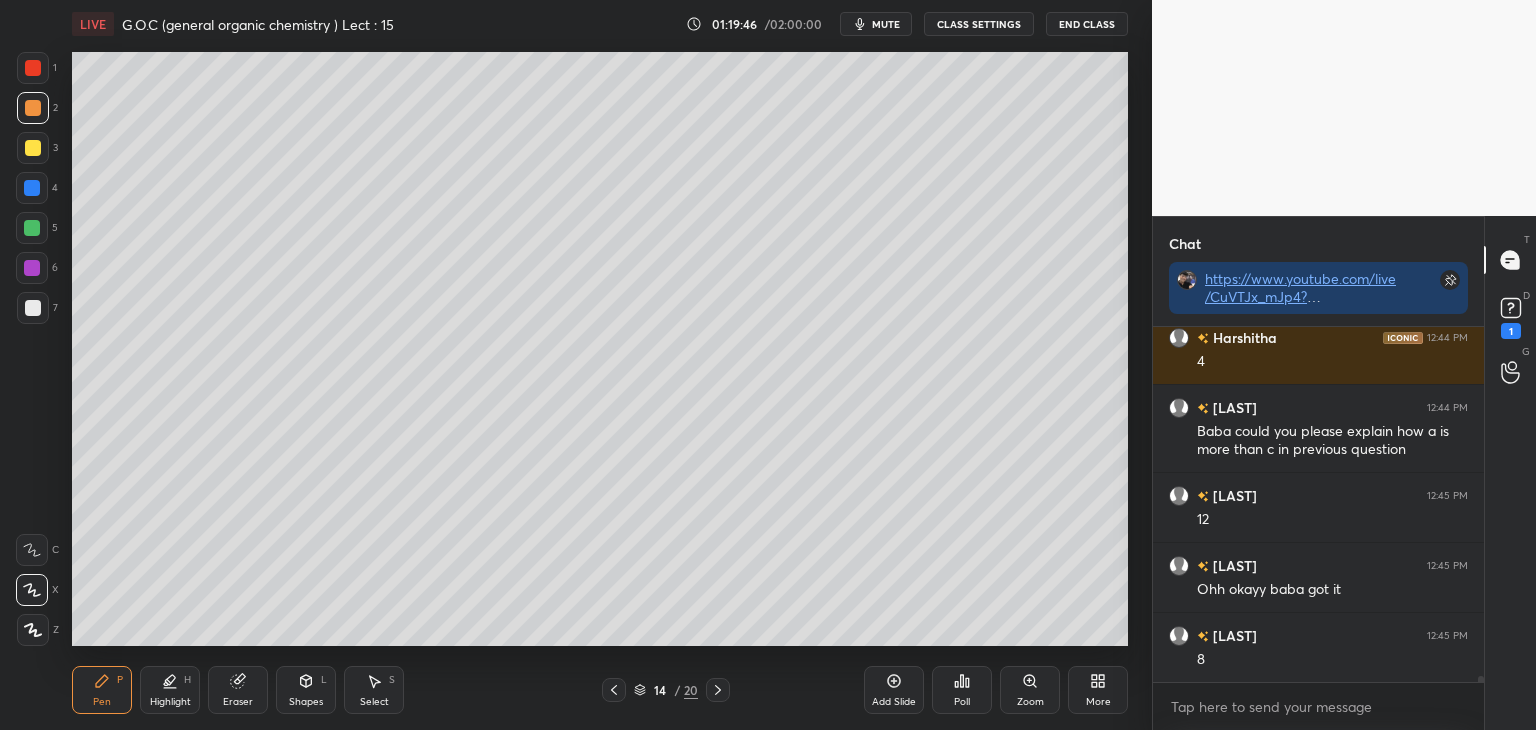 click 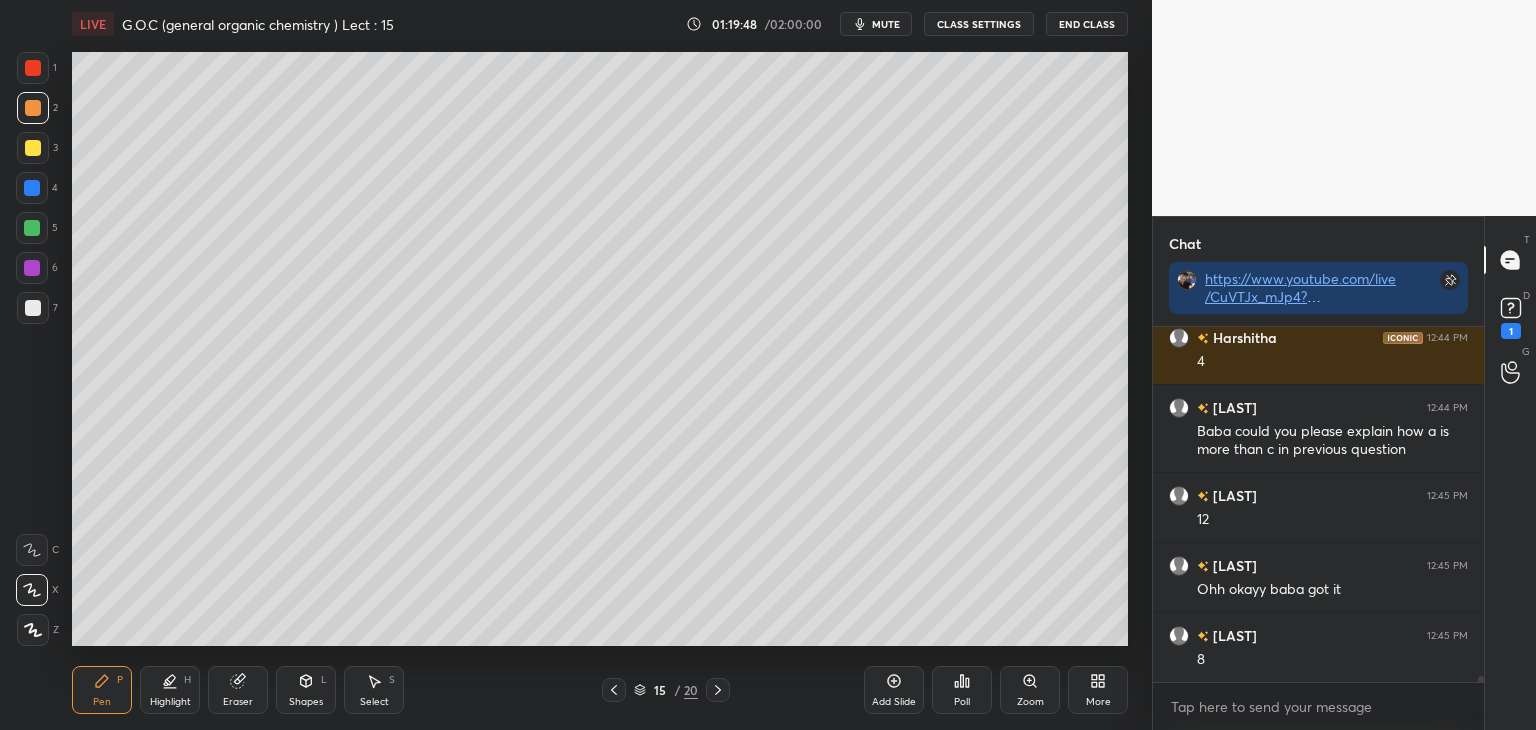 click at bounding box center [33, 308] 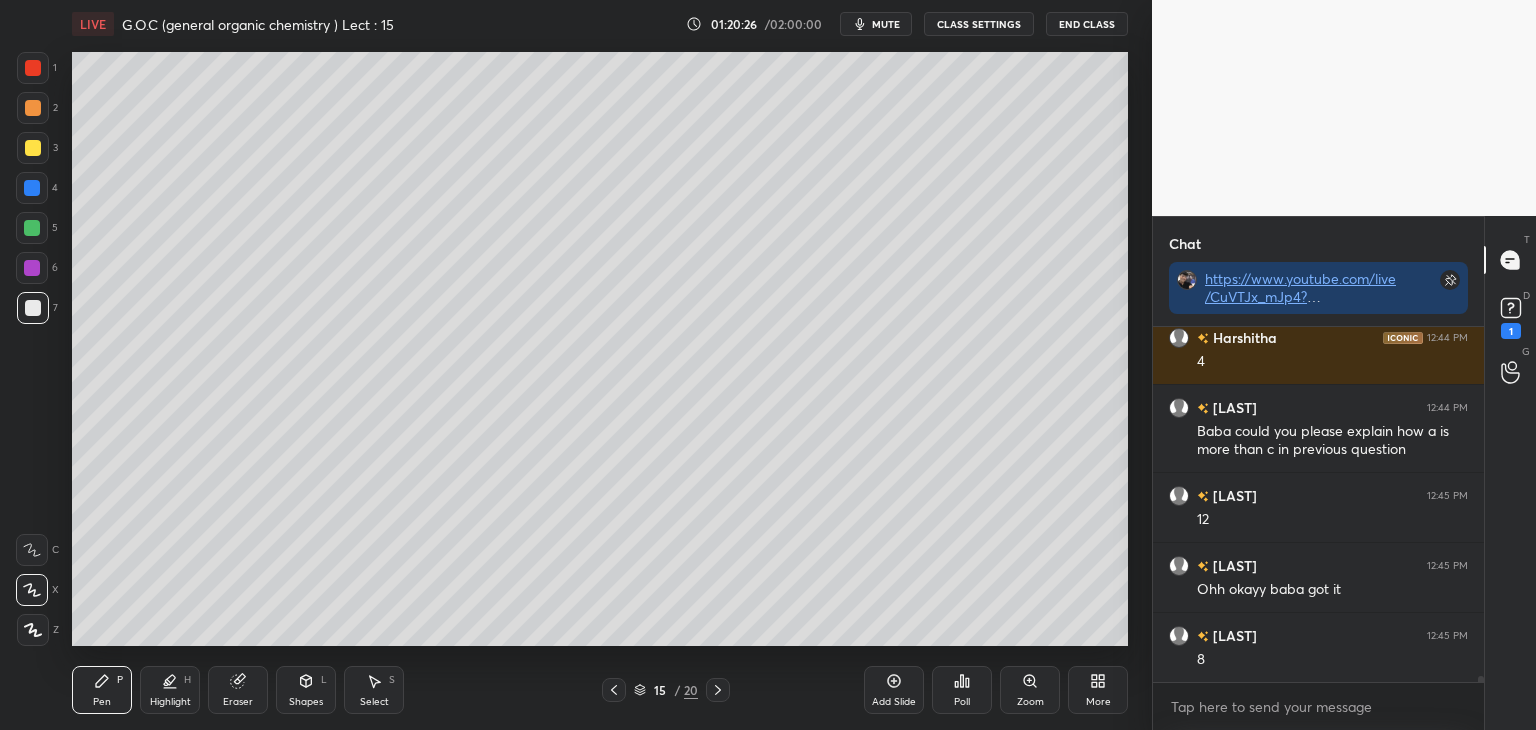 click on "Shapes" at bounding box center [306, 702] 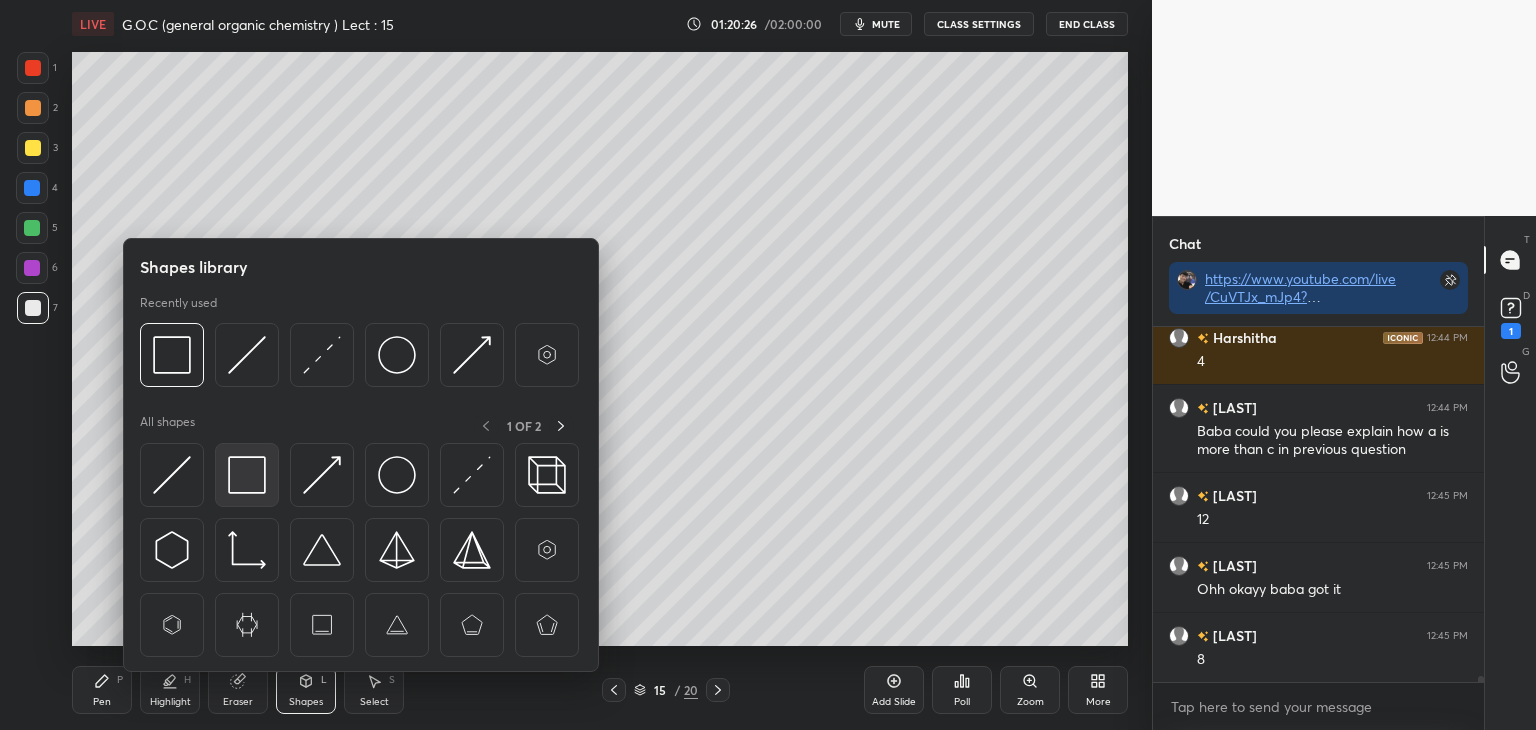 click at bounding box center (247, 475) 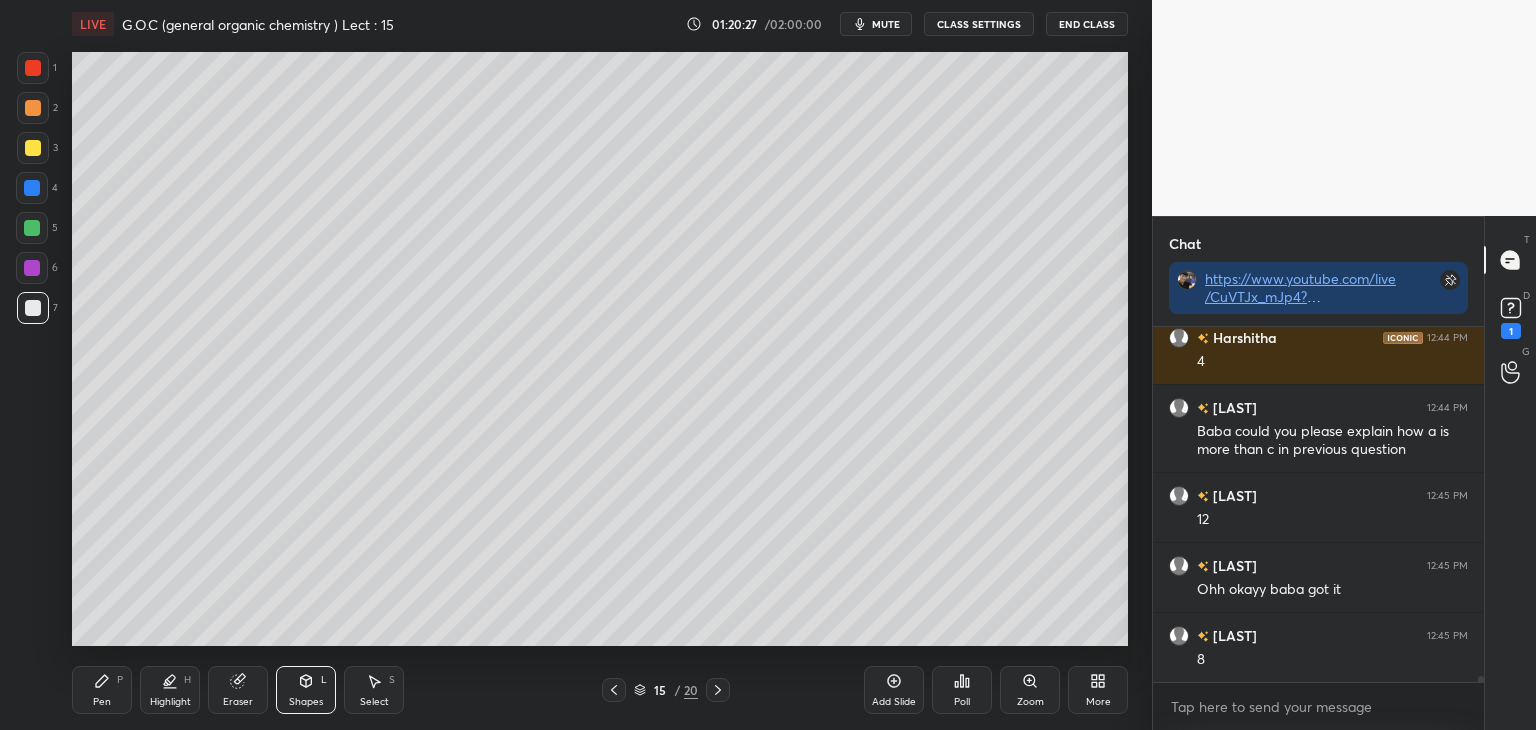 click at bounding box center (33, 148) 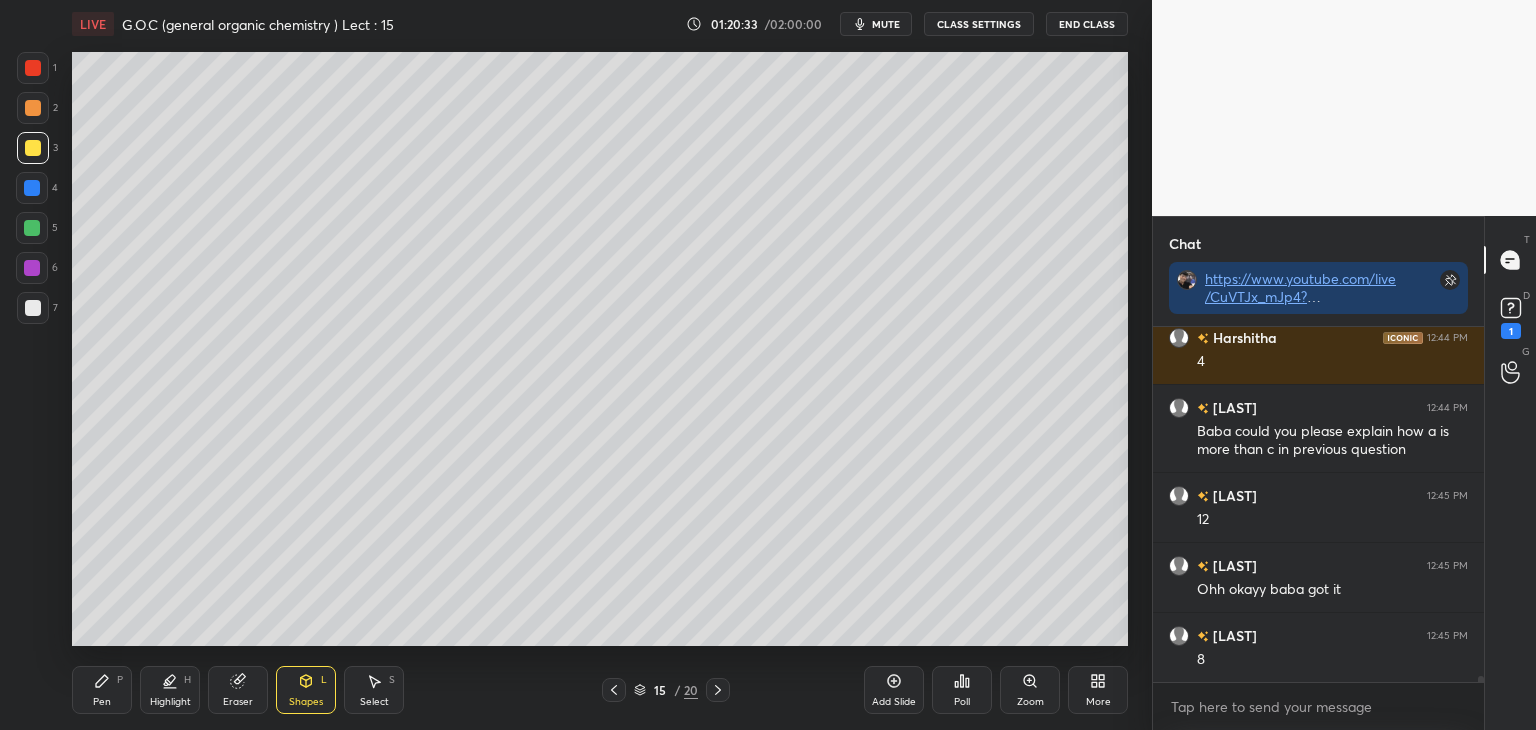 click 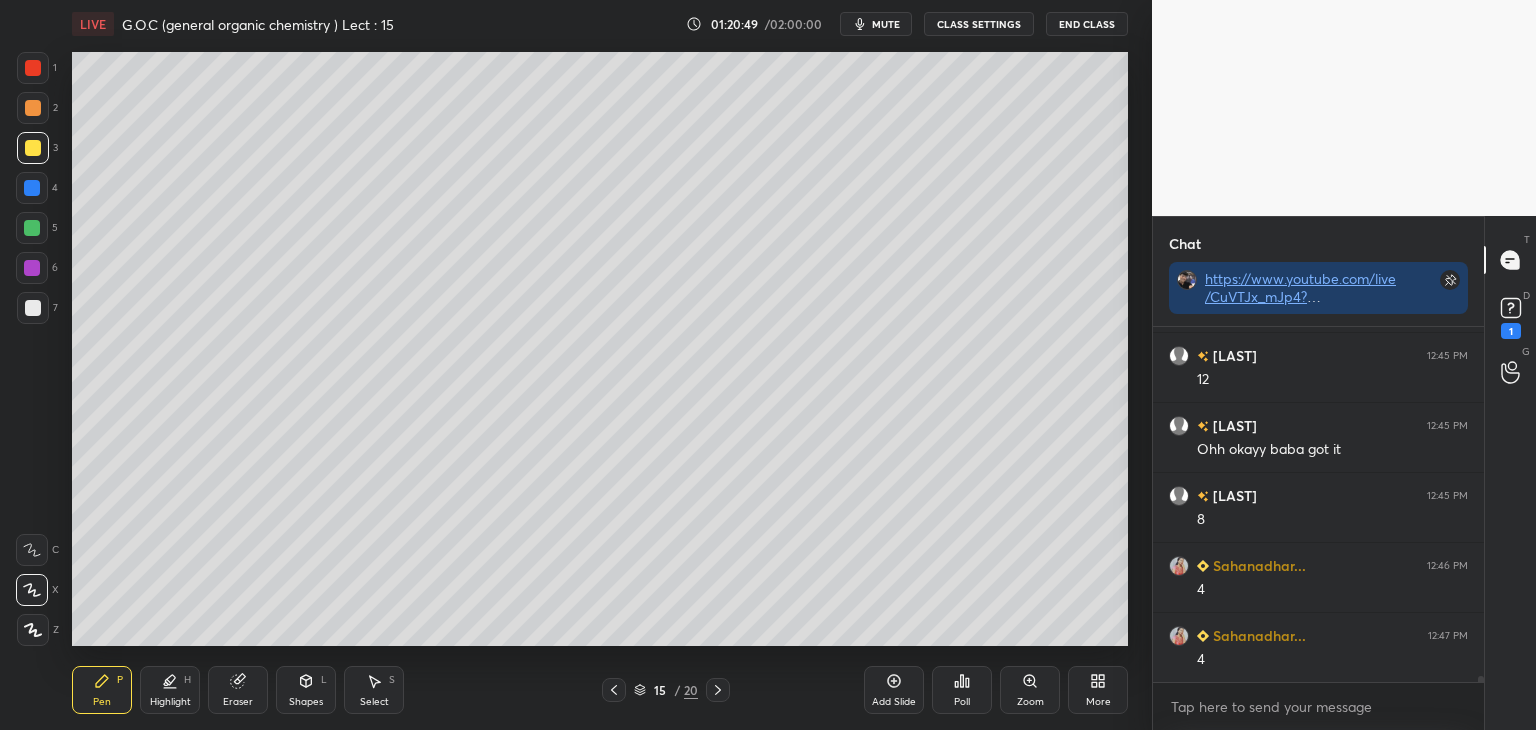 scroll, scrollTop: 22168, scrollLeft: 0, axis: vertical 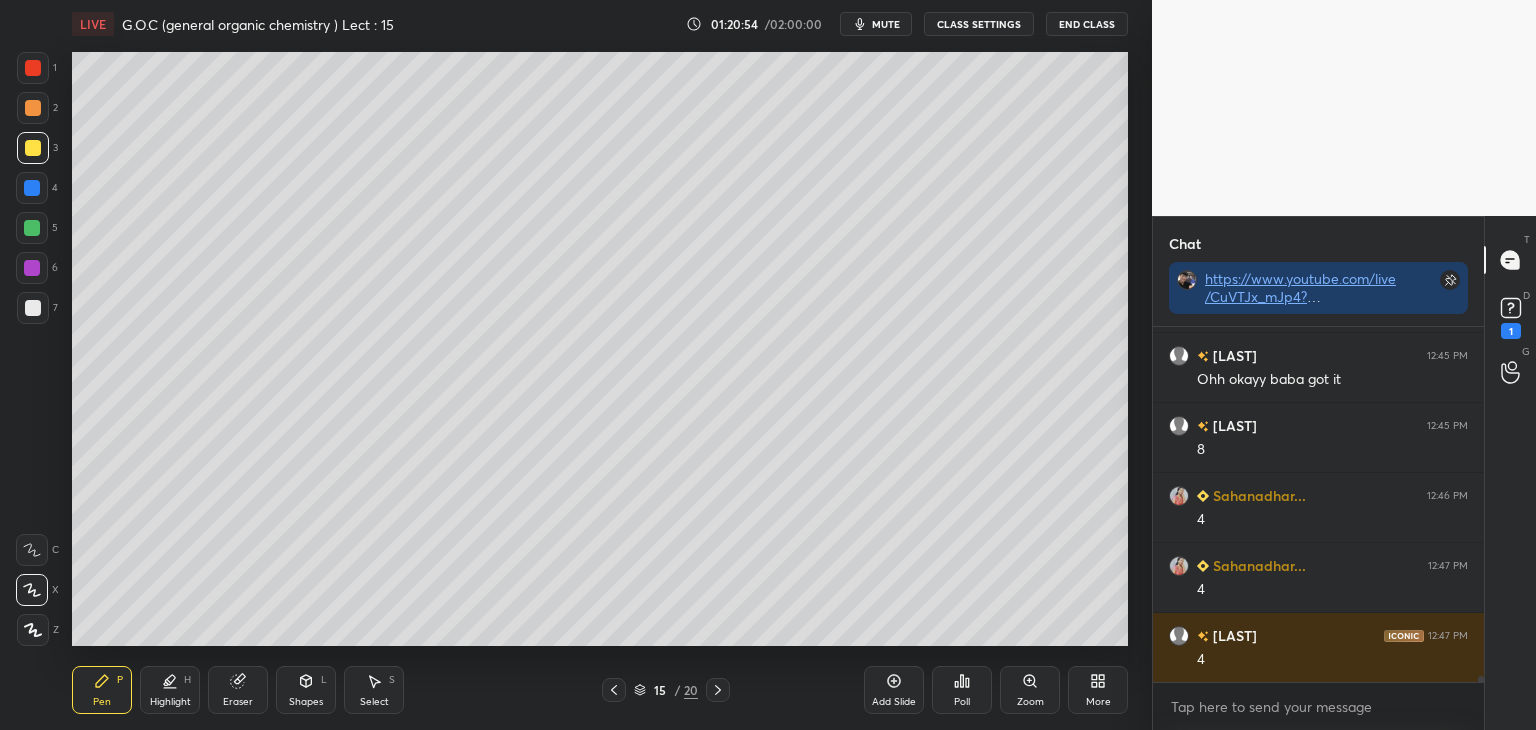 click at bounding box center (32, 228) 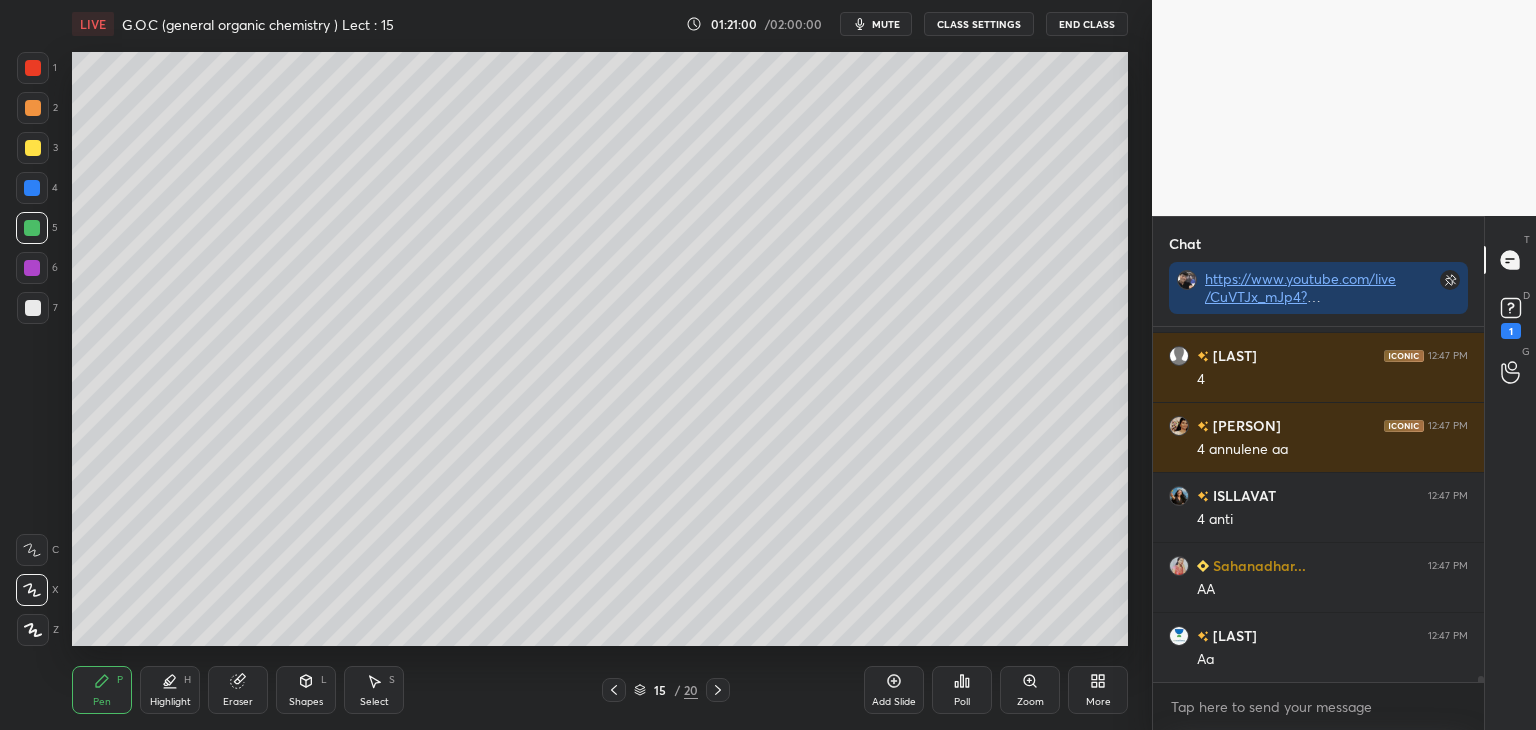 scroll, scrollTop: 22588, scrollLeft: 0, axis: vertical 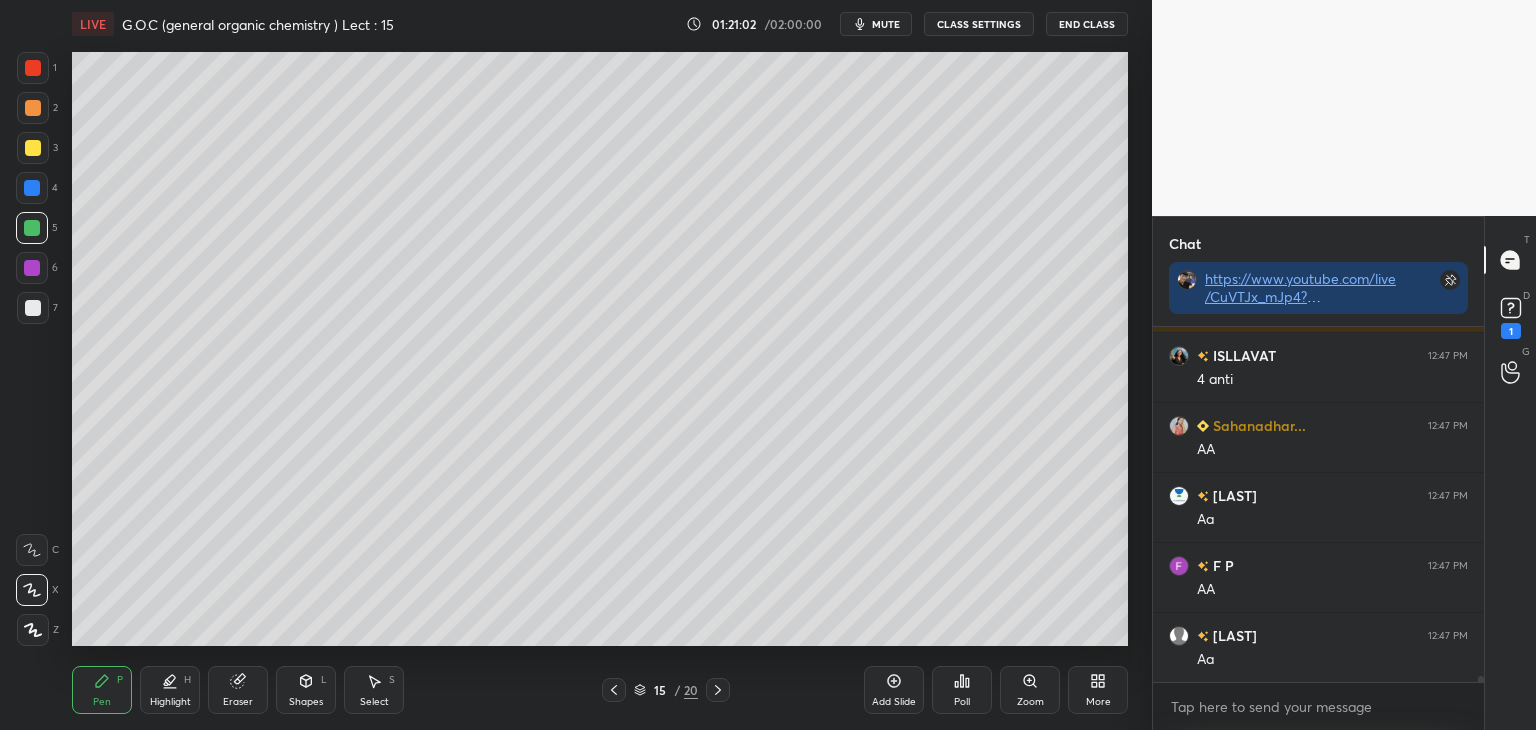 click at bounding box center (33, 108) 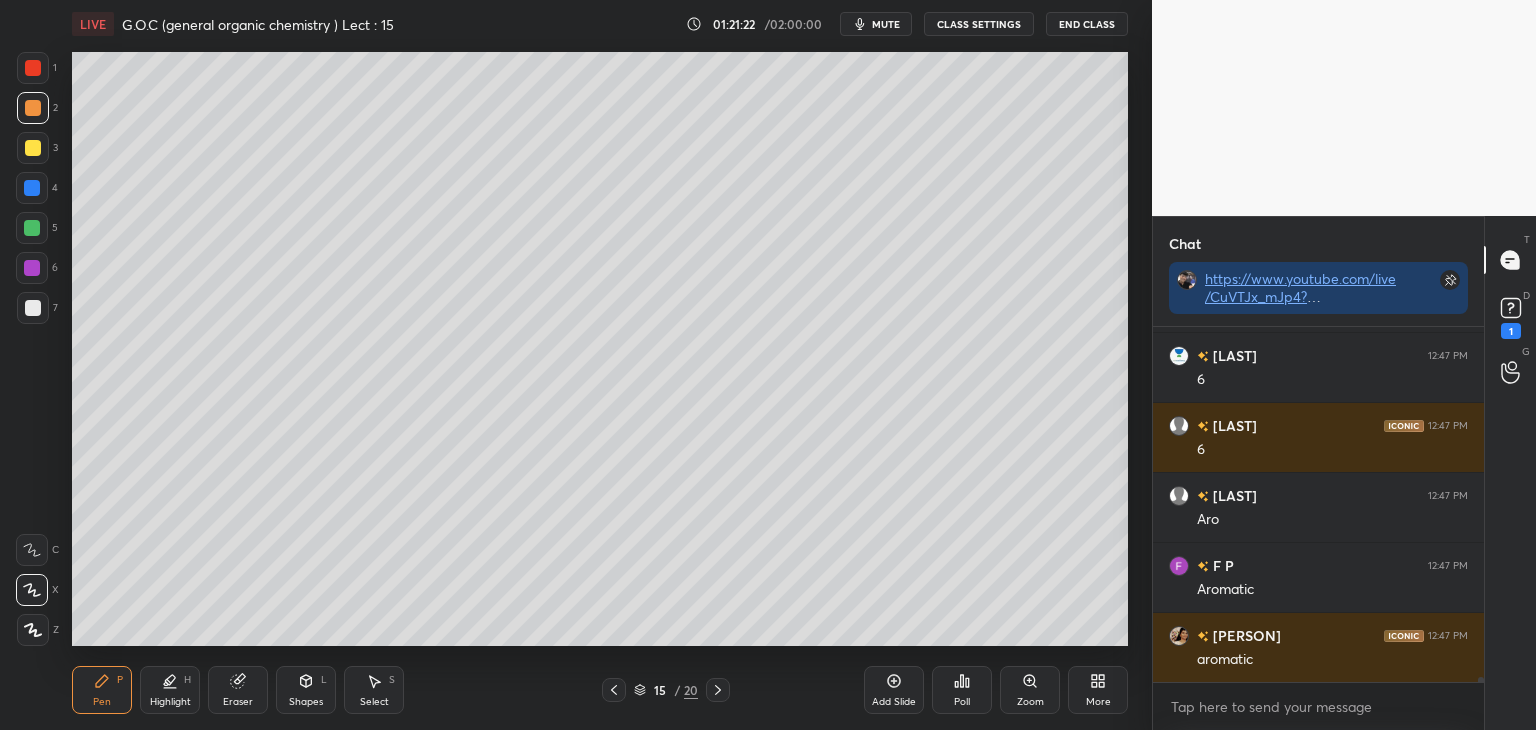 scroll, scrollTop: 23148, scrollLeft: 0, axis: vertical 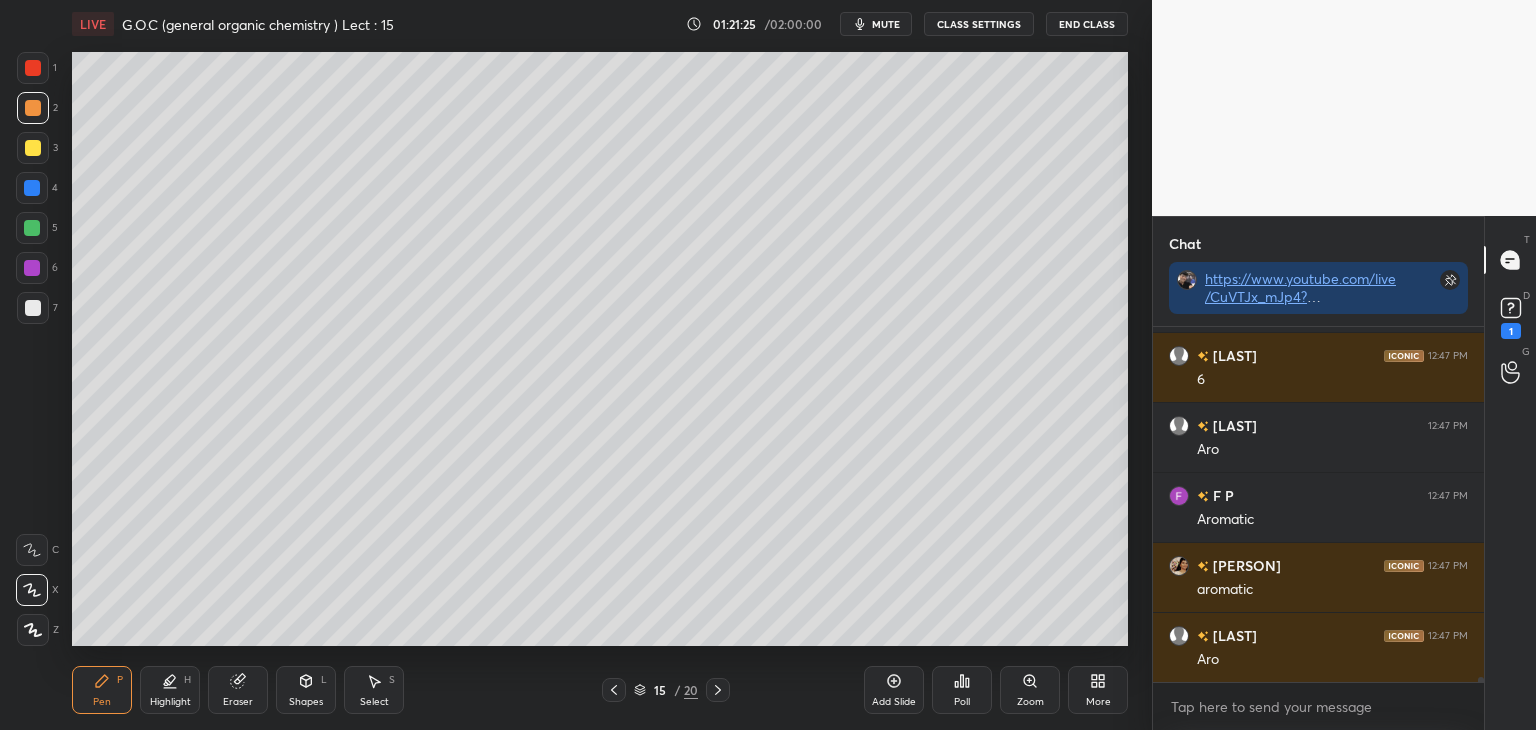 click at bounding box center [33, 308] 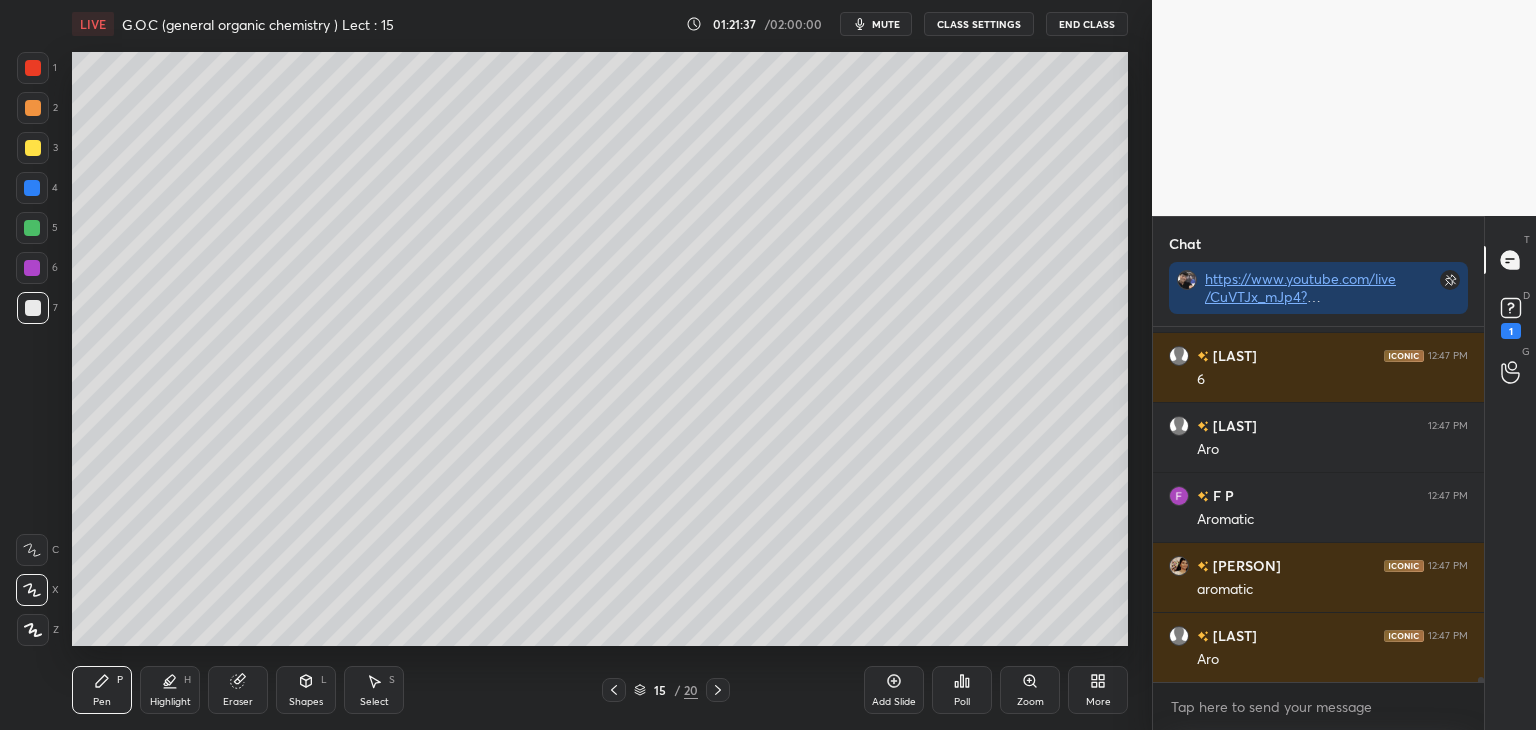 scroll, scrollTop: 23218, scrollLeft: 0, axis: vertical 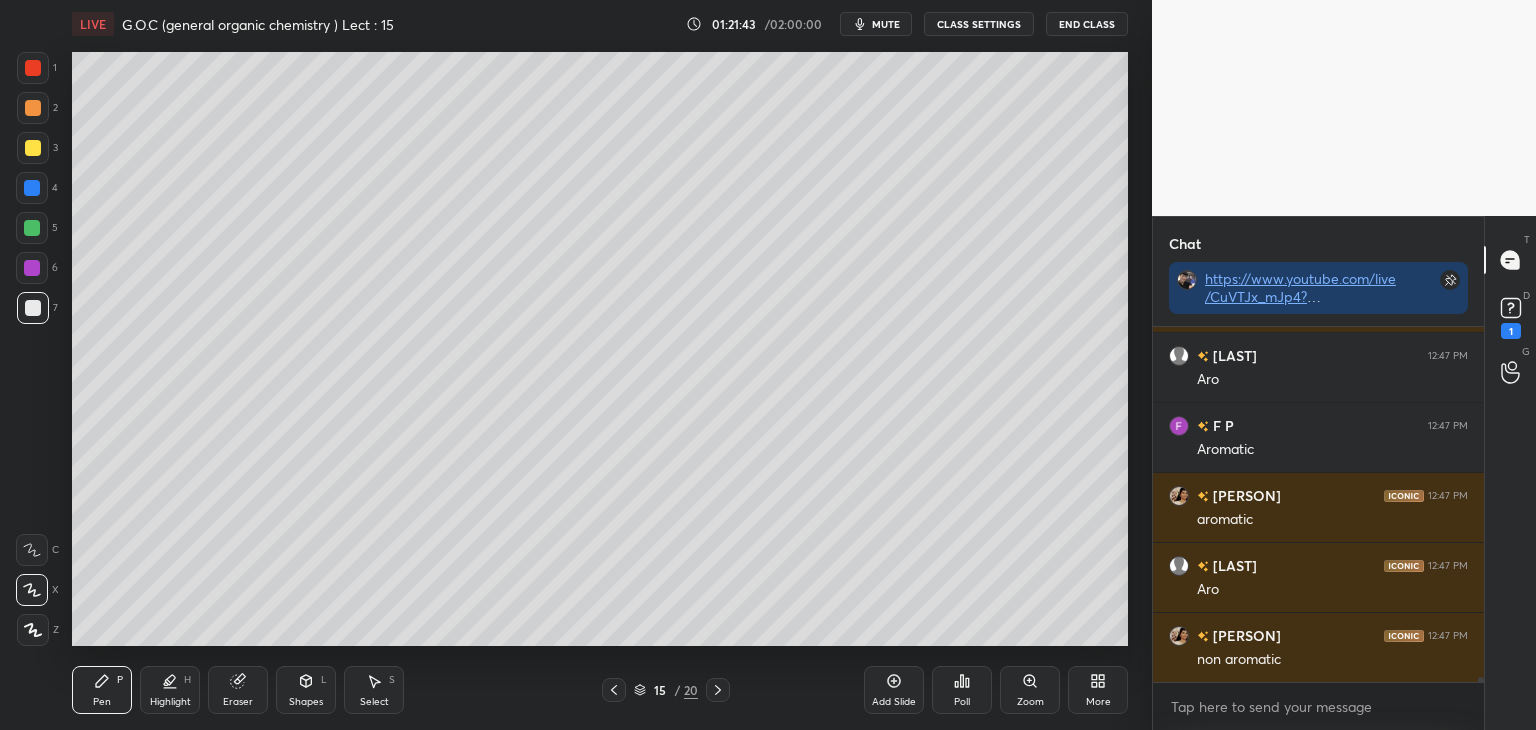 click at bounding box center [33, 148] 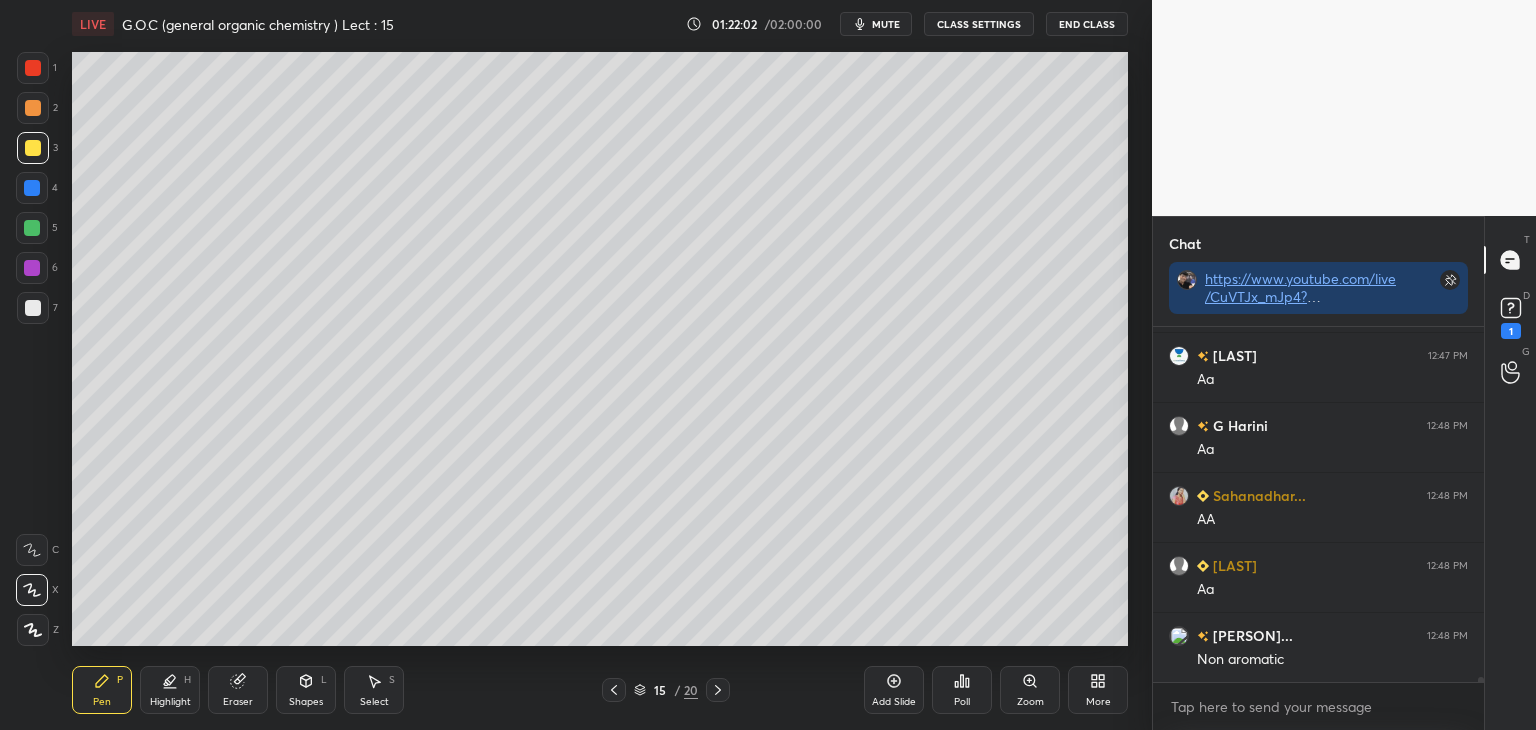 scroll, scrollTop: 23778, scrollLeft: 0, axis: vertical 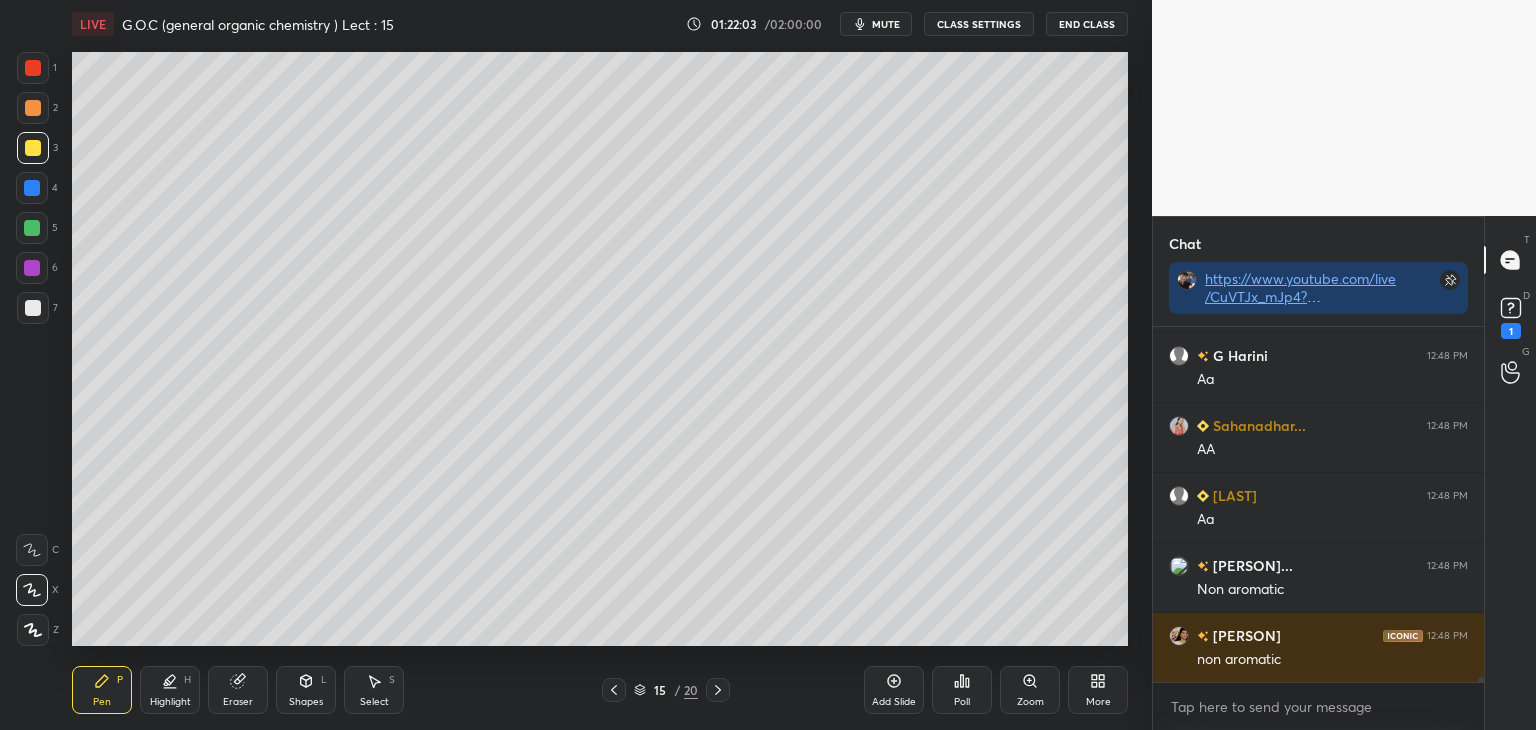 click at bounding box center (33, 108) 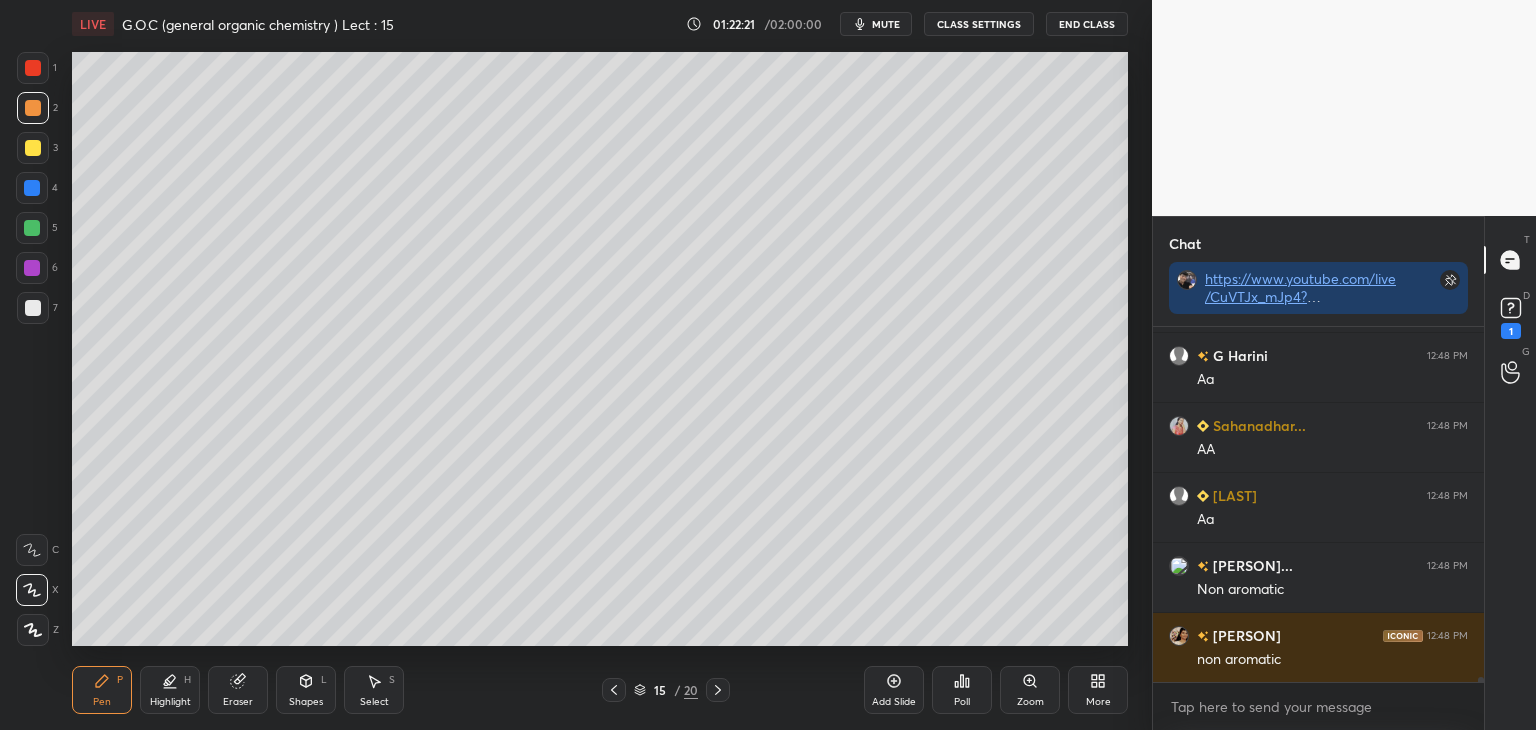 click at bounding box center [33, 68] 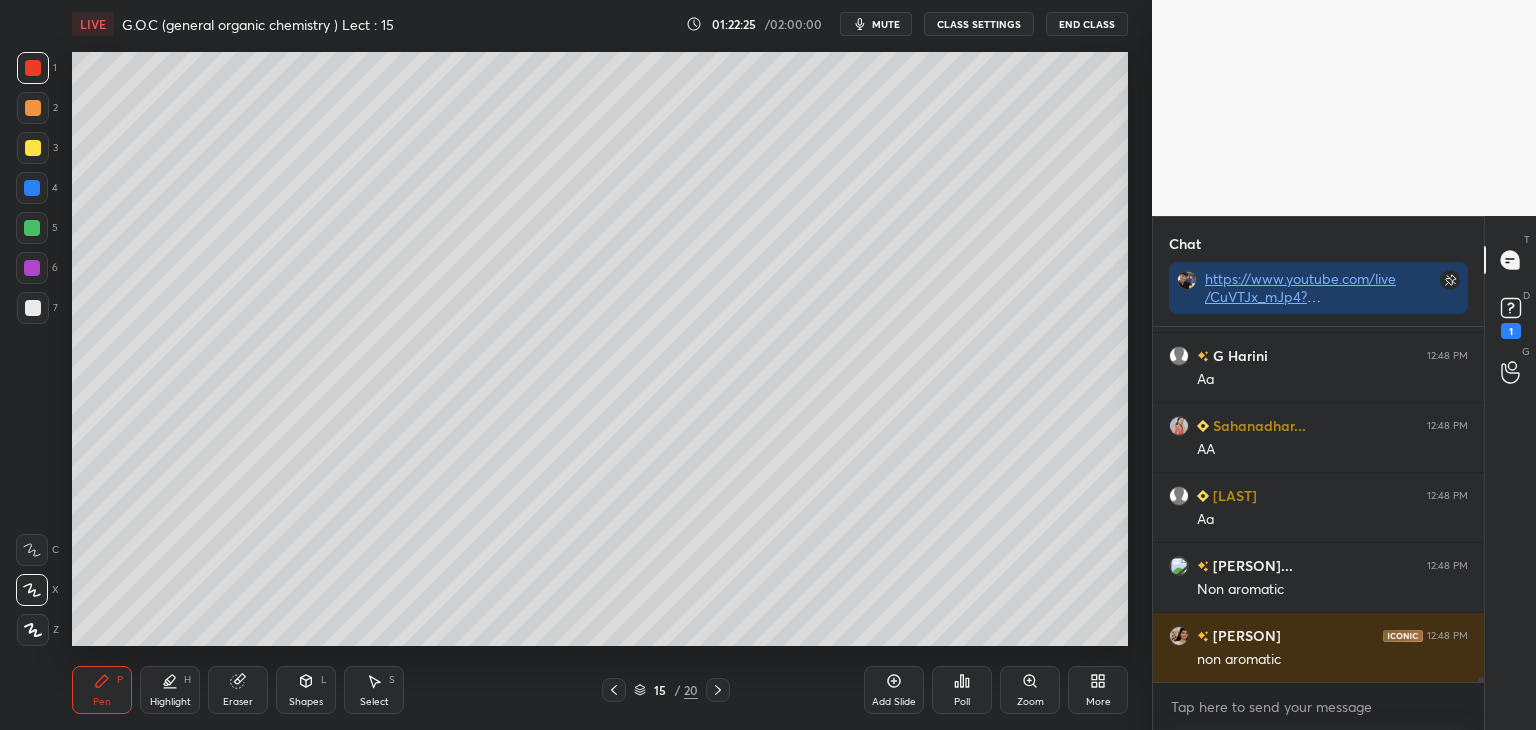click at bounding box center [33, 308] 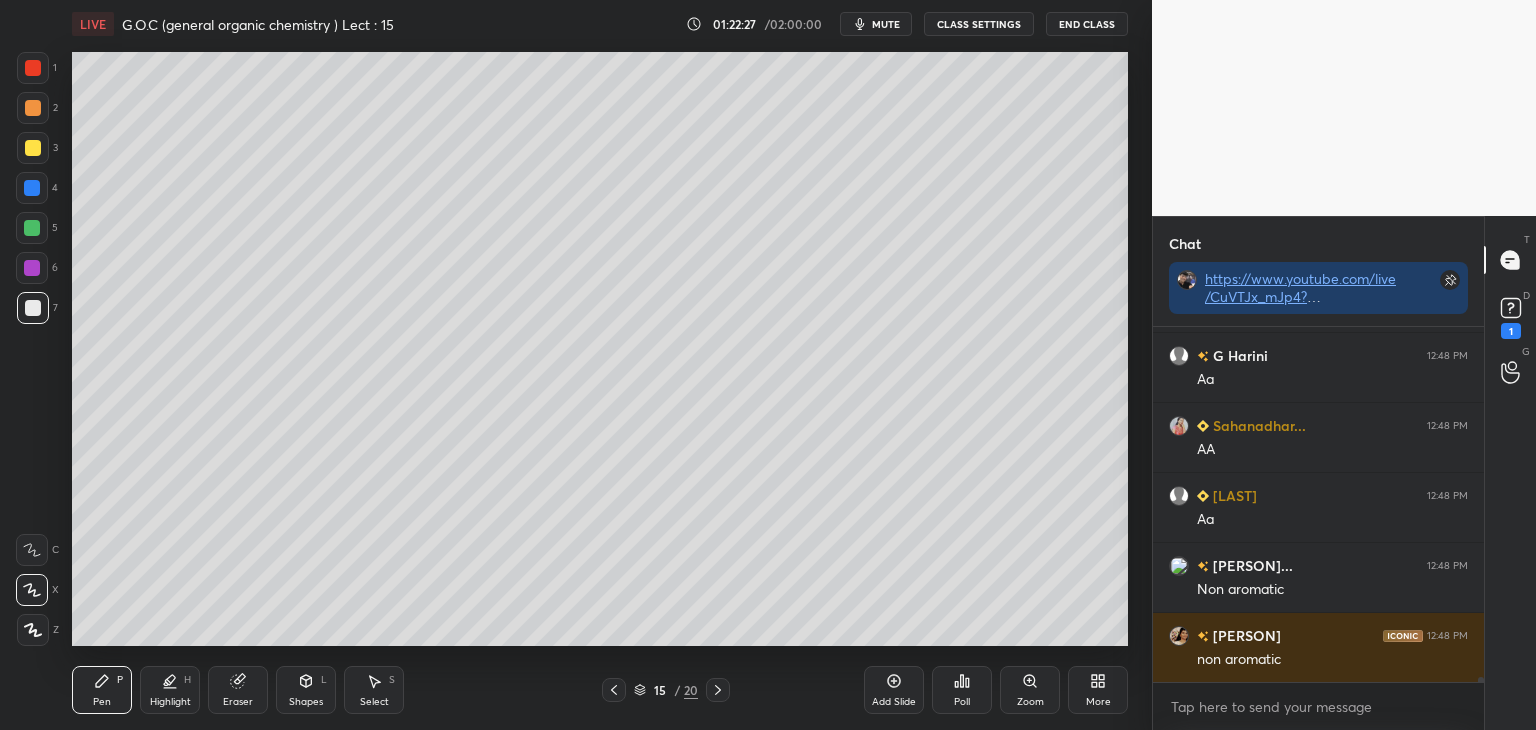 click at bounding box center [33, 148] 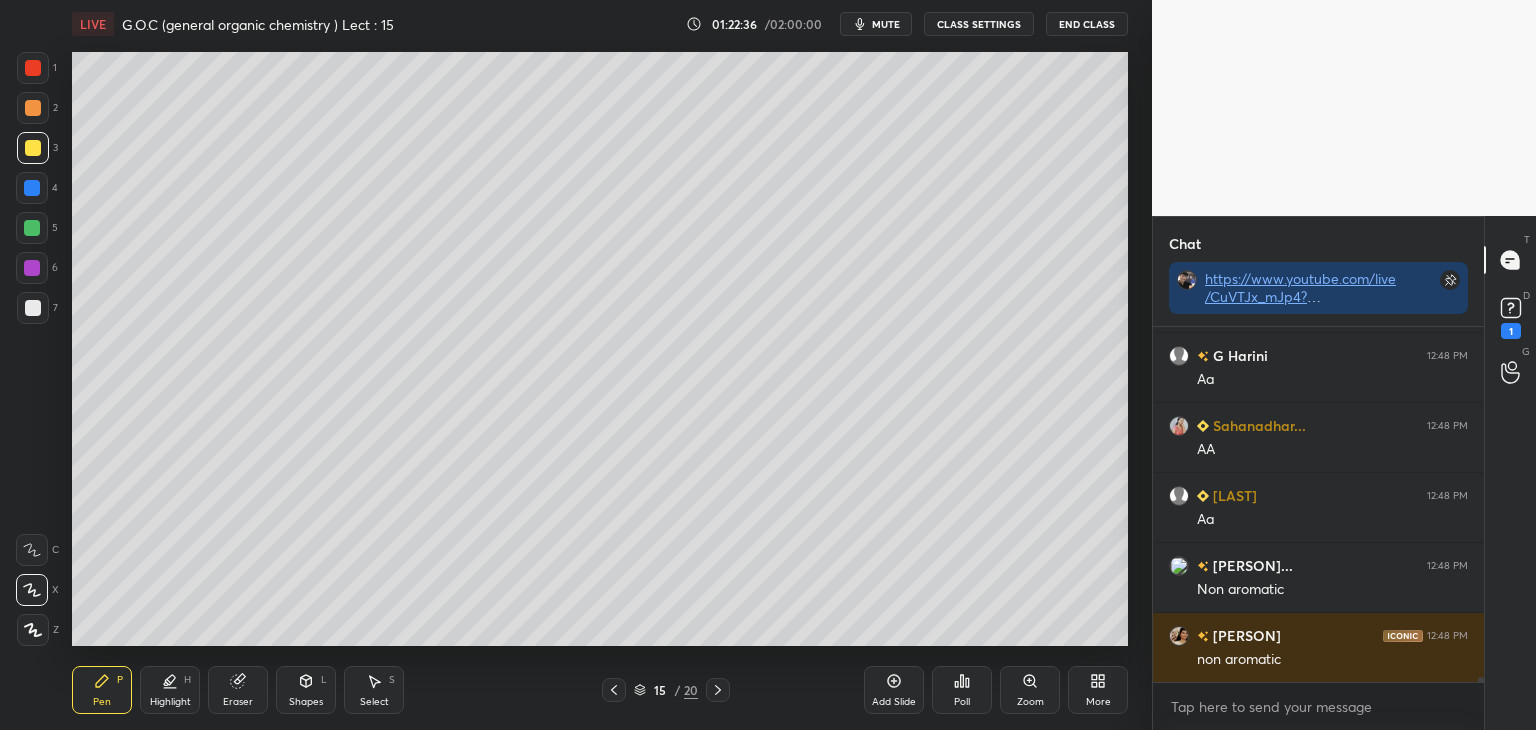 click on "Add Slide" at bounding box center (894, 702) 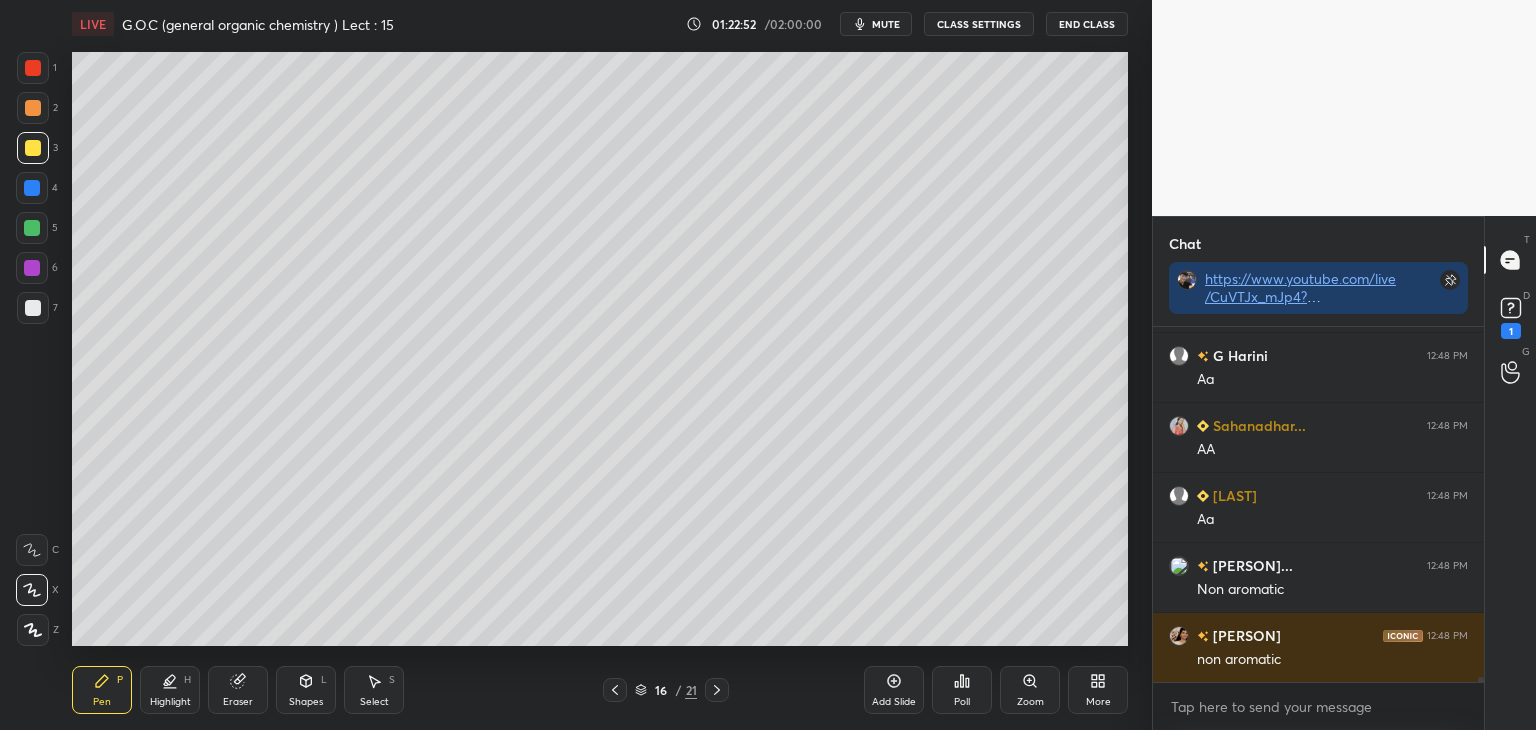 click at bounding box center (33, 308) 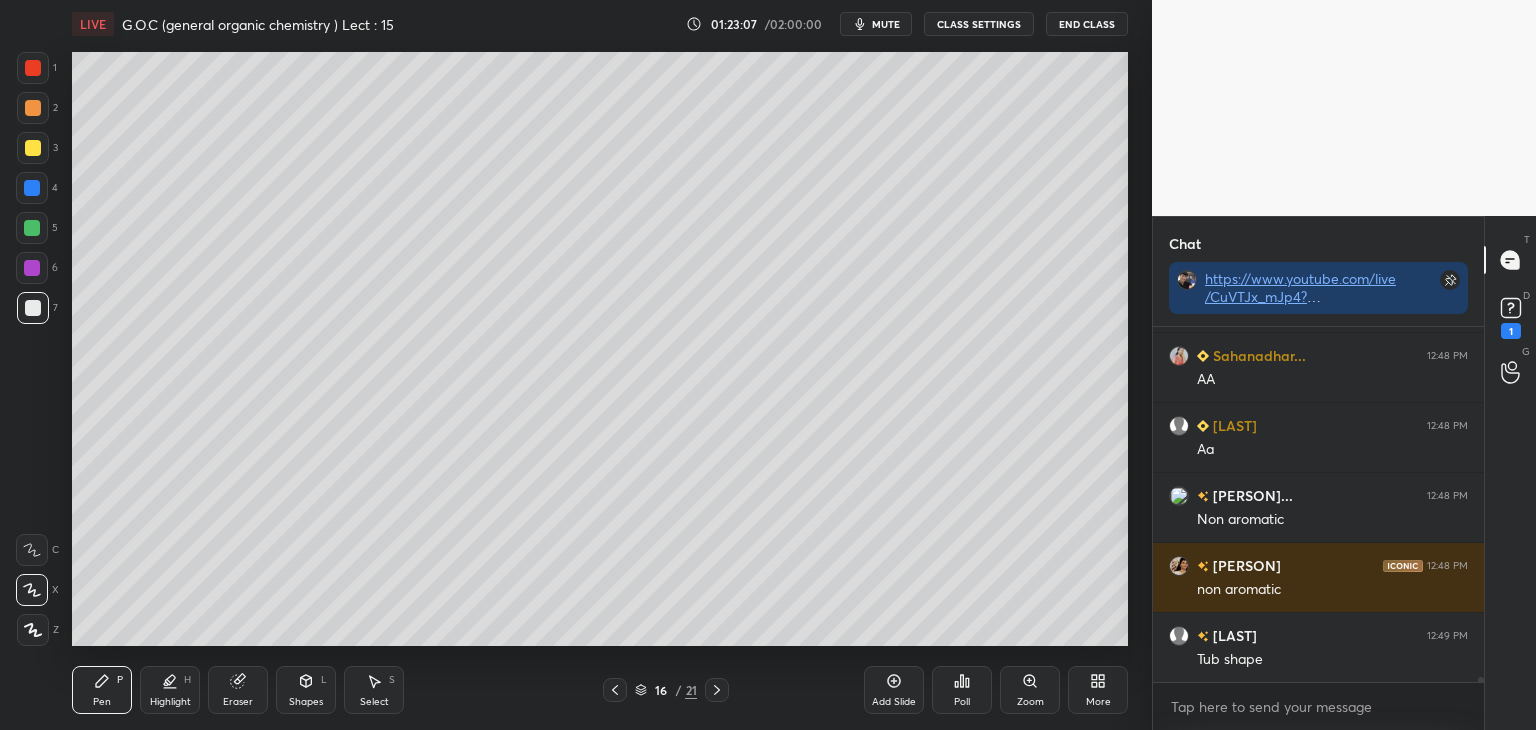 scroll, scrollTop: 23918, scrollLeft: 0, axis: vertical 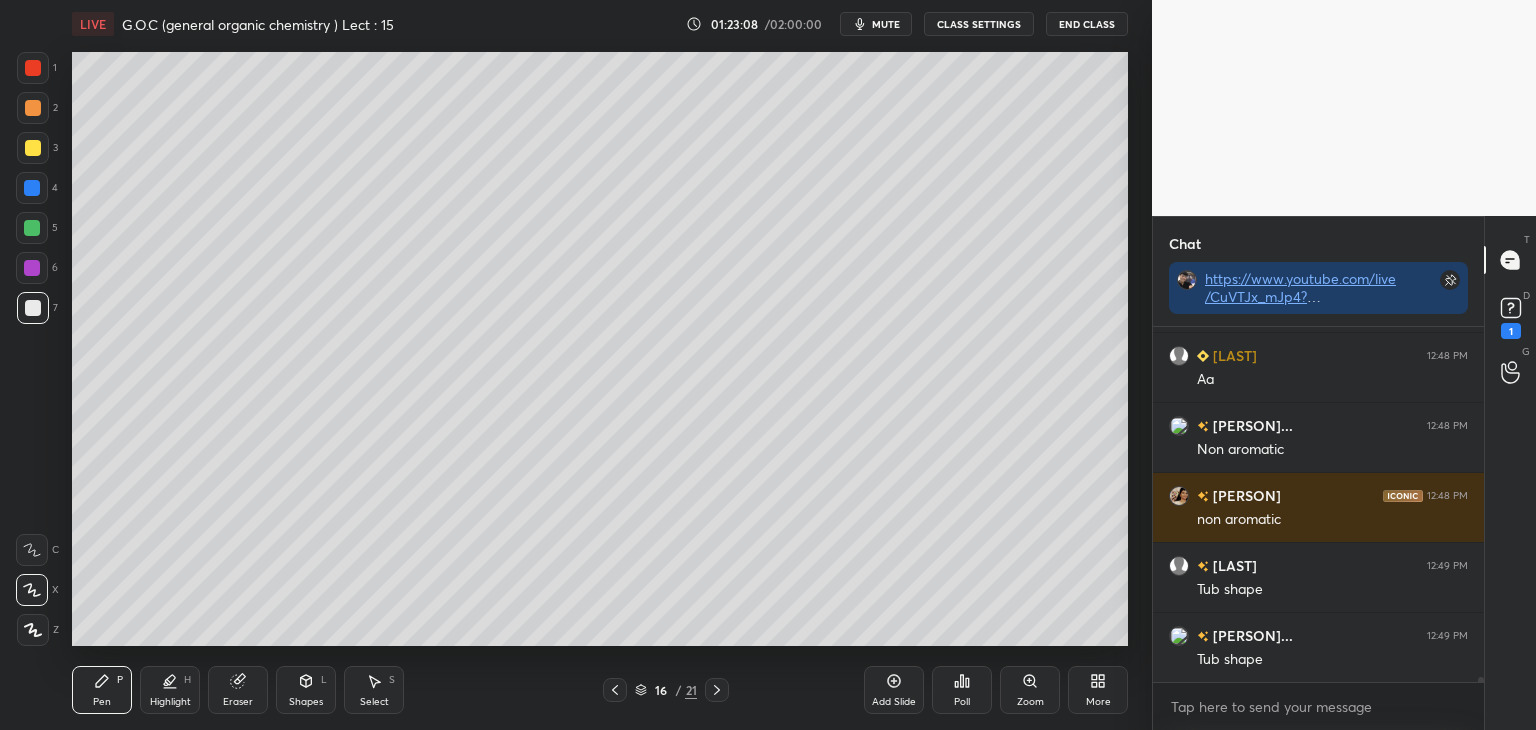 click at bounding box center (33, 148) 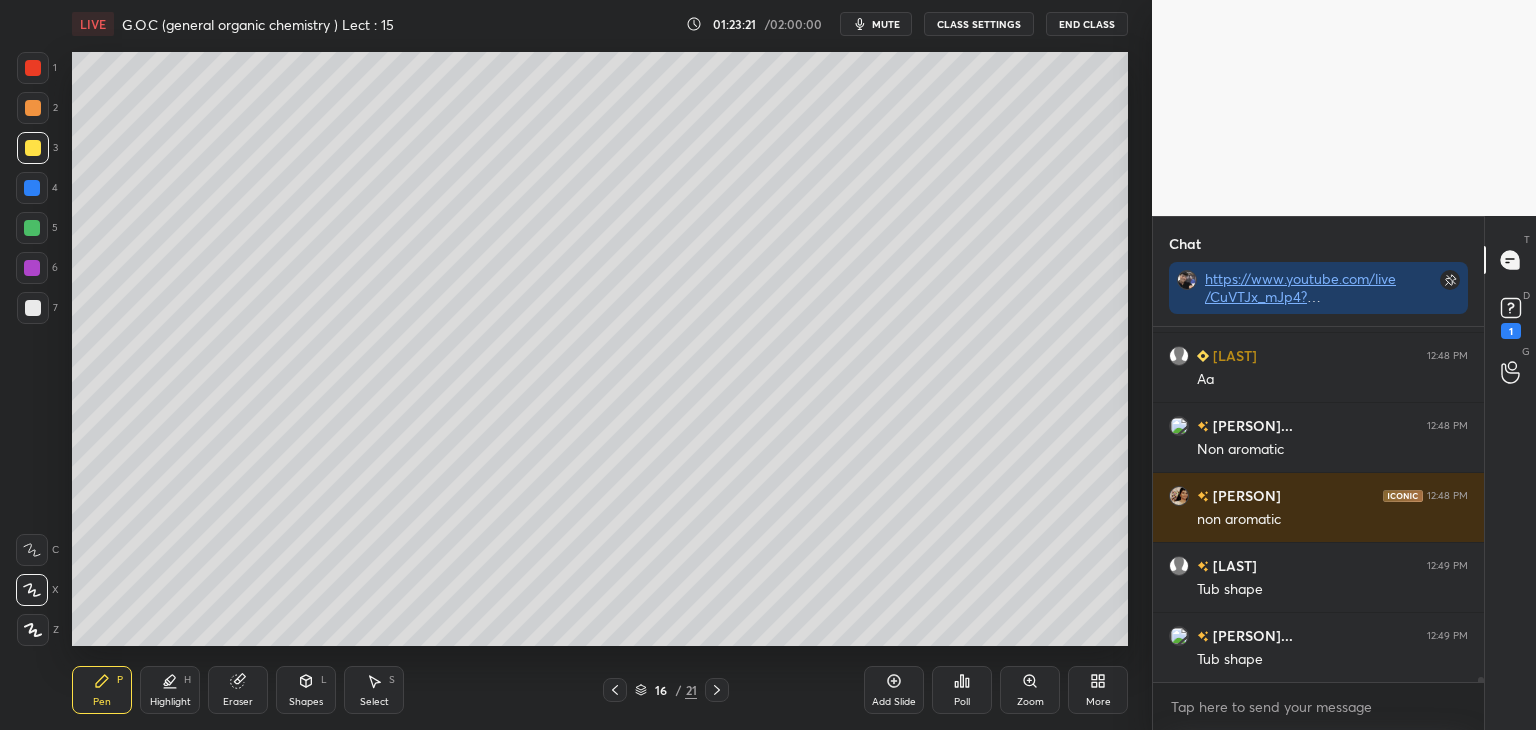 click at bounding box center [33, 308] 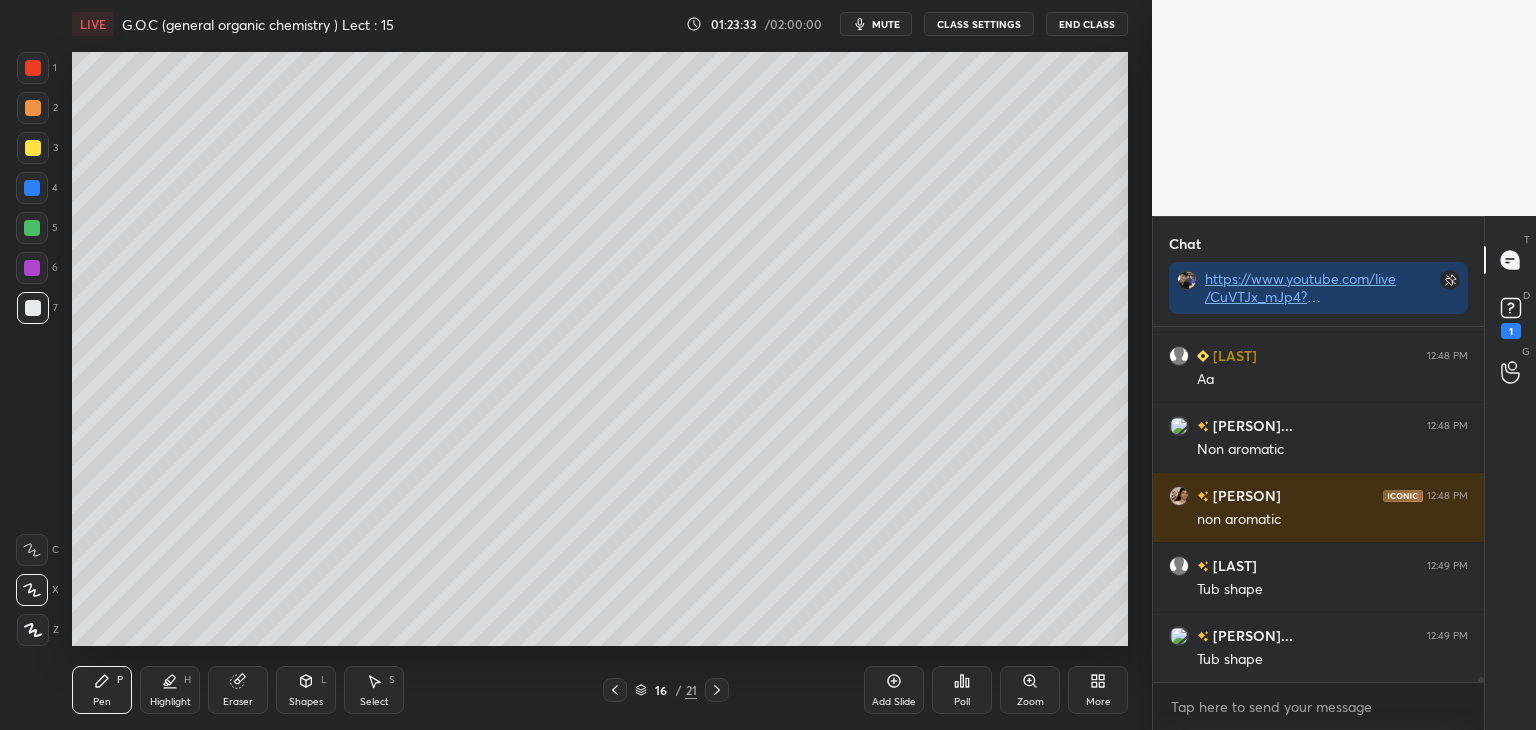 scroll, scrollTop: 23988, scrollLeft: 0, axis: vertical 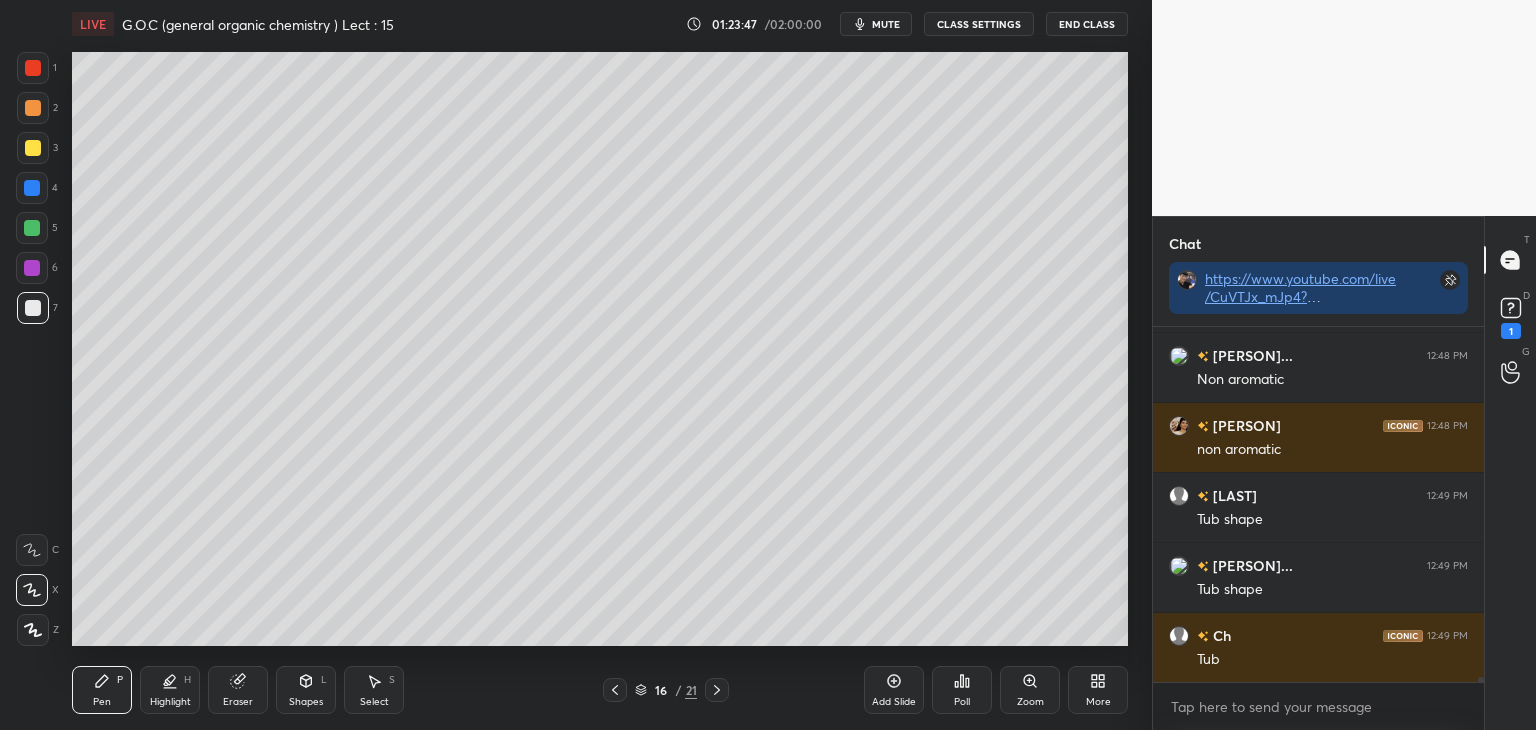 click 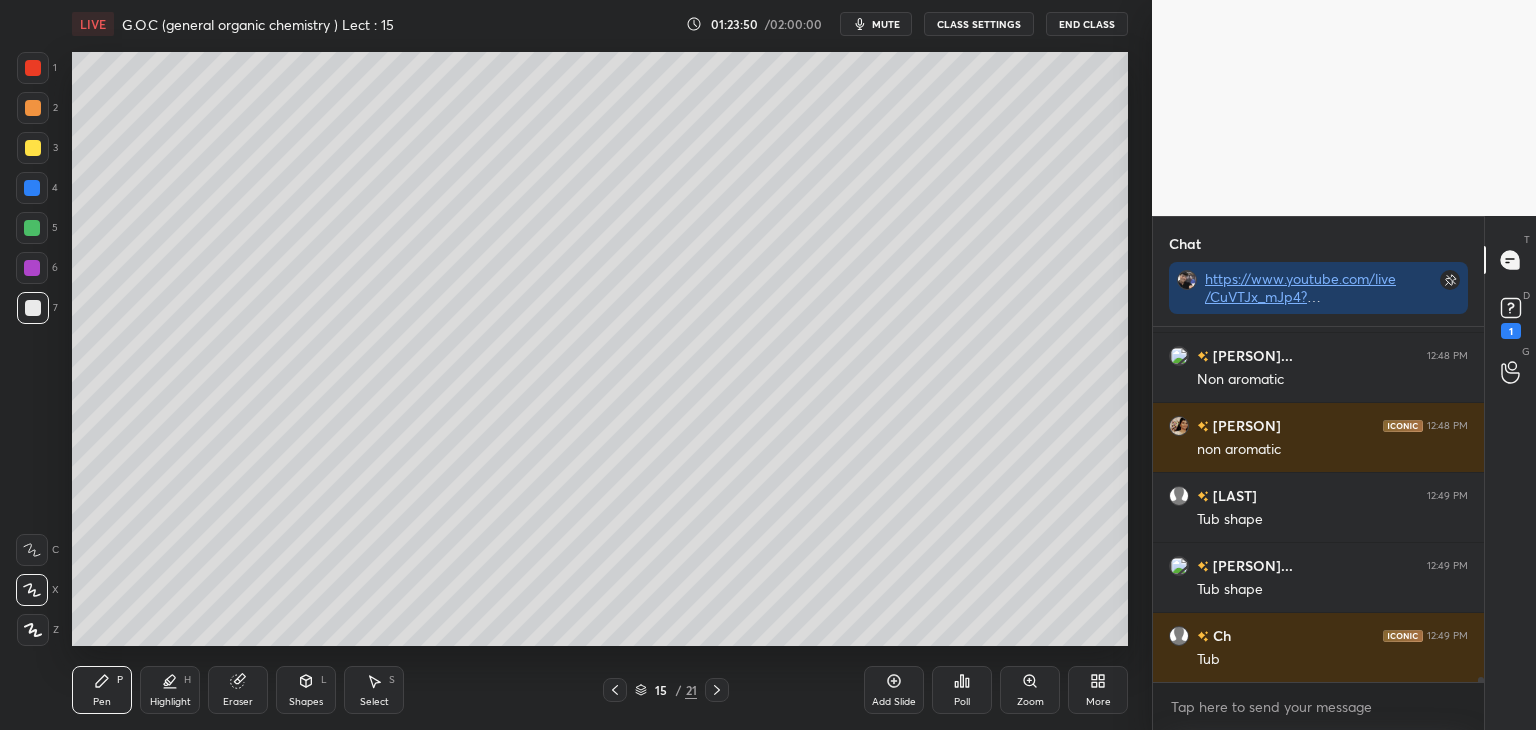 scroll, scrollTop: 24058, scrollLeft: 0, axis: vertical 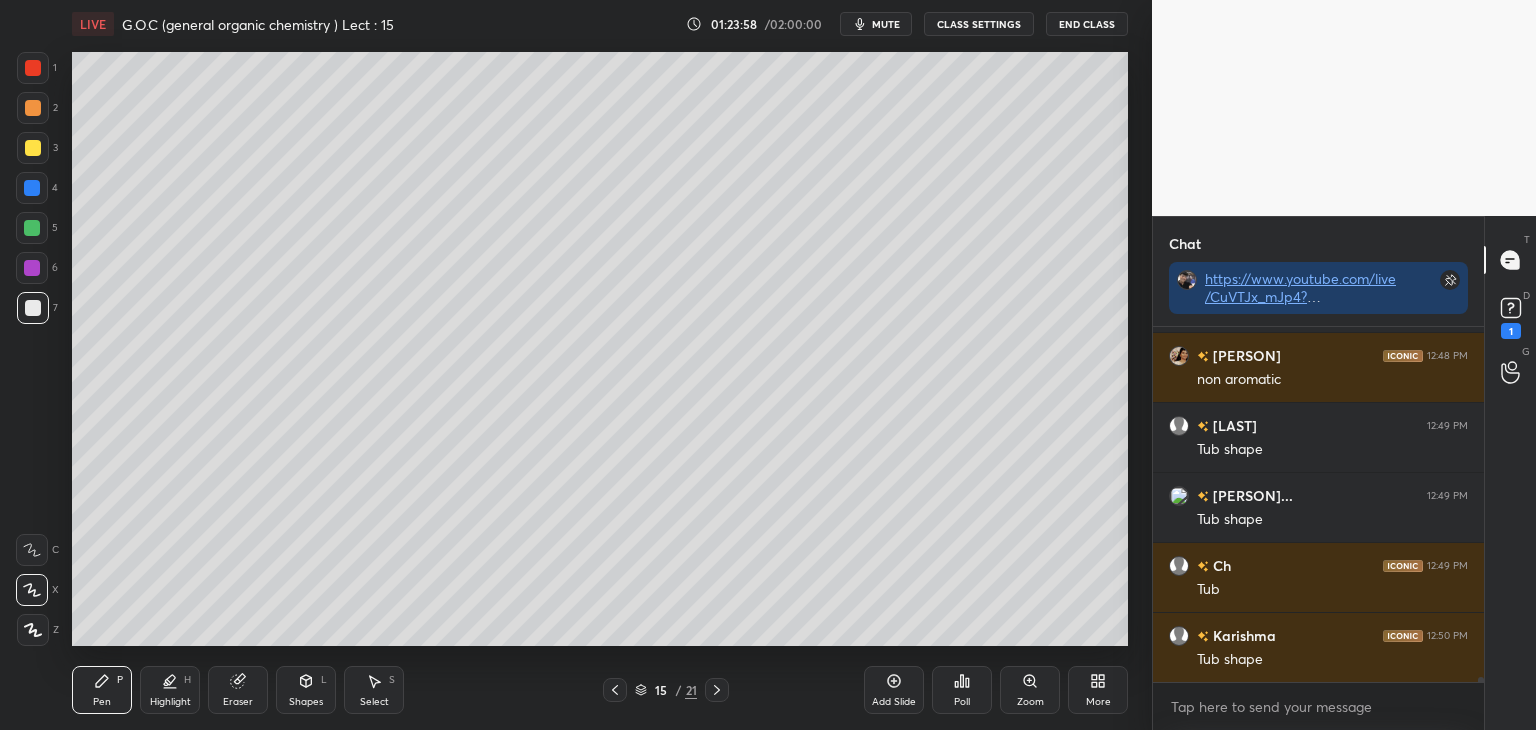click 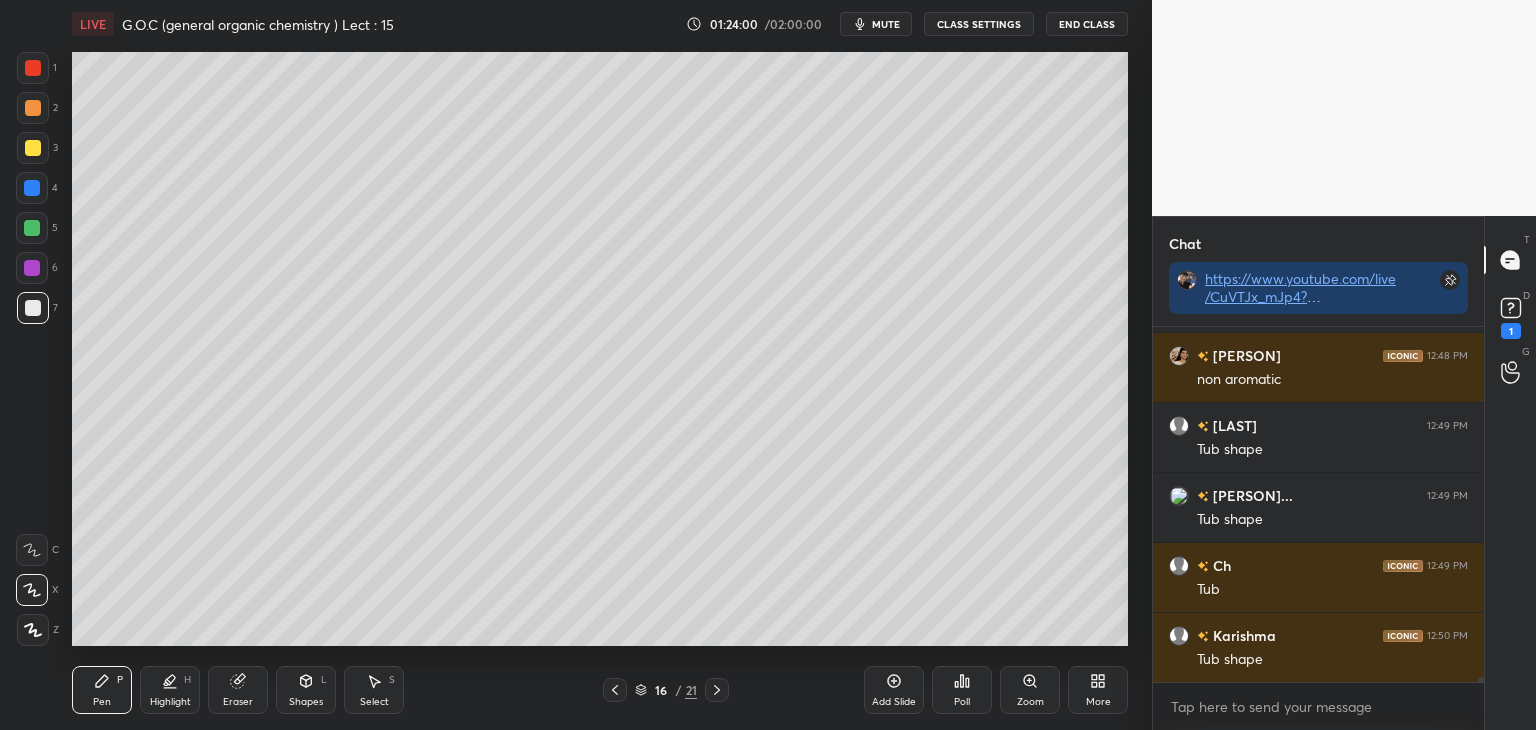 click on "Add Slide" at bounding box center [894, 690] 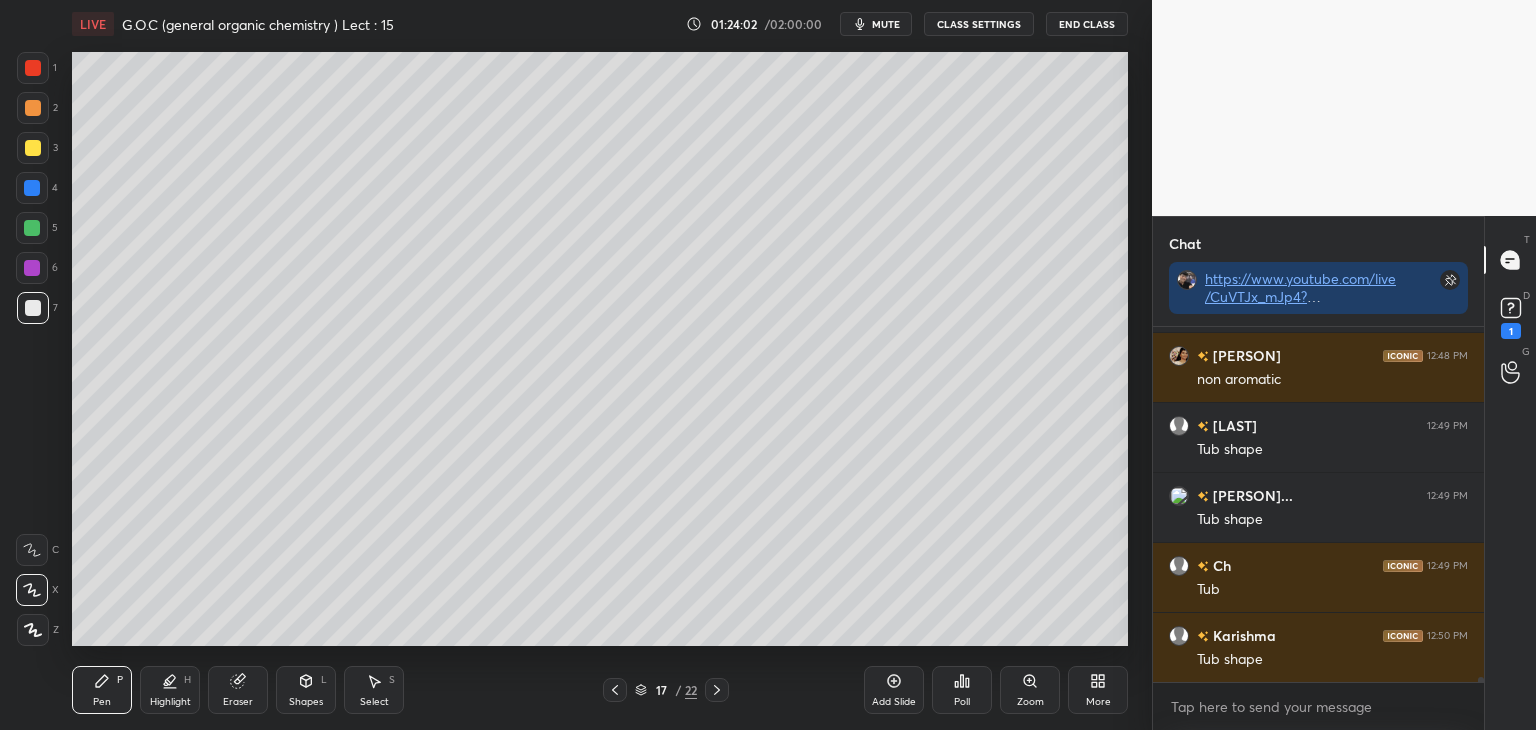 click at bounding box center (33, 308) 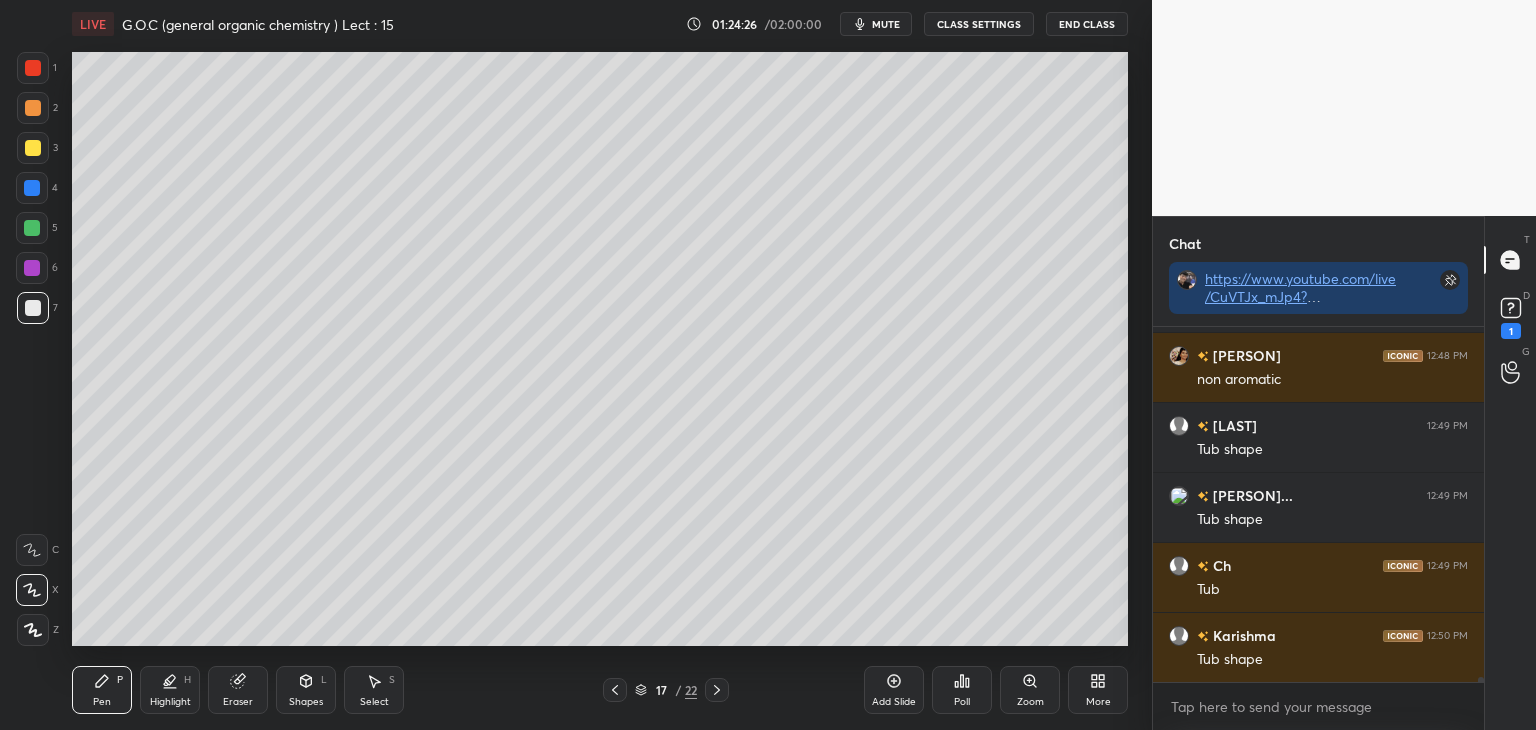 click at bounding box center (33, 148) 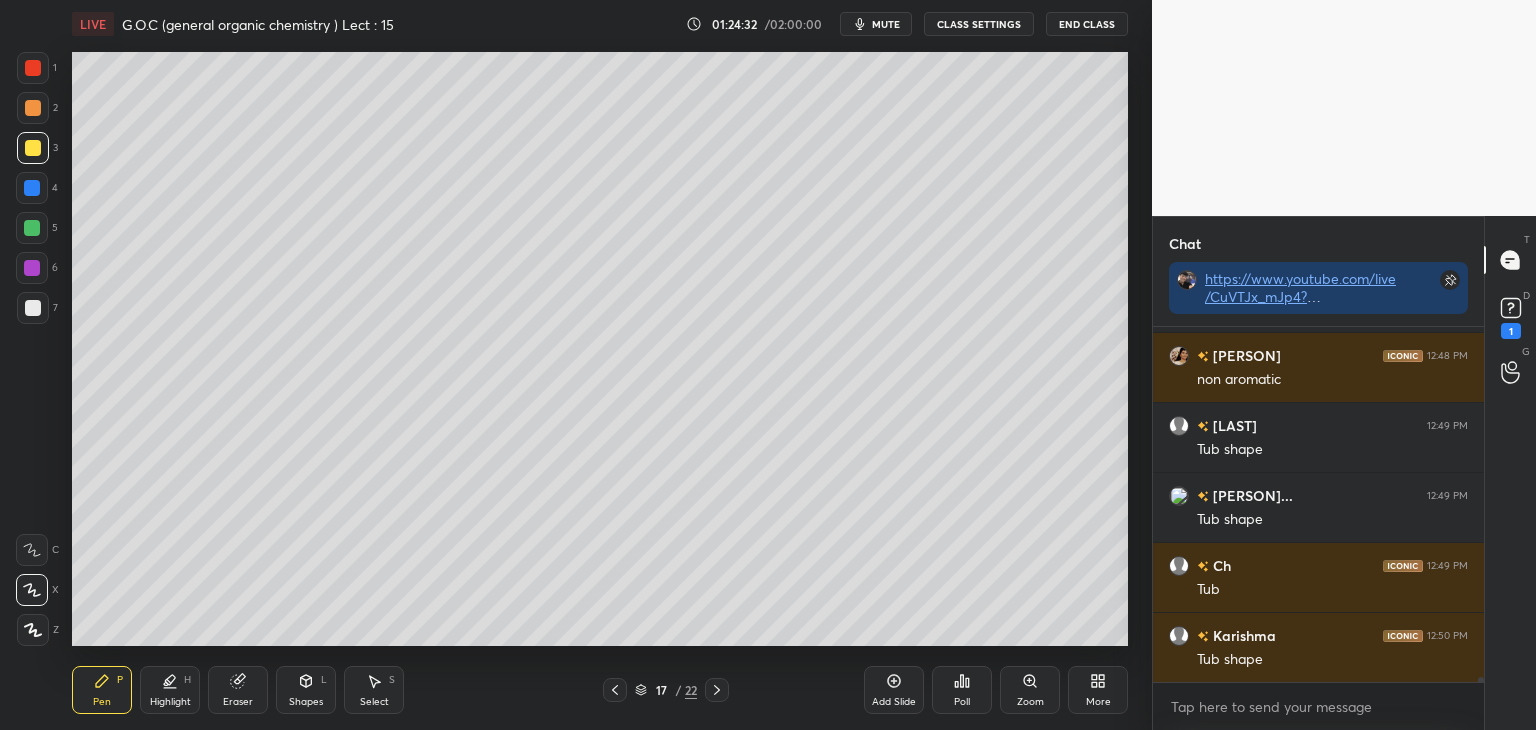 click at bounding box center [32, 268] 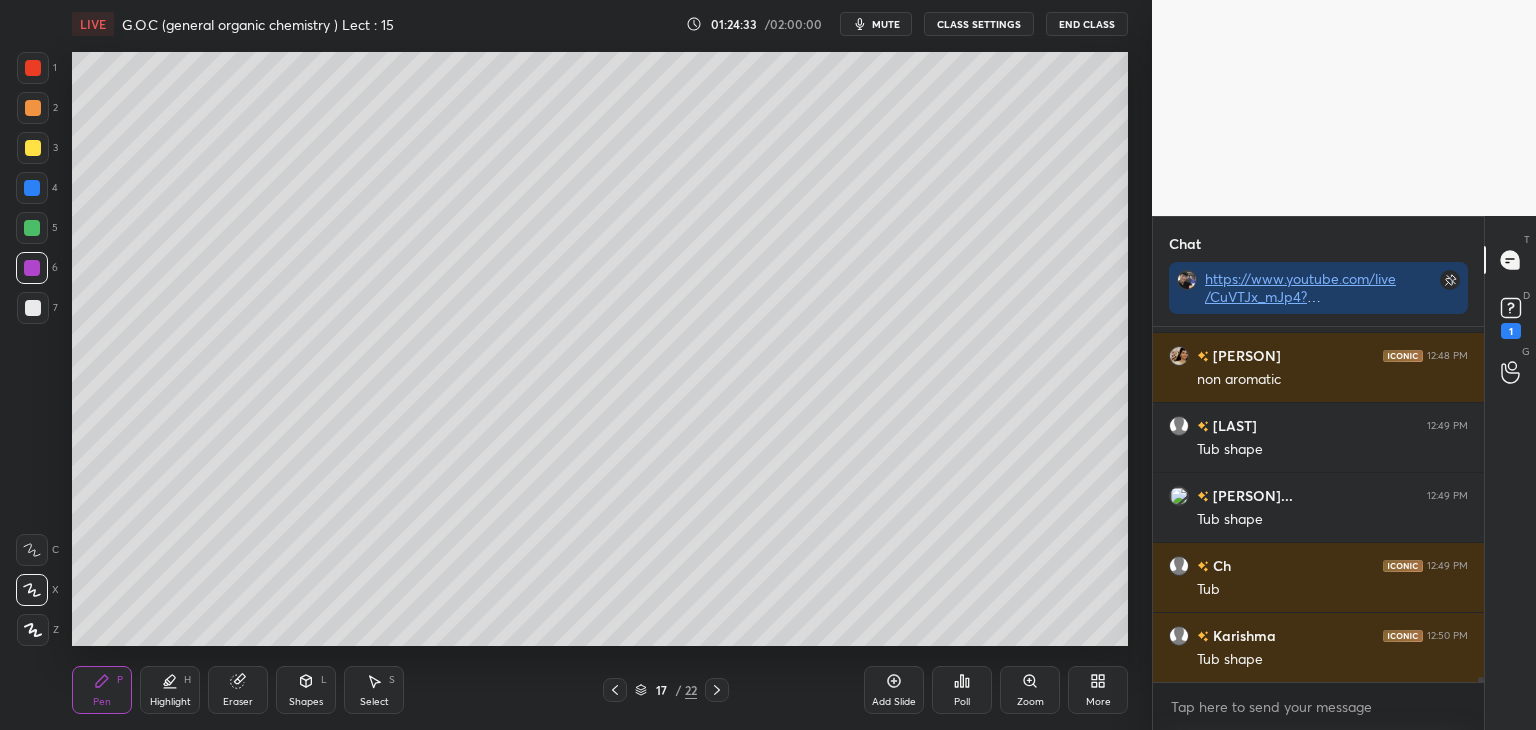 click 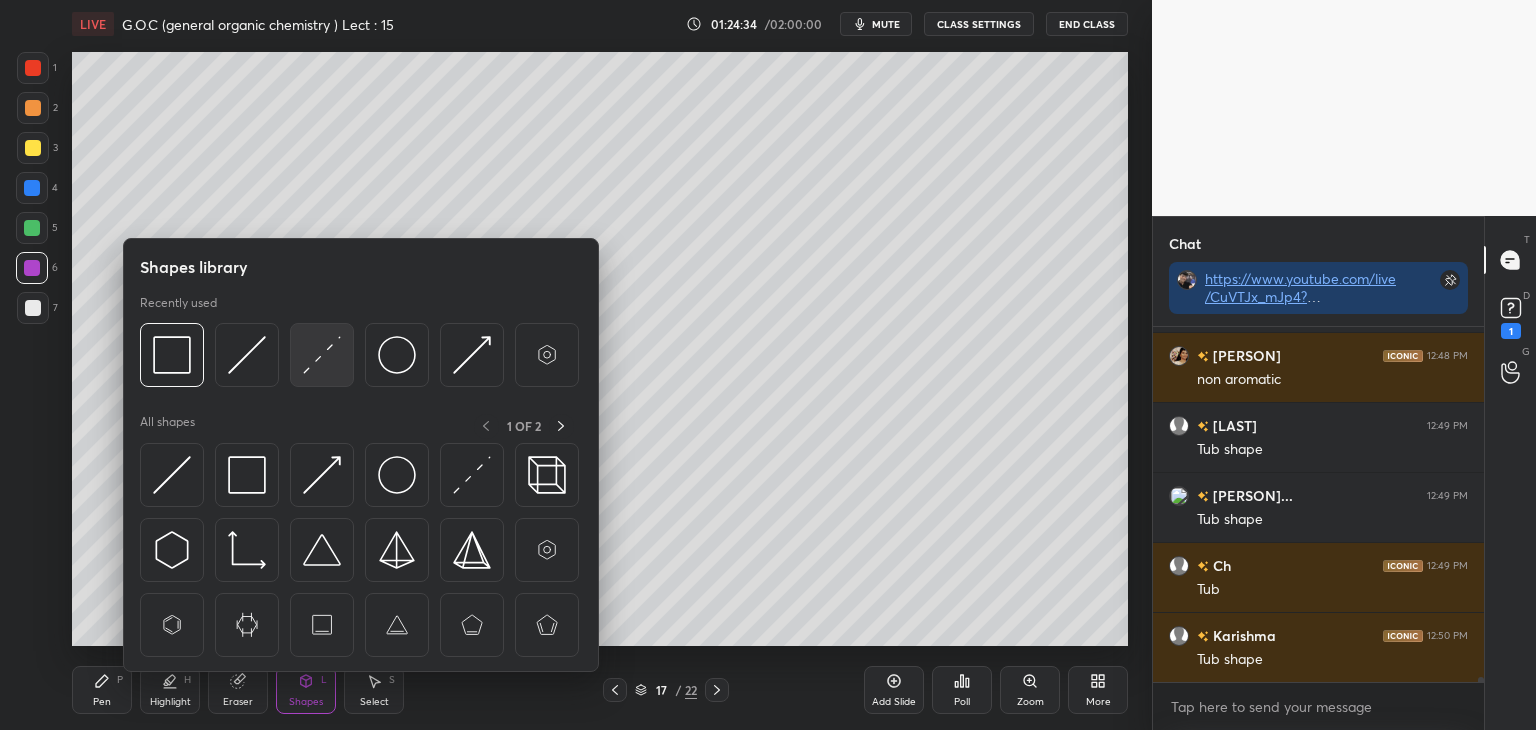 click at bounding box center [322, 355] 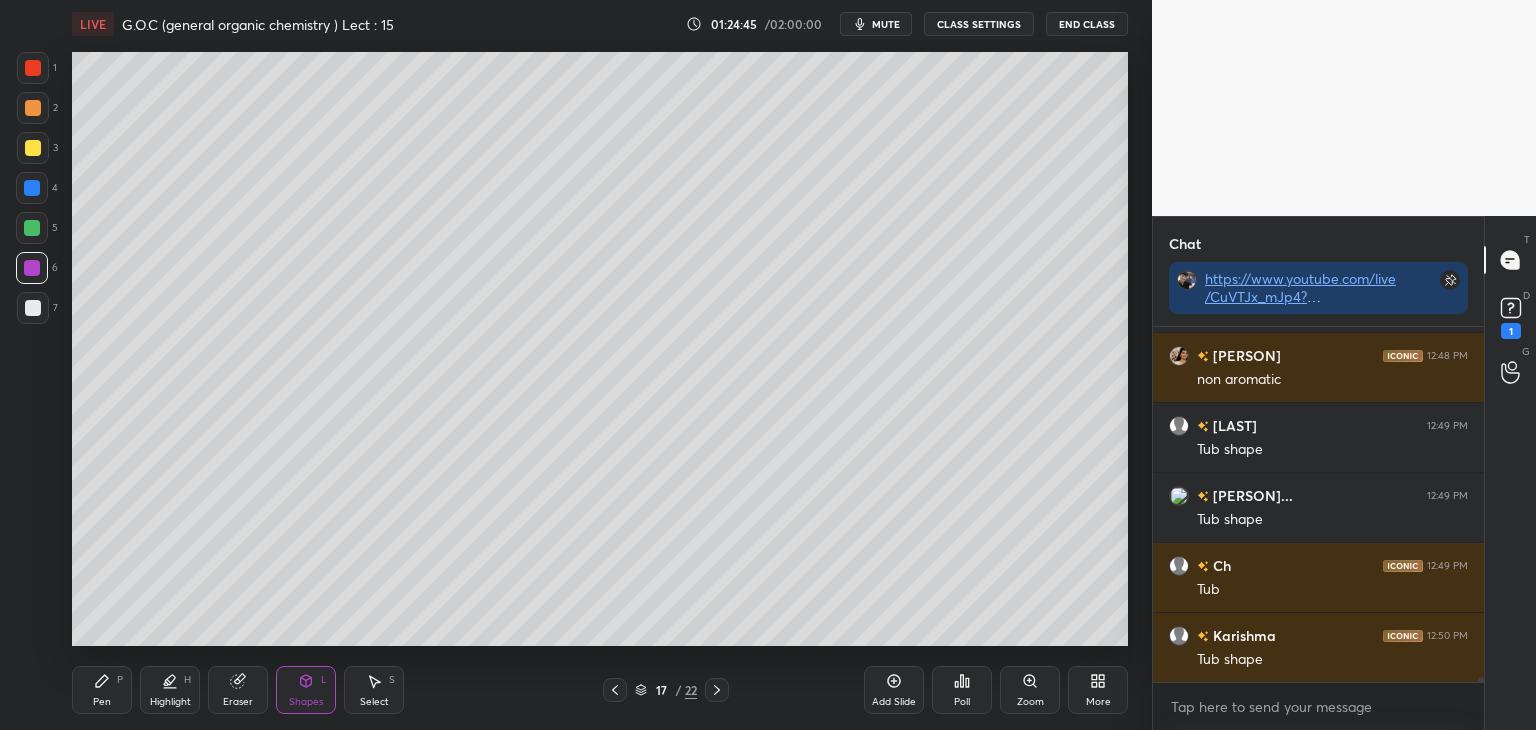 click at bounding box center (33, 108) 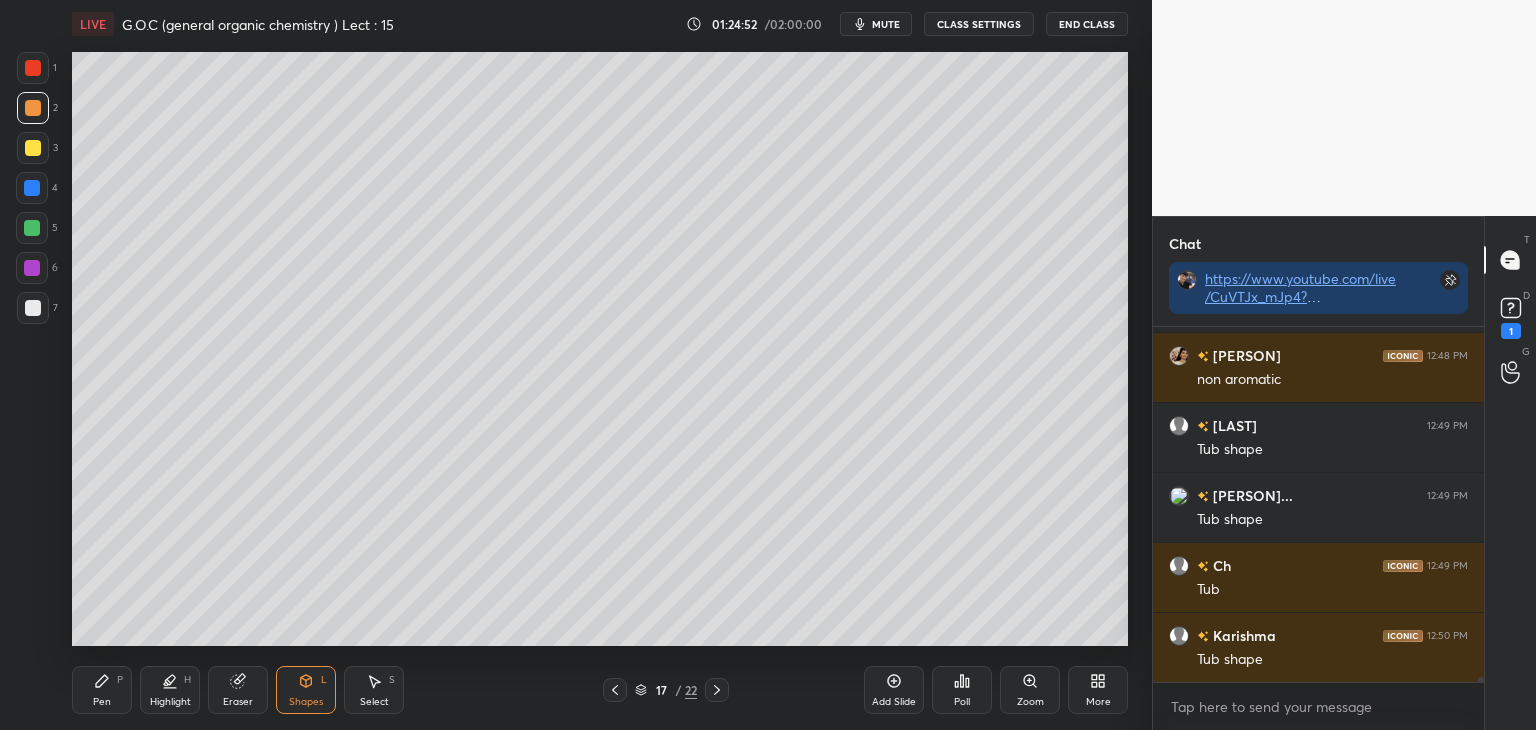 scroll, scrollTop: 24128, scrollLeft: 0, axis: vertical 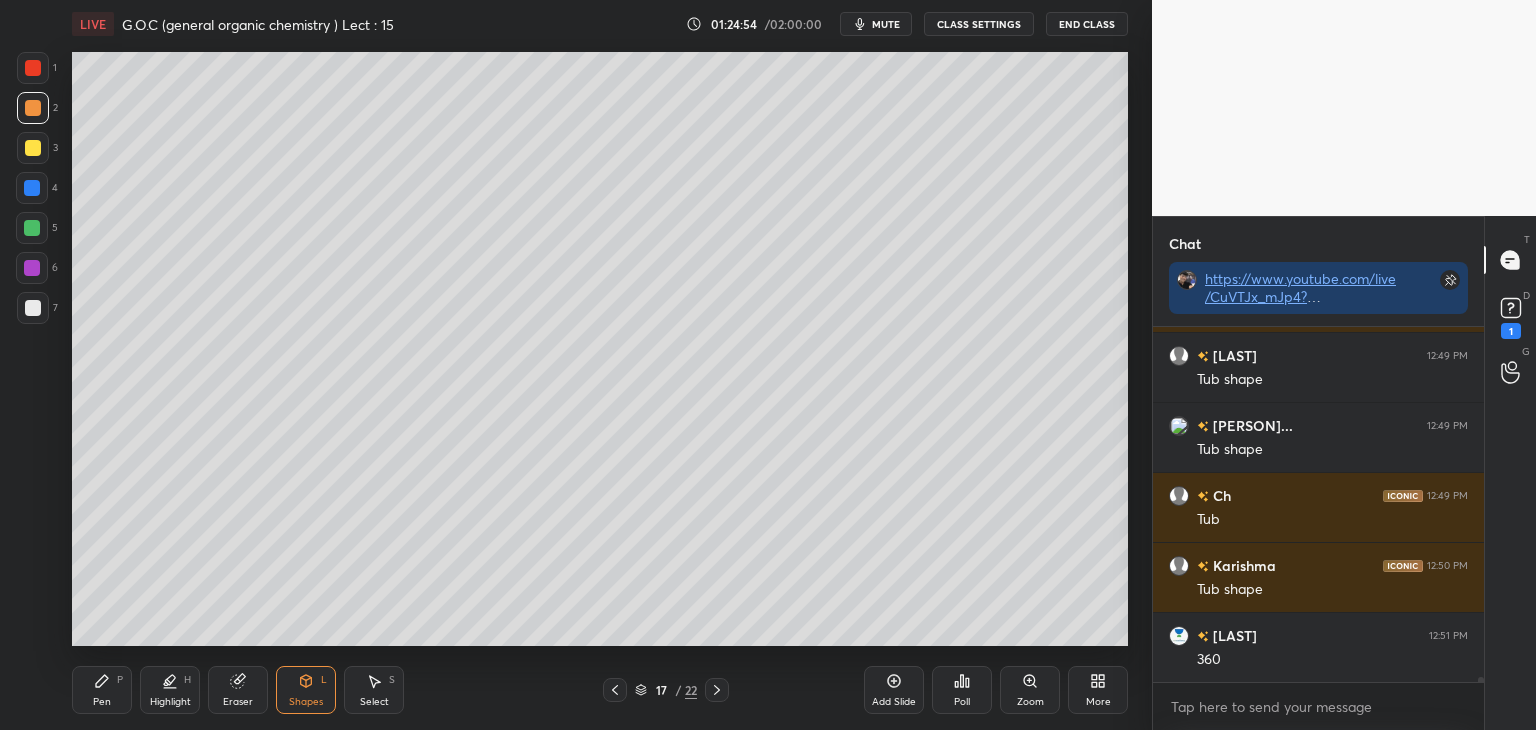 click on "Pen P" at bounding box center (102, 690) 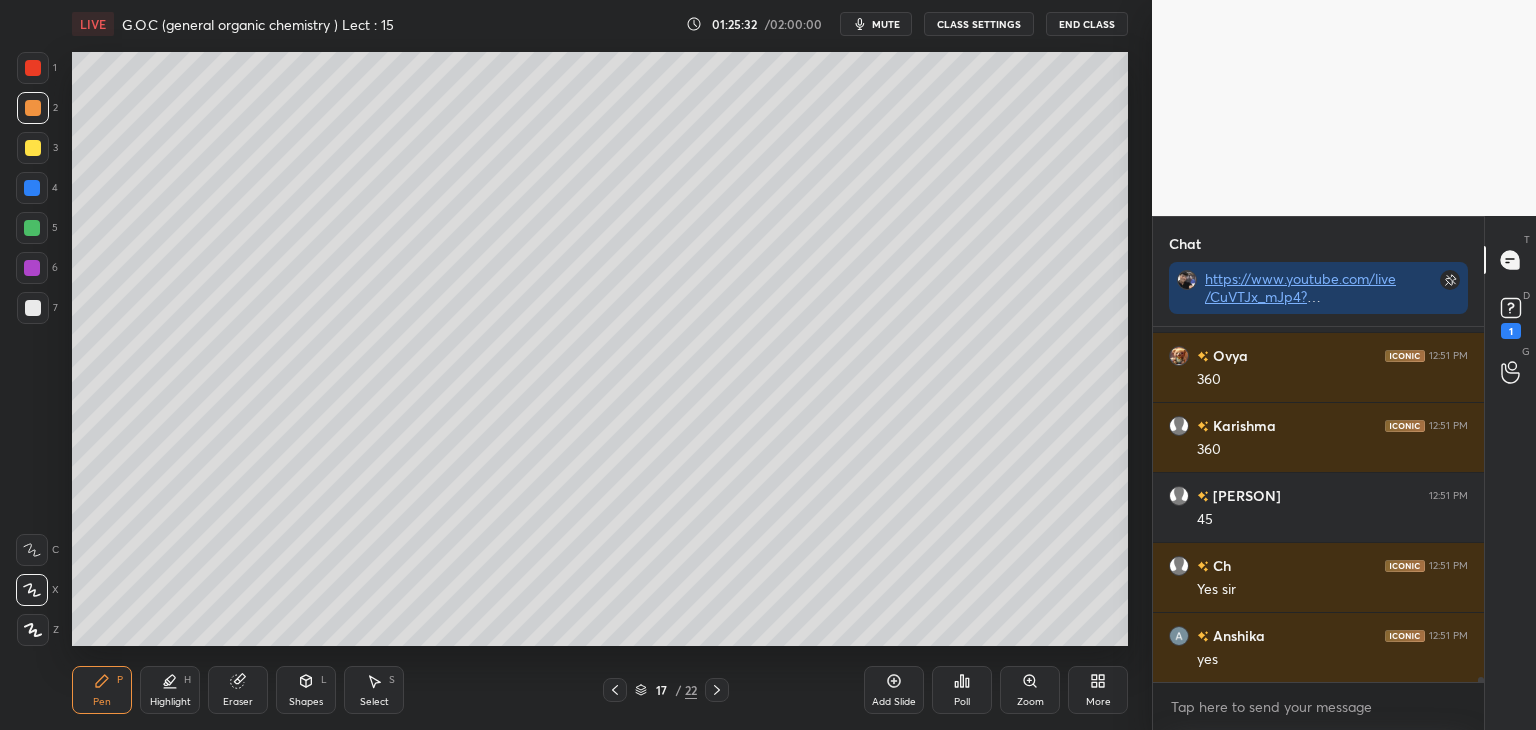 scroll, scrollTop: 24618, scrollLeft: 0, axis: vertical 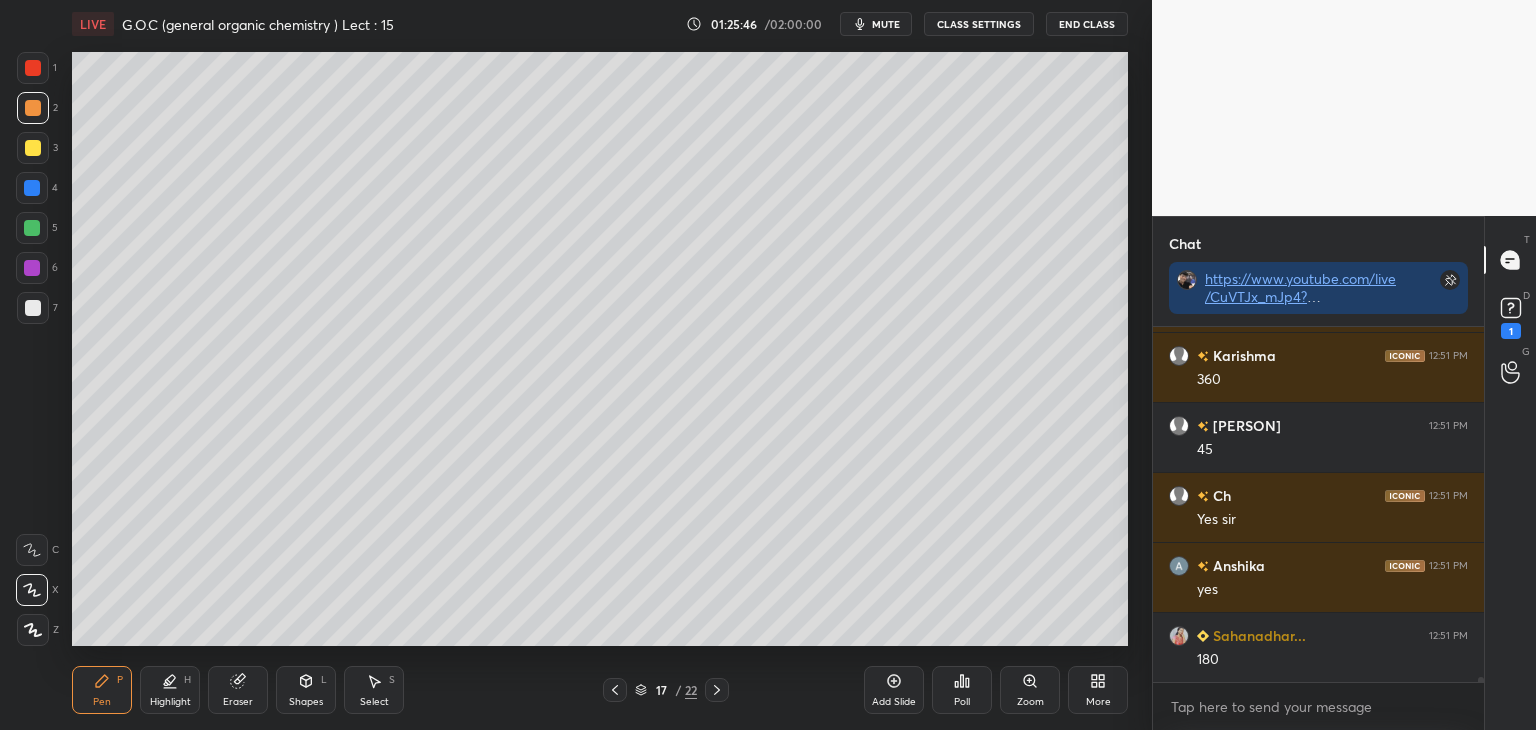 click at bounding box center (33, 148) 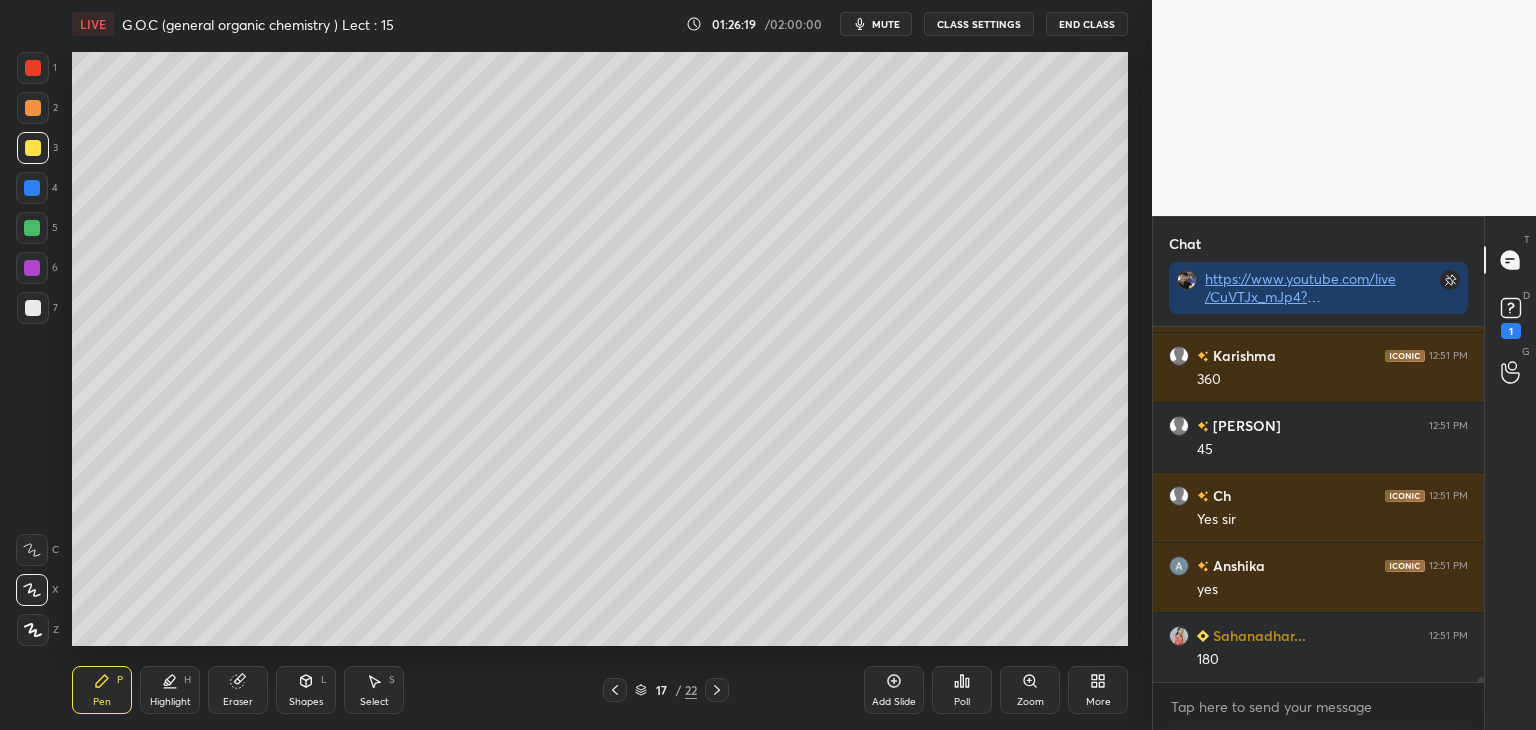 click 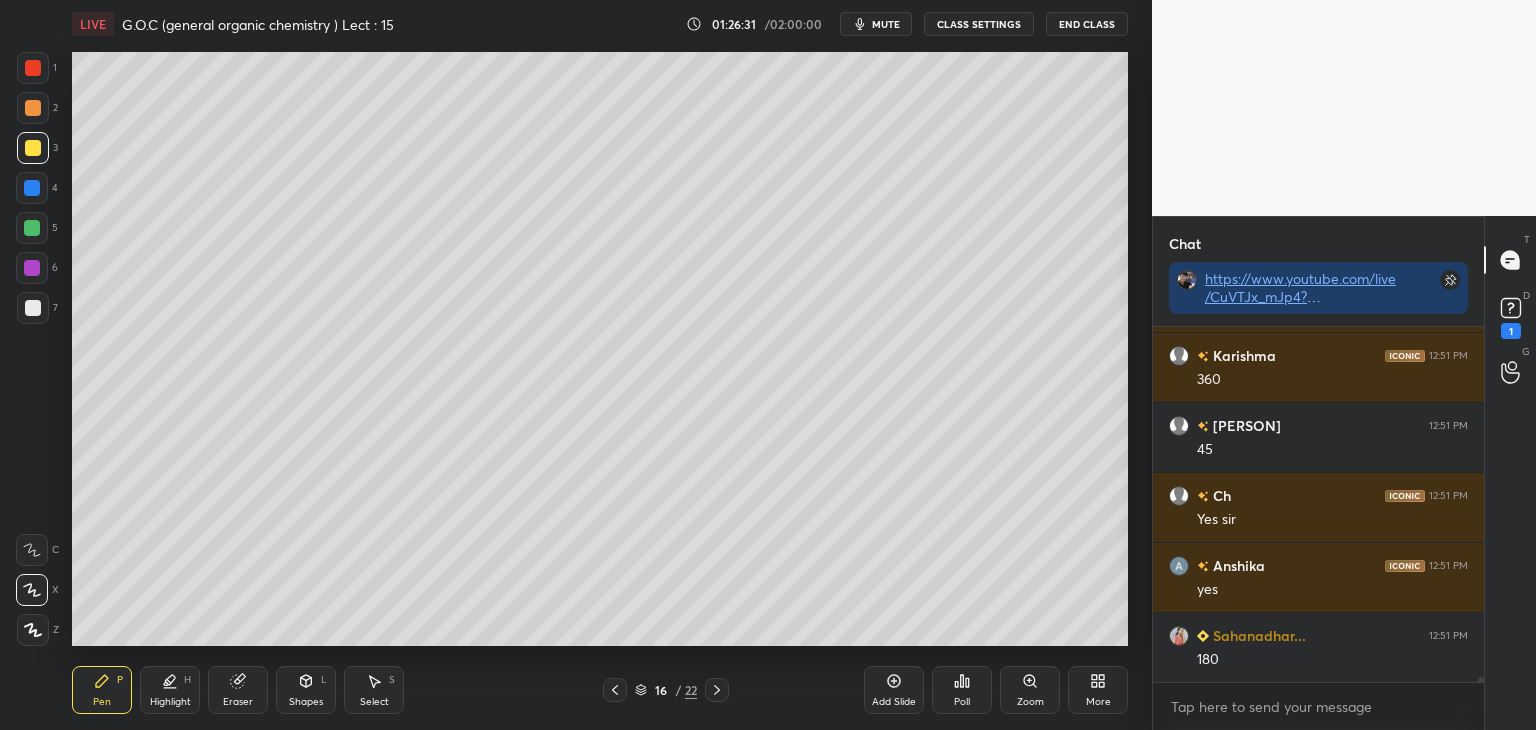 scroll, scrollTop: 24688, scrollLeft: 0, axis: vertical 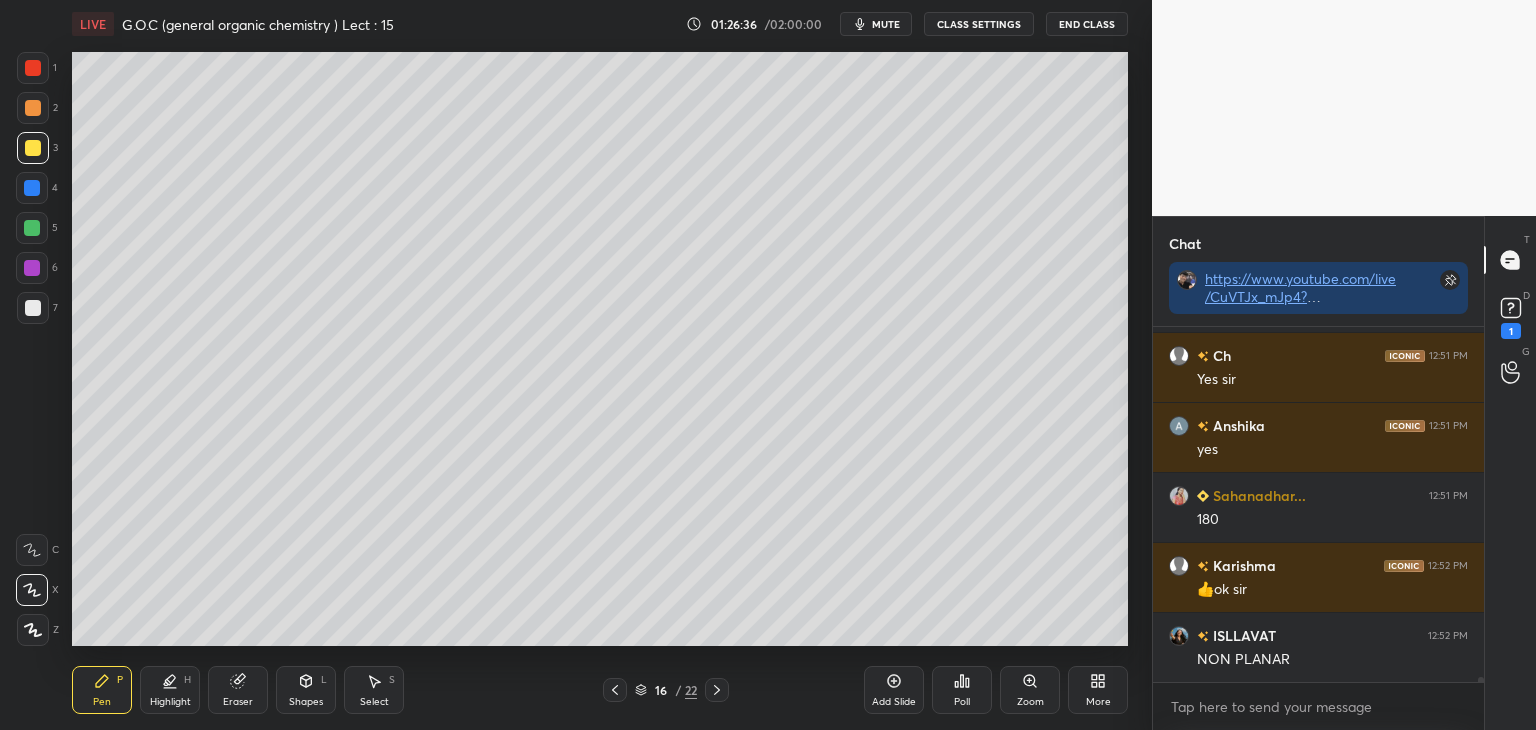 click at bounding box center (32, 228) 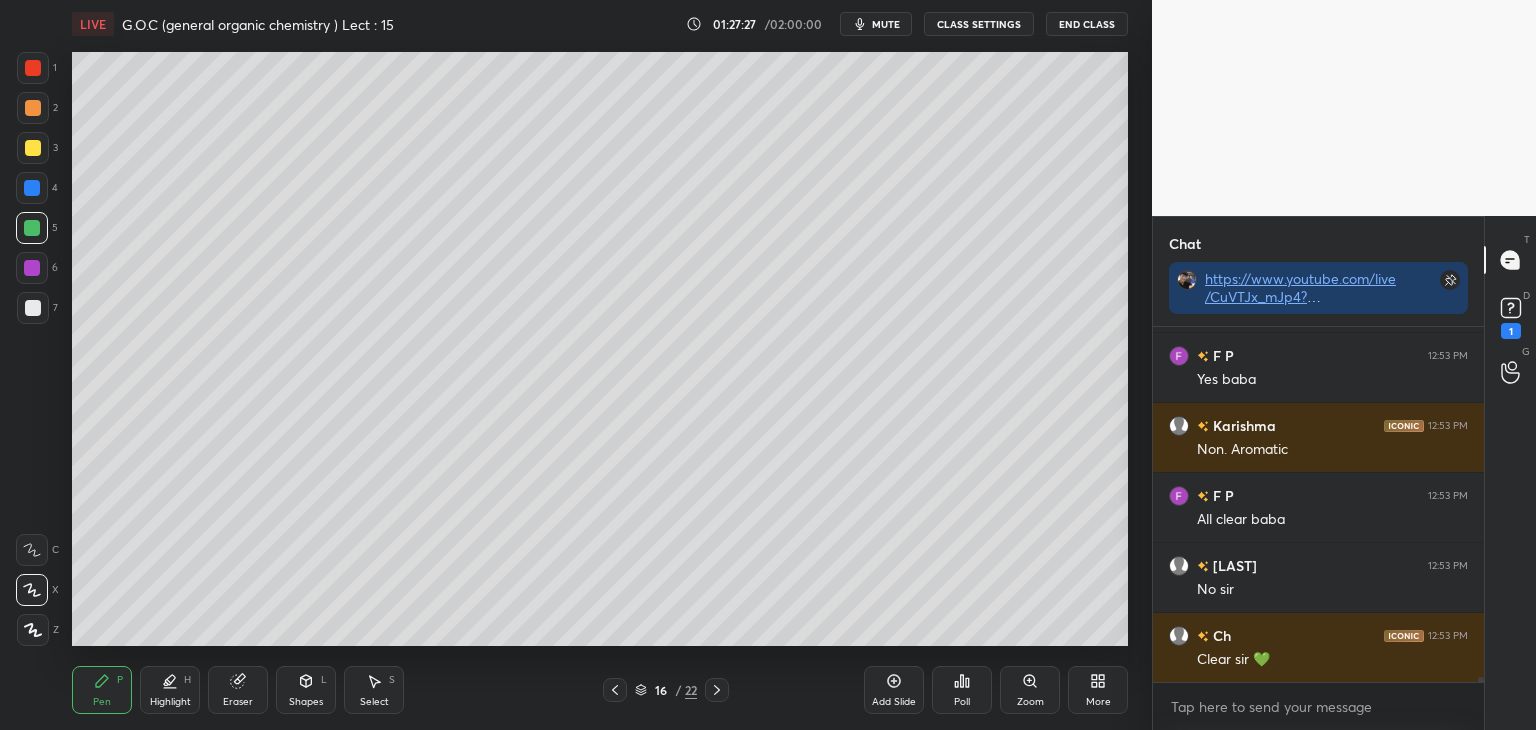 scroll, scrollTop: 25546, scrollLeft: 0, axis: vertical 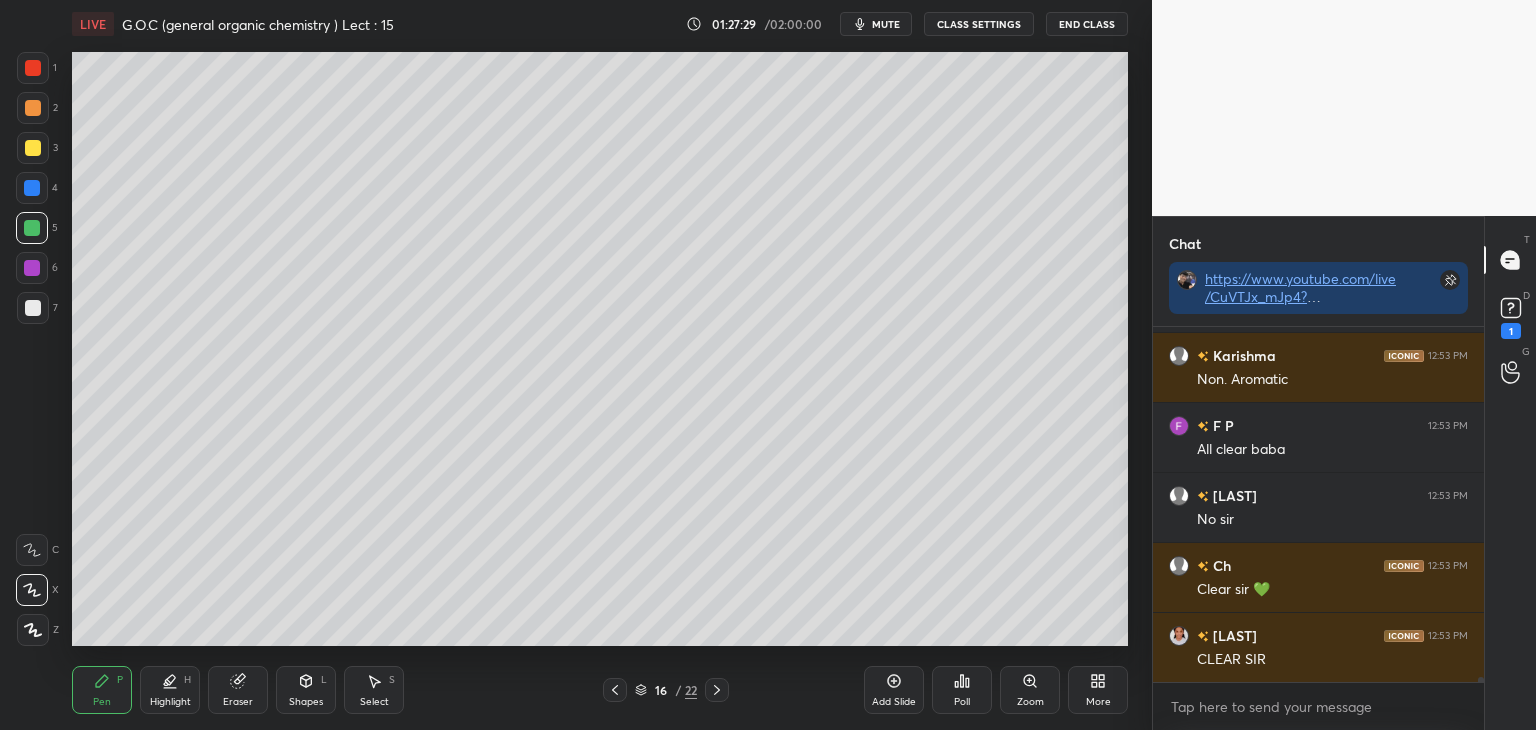 click on "Add Slide" at bounding box center (894, 690) 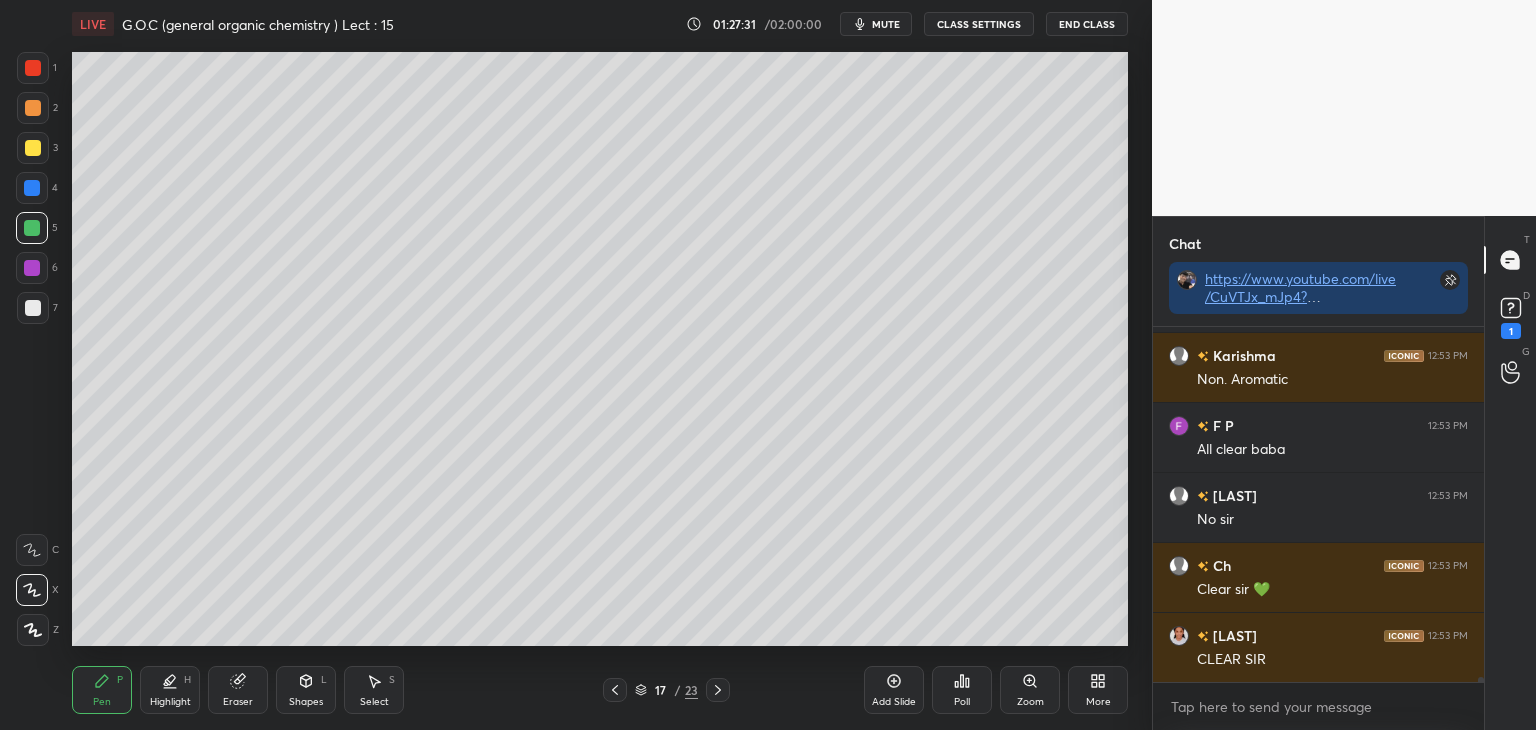 click at bounding box center (33, 308) 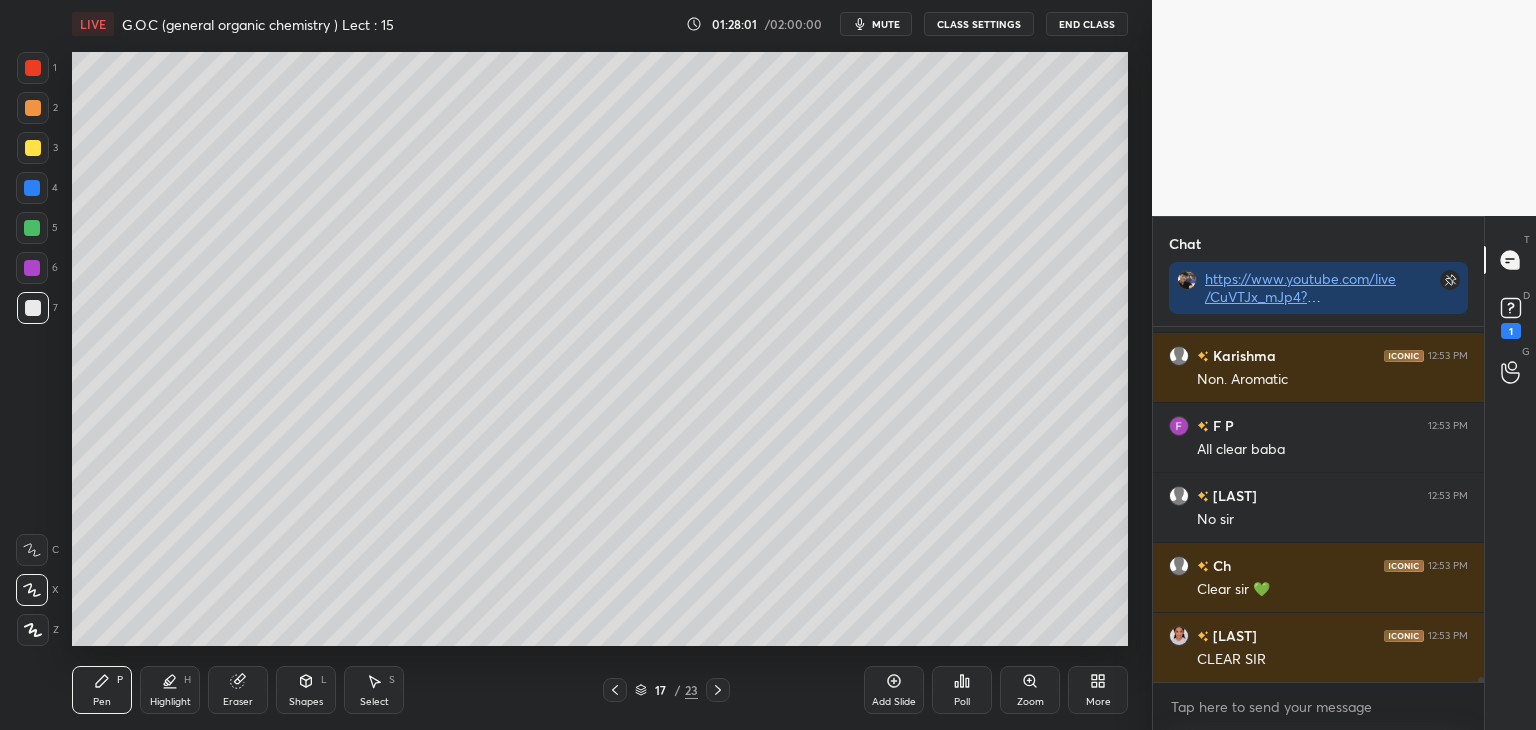 scroll, scrollTop: 25616, scrollLeft: 0, axis: vertical 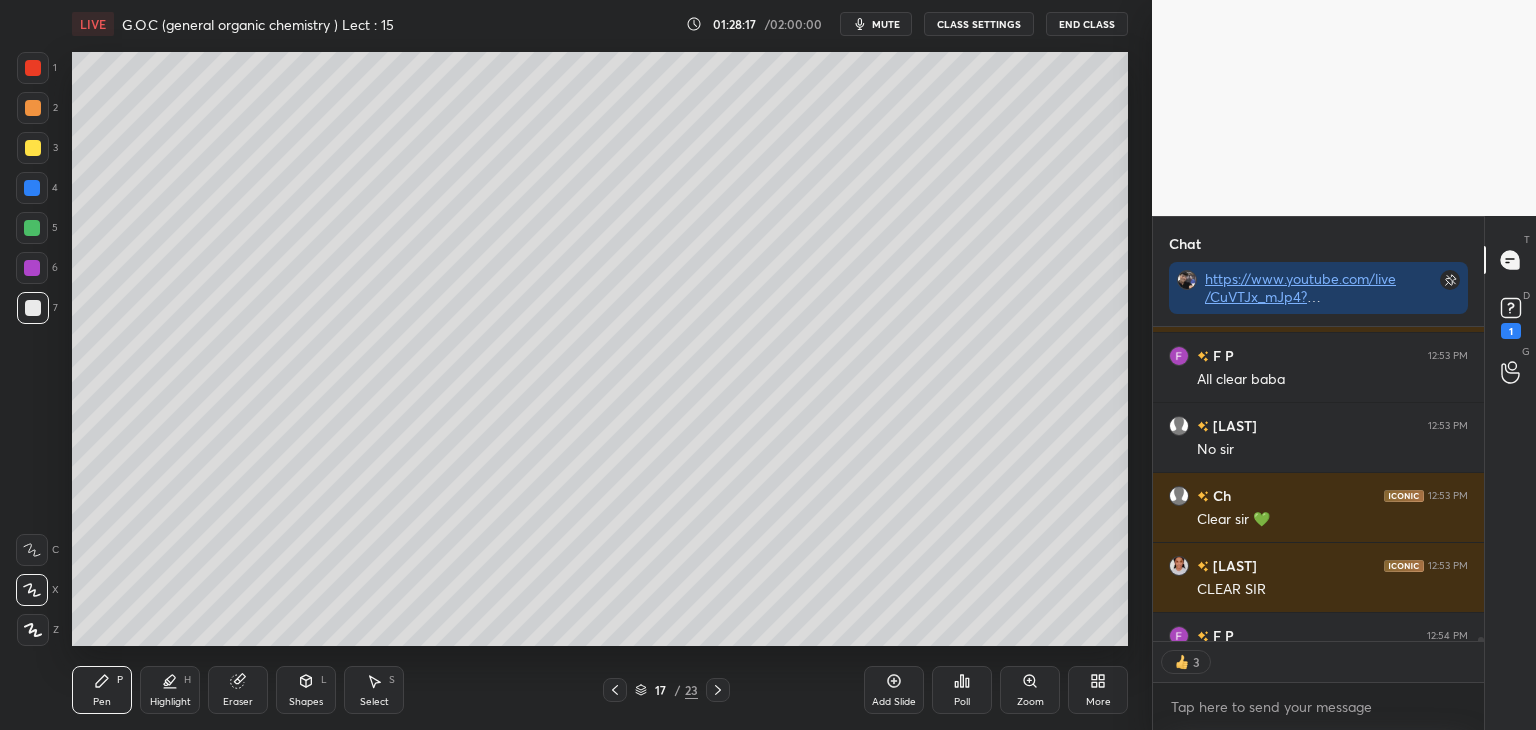 click at bounding box center [33, 148] 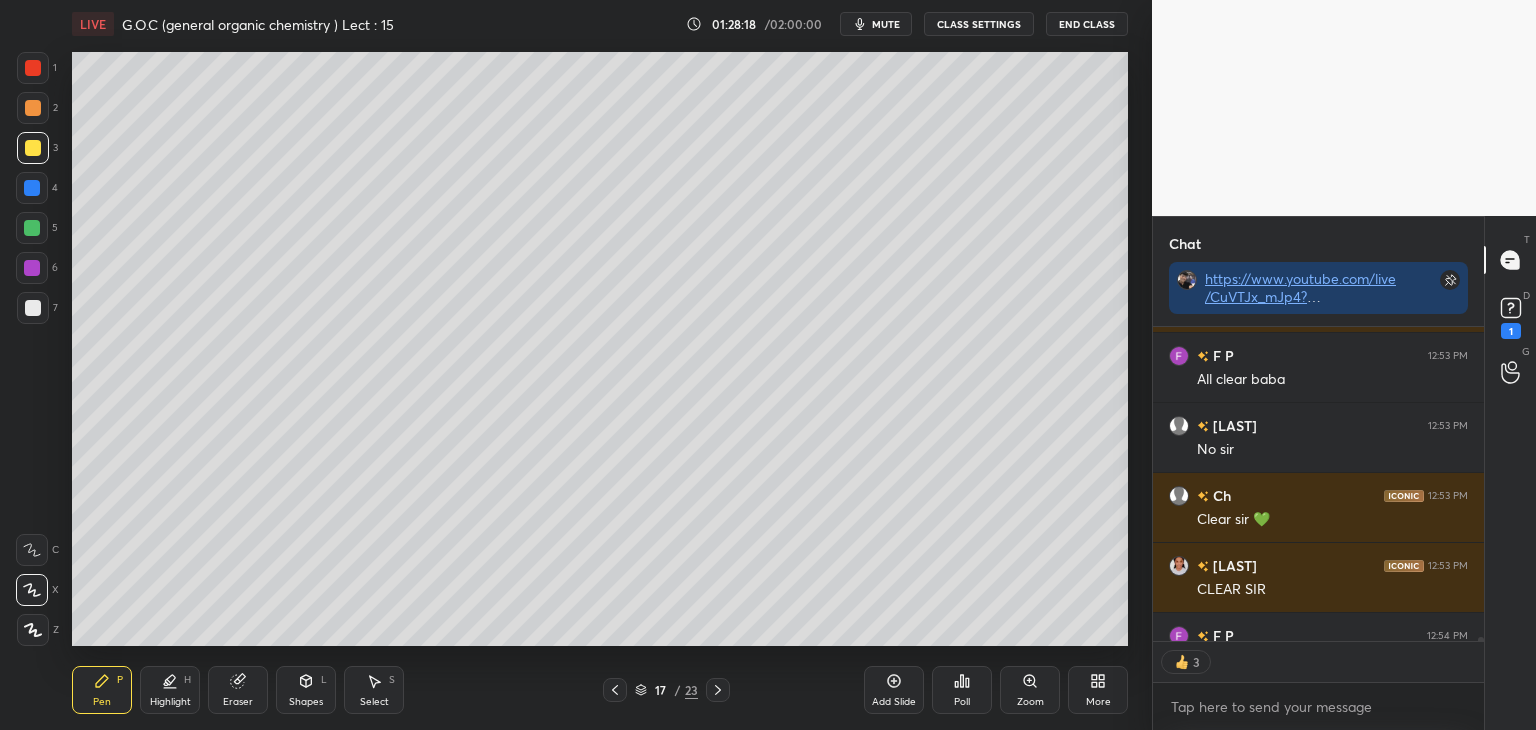 click on "Shapes" at bounding box center [306, 702] 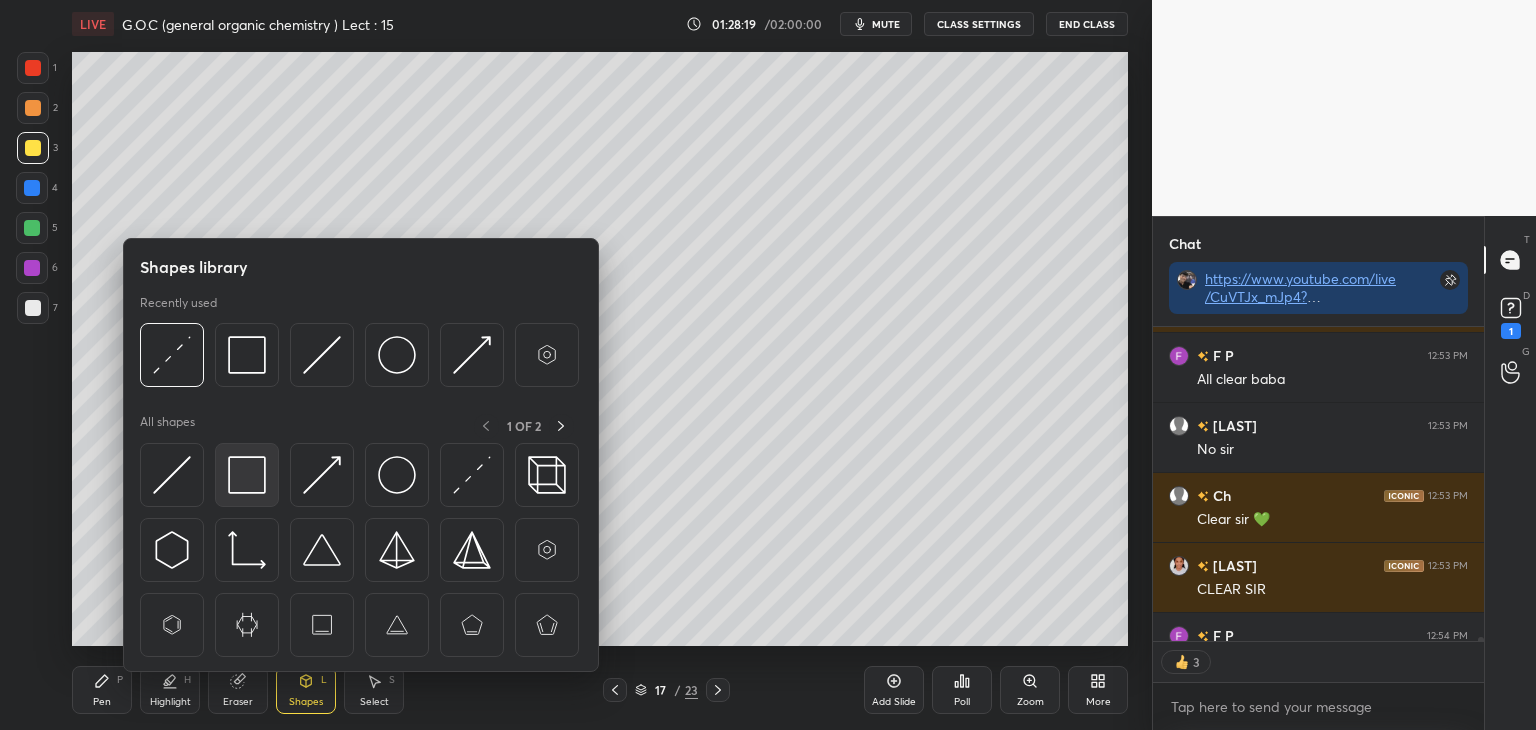 click at bounding box center [247, 475] 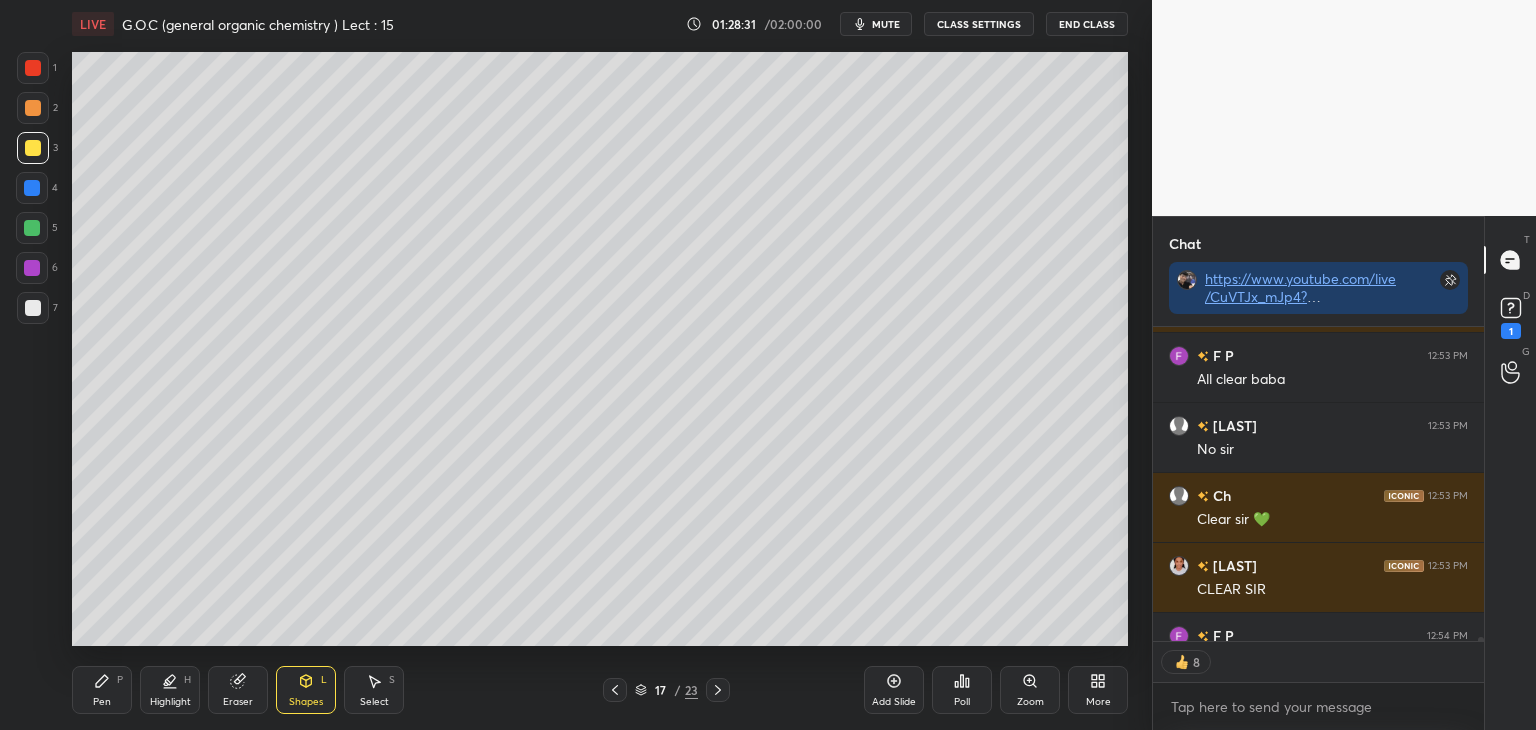 click on "Add Slide" at bounding box center (894, 702) 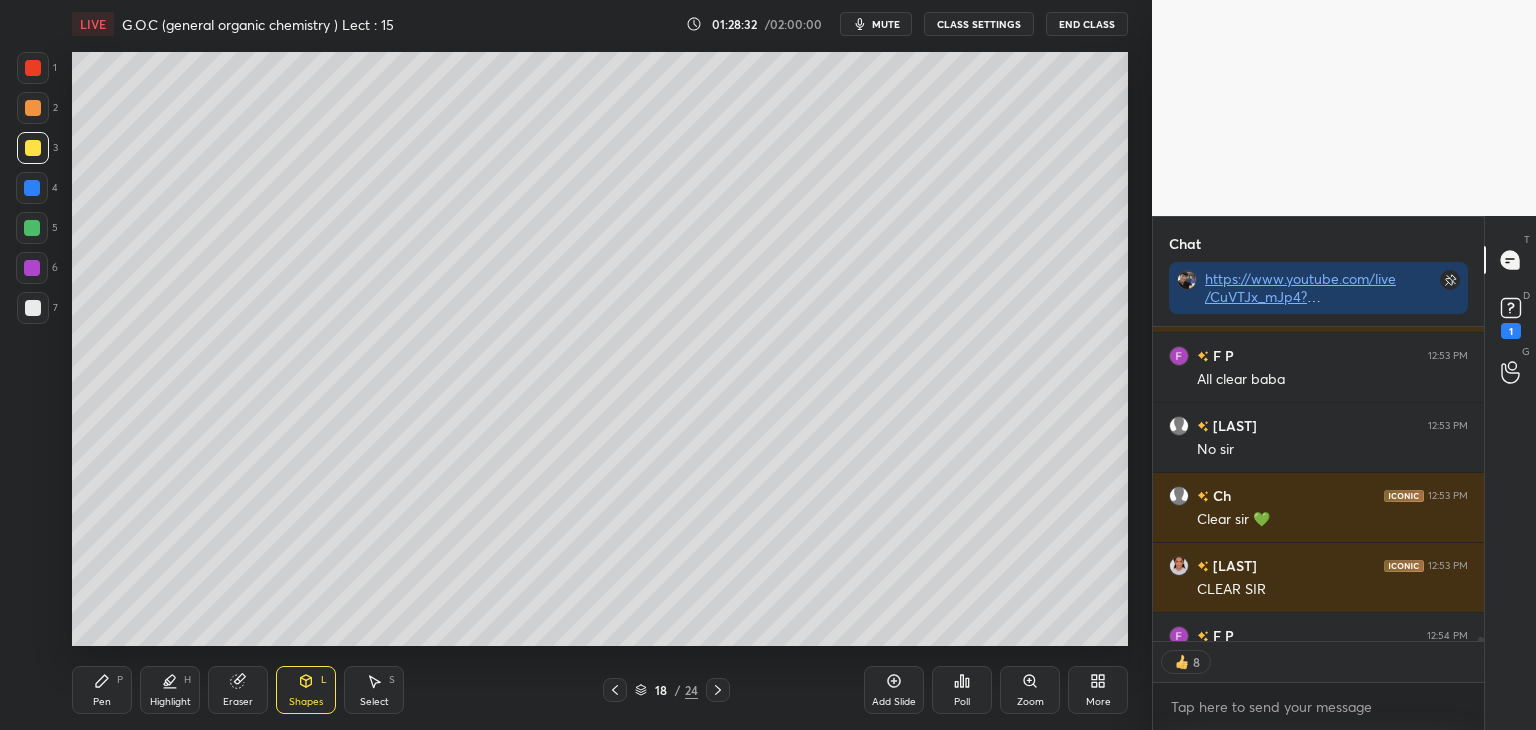 click at bounding box center (33, 308) 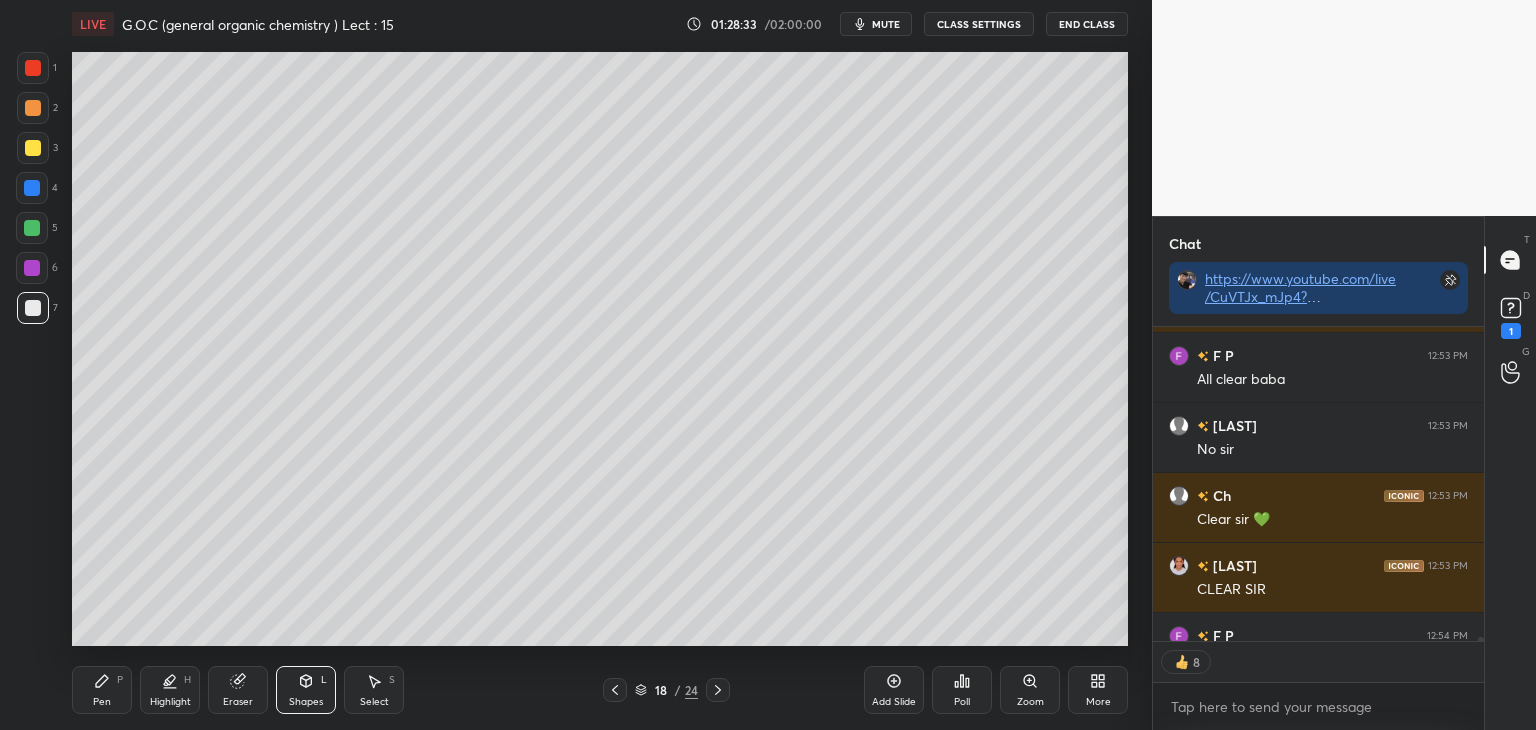 click 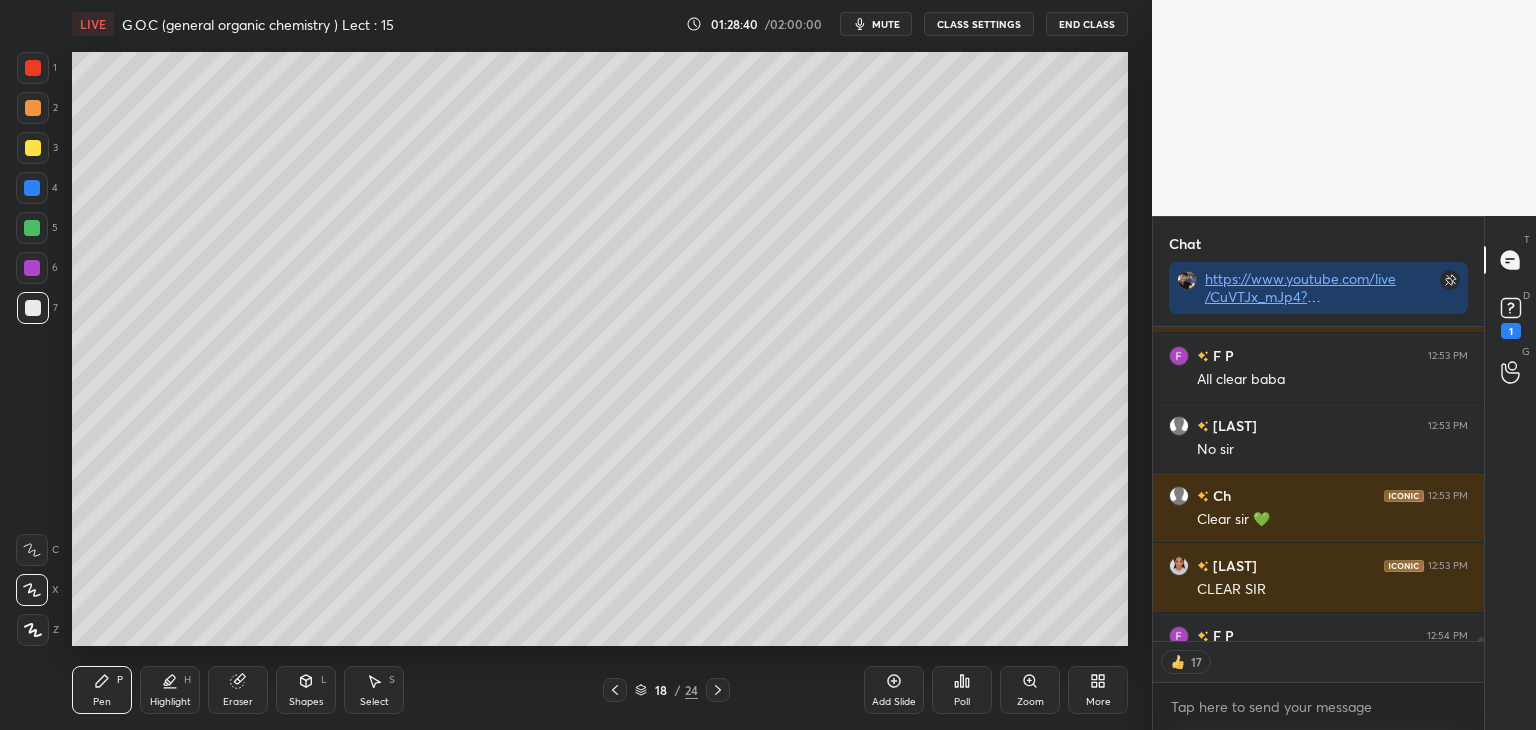 scroll, scrollTop: 25704, scrollLeft: 0, axis: vertical 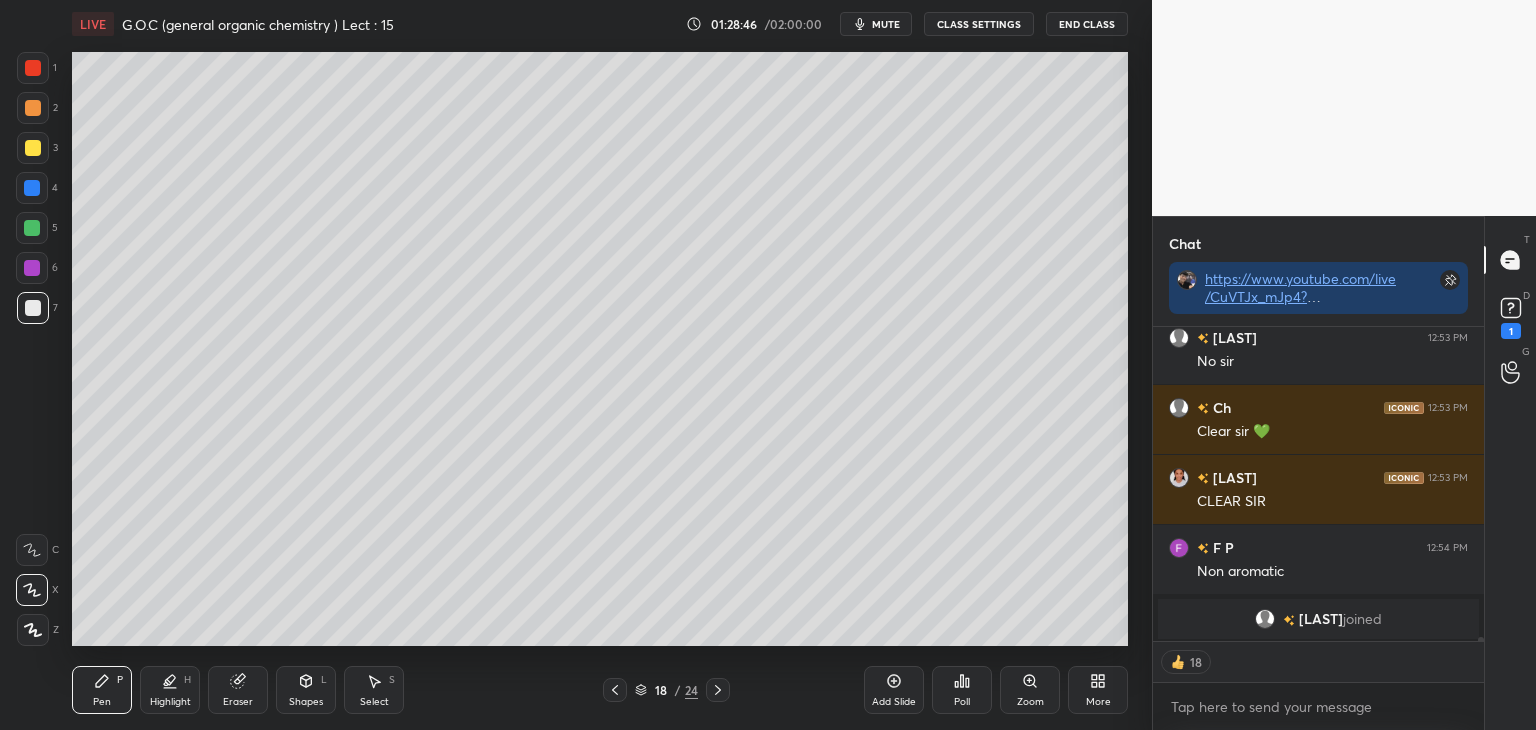 click at bounding box center [33, 630] 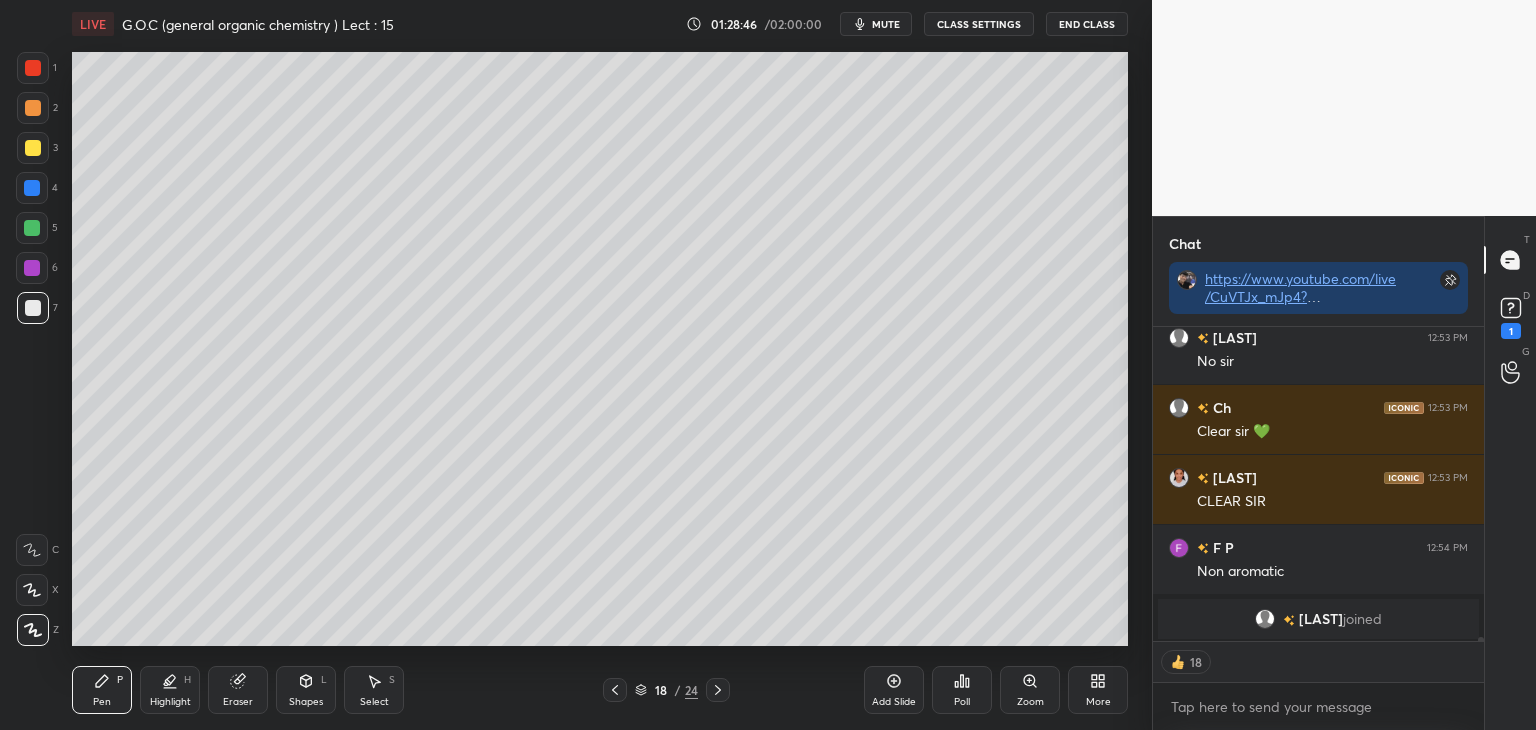 click at bounding box center [33, 148] 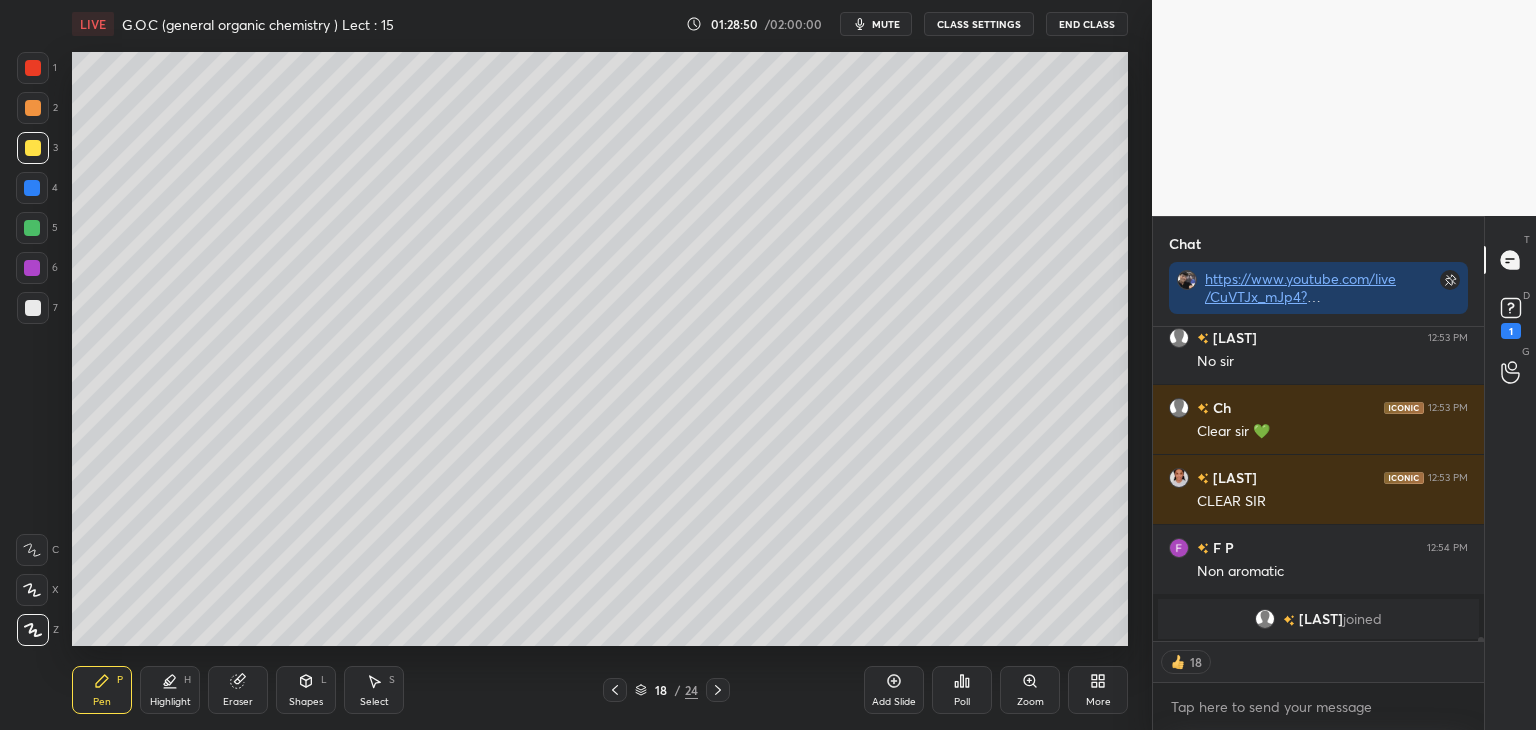 scroll, scrollTop: 6, scrollLeft: 6, axis: both 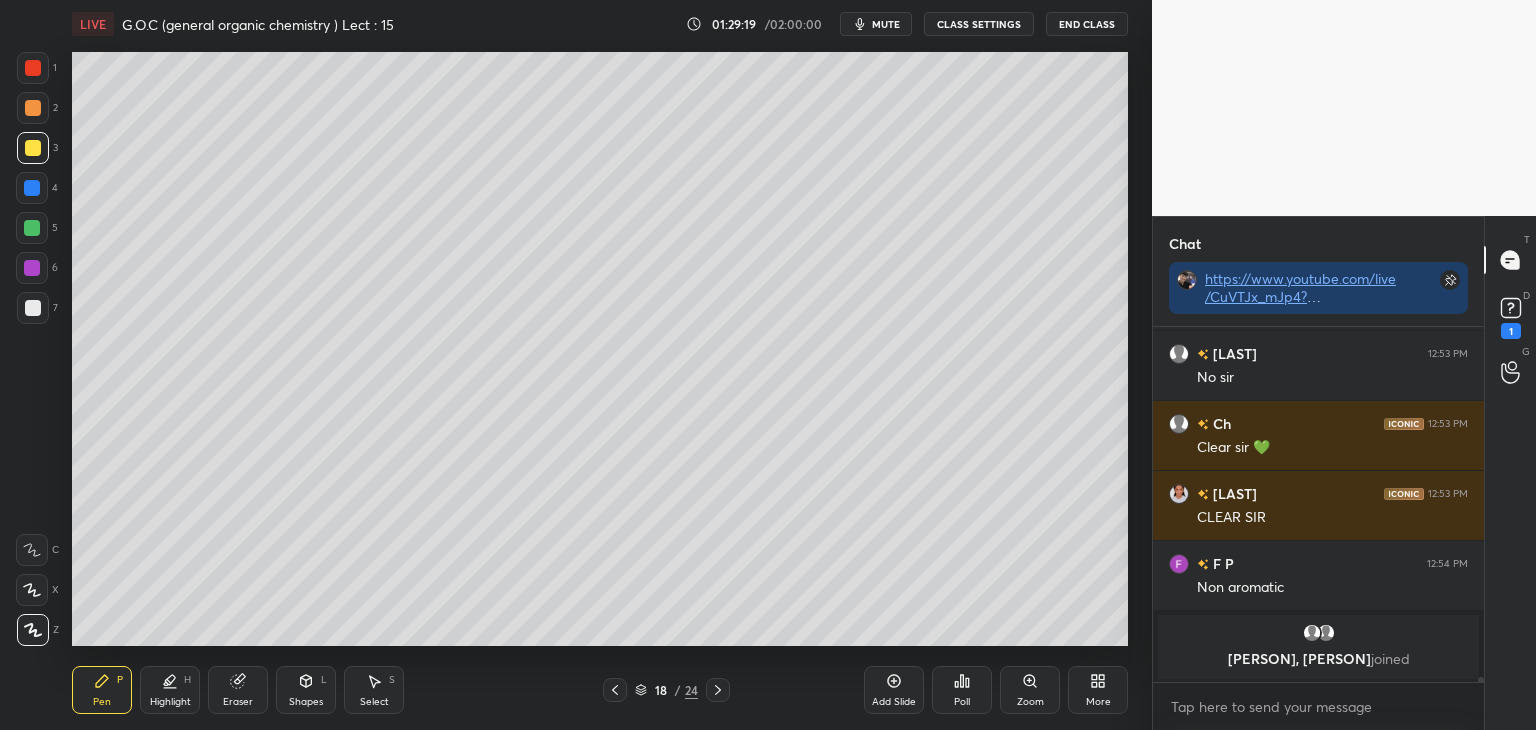 click at bounding box center [33, 308] 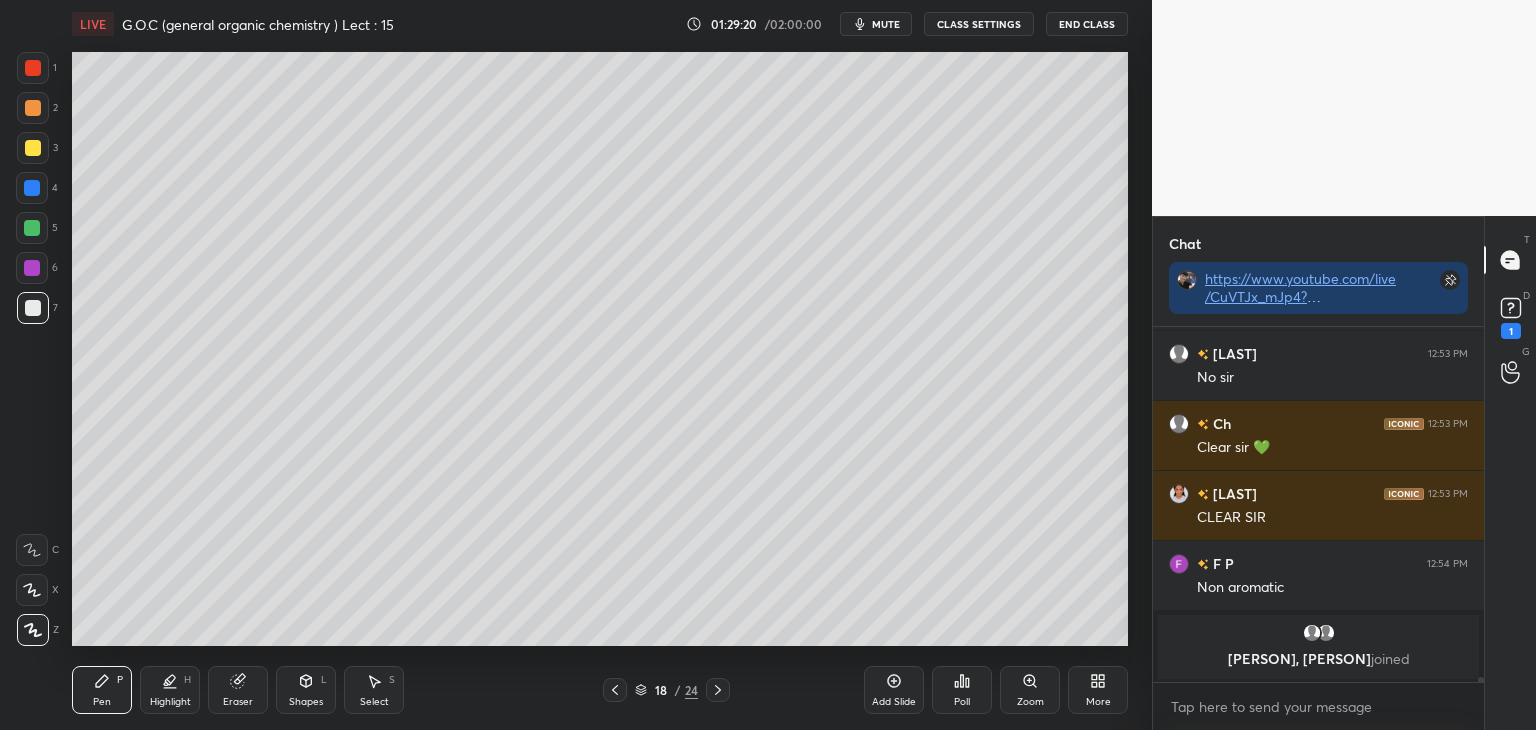 click 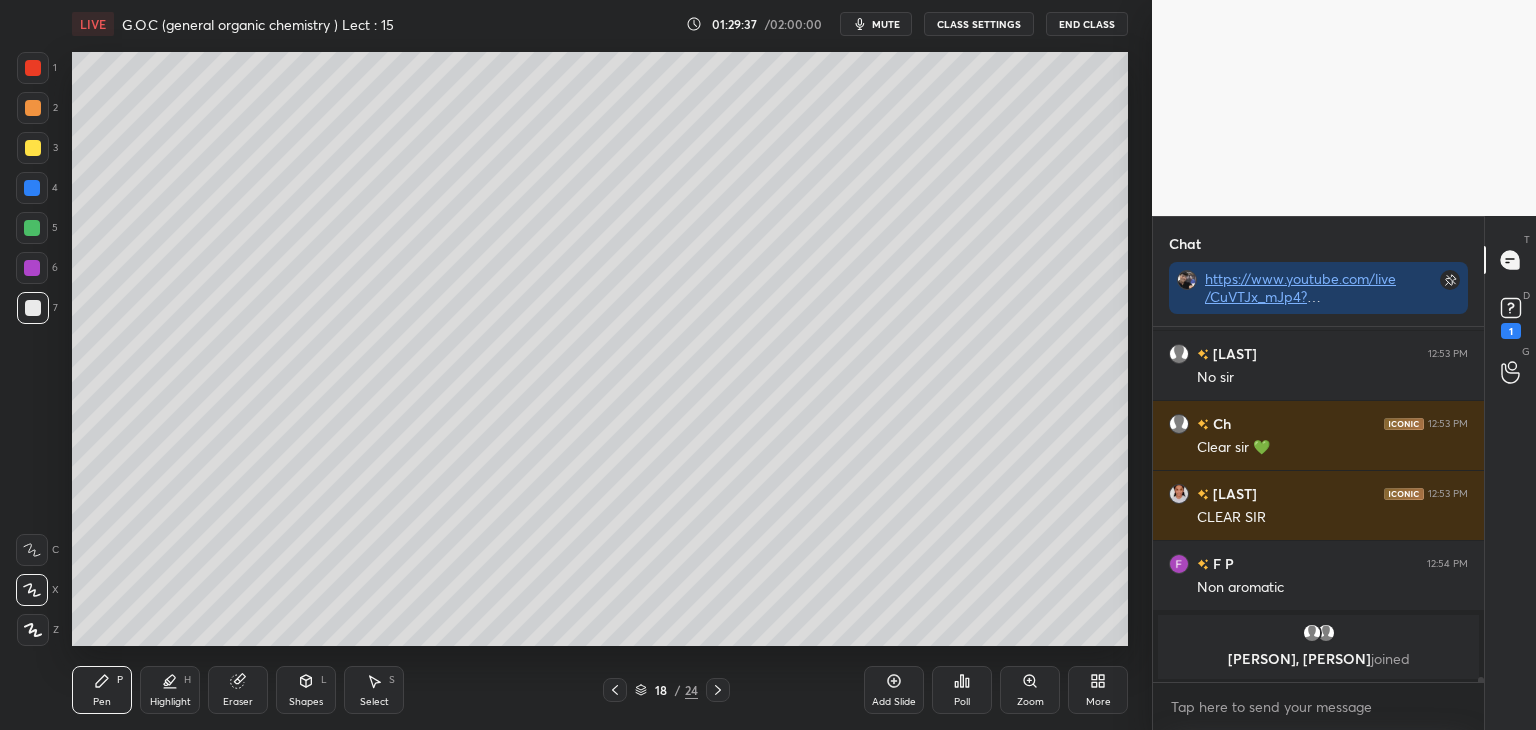 click at bounding box center (32, 228) 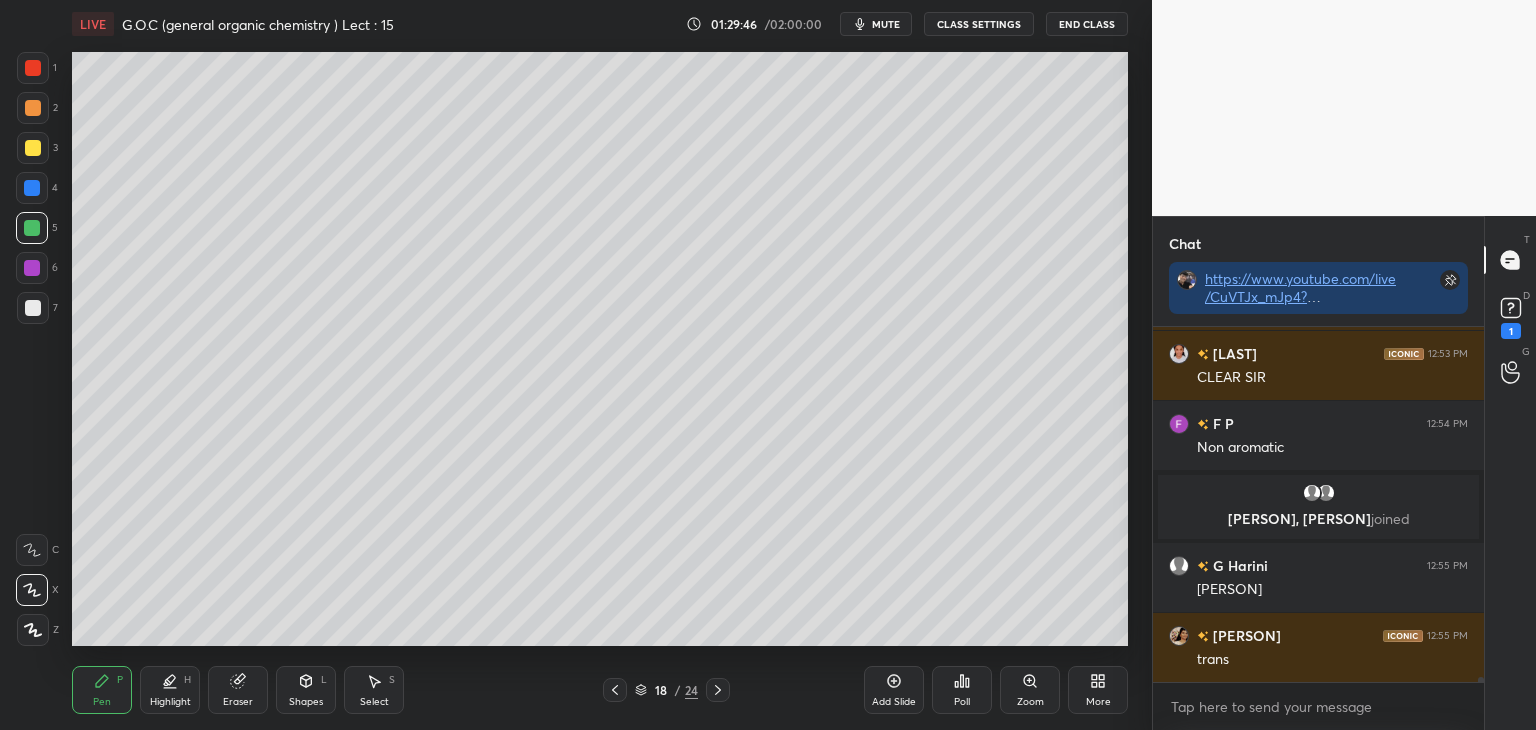 scroll, scrollTop: 24394, scrollLeft: 0, axis: vertical 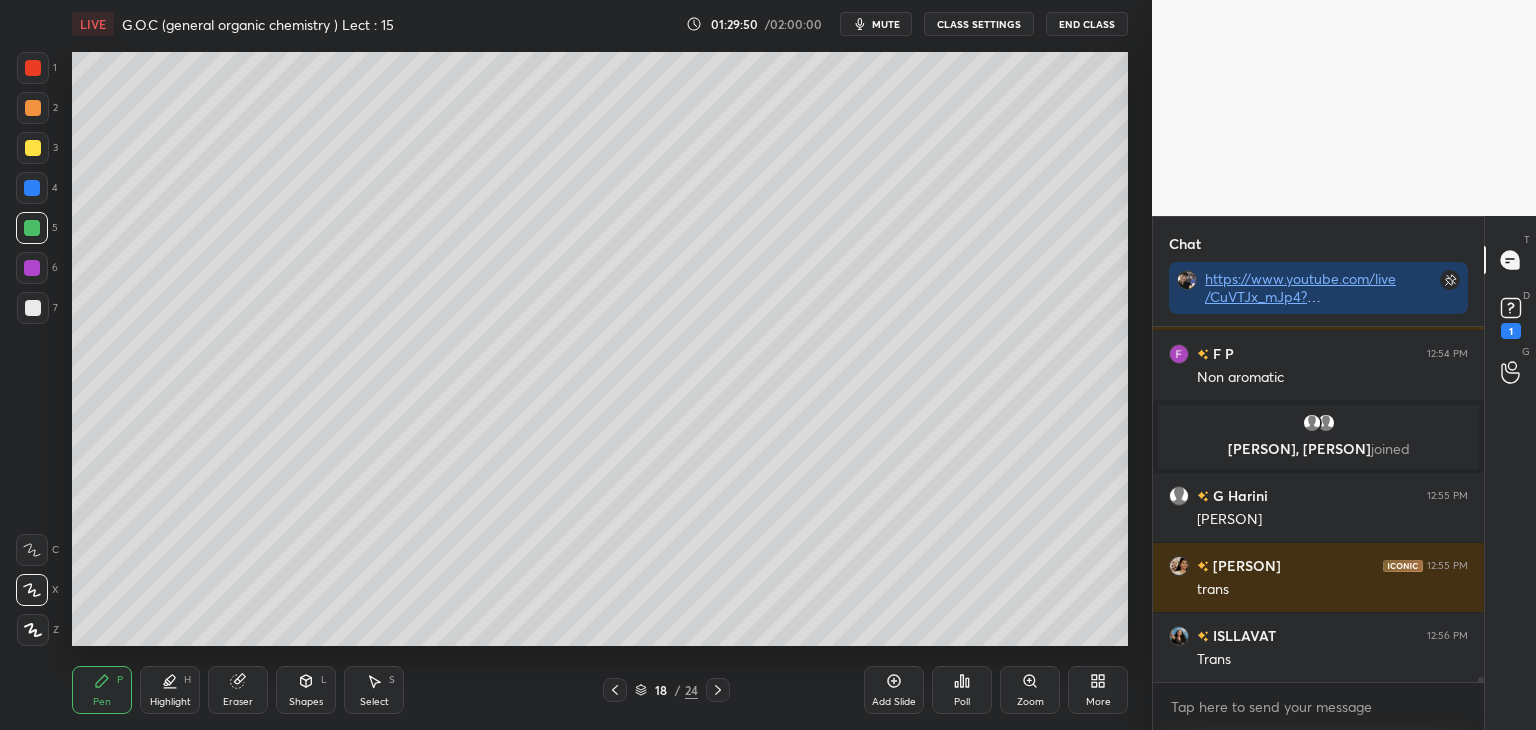 click at bounding box center [33, 308] 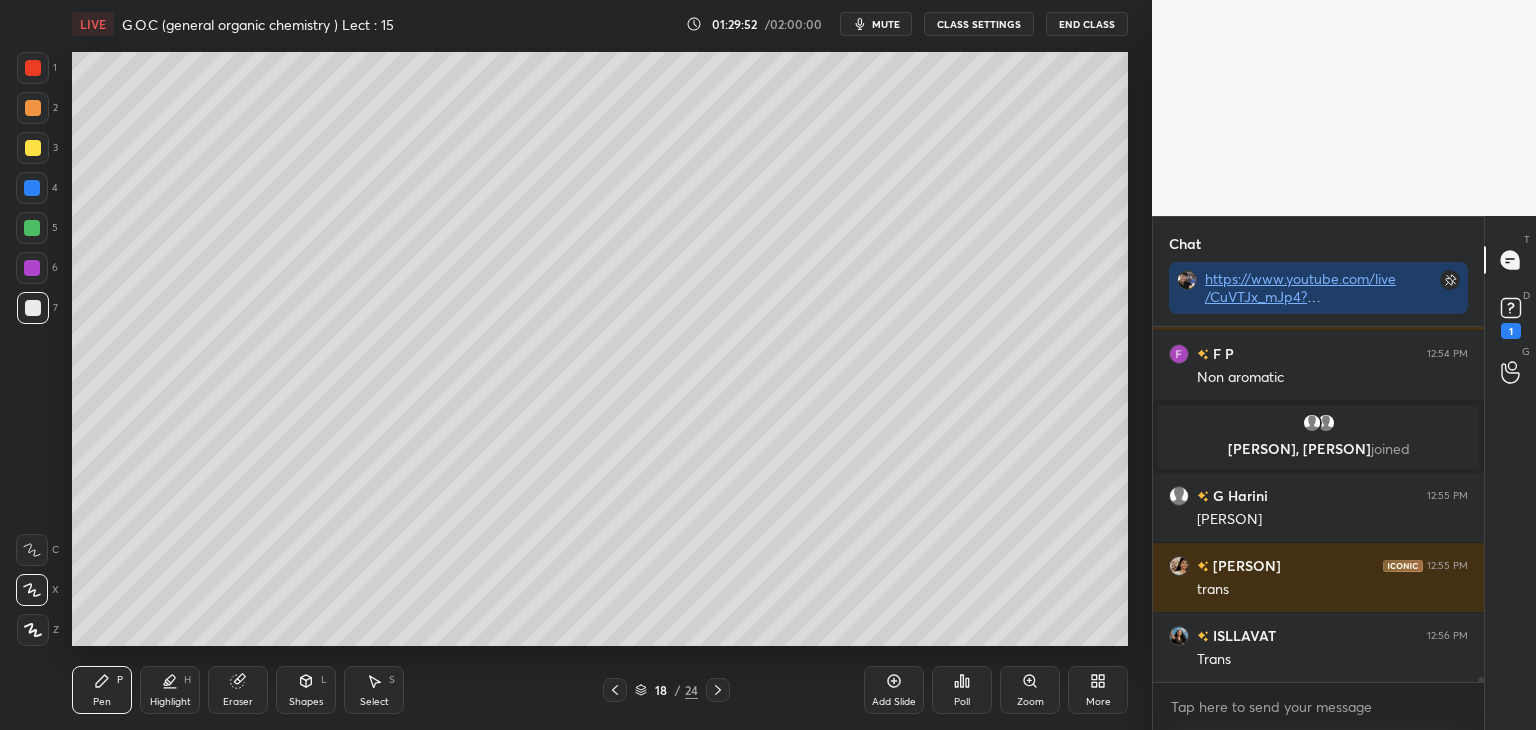 scroll, scrollTop: 24464, scrollLeft: 0, axis: vertical 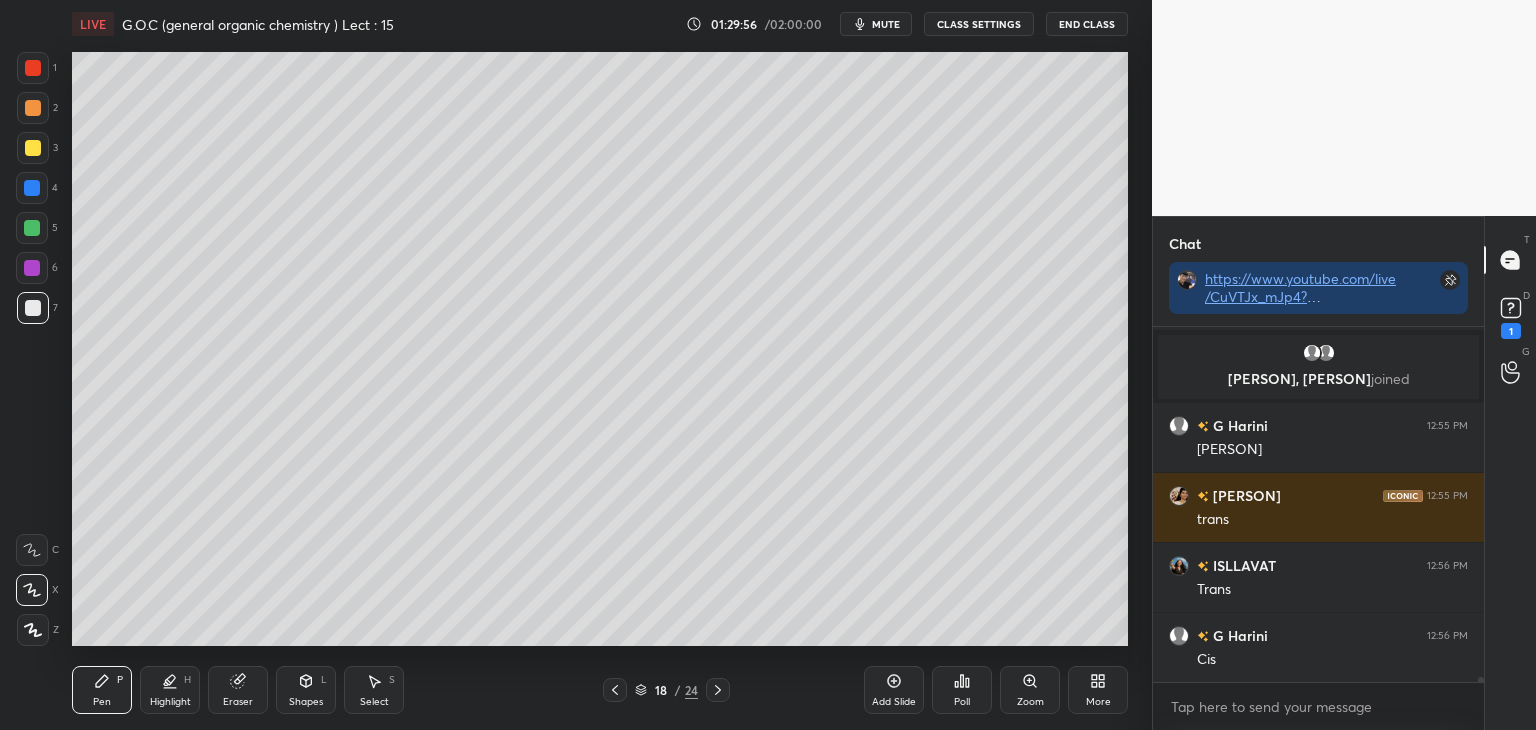 click at bounding box center [32, 188] 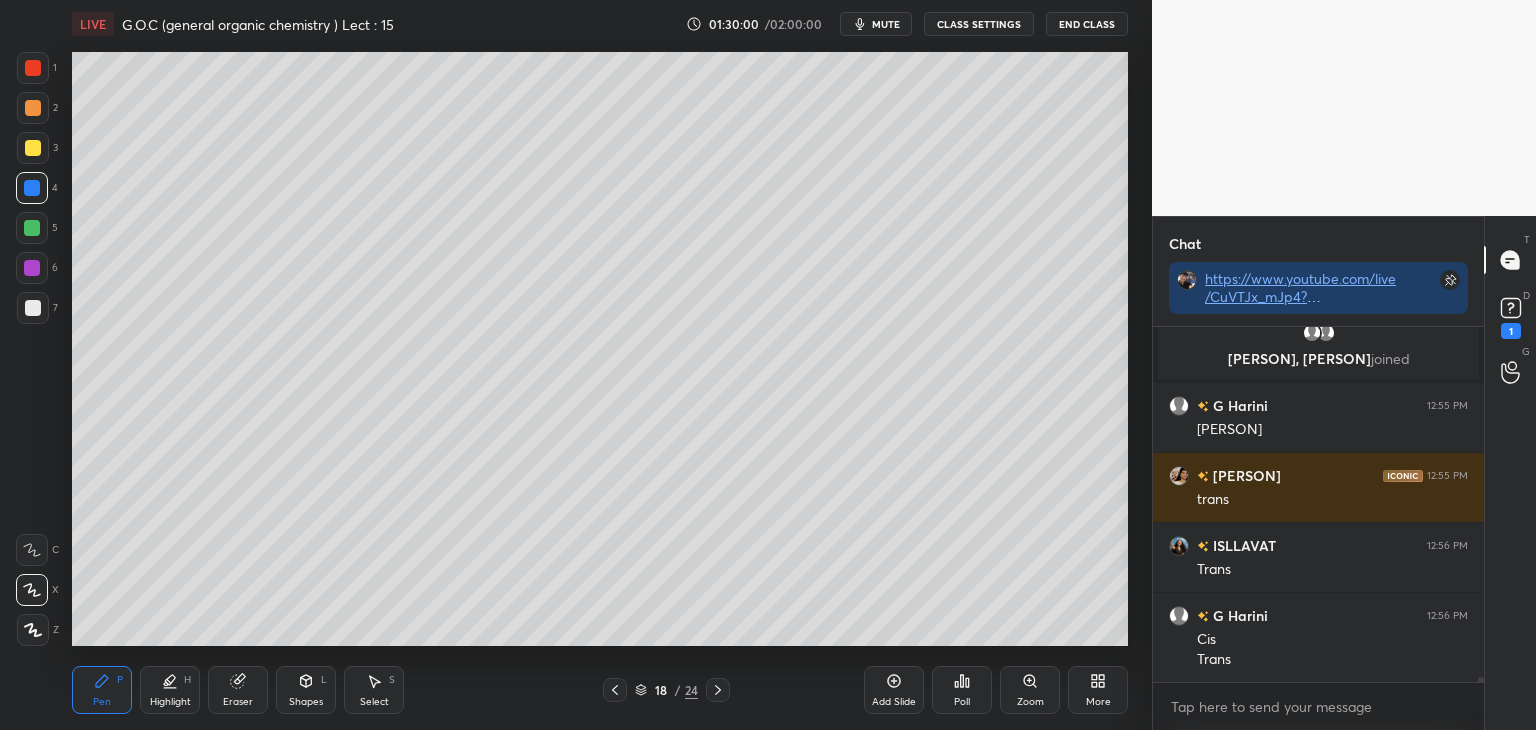 scroll, scrollTop: 24554, scrollLeft: 0, axis: vertical 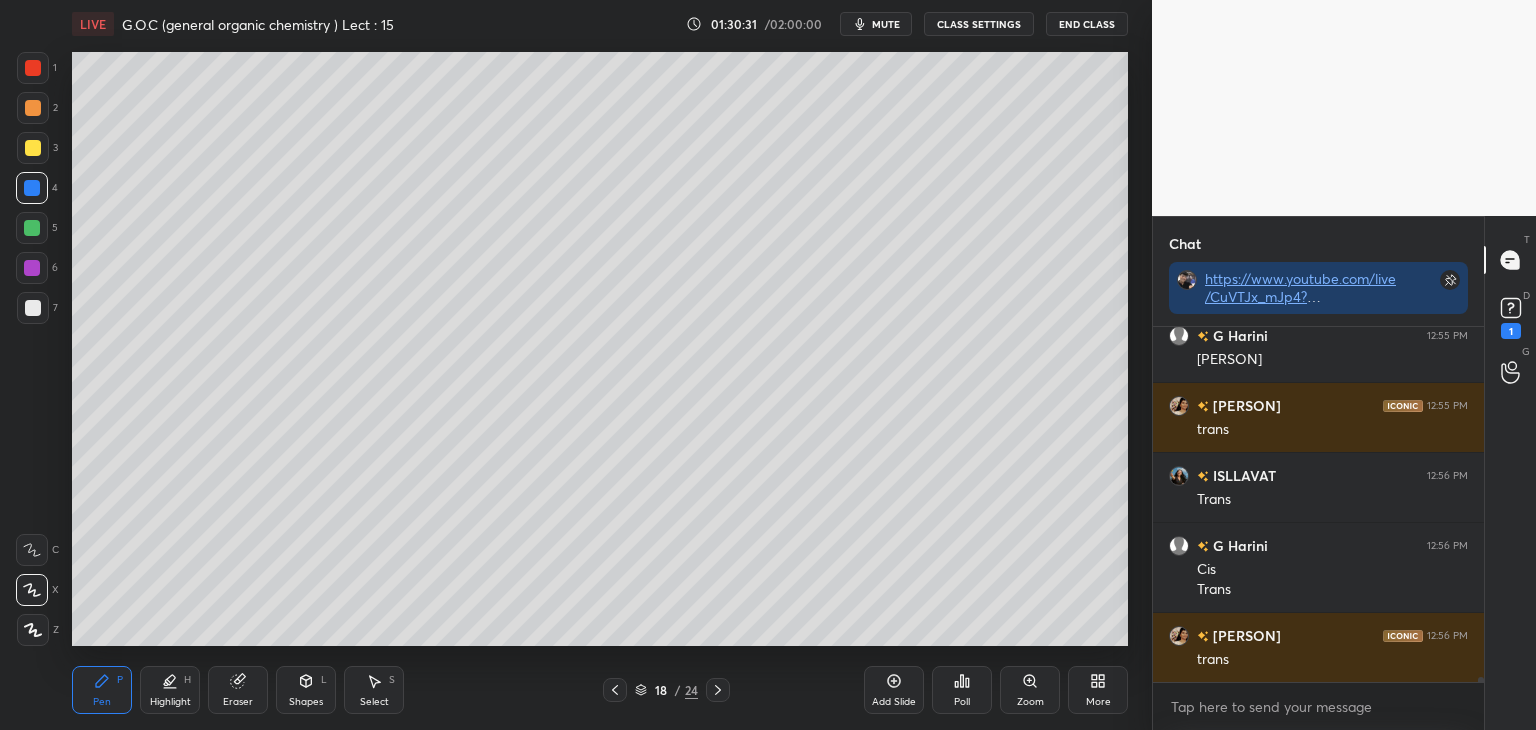click at bounding box center (32, 268) 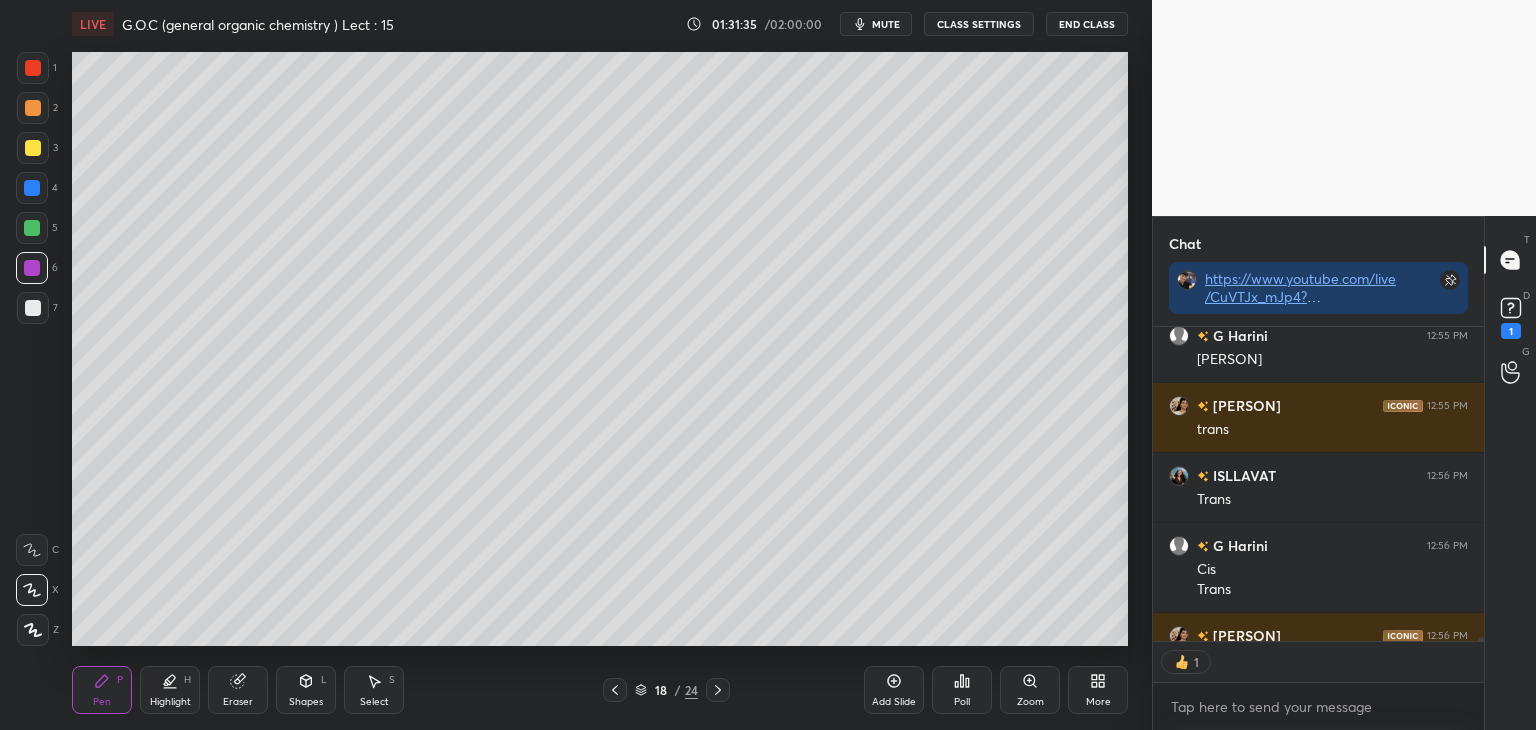 scroll, scrollTop: 7, scrollLeft: 6, axis: both 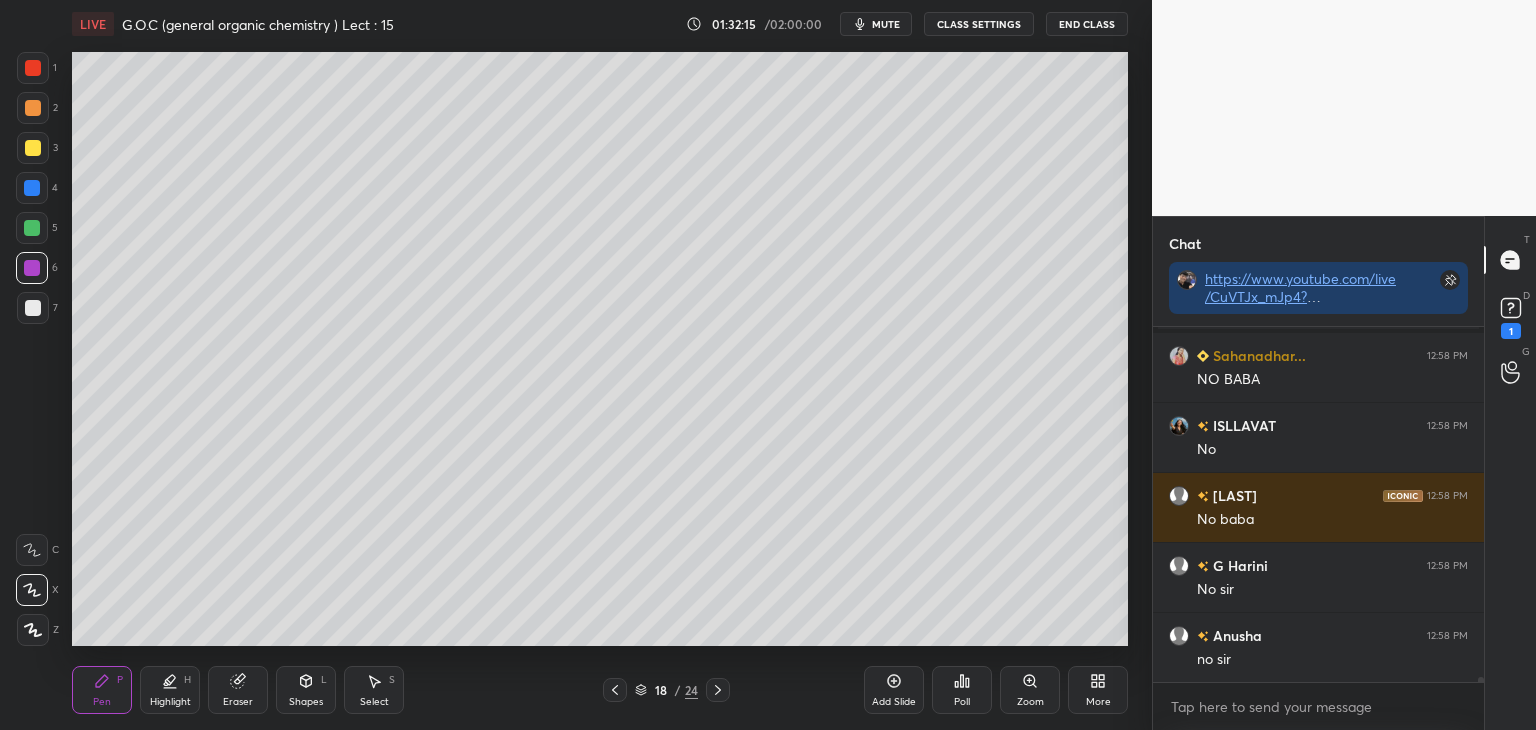 click at bounding box center (32, 228) 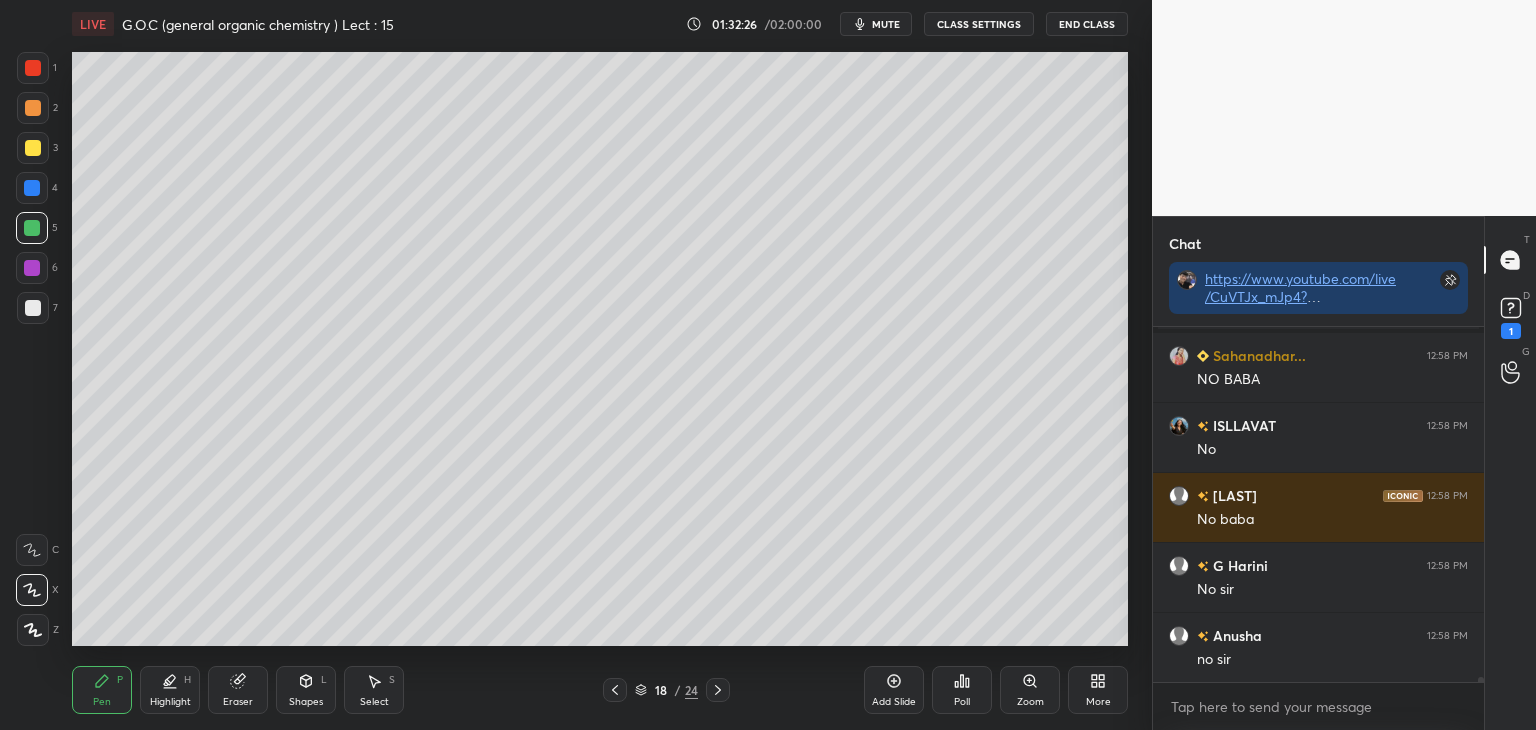 click on "6" at bounding box center (37, 272) 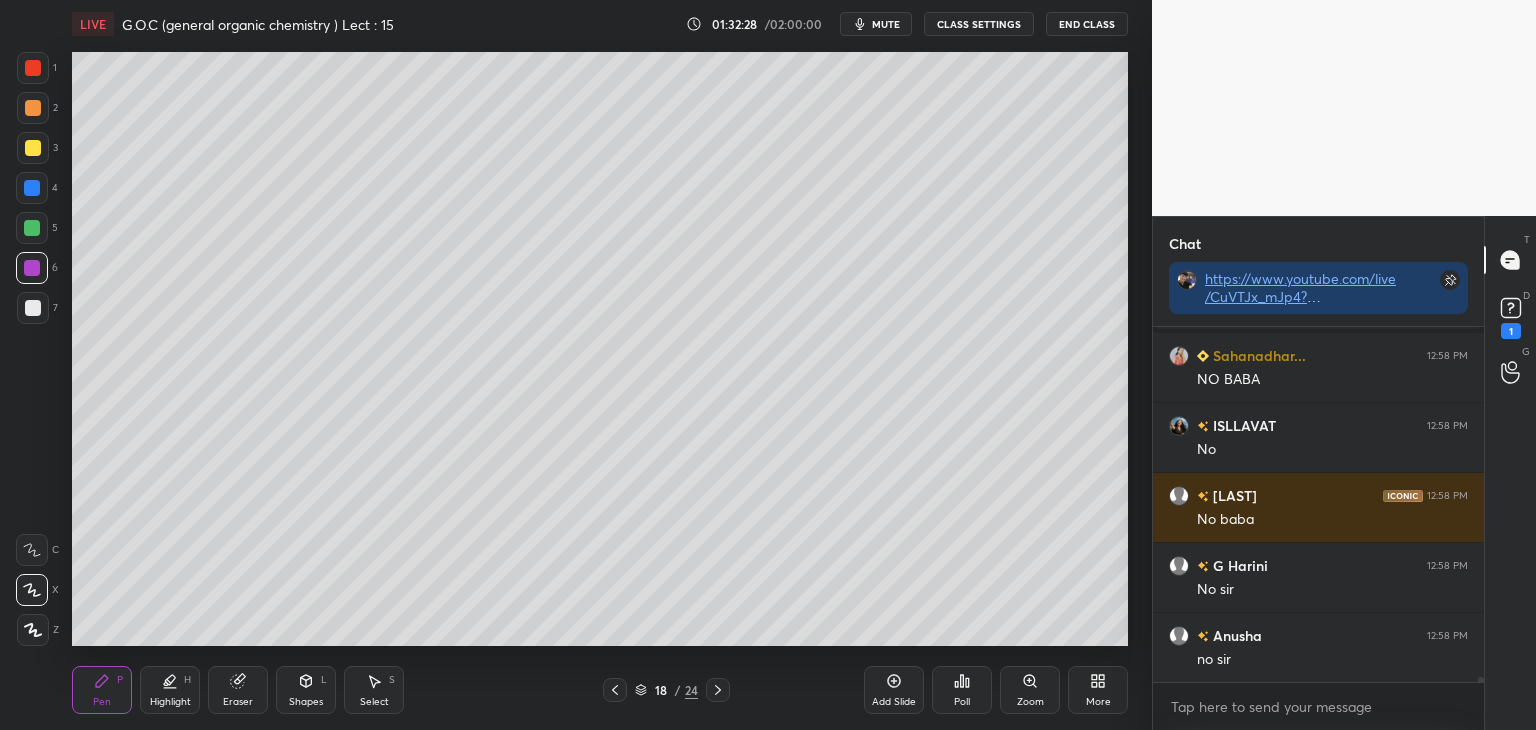 scroll, scrollTop: 24904, scrollLeft: 0, axis: vertical 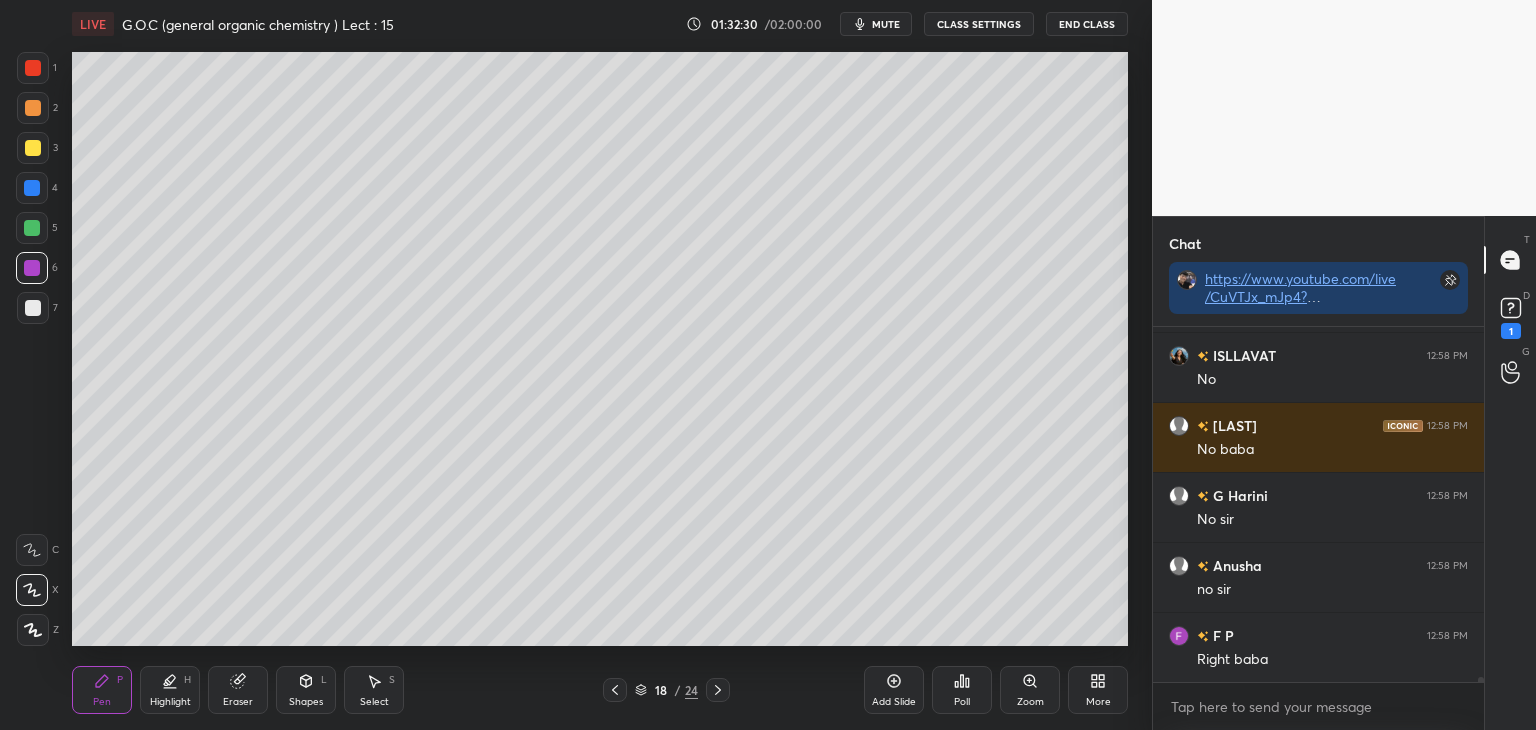 click at bounding box center (33, 308) 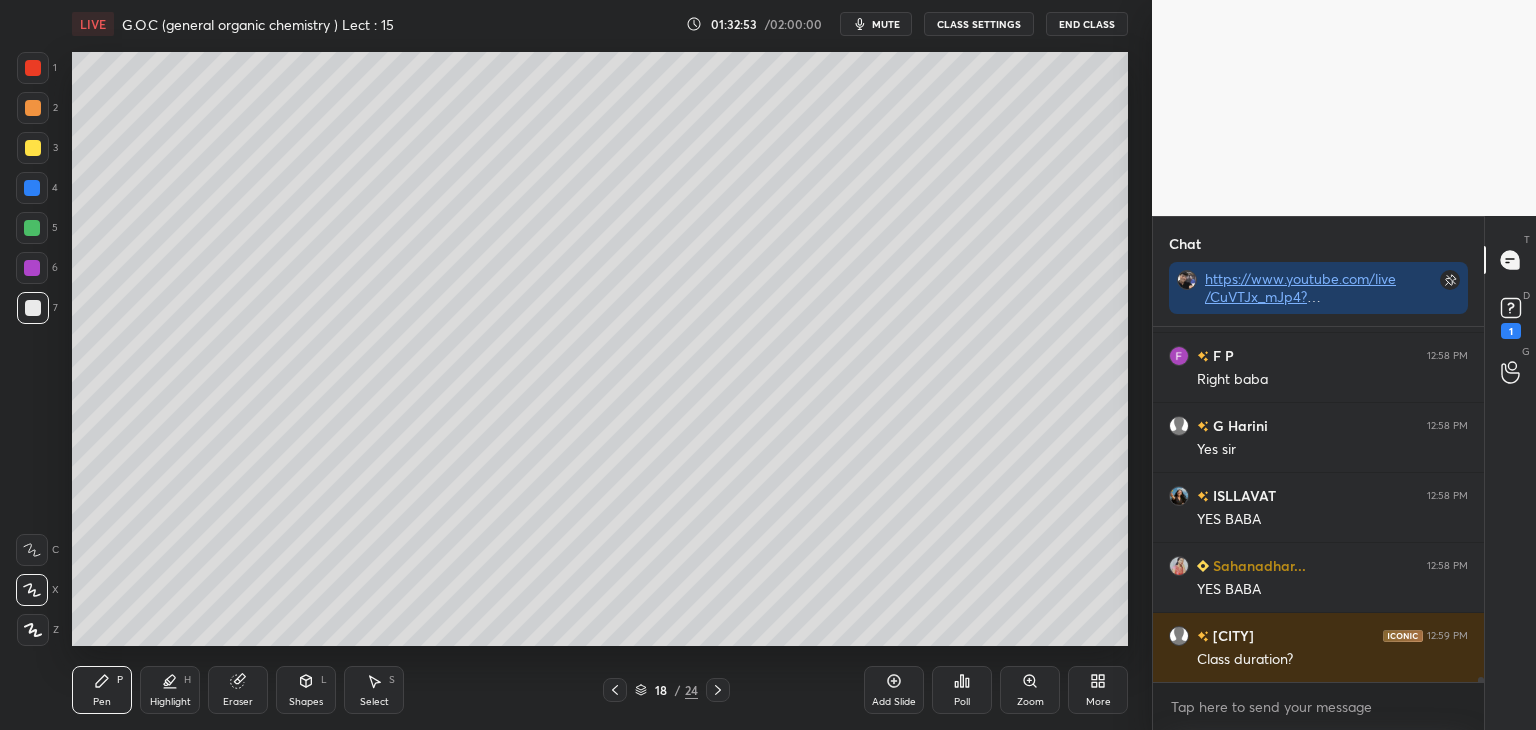 scroll, scrollTop: 25254, scrollLeft: 0, axis: vertical 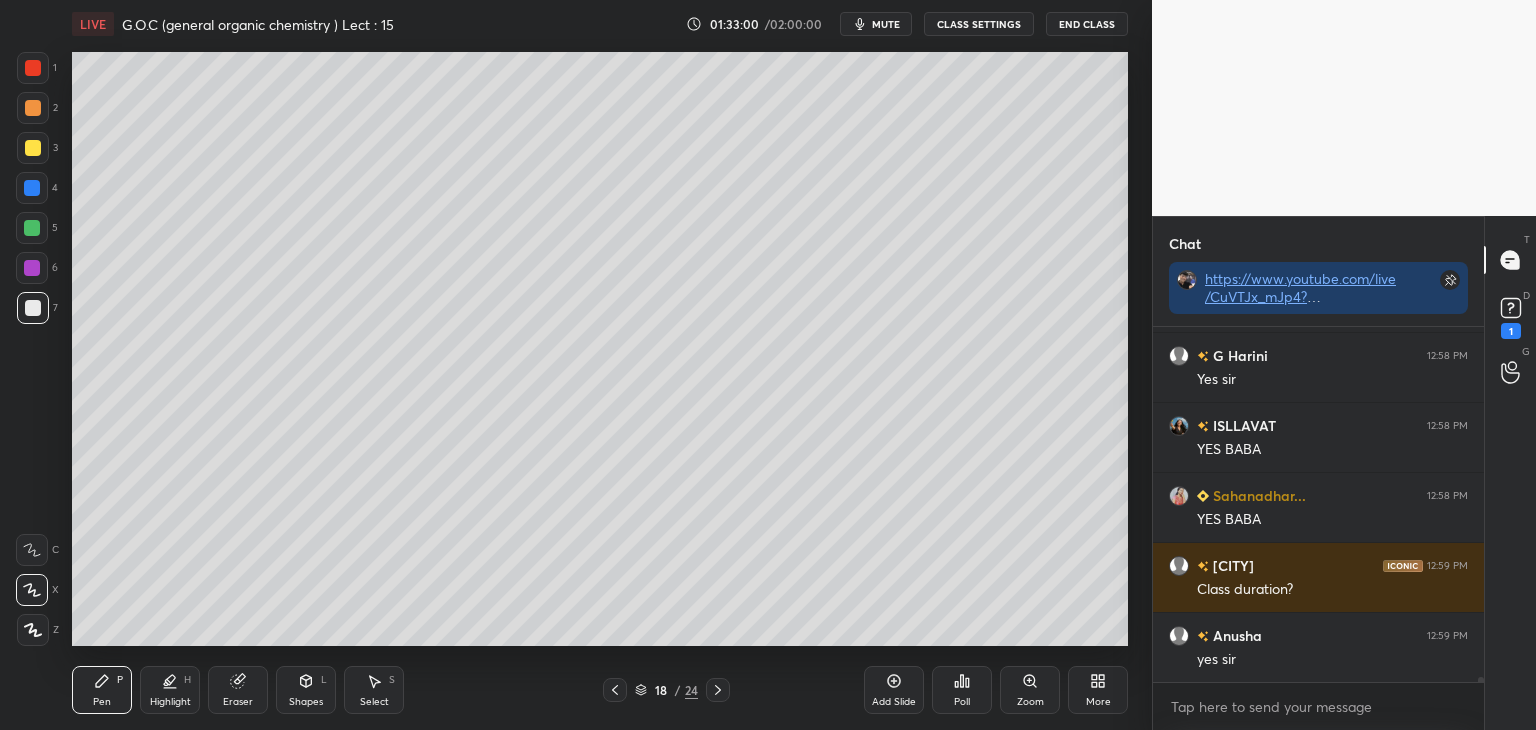 click at bounding box center [33, 148] 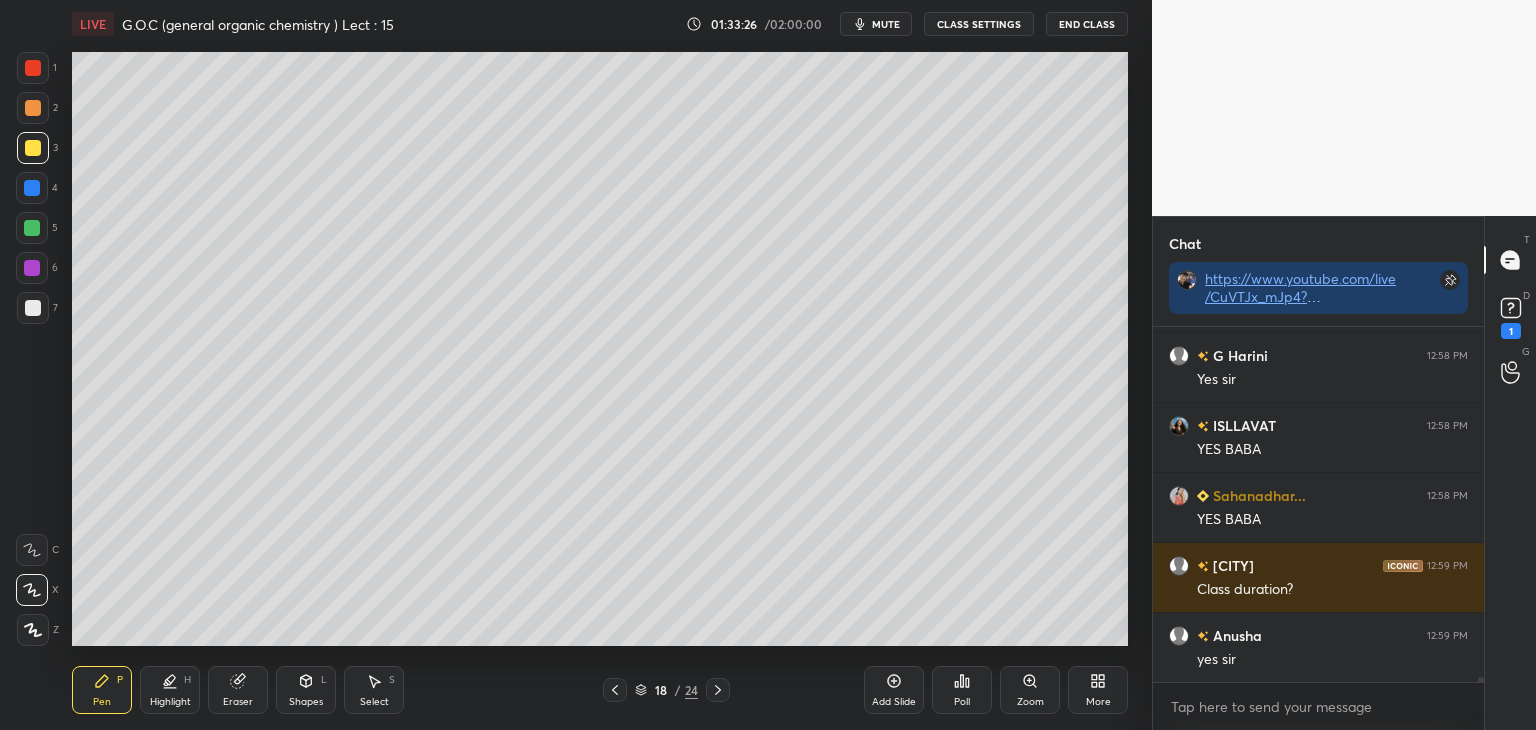 click at bounding box center (33, 108) 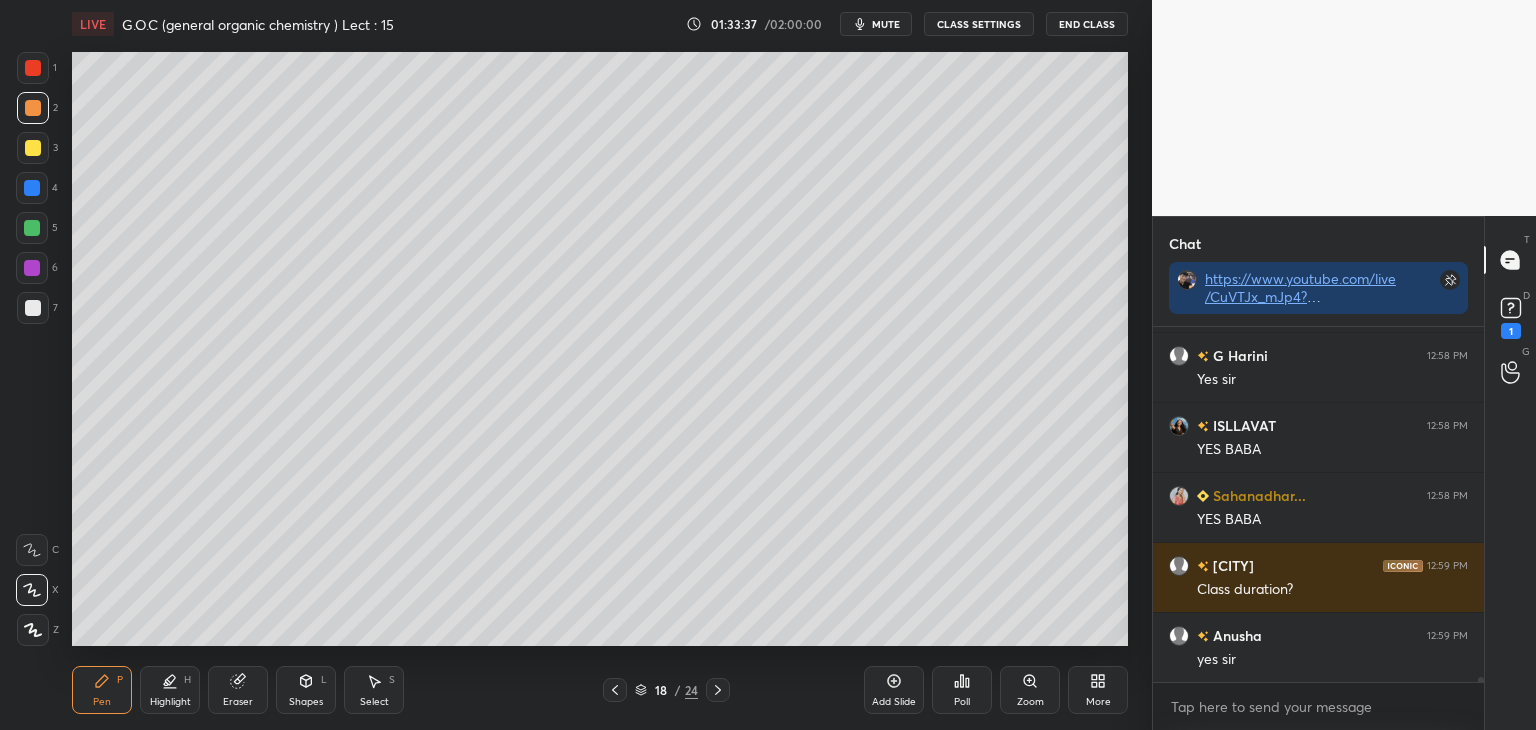 click on "Shapes L" at bounding box center [306, 690] 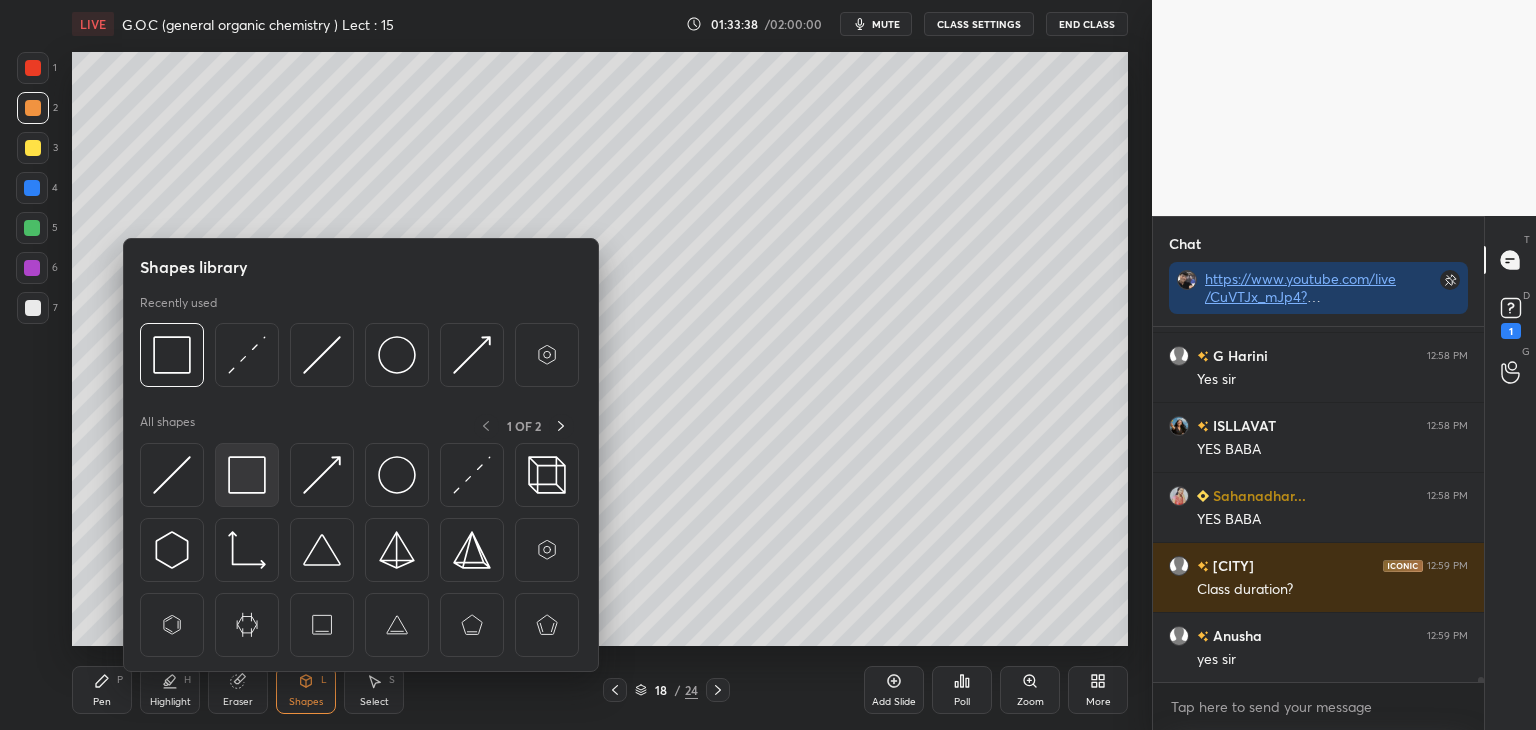 click at bounding box center (247, 475) 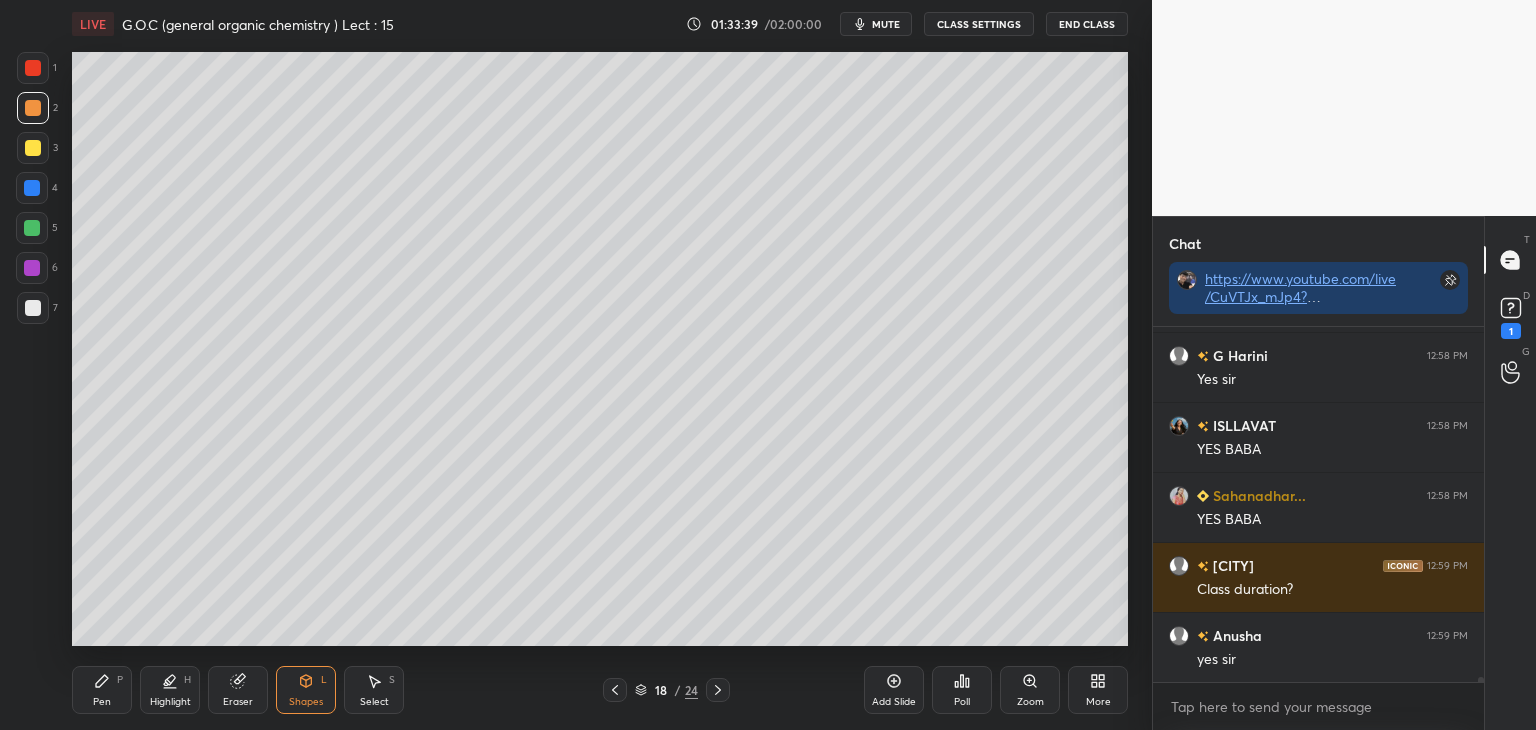 click at bounding box center [32, 268] 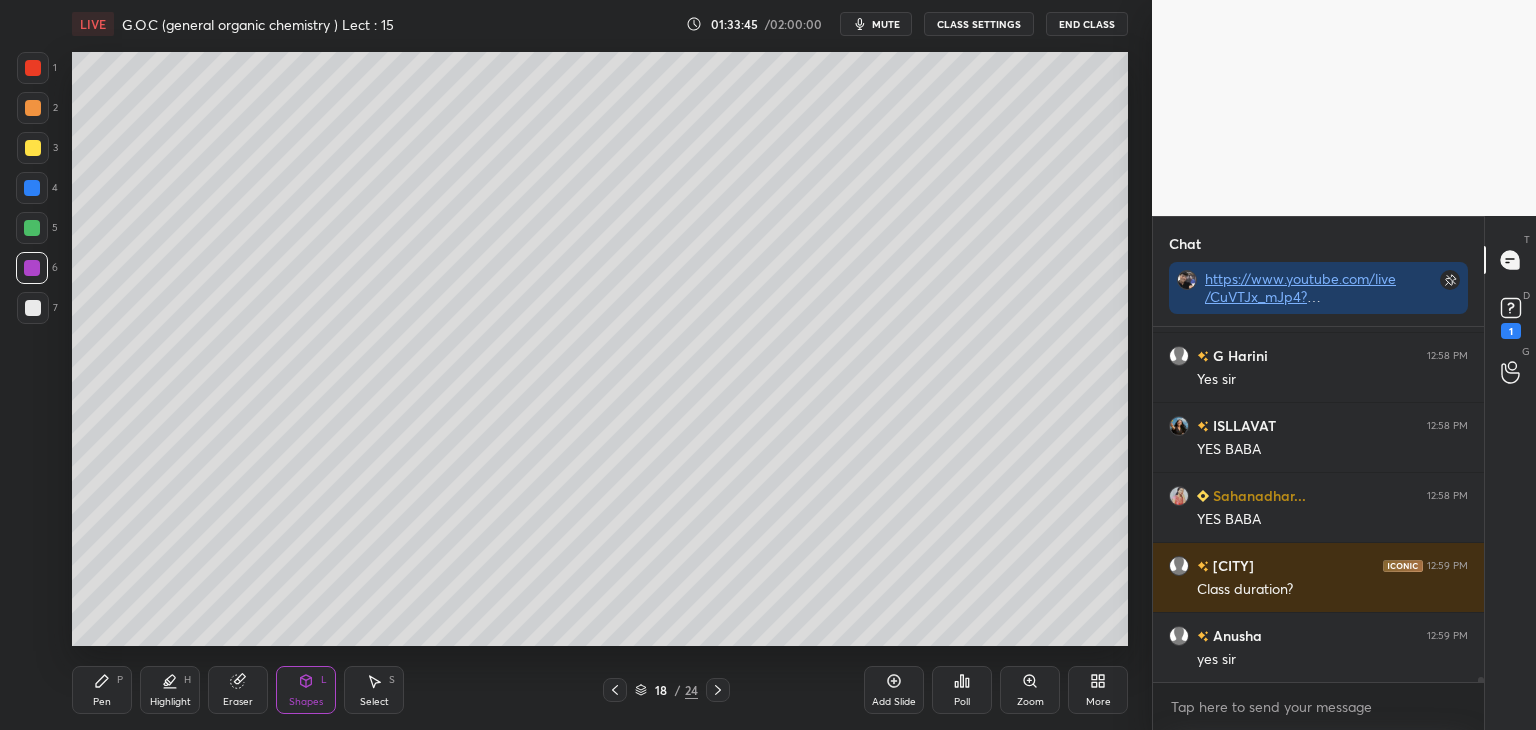 click on "Pen P" at bounding box center (102, 690) 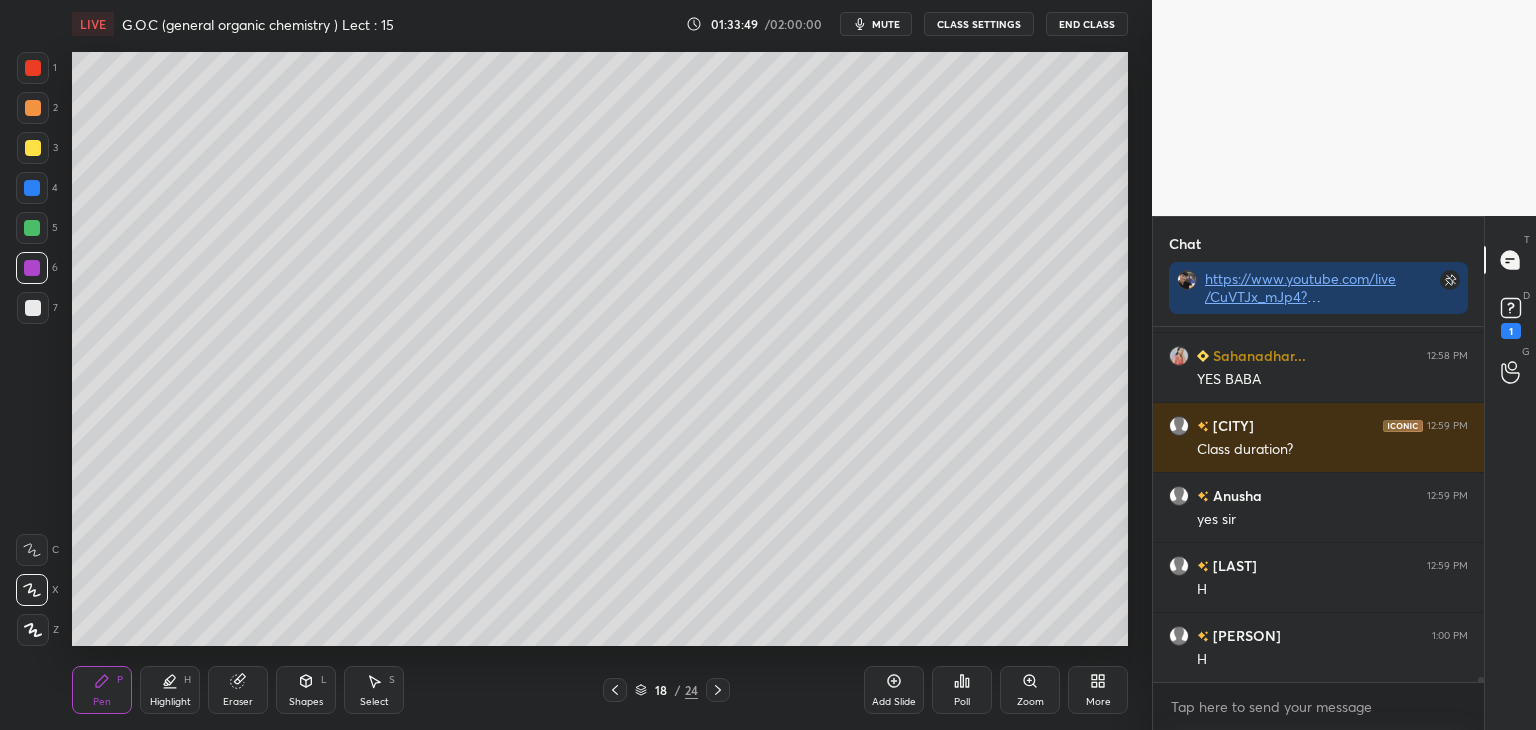 scroll, scrollTop: 25464, scrollLeft: 0, axis: vertical 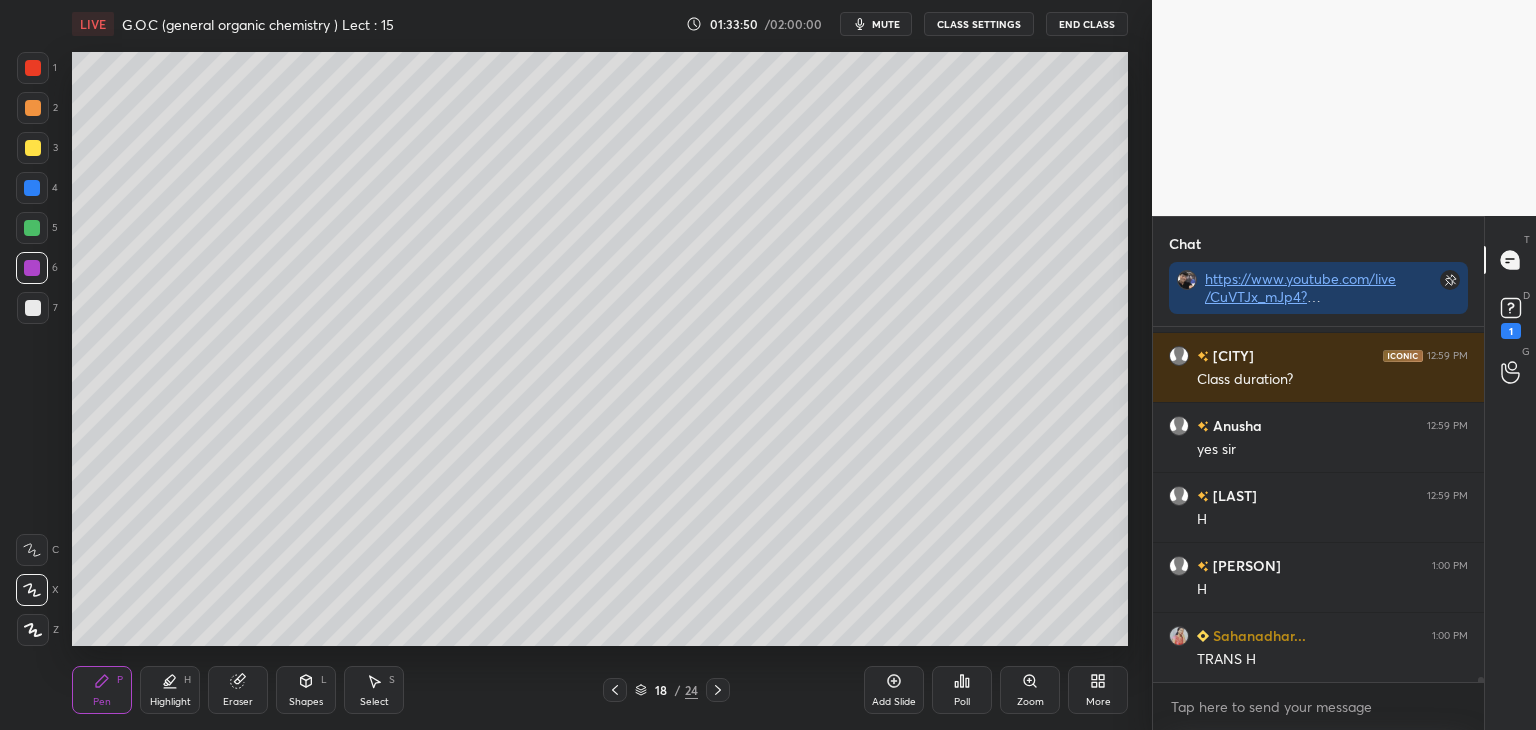 click at bounding box center [33, 108] 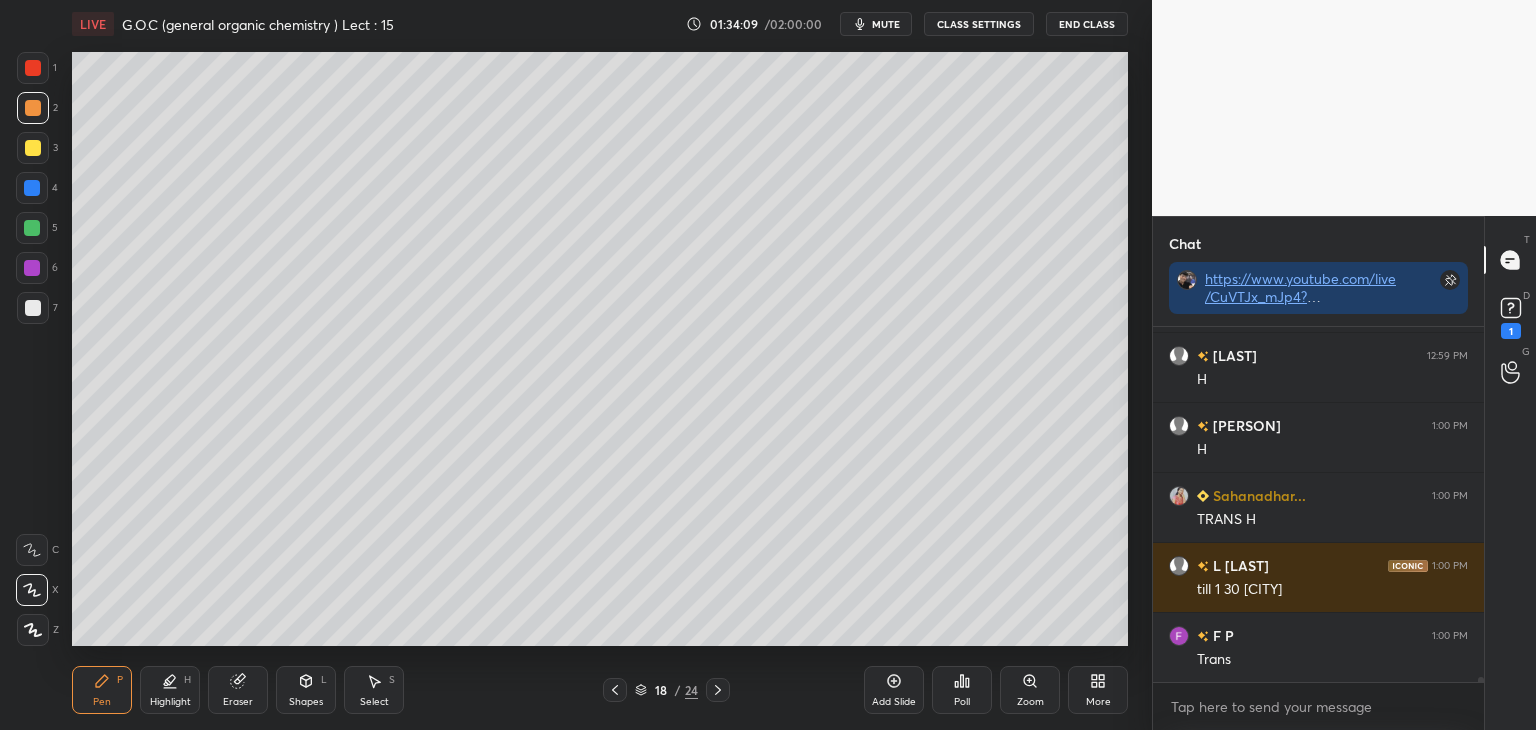 scroll, scrollTop: 25674, scrollLeft: 0, axis: vertical 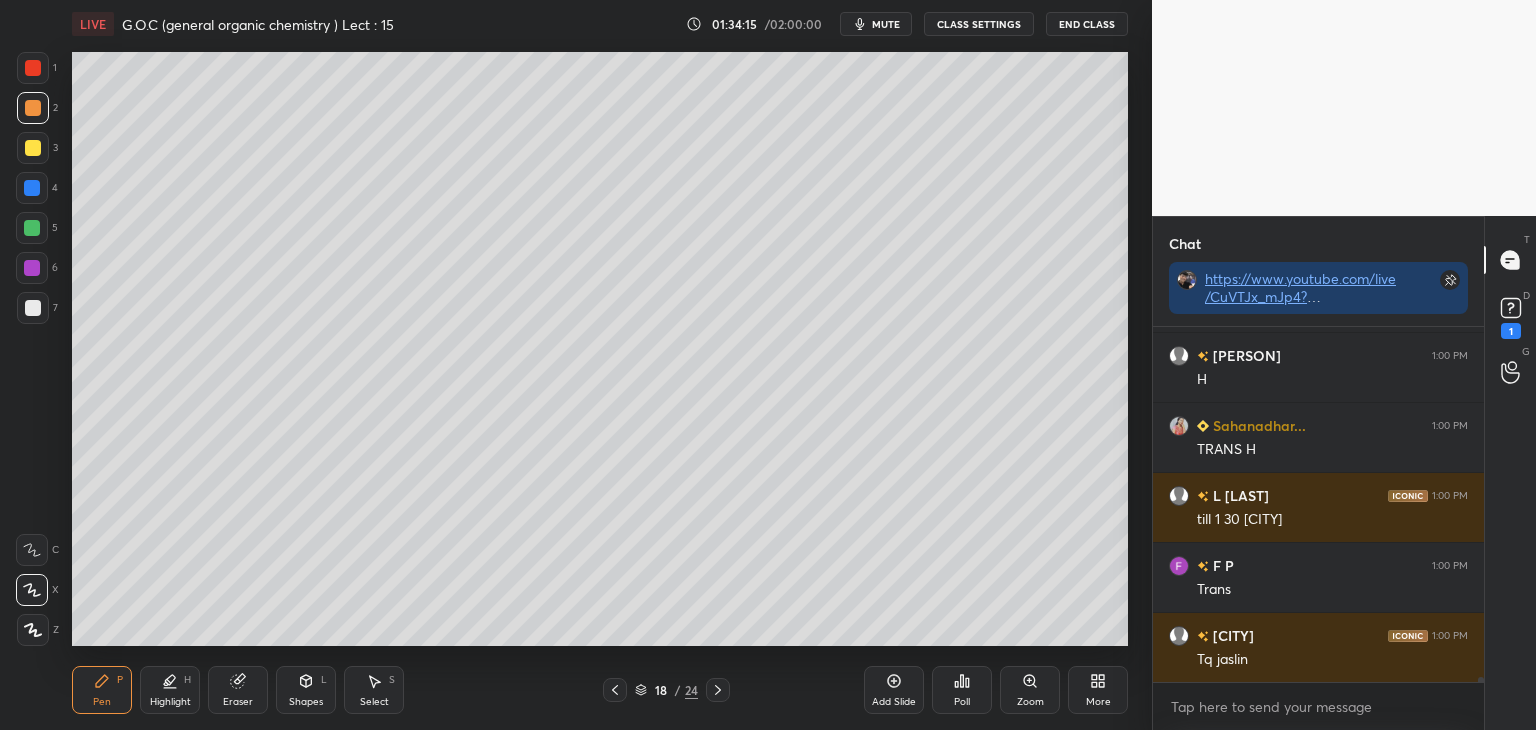 click at bounding box center [32, 188] 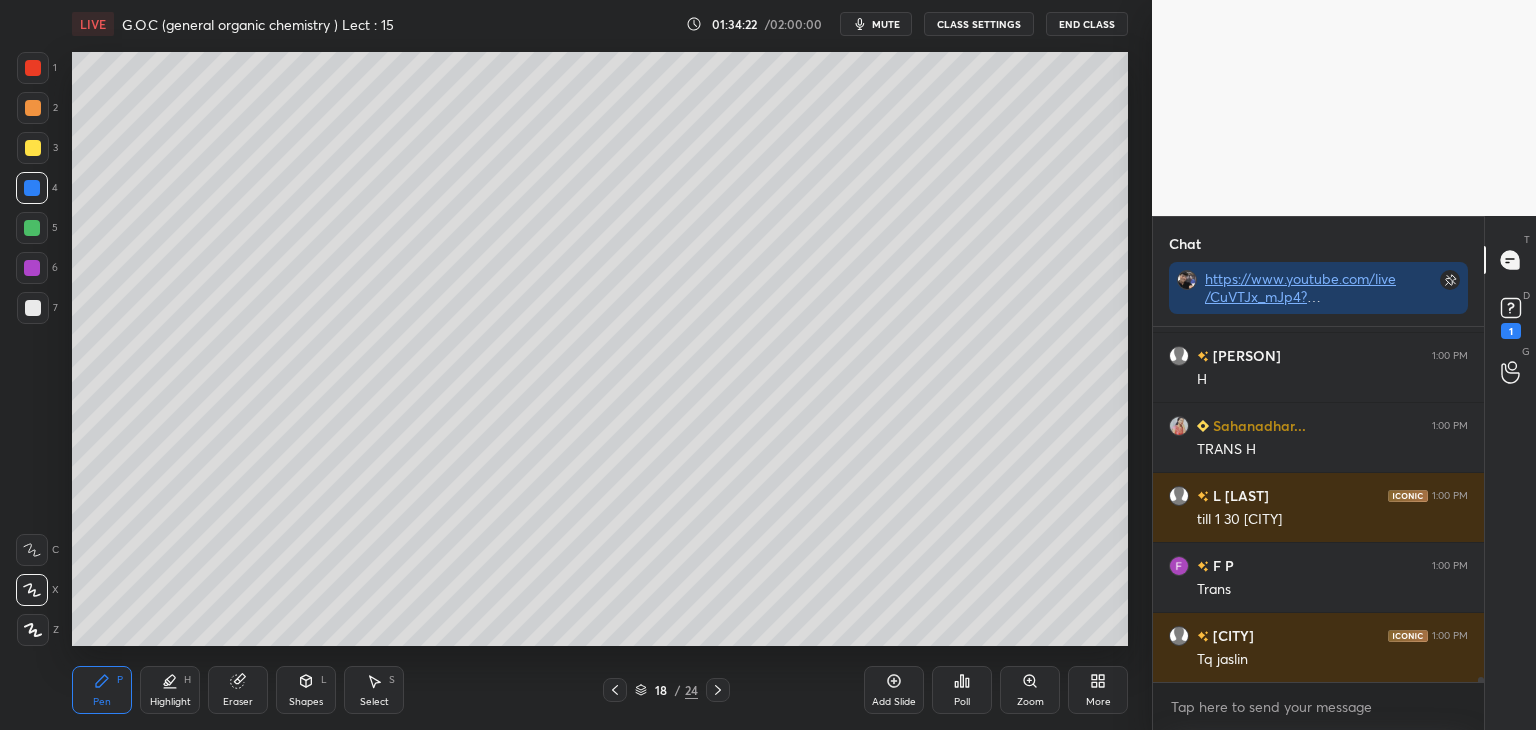 click at bounding box center [33, 108] 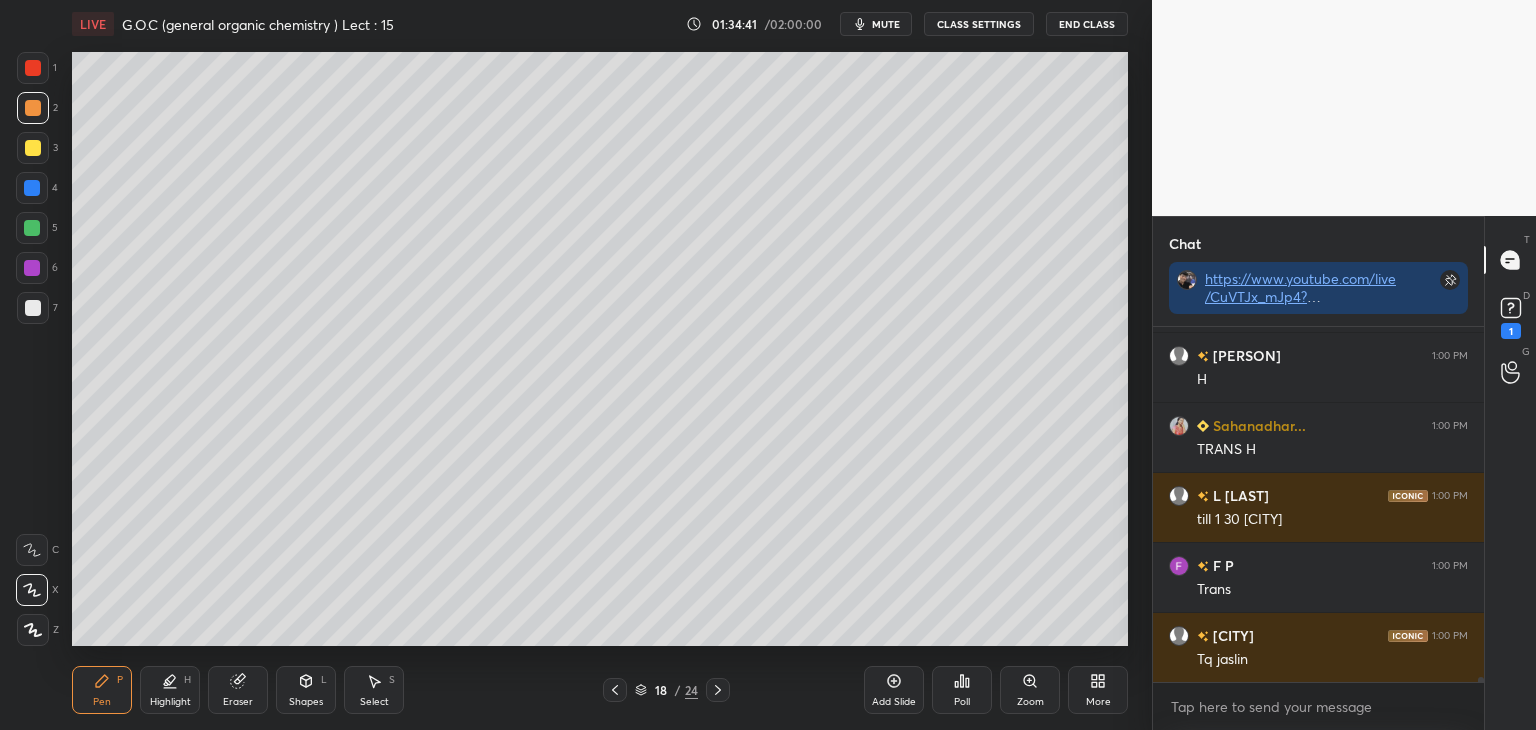 click on "Add Slide" at bounding box center (894, 690) 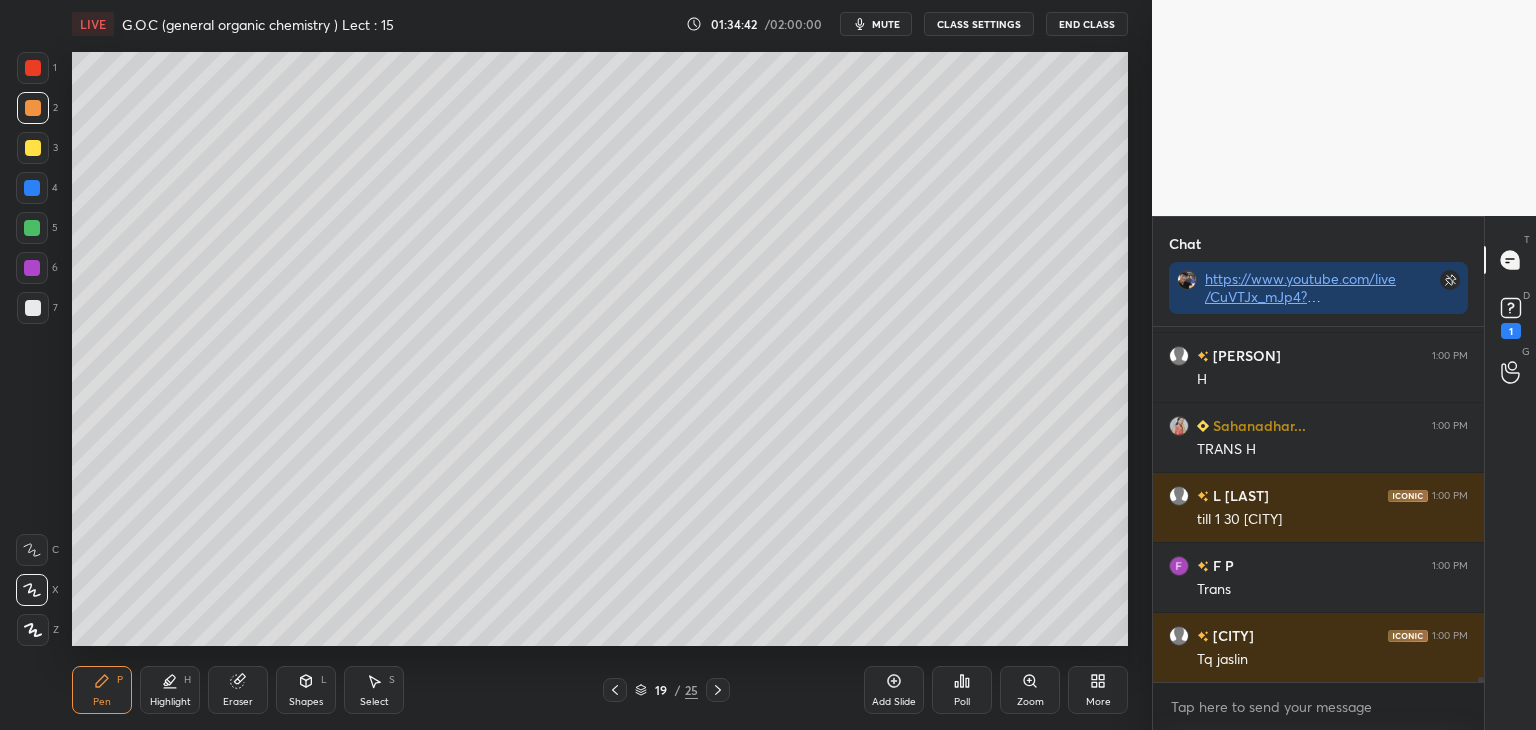 click at bounding box center (33, 308) 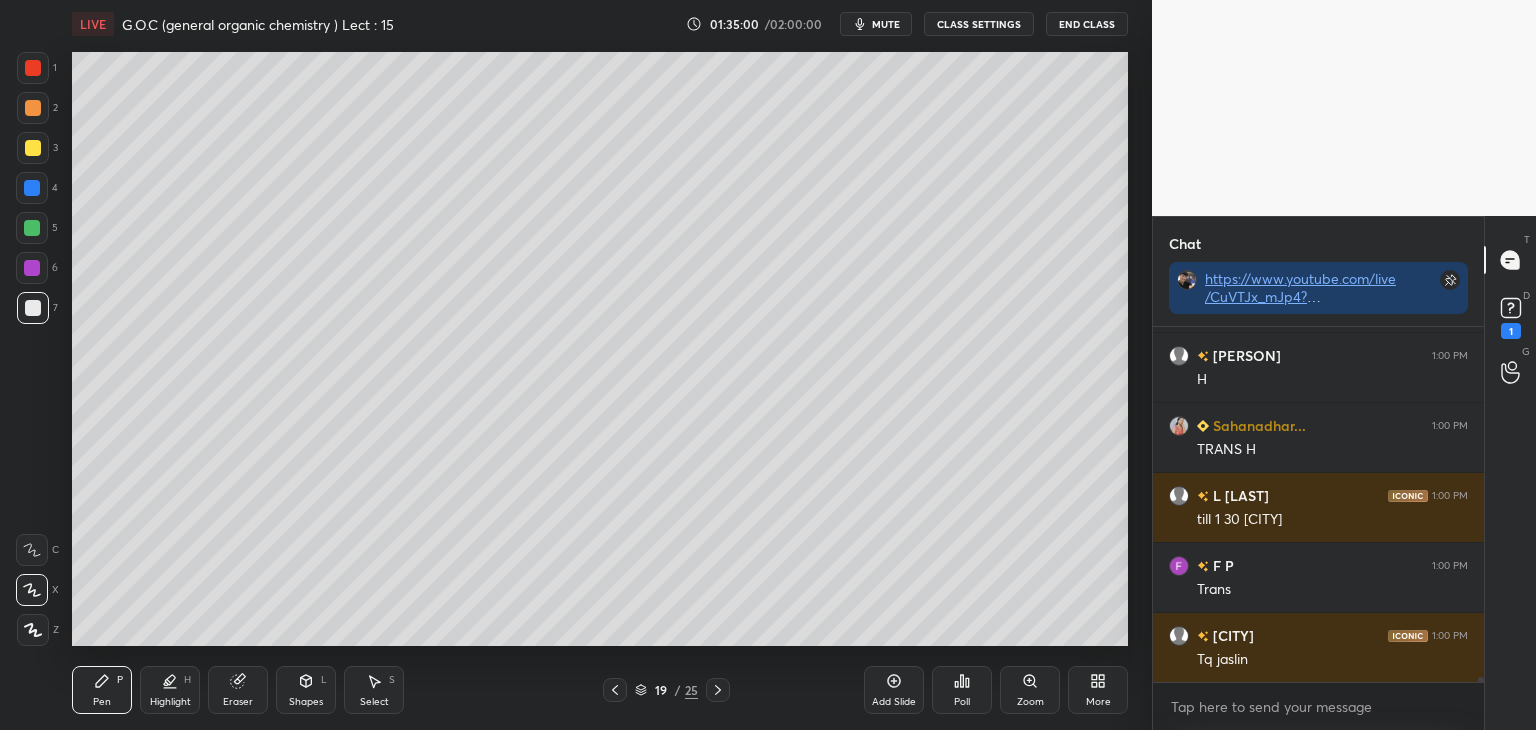 click at bounding box center (33, 148) 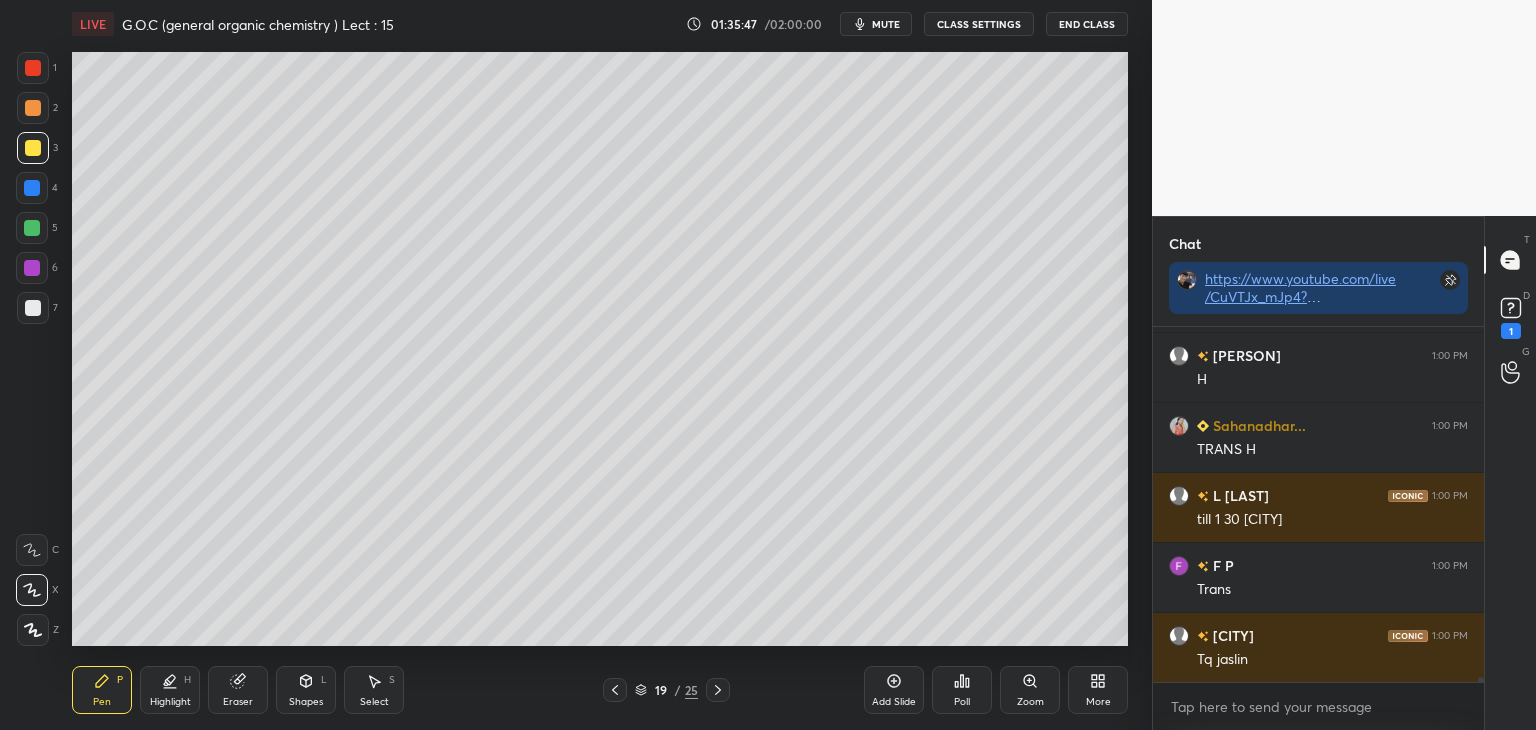 click at bounding box center (33, 308) 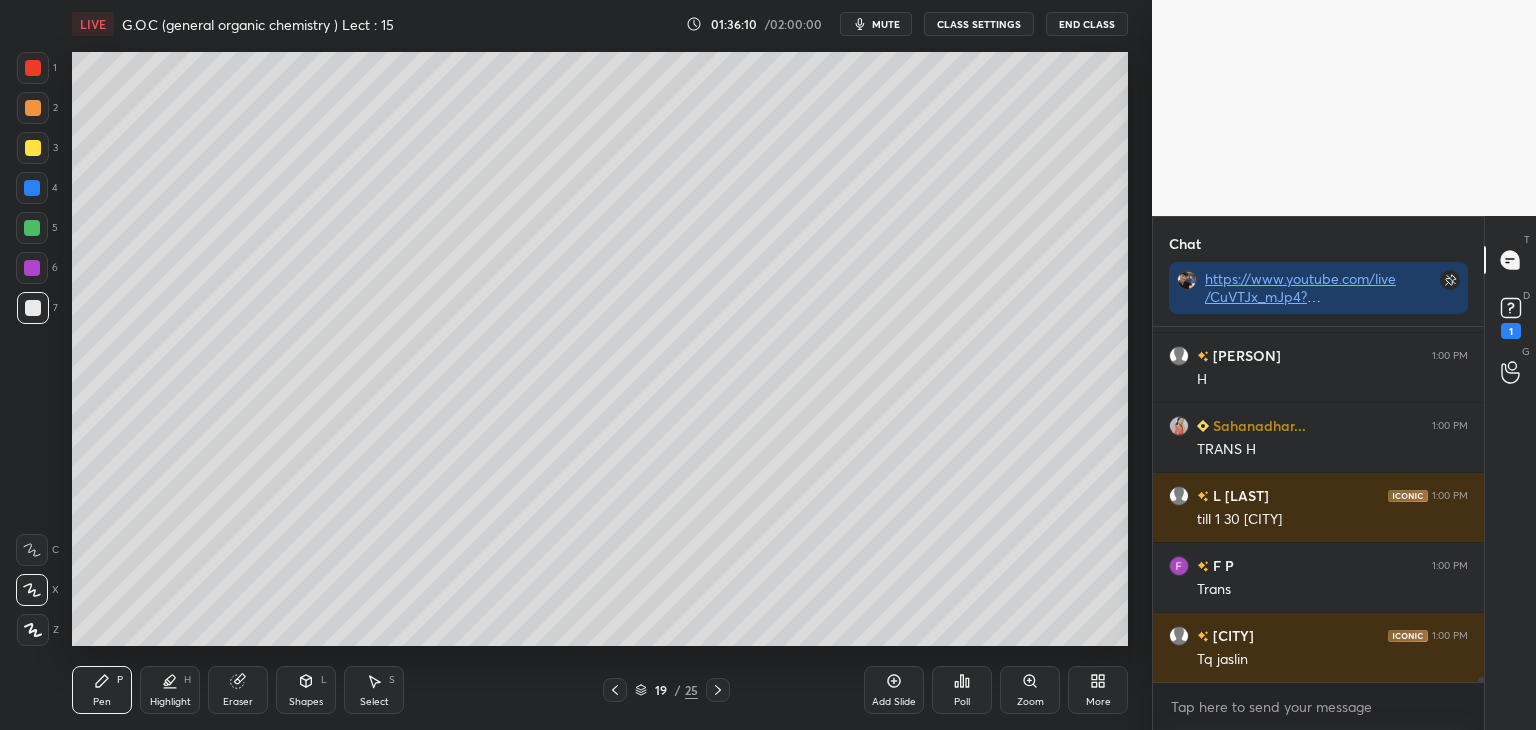 click at bounding box center [33, 108] 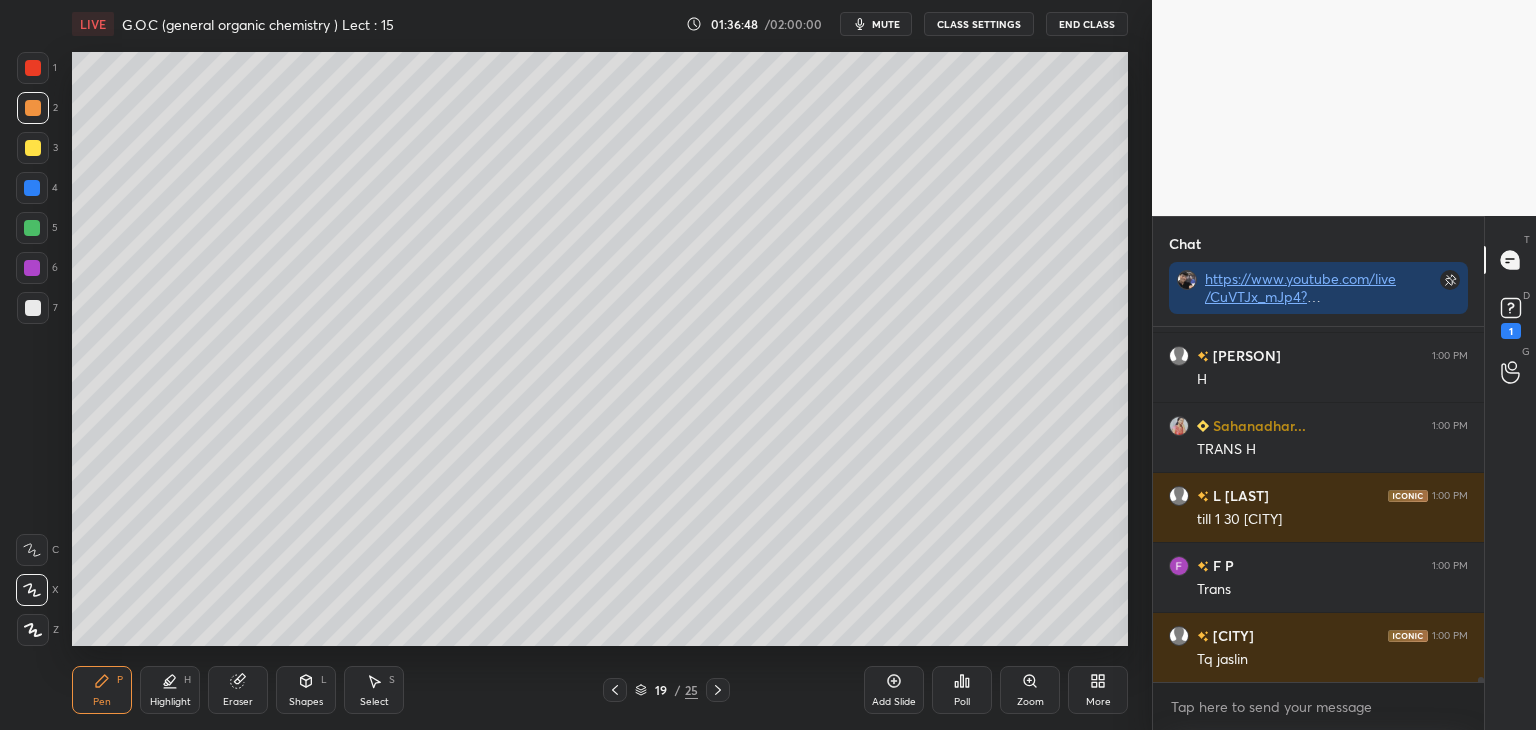 scroll, scrollTop: 25744, scrollLeft: 0, axis: vertical 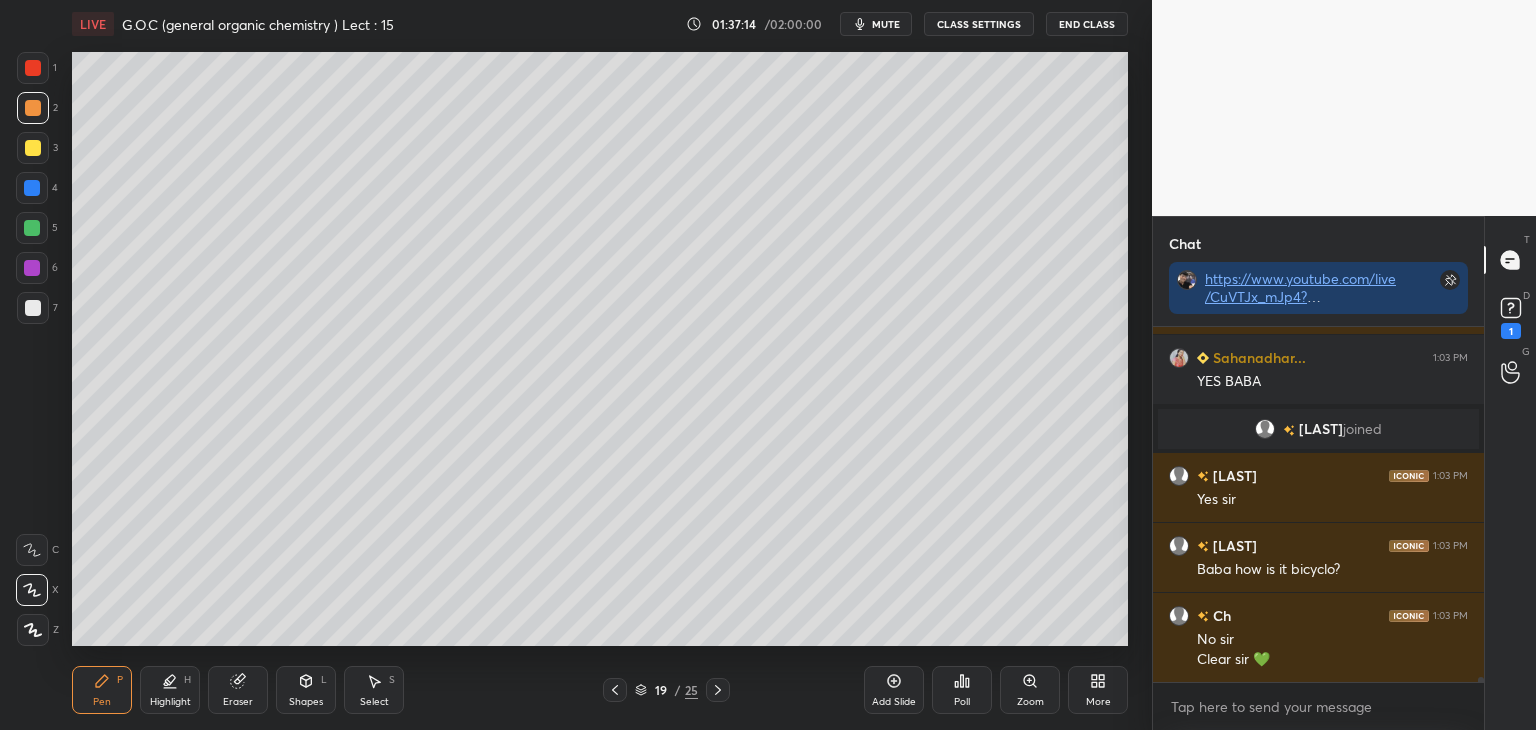 click on "Add Slide" at bounding box center (894, 690) 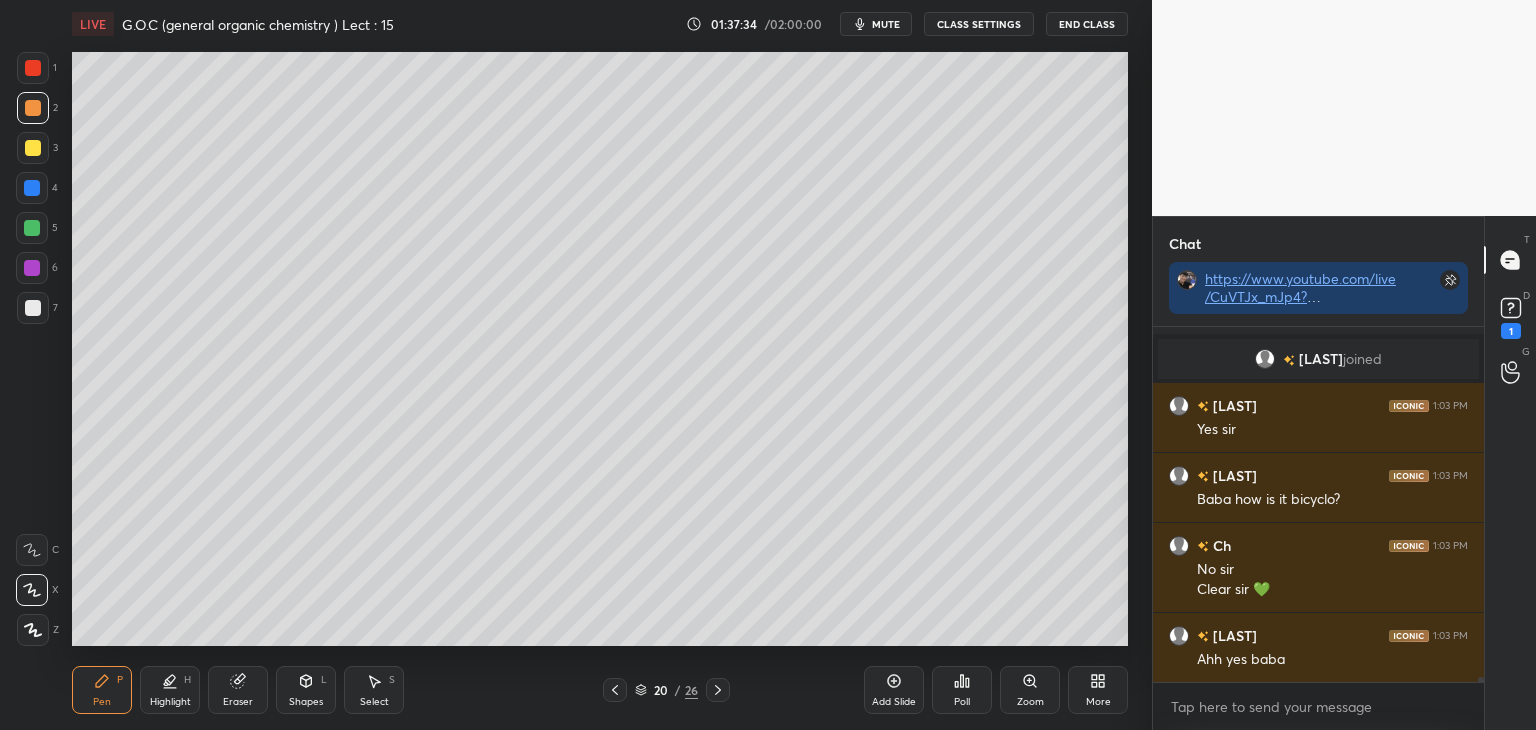 scroll, scrollTop: 25692, scrollLeft: 0, axis: vertical 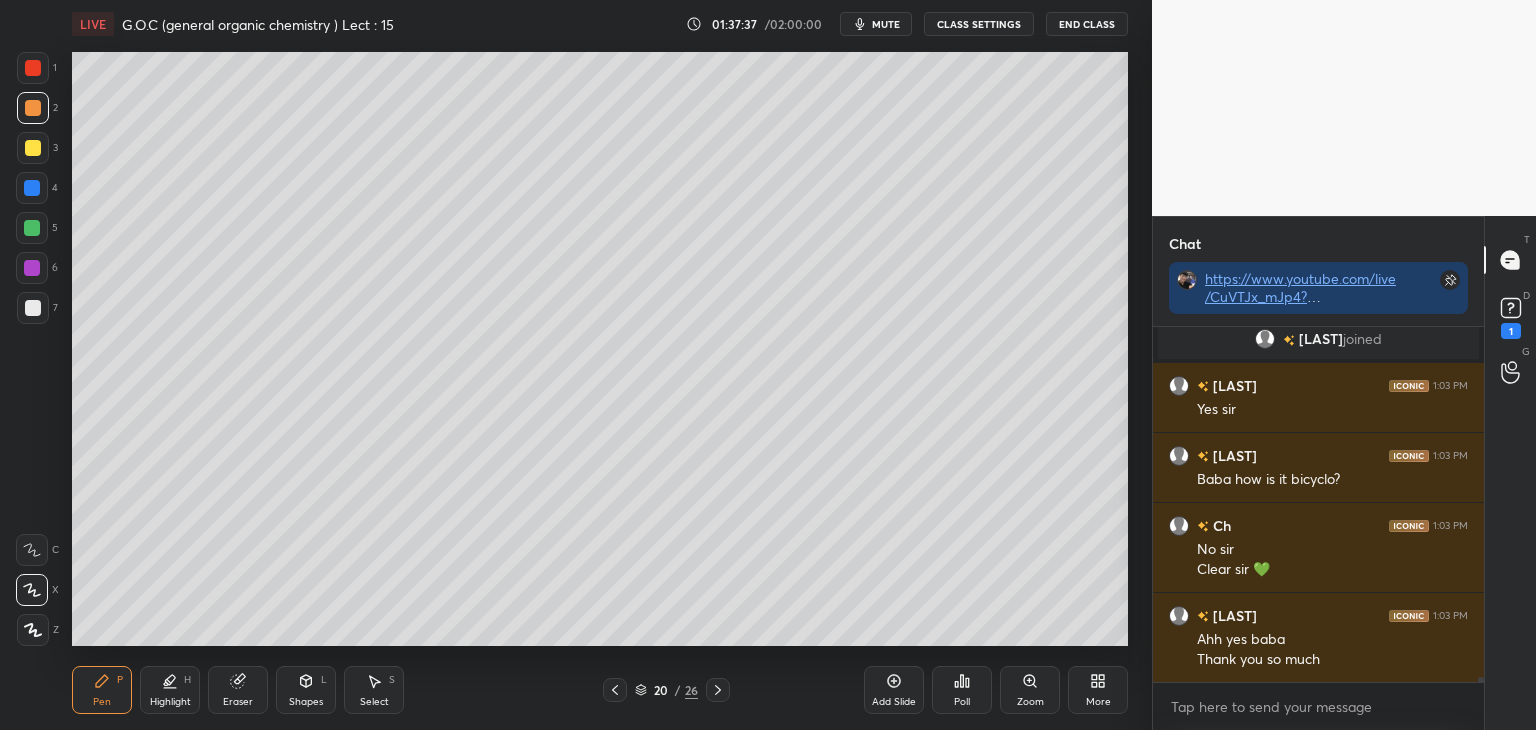click at bounding box center [33, 148] 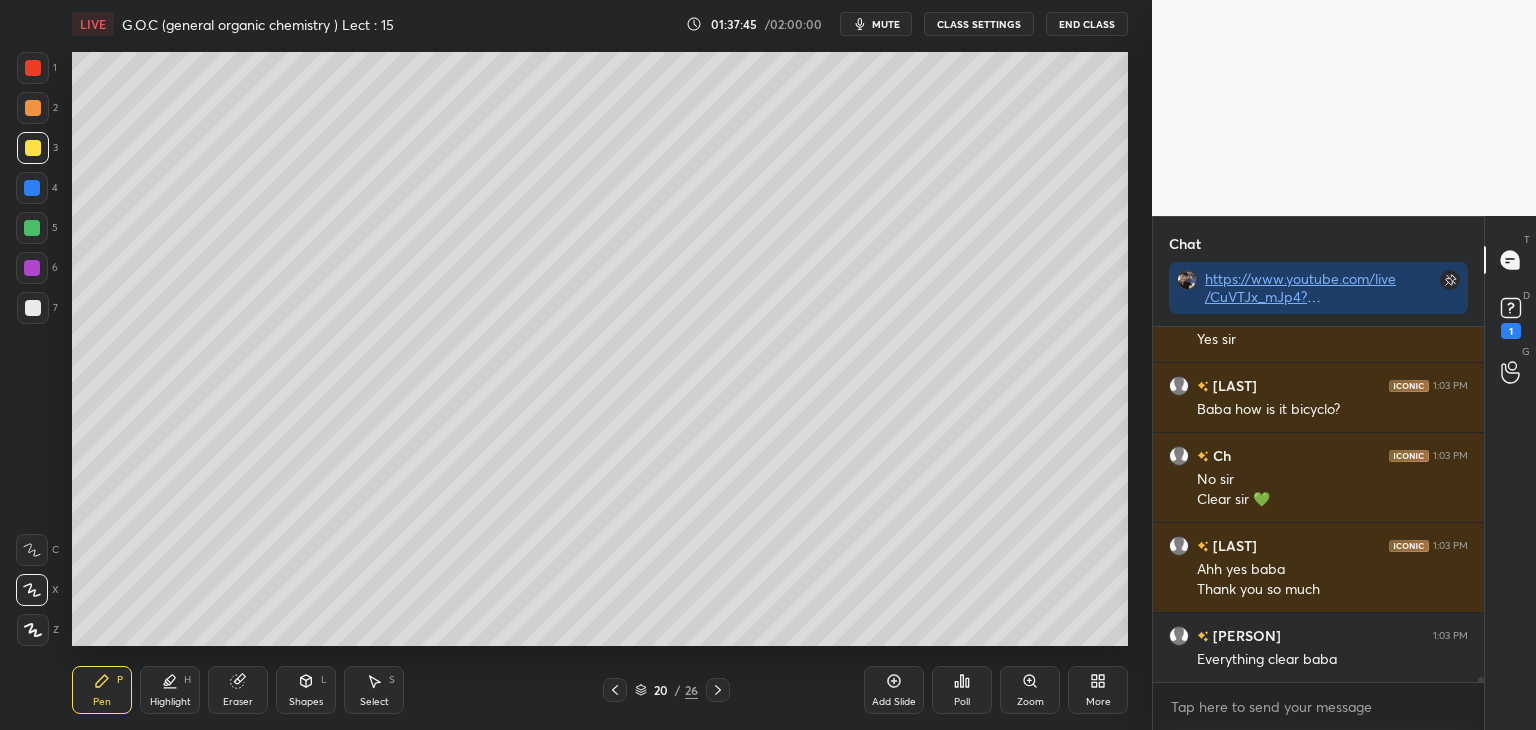 scroll, scrollTop: 25832, scrollLeft: 0, axis: vertical 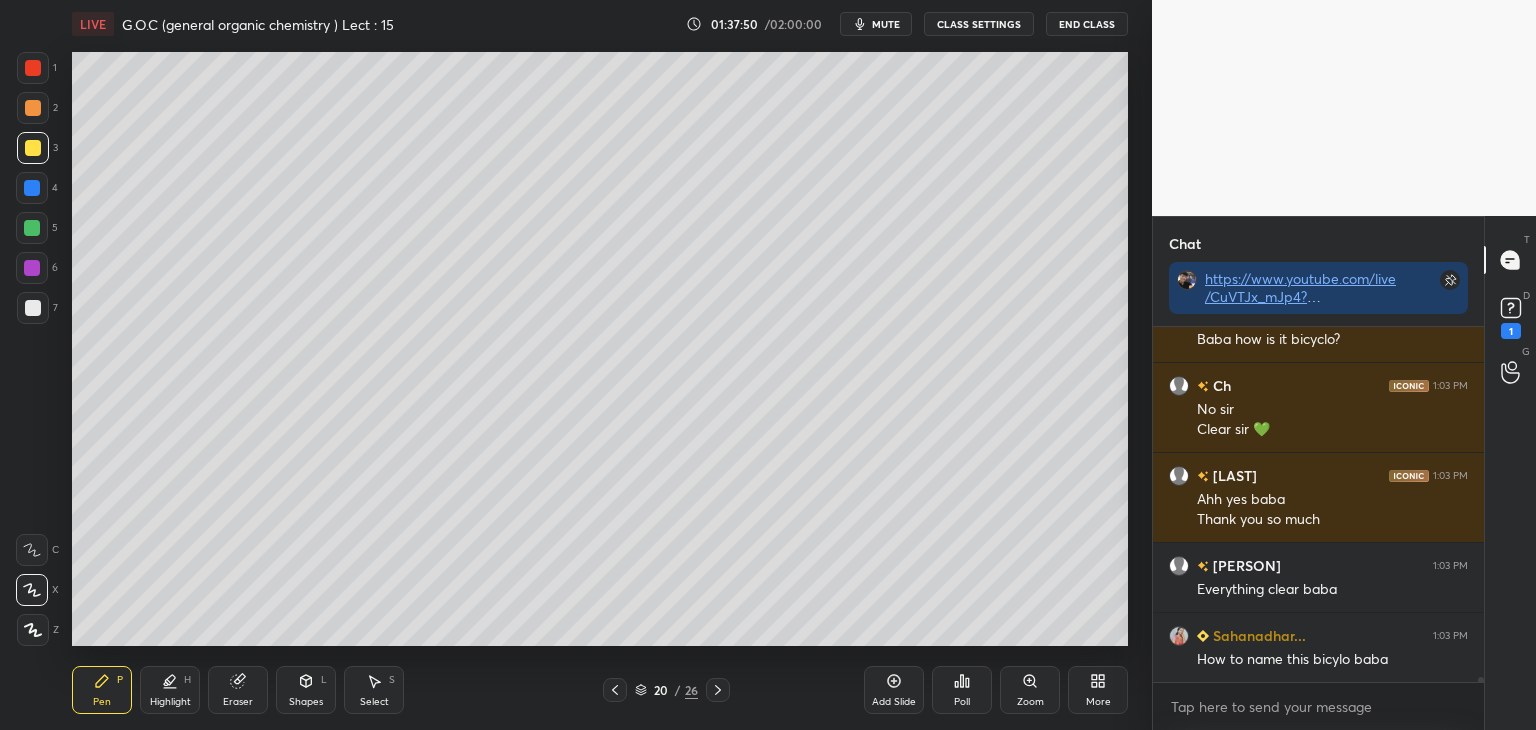 click 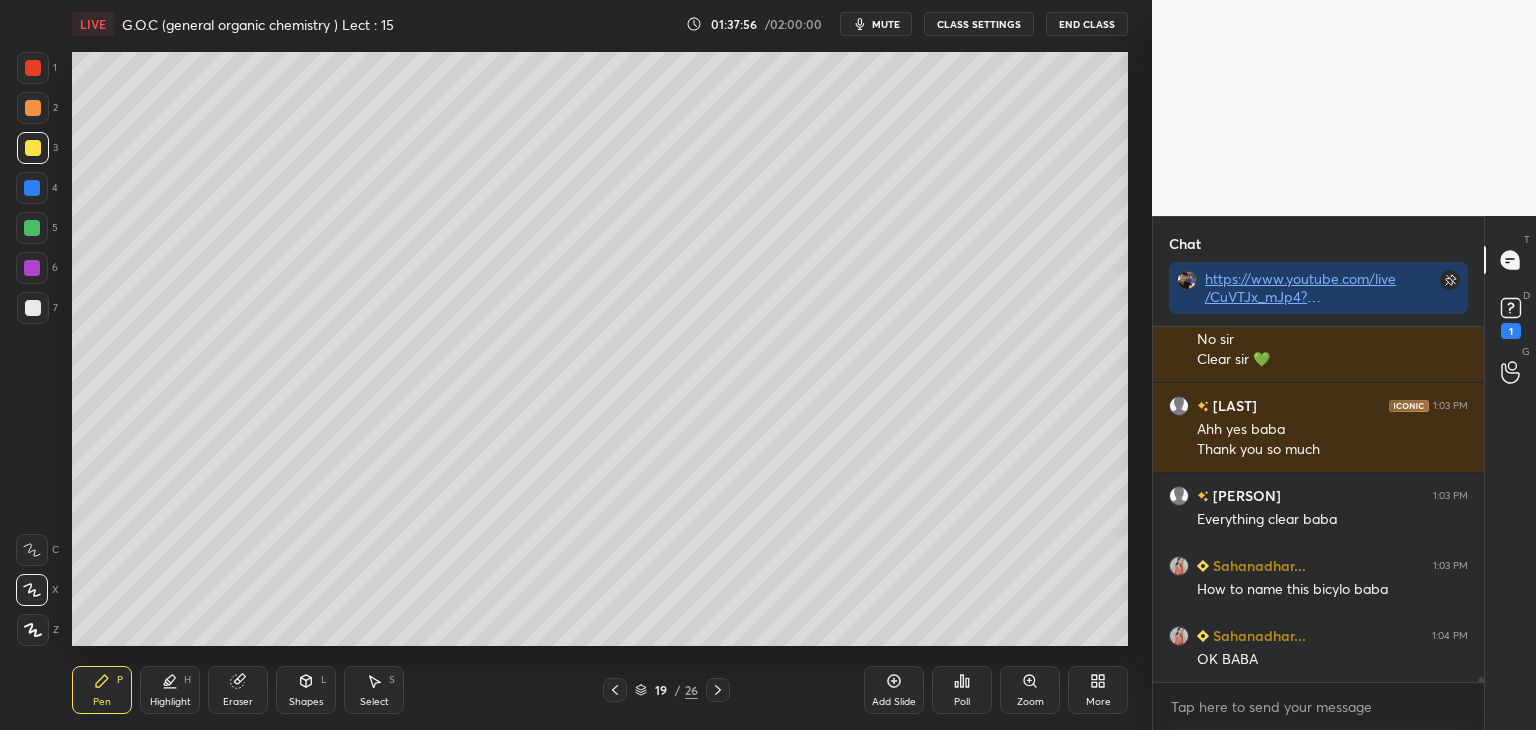 scroll, scrollTop: 25990, scrollLeft: 0, axis: vertical 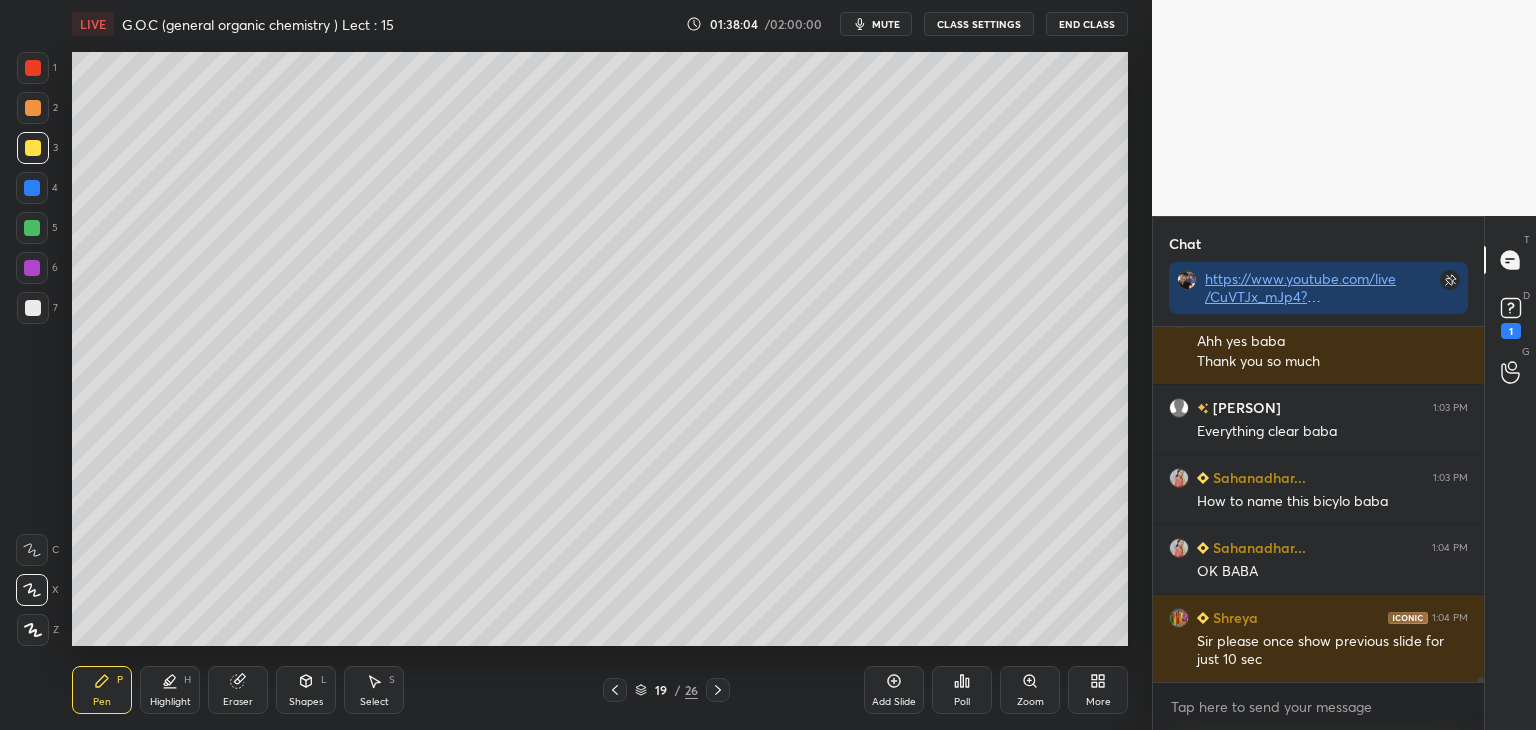 click 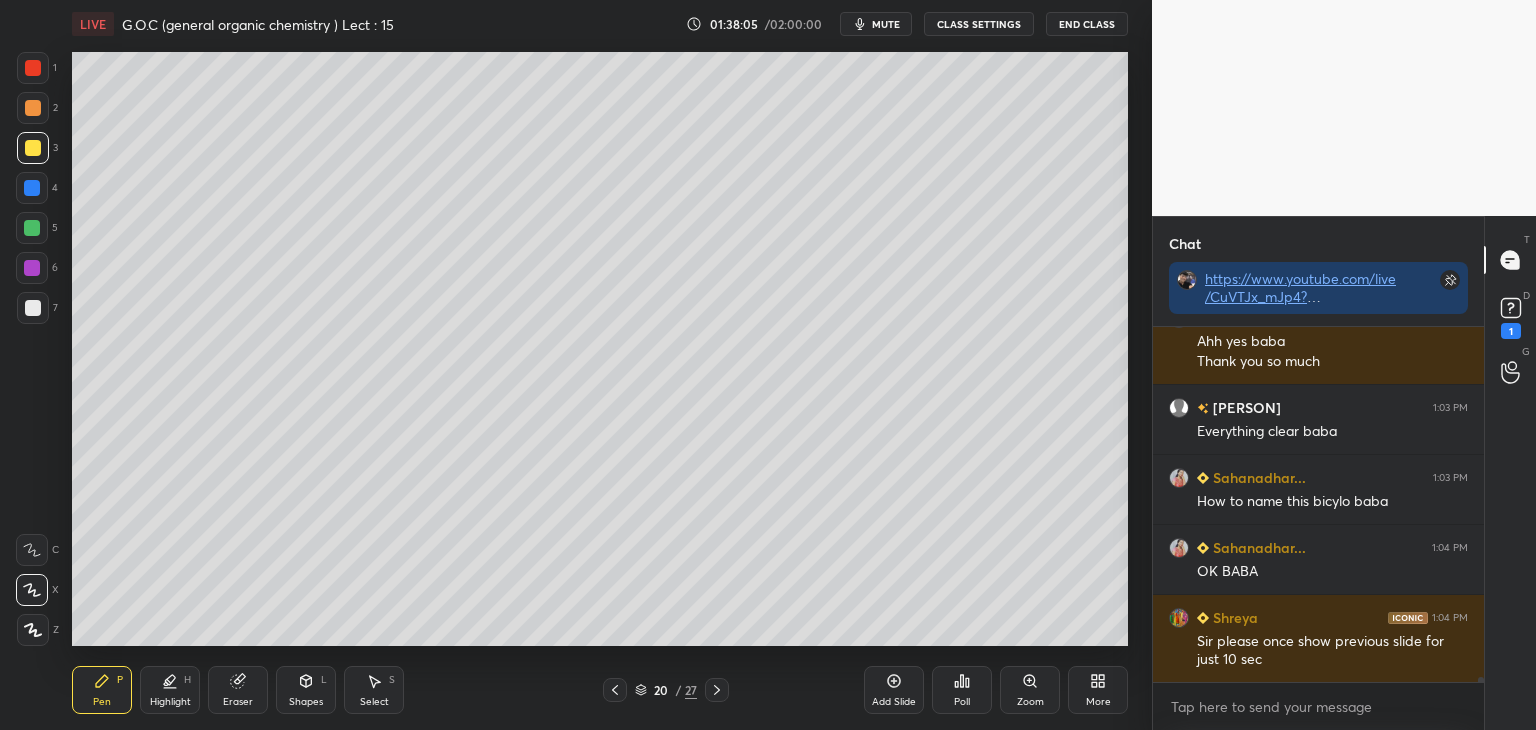 click at bounding box center [33, 308] 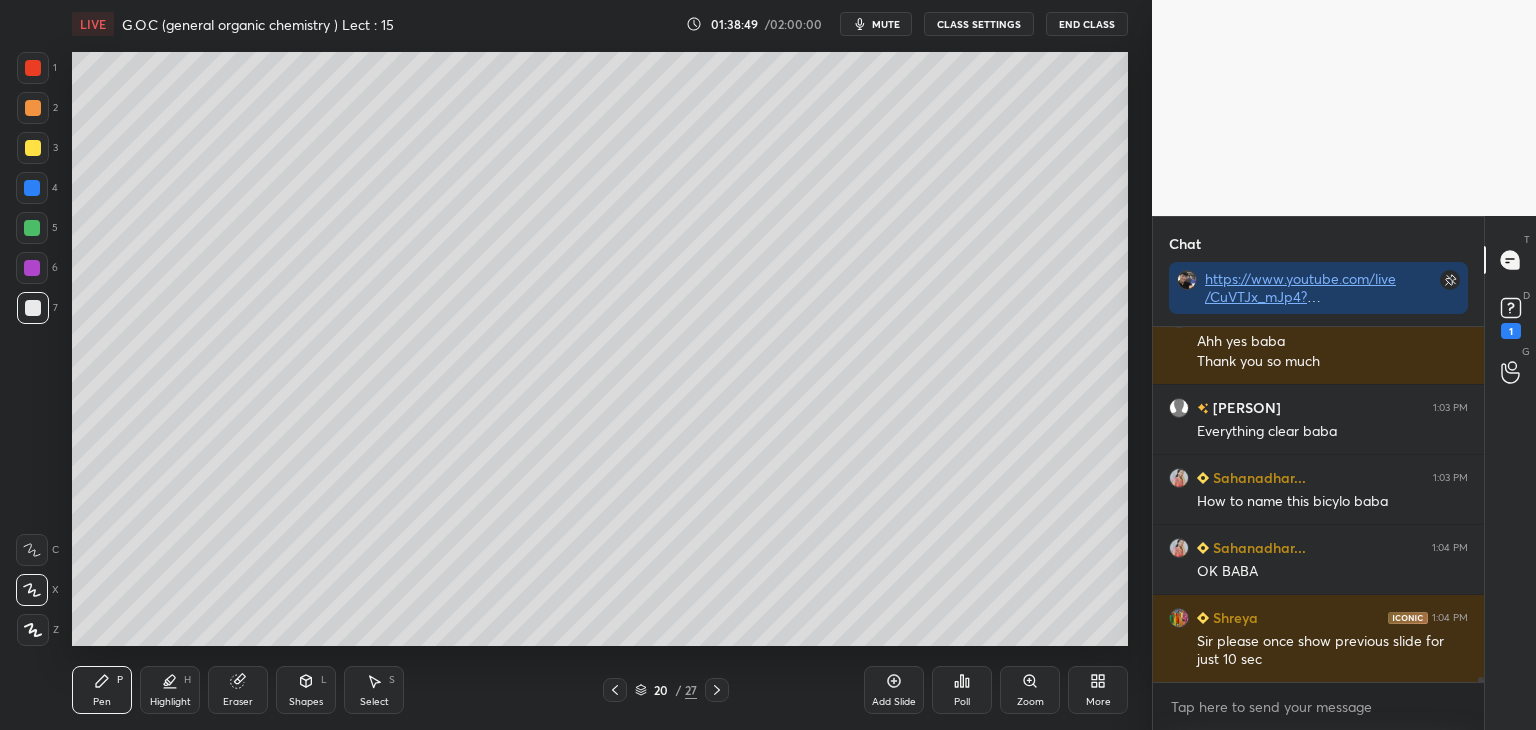 click at bounding box center [33, 148] 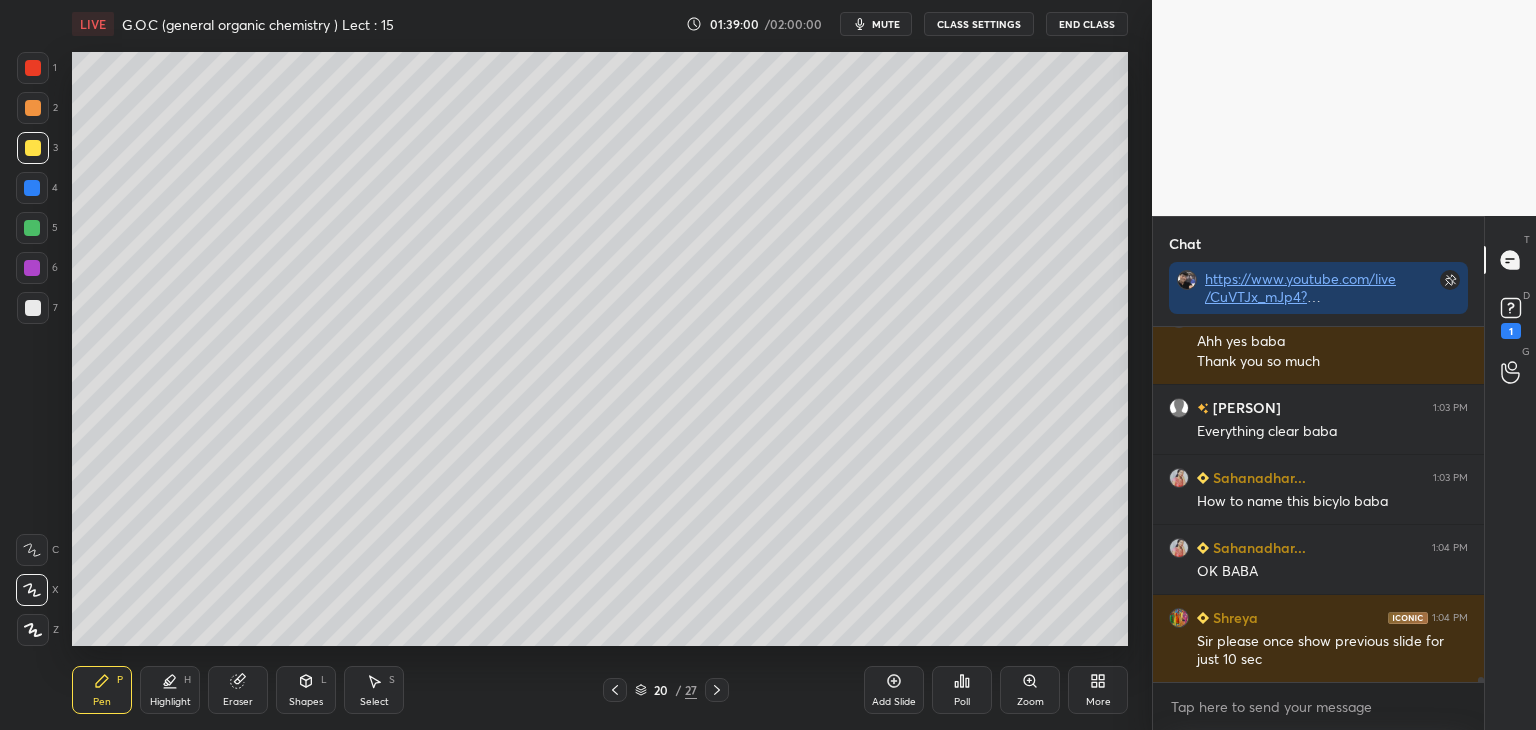click at bounding box center [33, 108] 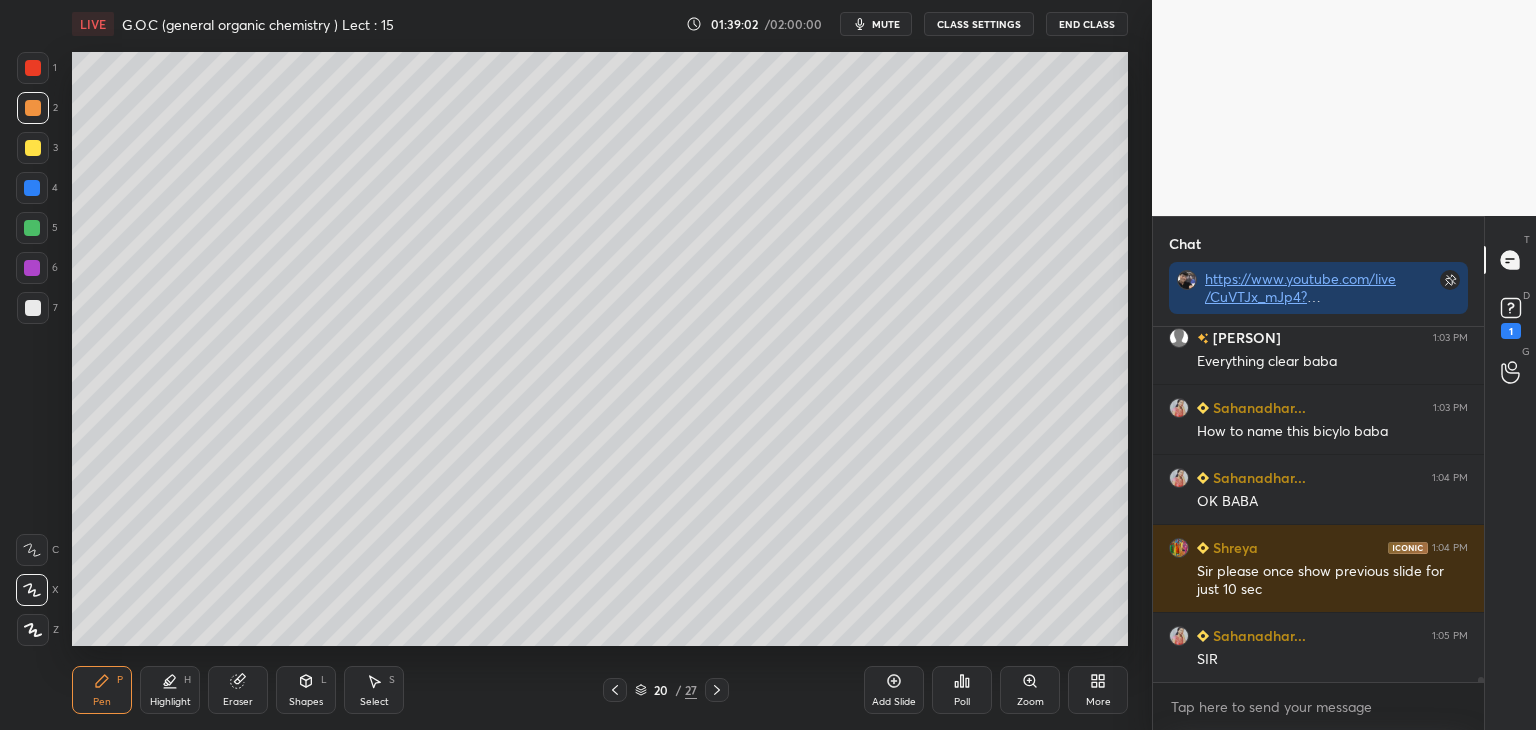 scroll, scrollTop: 25940, scrollLeft: 0, axis: vertical 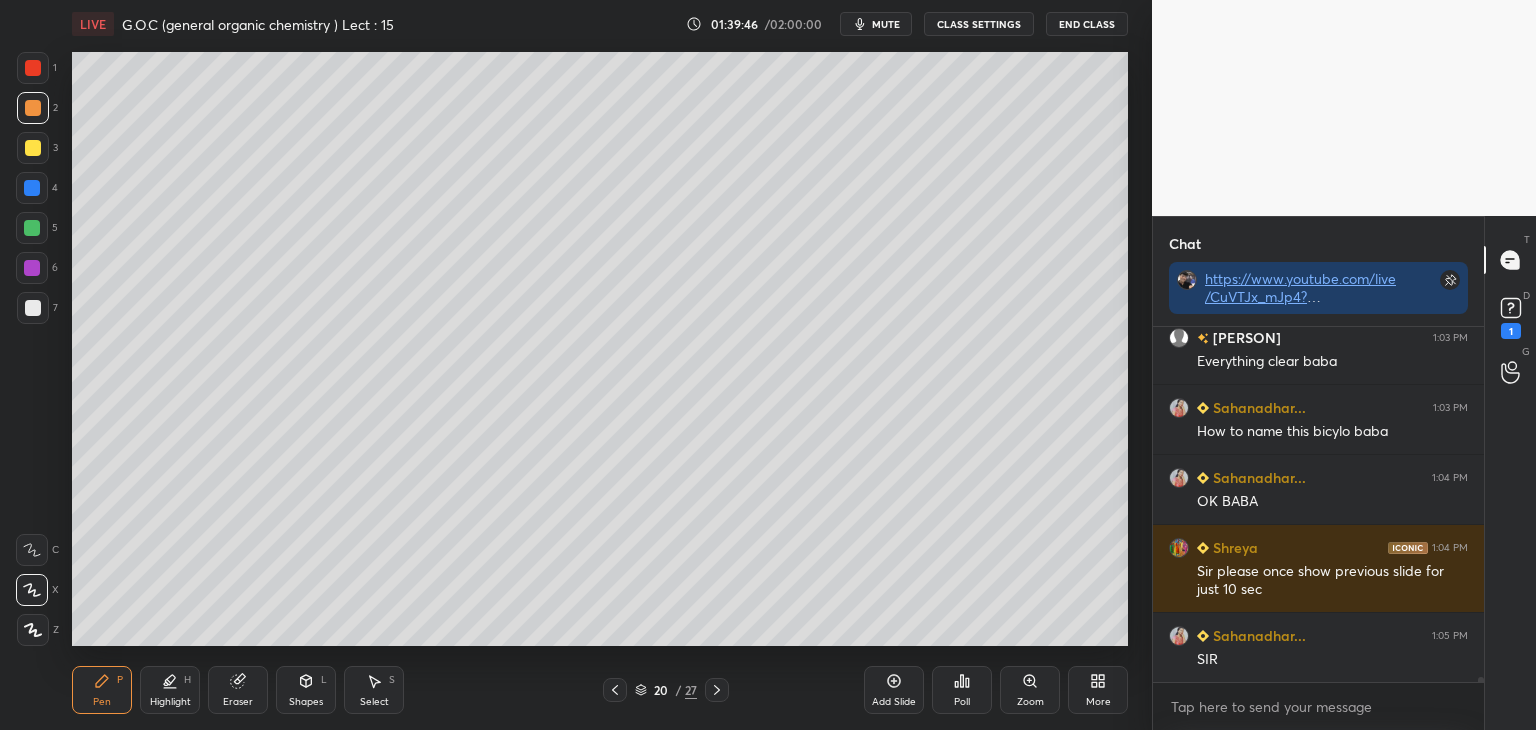 click on "Add Slide" at bounding box center (894, 690) 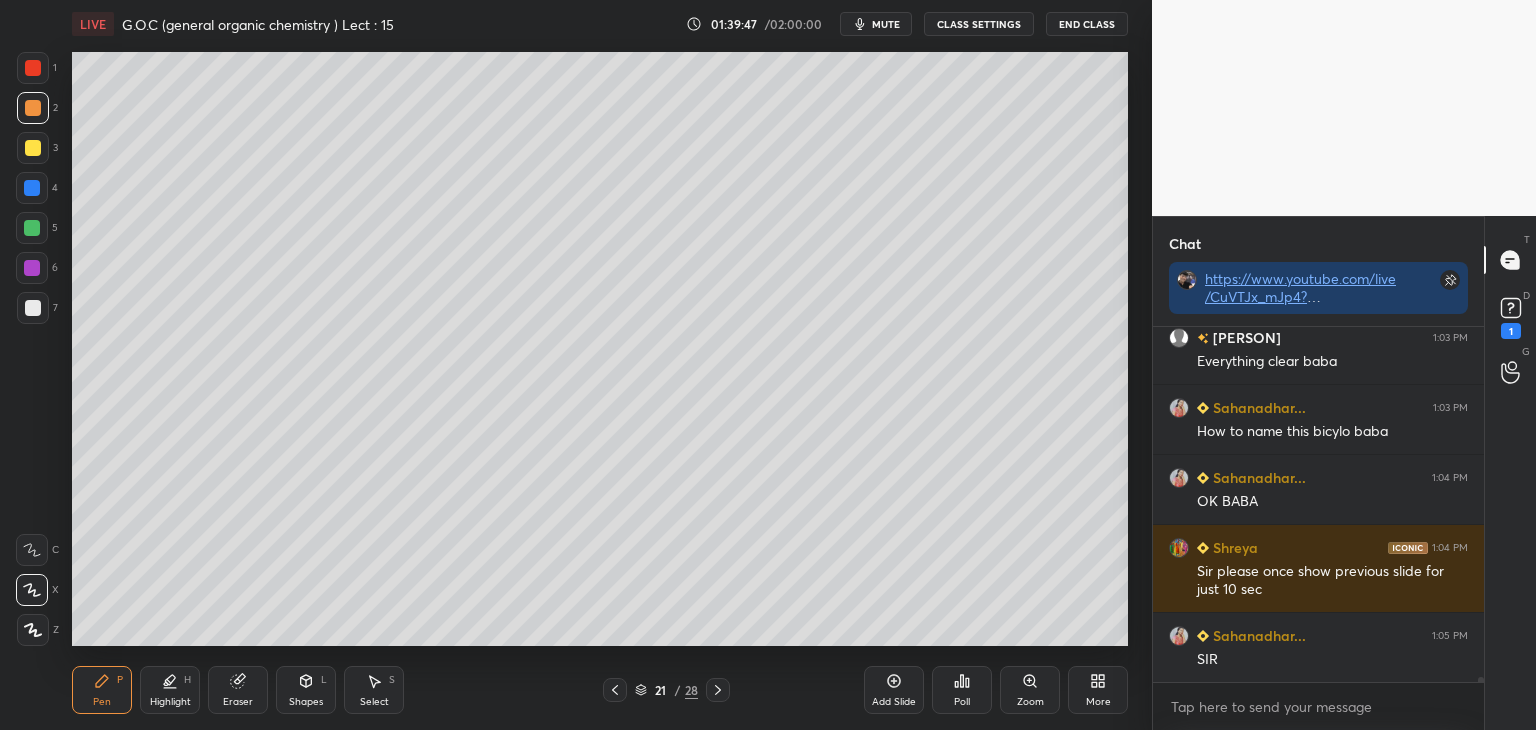 click at bounding box center [33, 308] 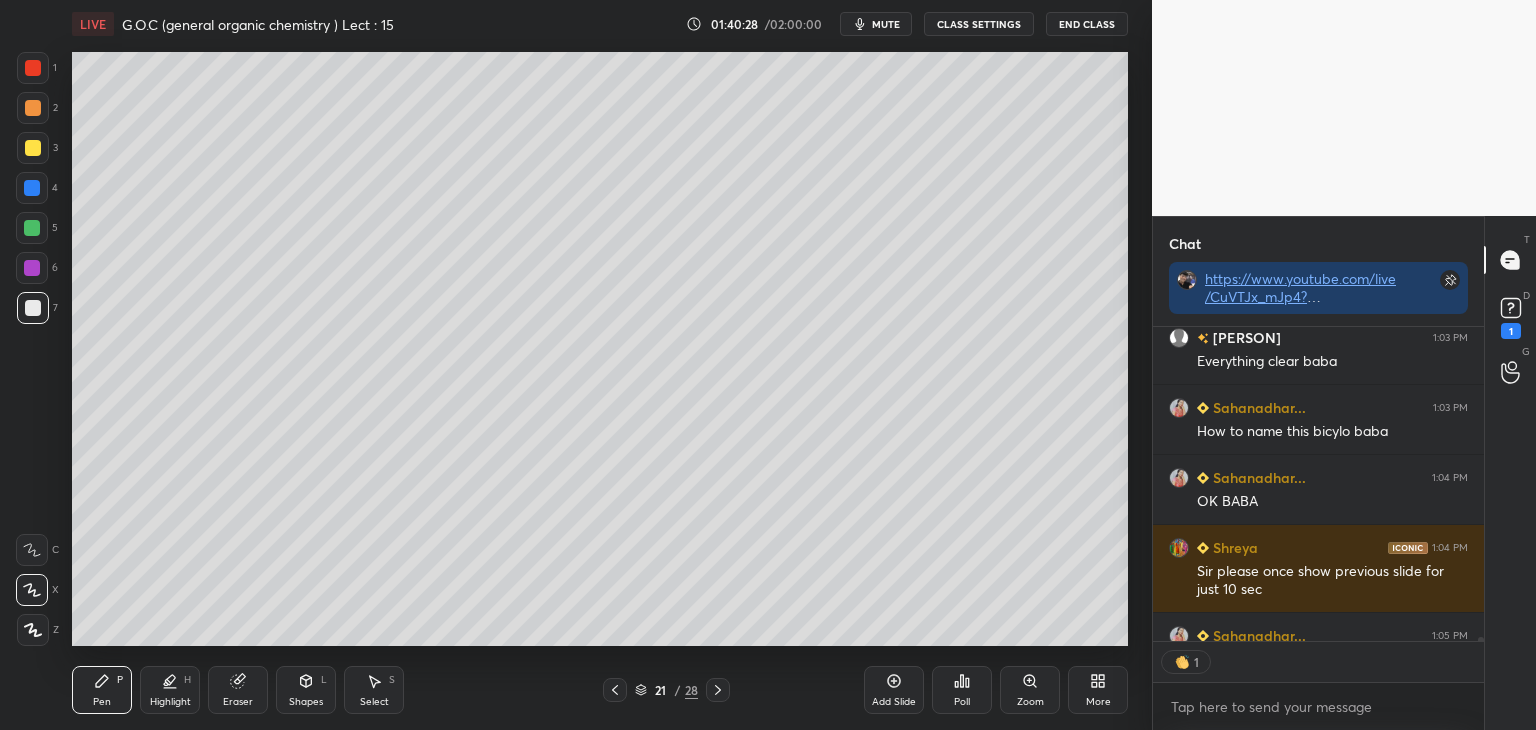 scroll, scrollTop: 309, scrollLeft: 325, axis: both 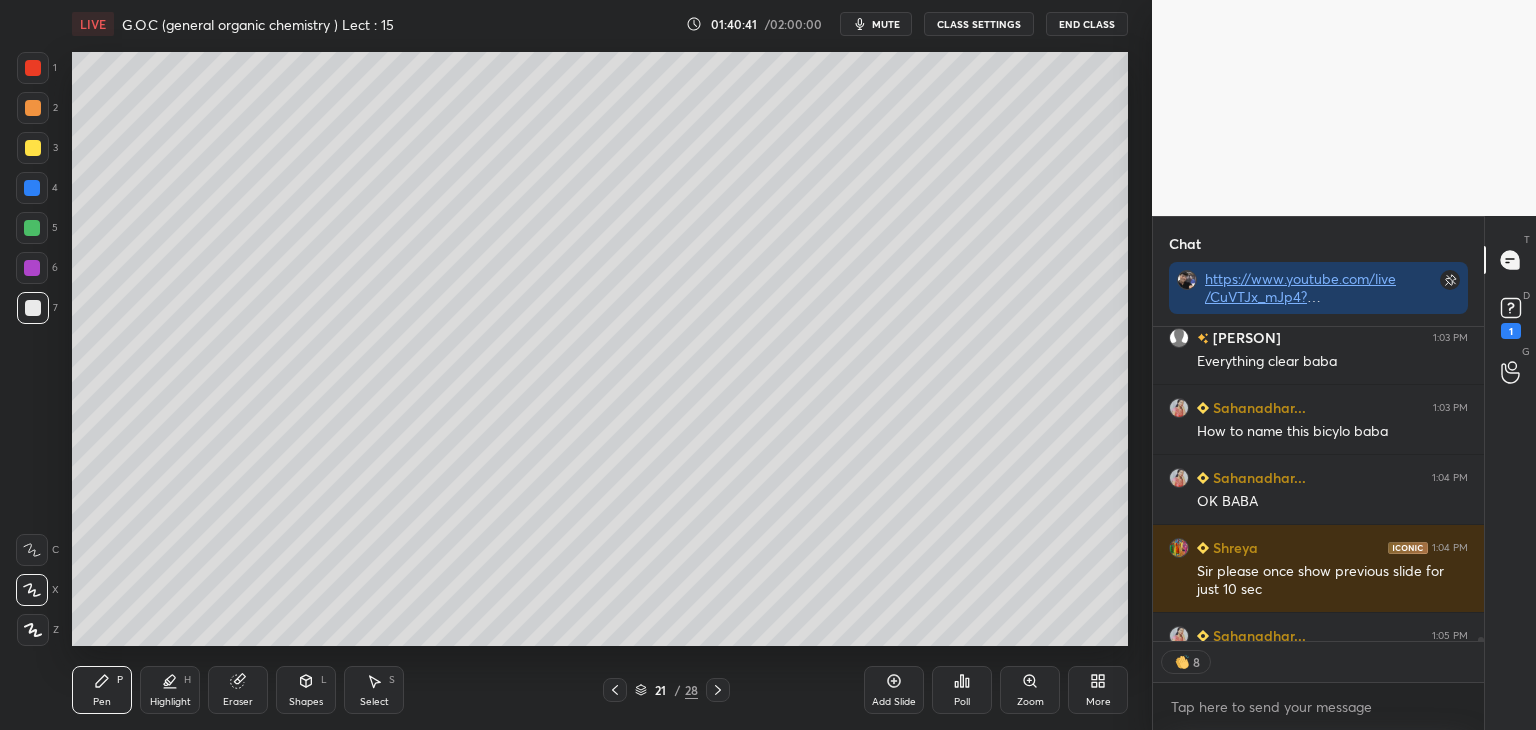click 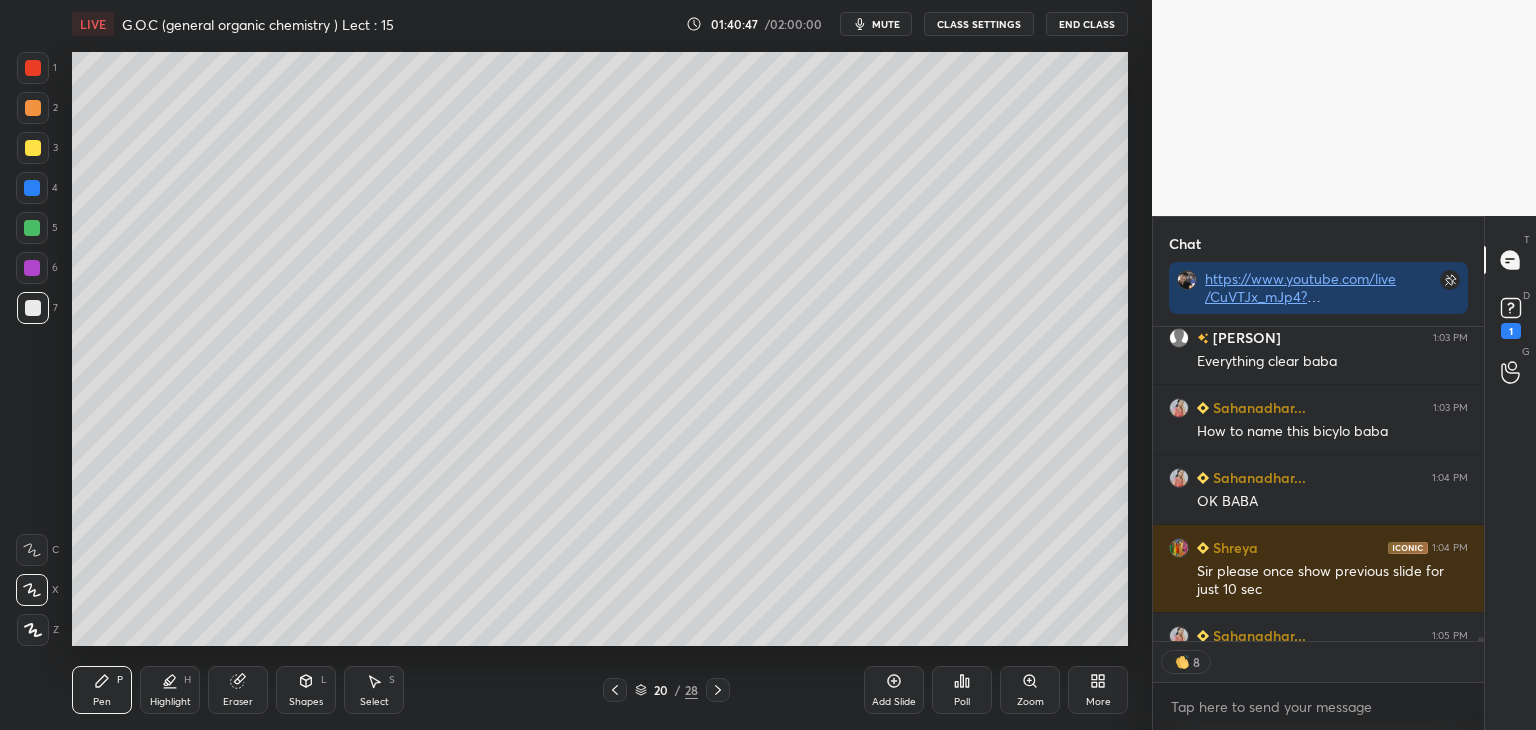 scroll, scrollTop: 6, scrollLeft: 6, axis: both 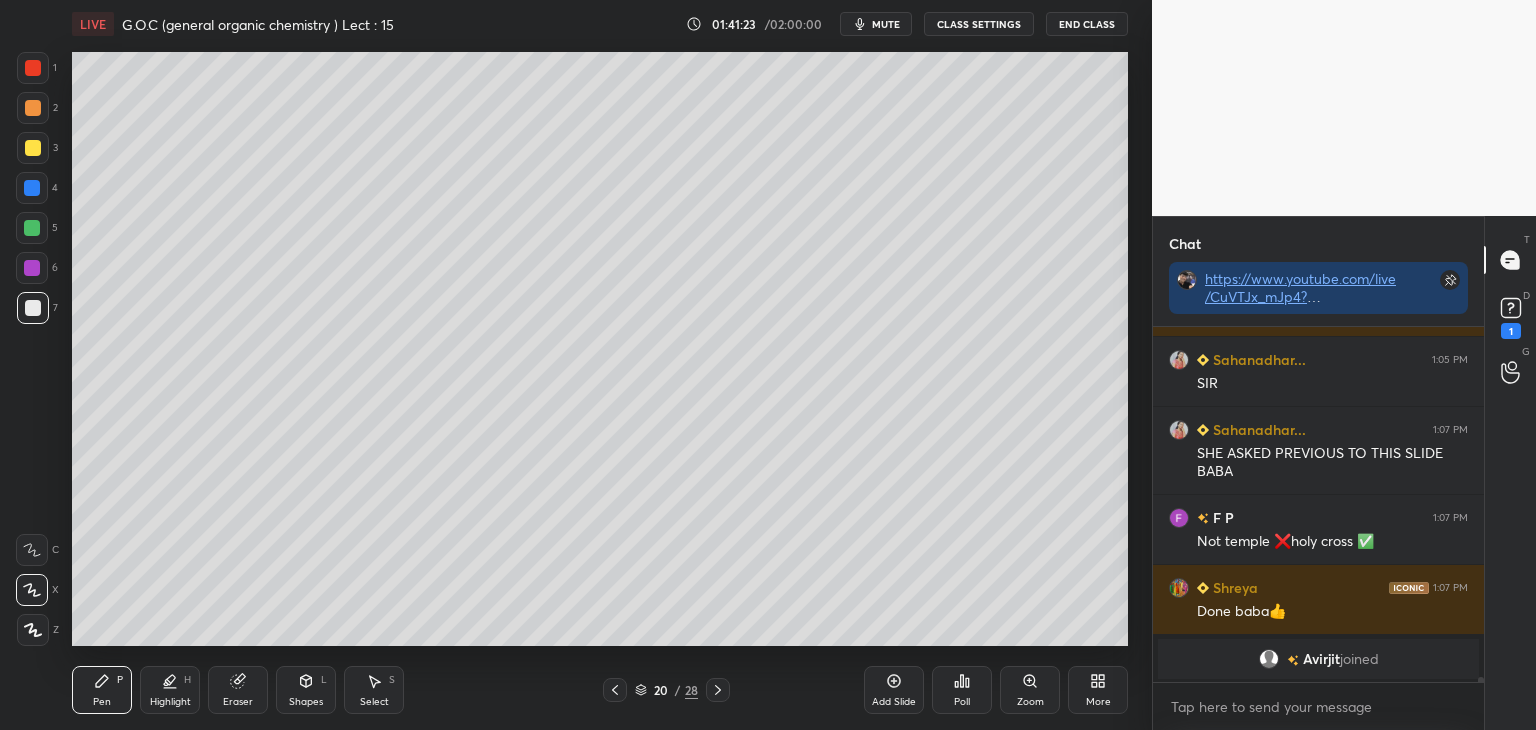 click 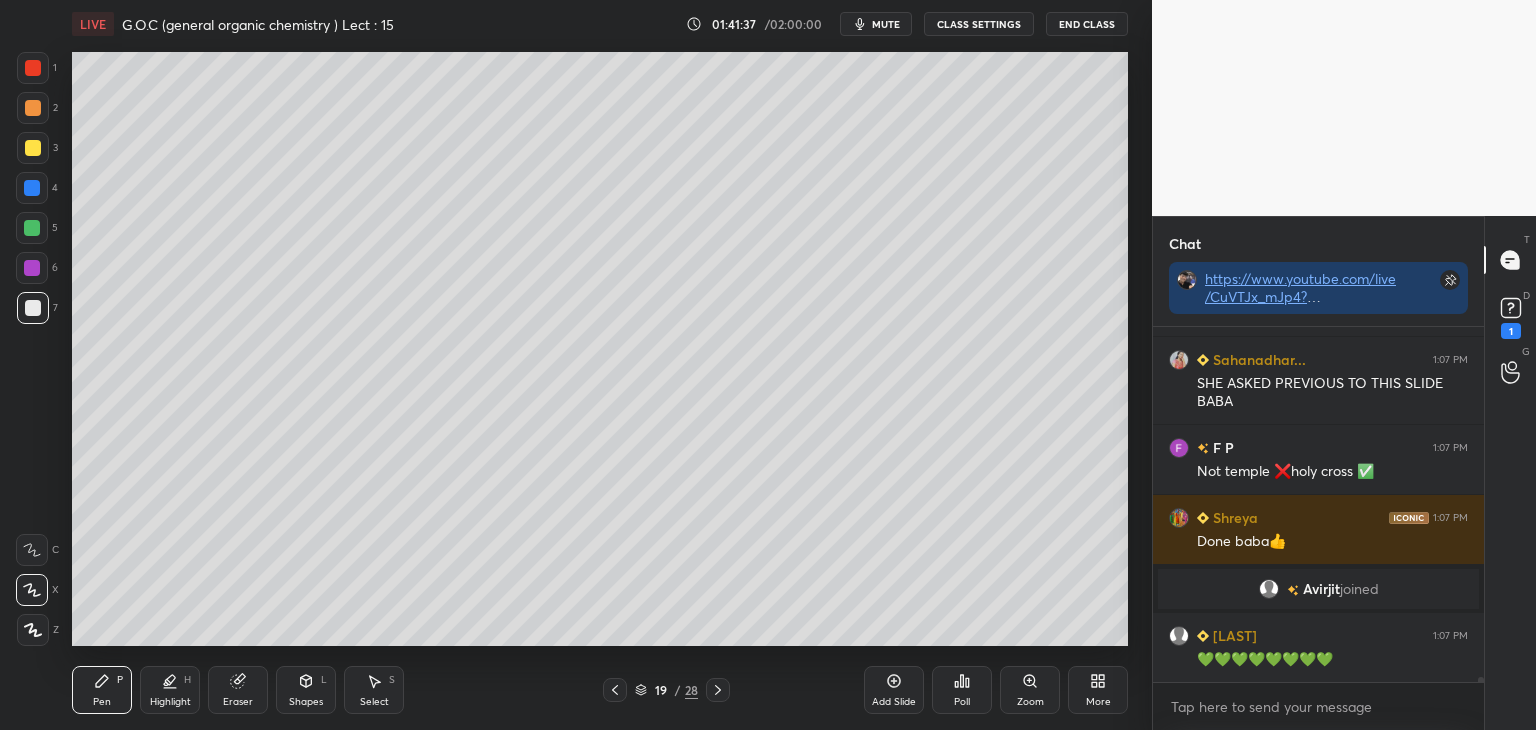 scroll, scrollTop: 26356, scrollLeft: 0, axis: vertical 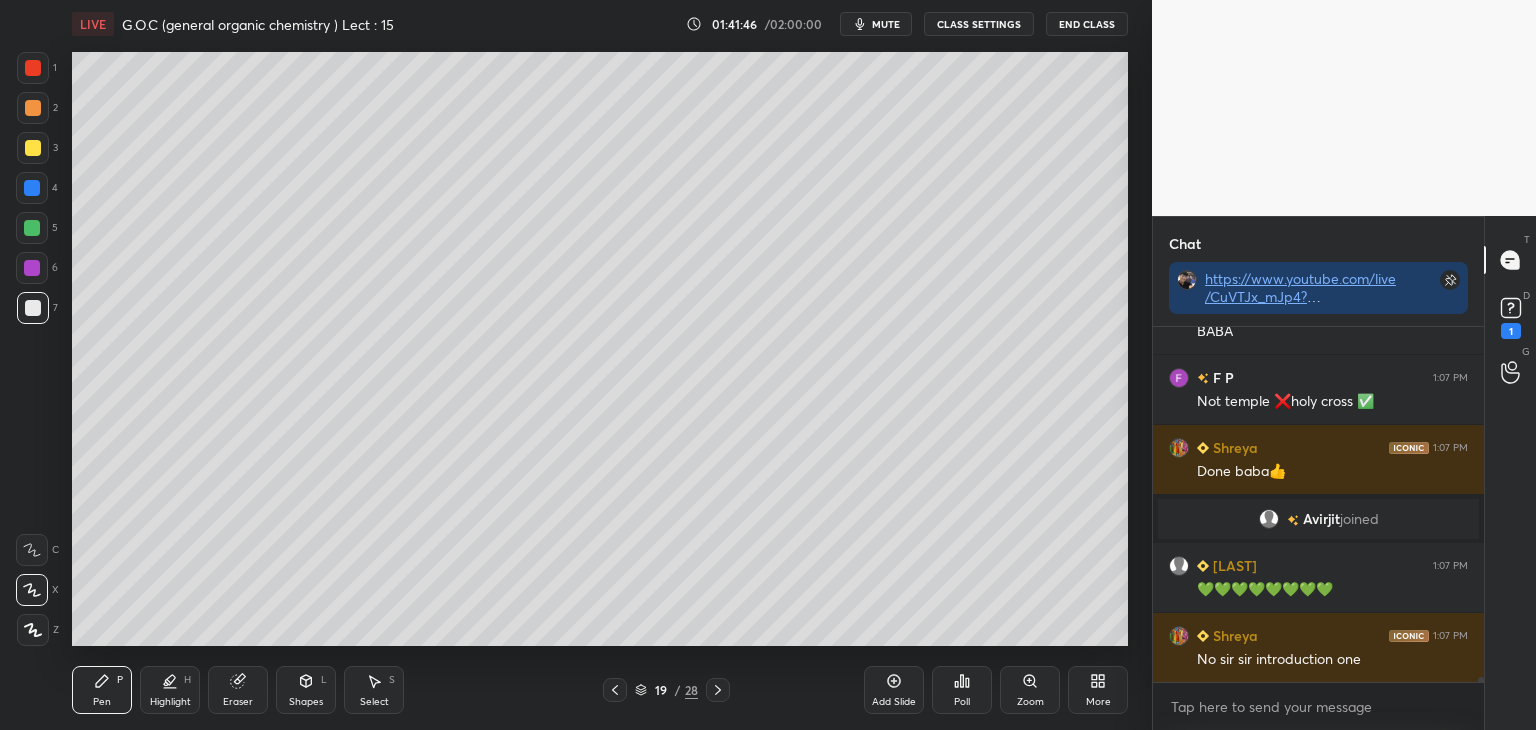 click 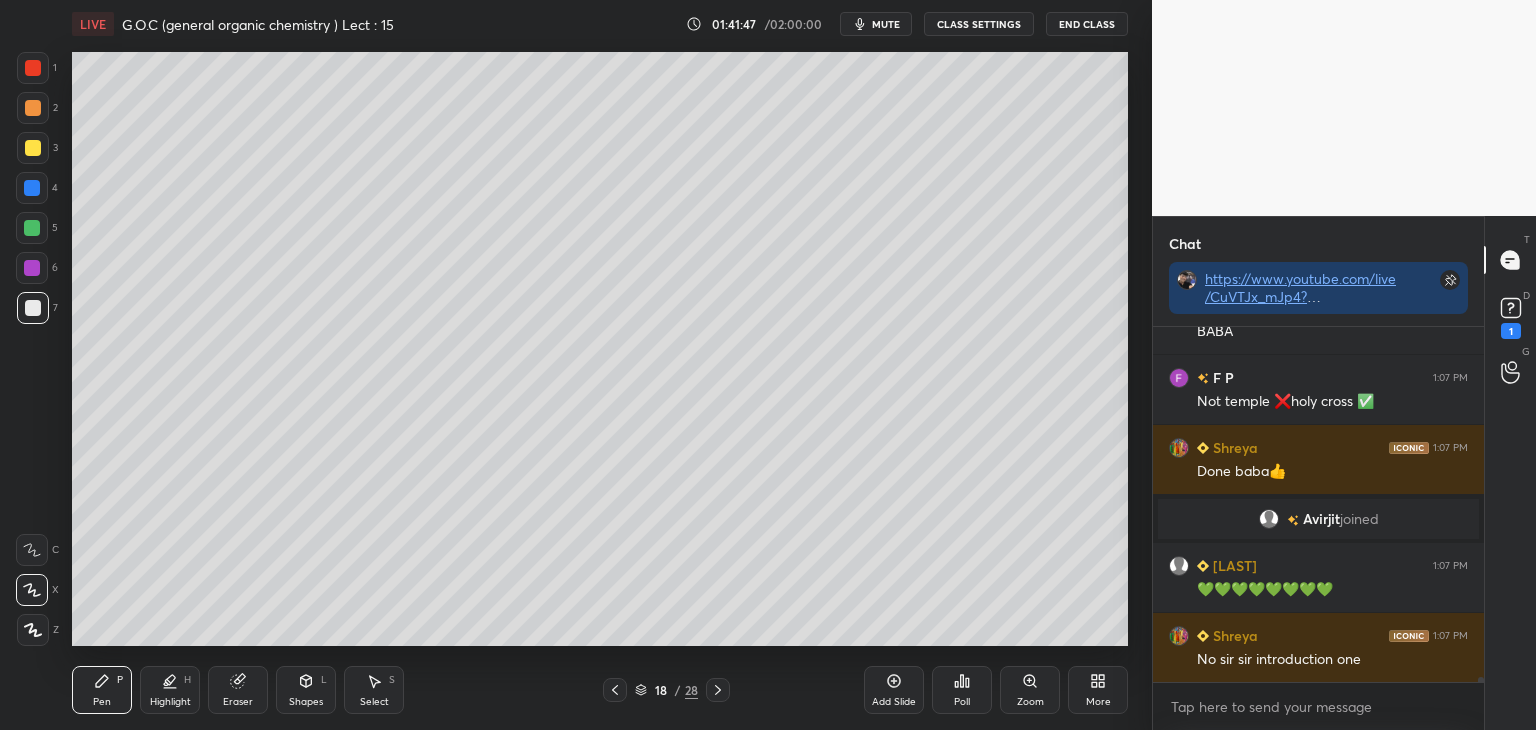 click 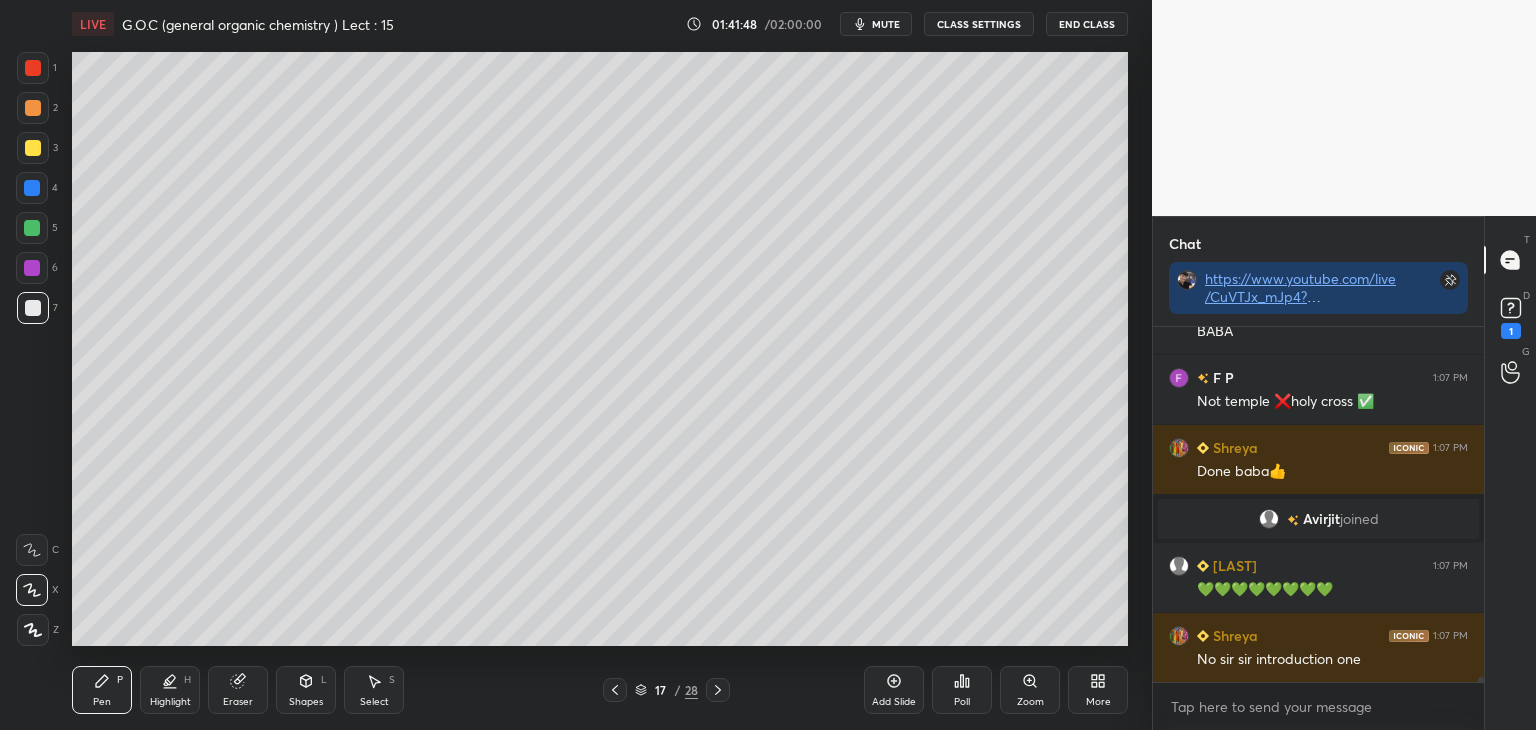 click 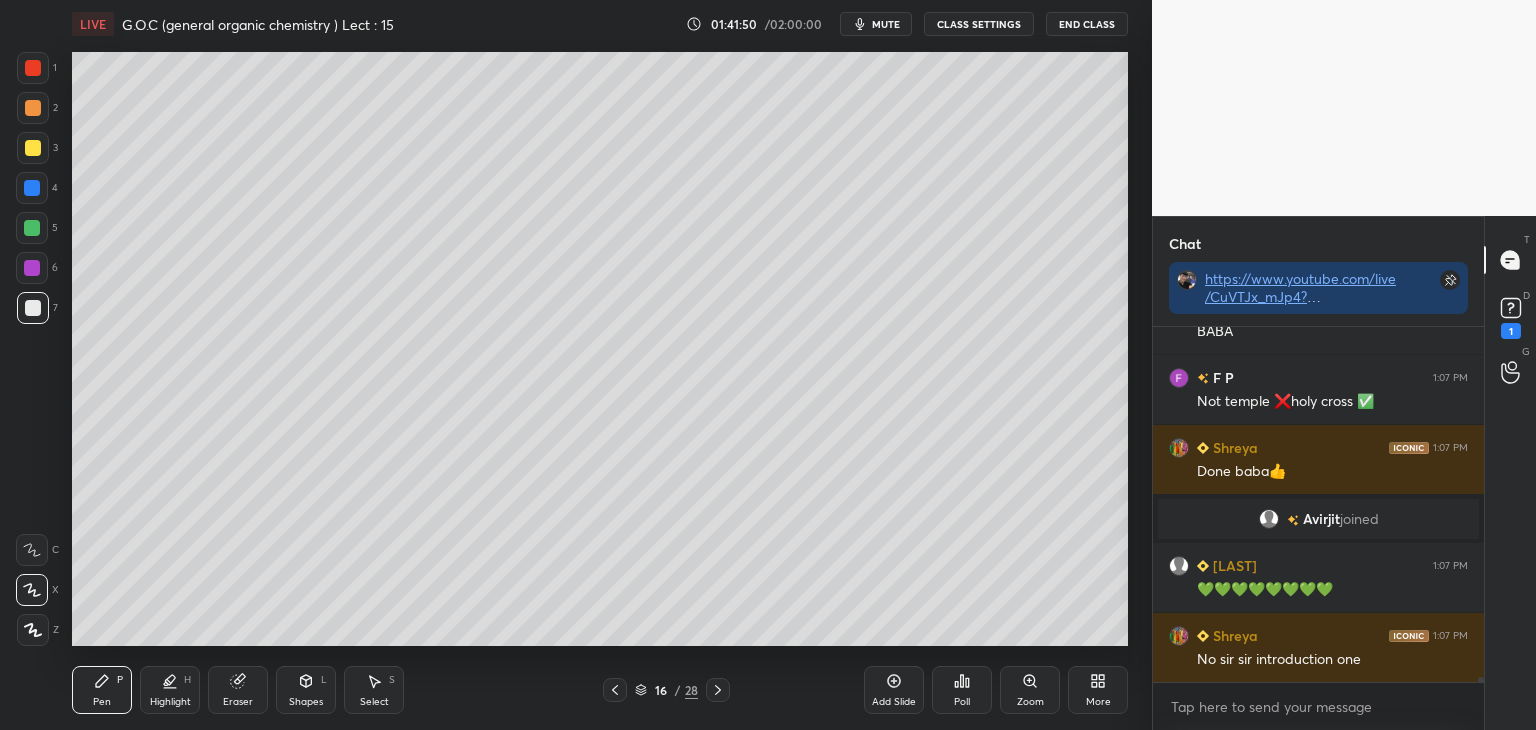 click 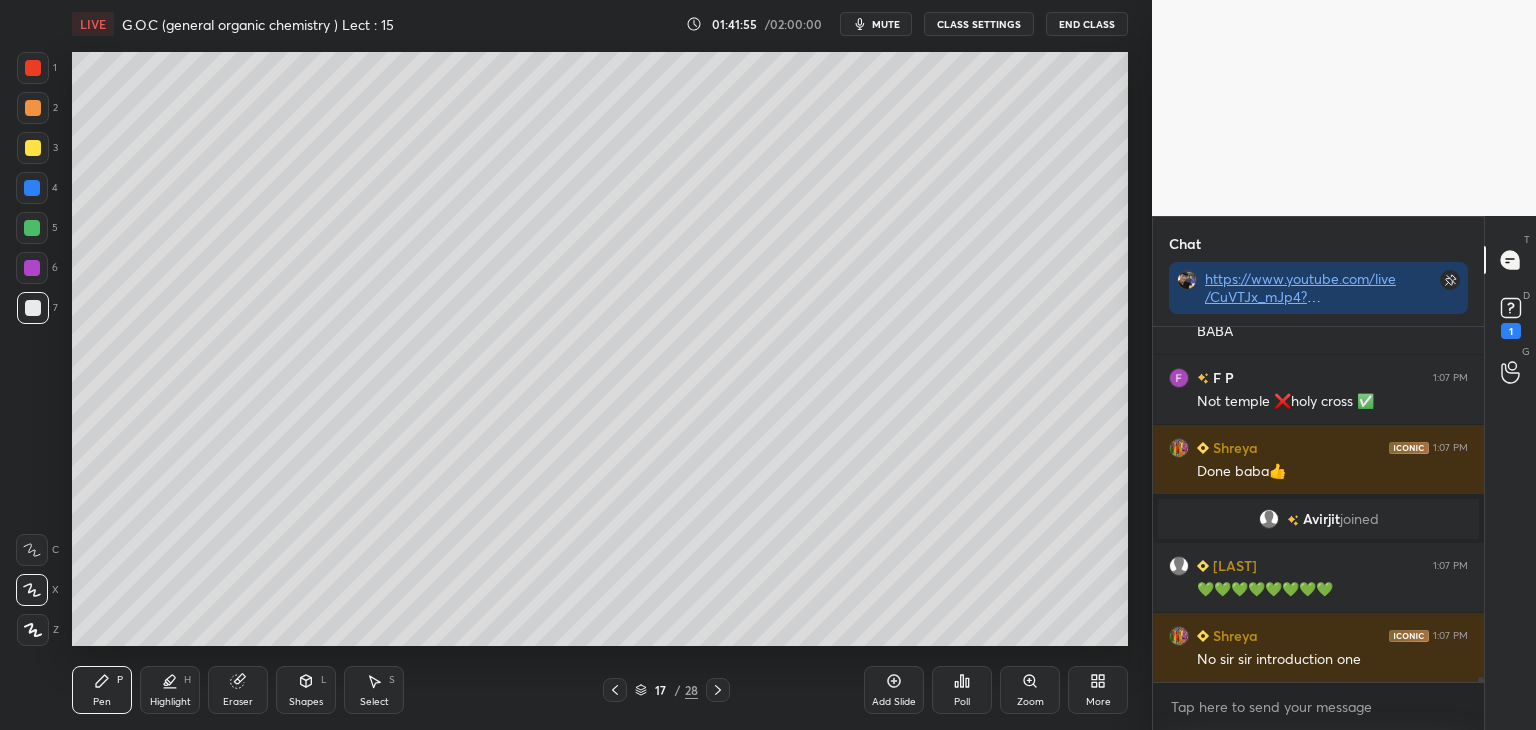 click 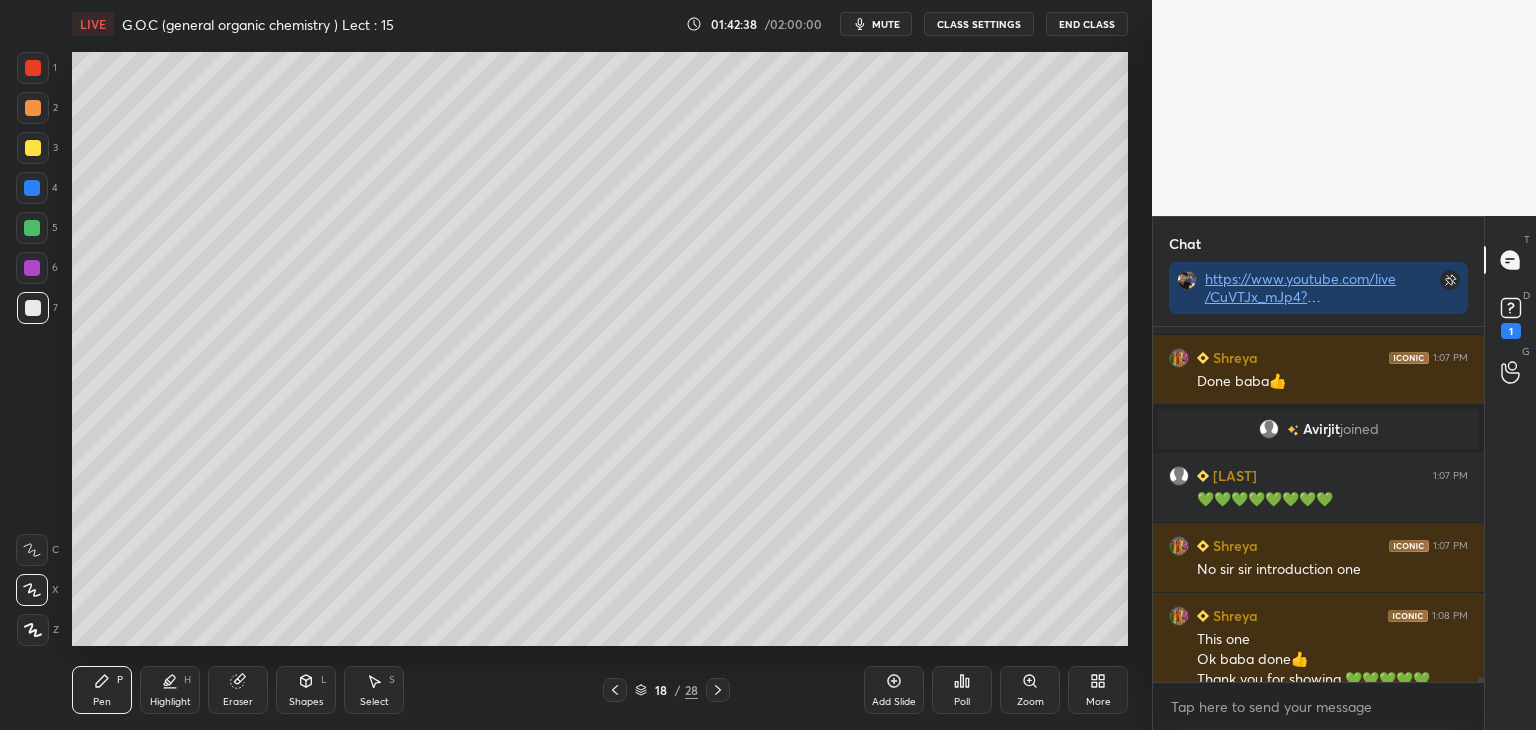 scroll, scrollTop: 26466, scrollLeft: 0, axis: vertical 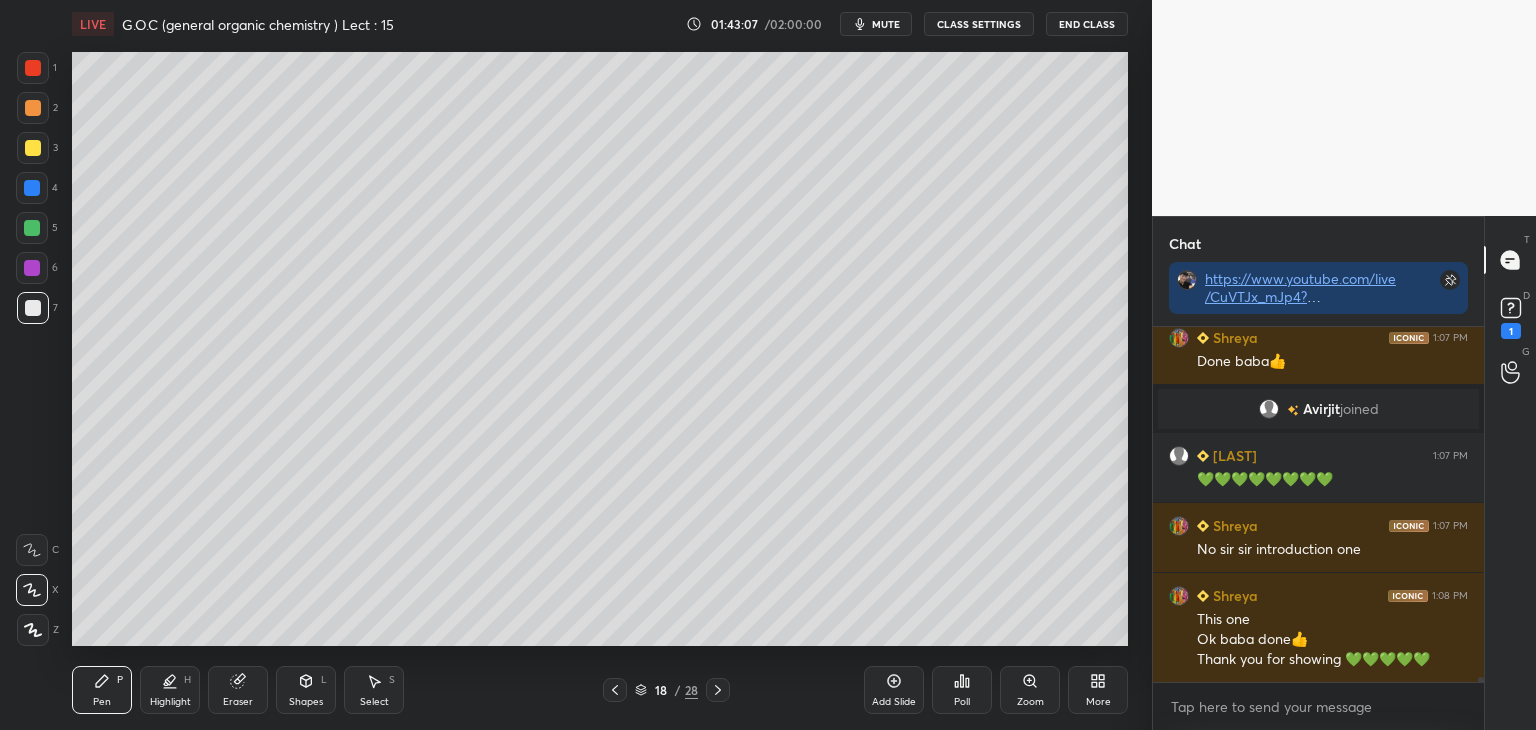 click 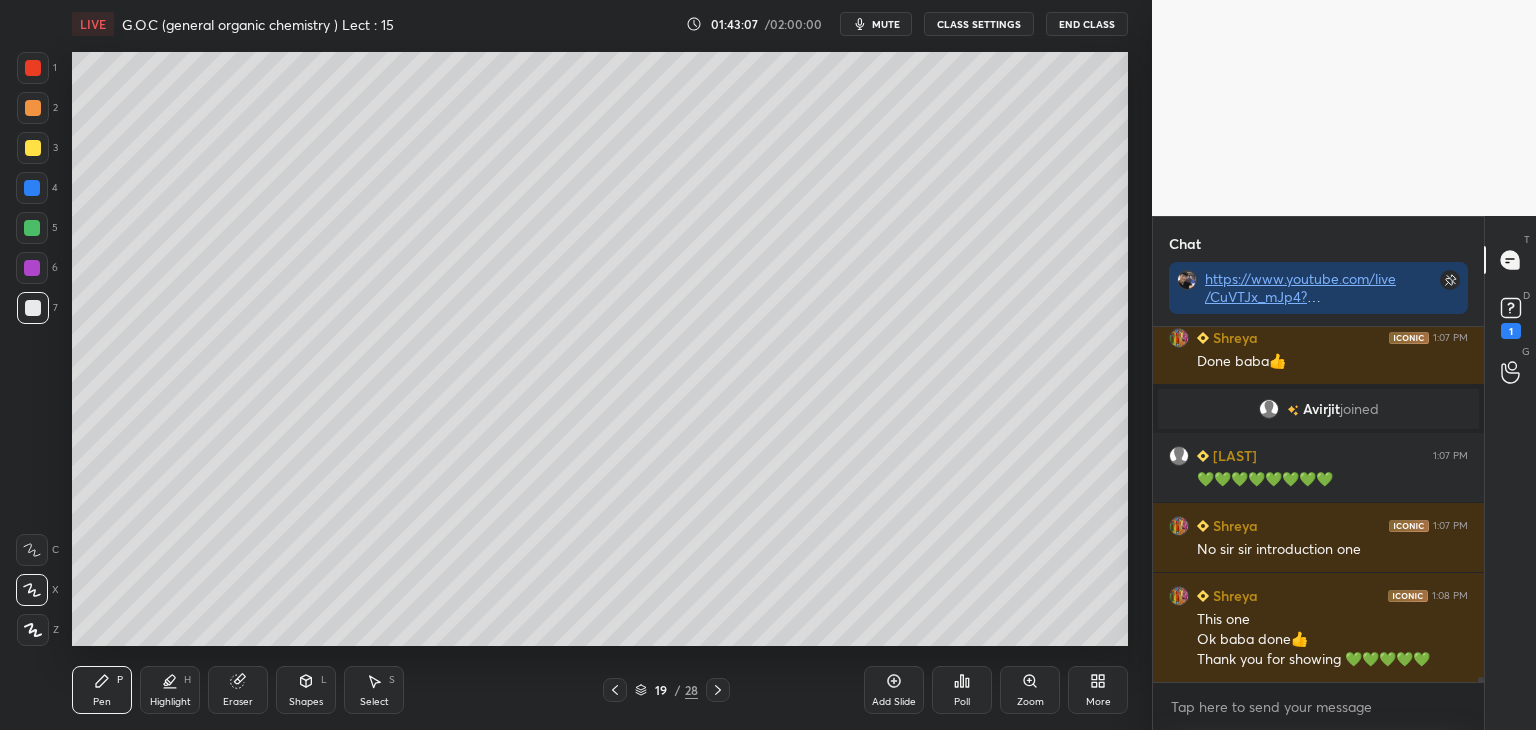 click 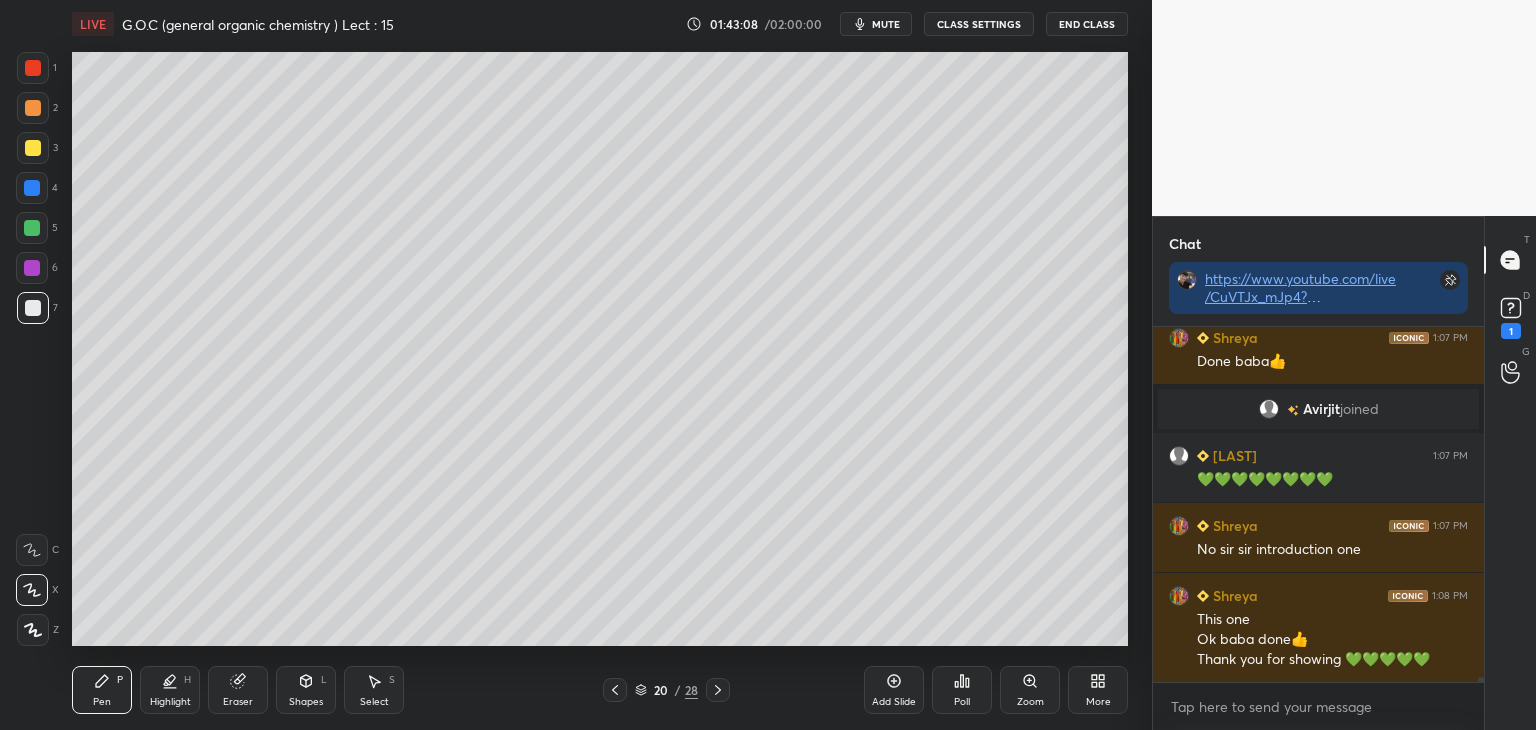 click 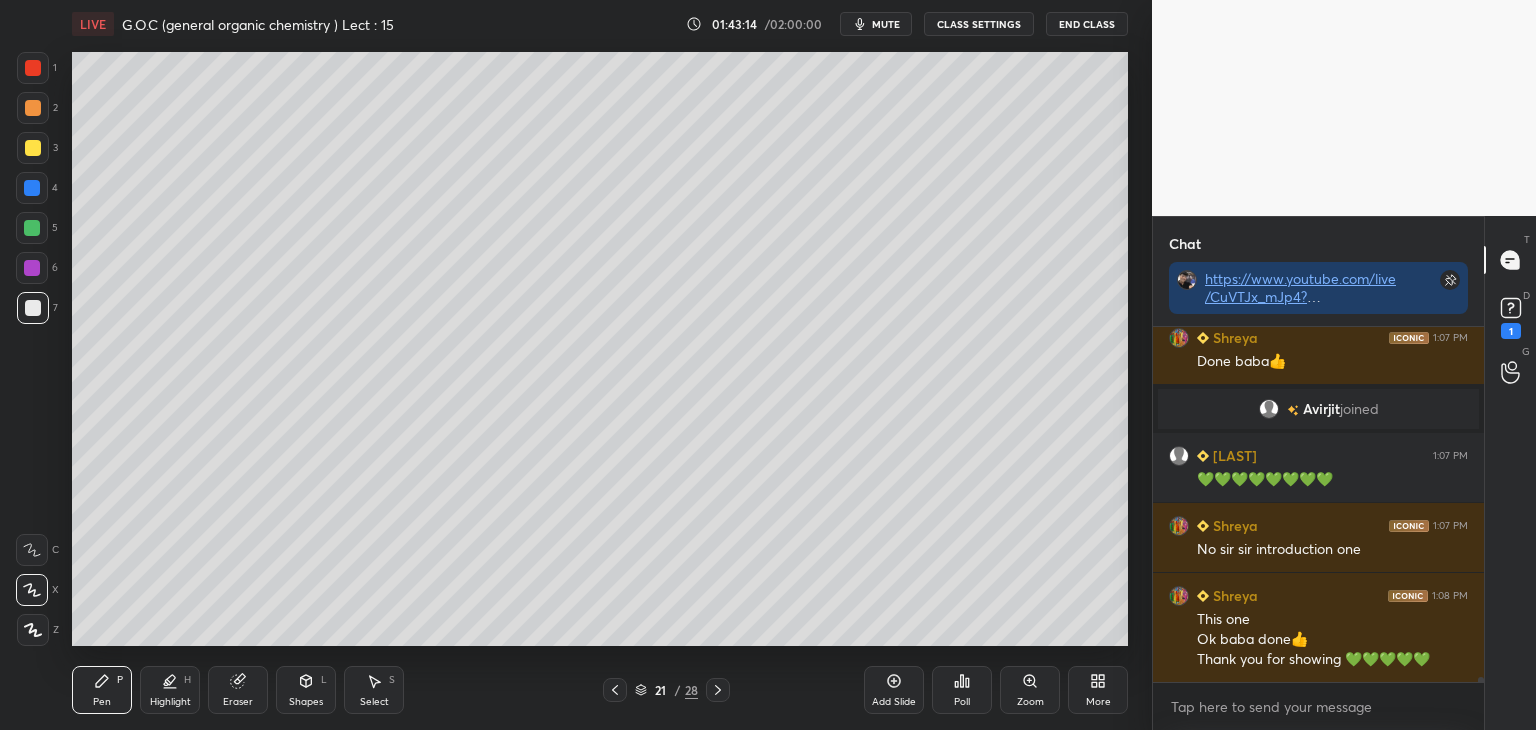 click on "Select S" at bounding box center (374, 690) 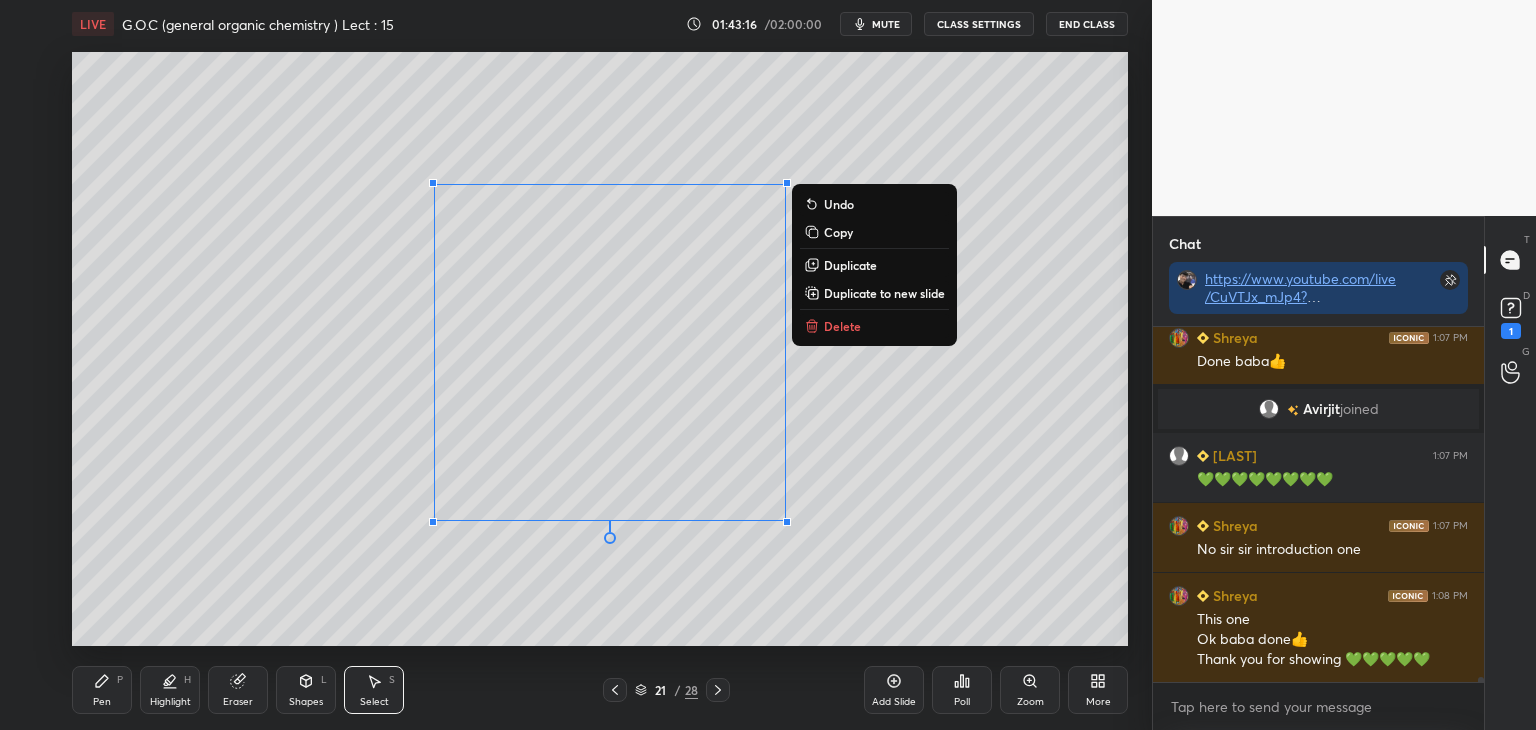 click on "Delete" at bounding box center [842, 326] 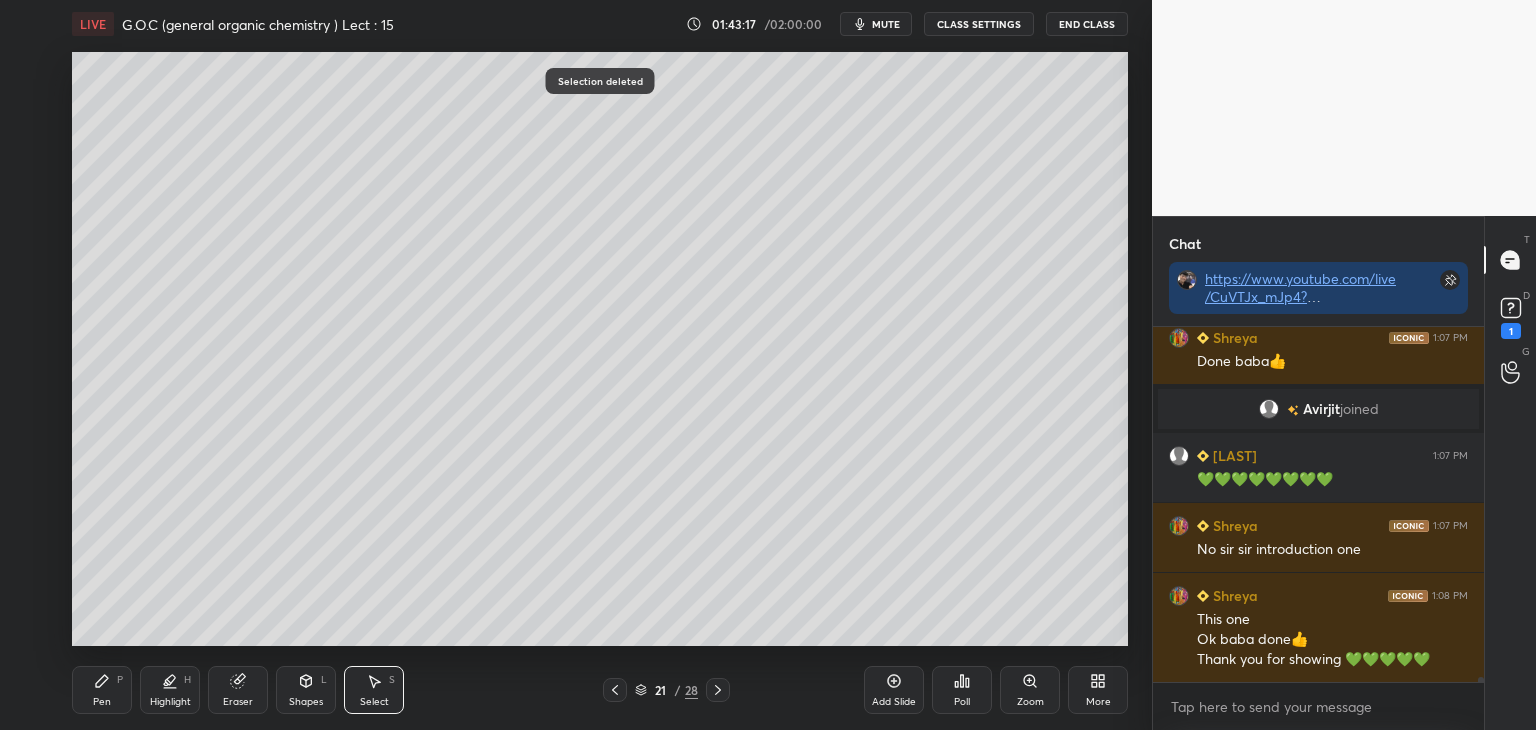 click on "Pen P" at bounding box center (102, 690) 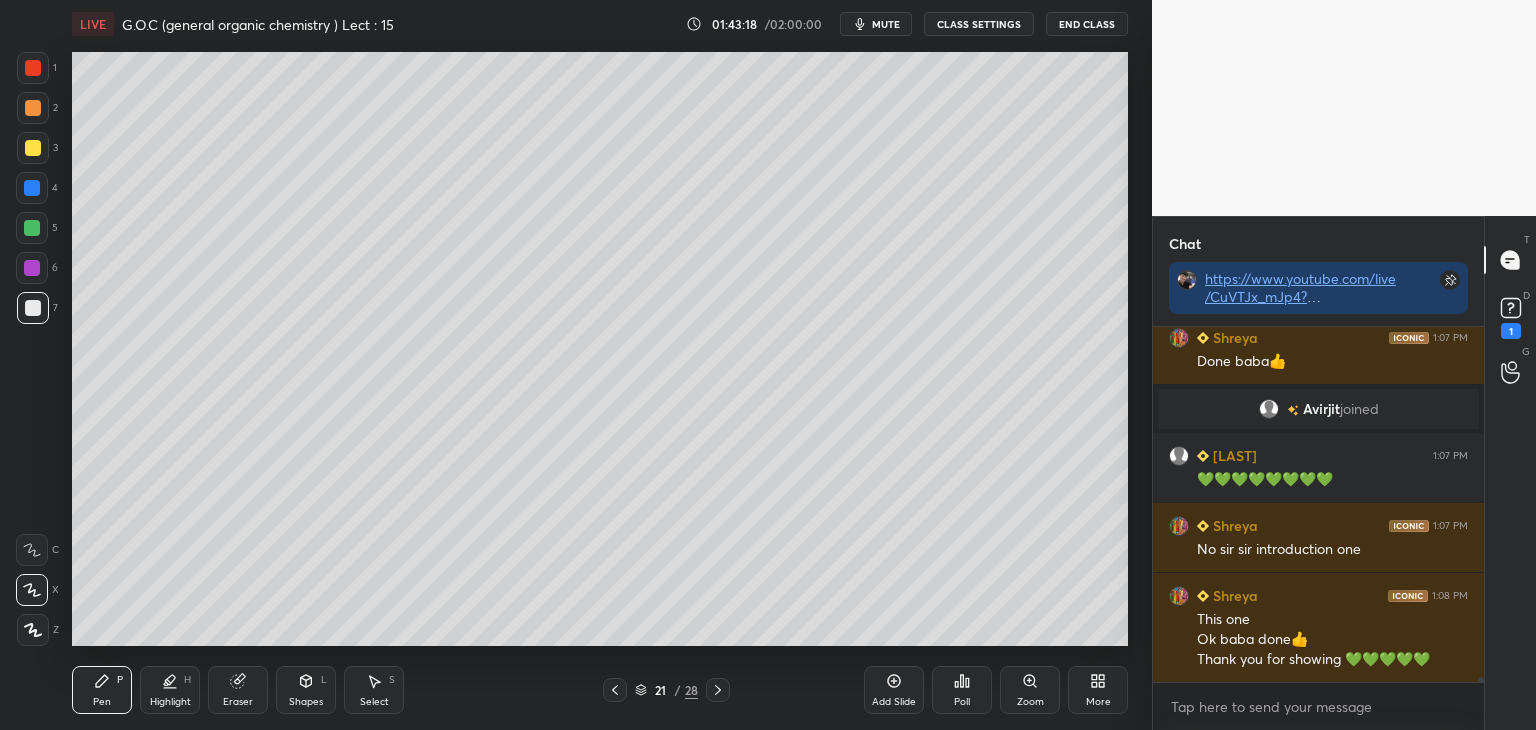 click at bounding box center [33, 308] 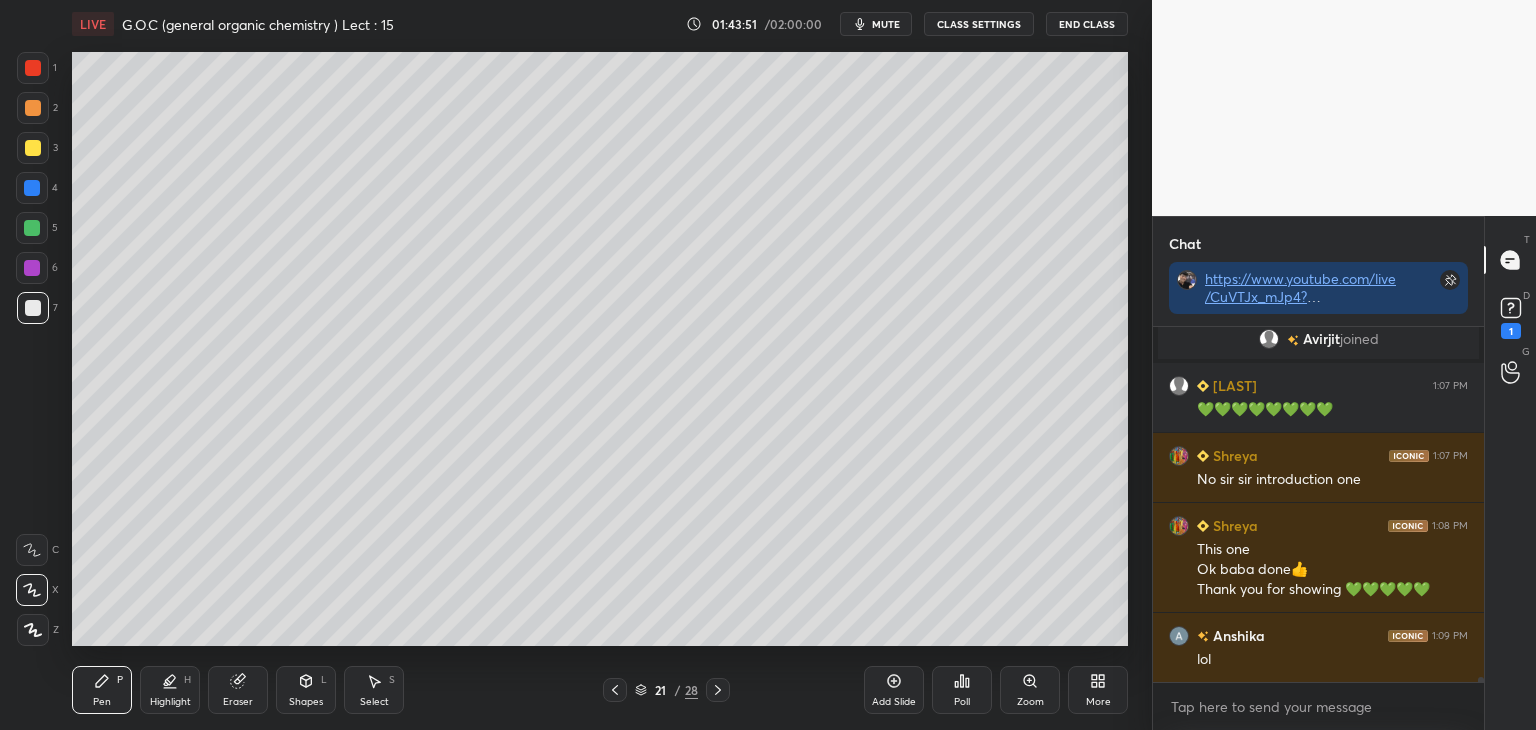 scroll, scrollTop: 26606, scrollLeft: 0, axis: vertical 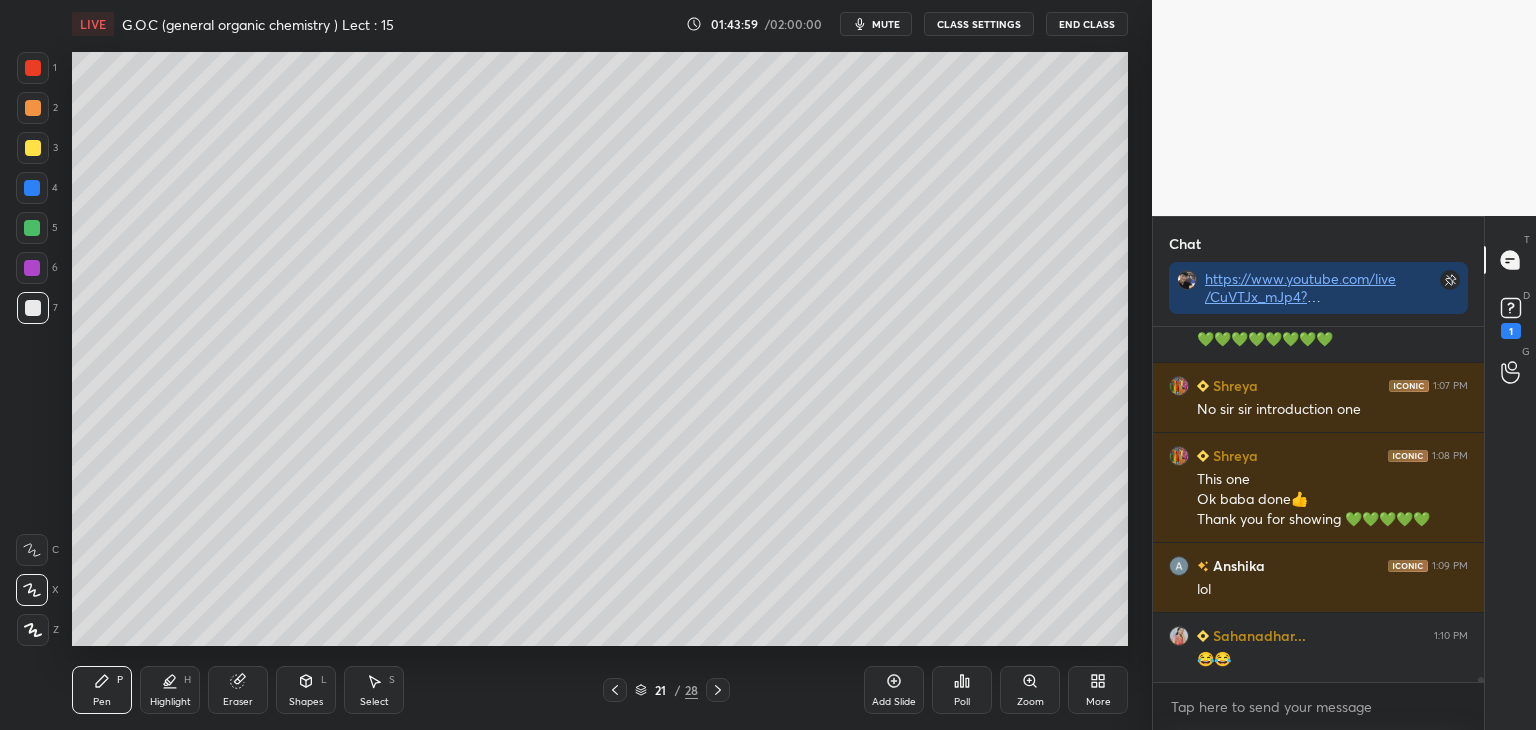click at bounding box center [33, 148] 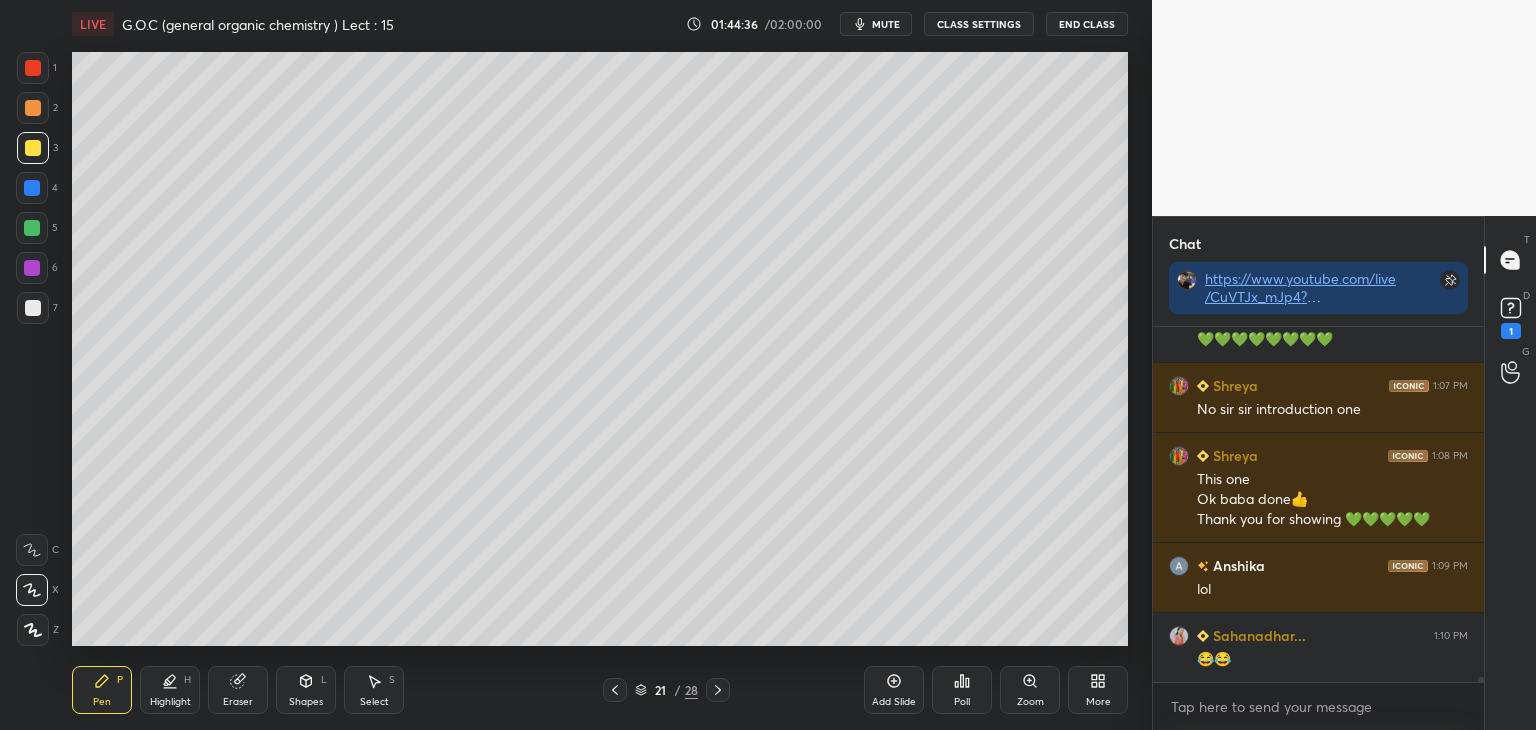 click at bounding box center (32, 228) 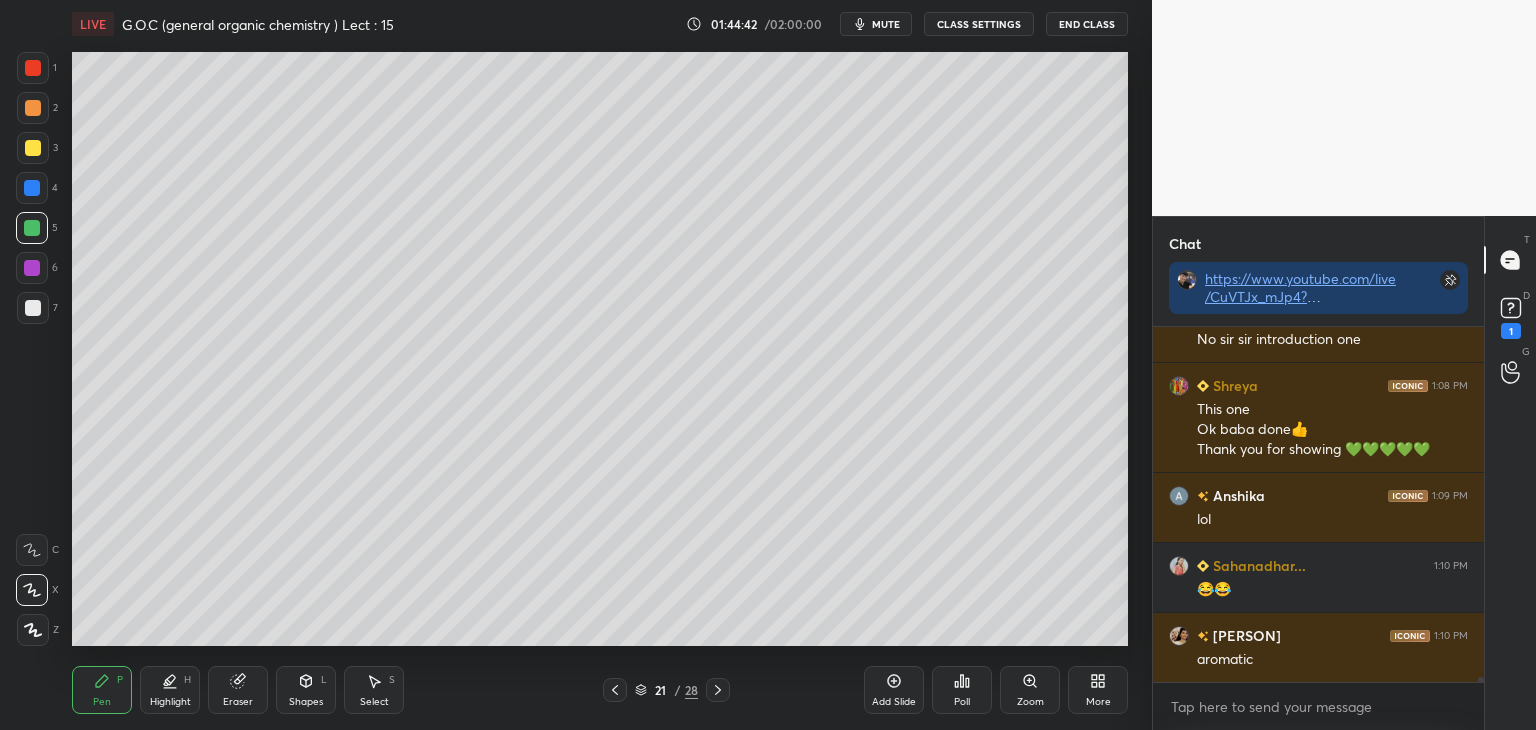 scroll, scrollTop: 26746, scrollLeft: 0, axis: vertical 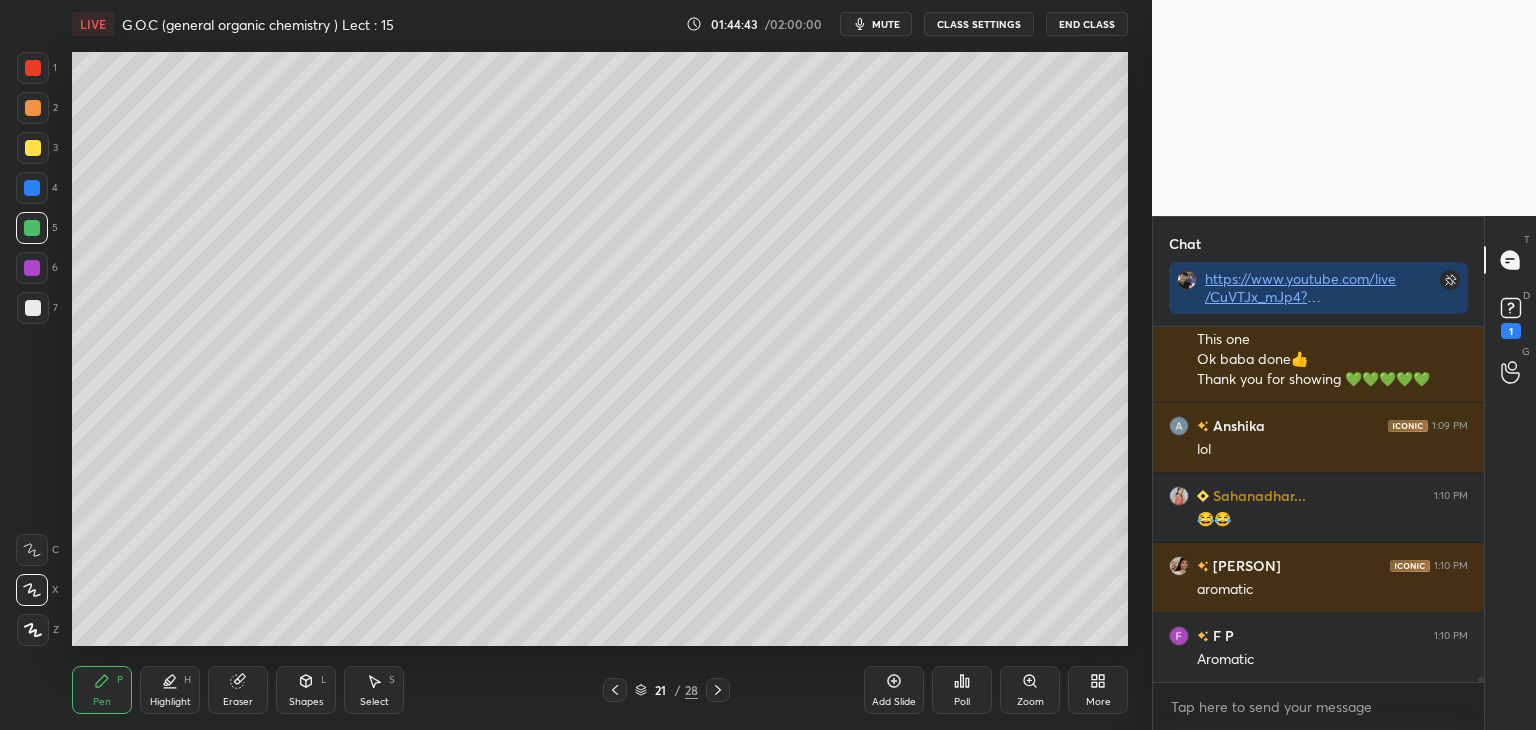 click at bounding box center (33, 308) 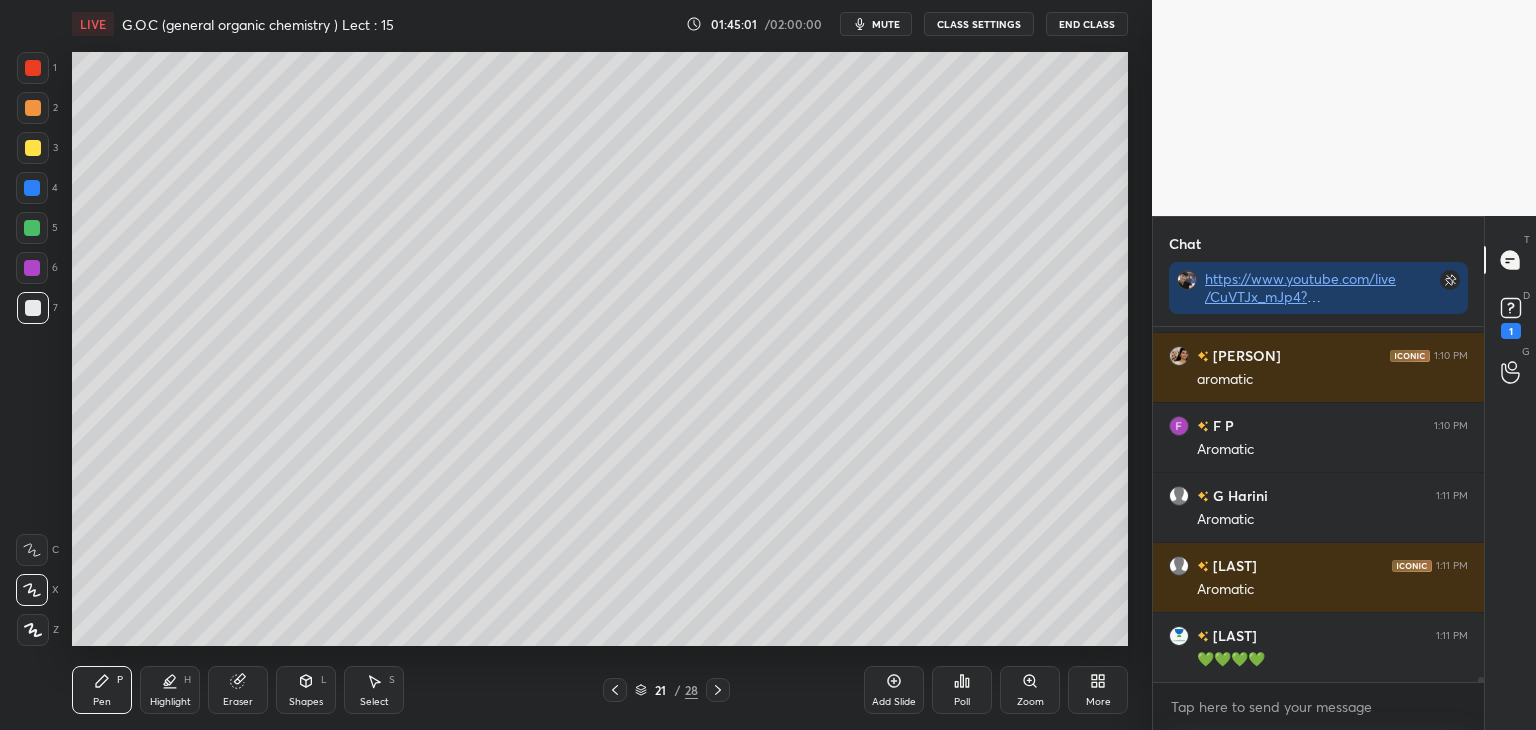 scroll, scrollTop: 27026, scrollLeft: 0, axis: vertical 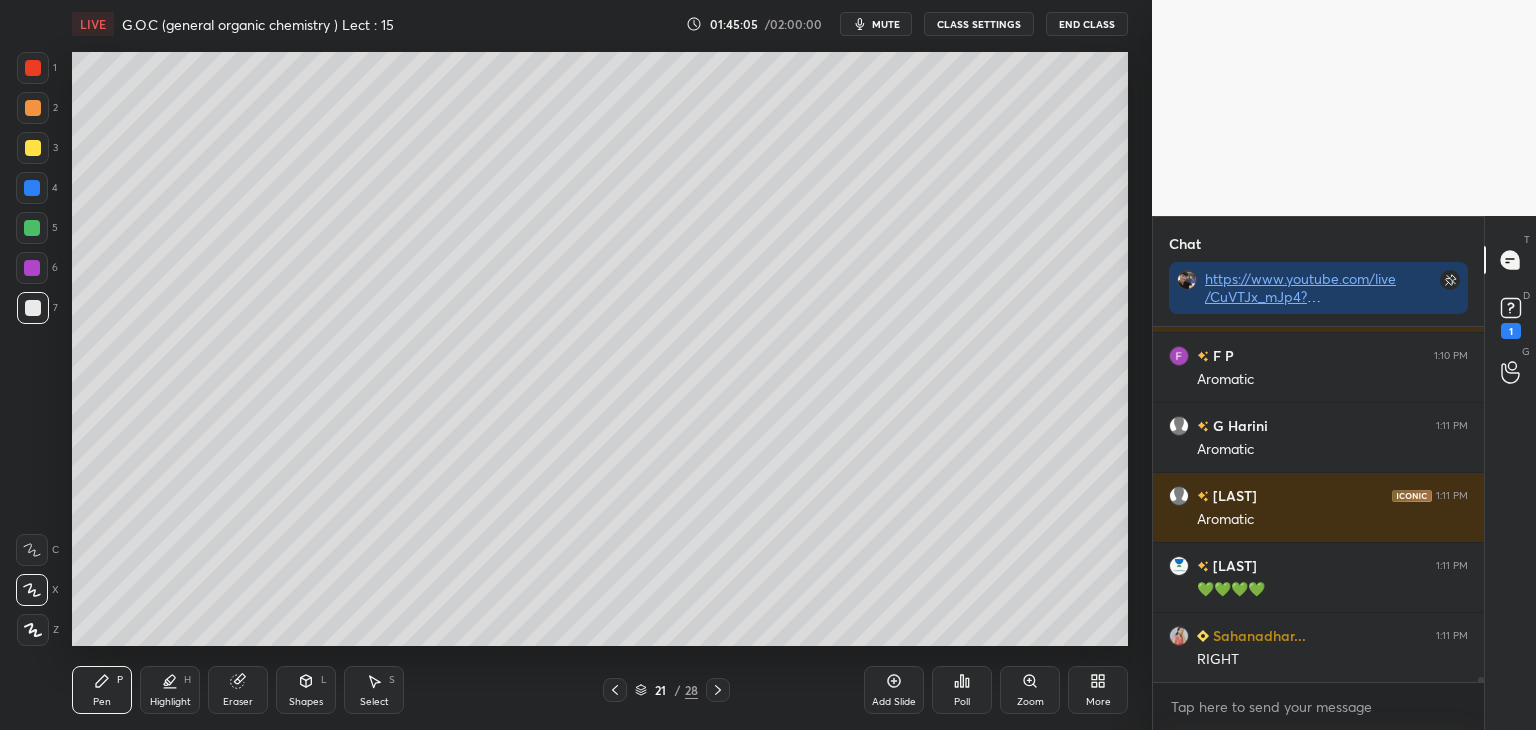 click 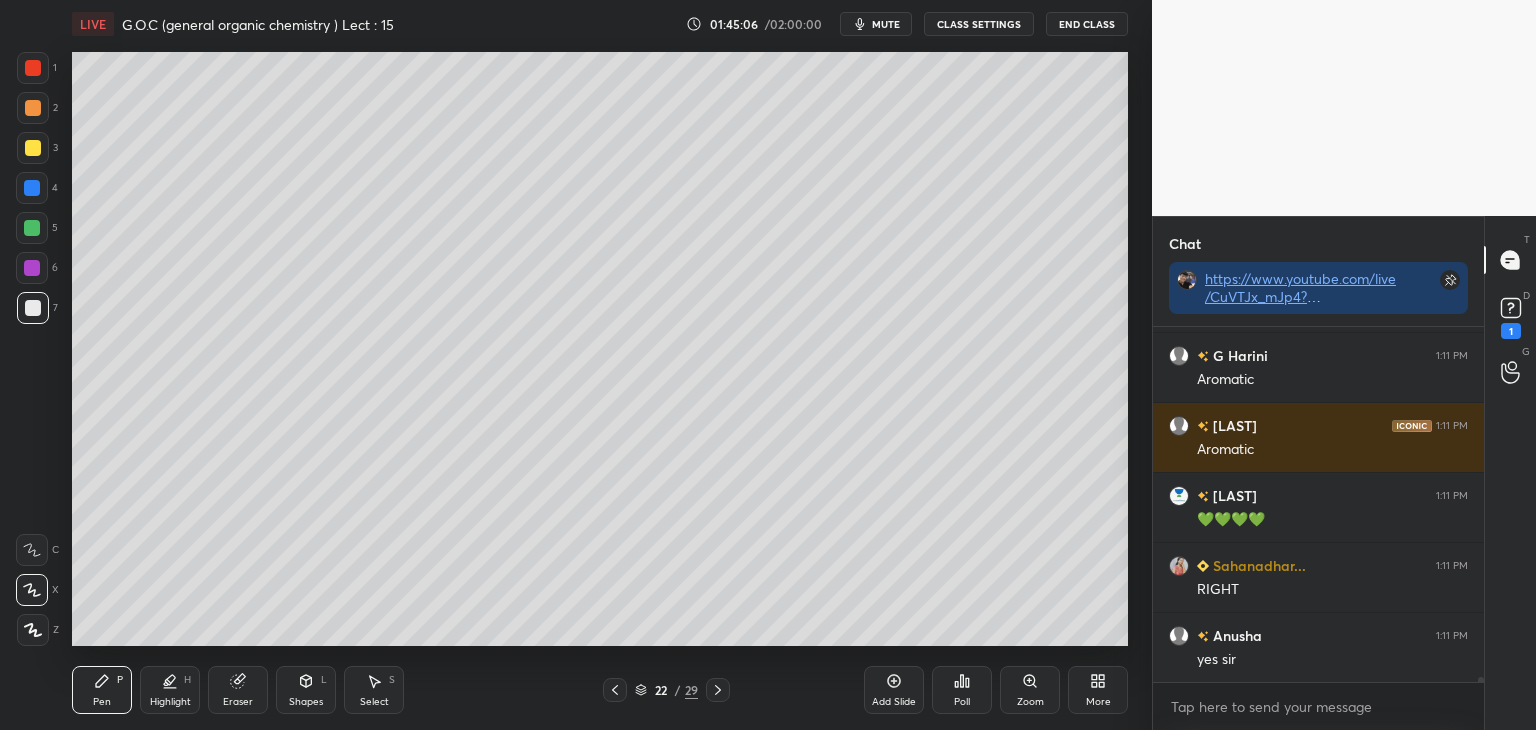 click at bounding box center (33, 308) 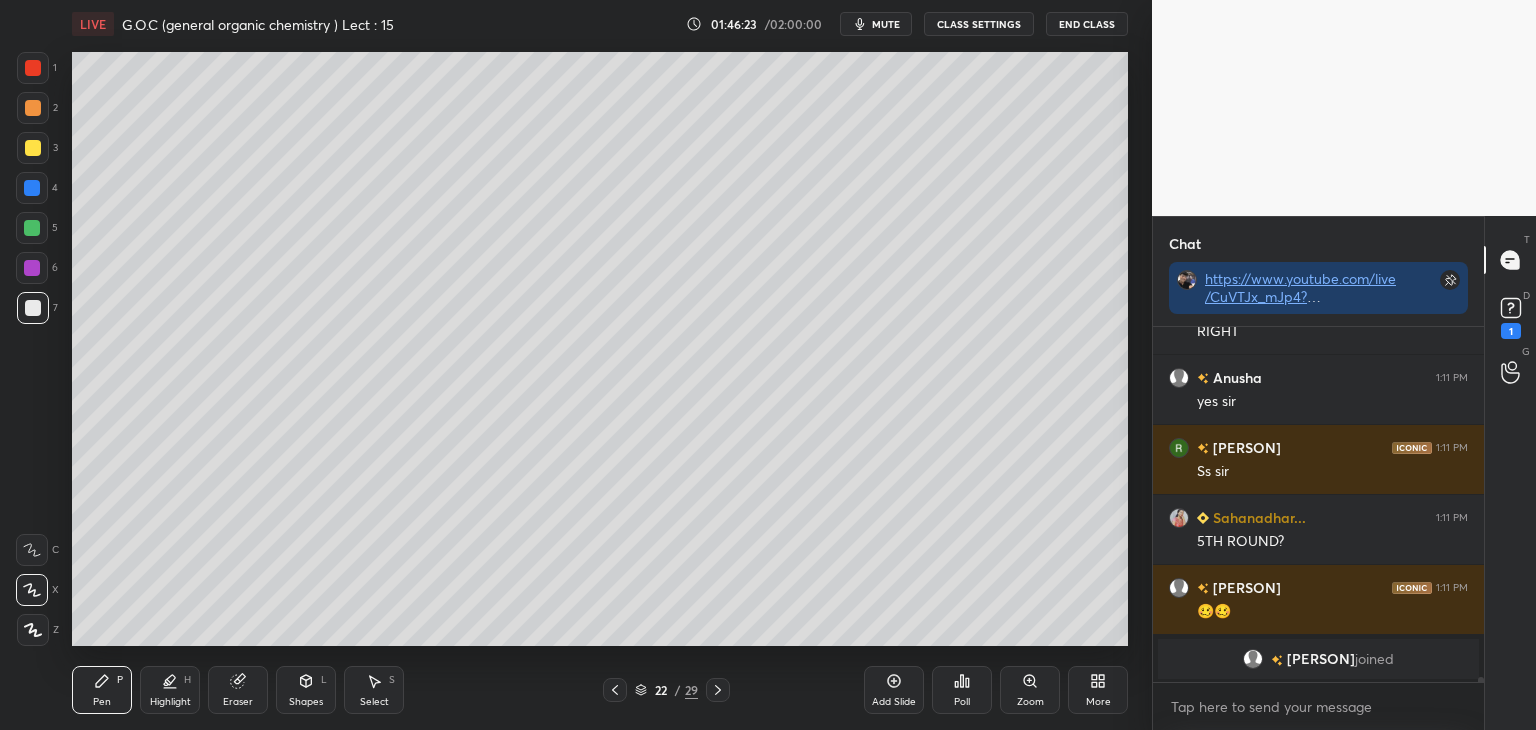 scroll, scrollTop: 26950, scrollLeft: 0, axis: vertical 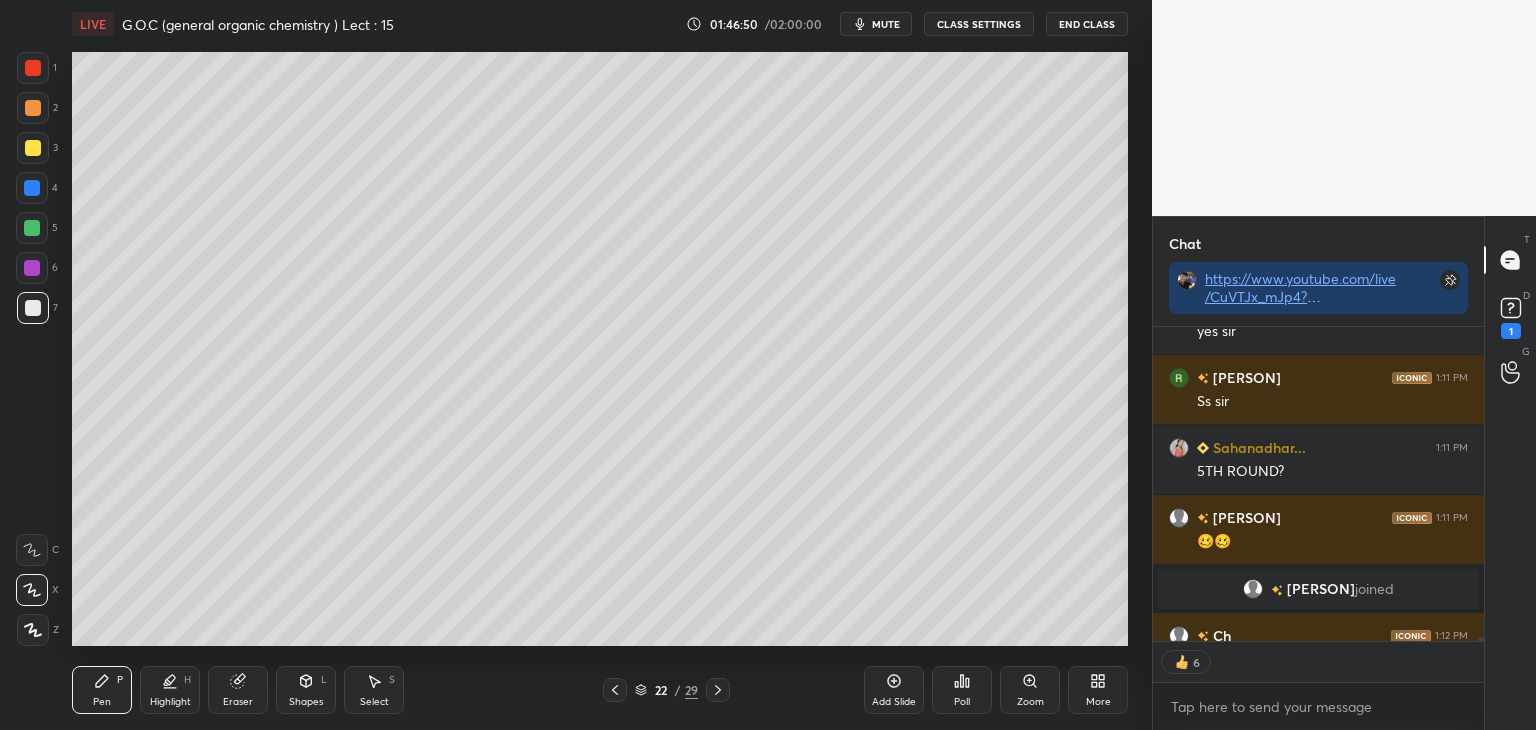 click on "Poll" at bounding box center (962, 690) 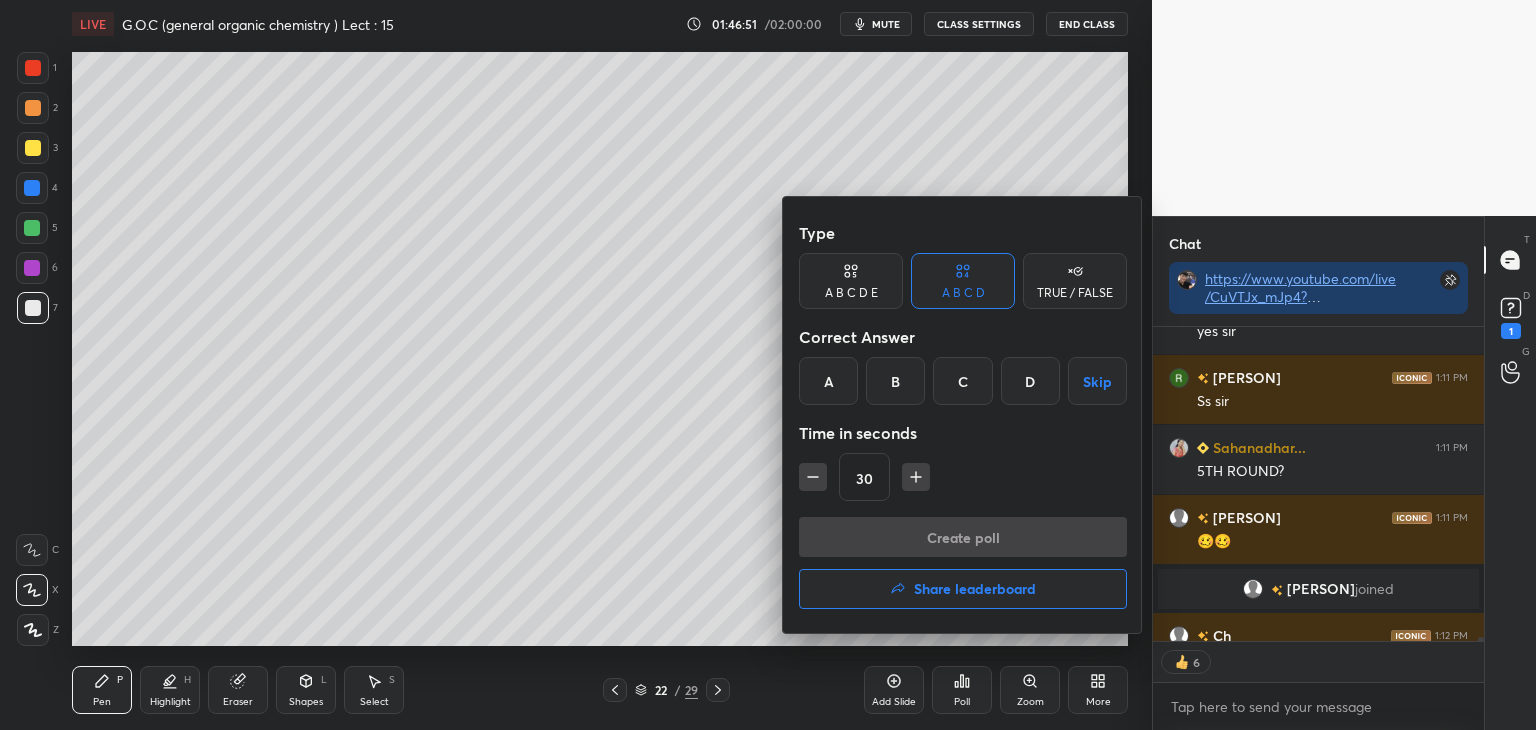 click on "B" at bounding box center [895, 381] 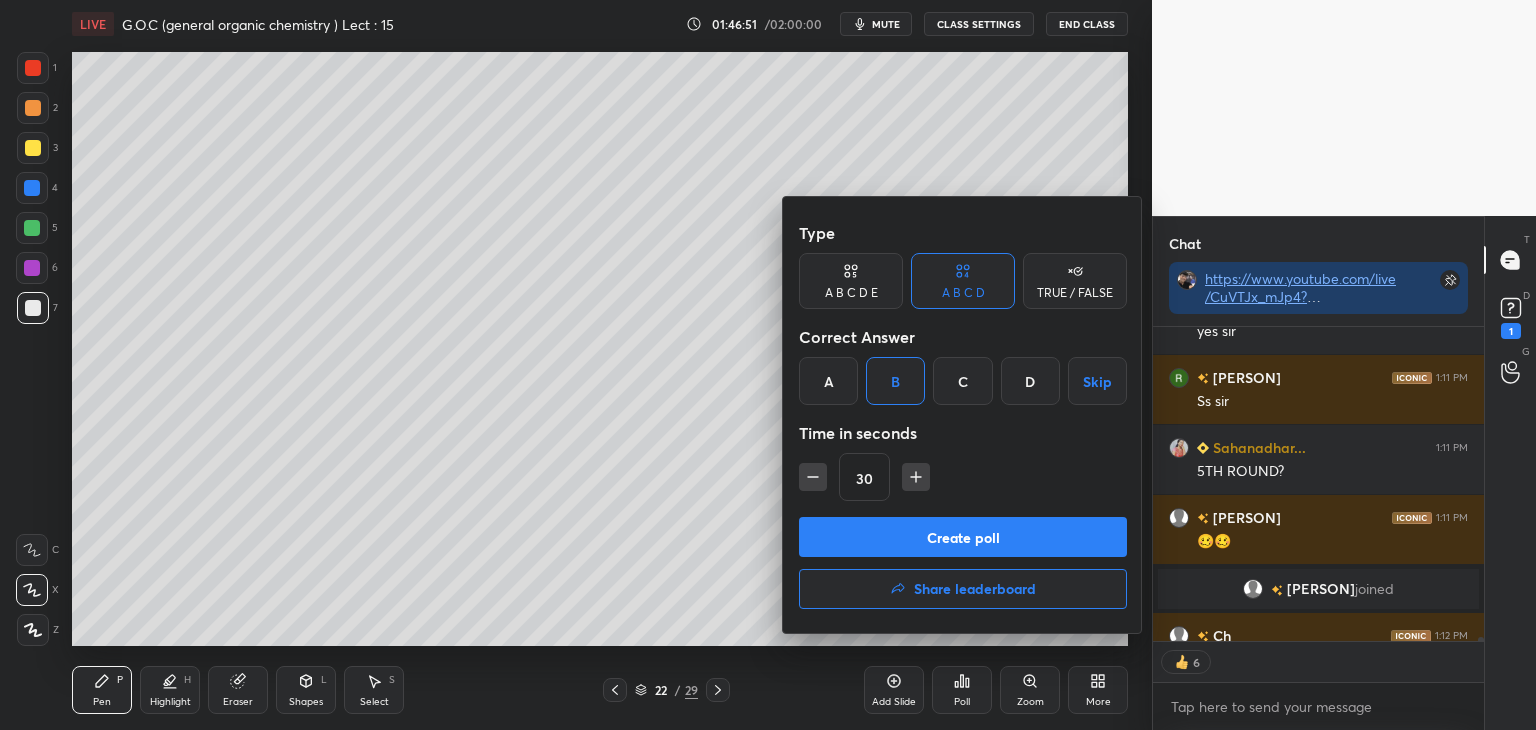 click on "Create poll" at bounding box center (963, 537) 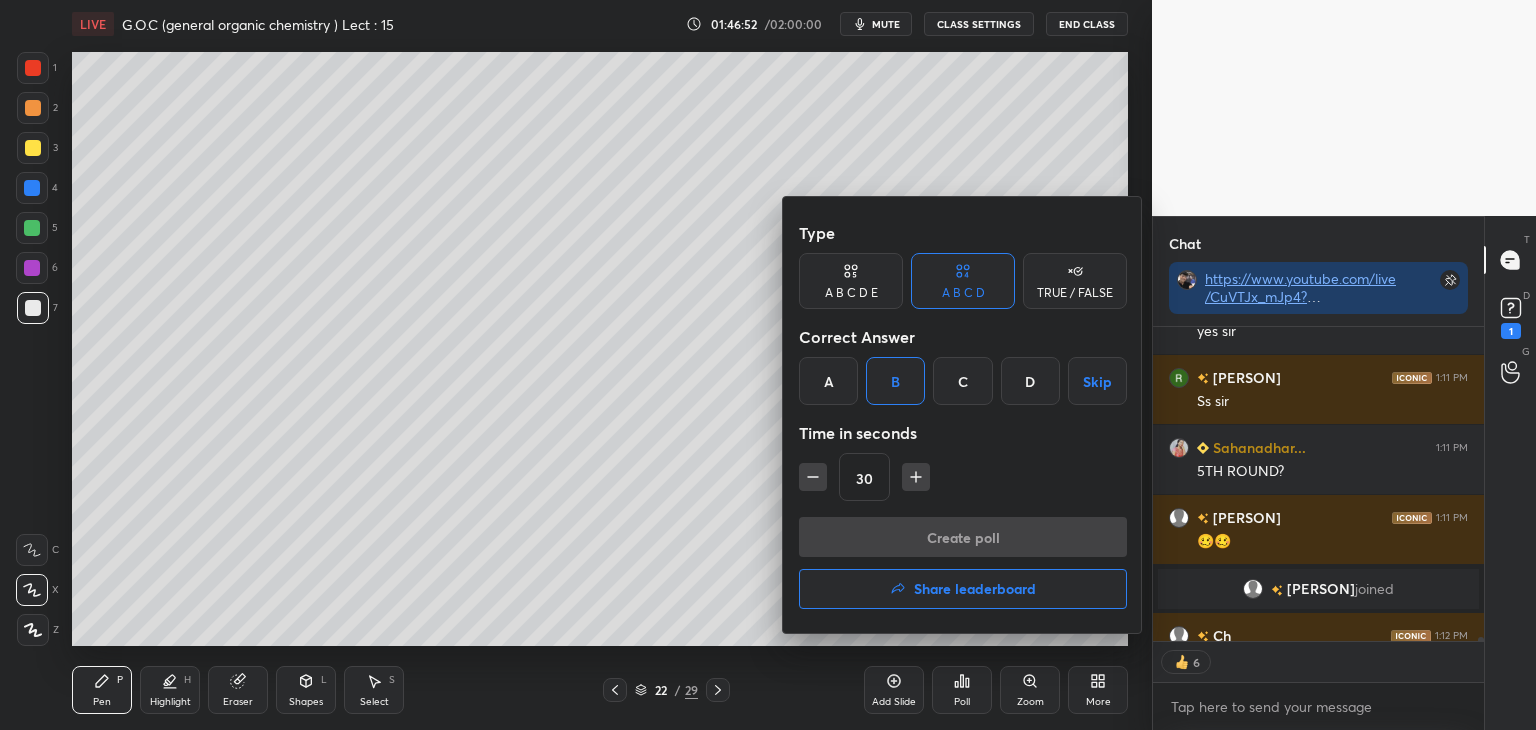 scroll, scrollTop: 276, scrollLeft: 325, axis: both 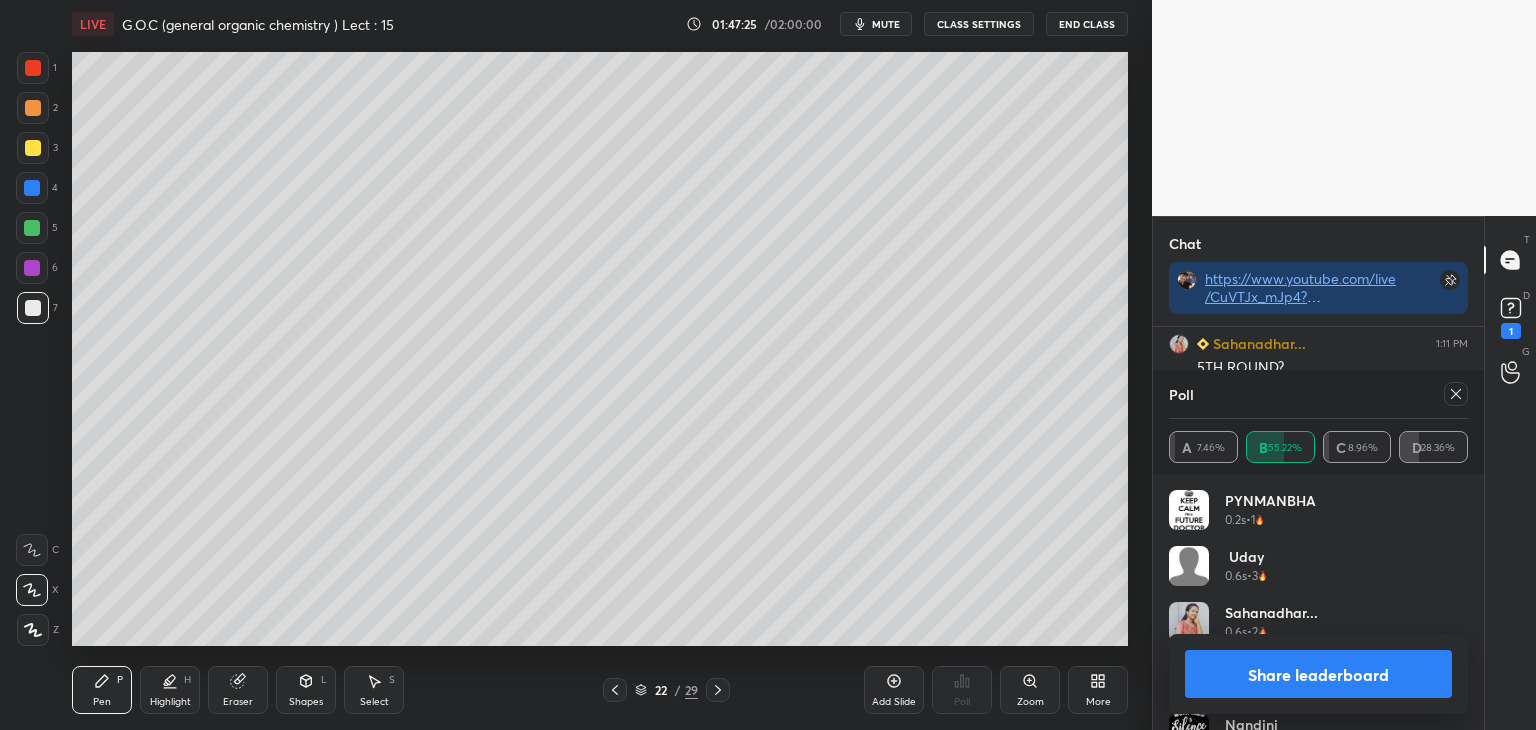 click on "Share leaderboard" at bounding box center [1318, 674] 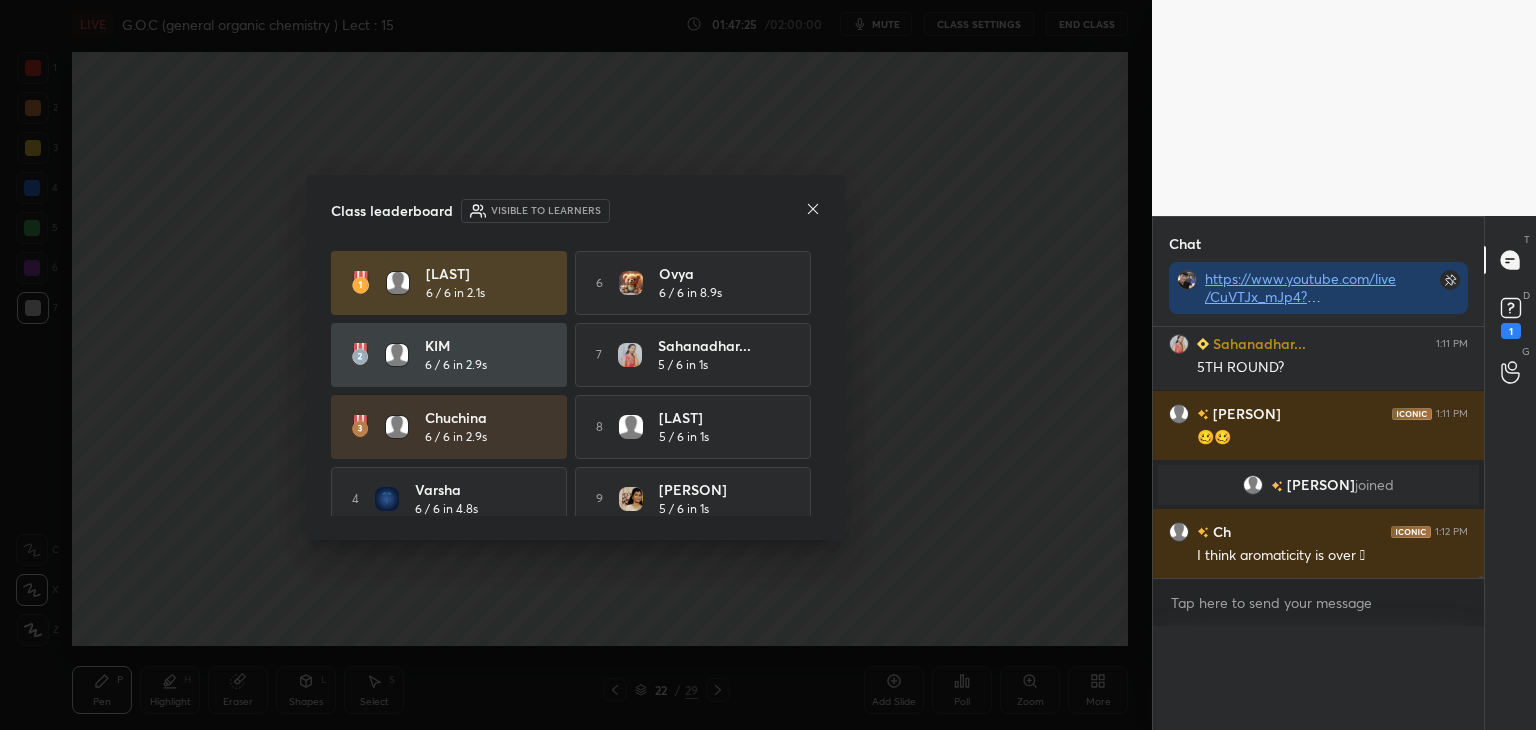 scroll, scrollTop: 0, scrollLeft: 0, axis: both 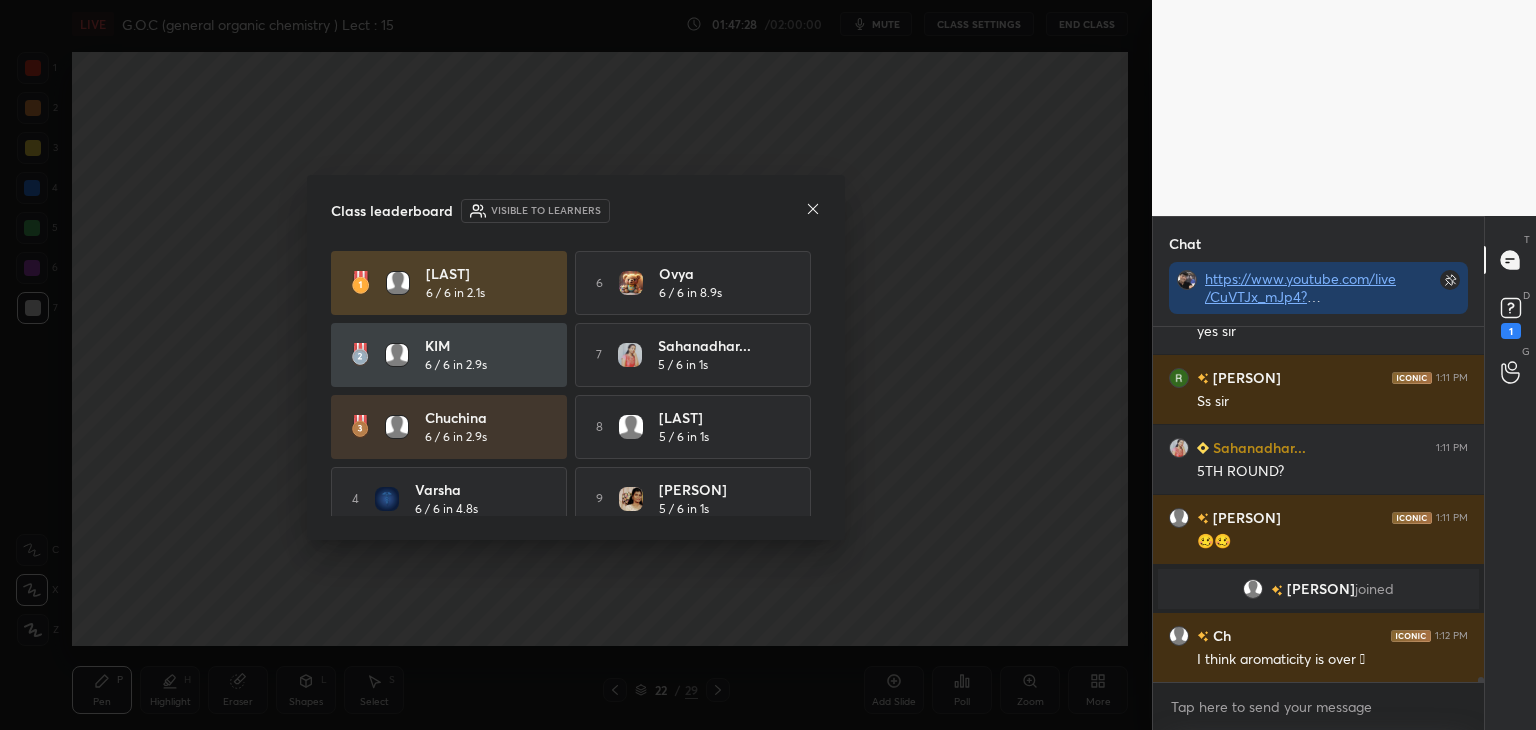 click 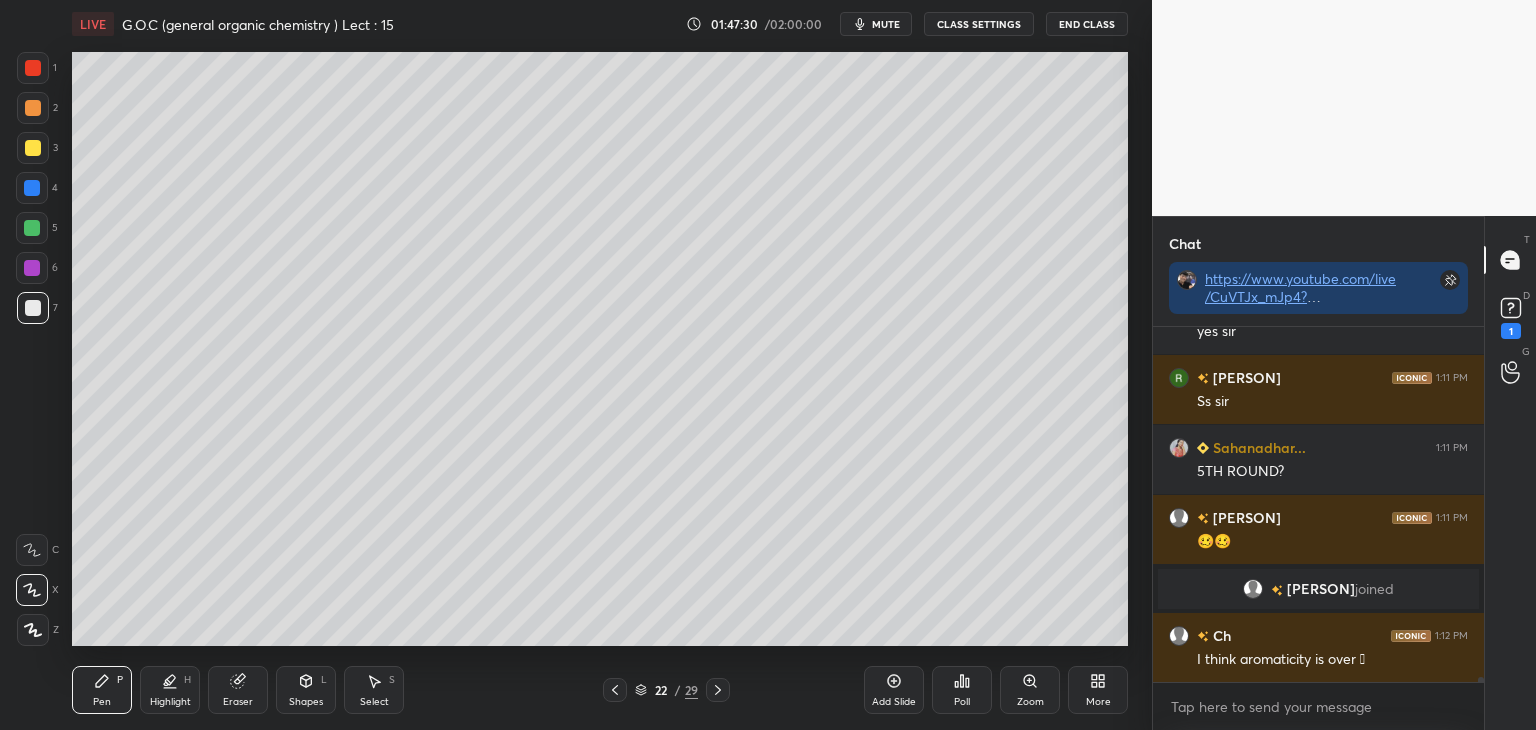 click at bounding box center [33, 148] 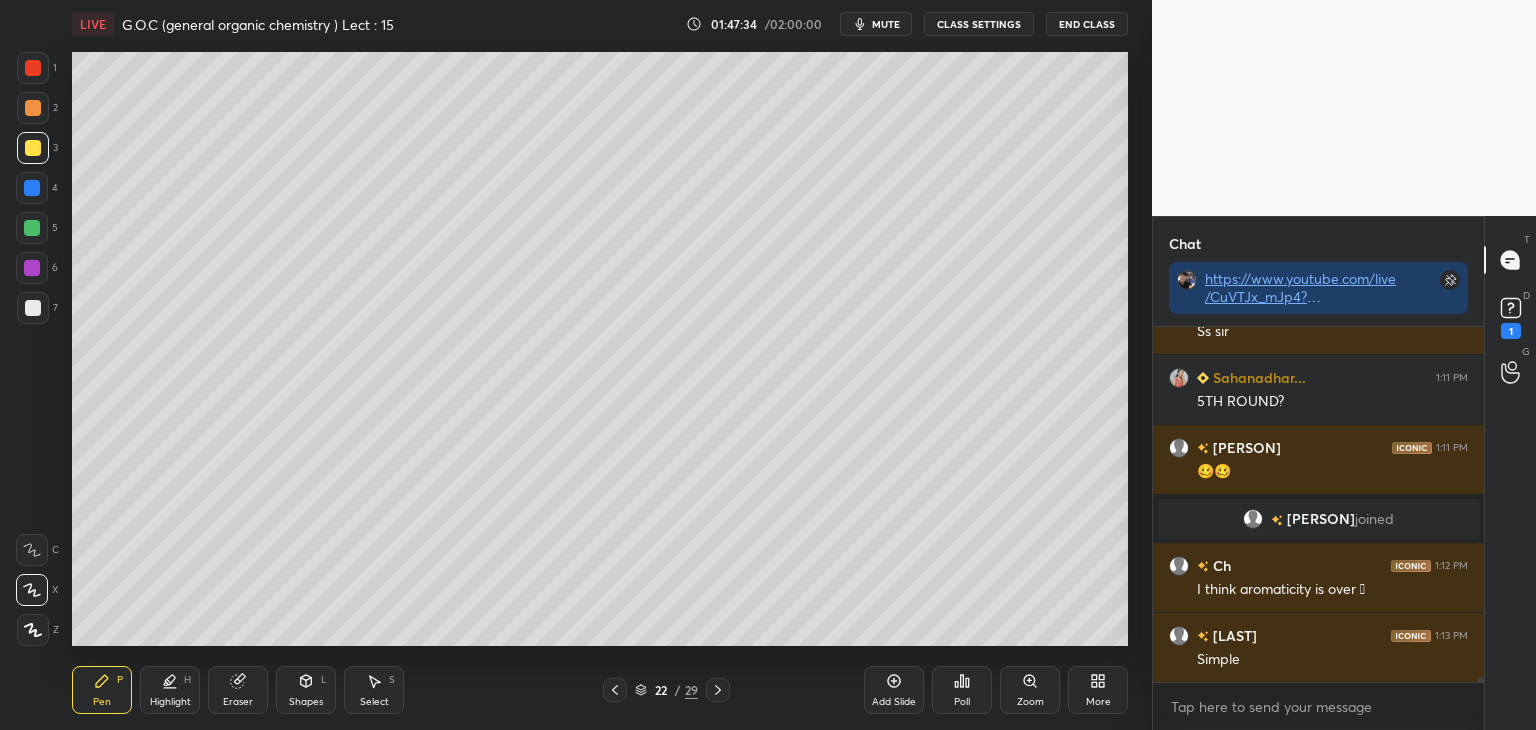 click 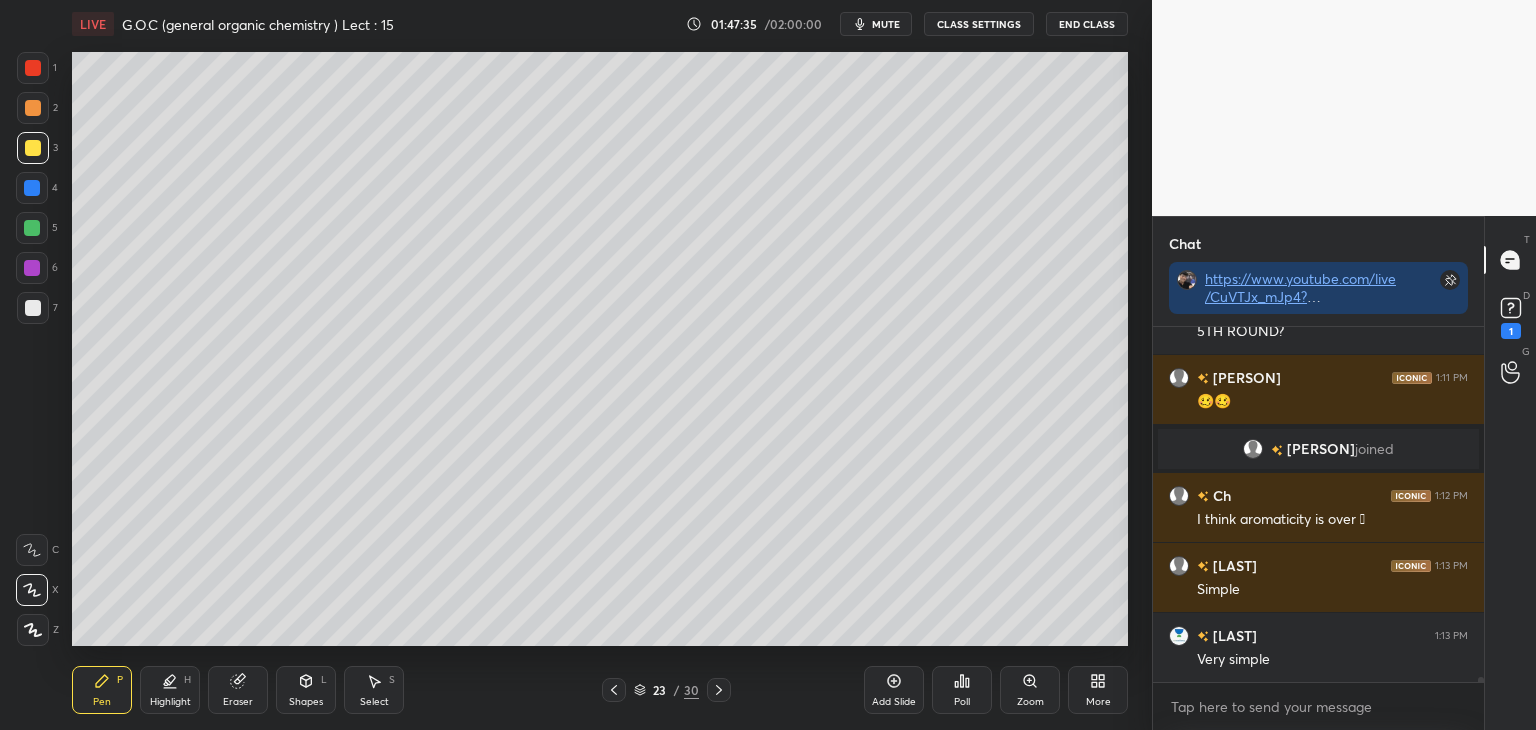 click at bounding box center [33, 308] 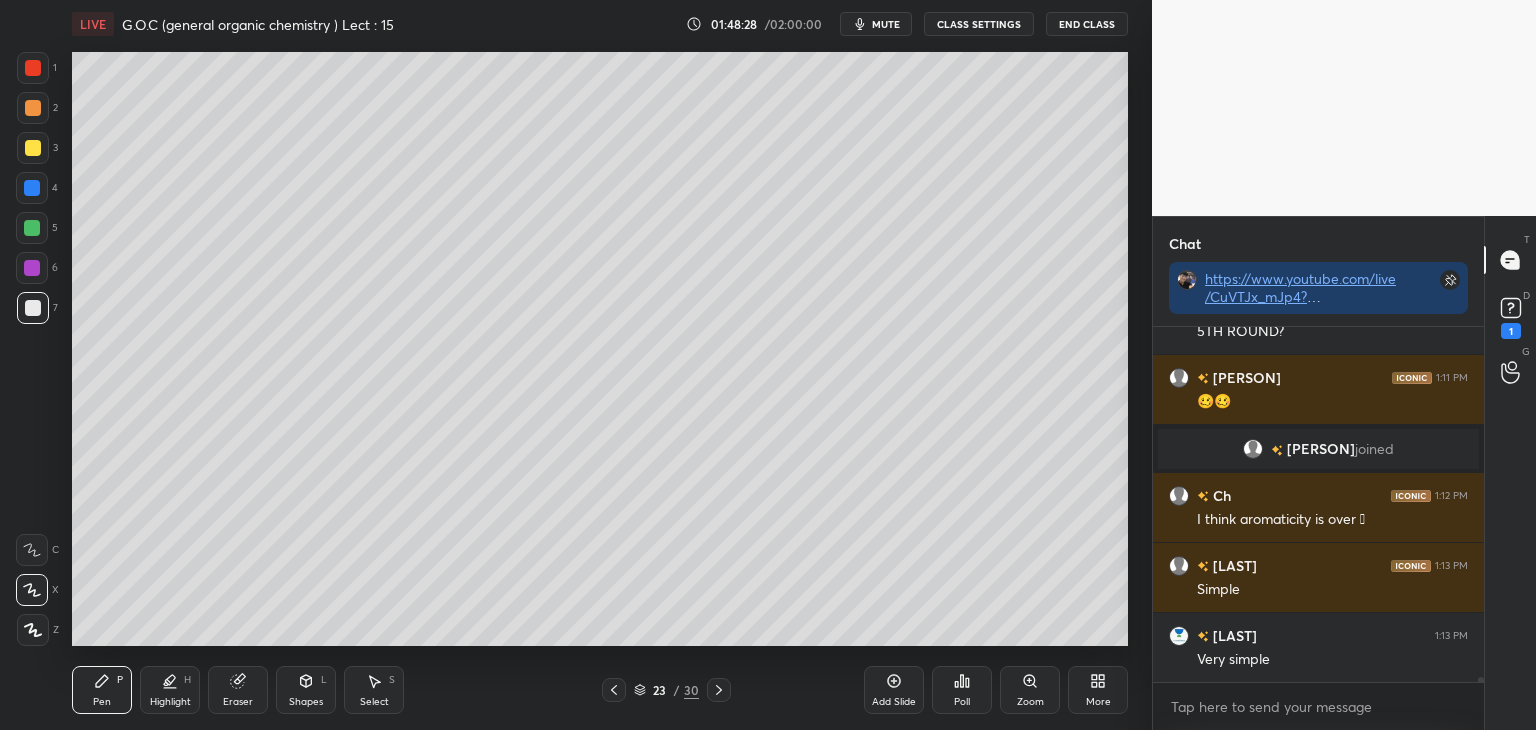 click at bounding box center [33, 148] 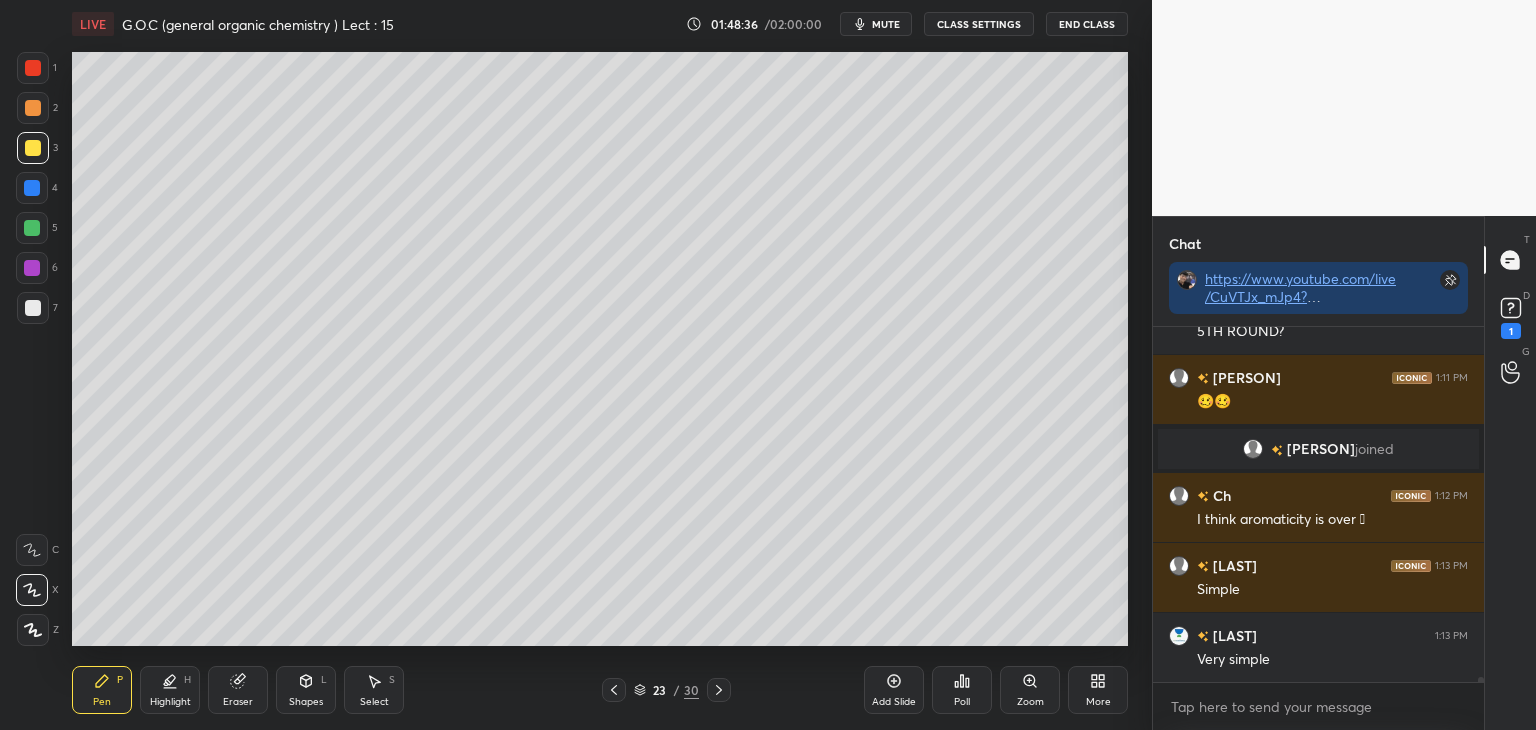 click at bounding box center [33, 108] 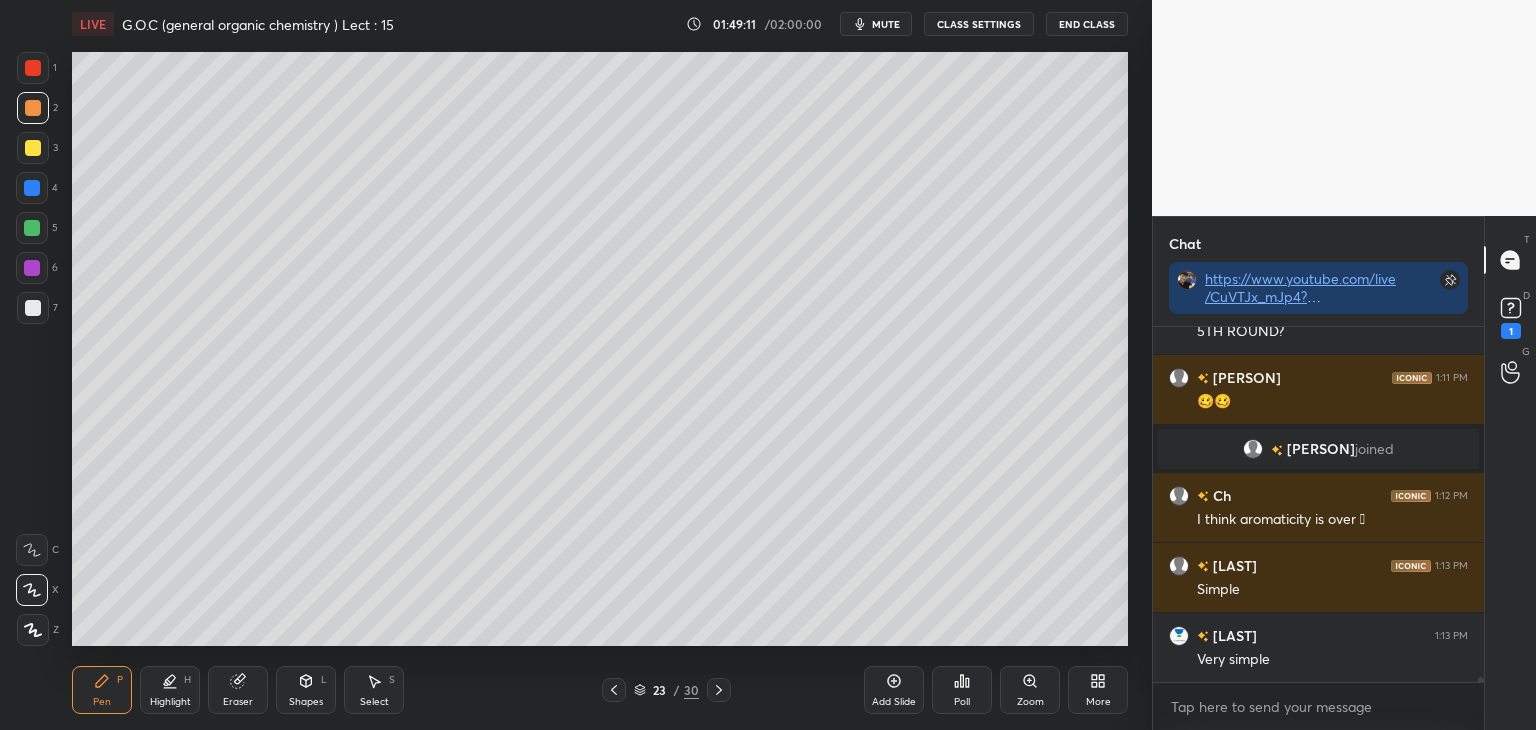 scroll, scrollTop: 309, scrollLeft: 325, axis: both 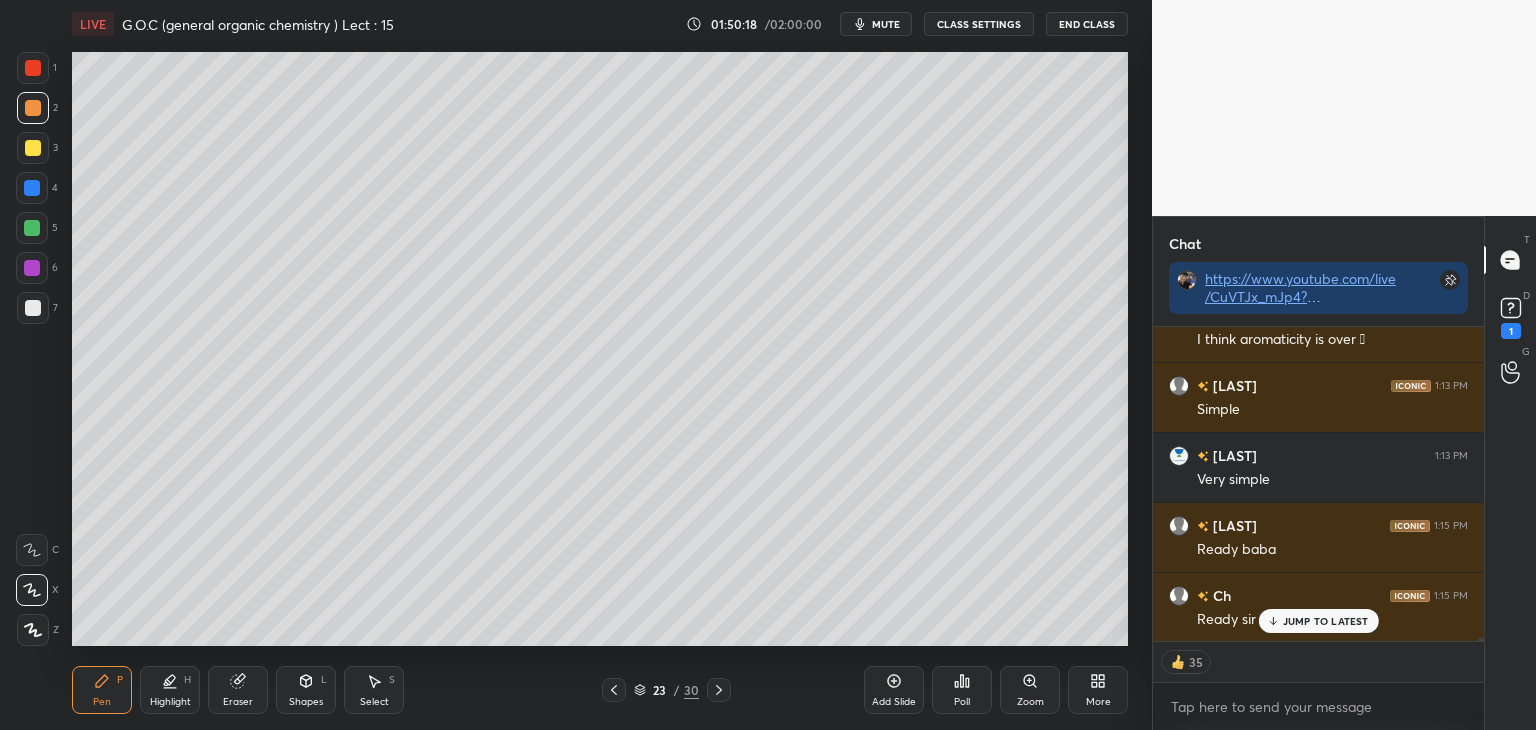 click on "Poll" at bounding box center [962, 690] 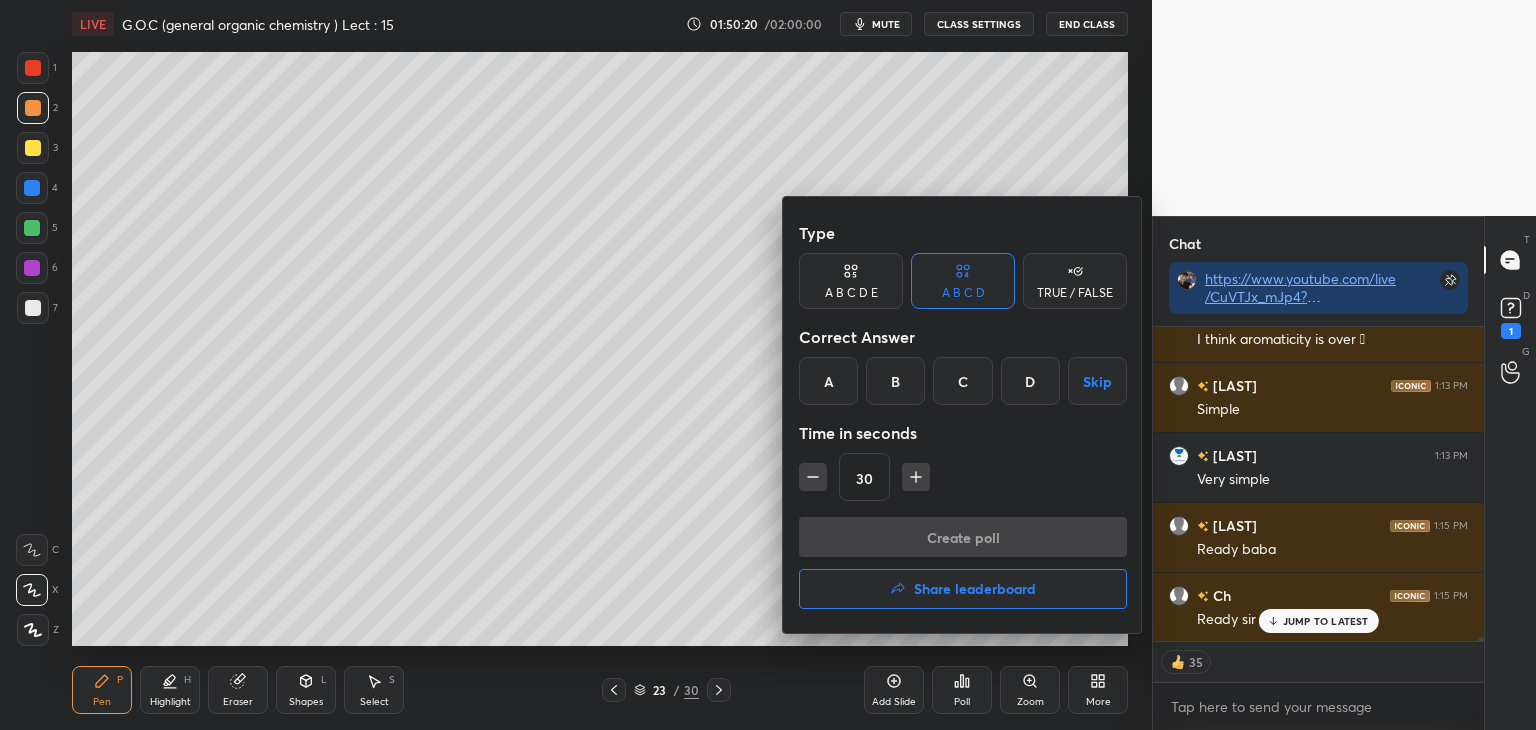 click on "D" at bounding box center [1030, 381] 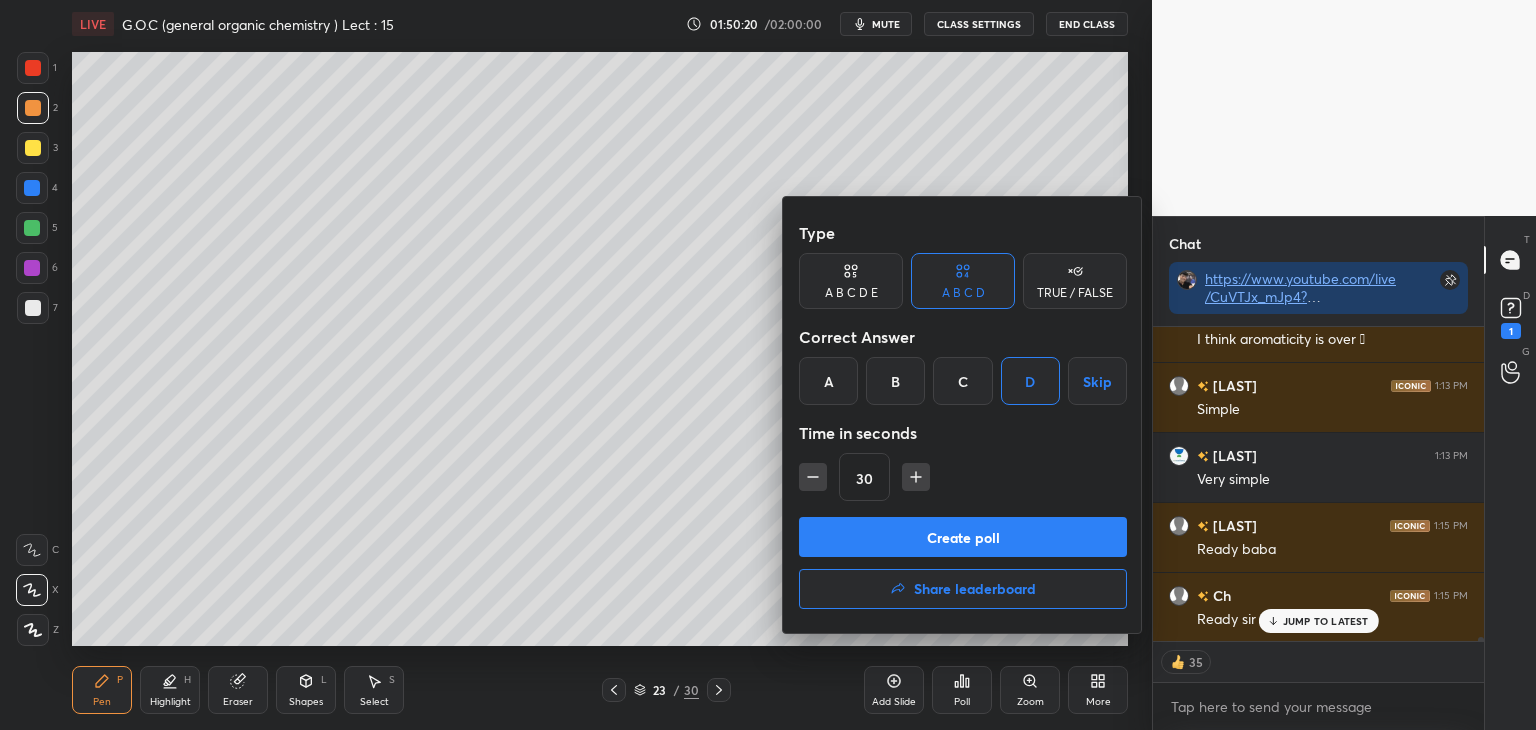 click on "Create poll" at bounding box center (963, 537) 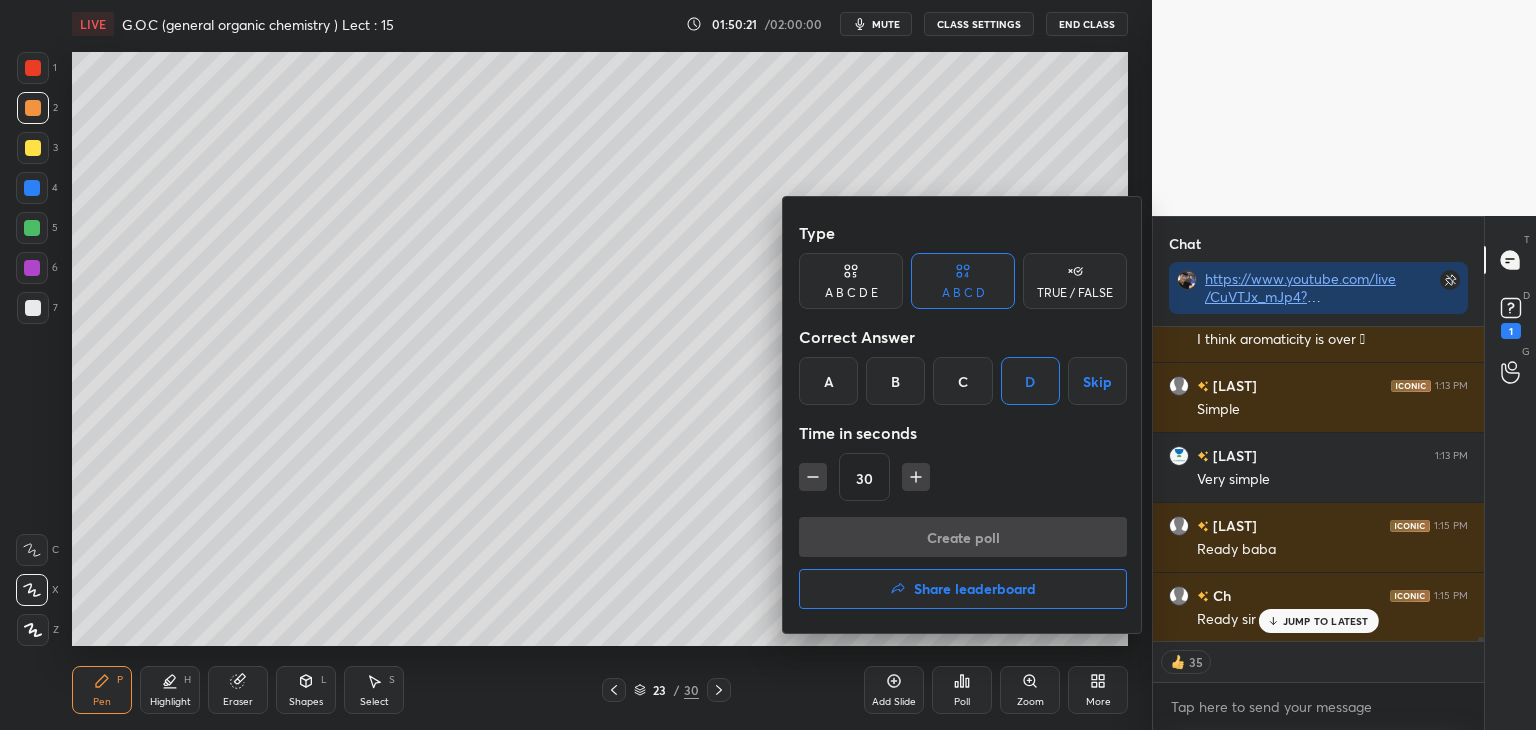scroll, scrollTop: 276, scrollLeft: 325, axis: both 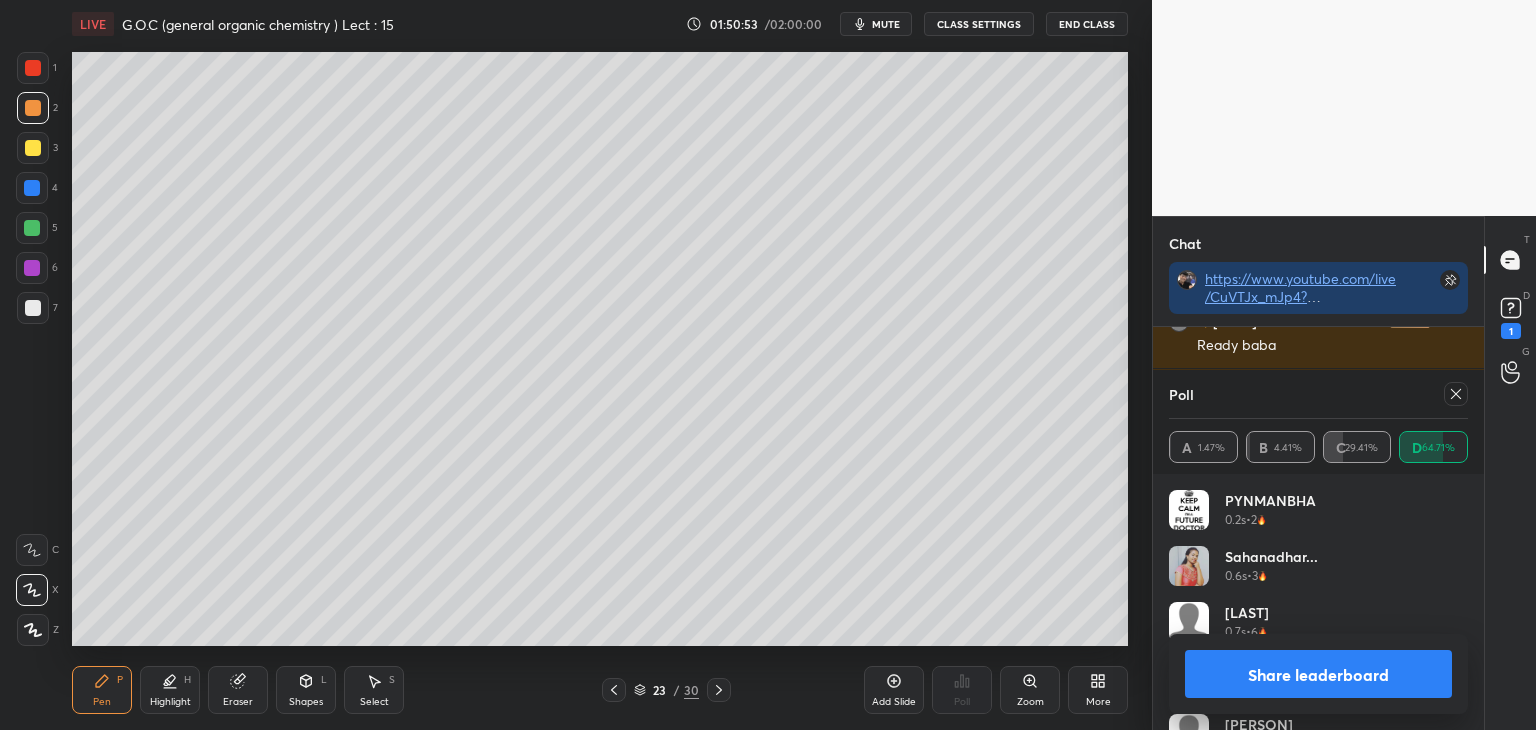 click on "Share leaderboard" at bounding box center [1318, 674] 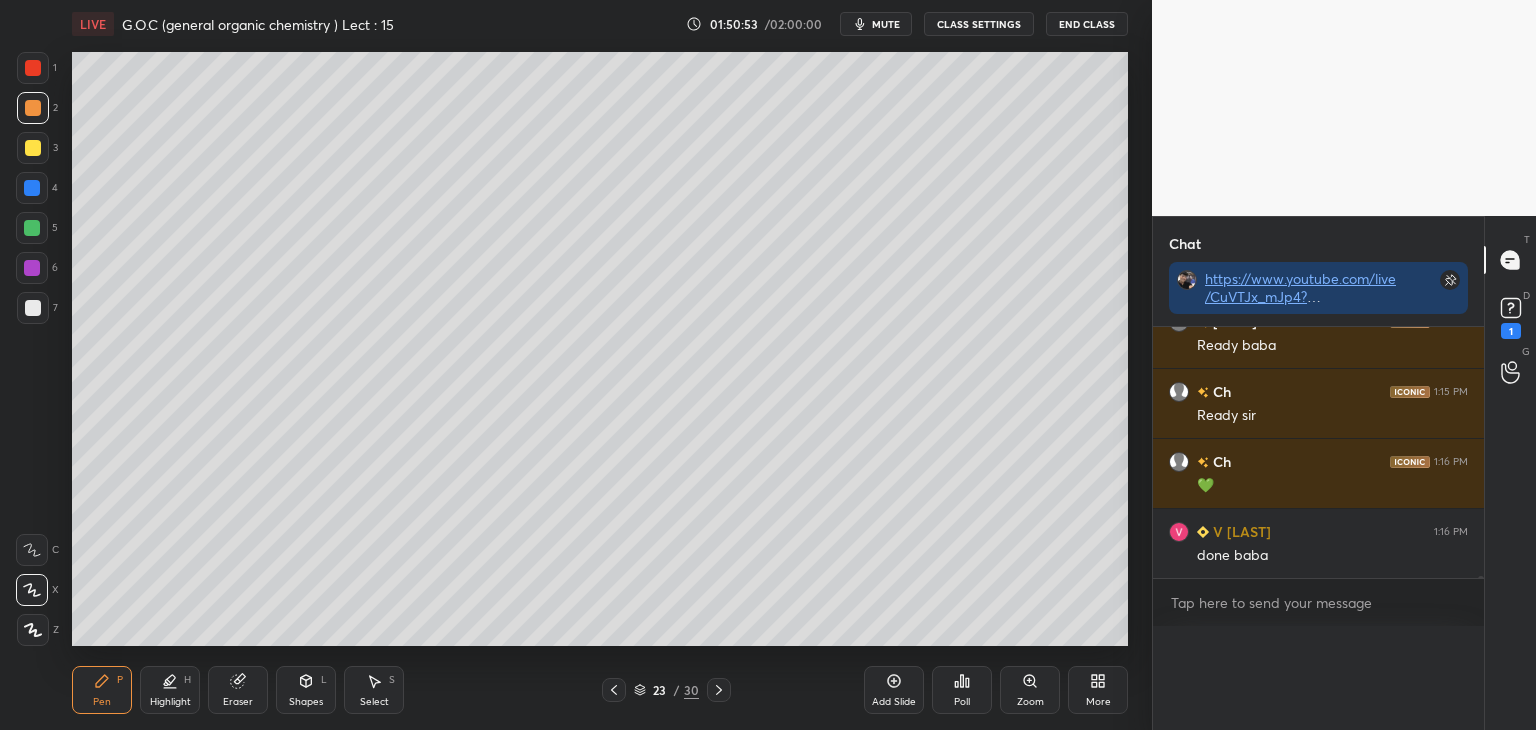 scroll, scrollTop: 151, scrollLeft: 293, axis: both 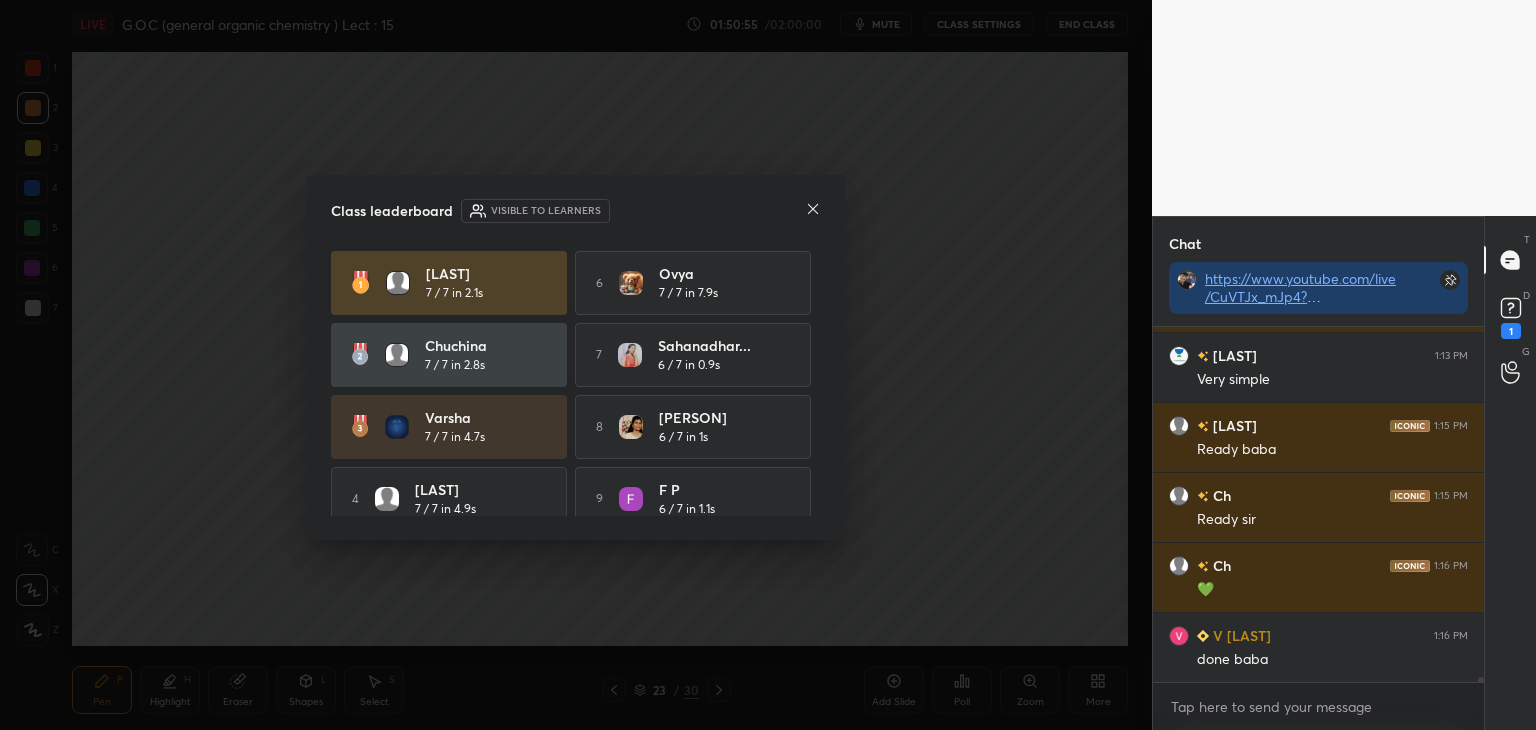 click 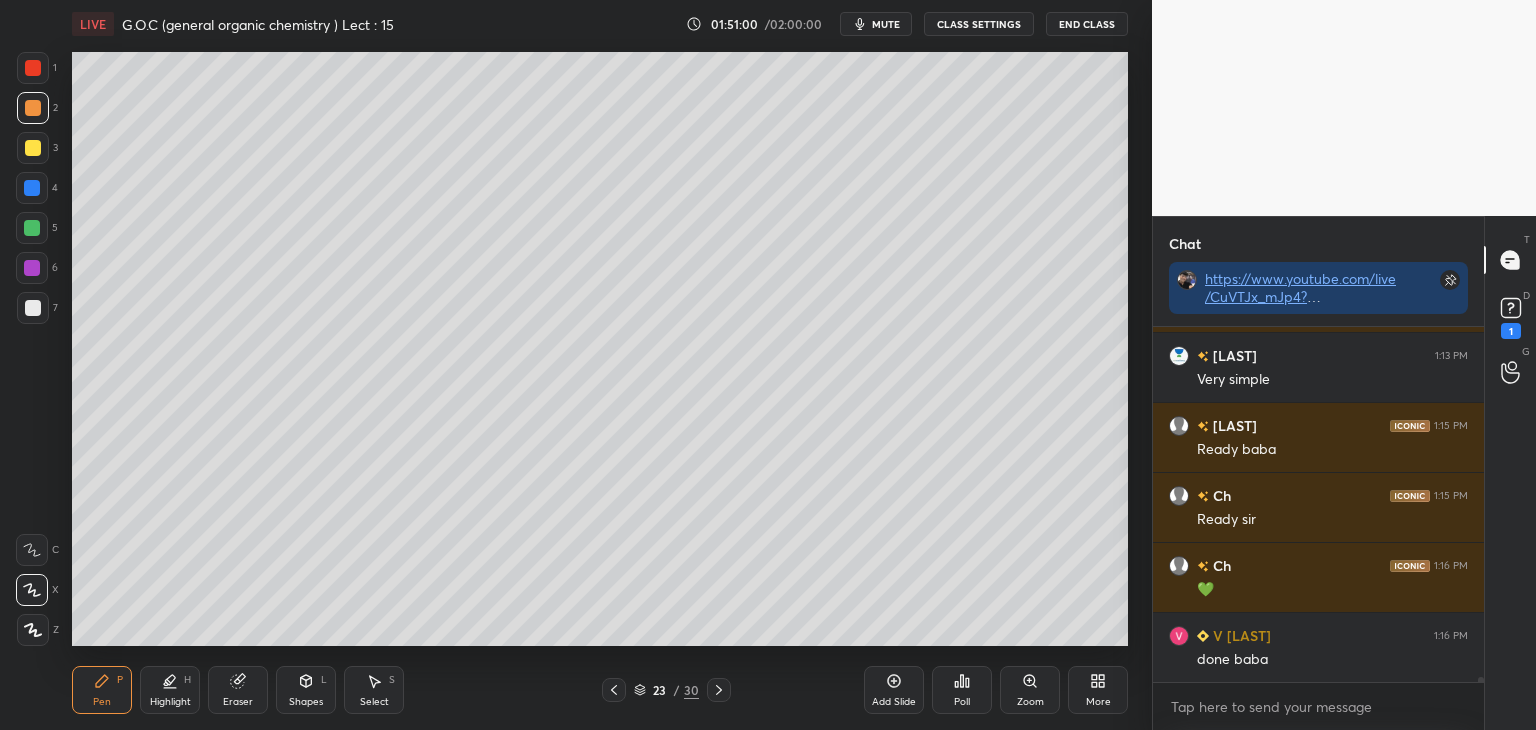 click at bounding box center [32, 228] 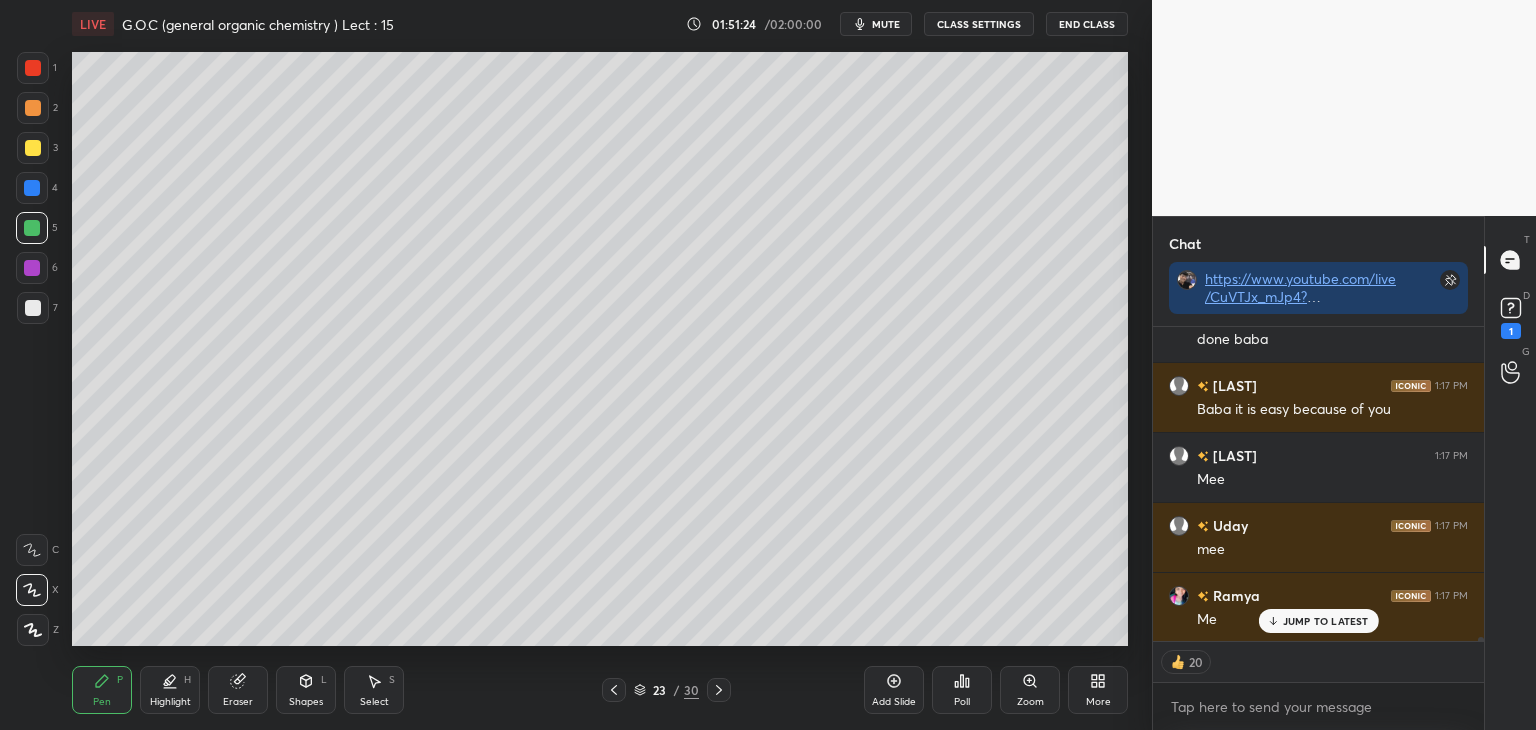 click on "Add Slide" at bounding box center [894, 690] 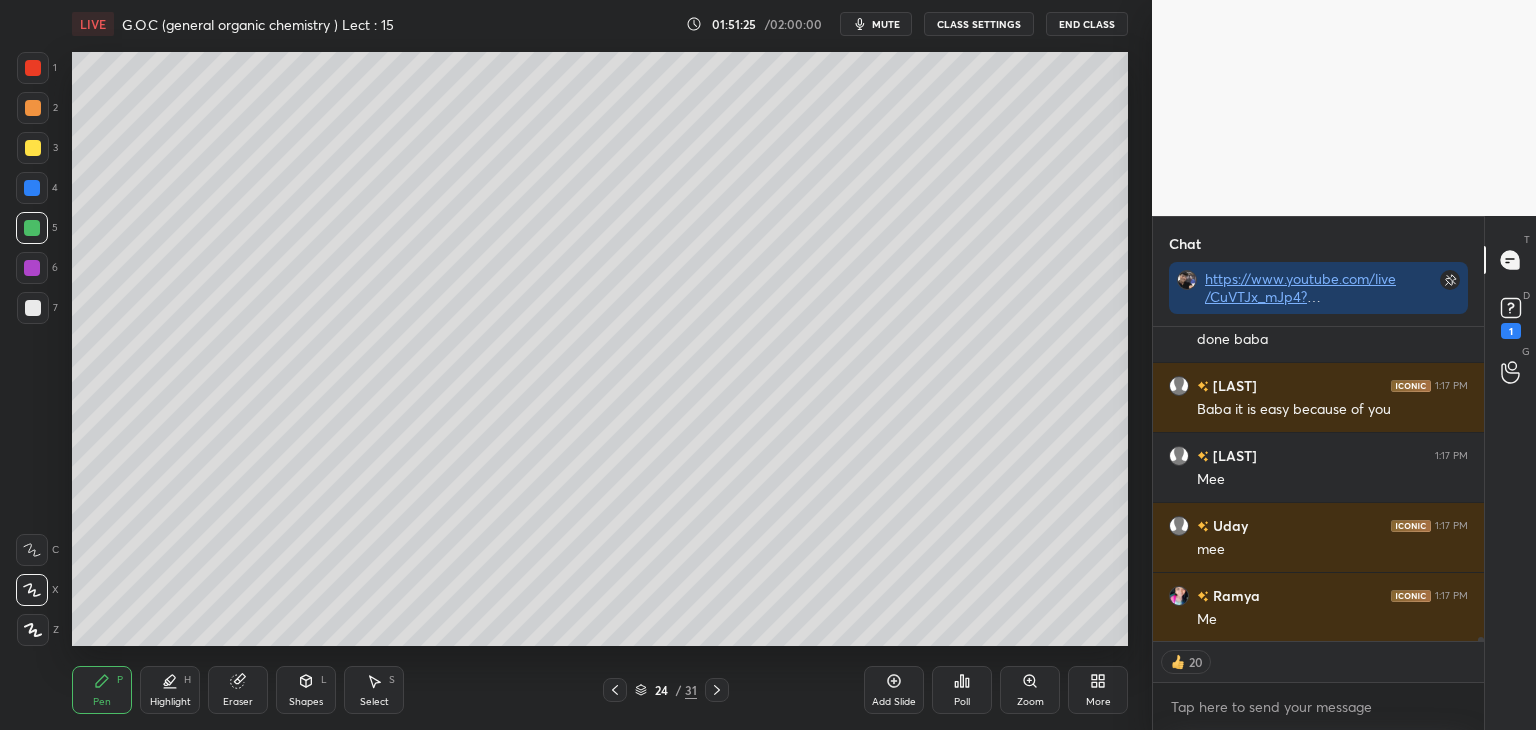 scroll, scrollTop: 27743, scrollLeft: 0, axis: vertical 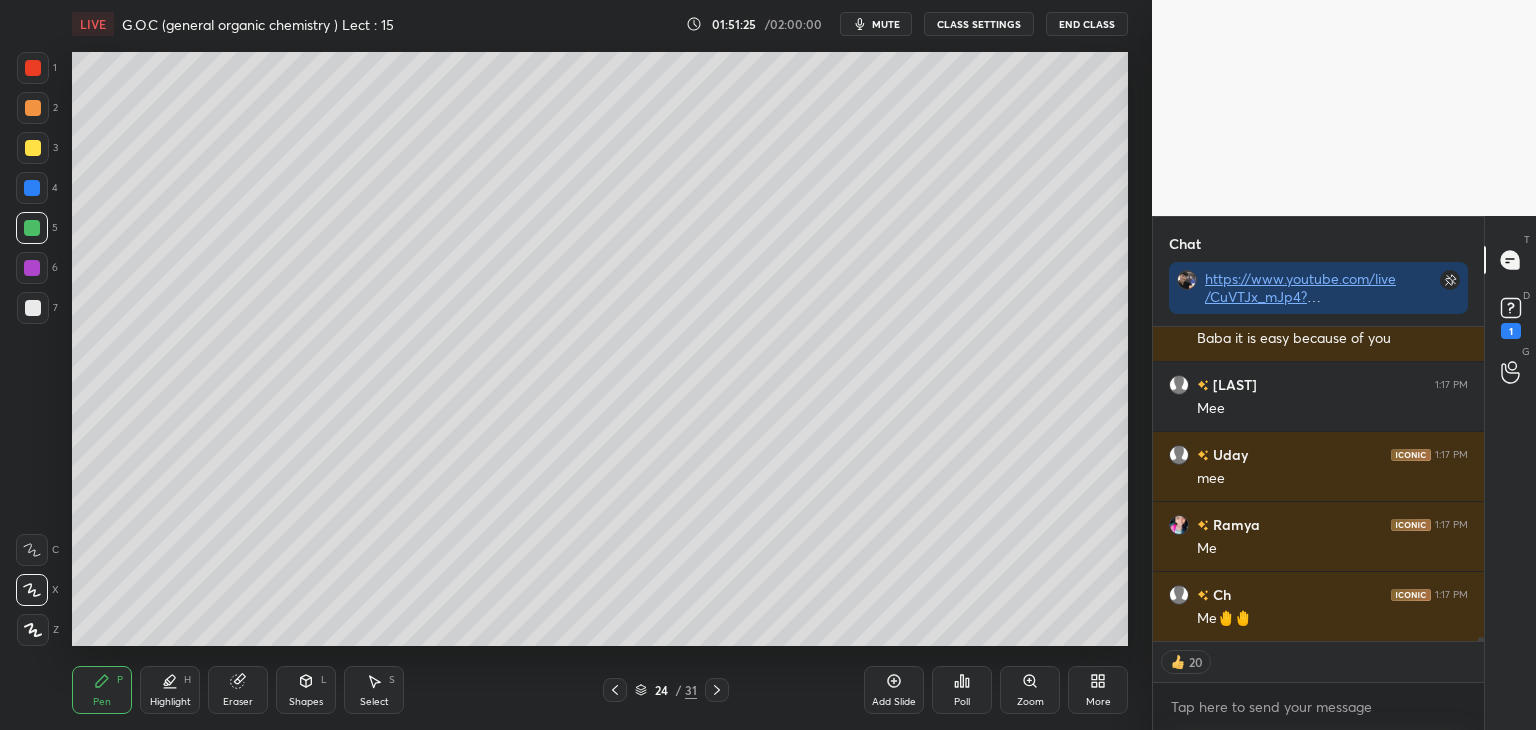 click at bounding box center (33, 308) 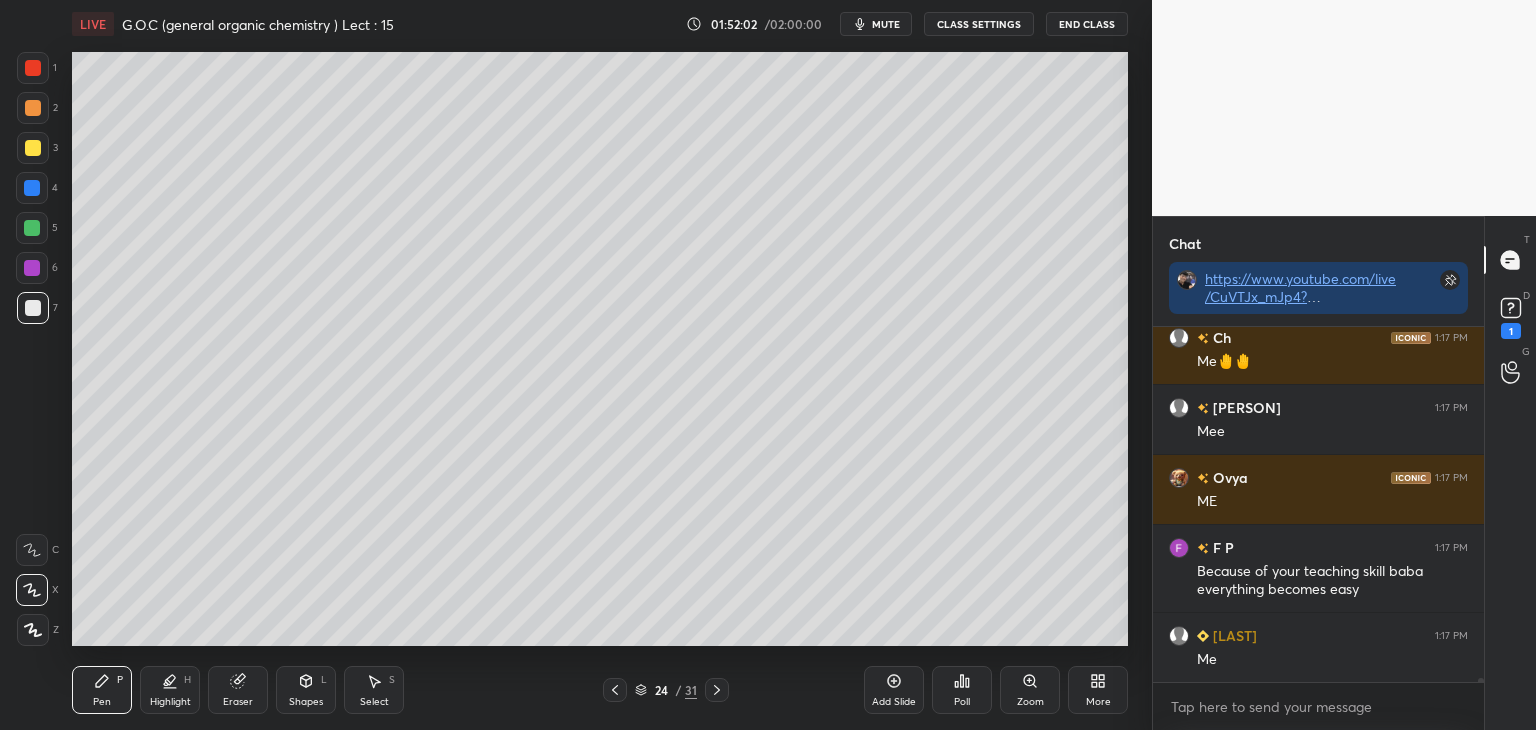 scroll, scrollTop: 28070, scrollLeft: 0, axis: vertical 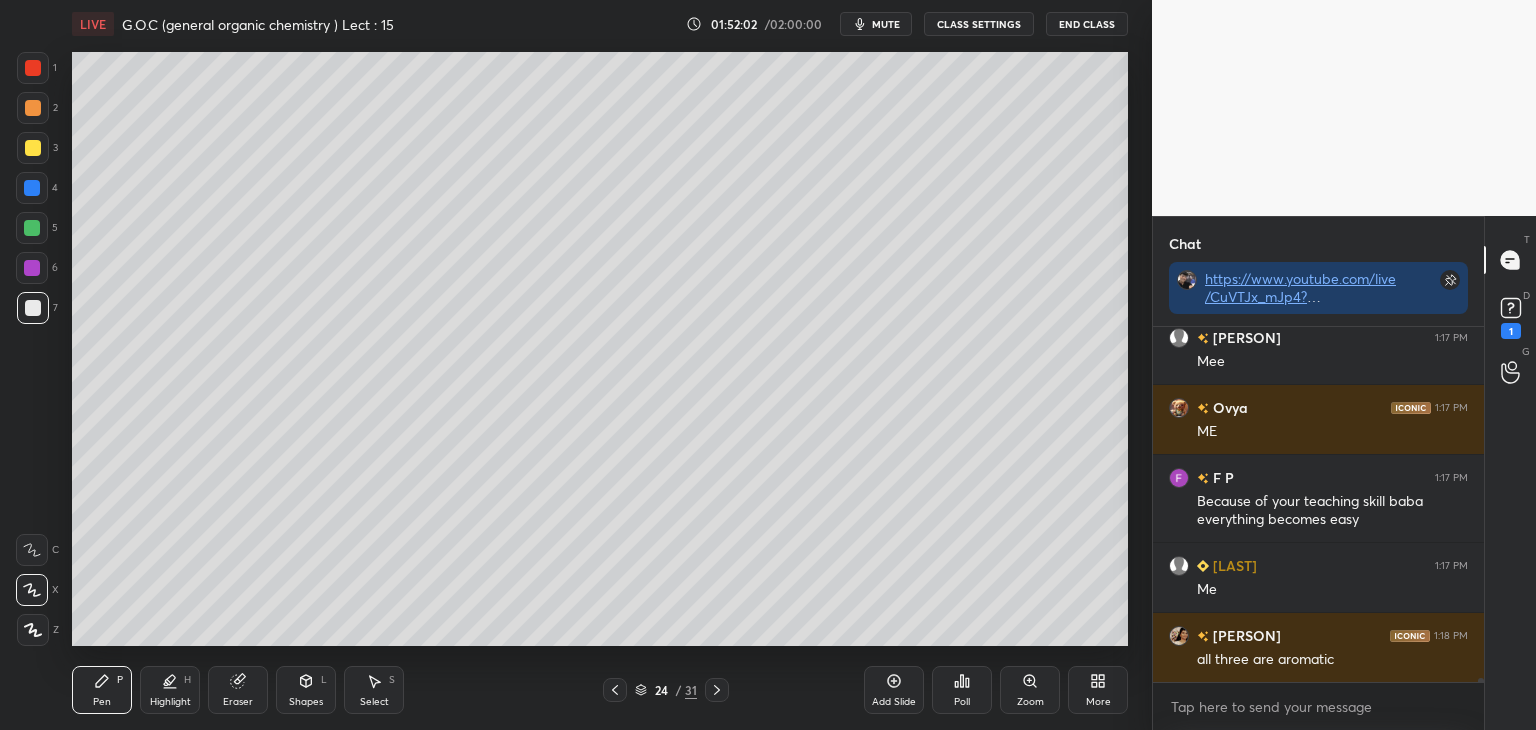 click at bounding box center [33, 148] 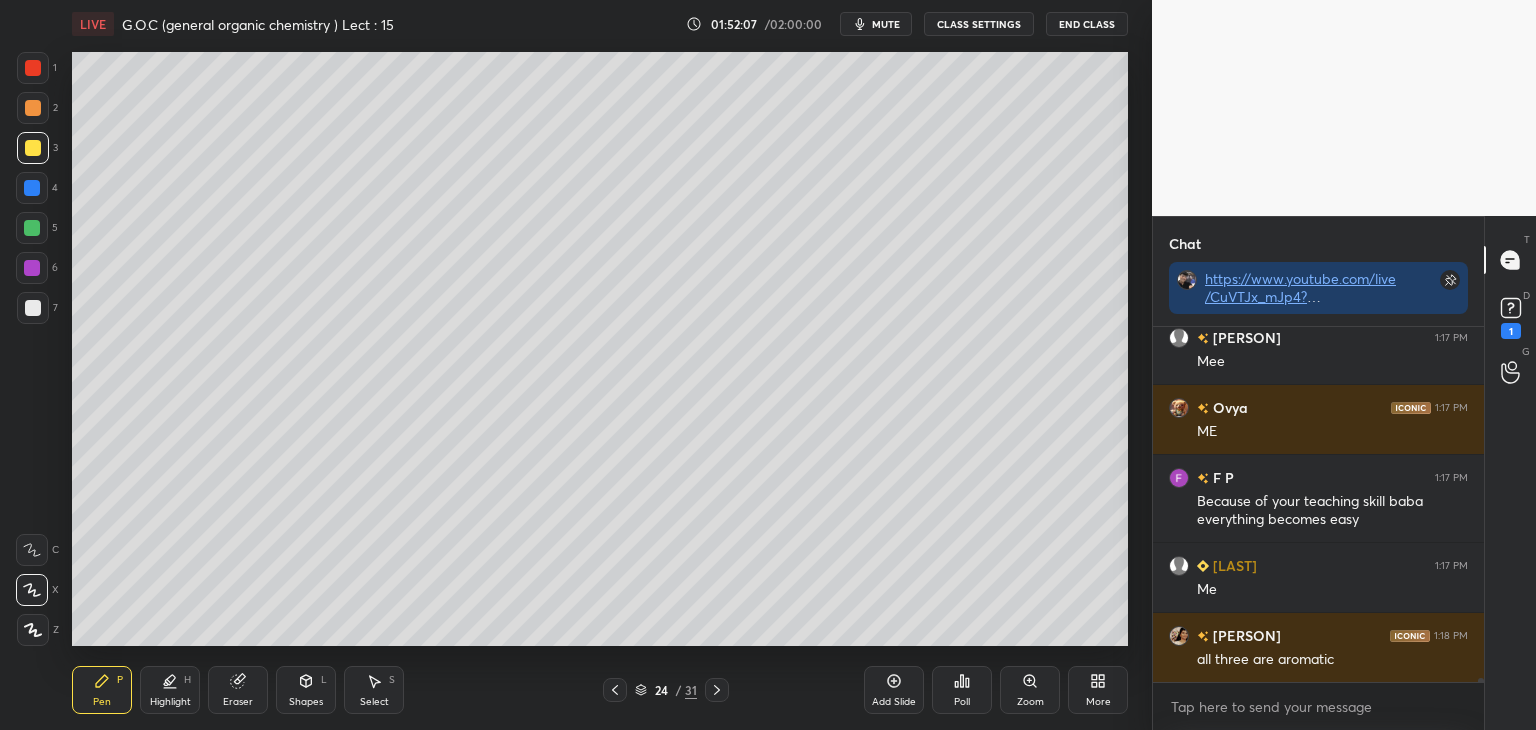scroll, scrollTop: 28140, scrollLeft: 0, axis: vertical 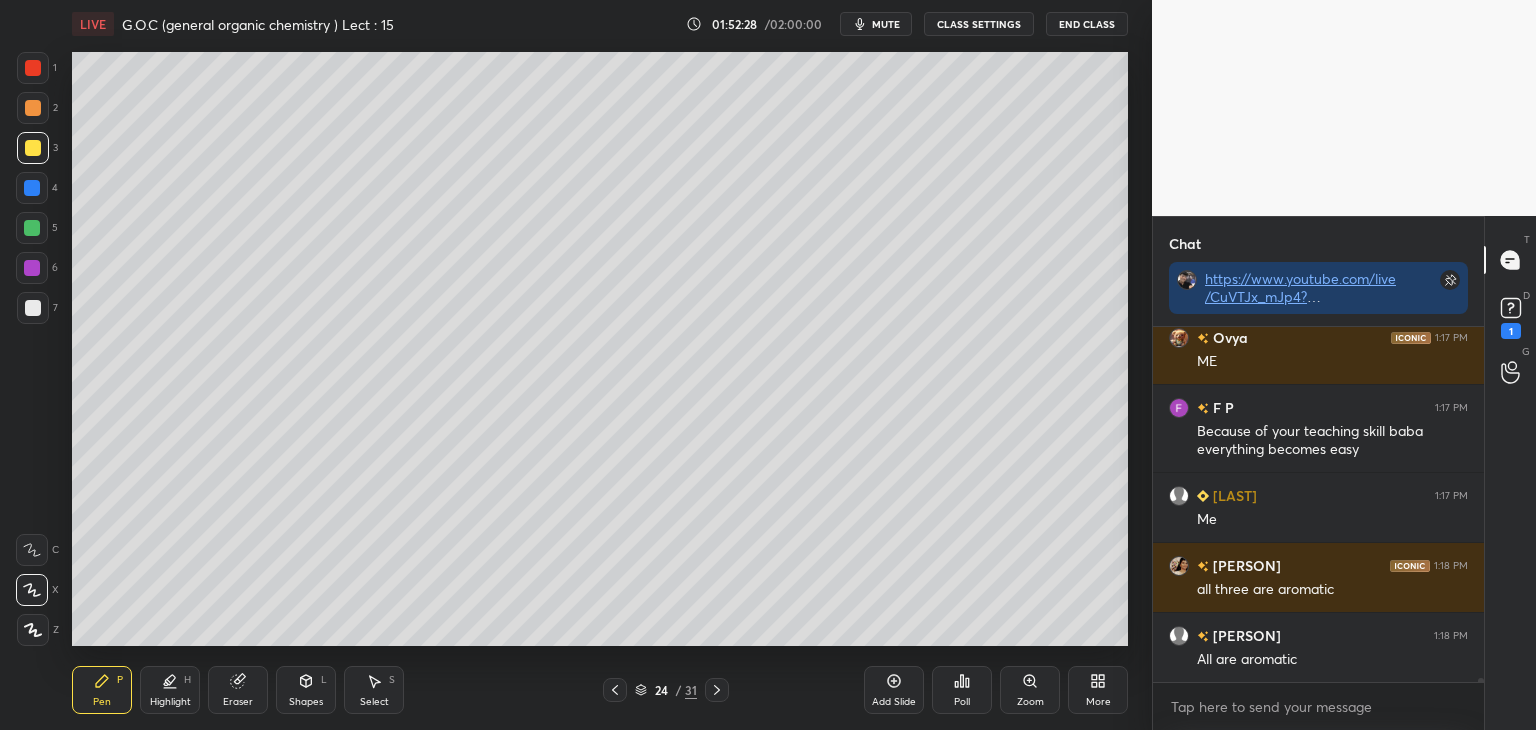 click at bounding box center [32, 188] 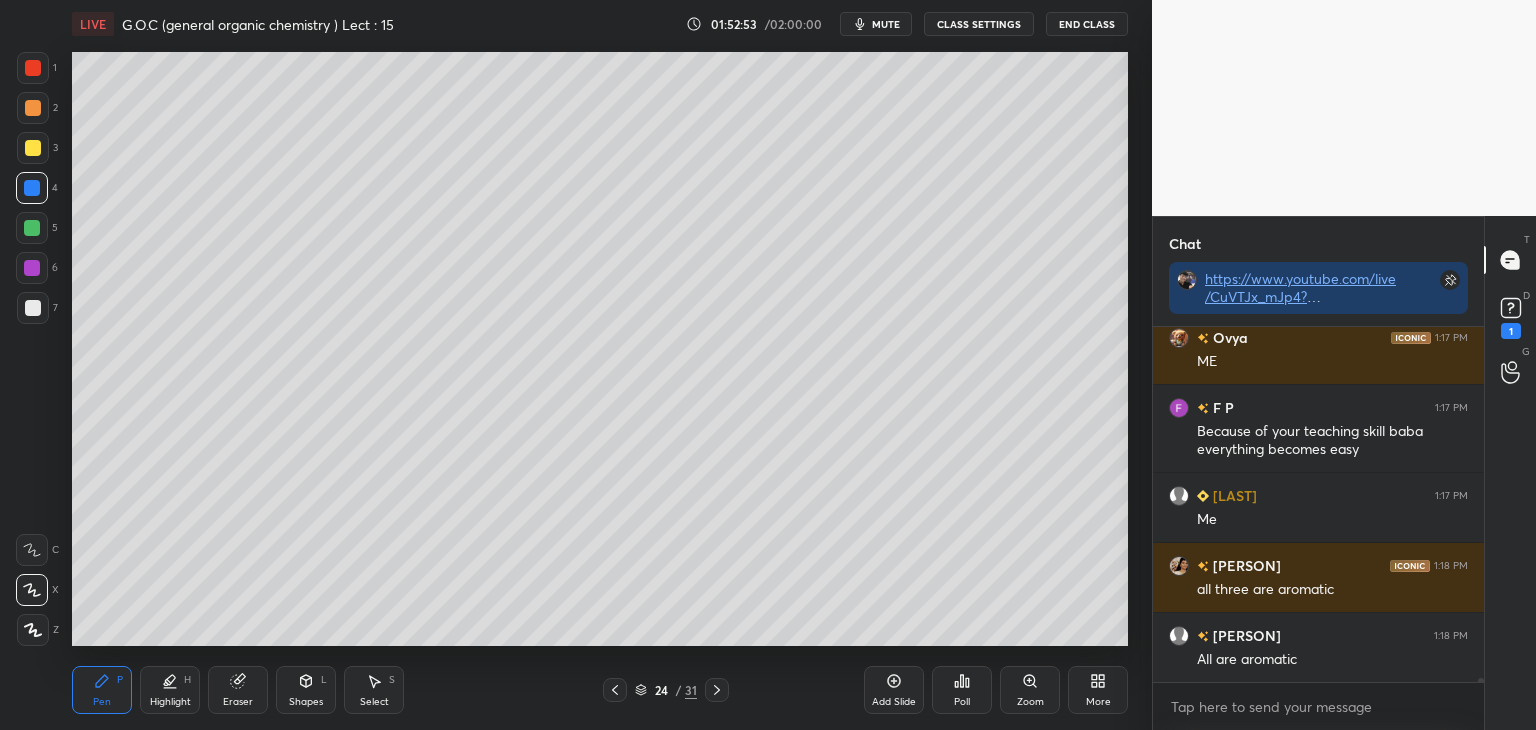 click at bounding box center [33, 148] 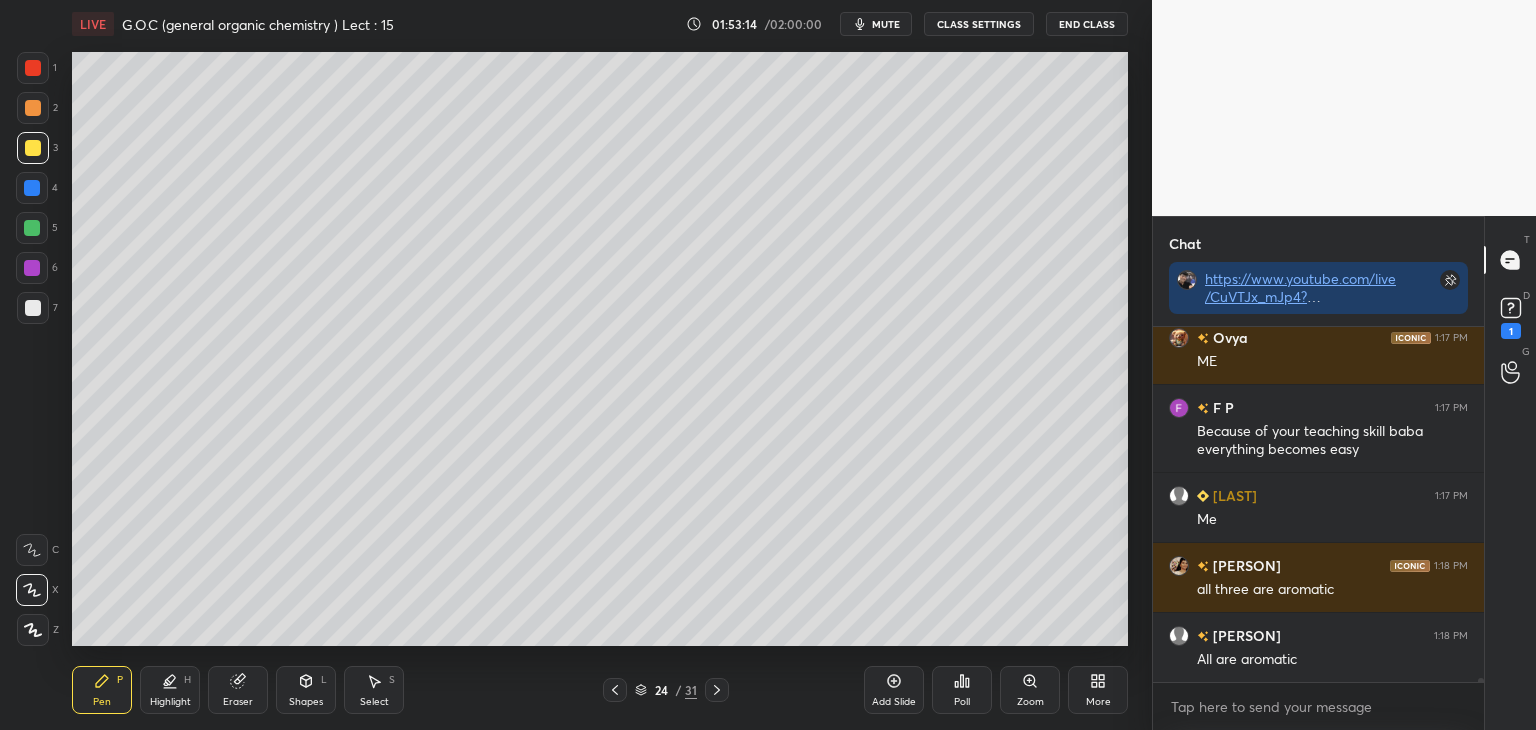 click at bounding box center [32, 228] 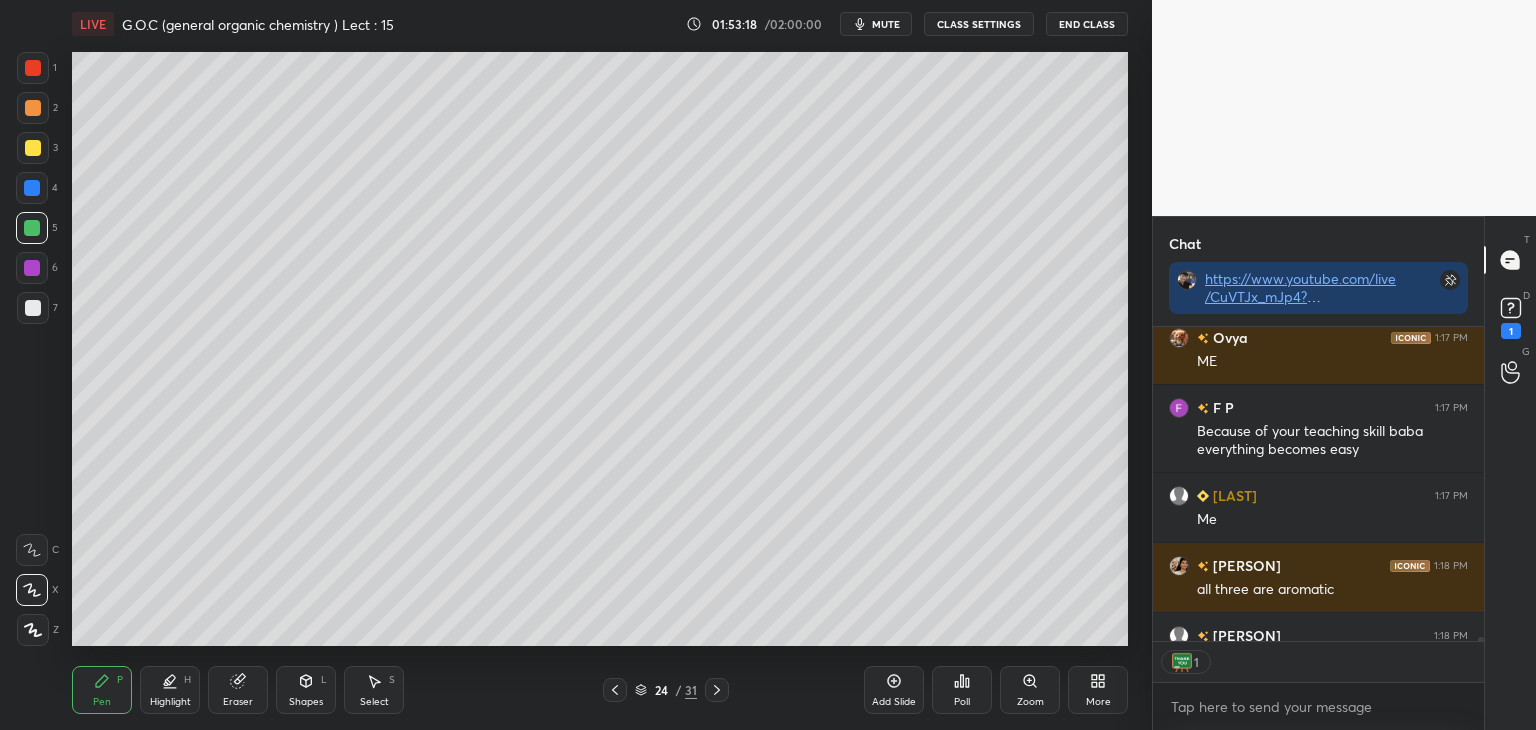 scroll, scrollTop: 309, scrollLeft: 325, axis: both 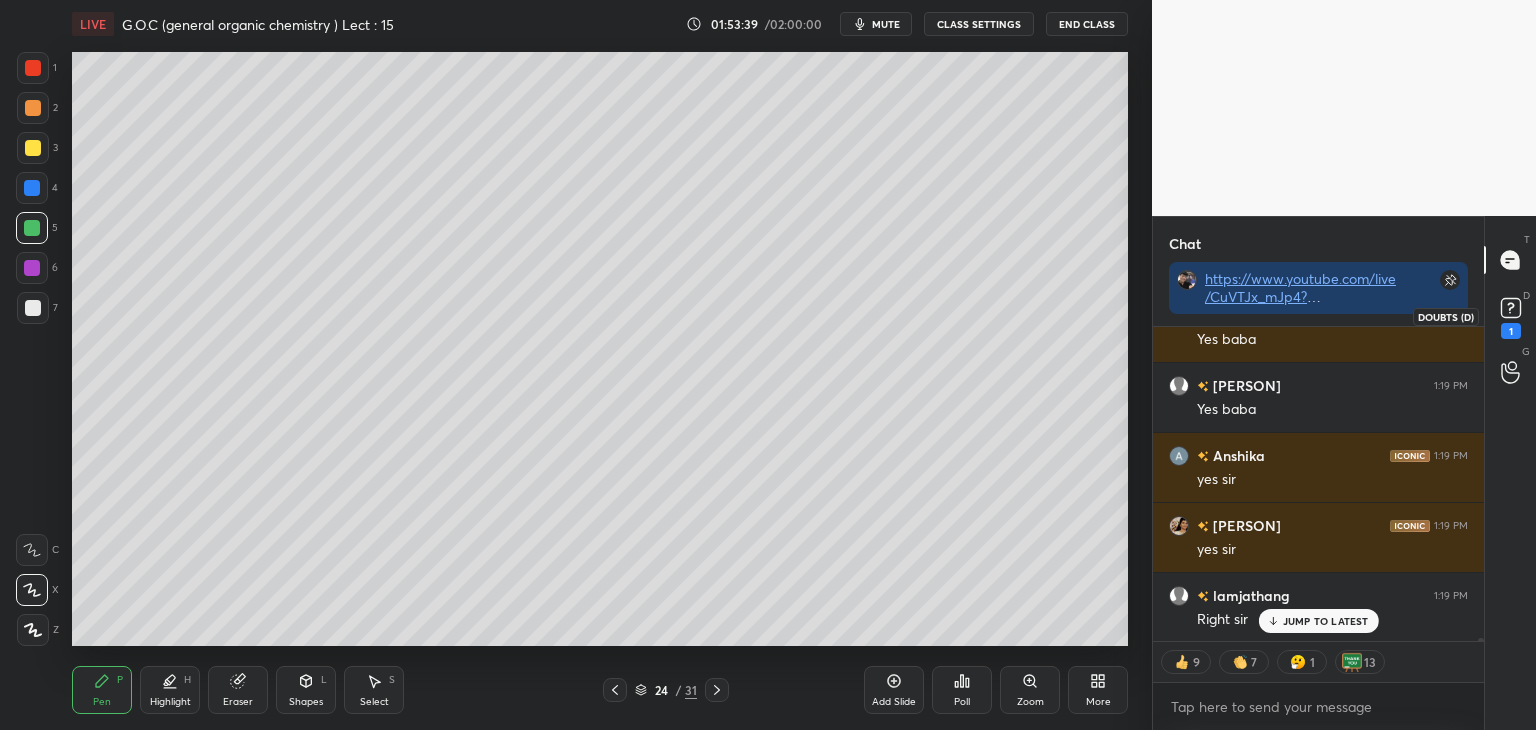 click 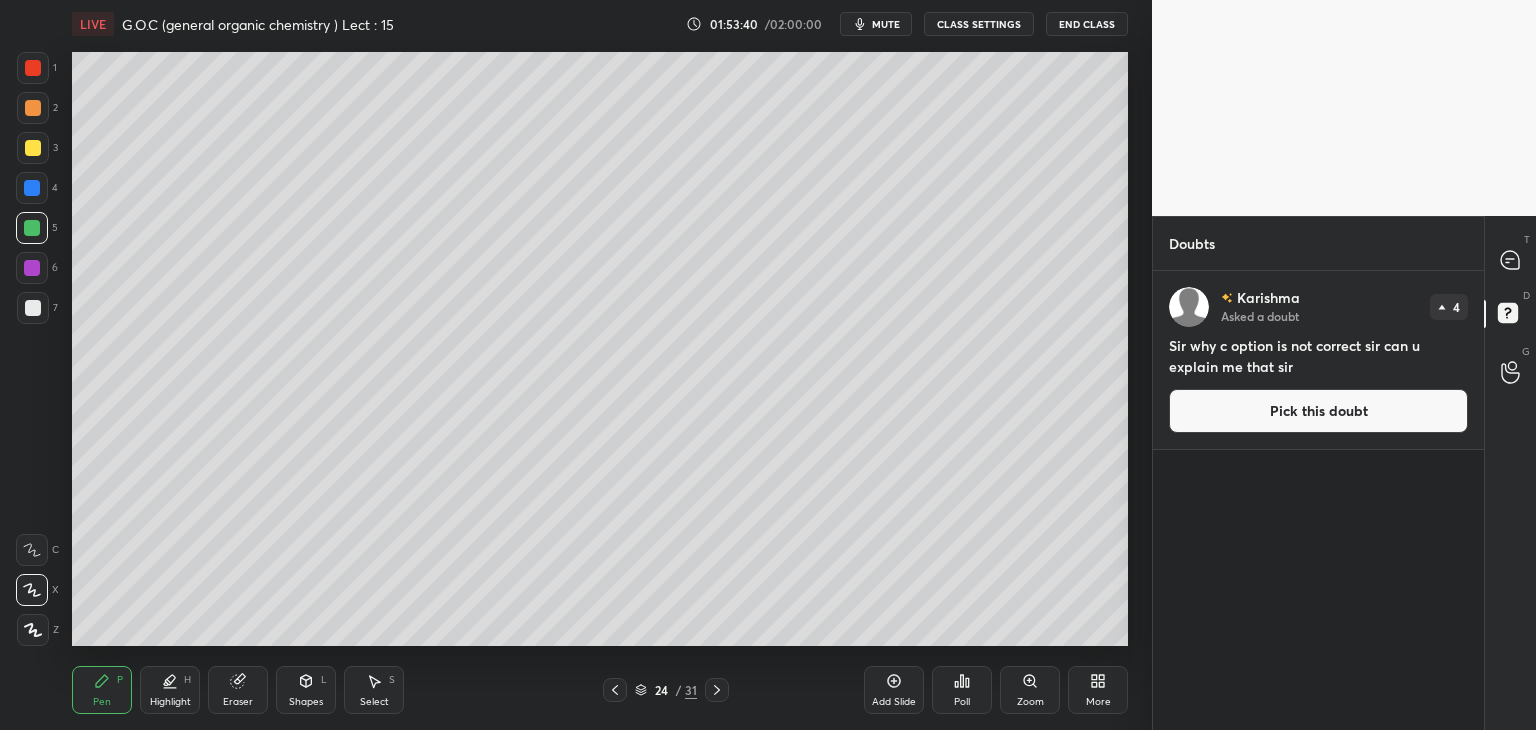 click on "Pick this doubt" at bounding box center [1318, 411] 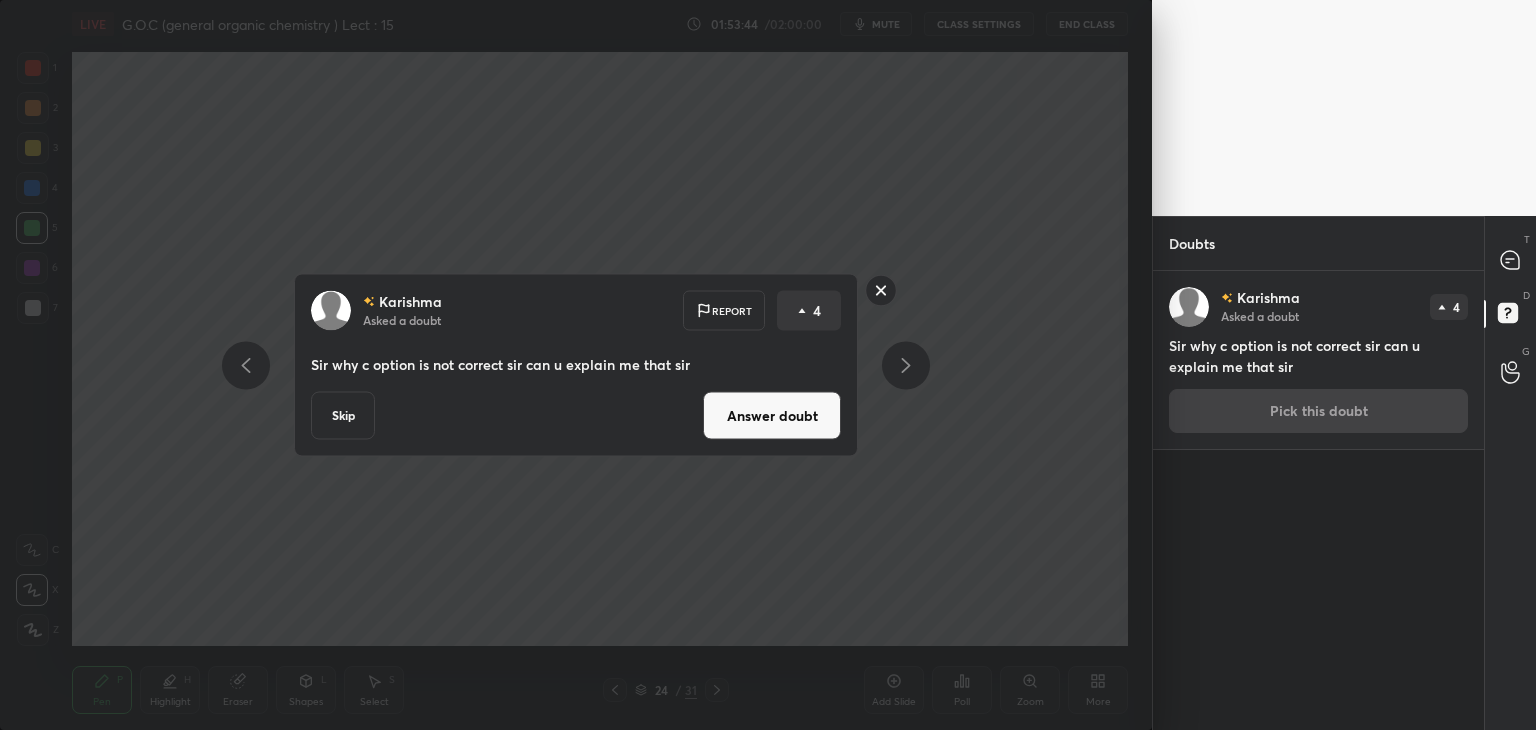 click on "Answer doubt" at bounding box center (772, 416) 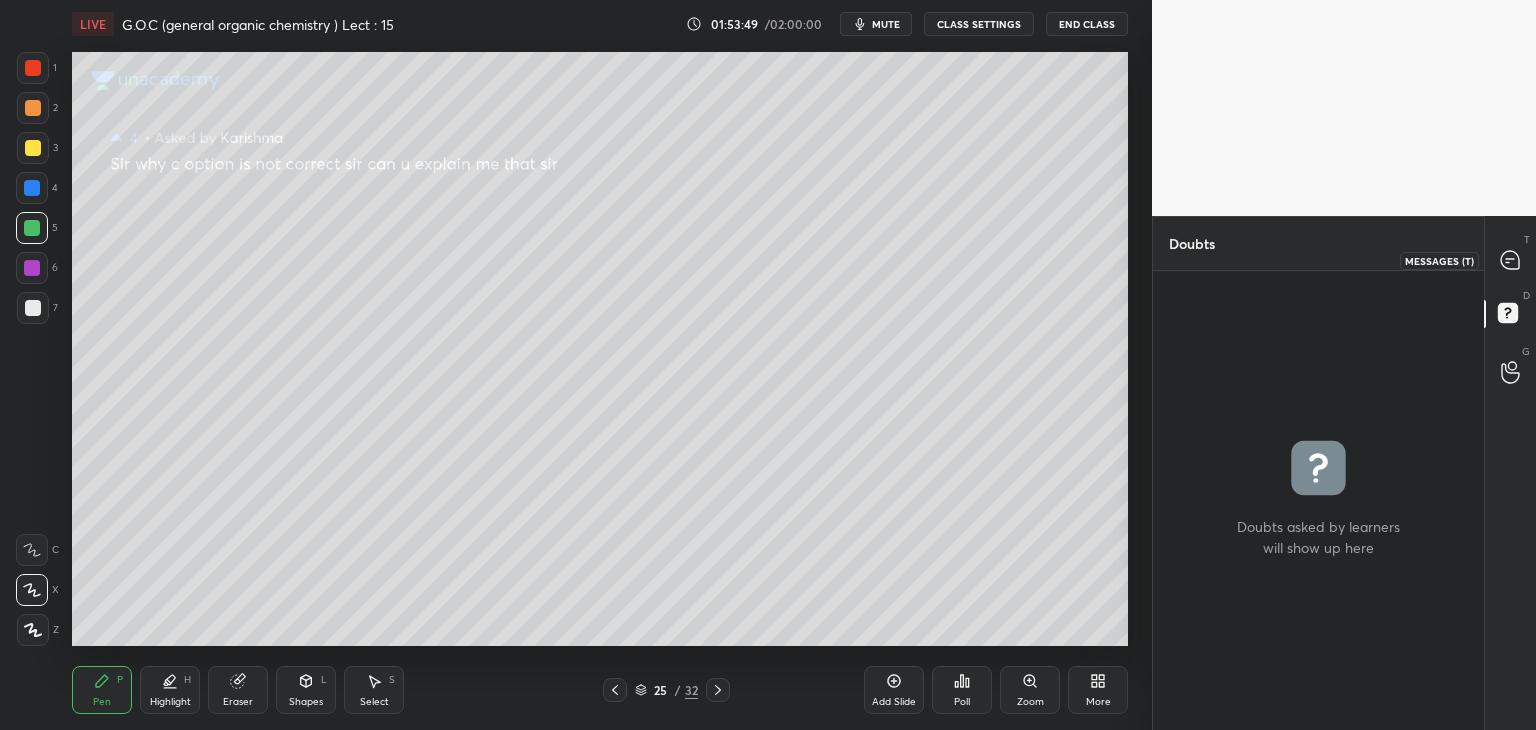 click 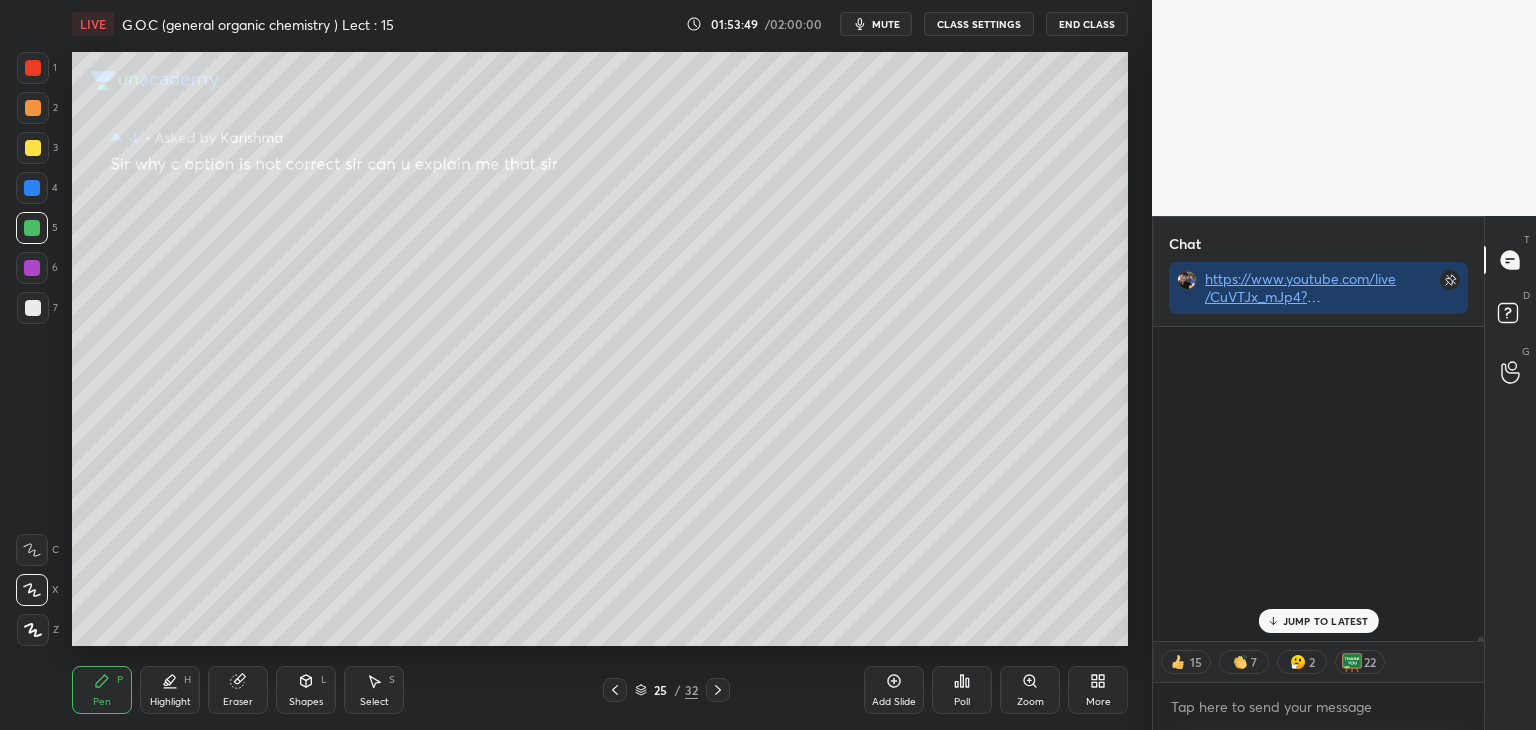 scroll, scrollTop: 28499, scrollLeft: 0, axis: vertical 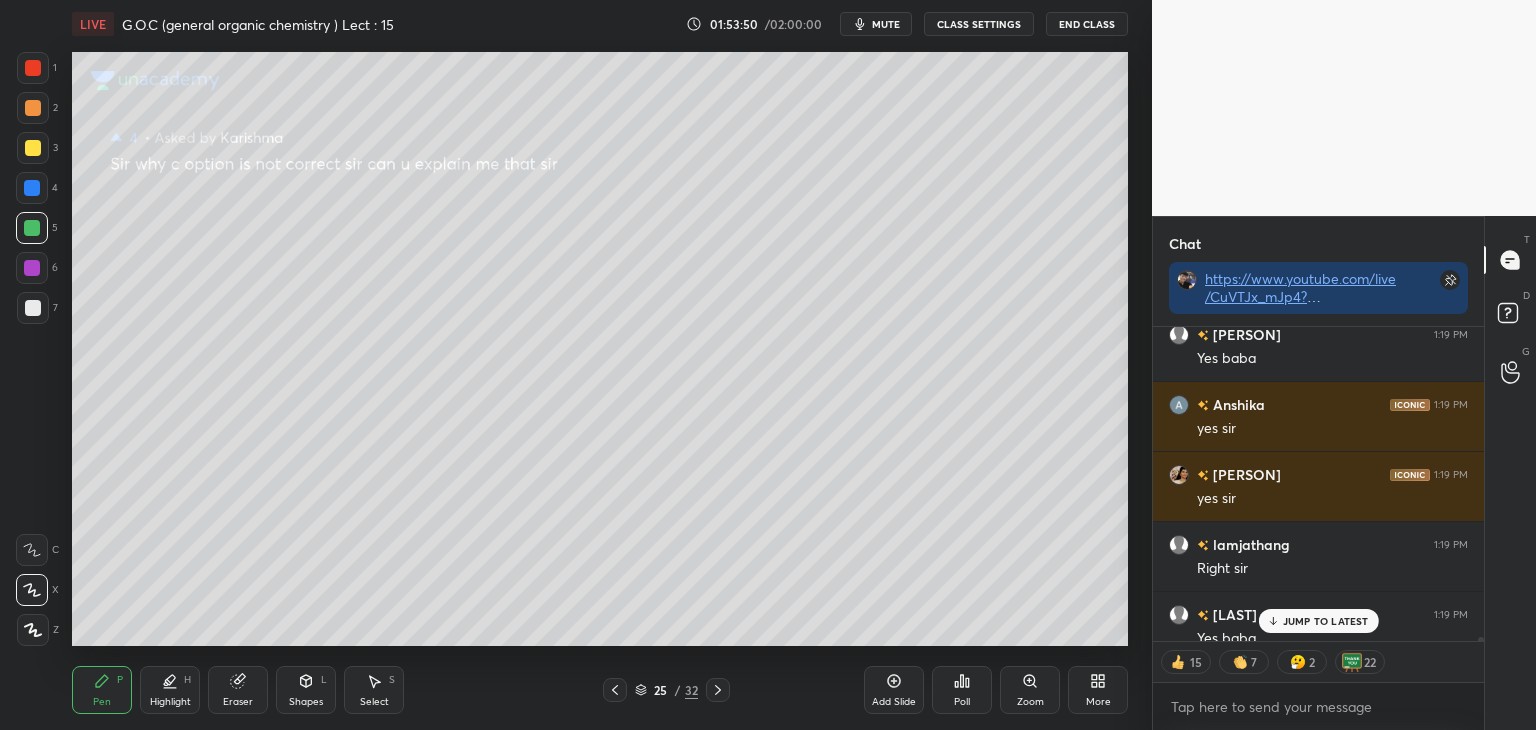 click 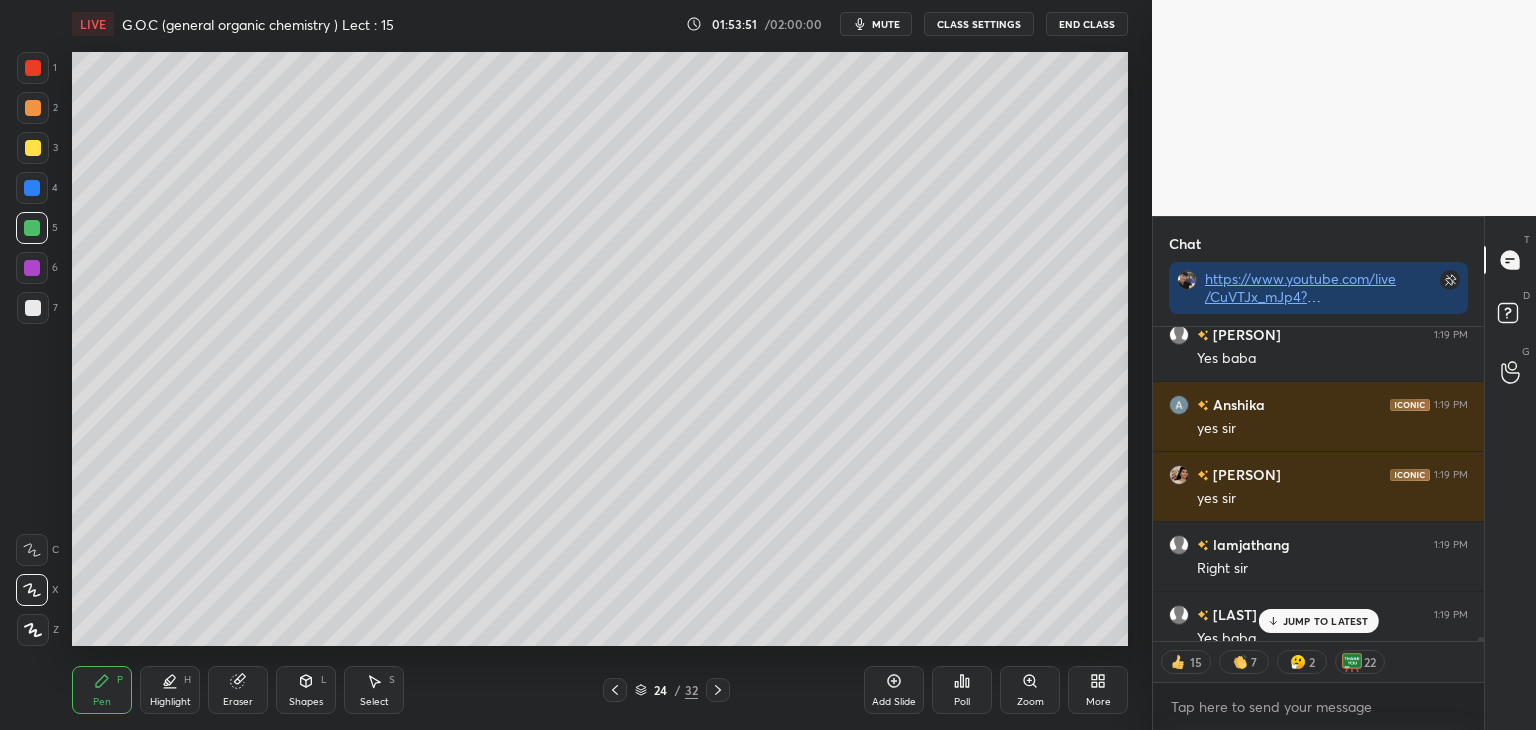 click 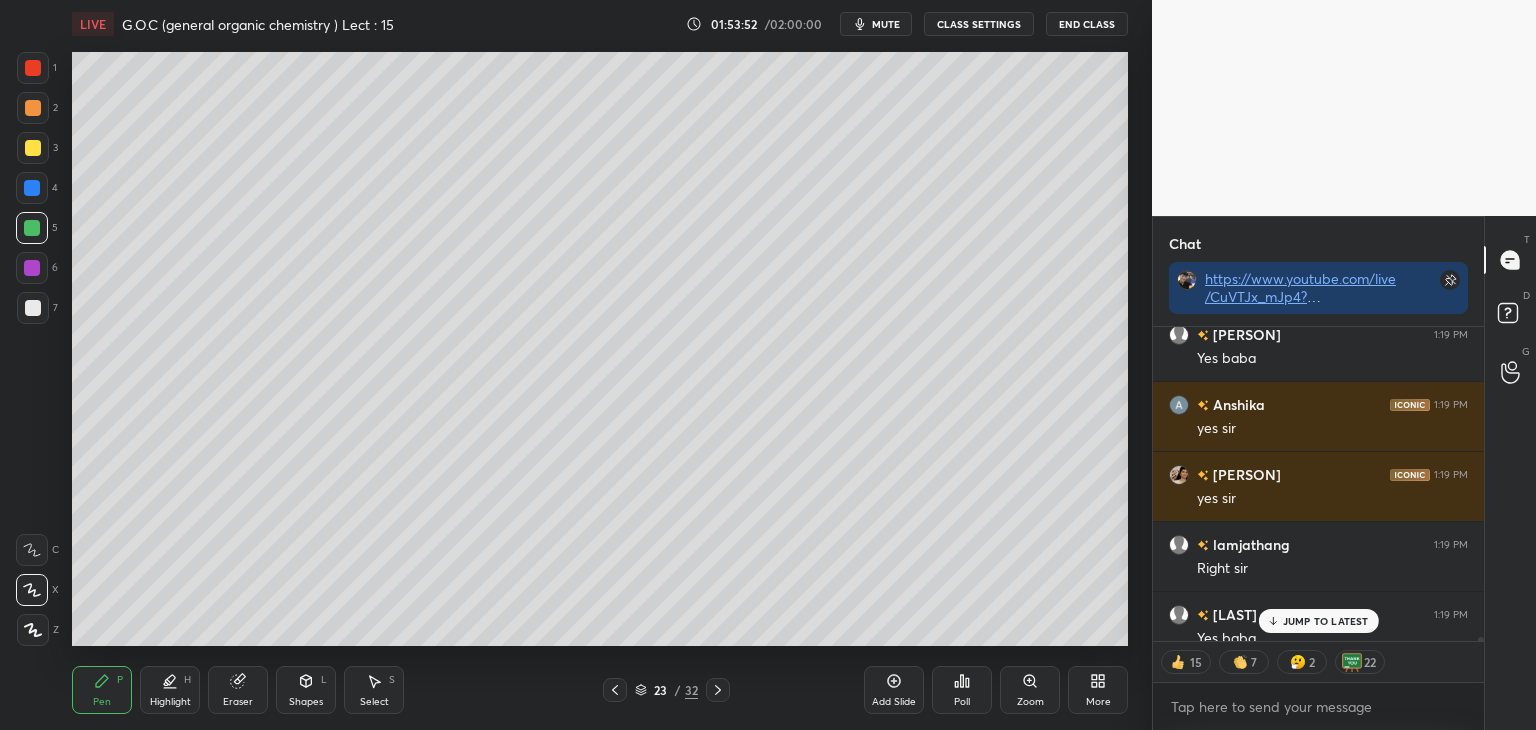 click 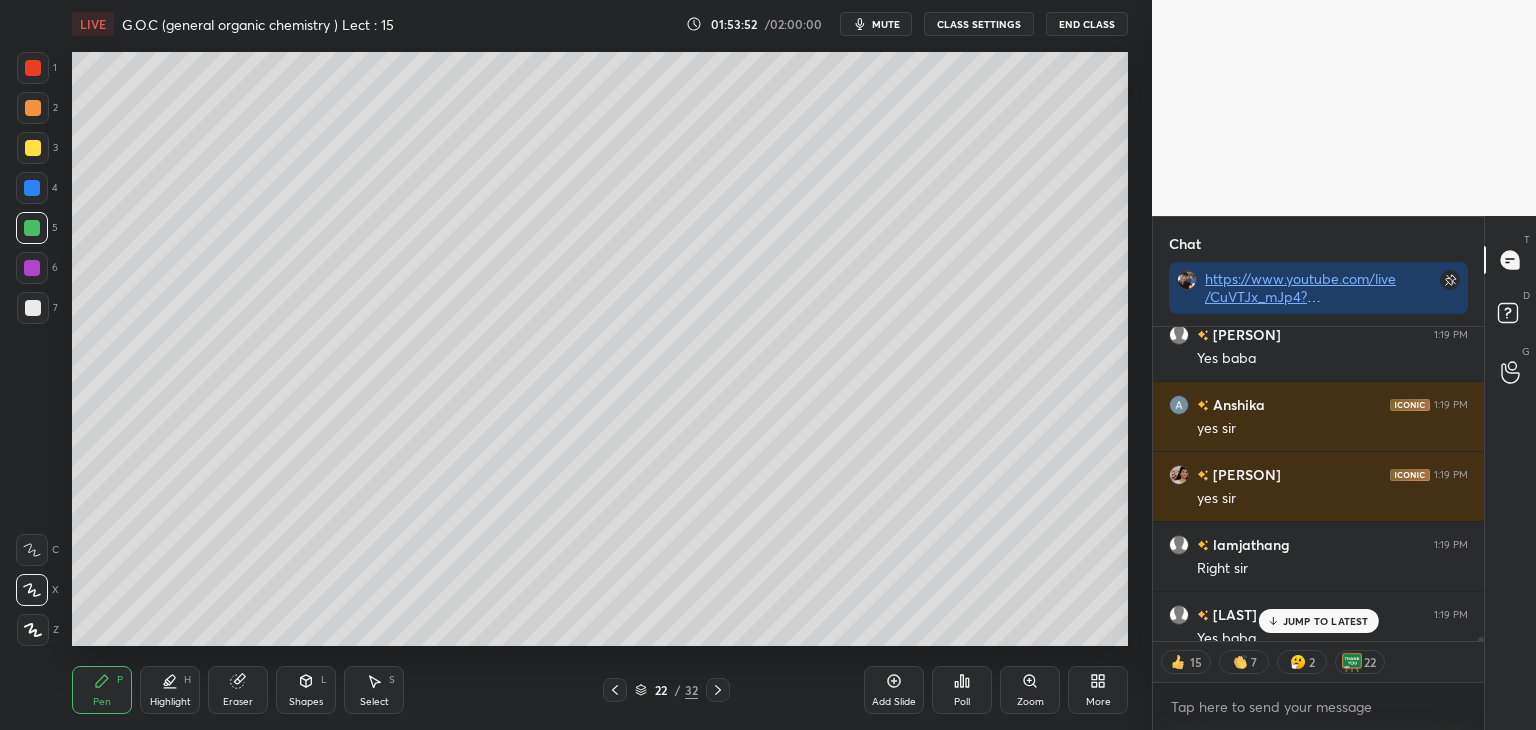 click 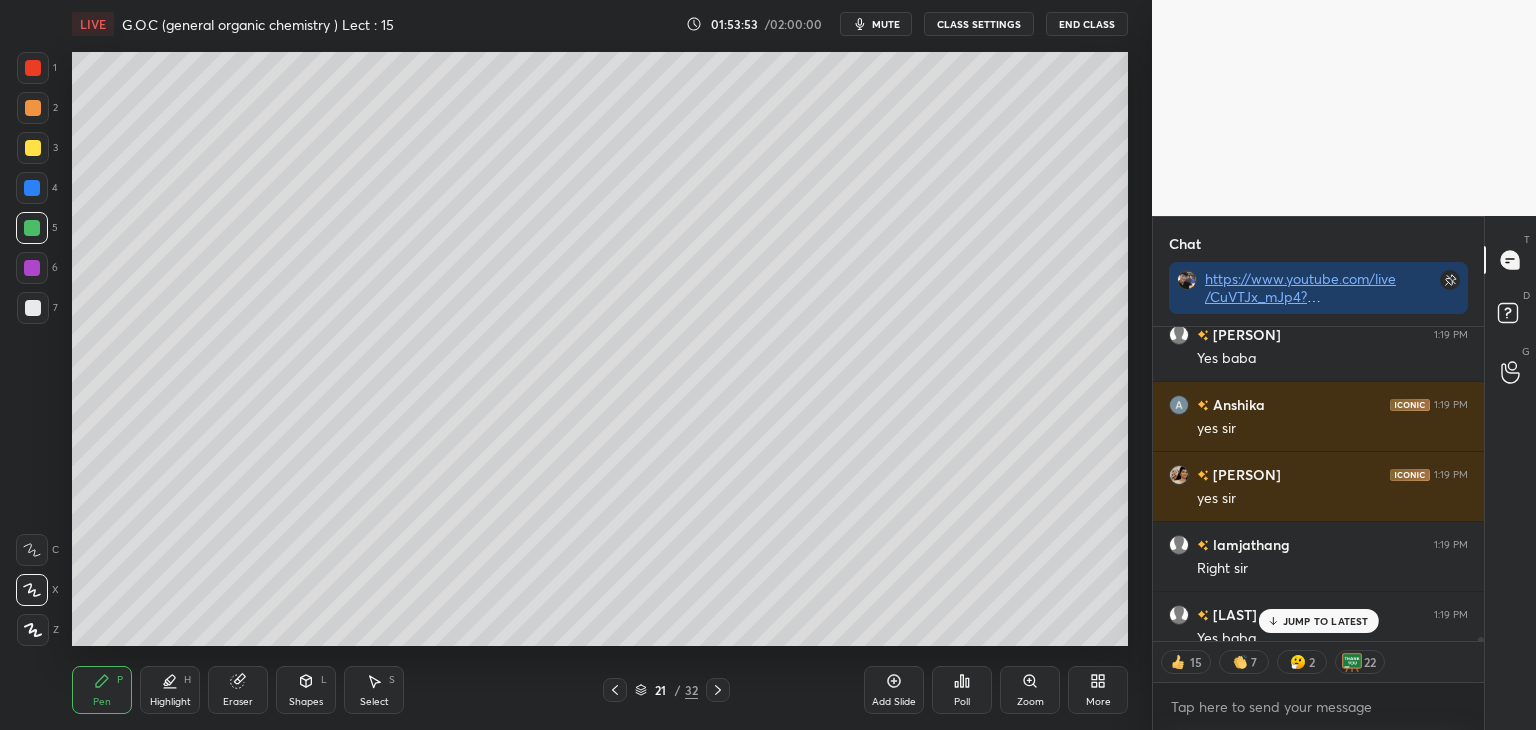 click 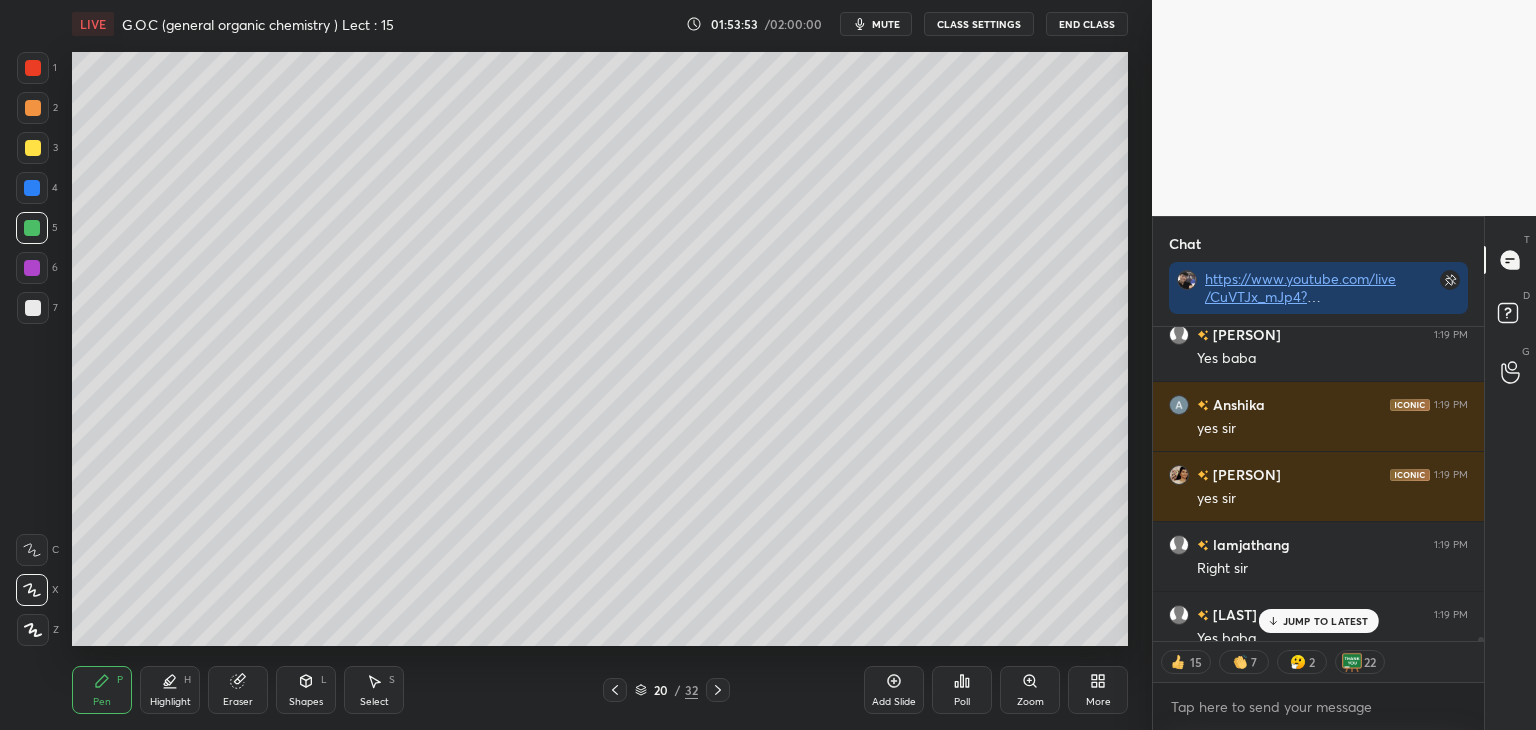 click 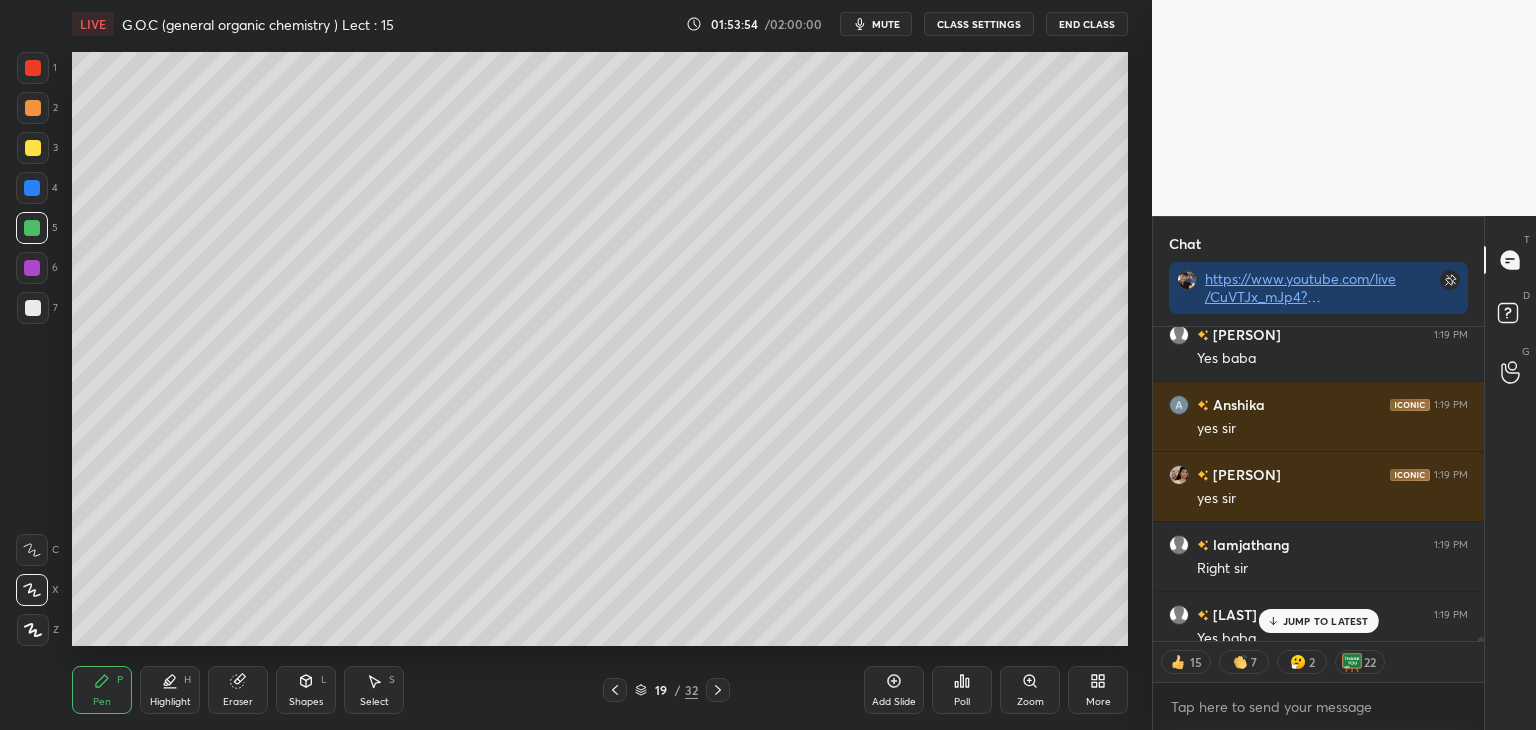 click 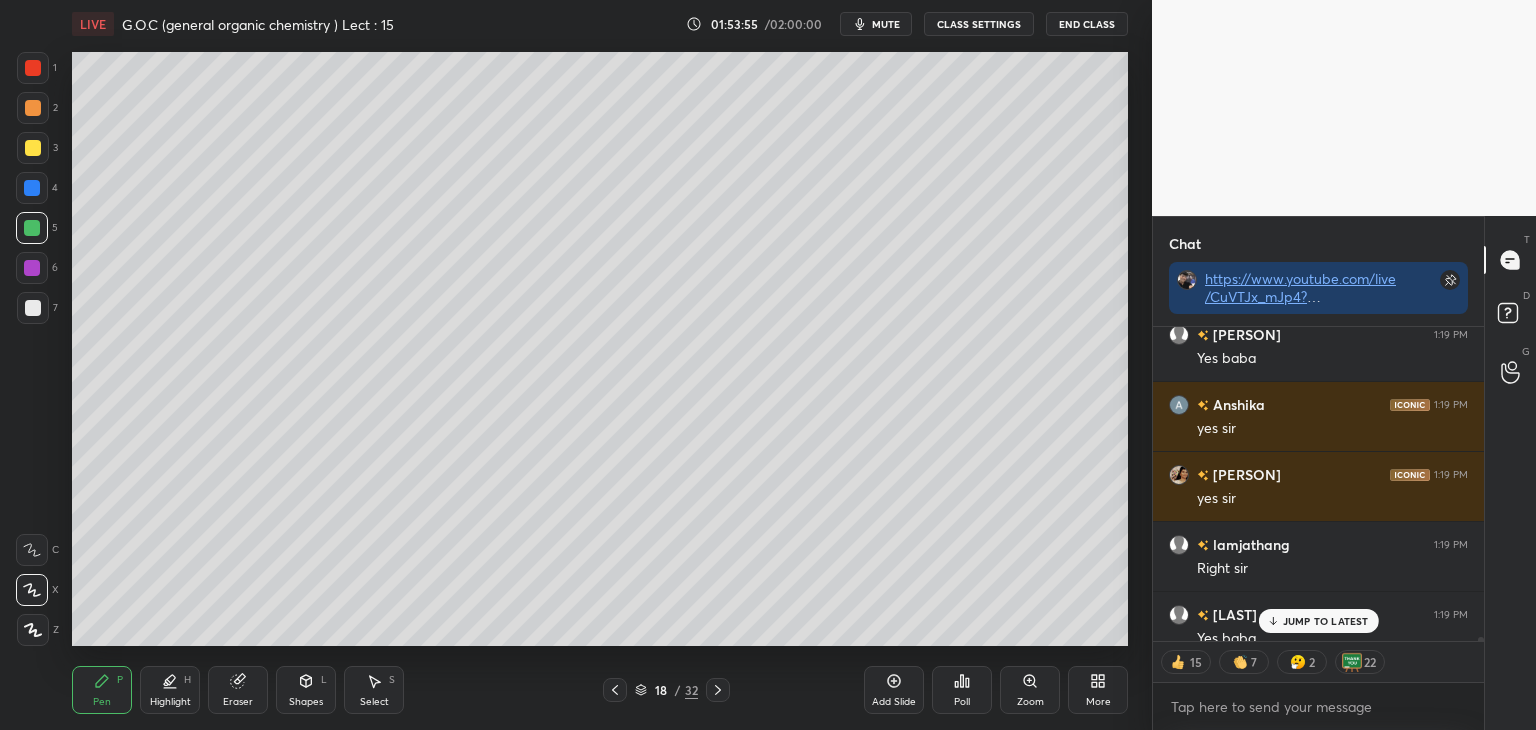 click 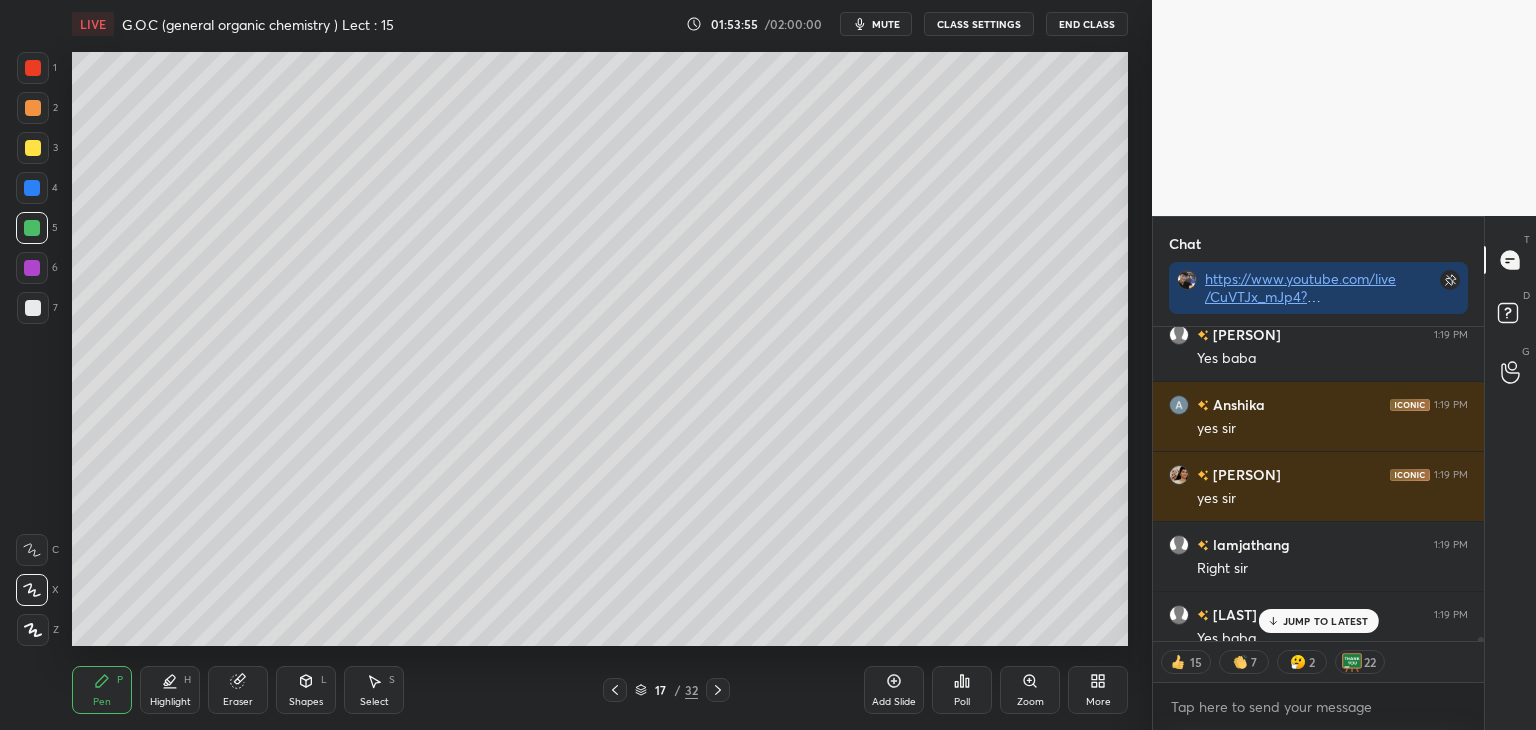 click 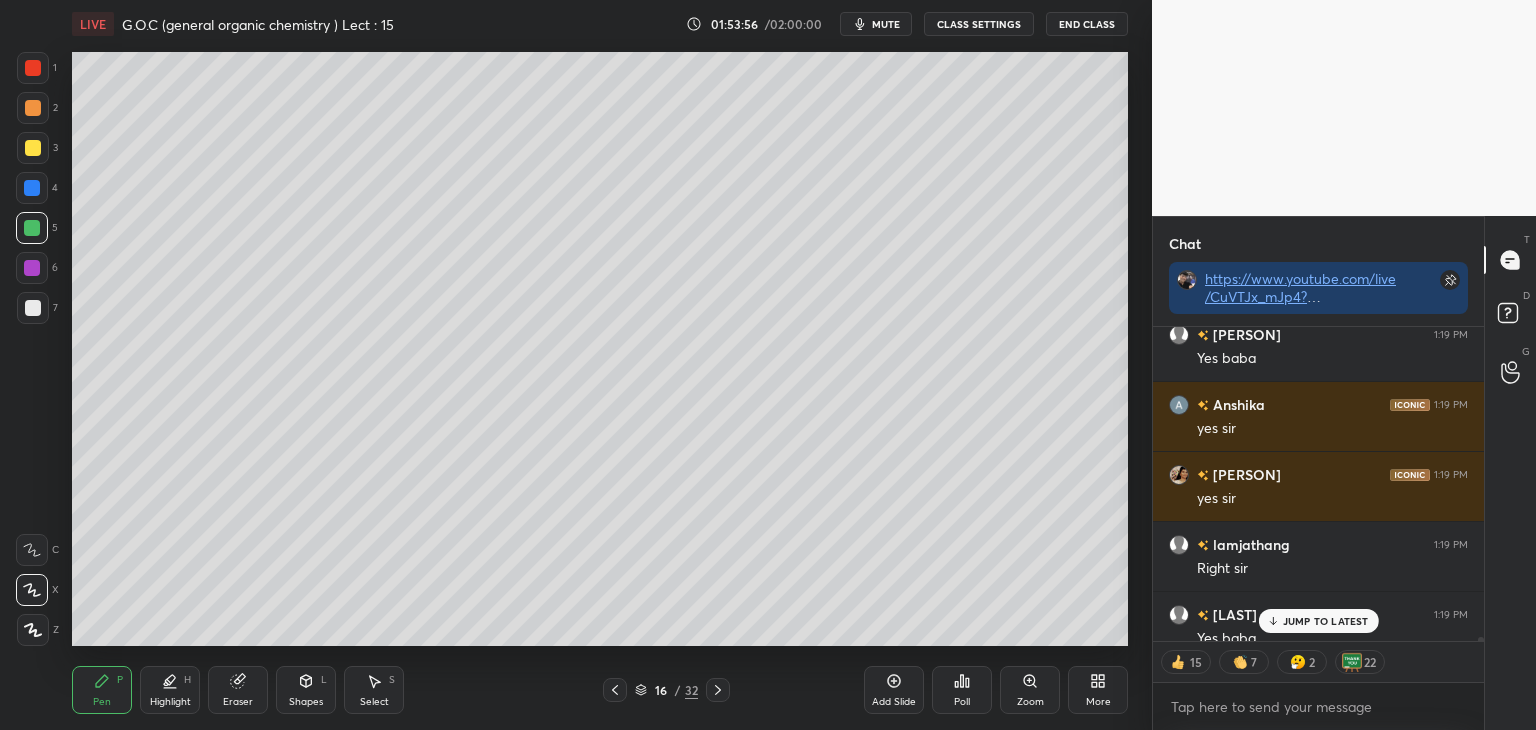 click 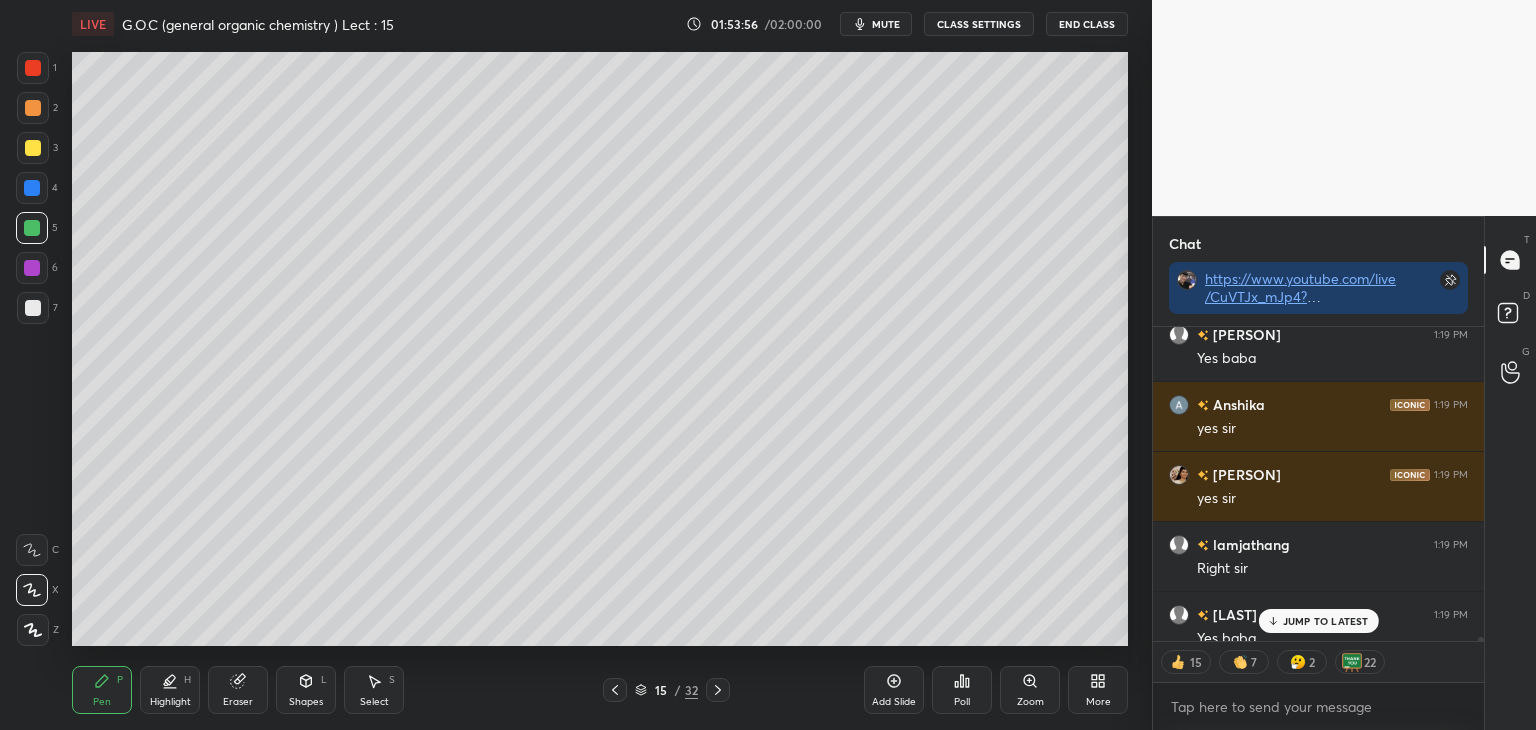 click 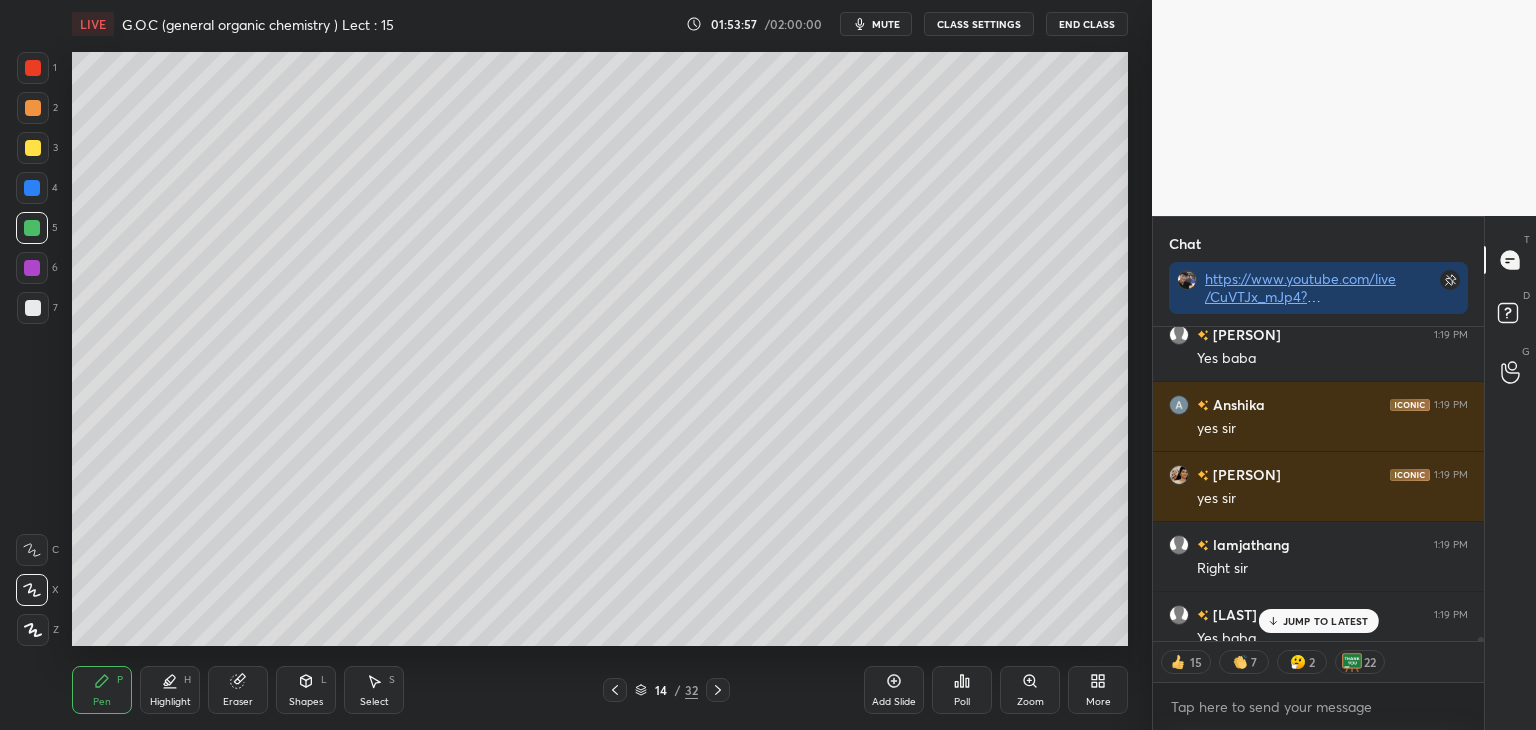 click 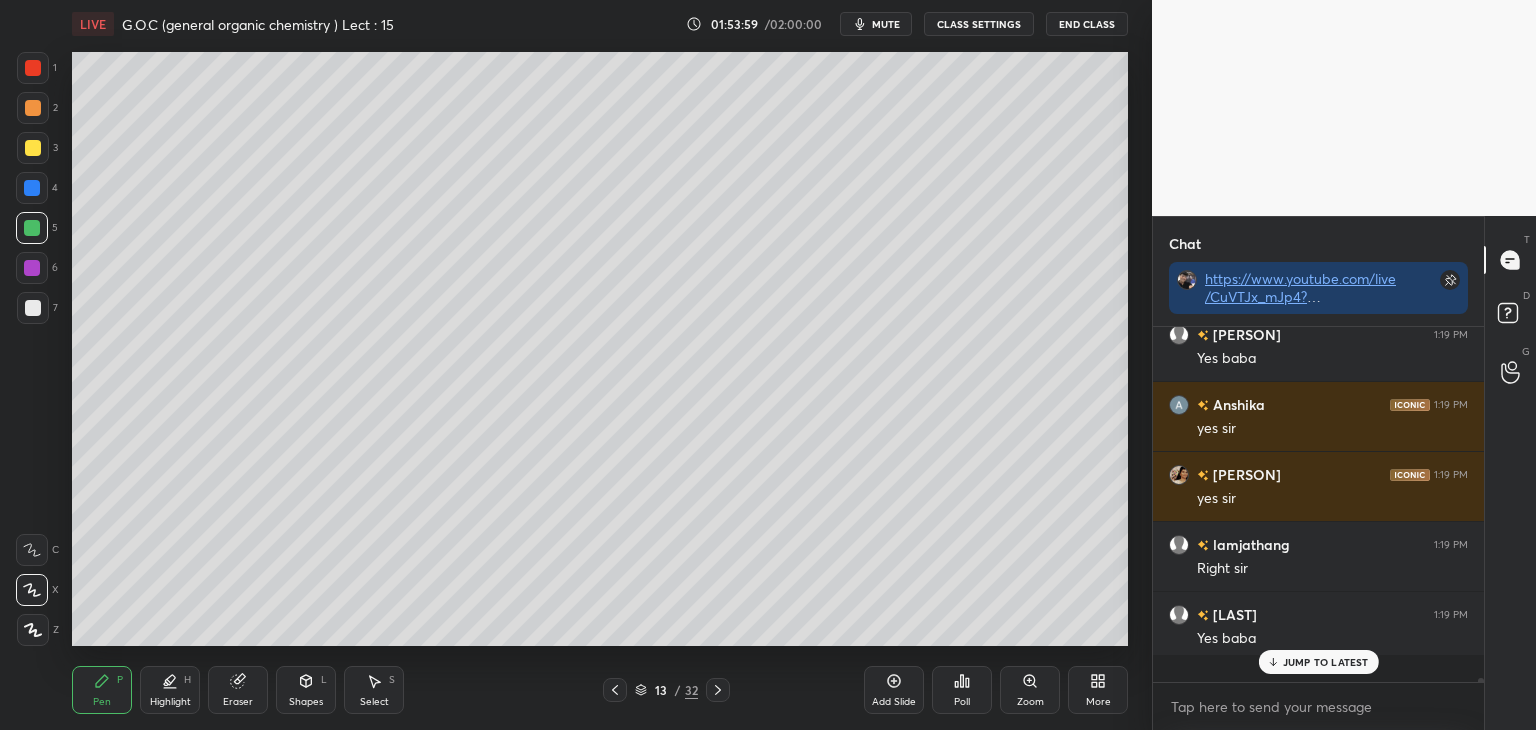 scroll, scrollTop: 6, scrollLeft: 6, axis: both 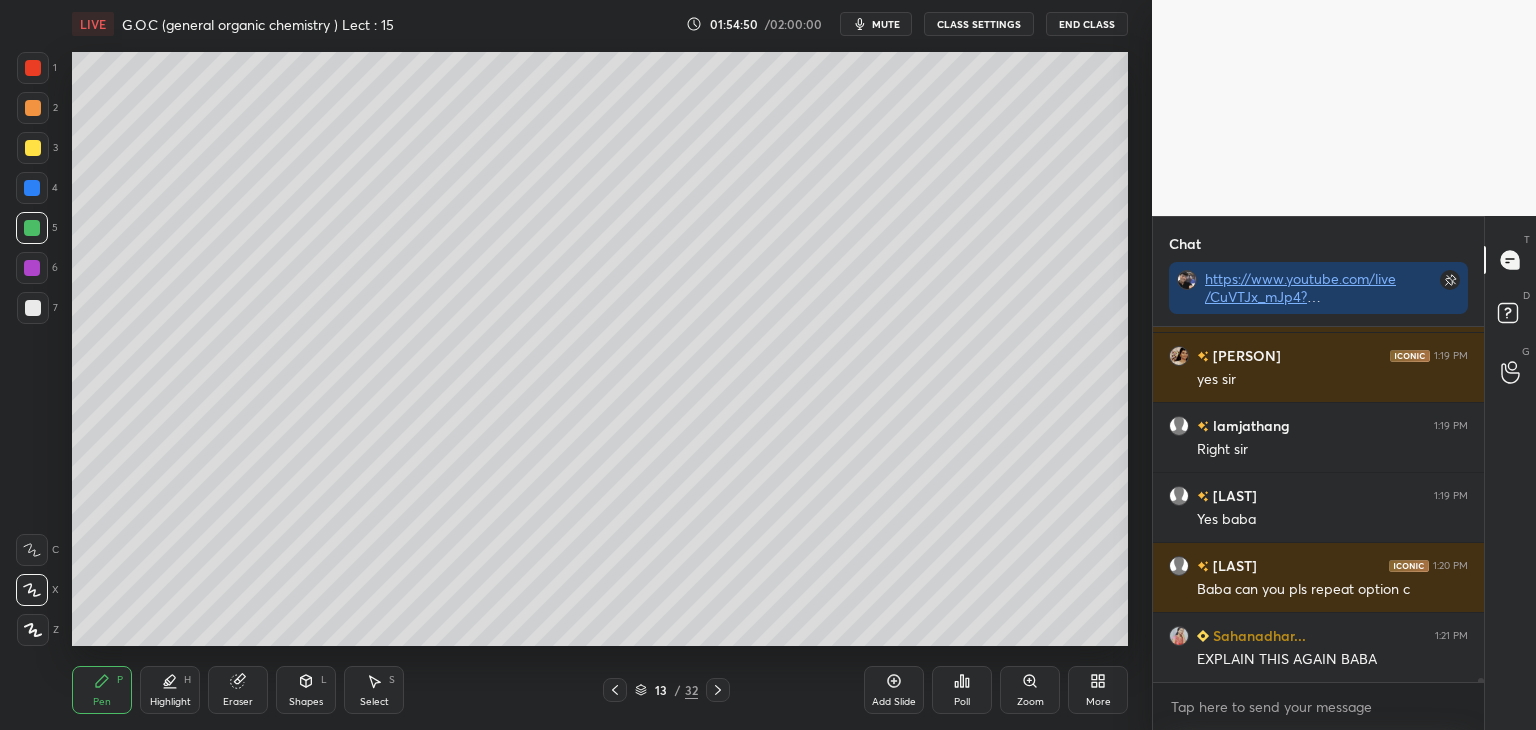 click at bounding box center (32, 228) 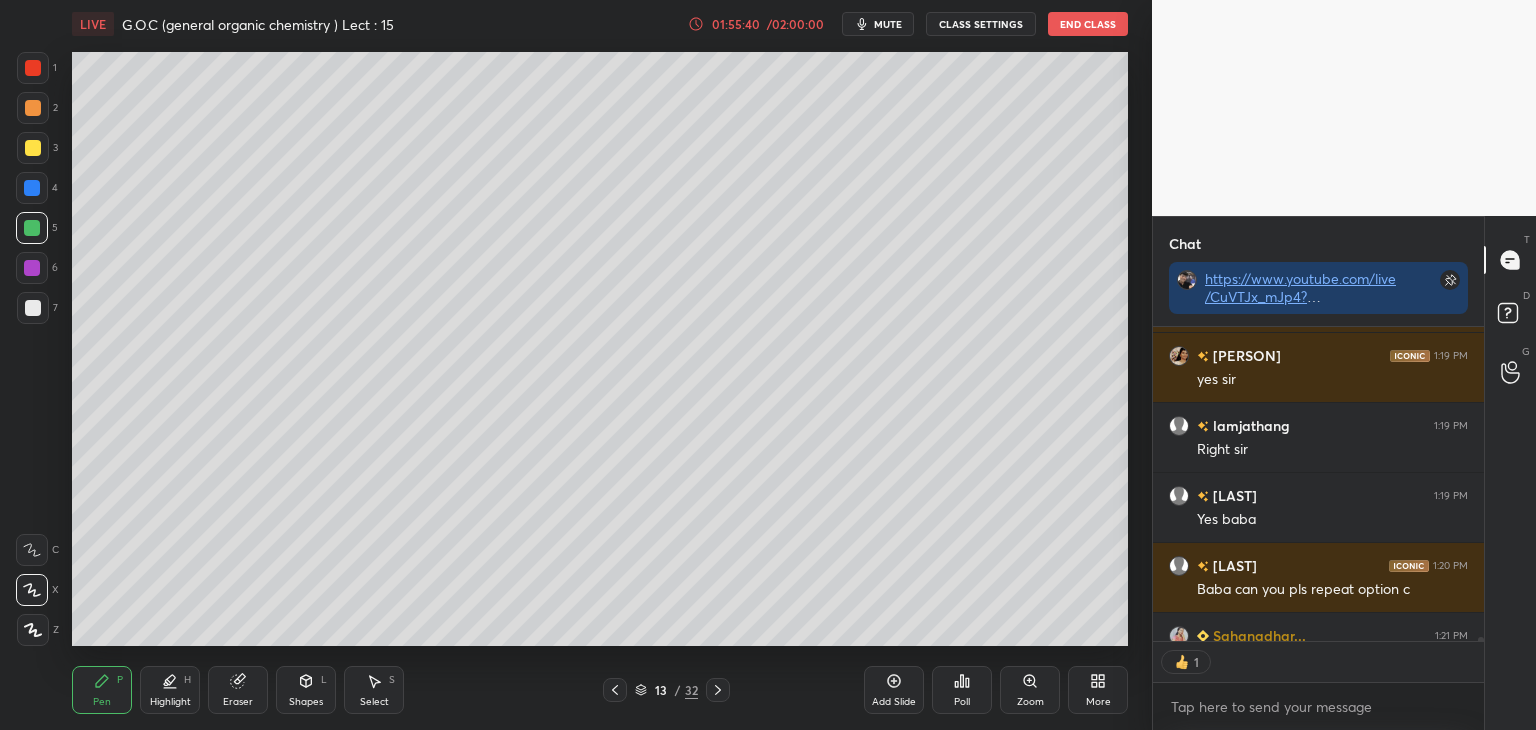 scroll, scrollTop: 309, scrollLeft: 325, axis: both 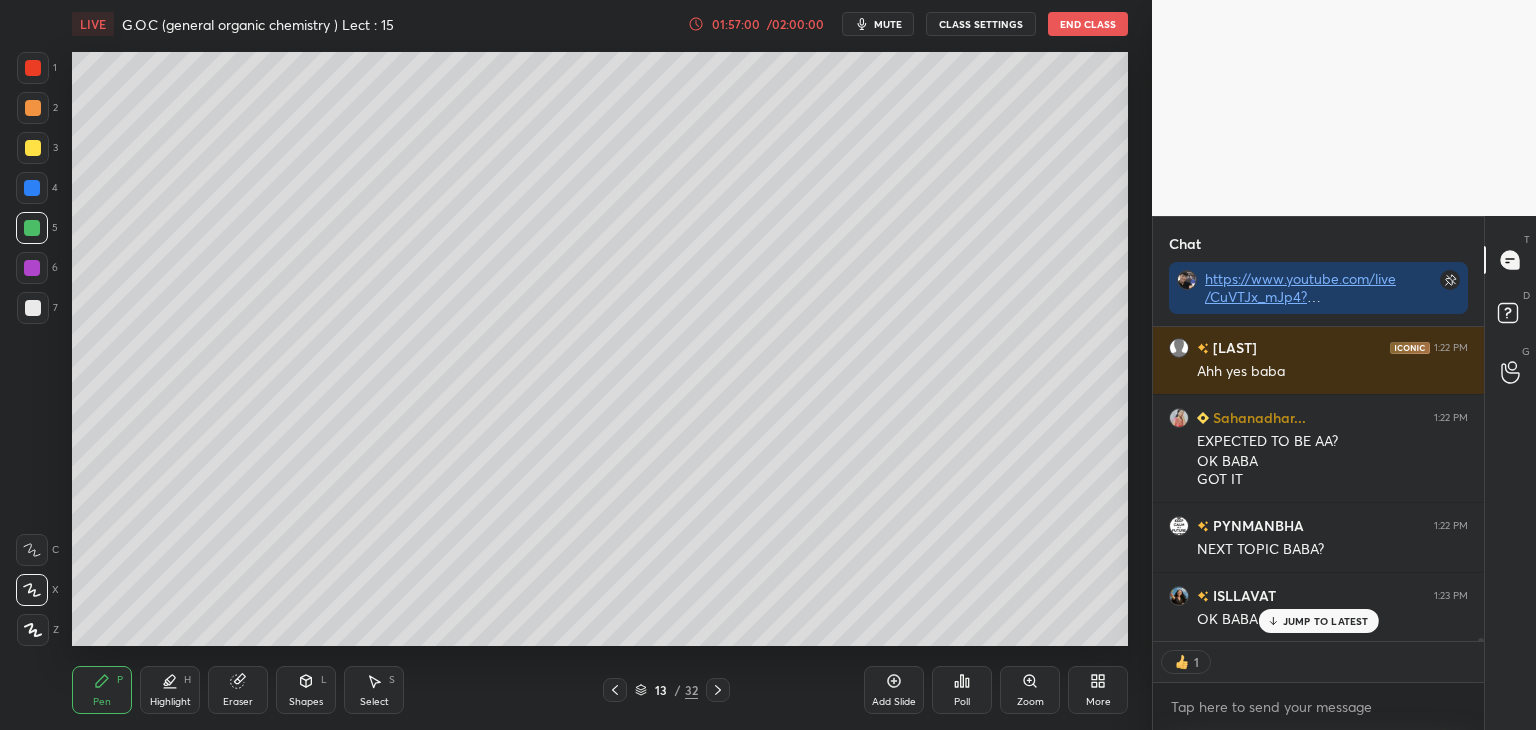 type on "x" 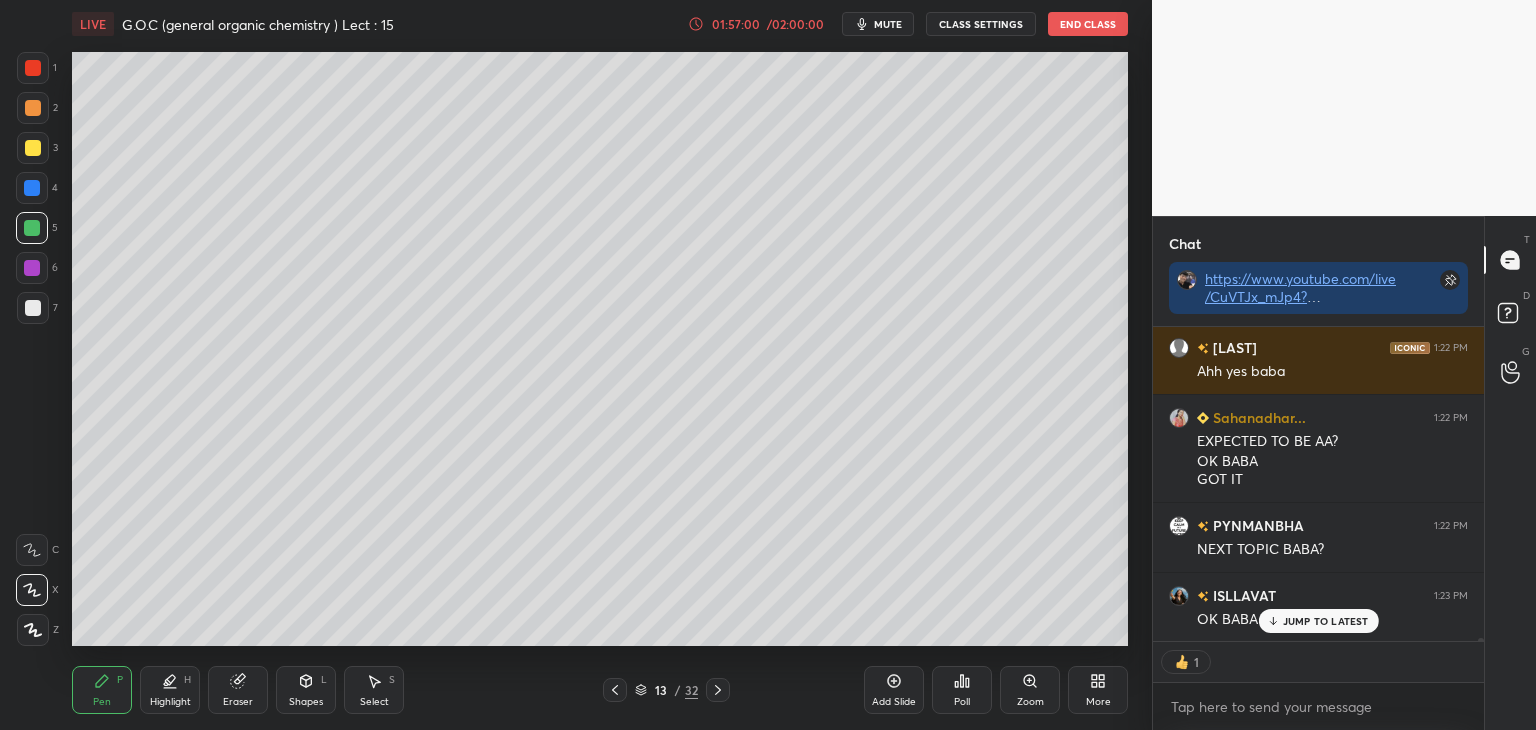 scroll, scrollTop: 6, scrollLeft: 6, axis: both 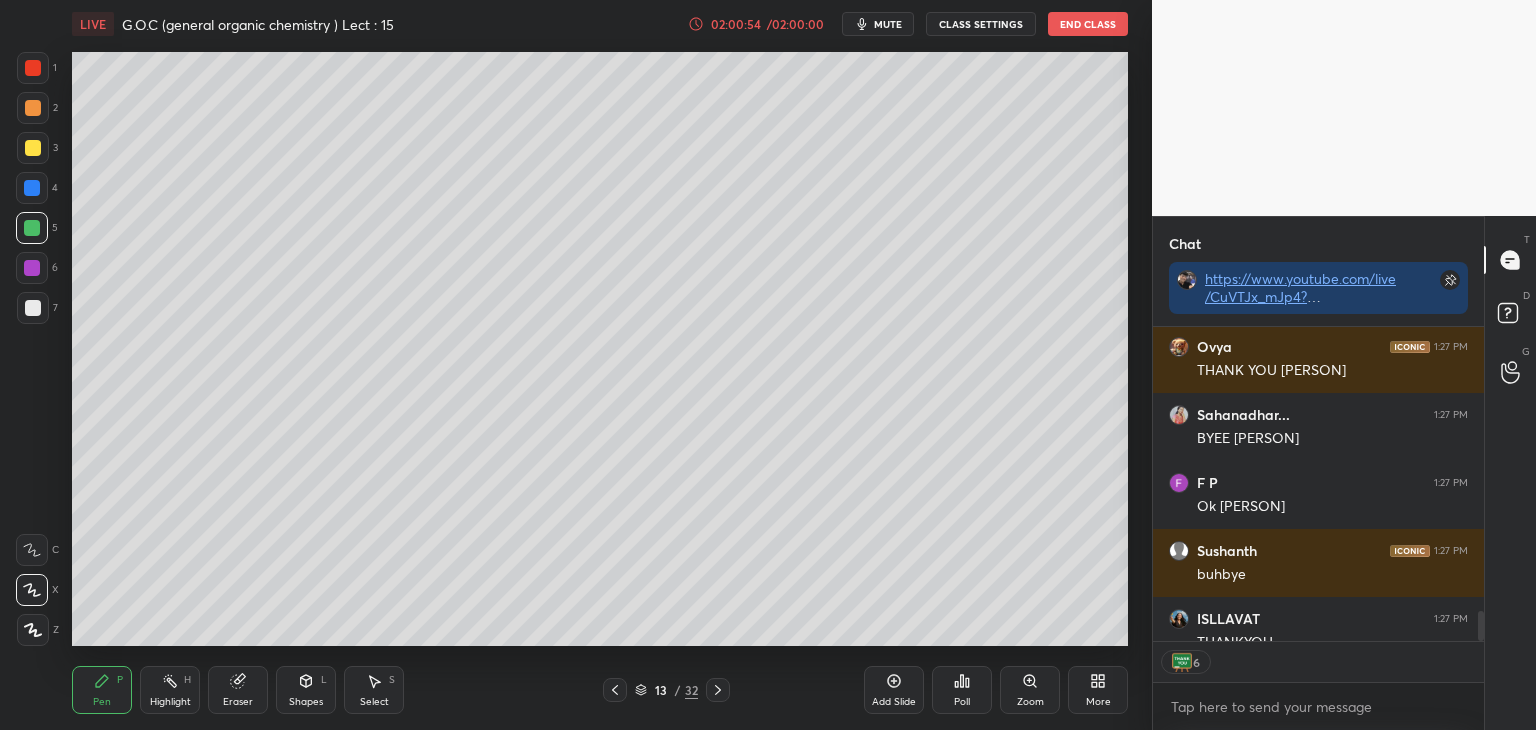 click on "mute" at bounding box center (888, 24) 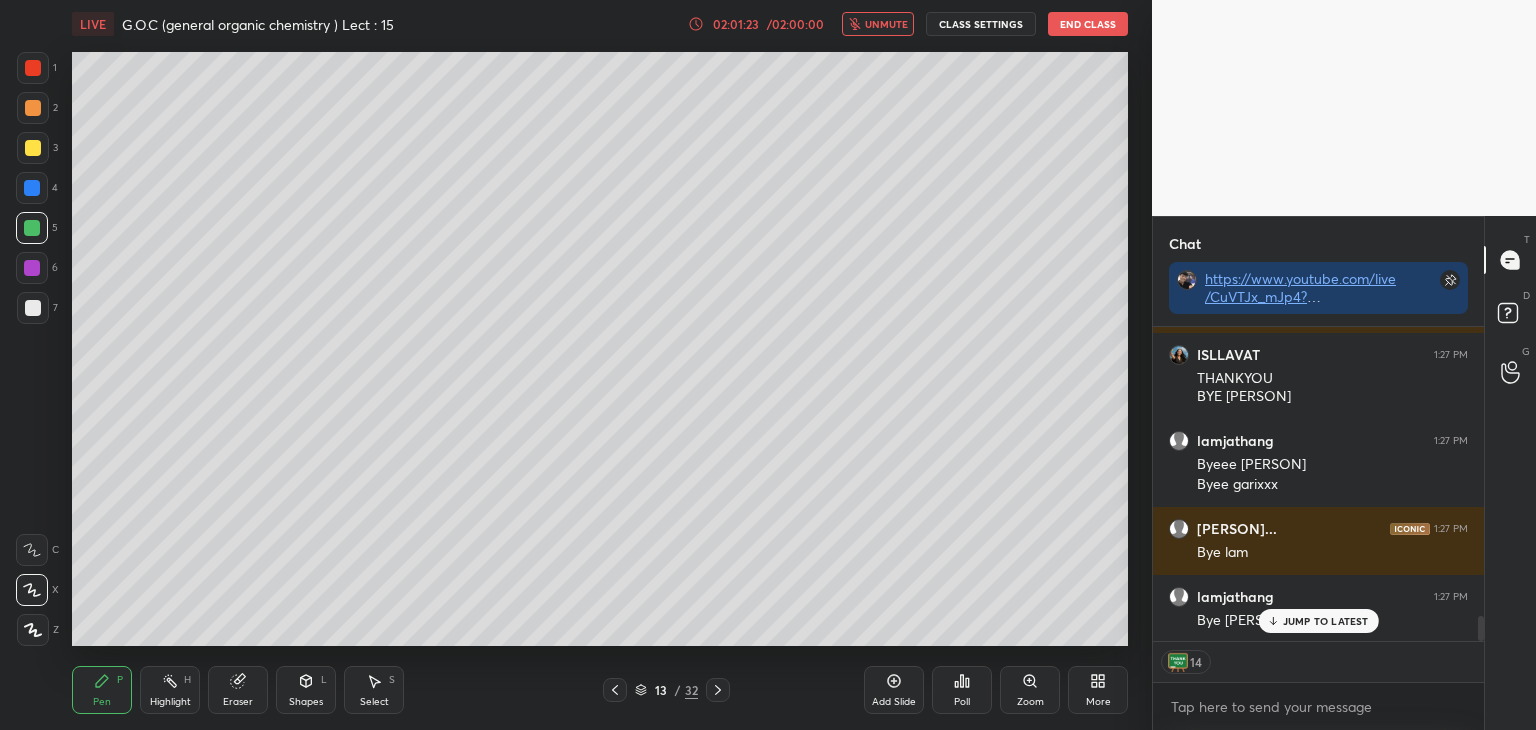 scroll, scrollTop: 6, scrollLeft: 6, axis: both 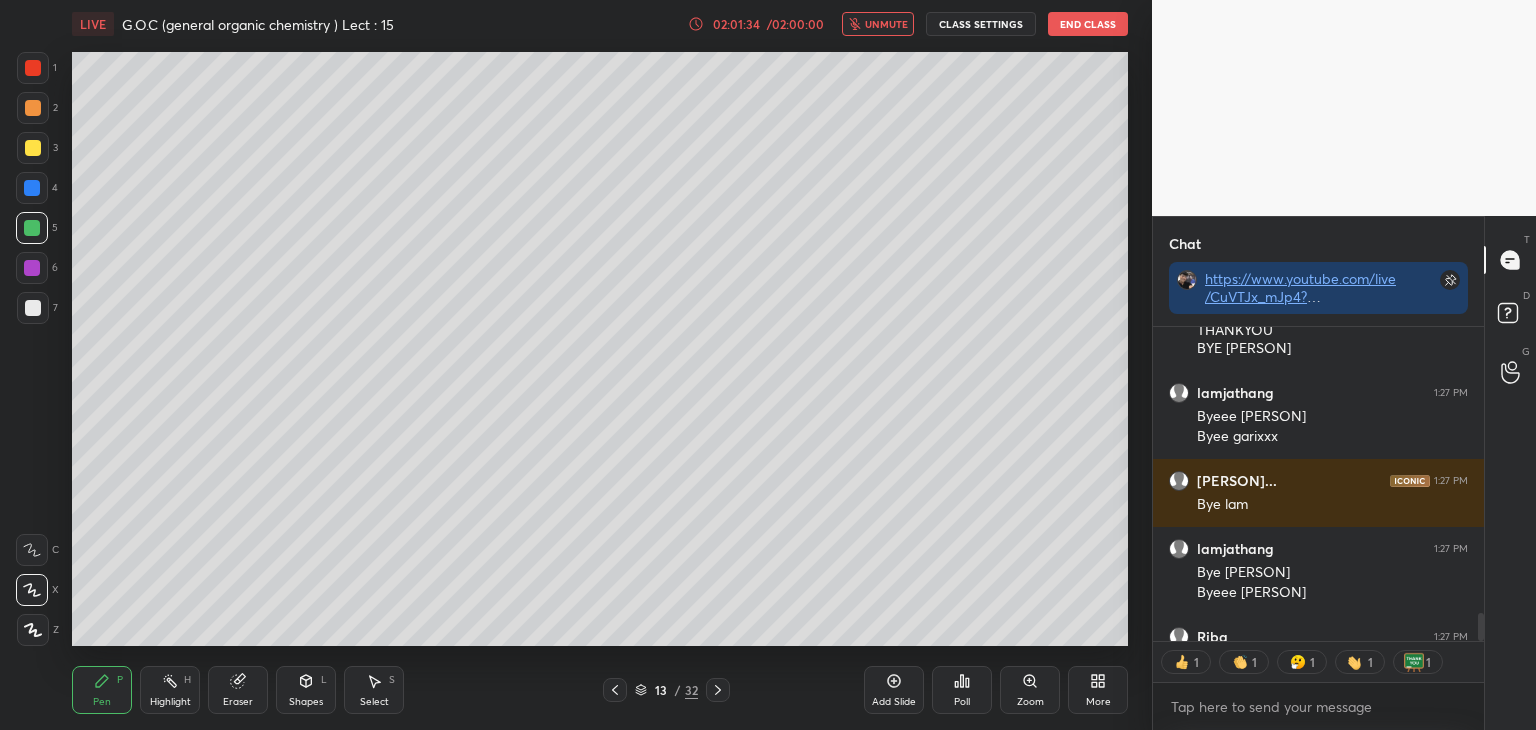 click on "End Class" at bounding box center (1088, 24) 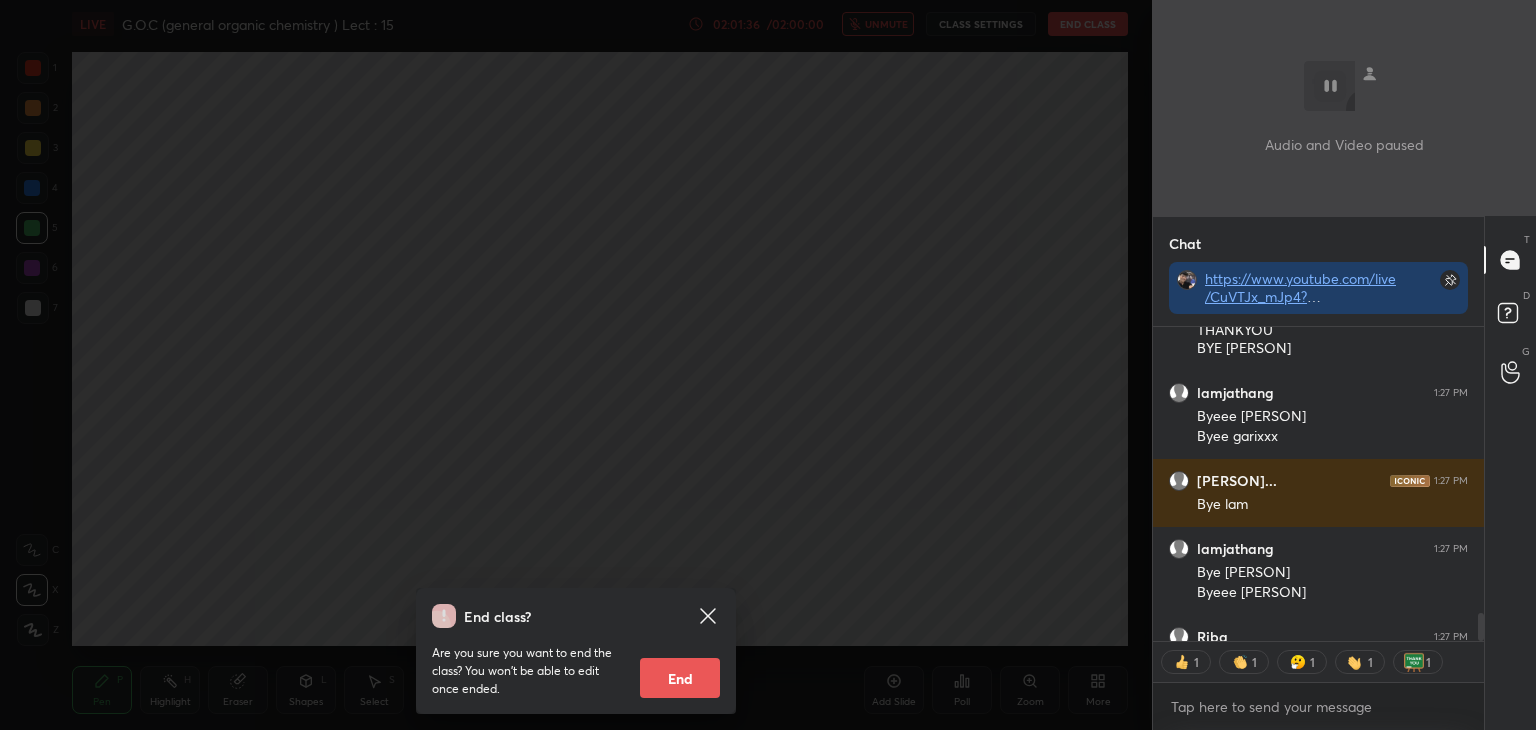 click on "End" at bounding box center (680, 678) 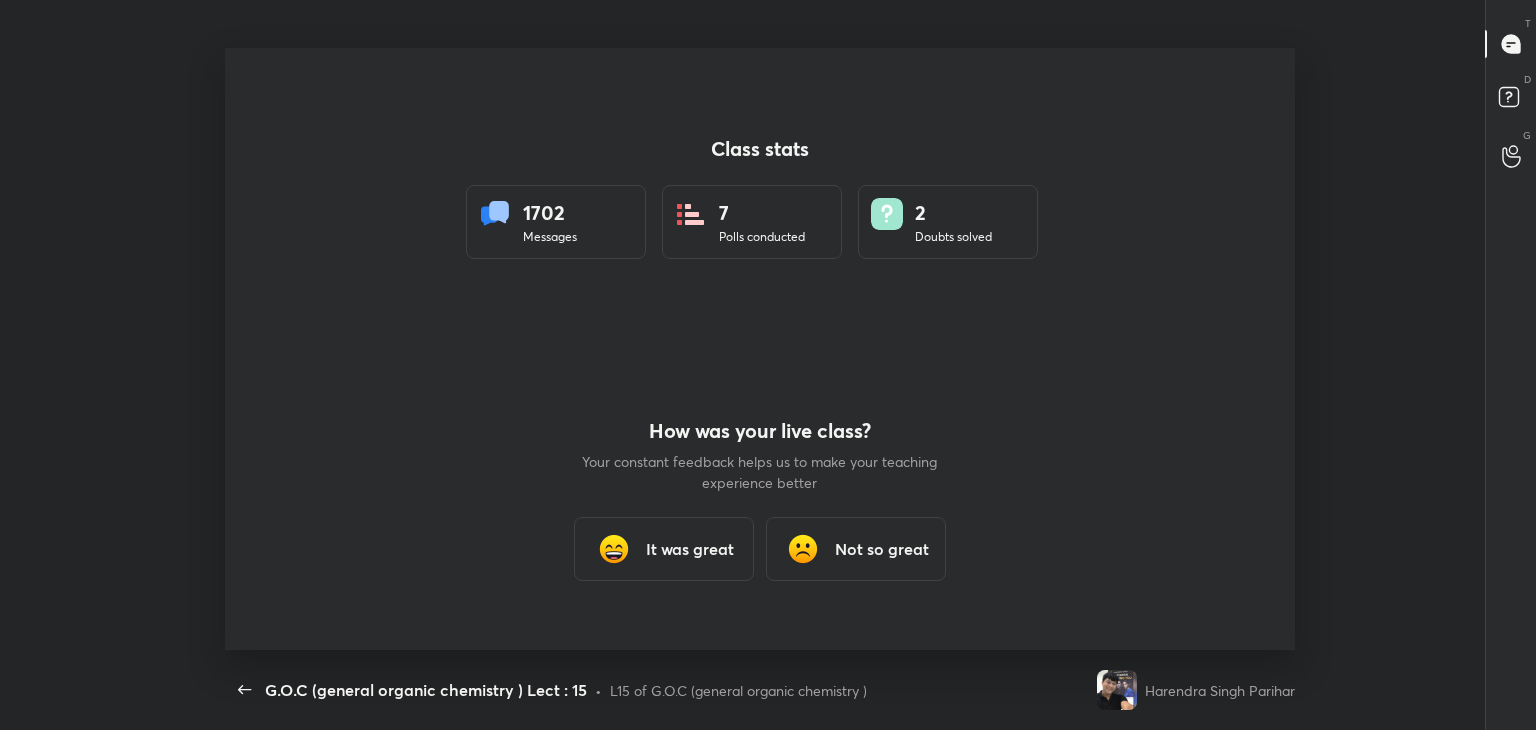 scroll, scrollTop: 99397, scrollLeft: 98650, axis: both 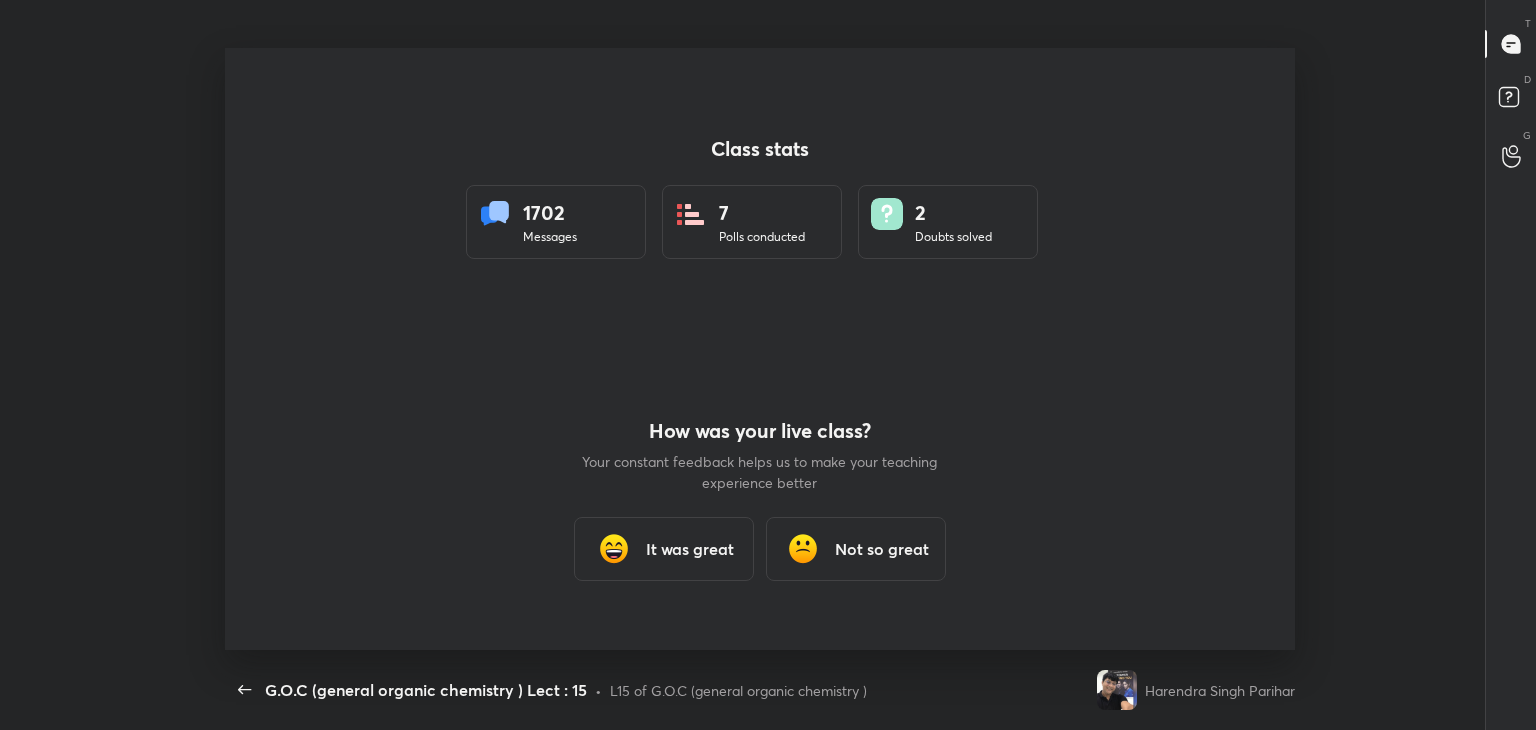 type on "x" 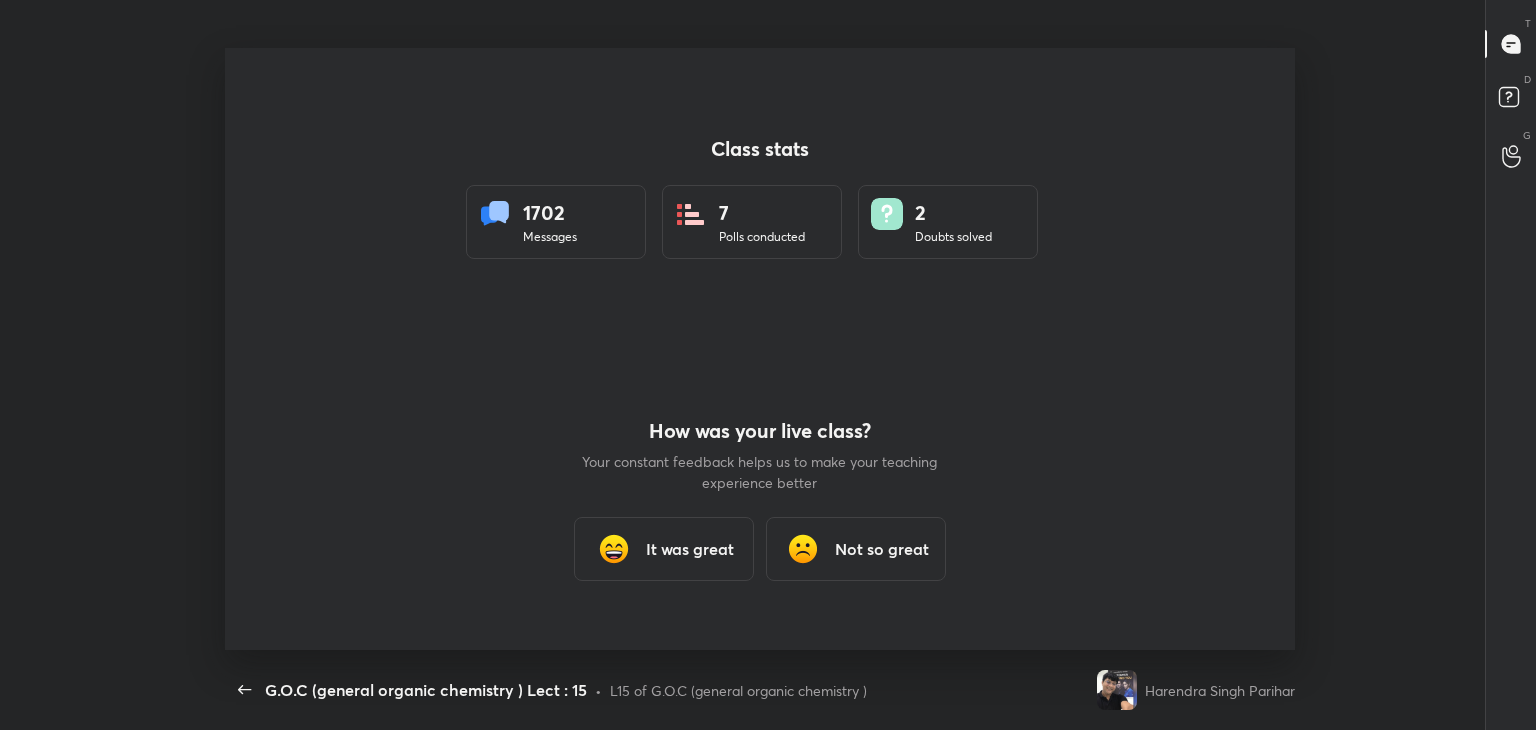 click on "It was great" at bounding box center [664, 549] 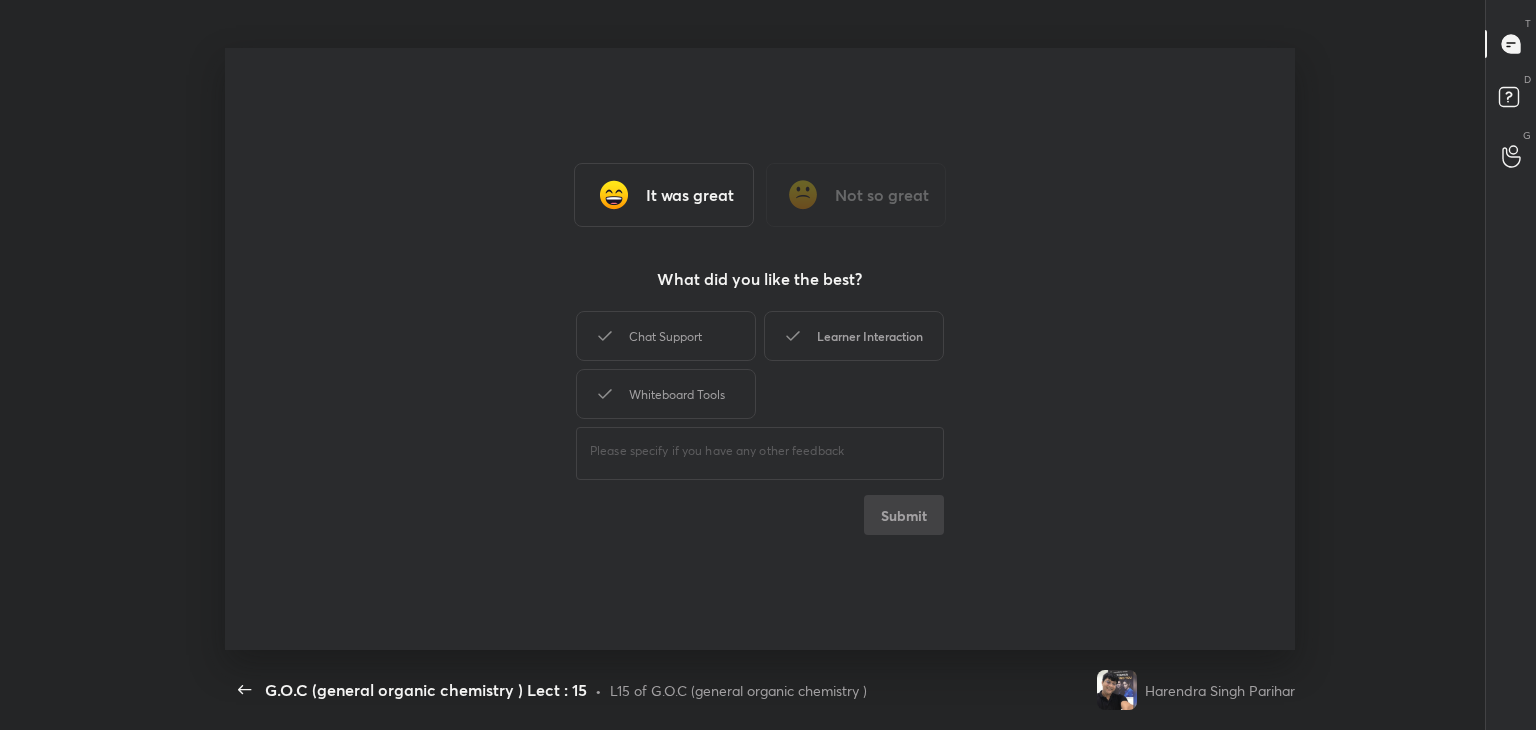 click on "Learner Interaction" at bounding box center (854, 336) 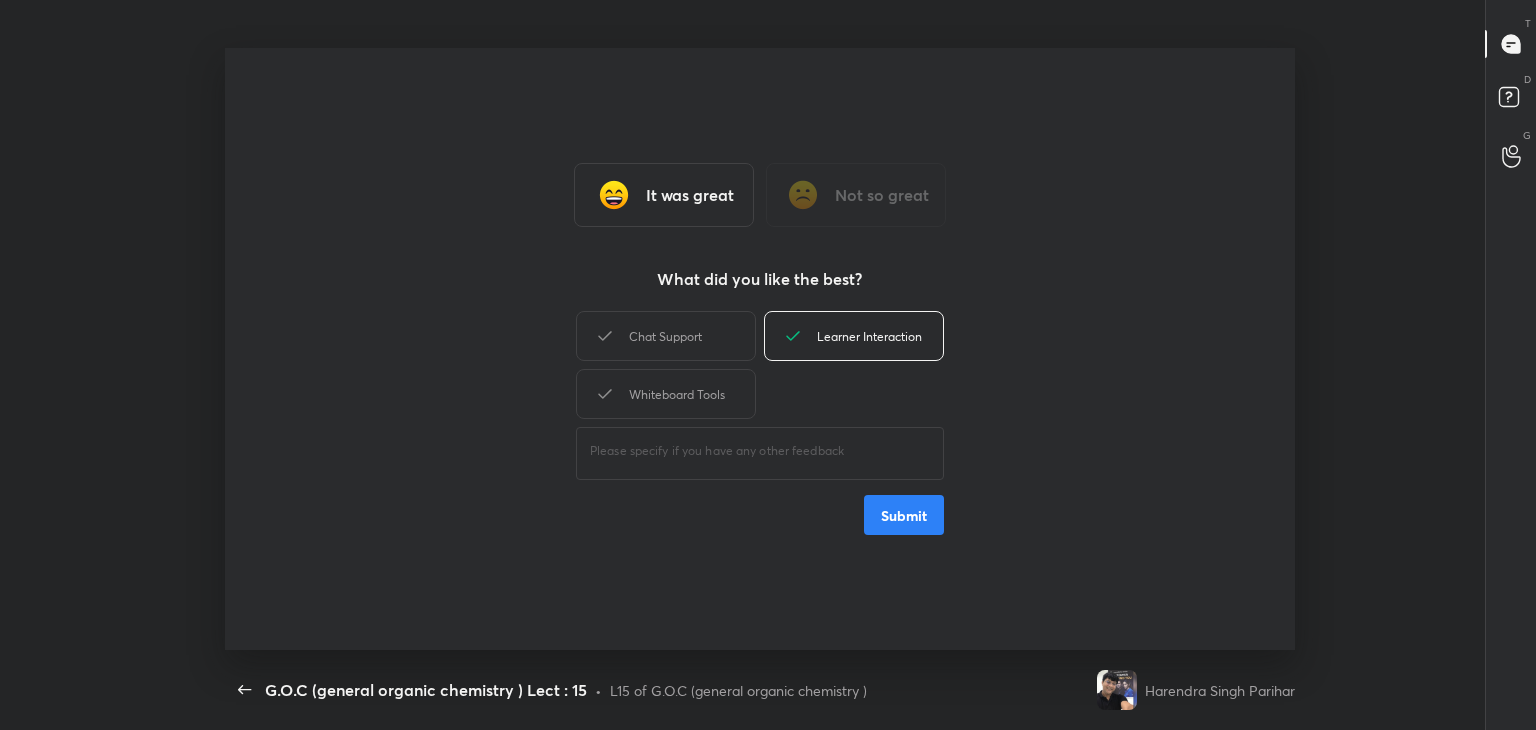 click on "Submit" at bounding box center [904, 515] 